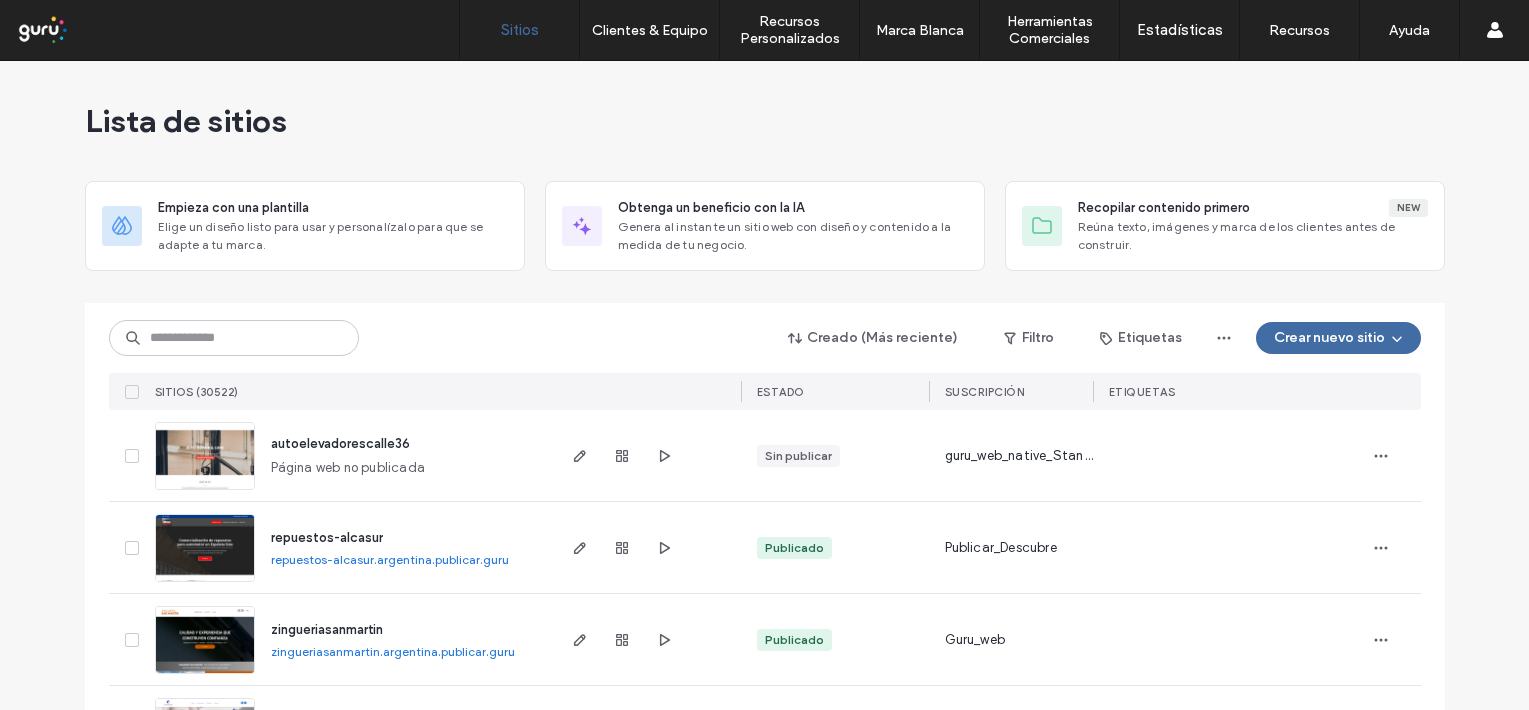 scroll, scrollTop: 0, scrollLeft: 0, axis: both 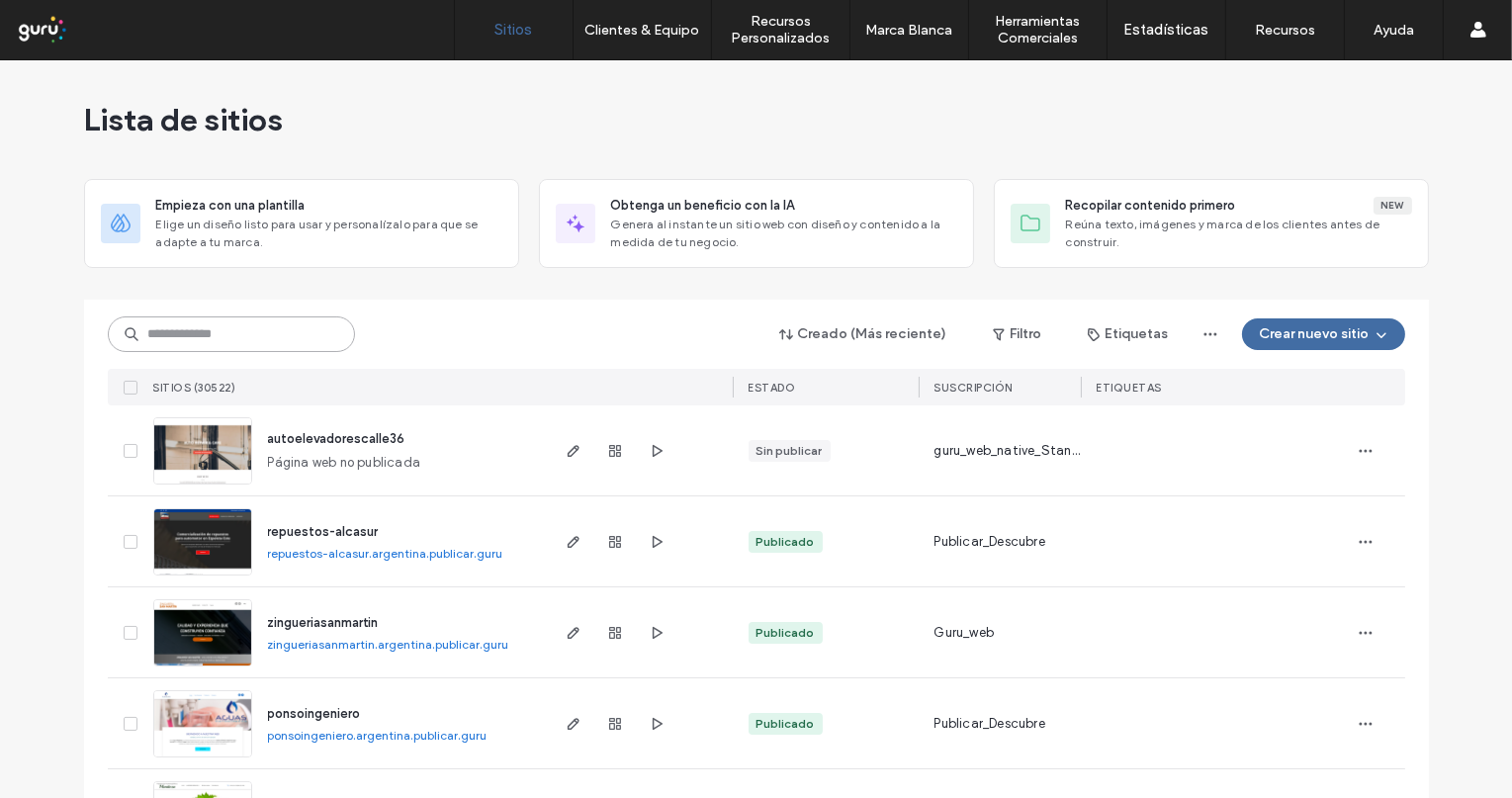 click at bounding box center [231, 334] 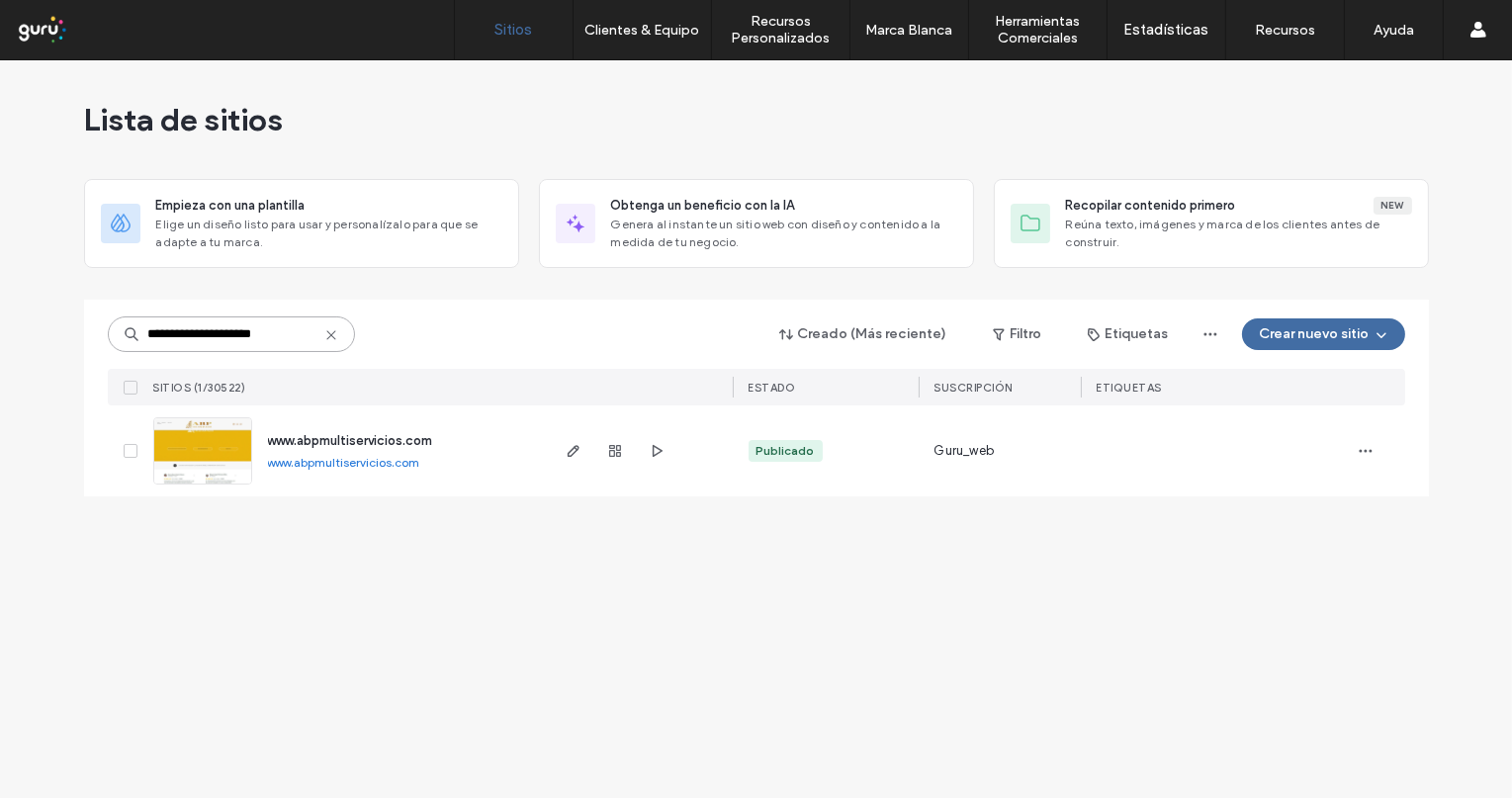 type on "**********" 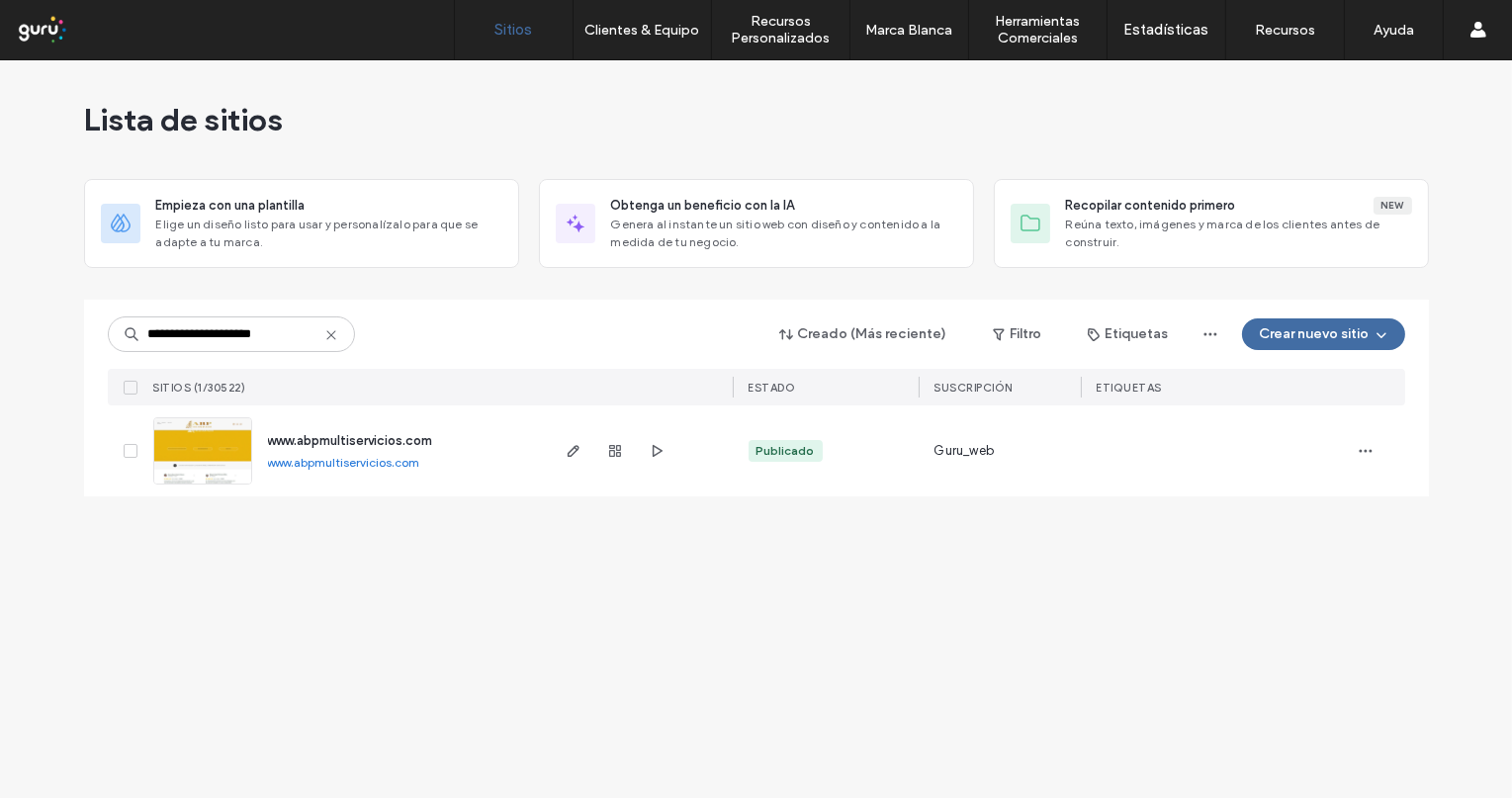 click on "www.abpmultiservicios.com" at bounding box center [344, 462] 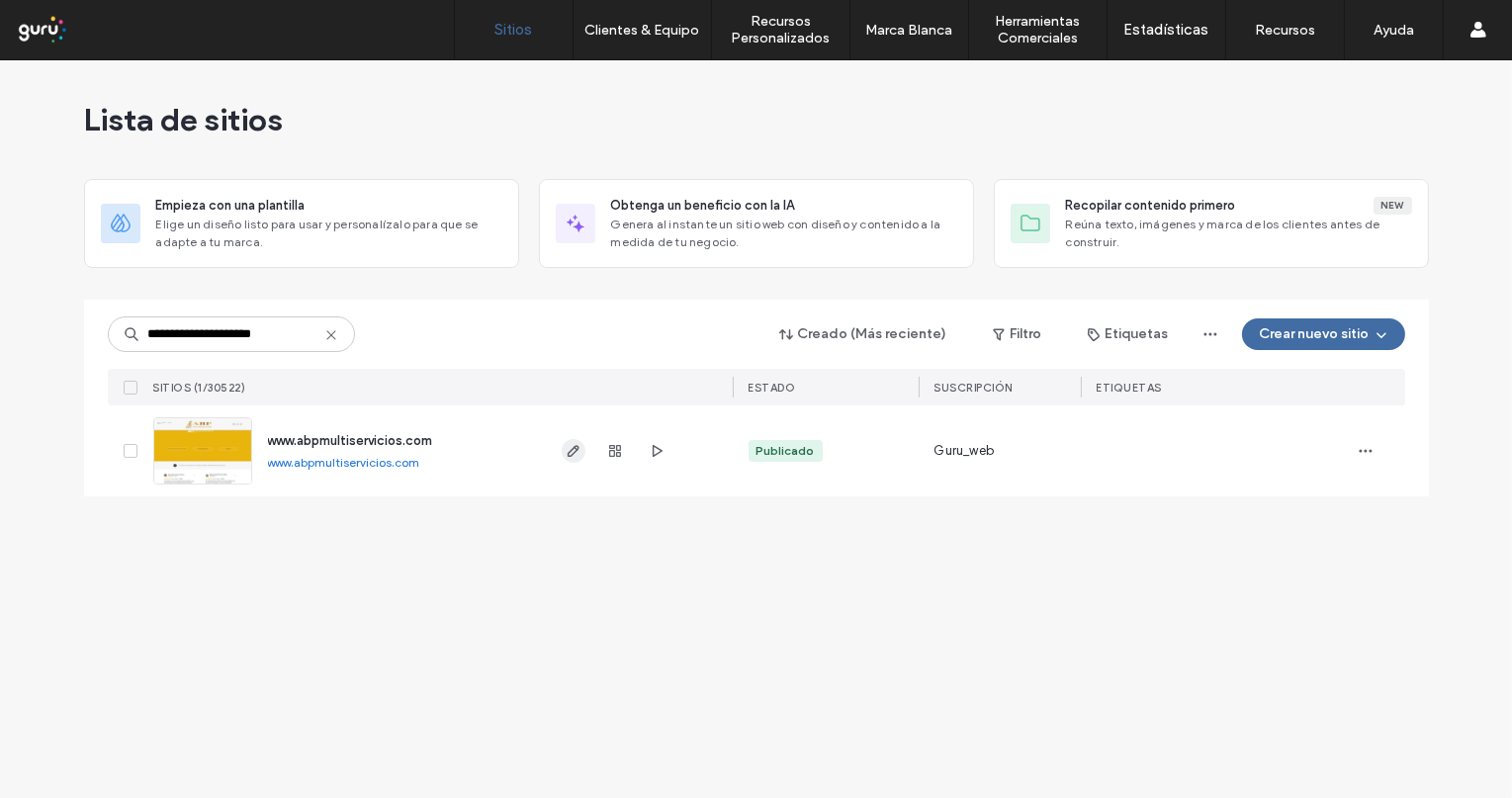 click at bounding box center [574, 451] 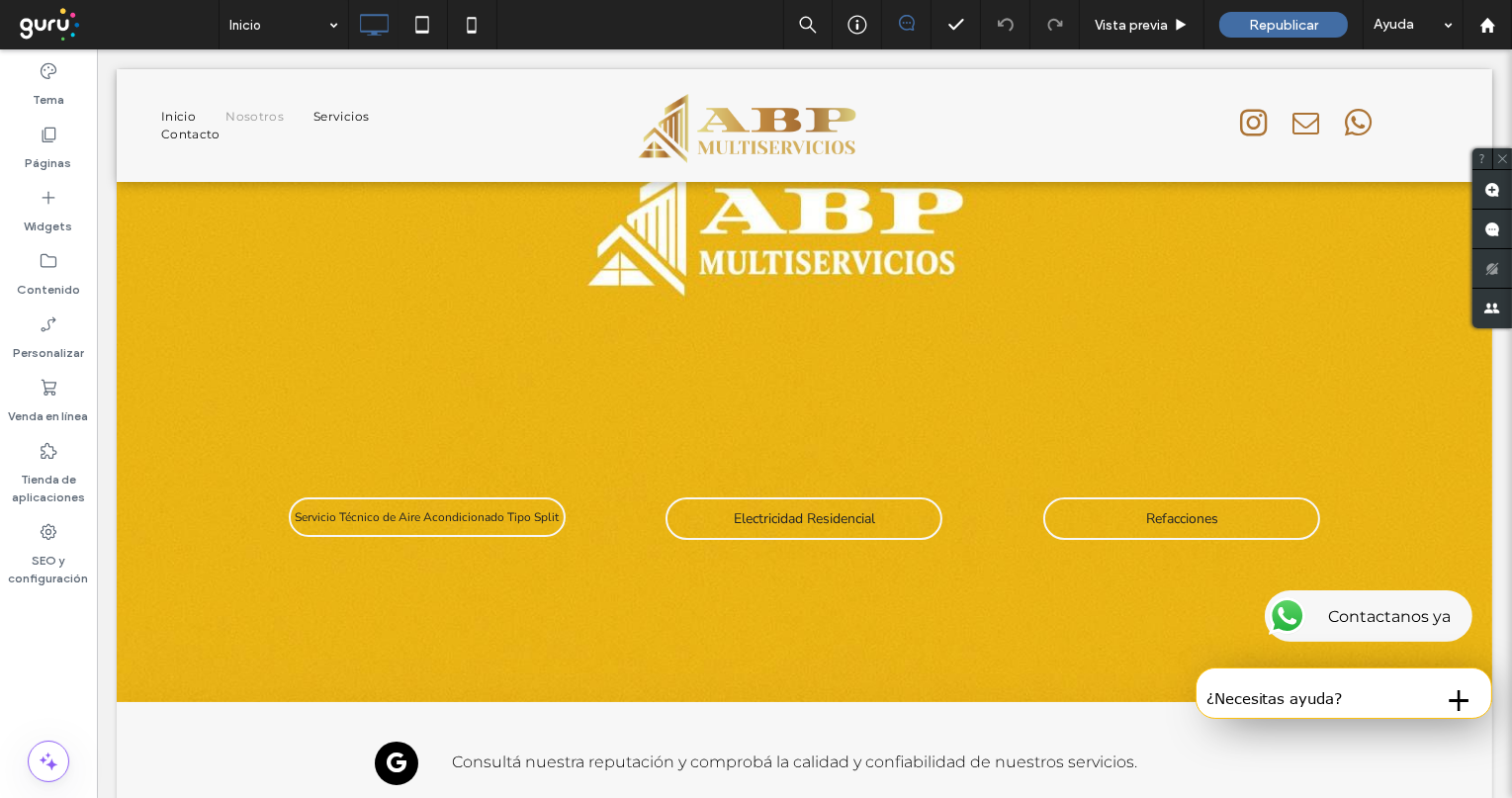 scroll, scrollTop: 1012, scrollLeft: 0, axis: vertical 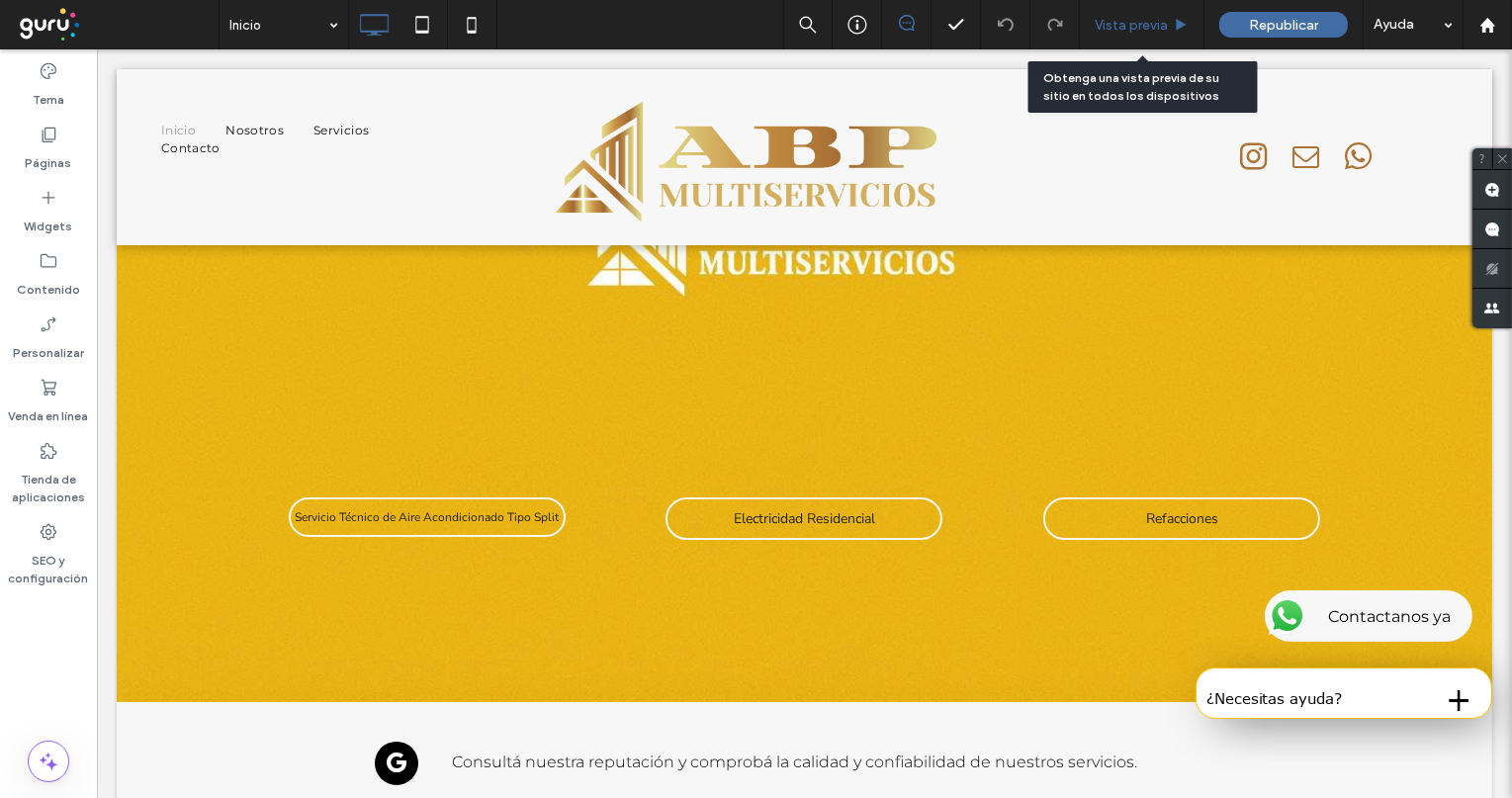 click on "Vista previa" at bounding box center [1142, 25] 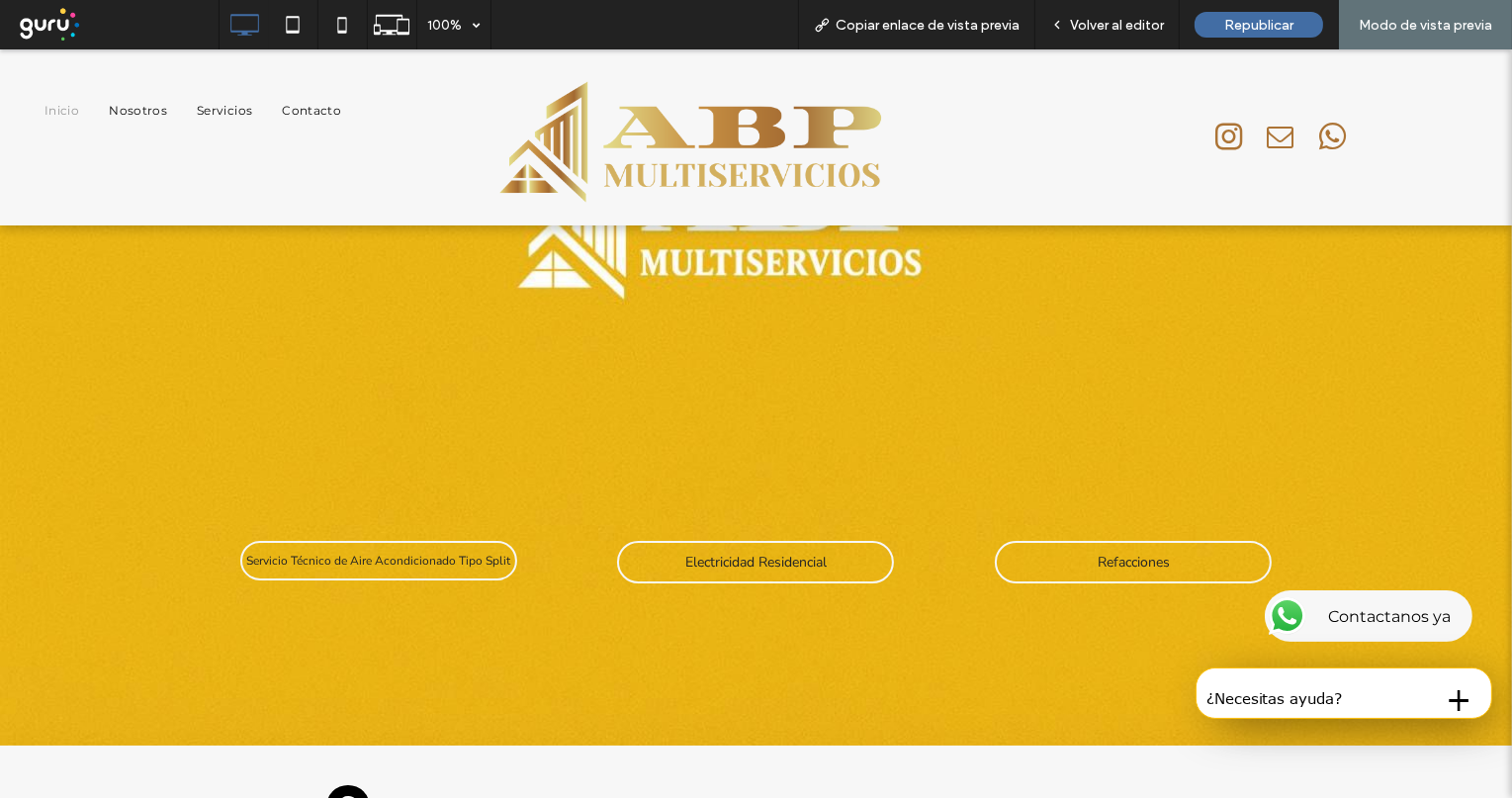 click on "Volver al editor" at bounding box center [1116, 25] 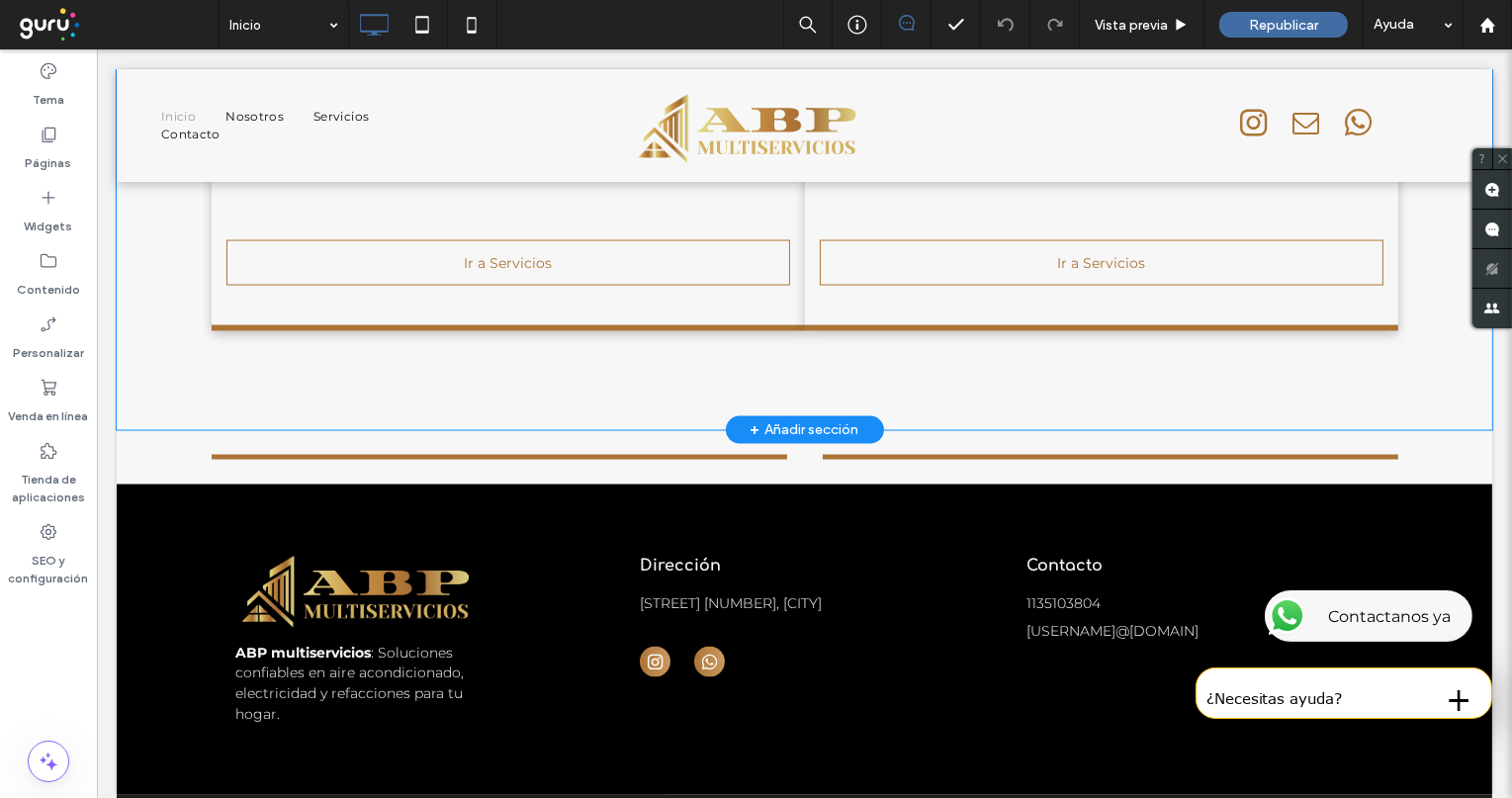 scroll, scrollTop: 4371, scrollLeft: 0, axis: vertical 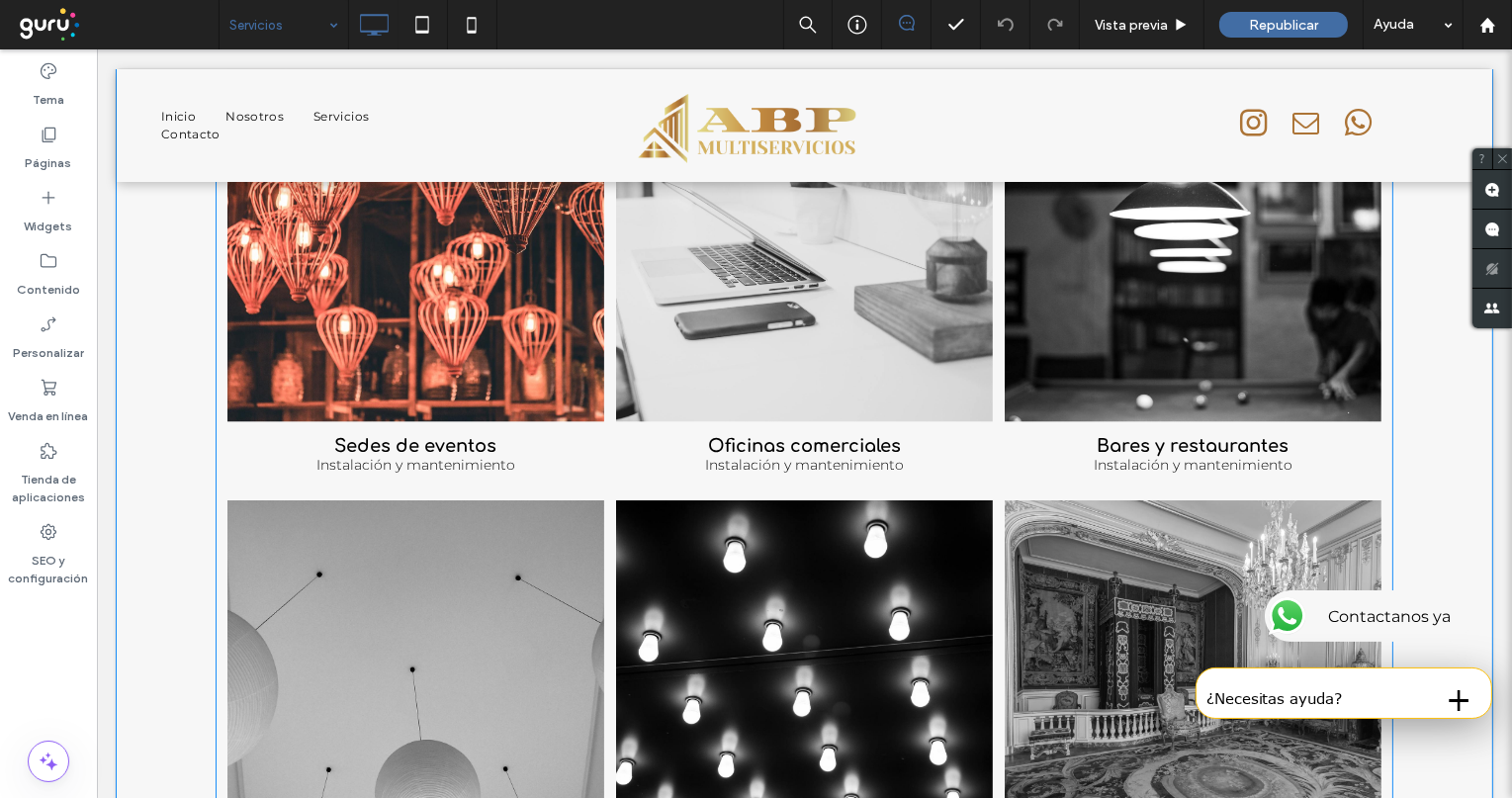 click at bounding box center [414, 237] 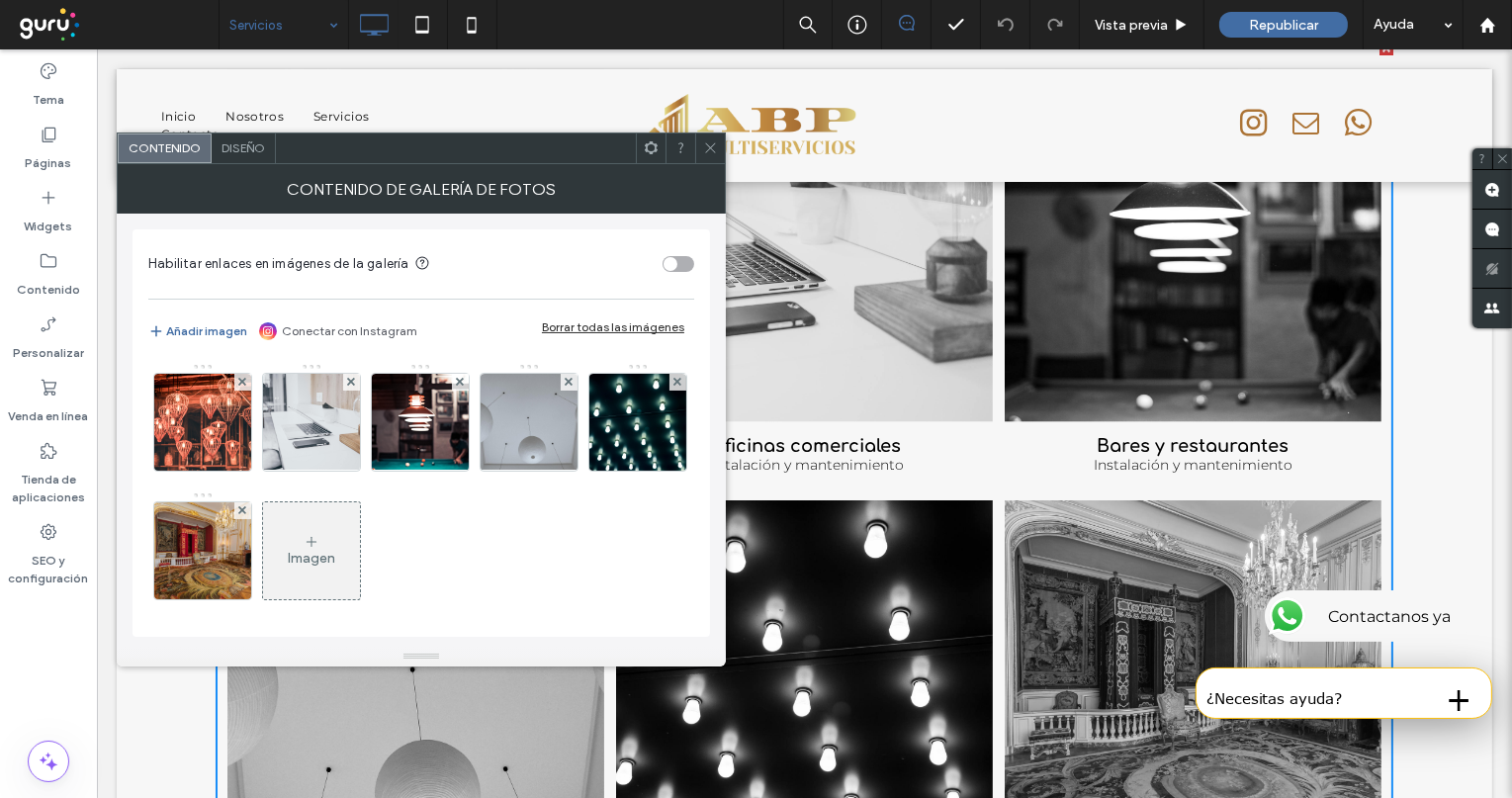 click 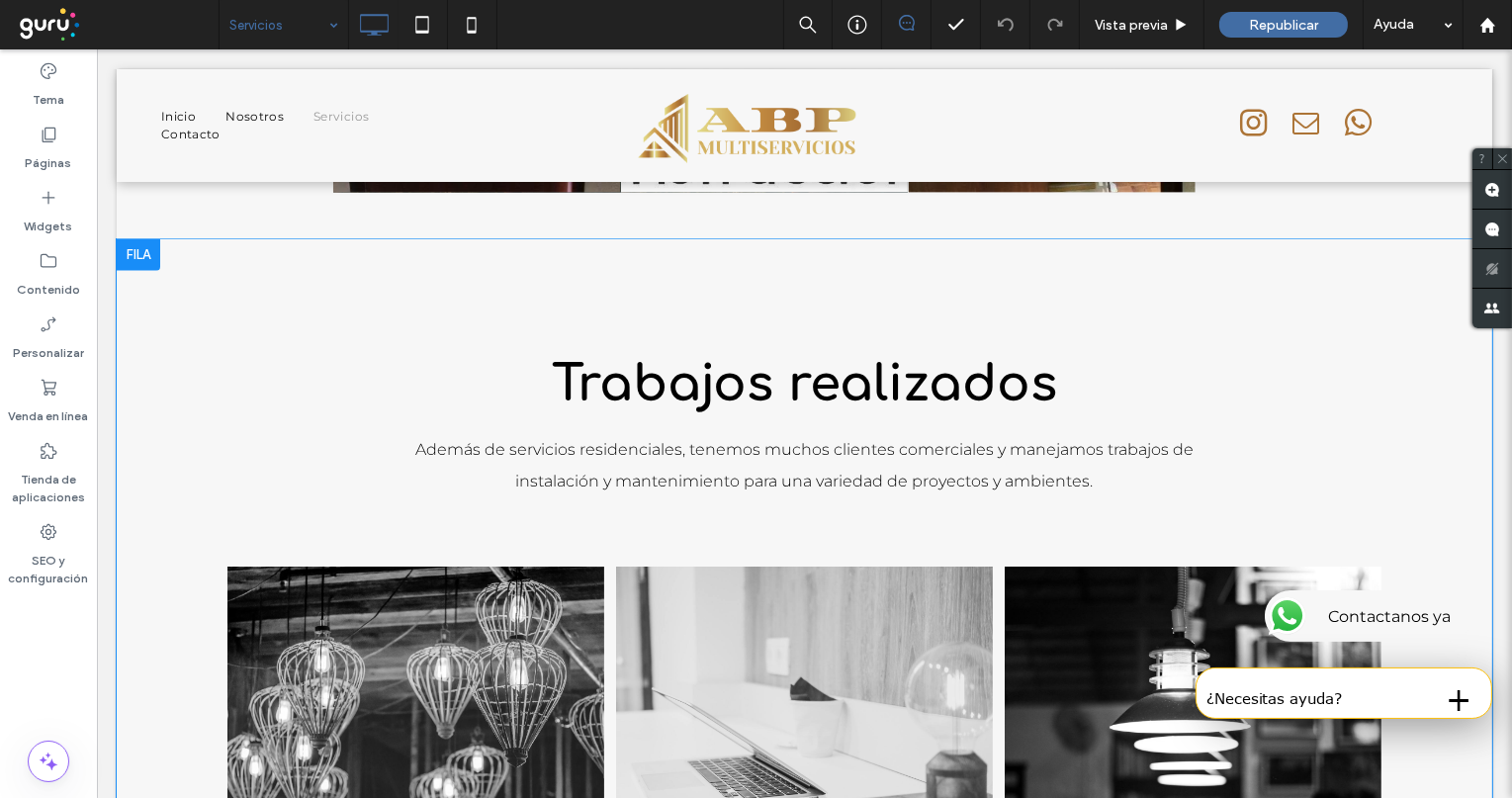 scroll, scrollTop: 3186, scrollLeft: 0, axis: vertical 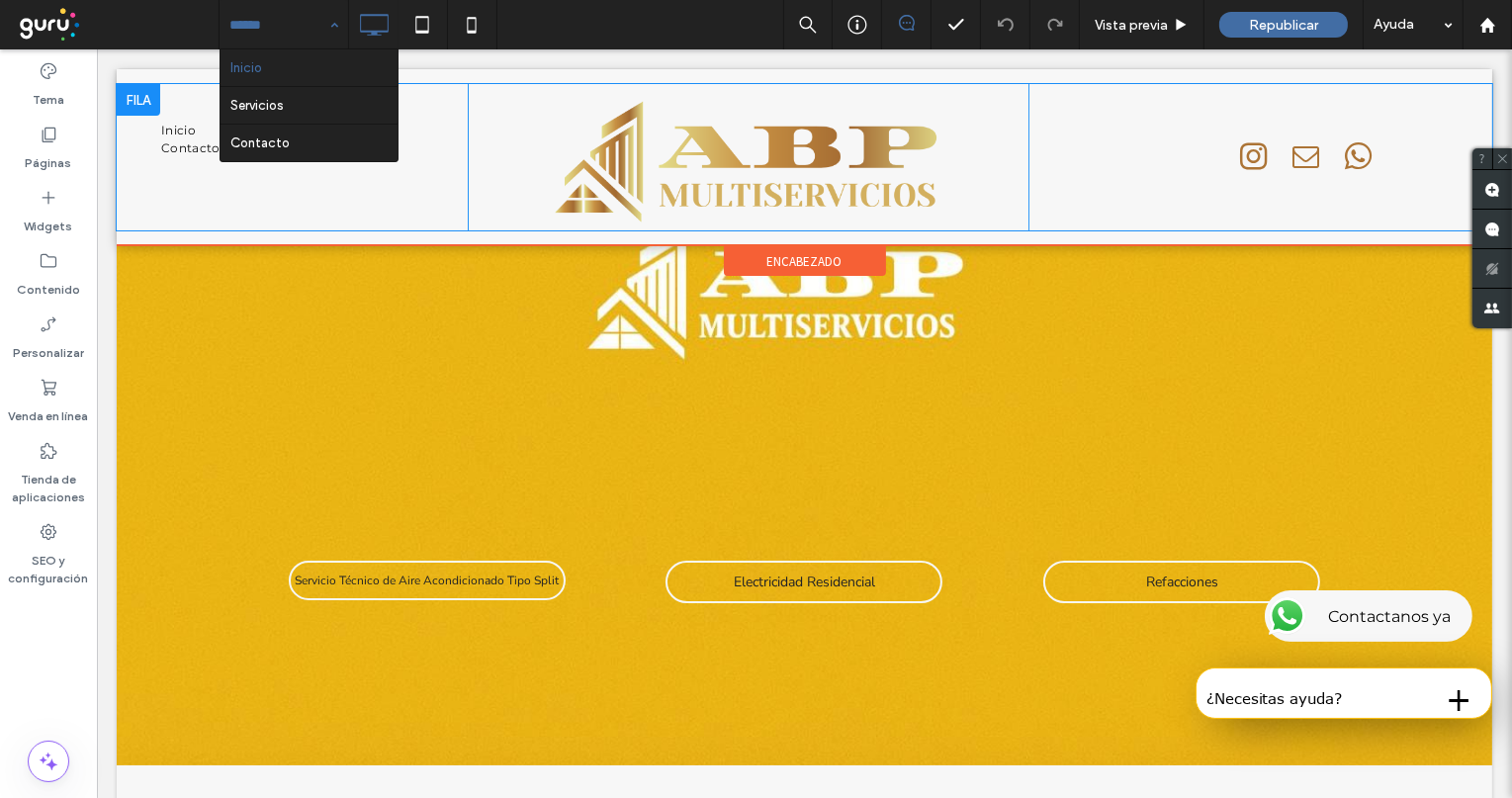 drag, startPoint x: 312, startPoint y: 149, endPoint x: 120, endPoint y: 148, distance: 192.0026 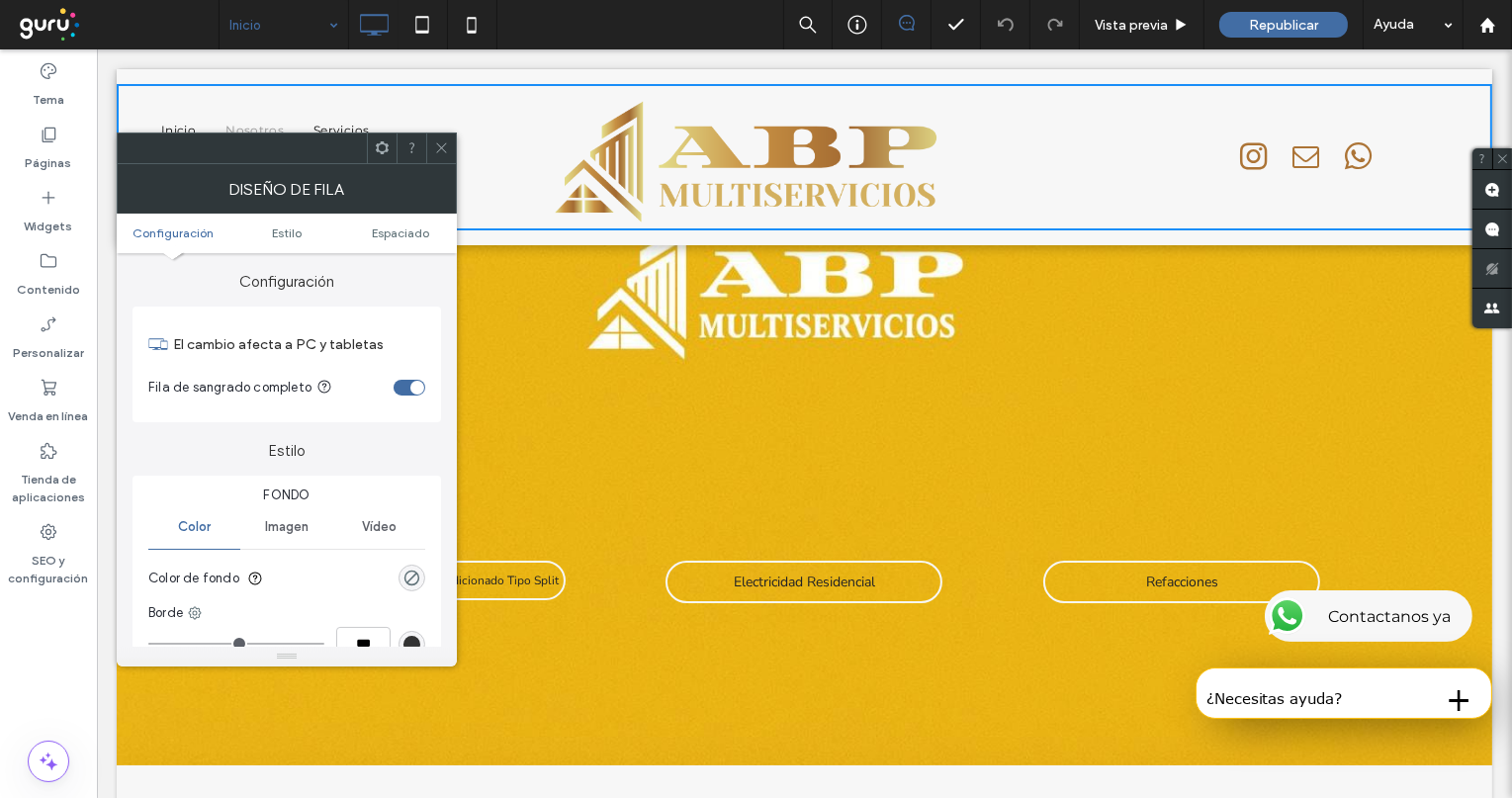 click on "Nosotros" at bounding box center [253, 131] 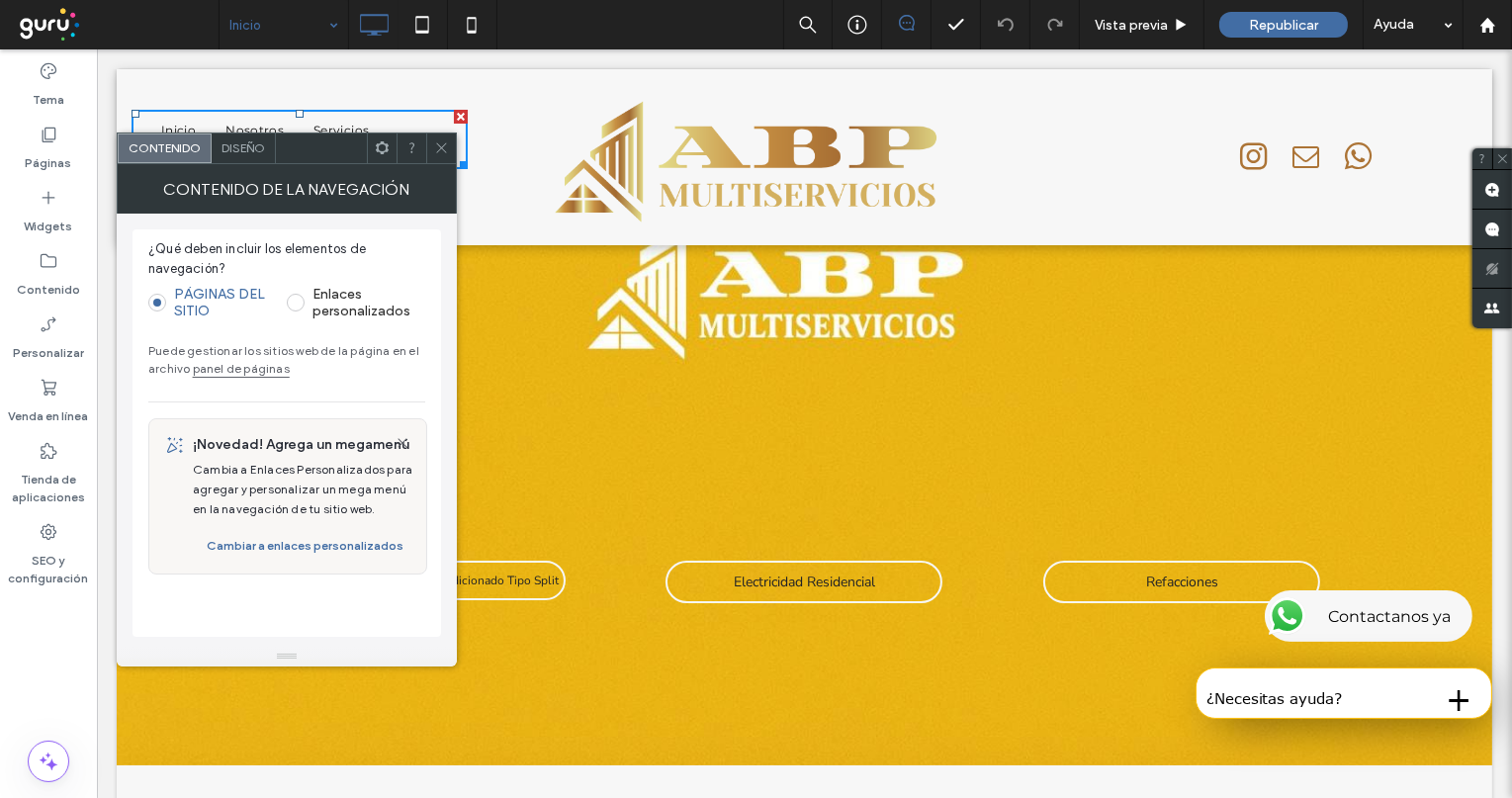 click on "Diseño" at bounding box center [243, 147] 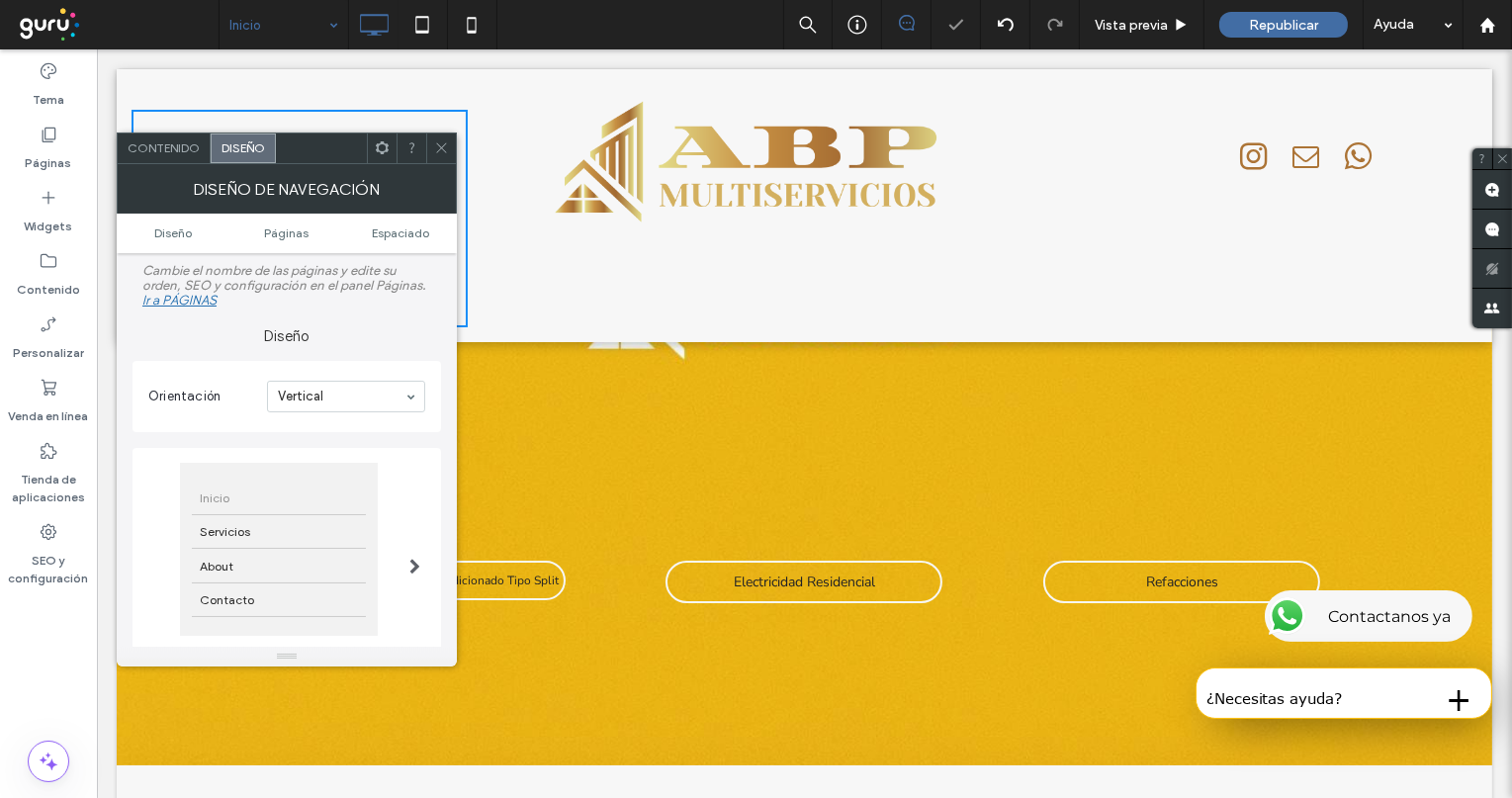 click 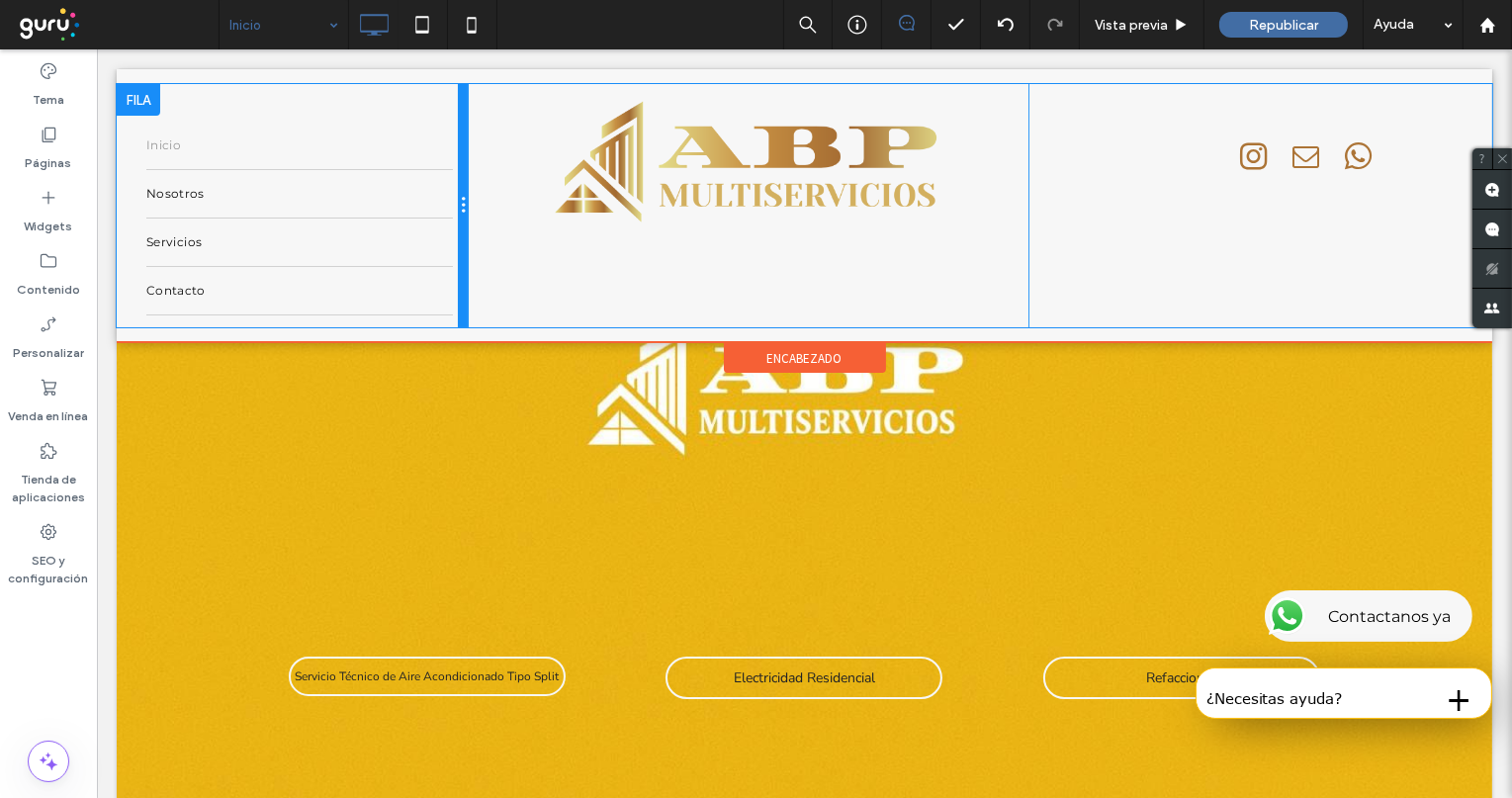 click at bounding box center [462, 206] 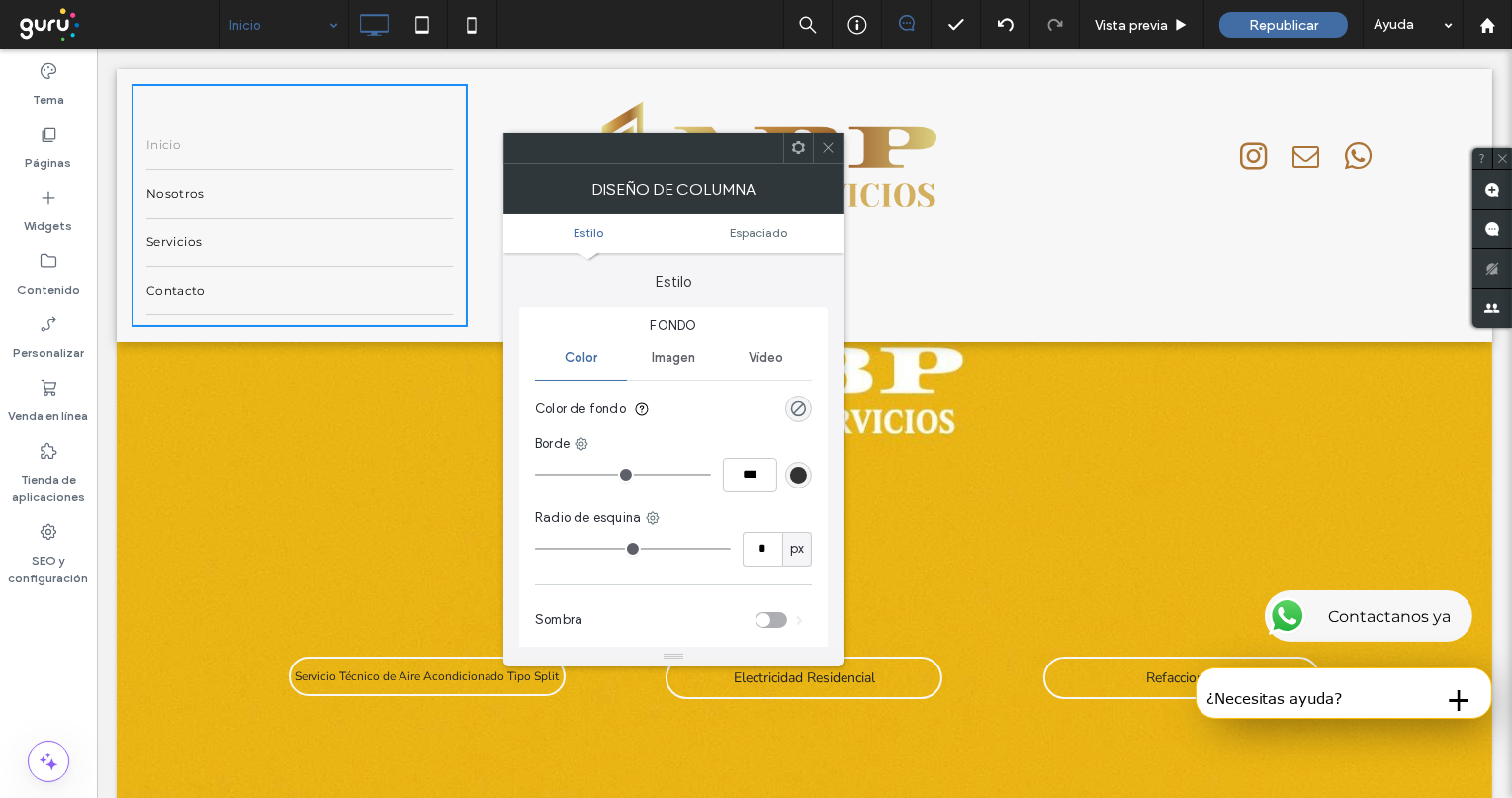 click on "Click To Paste" at bounding box center [747, 206] 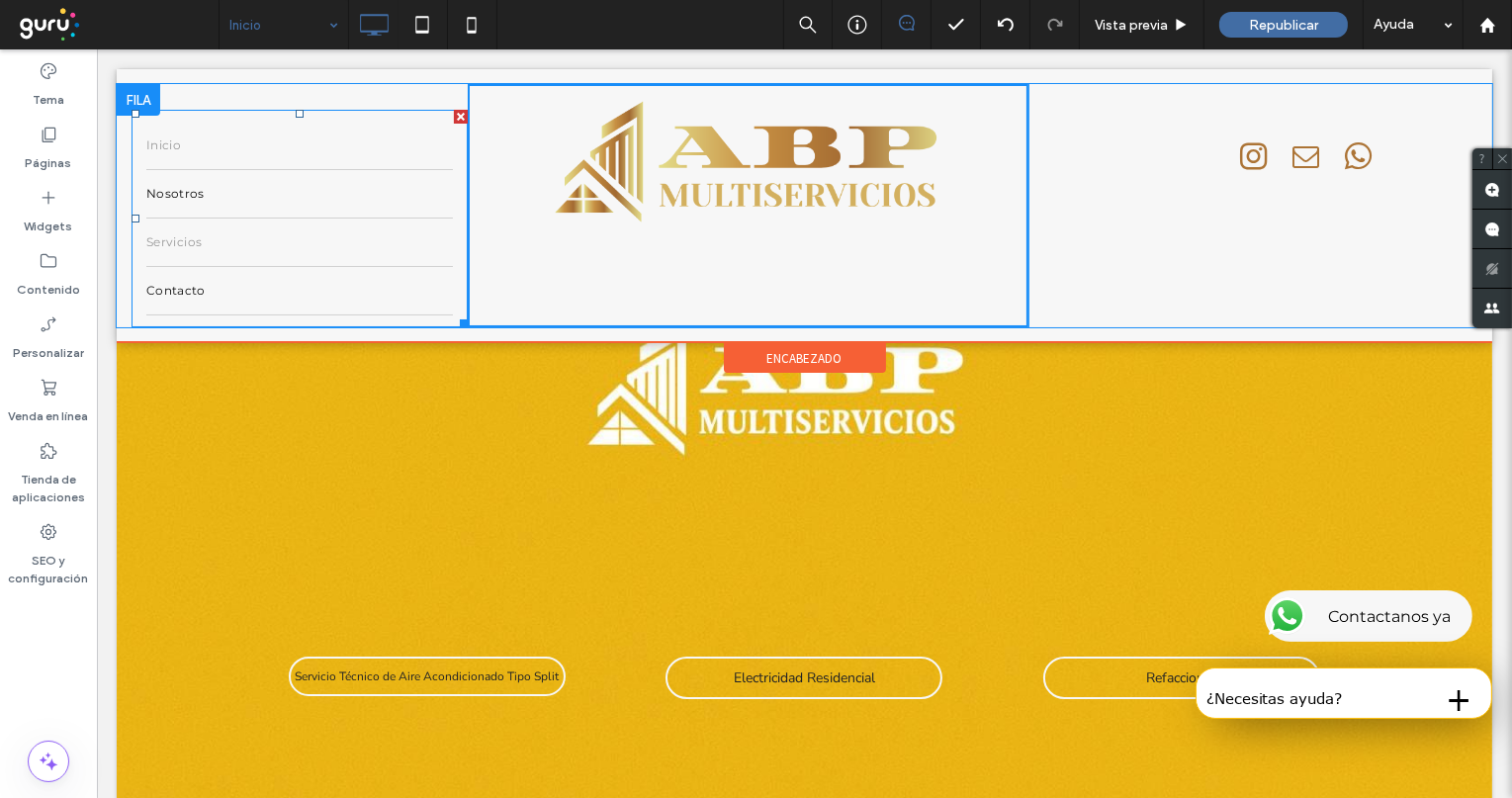 click on "Servicios" at bounding box center [299, 242] 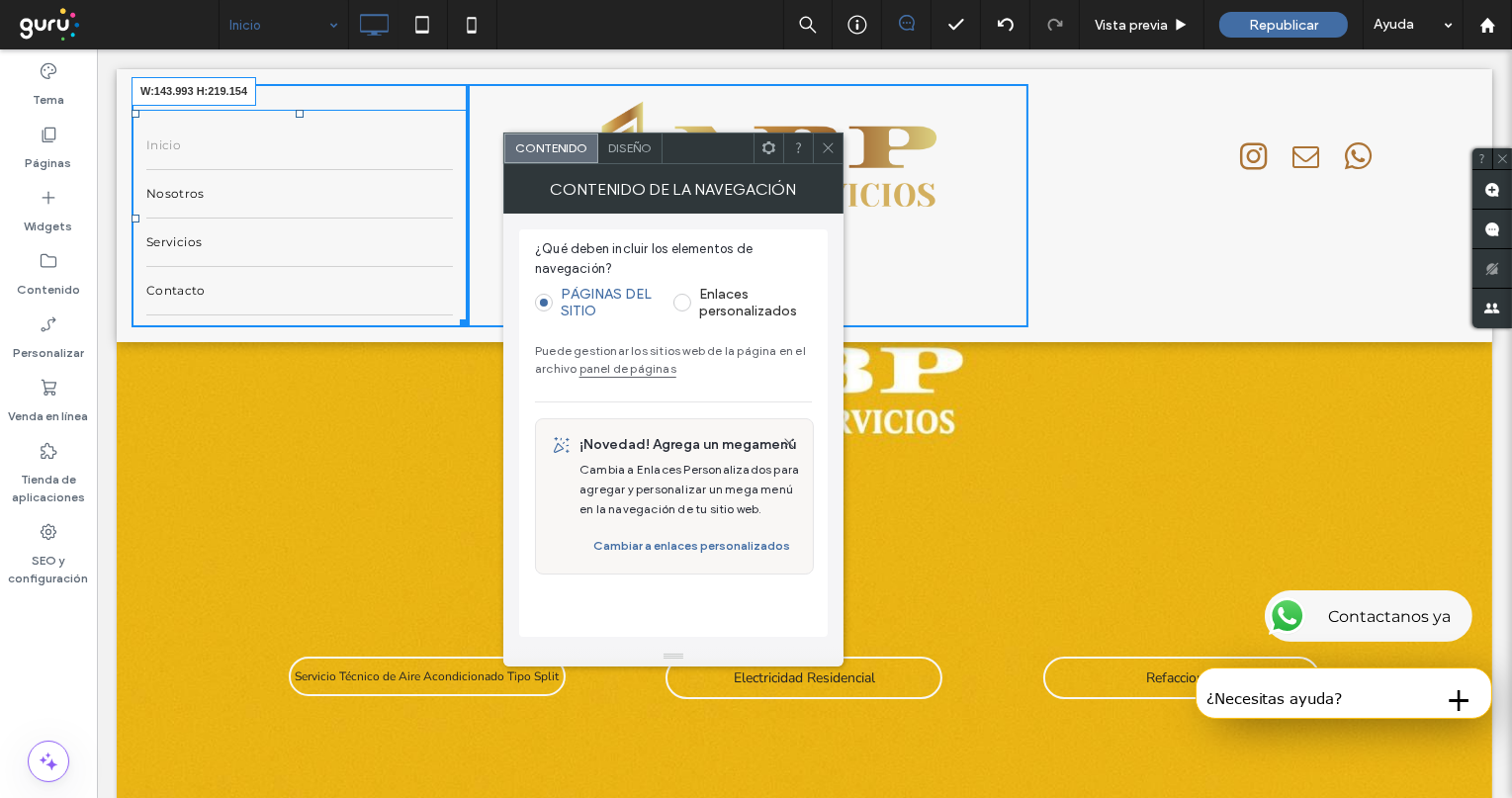 drag, startPoint x: 455, startPoint y: 322, endPoint x: 356, endPoint y: 355, distance: 104.35516 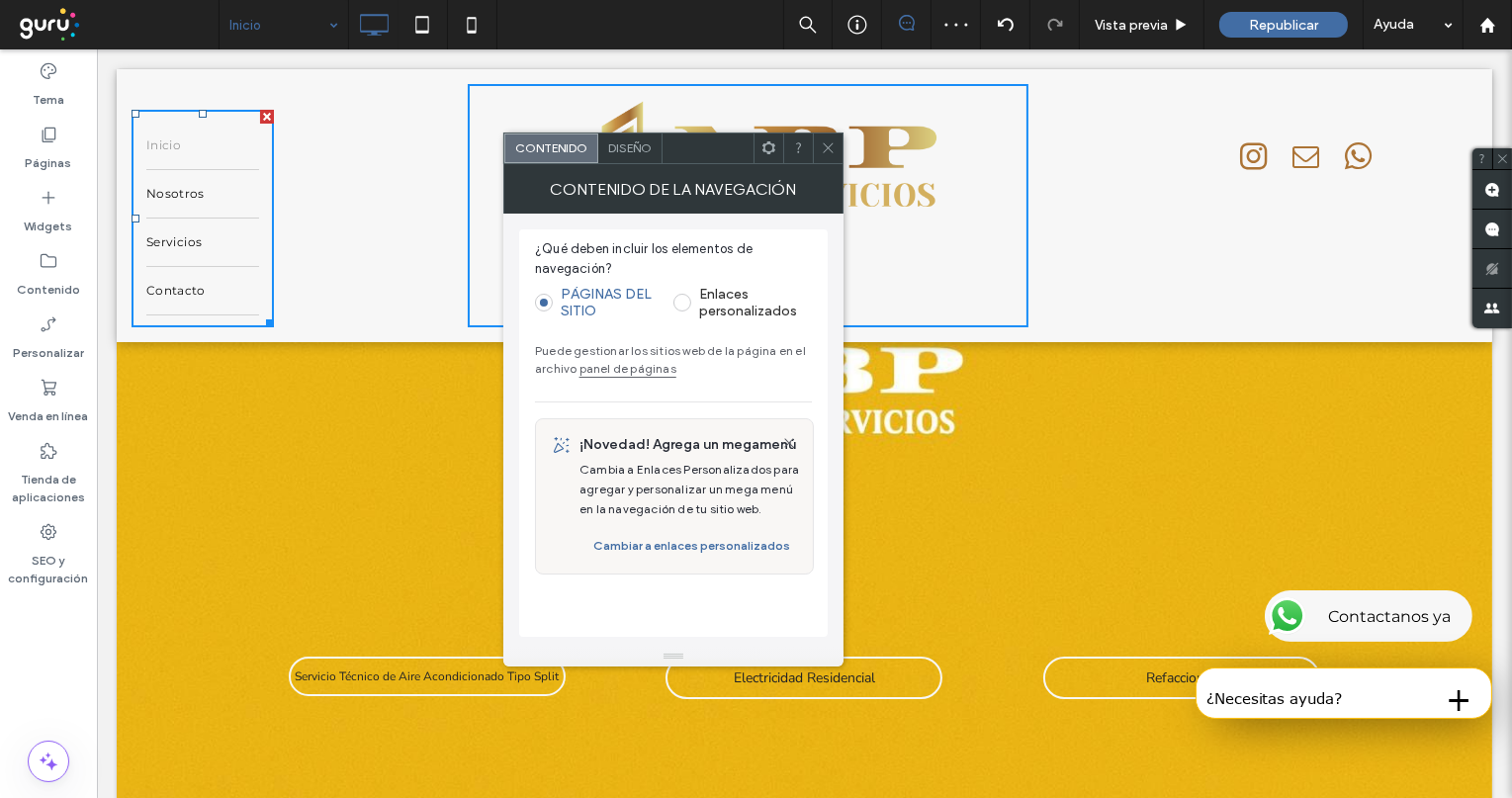 click on "Diseño" at bounding box center (630, 147) 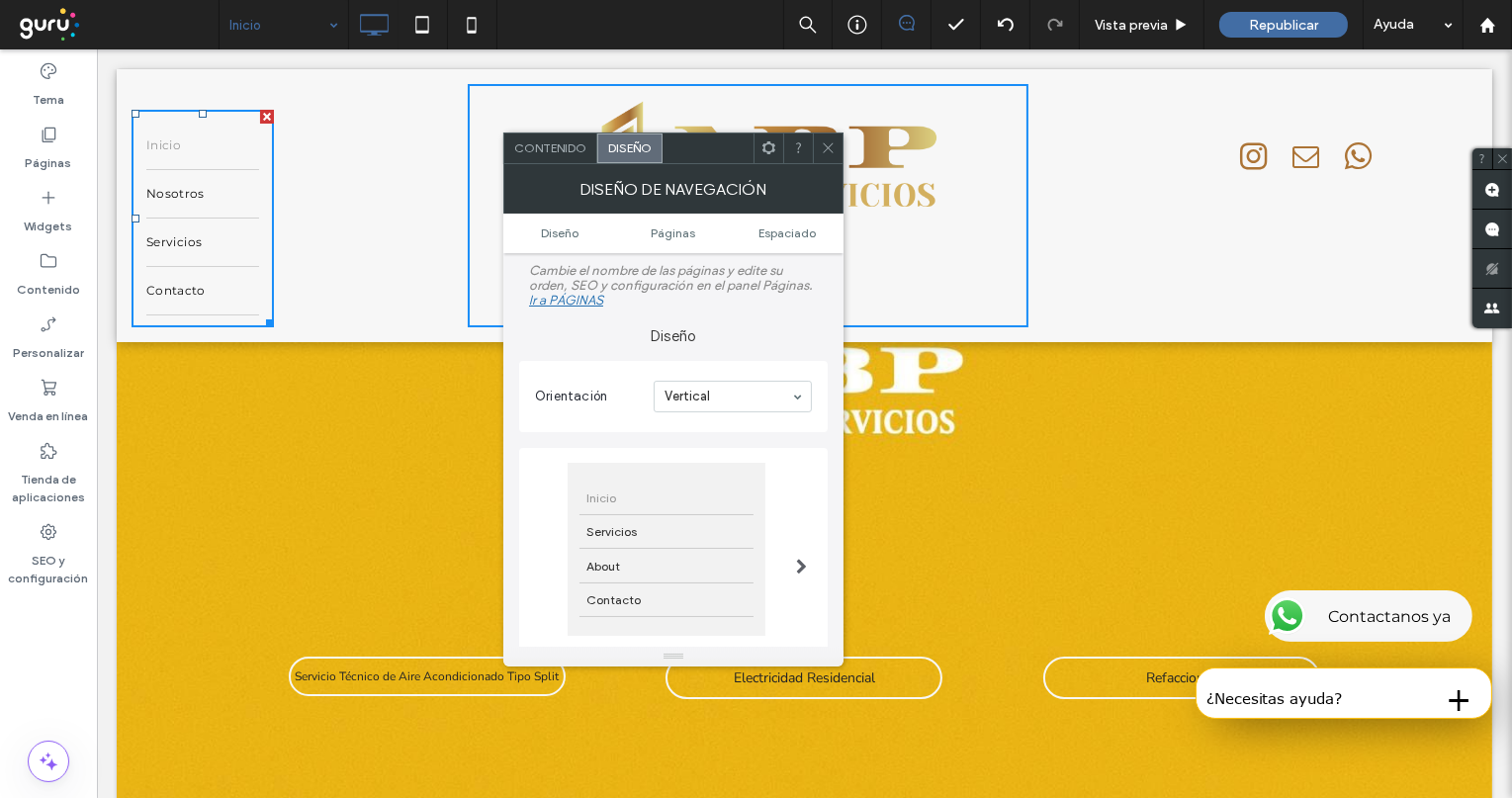 click 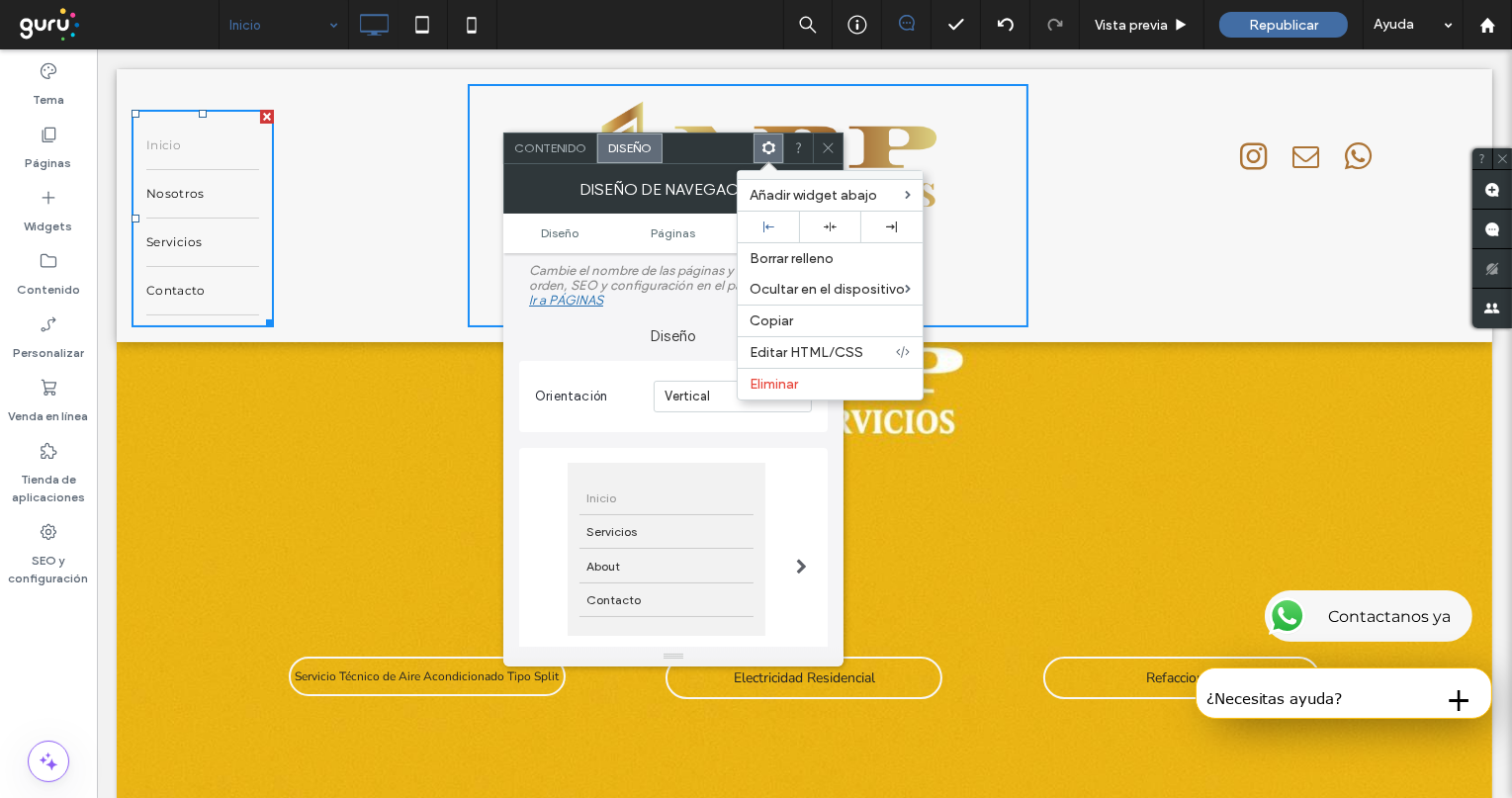 click on "Diseño de navegación" at bounding box center (673, 189) 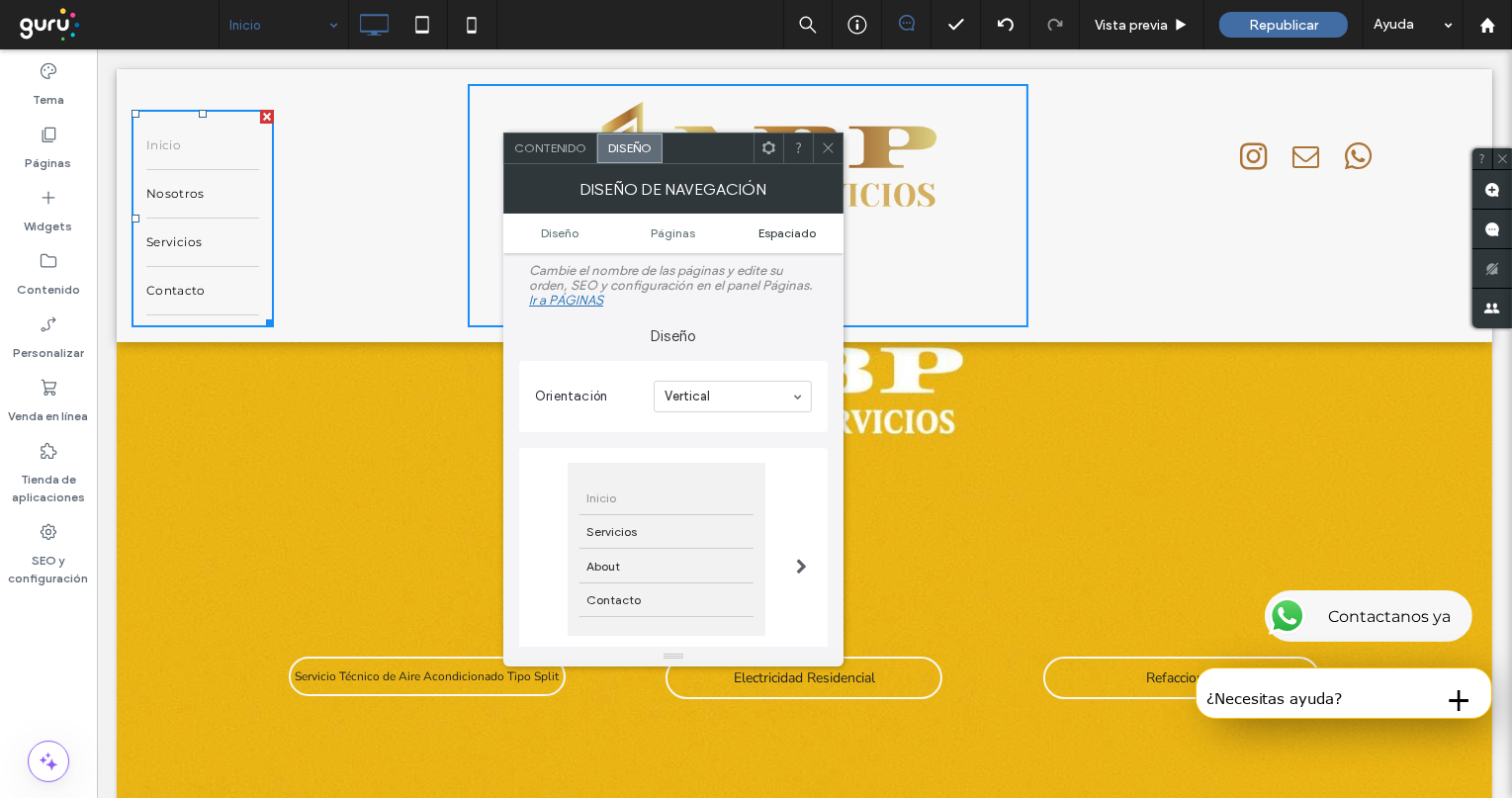 click on "Espaciado" at bounding box center [787, 232] 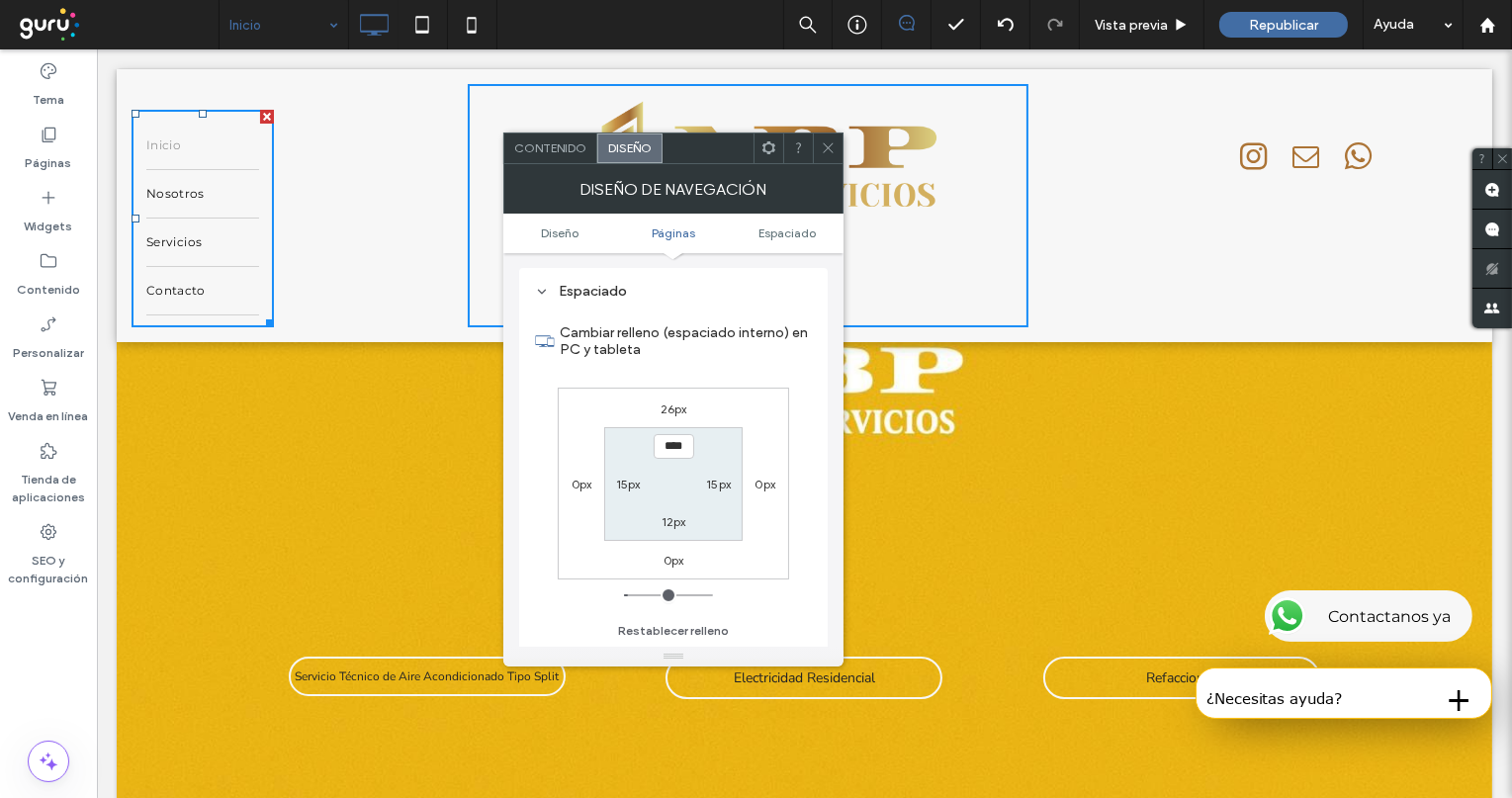 scroll, scrollTop: 571, scrollLeft: 0, axis: vertical 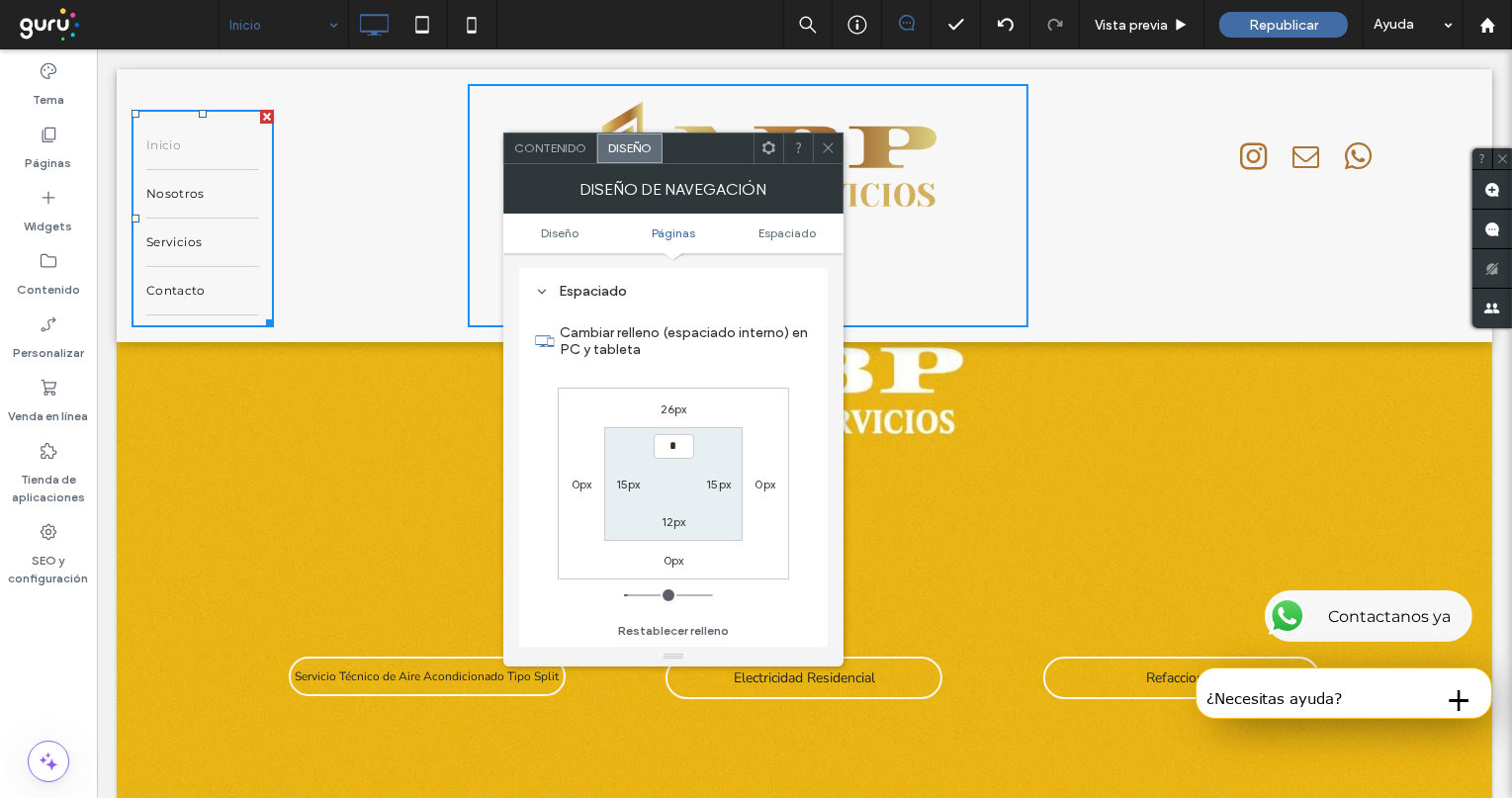 type on "***" 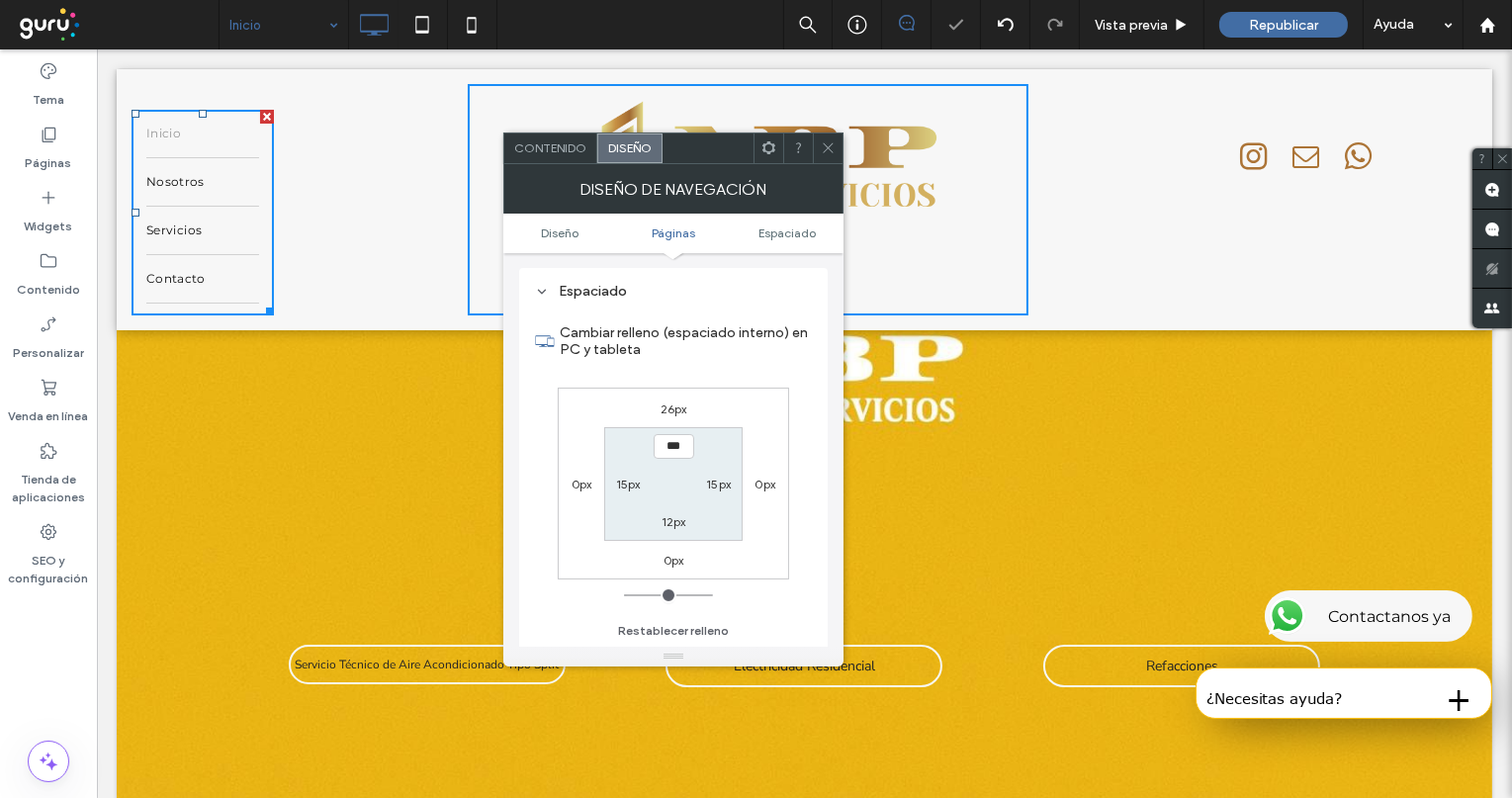 click on "26px" at bounding box center [673, 408] 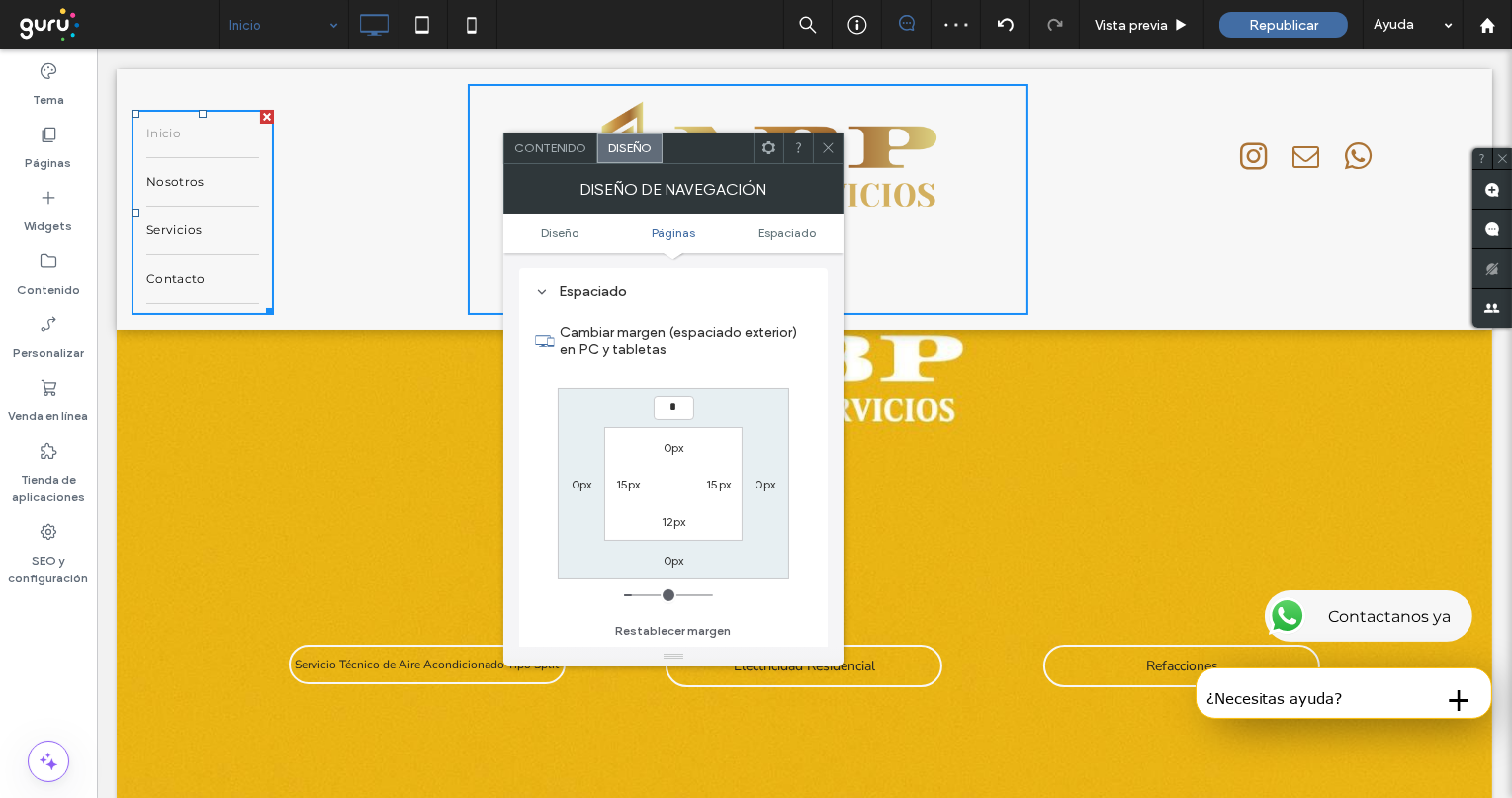 type on "*" 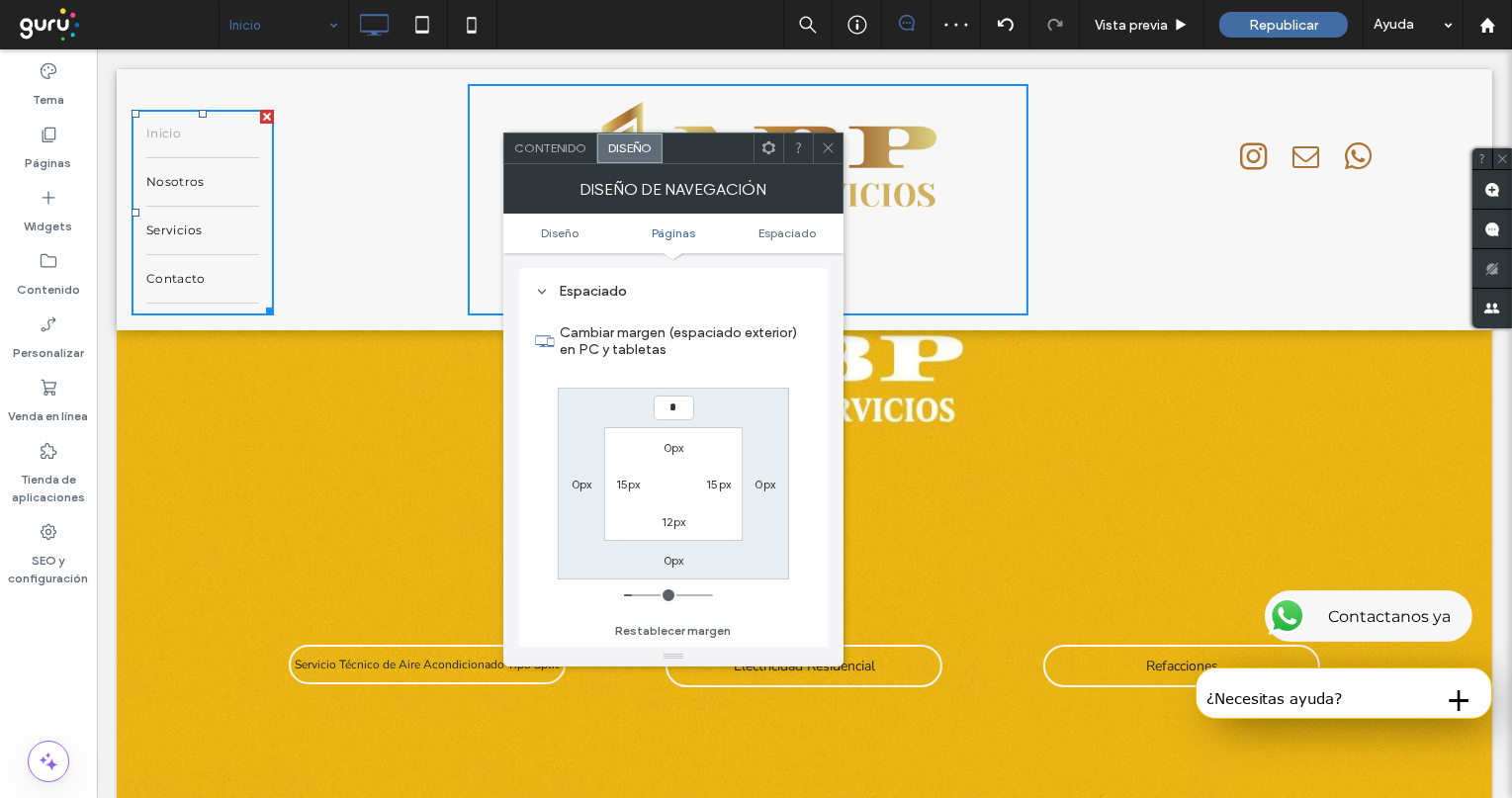 type on "*" 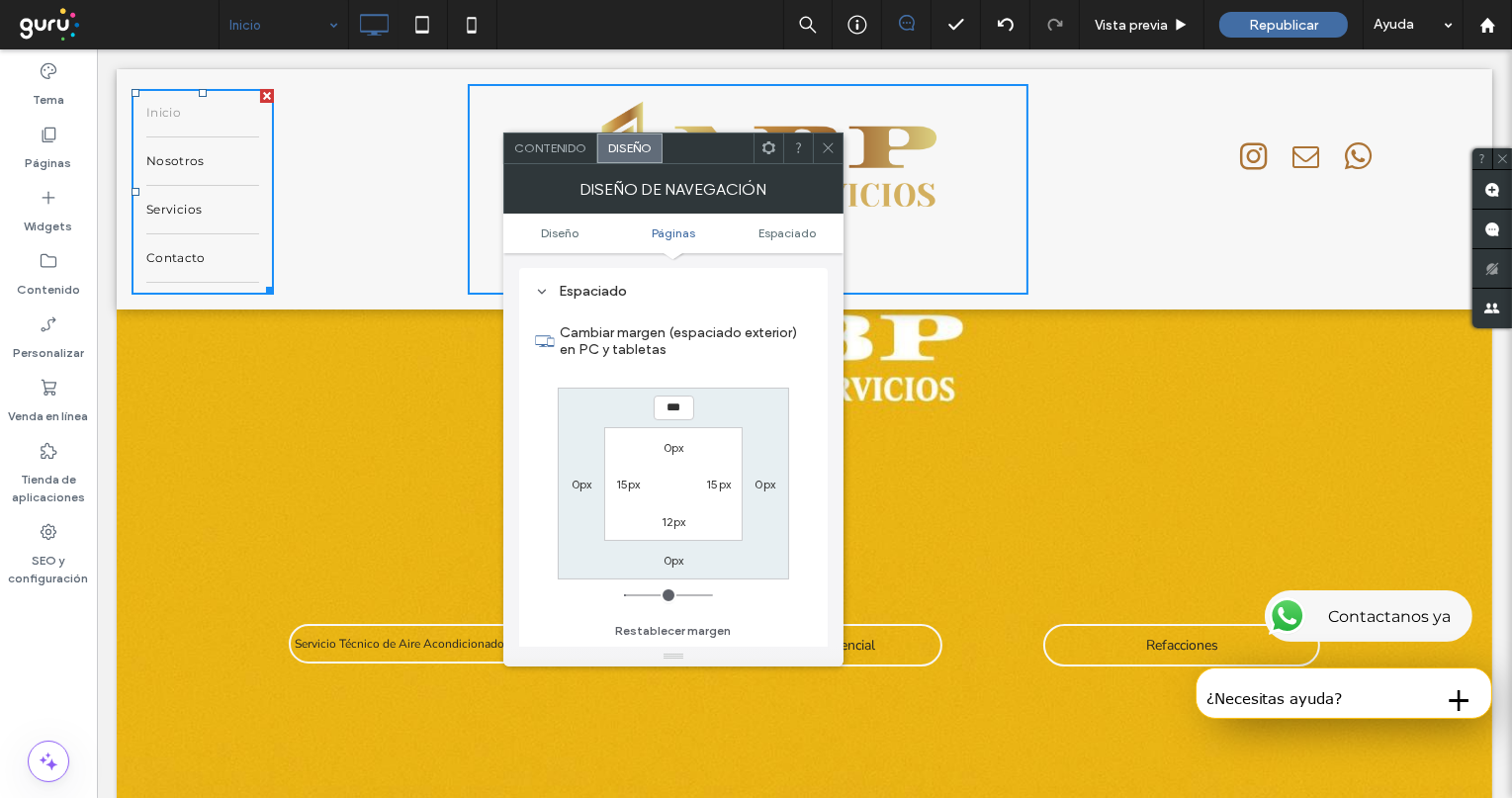 click 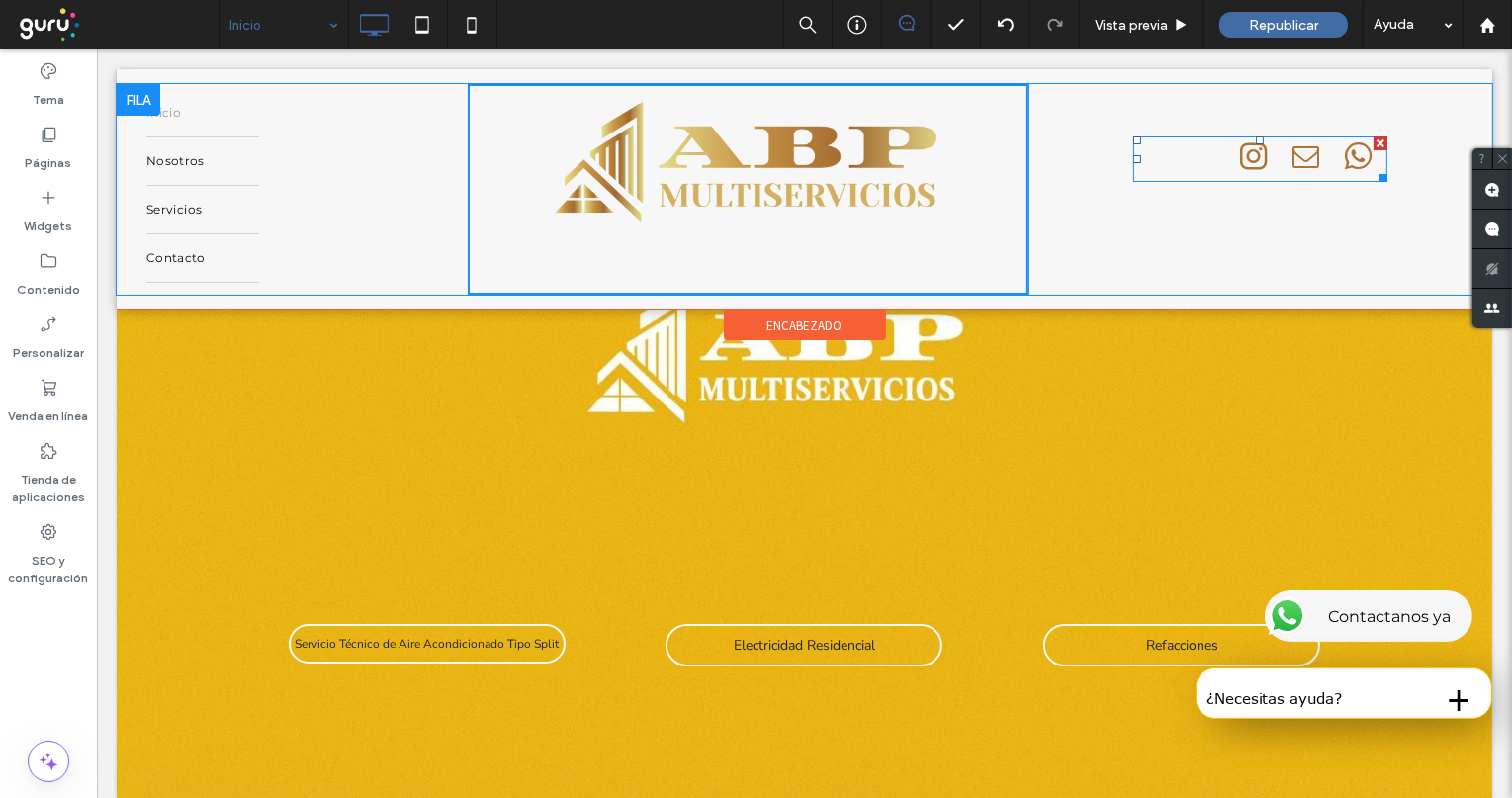 click at bounding box center (1309, 159) 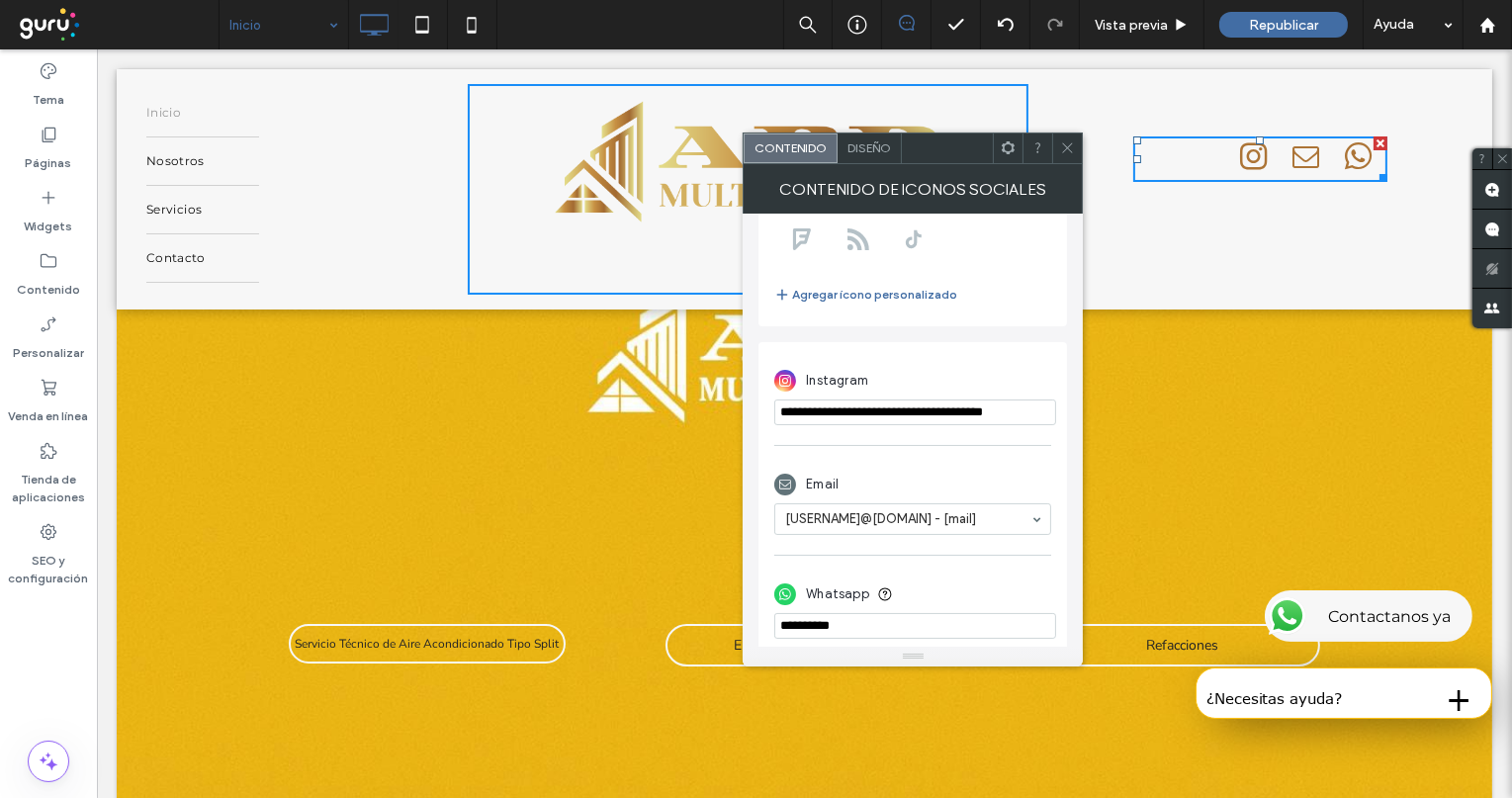 scroll, scrollTop: 349, scrollLeft: 0, axis: vertical 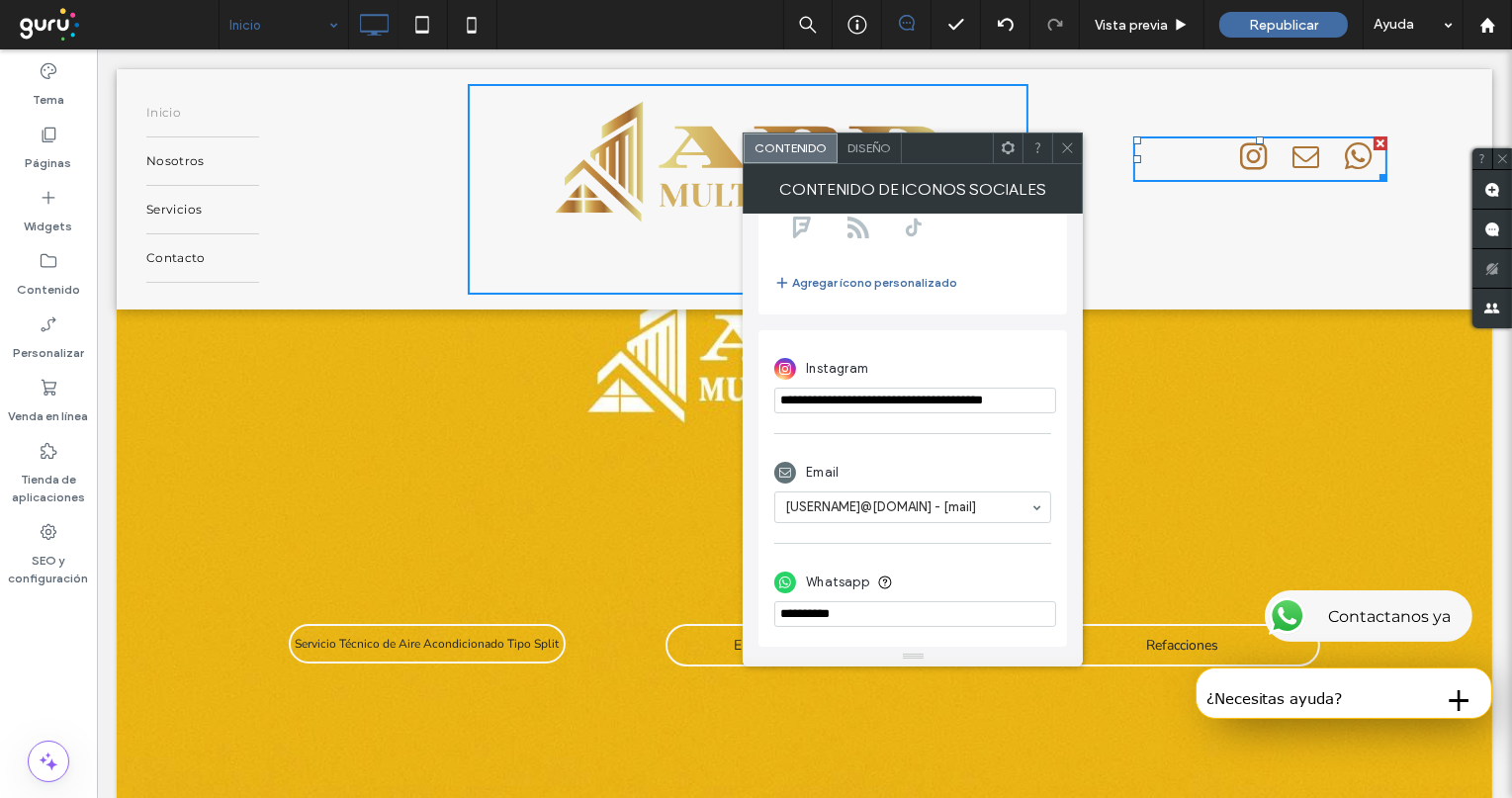 click on "**********" at bounding box center (915, 400) 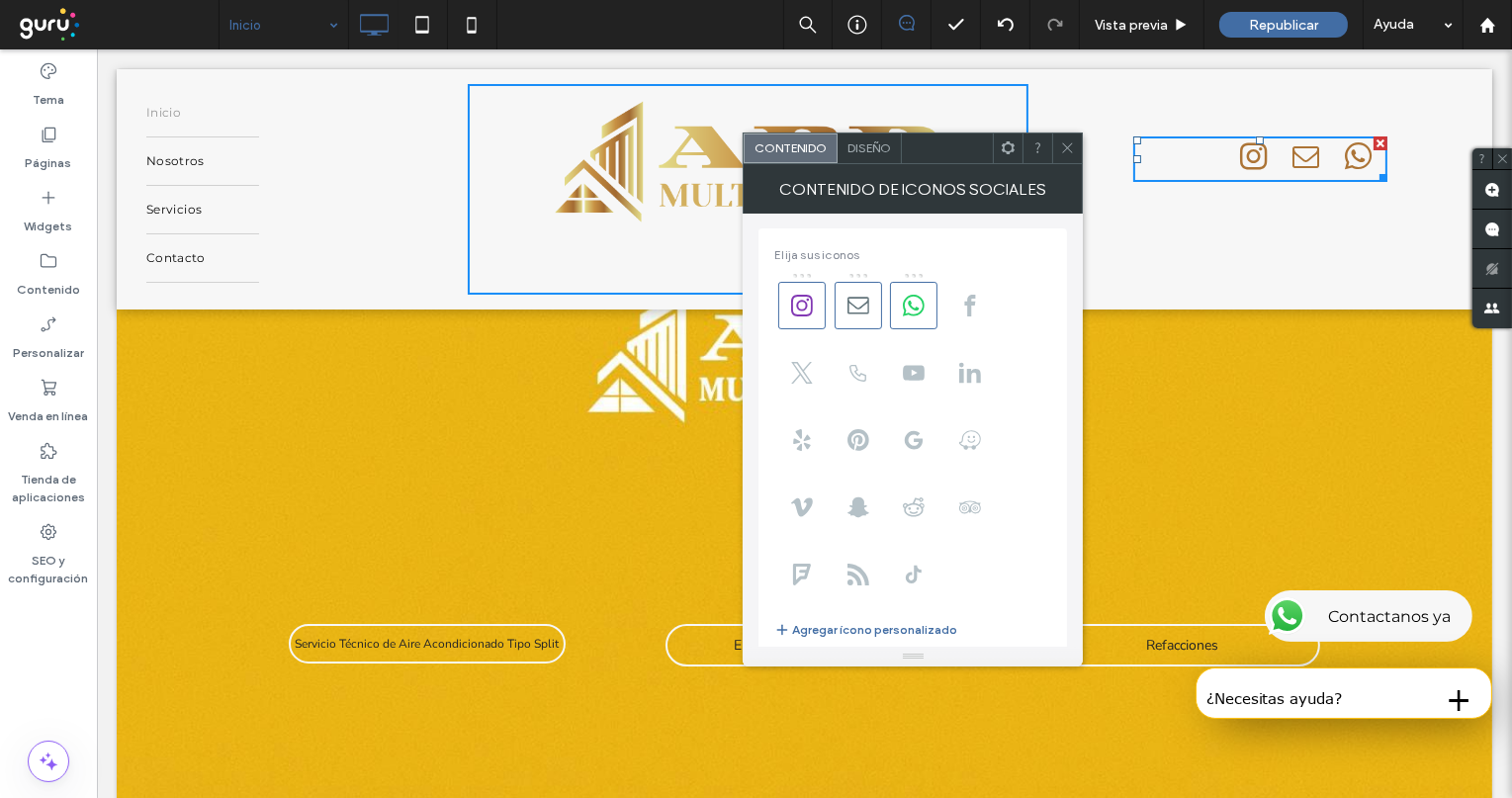 scroll, scrollTop: 0, scrollLeft: 0, axis: both 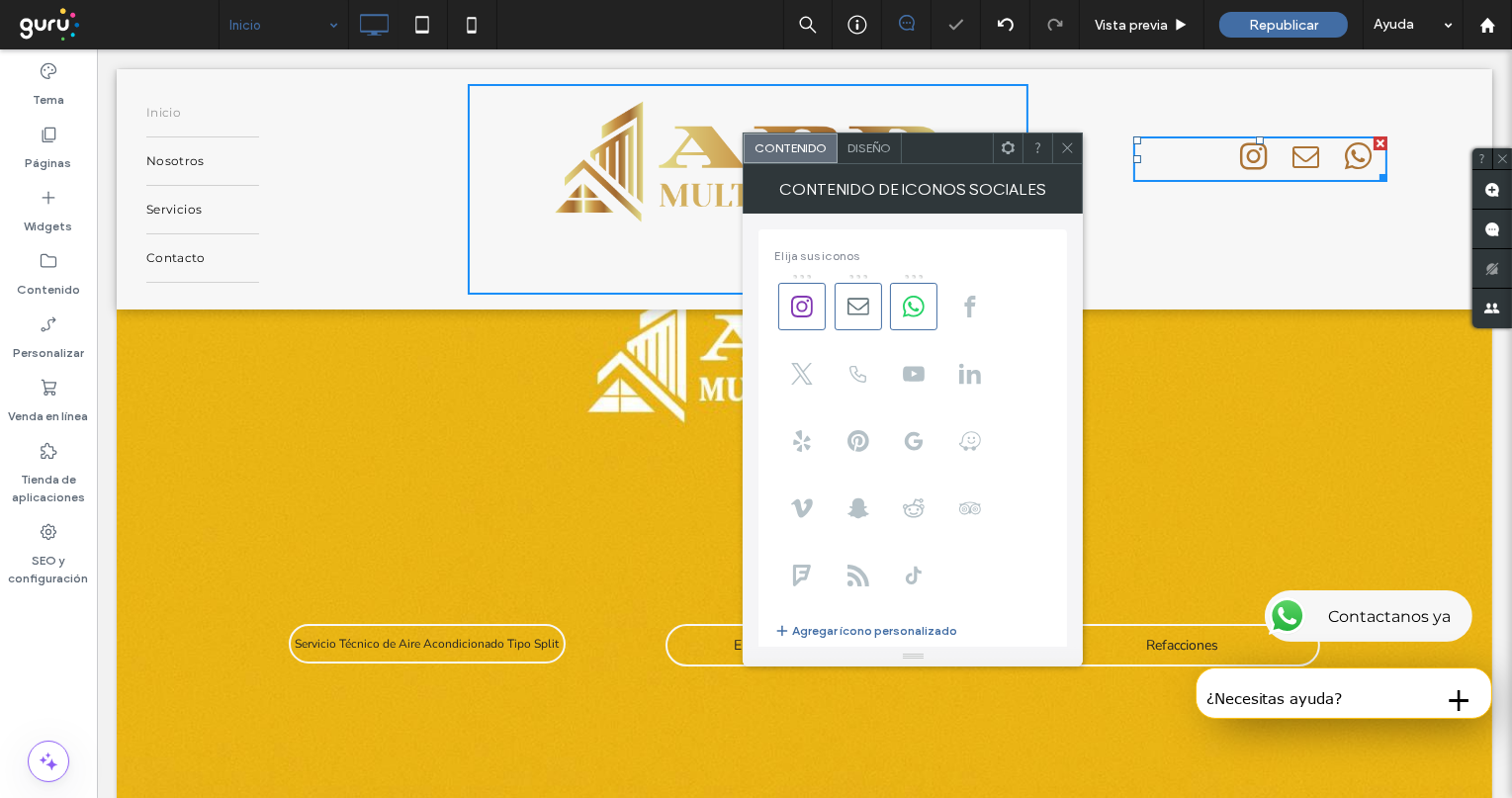 click on "Diseño" at bounding box center (869, 147) 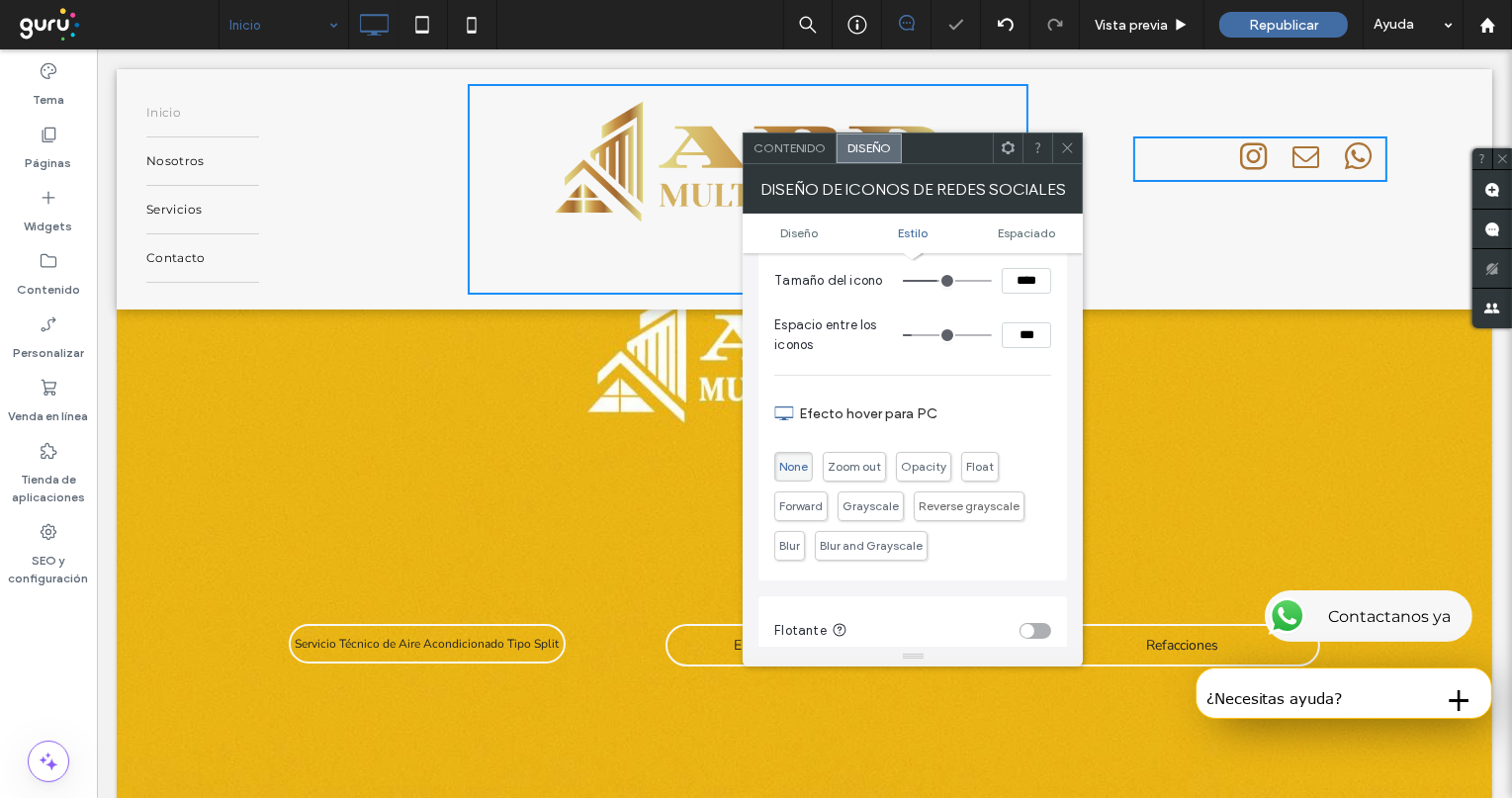 scroll, scrollTop: 0, scrollLeft: 0, axis: both 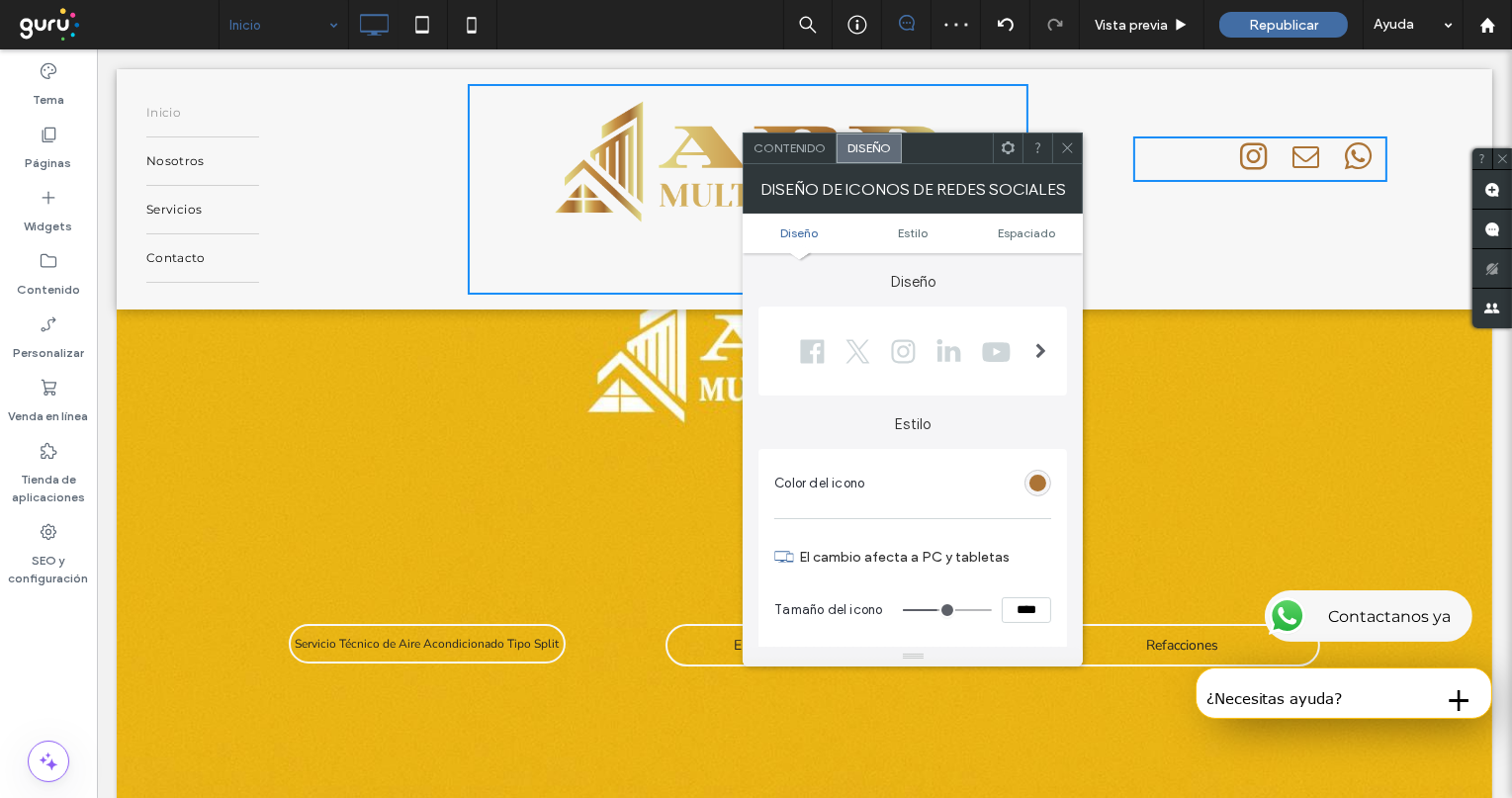 click at bounding box center [905, 351] 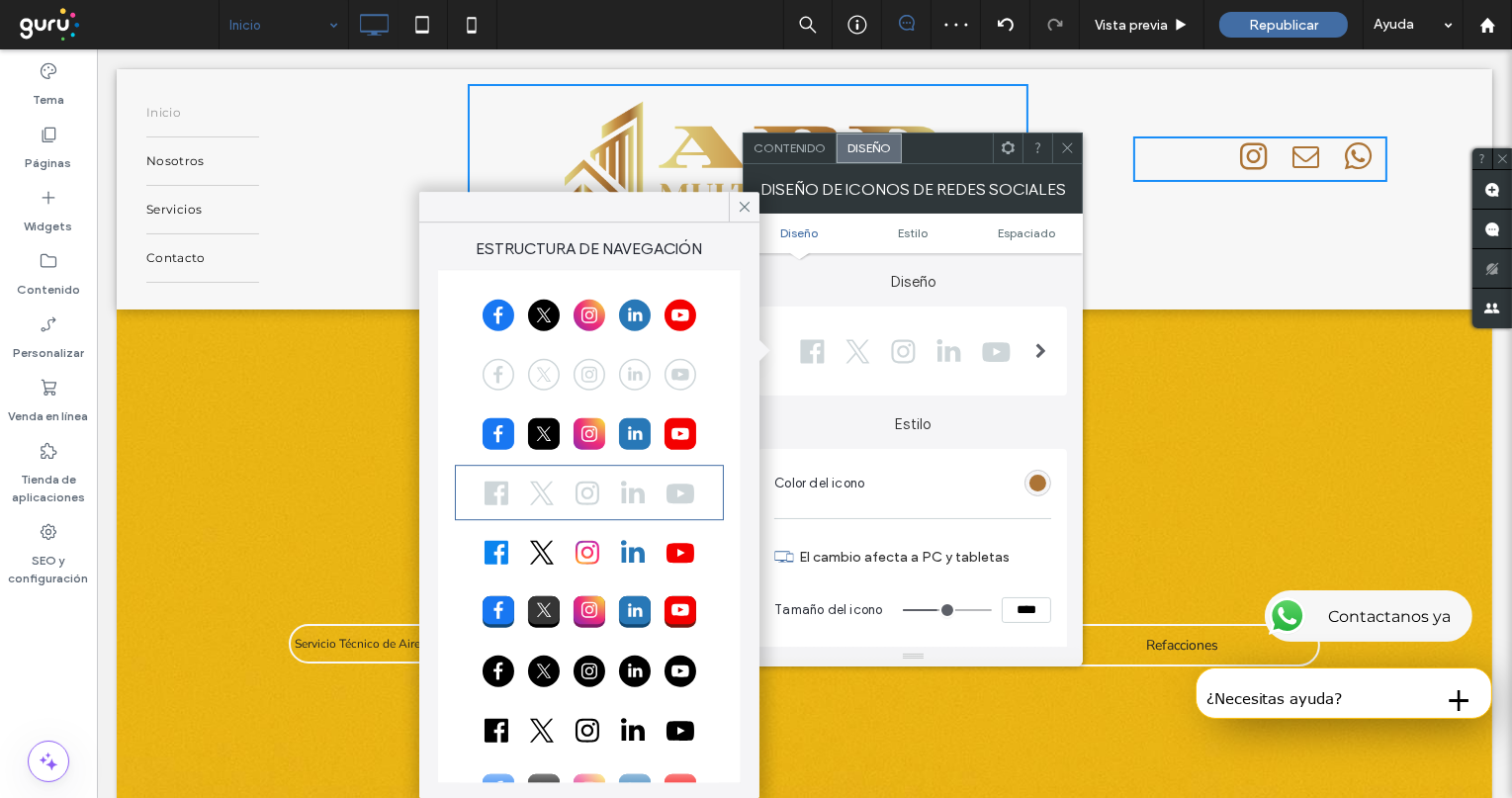 click at bounding box center [589, 314] 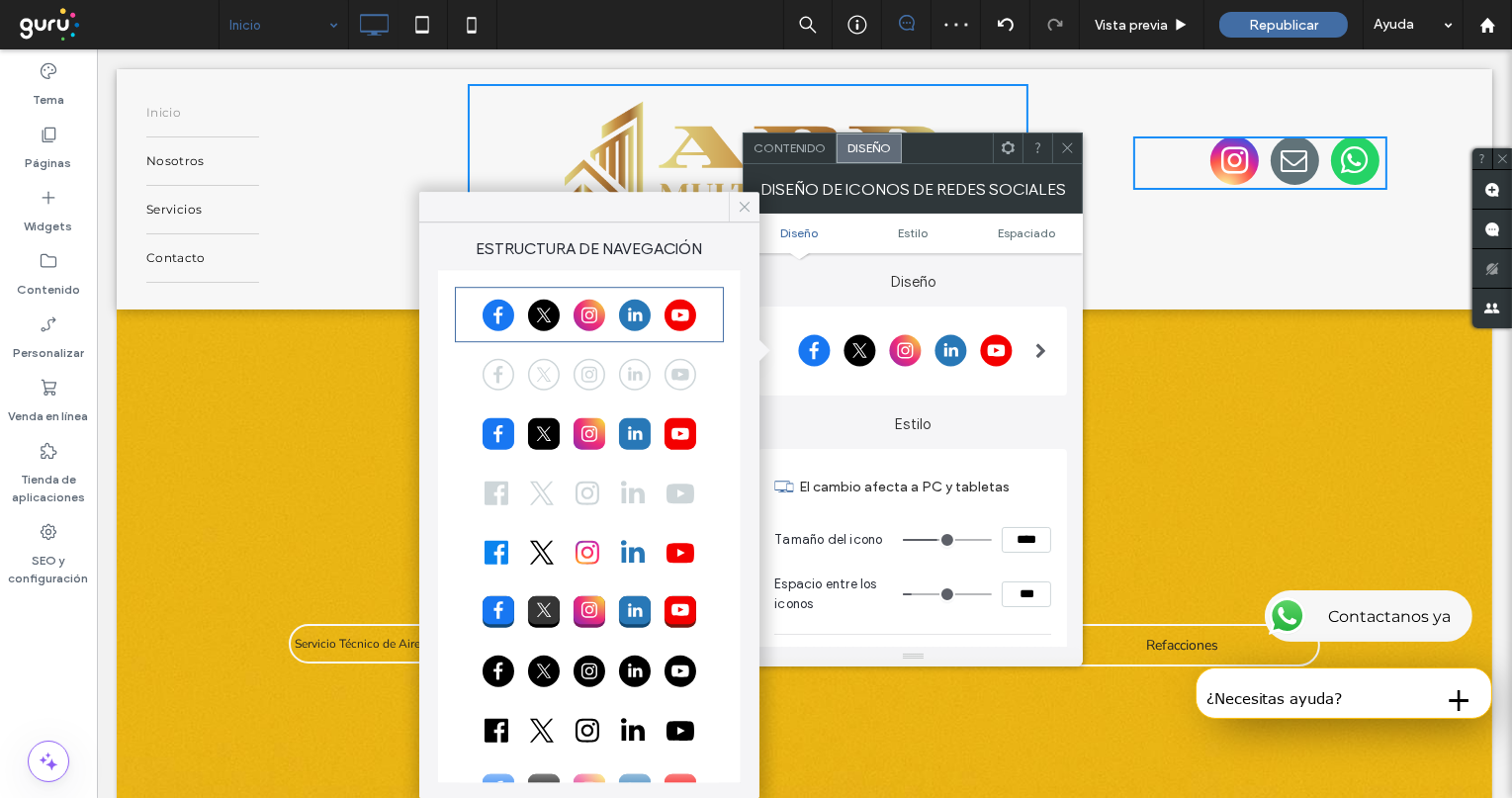 click 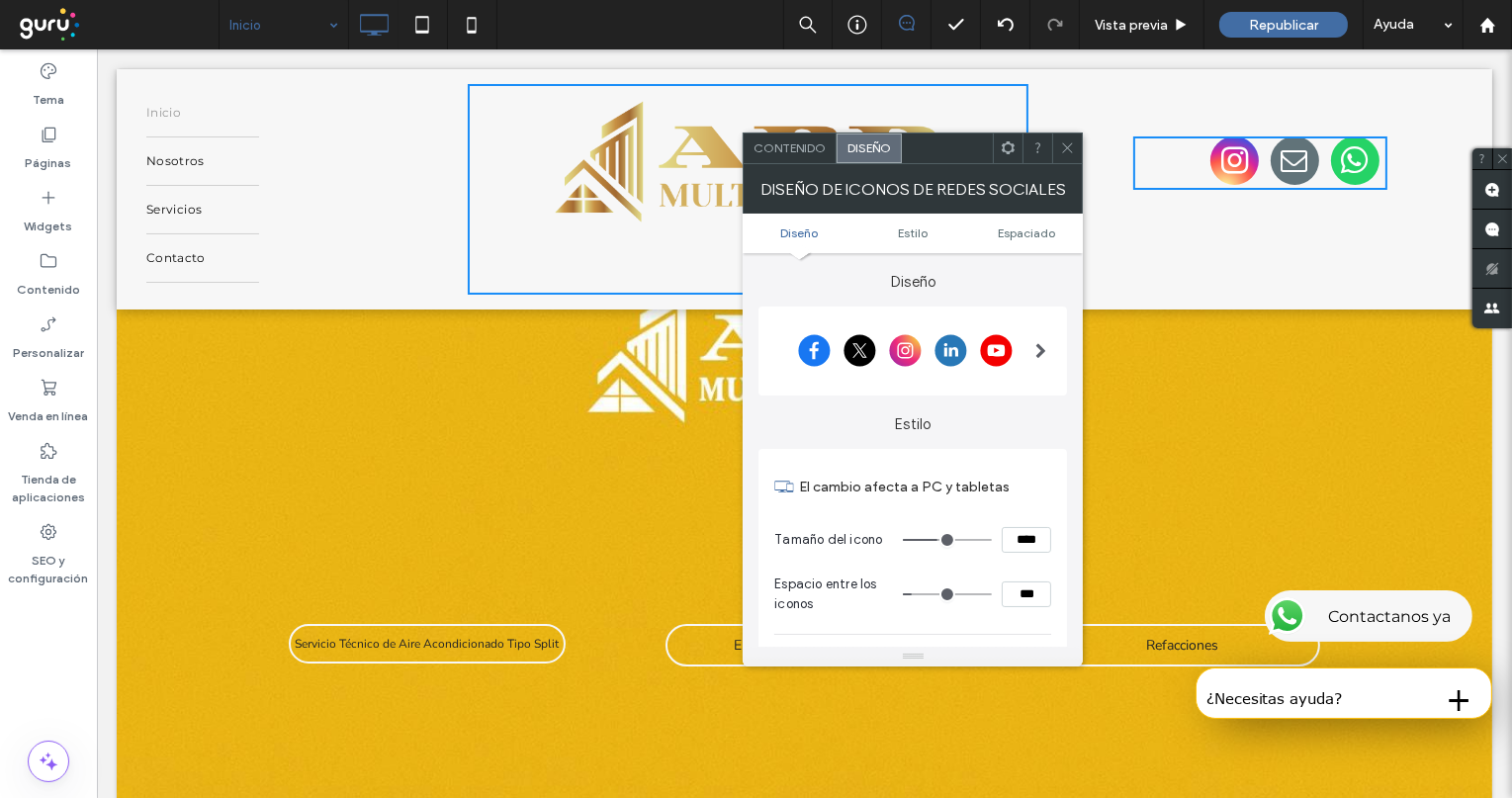 type on "**" 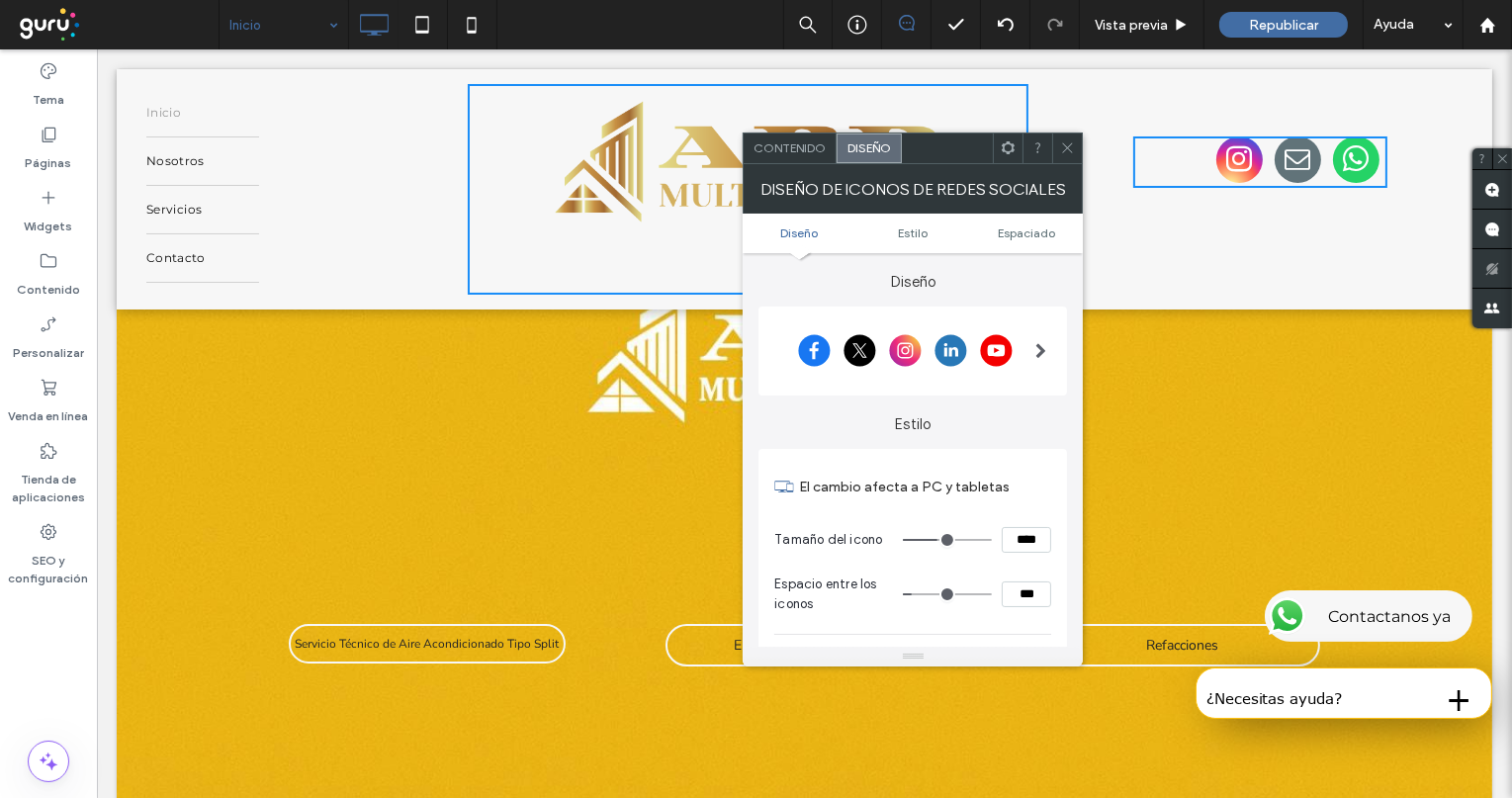 type on "**" 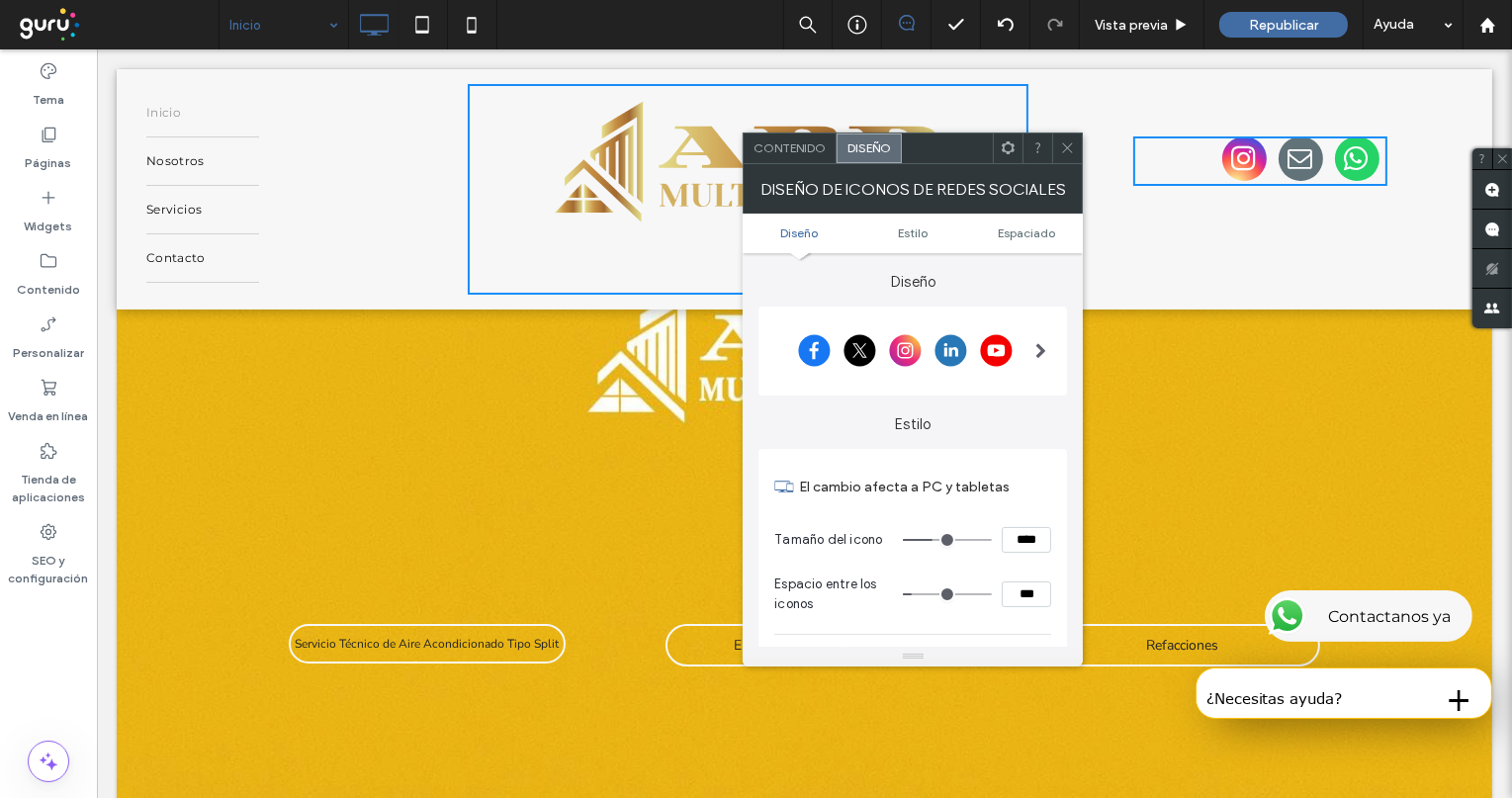 drag, startPoint x: 940, startPoint y: 541, endPoint x: 938, endPoint y: 530, distance: 11.18034 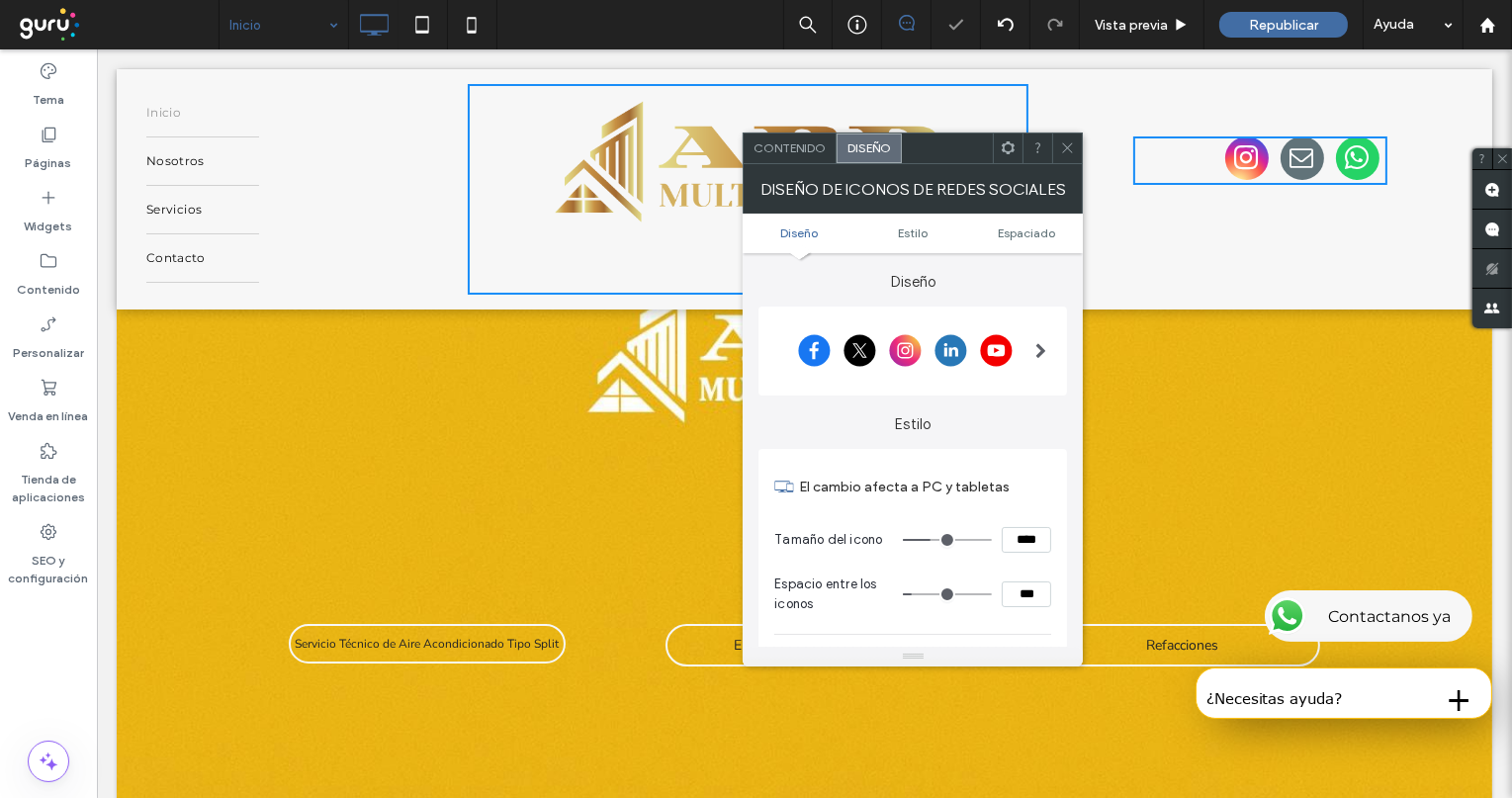 click 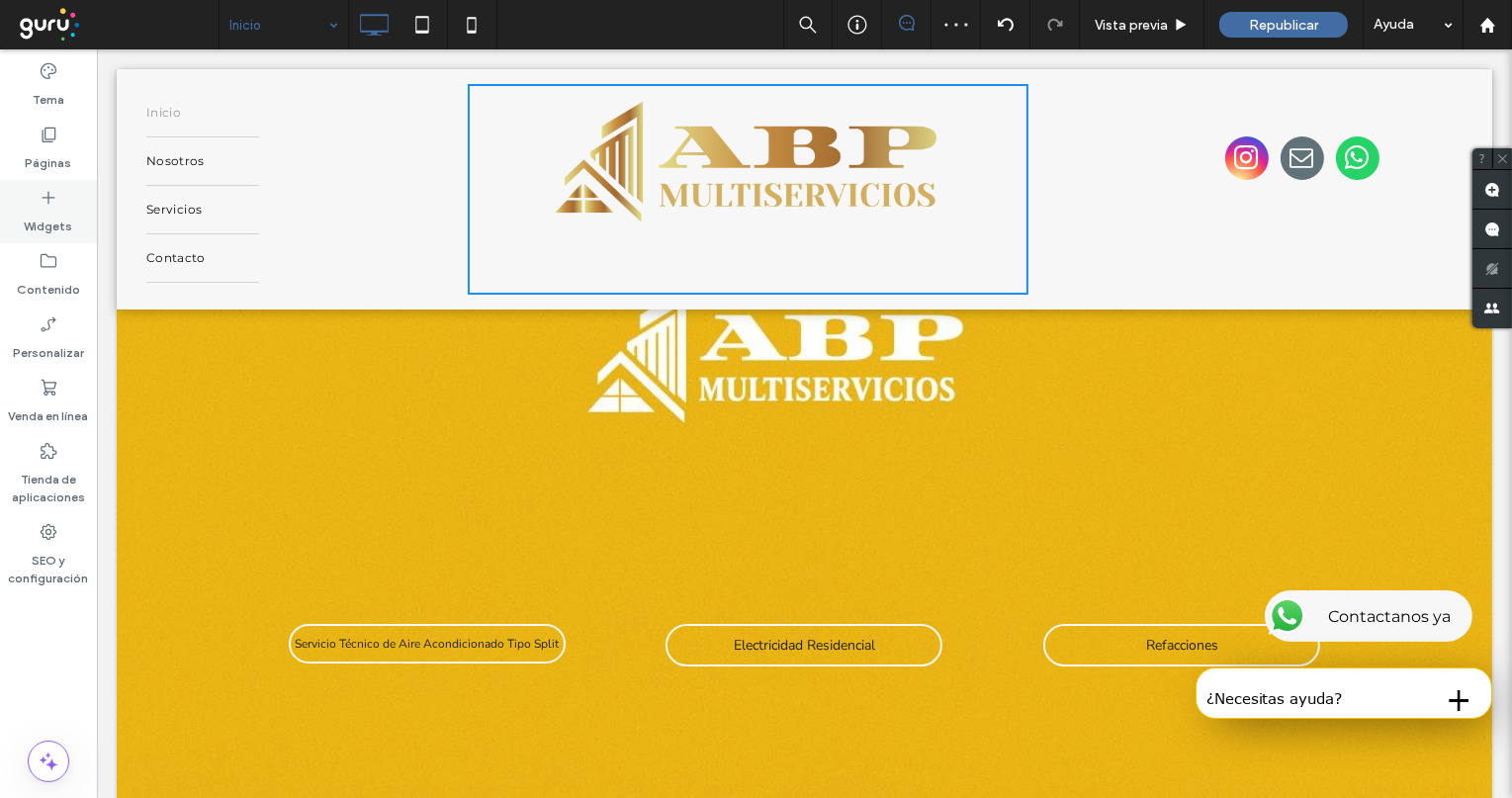 click on "Widgets" at bounding box center (48, 222) 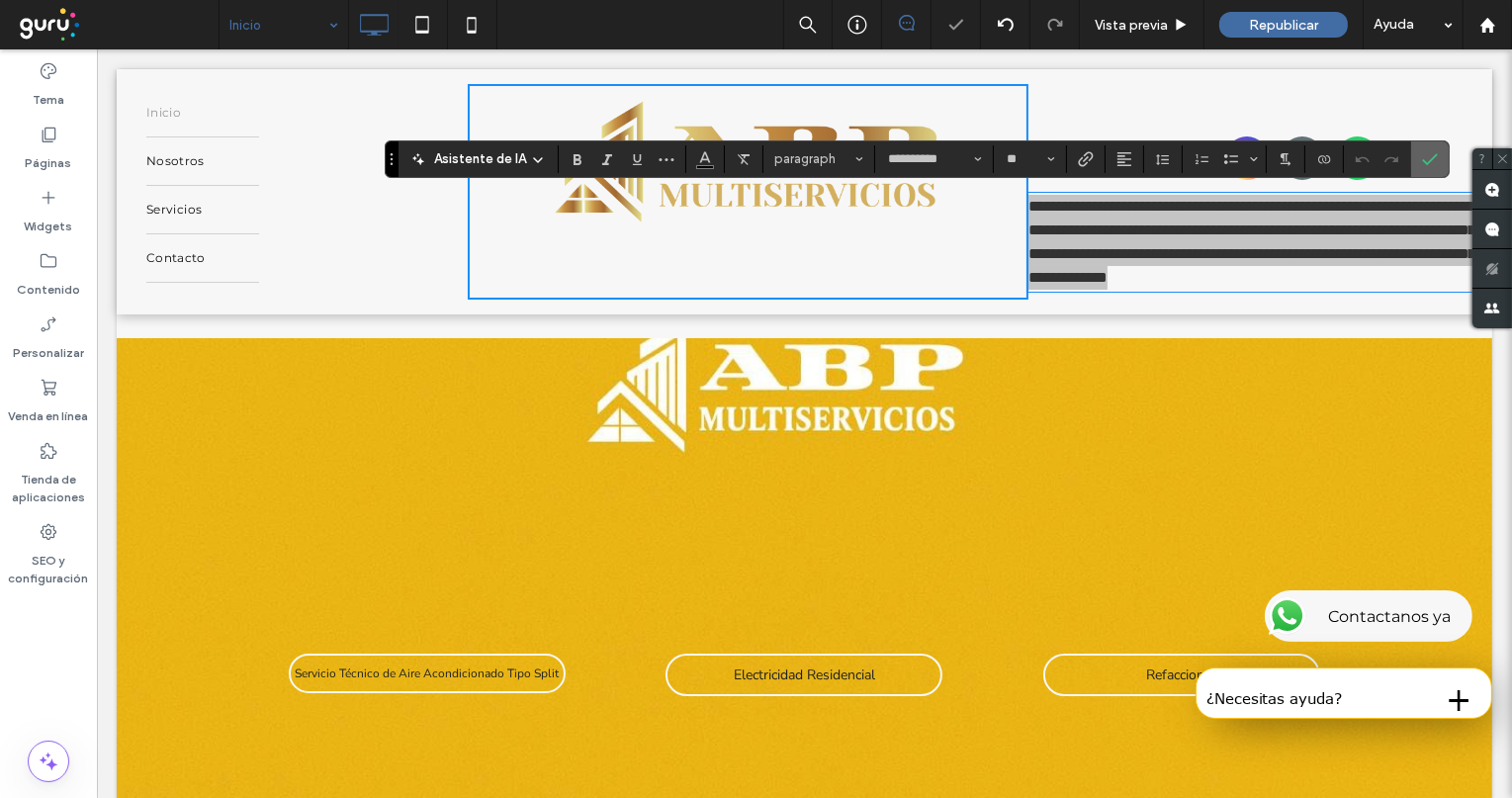 click 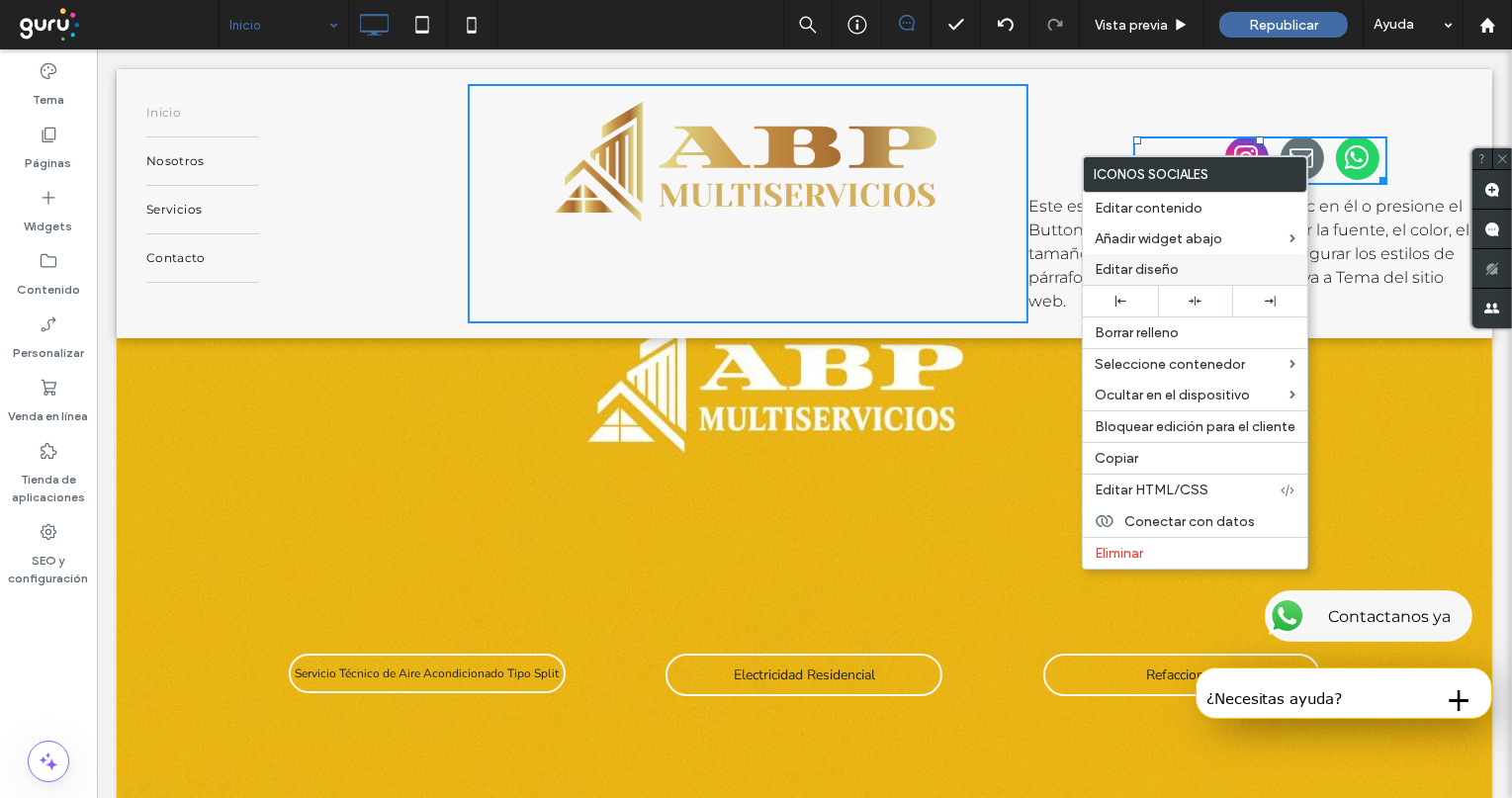 click on "Editar diseño" at bounding box center [1136, 269] 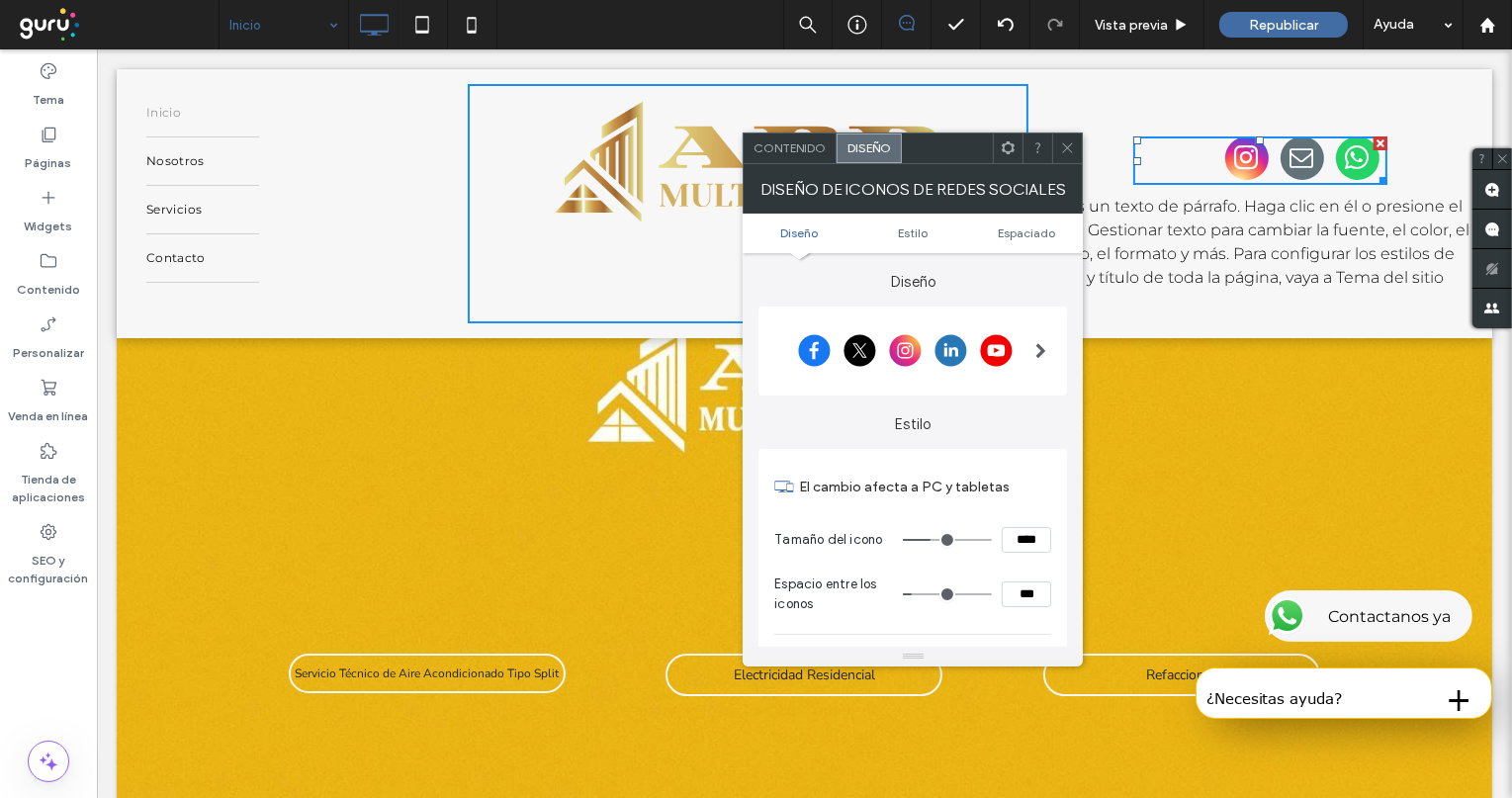 click at bounding box center (905, 351) 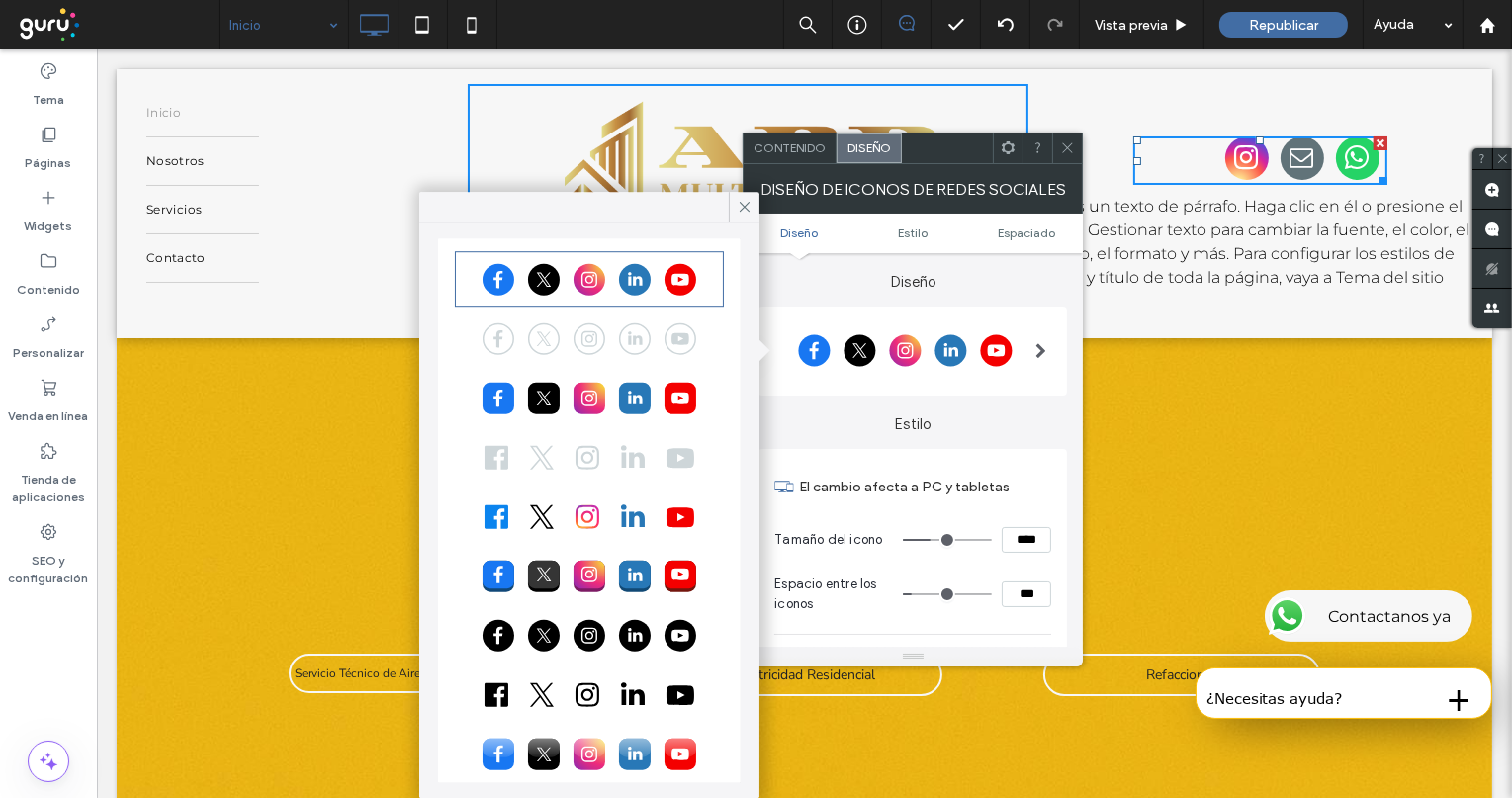scroll, scrollTop: 55, scrollLeft: 0, axis: vertical 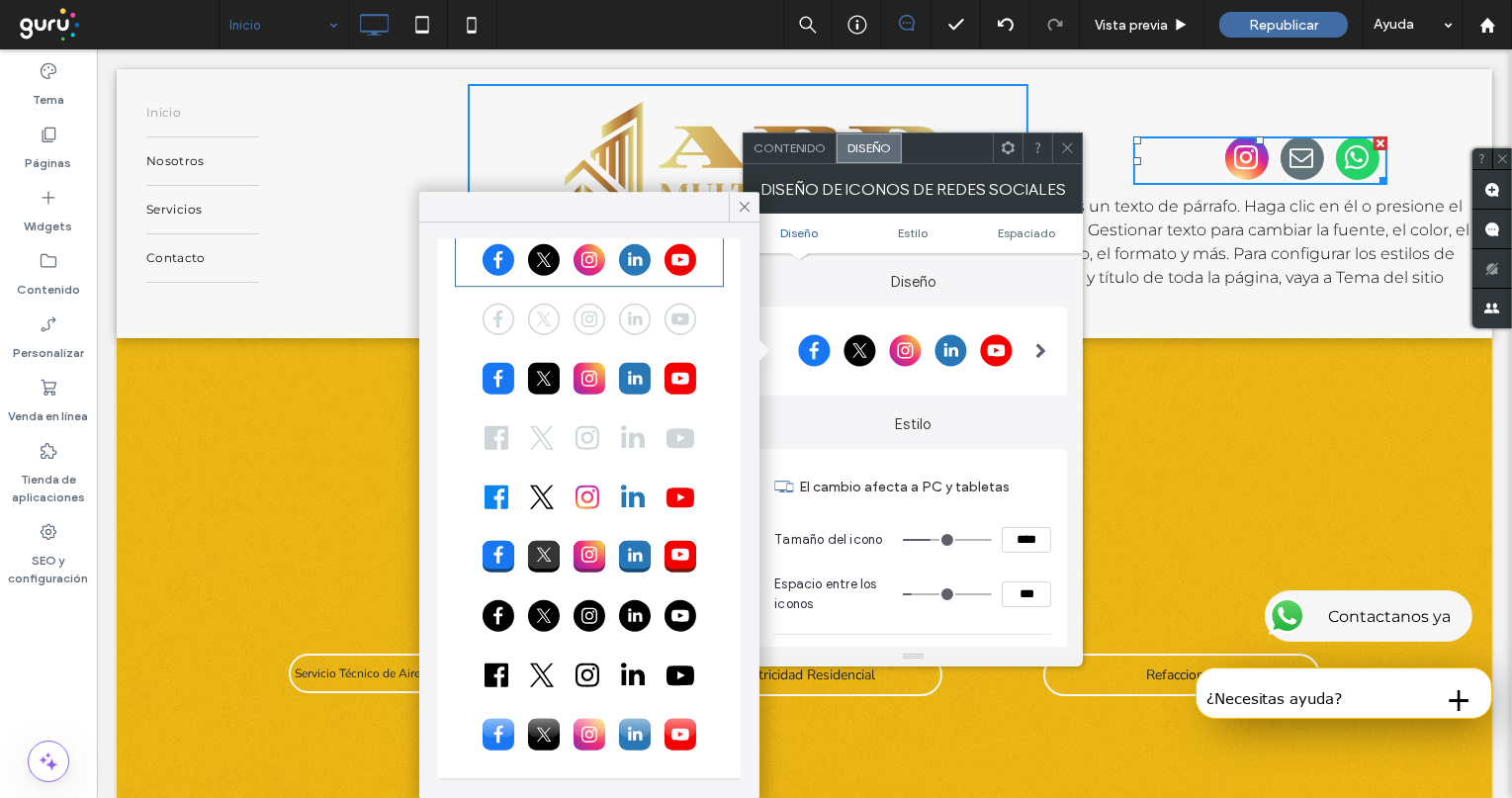 drag, startPoint x: 621, startPoint y: 207, endPoint x: 633, endPoint y: 204, distance: 12.369317 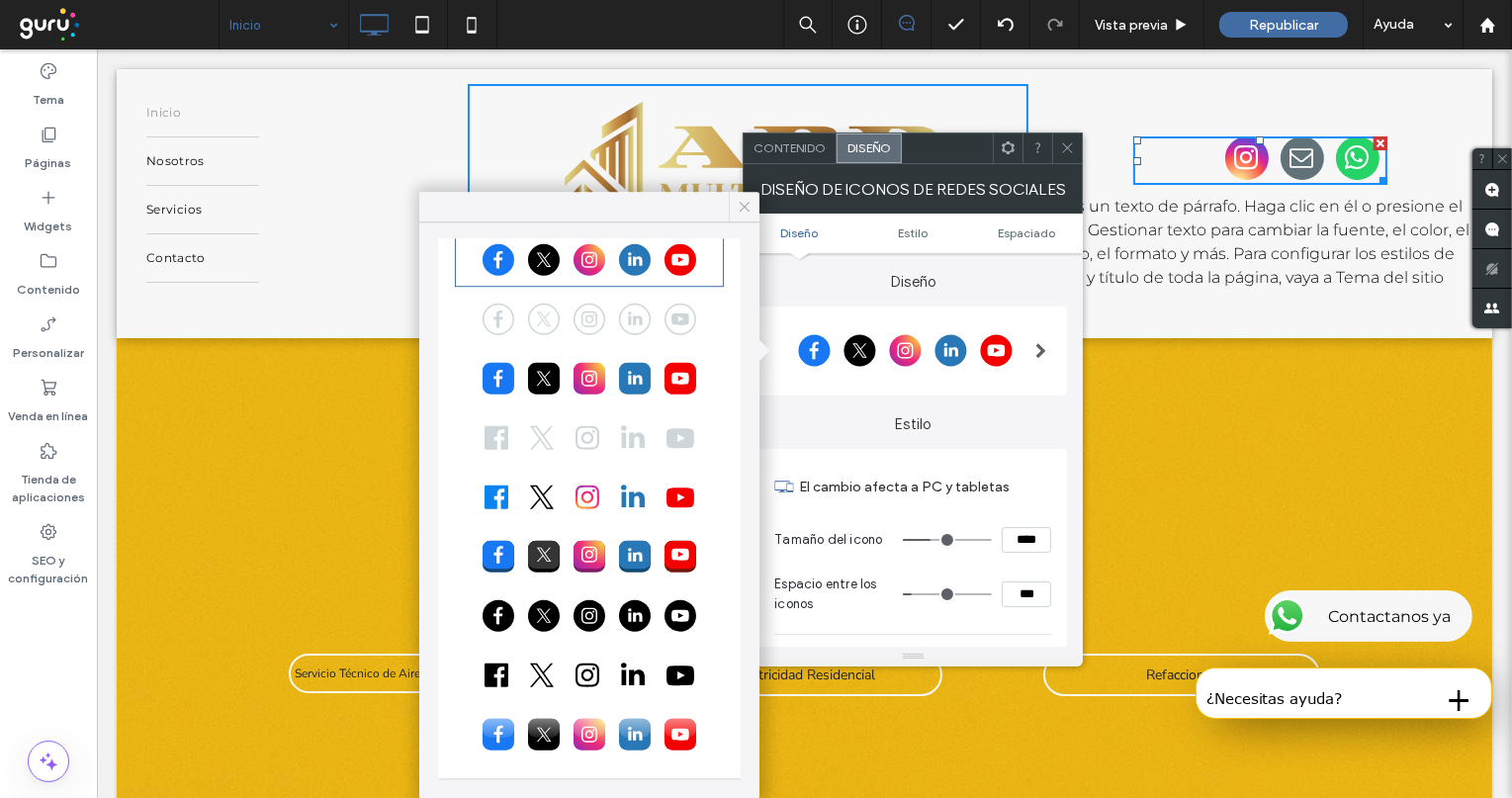 click at bounding box center (745, 207) 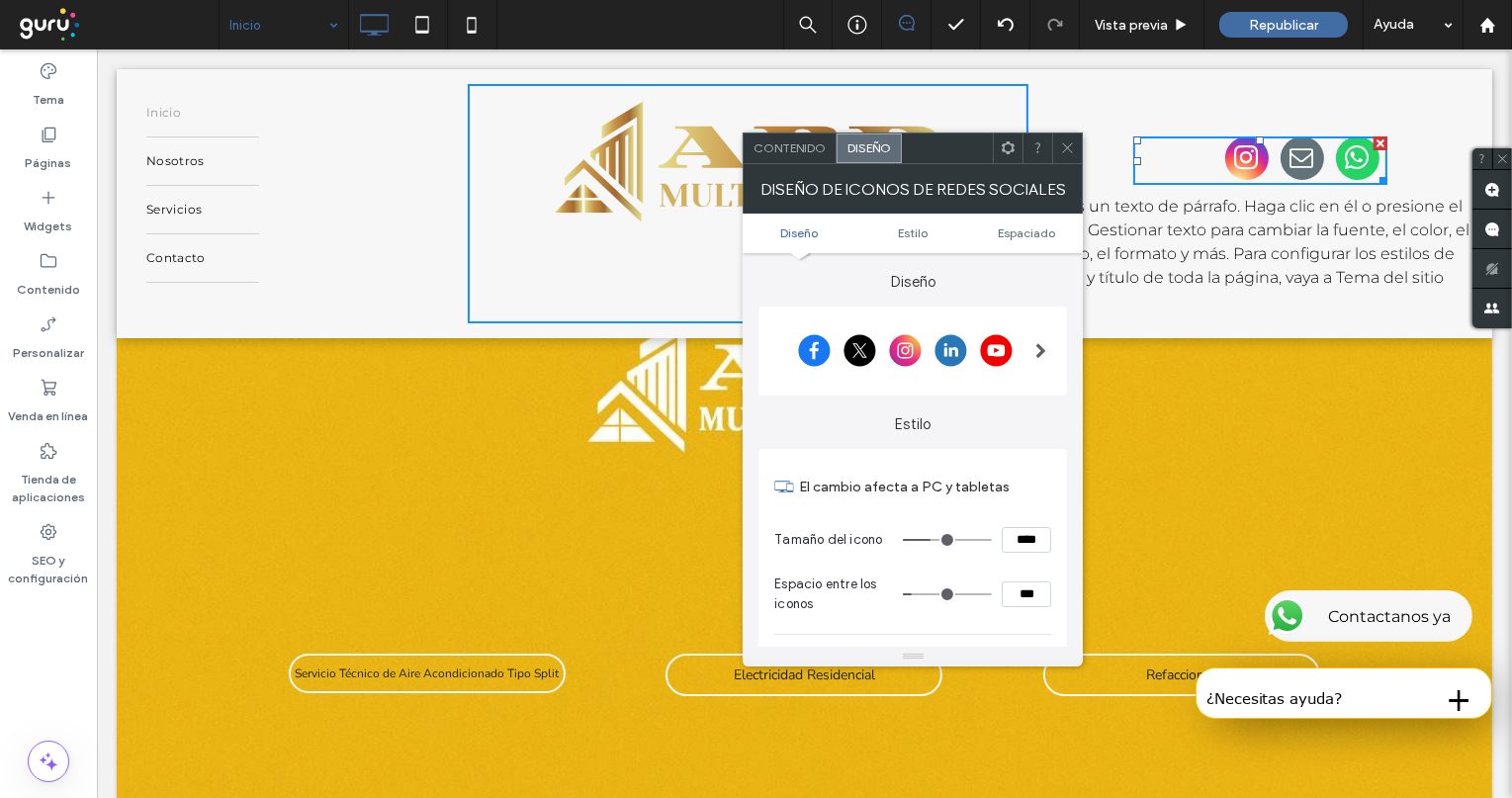 click 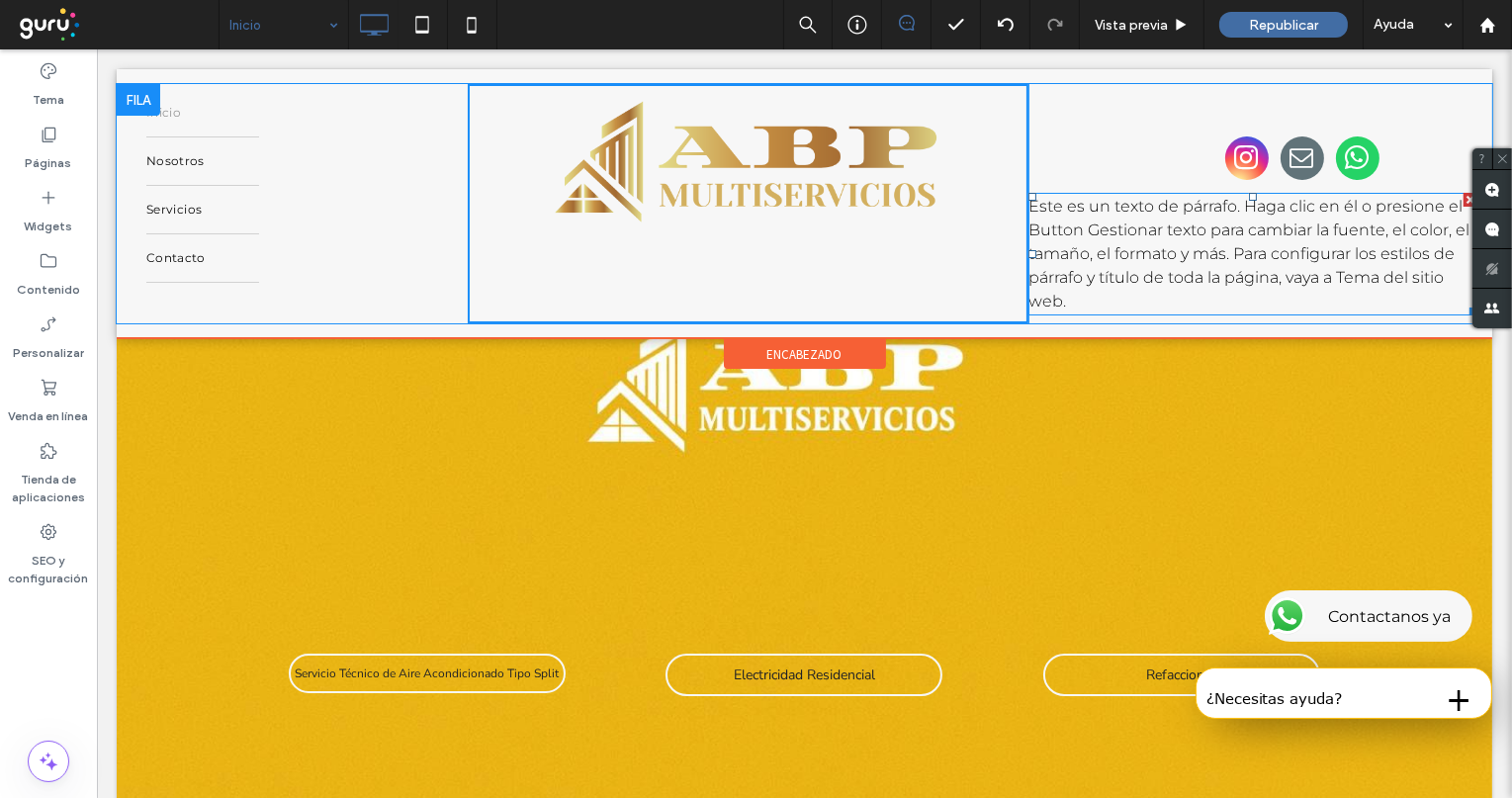 click on "Este es un texto de párrafo. Haga clic en él o presione el Button Gestionar texto para cambiar la fuente, el color, el tamaño, el formato y más. Para configurar los estilos de párrafo y título de toda la página, vaya a Tema del sitio web." at bounding box center (1248, 253) 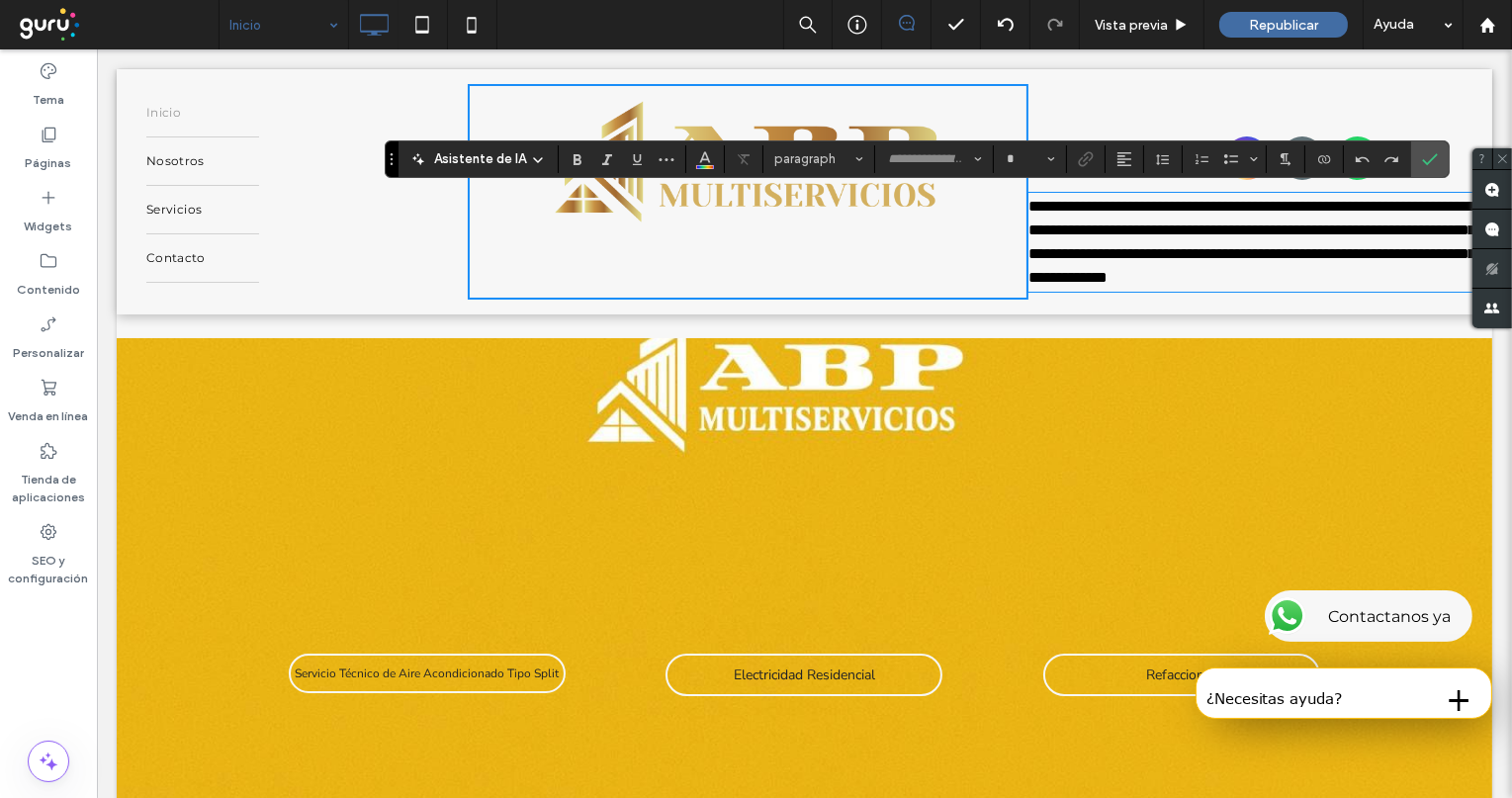 type on "**********" 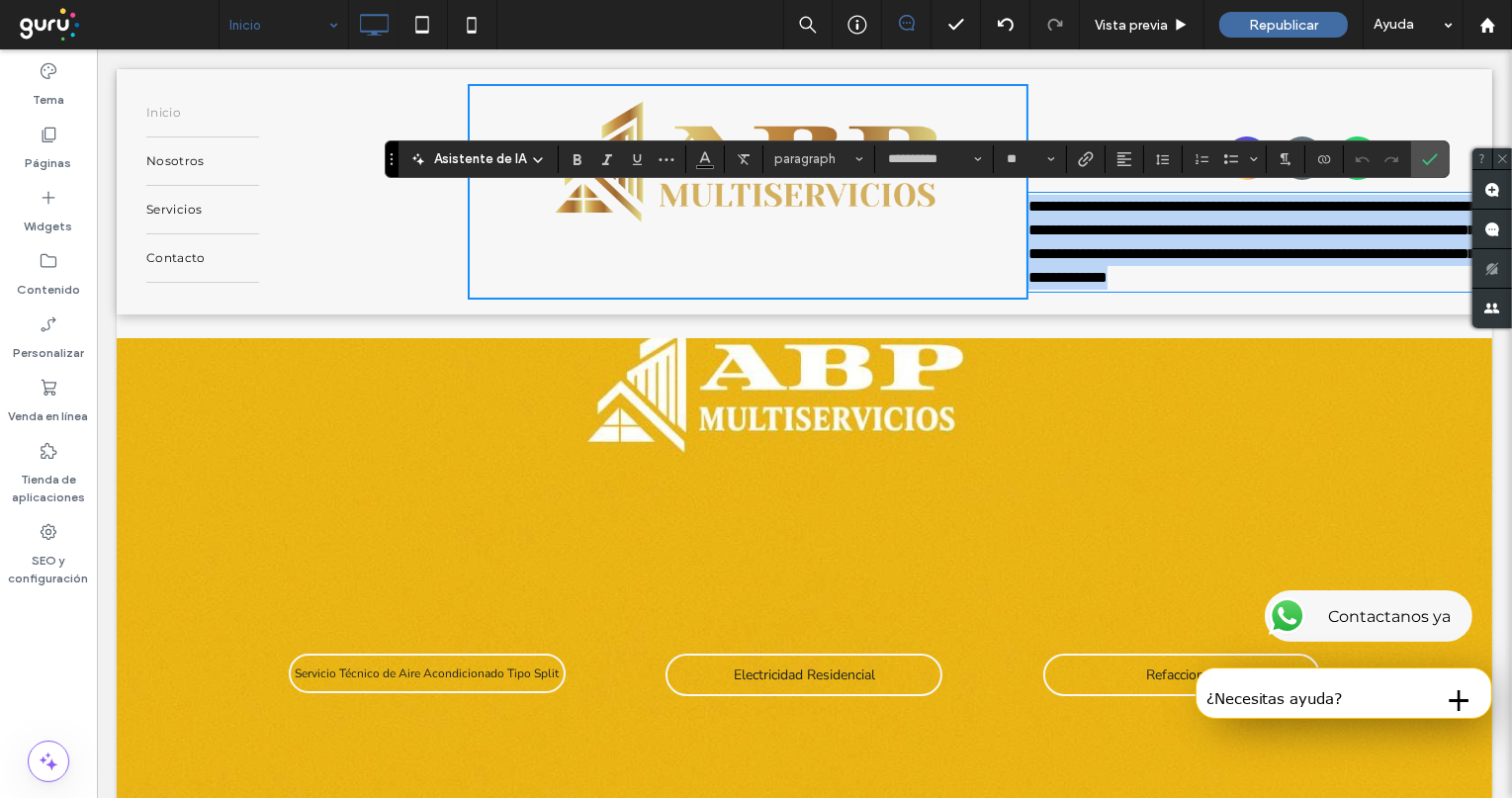 scroll, scrollTop: 0, scrollLeft: 0, axis: both 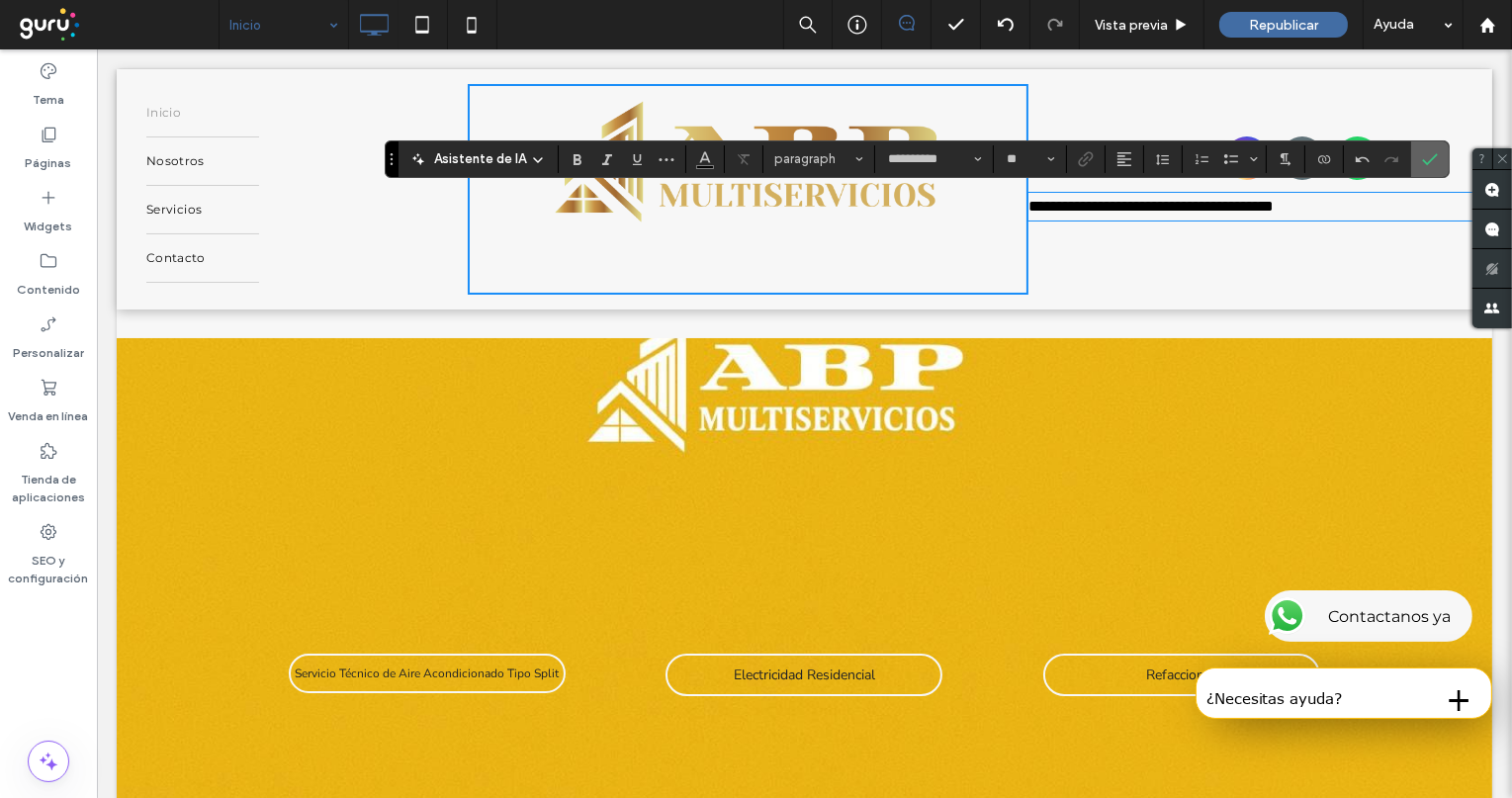 click 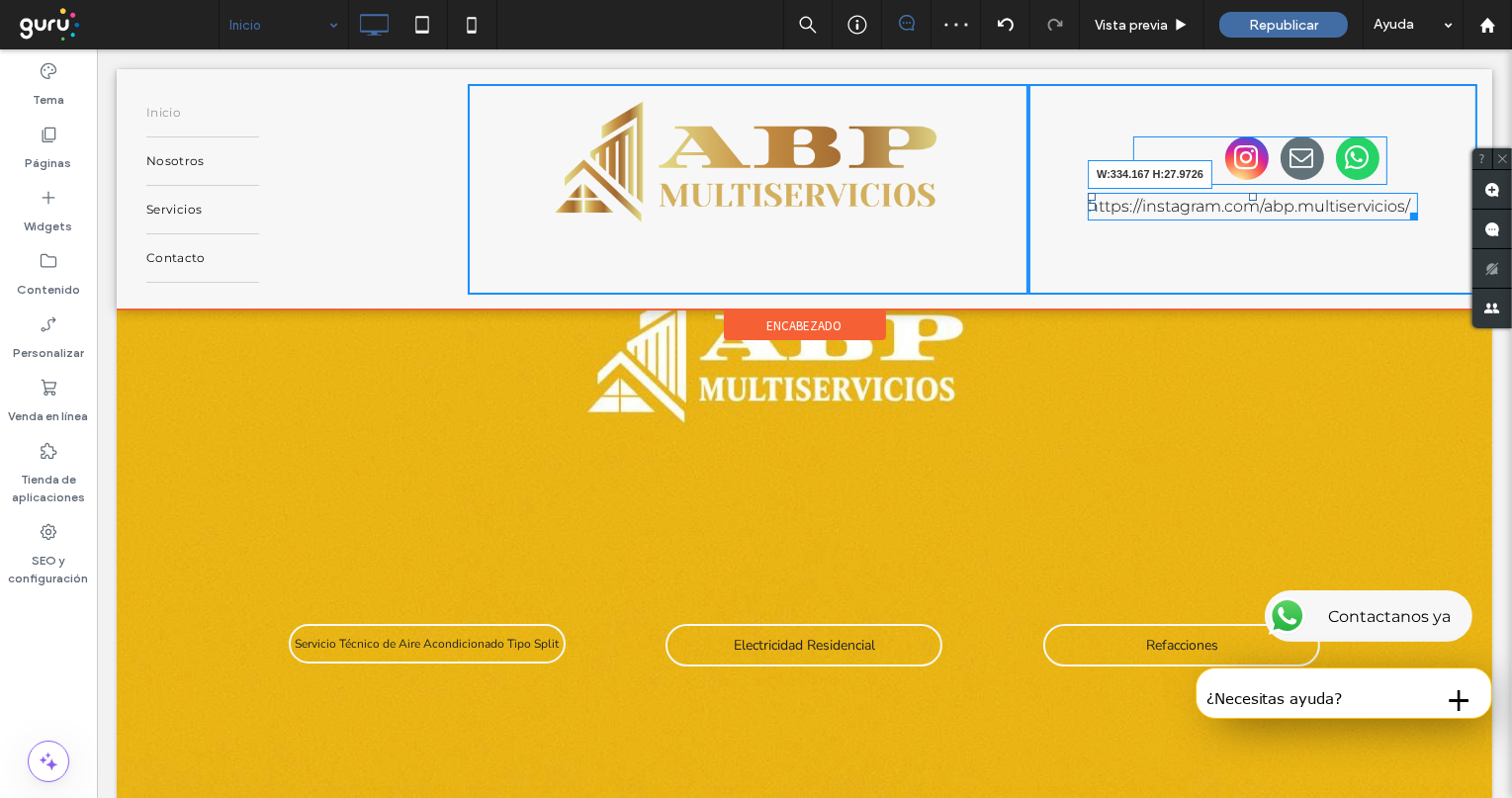 drag, startPoint x: 1456, startPoint y: 215, endPoint x: 1399, endPoint y: 224, distance: 57.706152 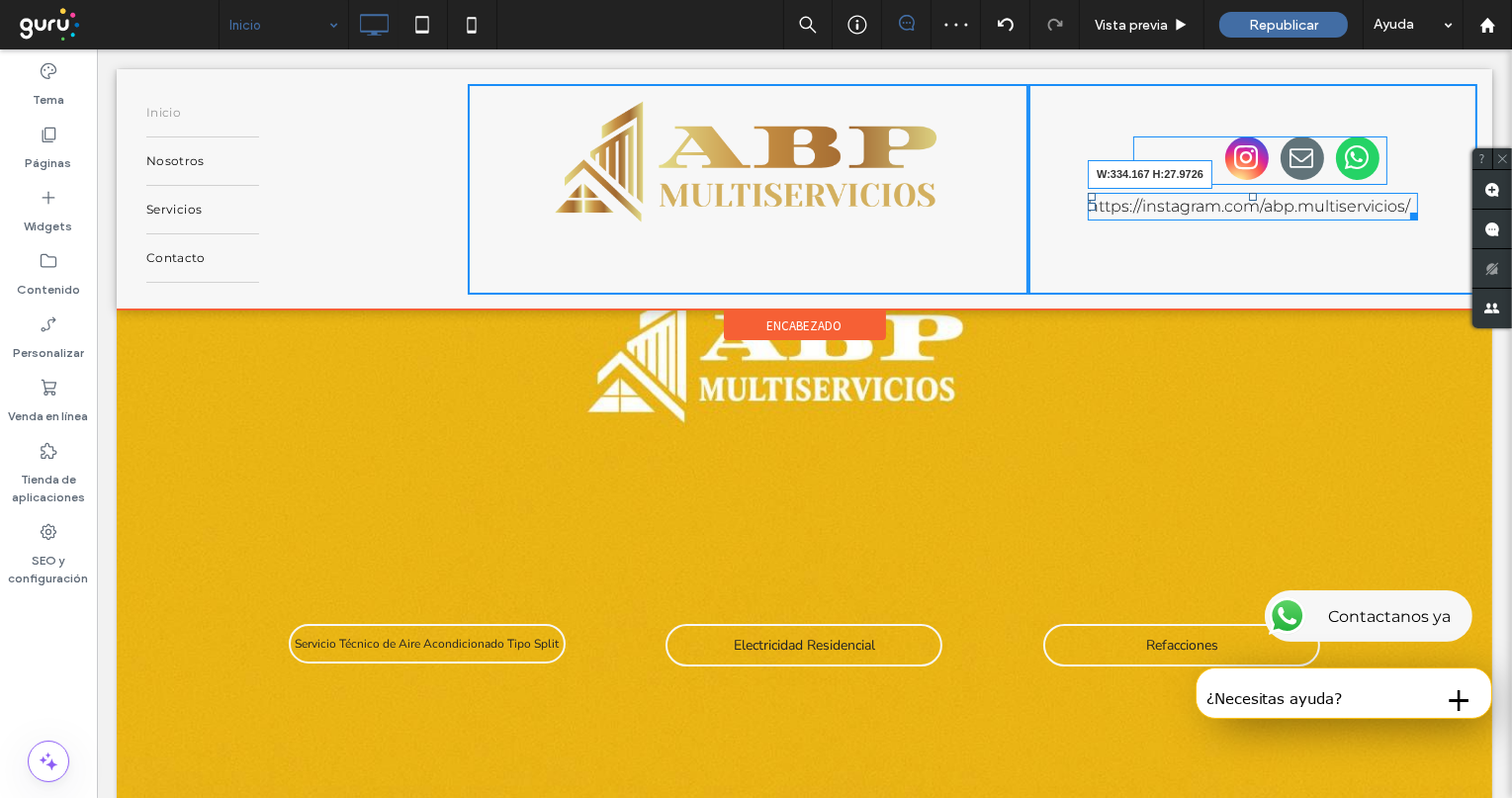click on "https://instagram.com/abp.multiservicios/ W:334.167 H:27.9726 Click To Paste" at bounding box center (1252, 189) 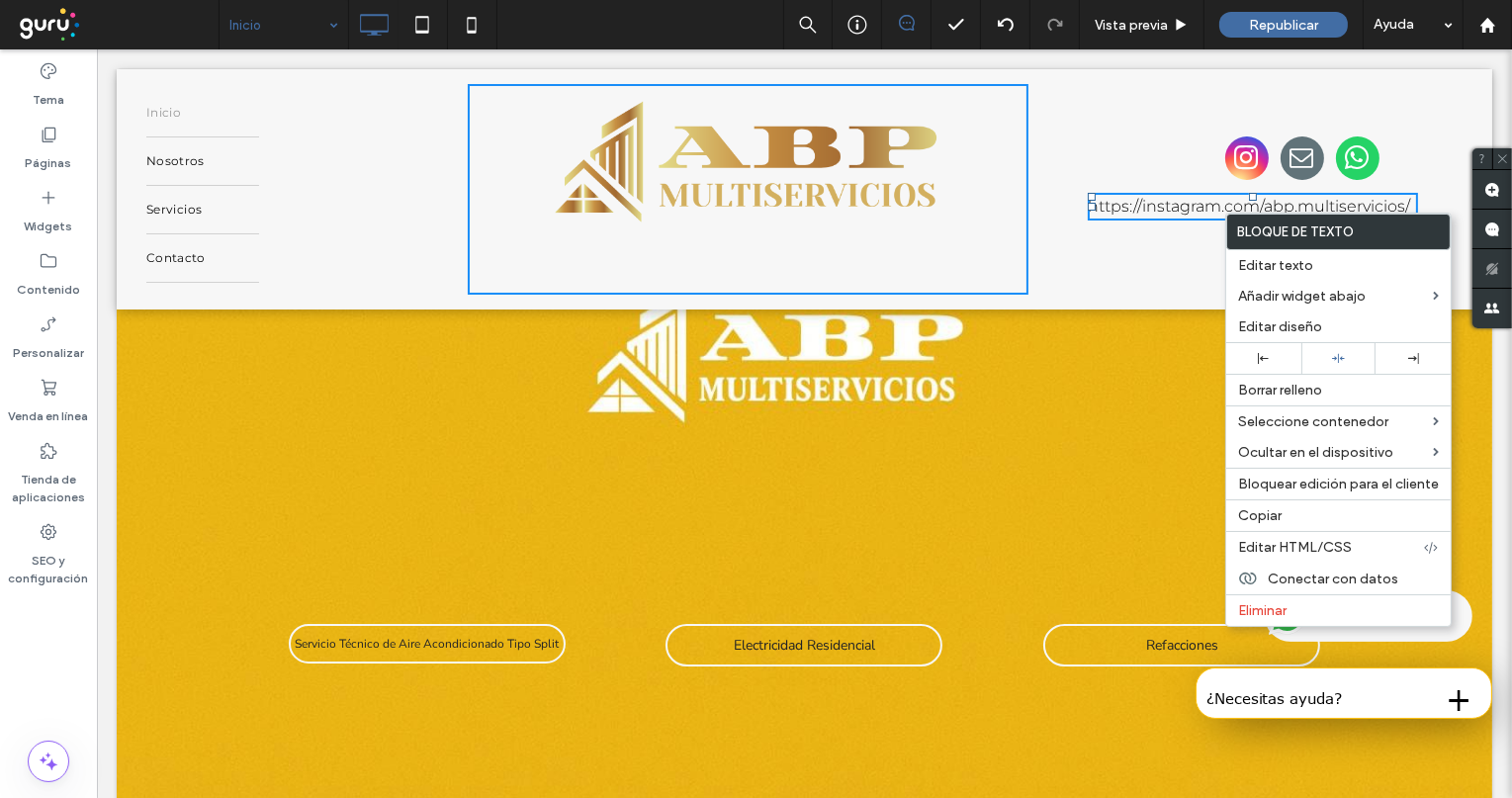 click on "https://instagram.com/abp.multiservicios/ Click To Paste" at bounding box center (1252, 189) 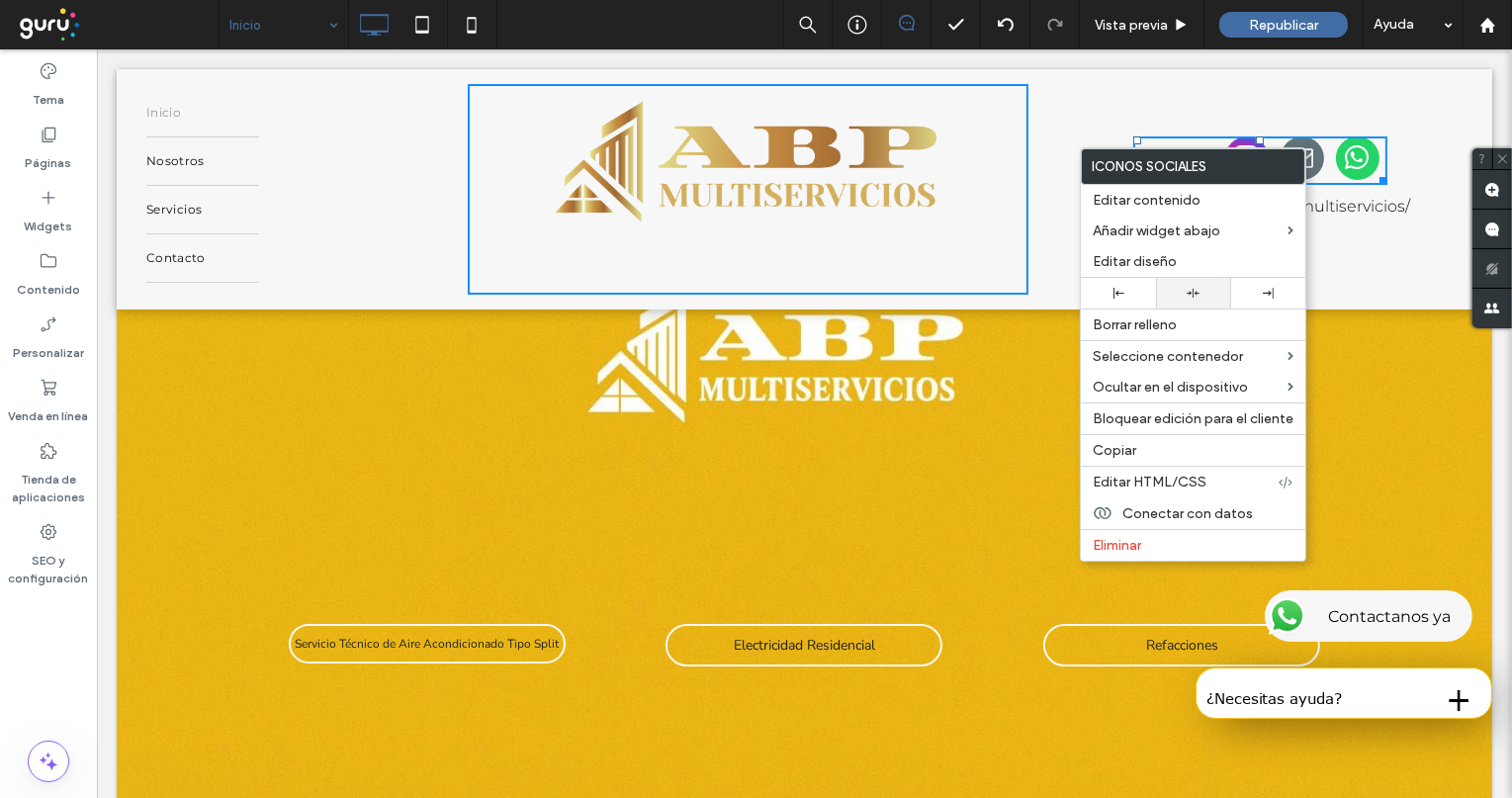 click 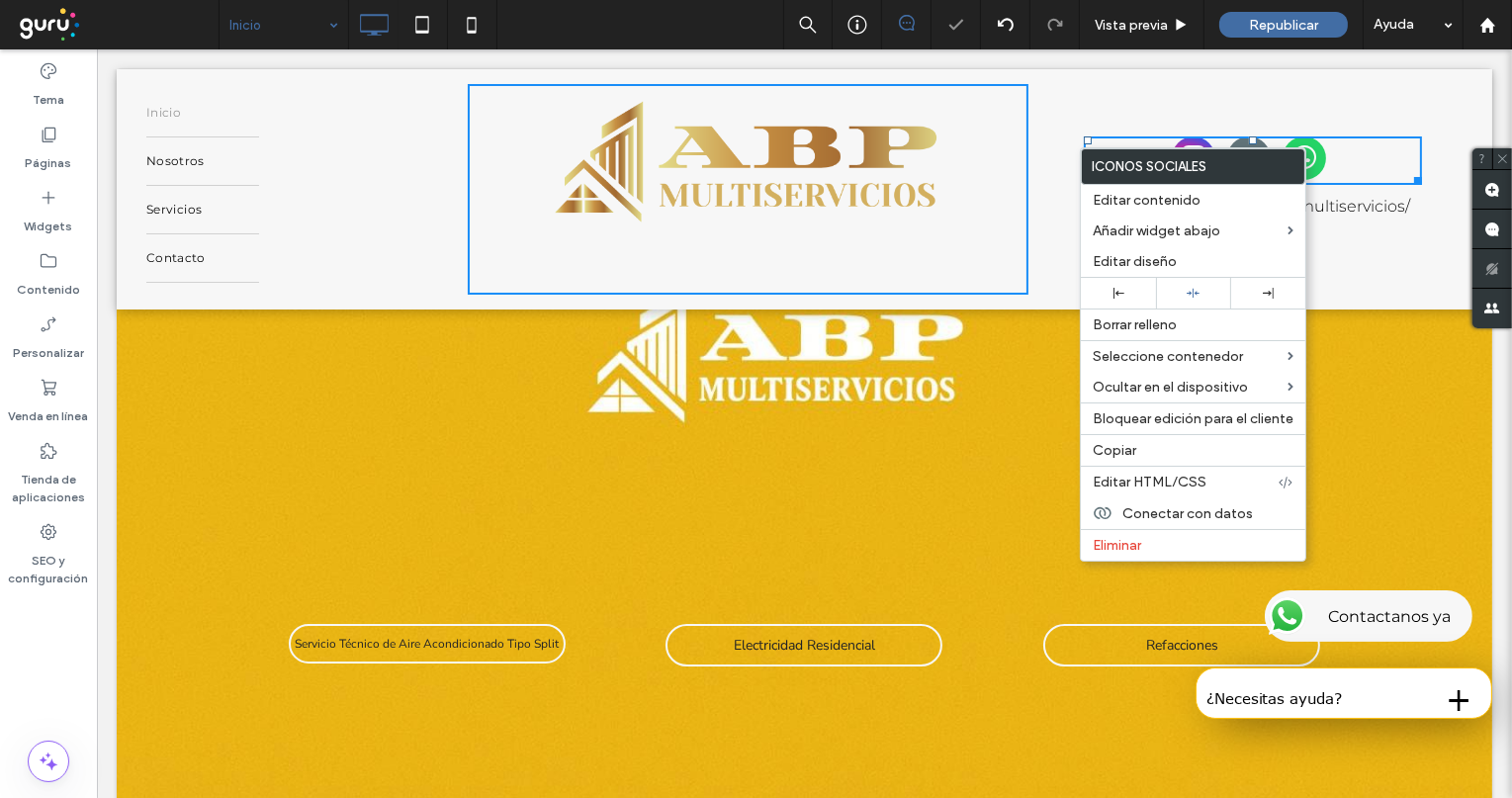 click on "Servicio Técnico de Aire Acondicionado  Tipo Split
Click To Paste
Electricidad Residencial
Click To Paste
Refacciones
Click To Paste
Click To Paste
Fila + Añadir sección" at bounding box center [803, 569] 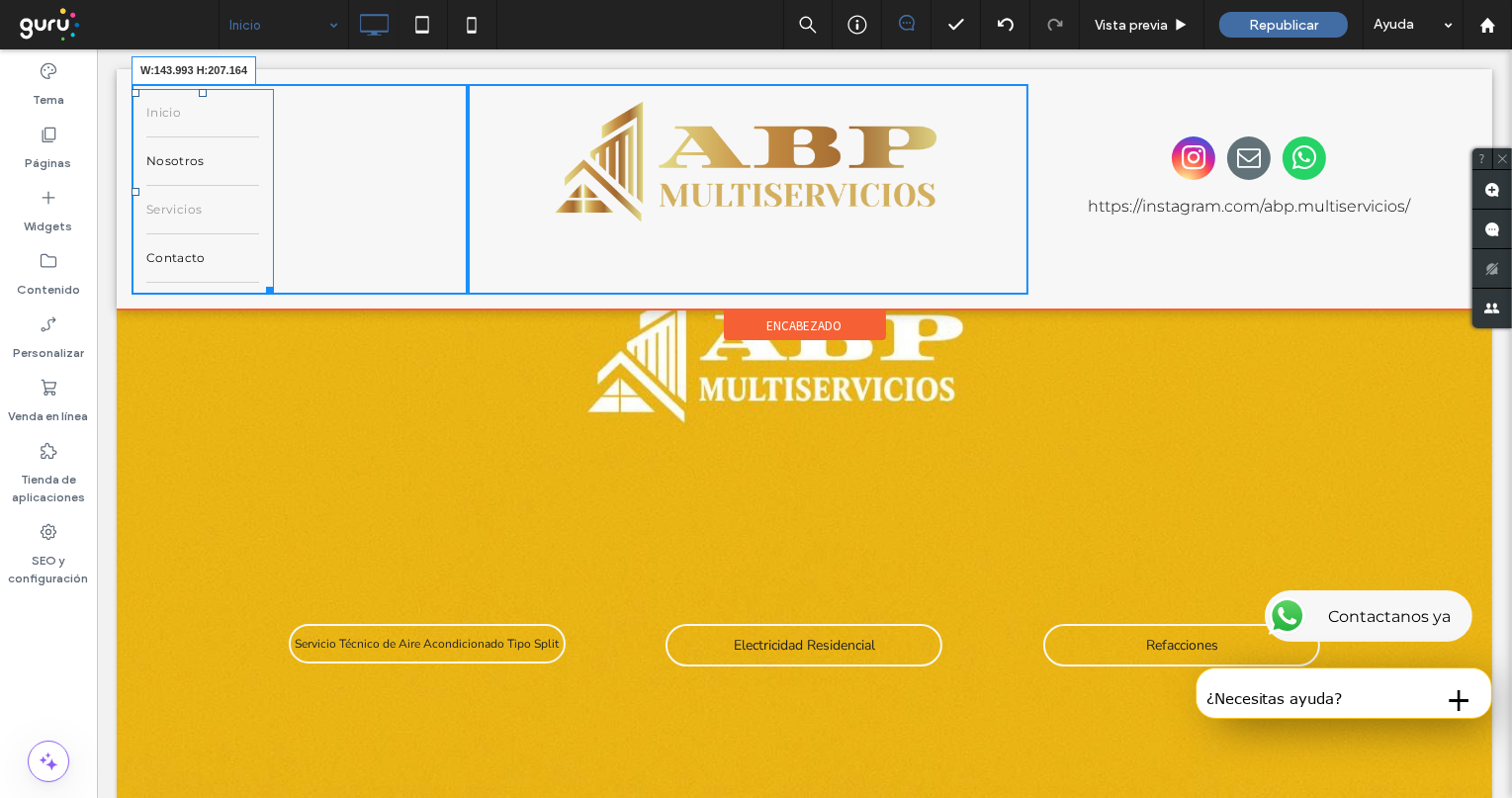 drag, startPoint x: 265, startPoint y: 290, endPoint x: 326, endPoint y: 263, distance: 66.70832 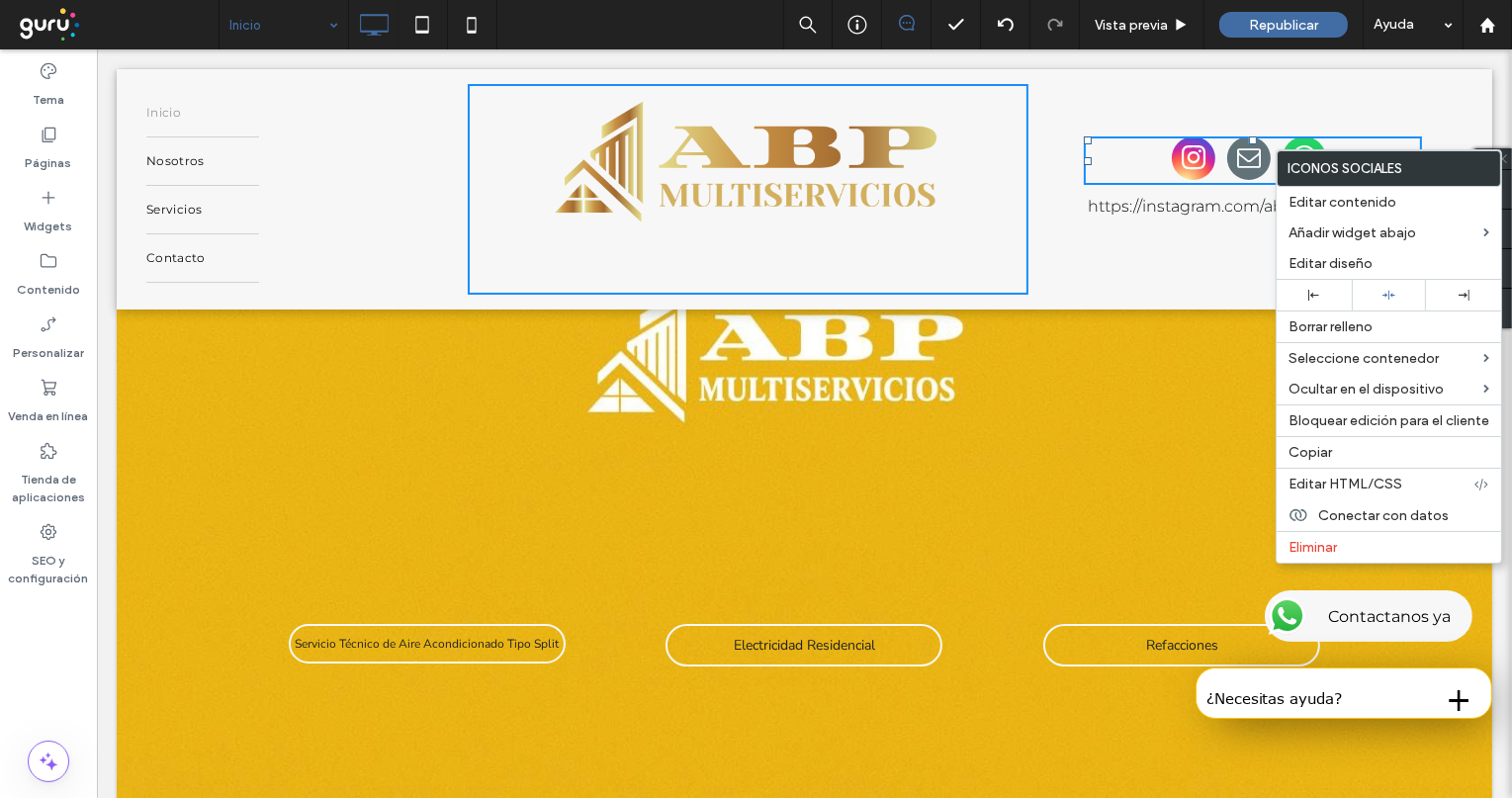drag, startPoint x: 1438, startPoint y: 497, endPoint x: 1214, endPoint y: 303, distance: 296.3309 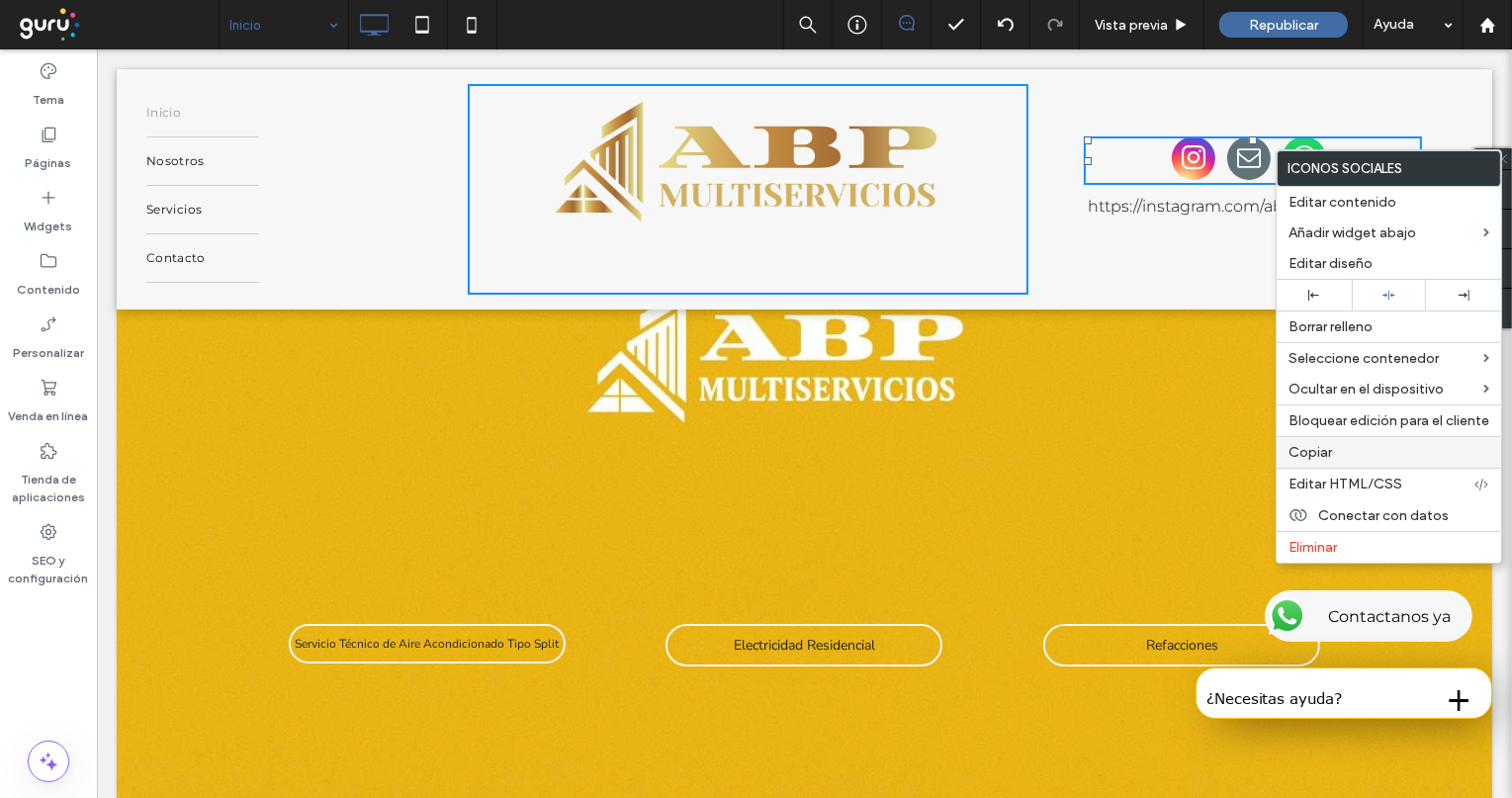 click on "Copiar" at bounding box center [1310, 452] 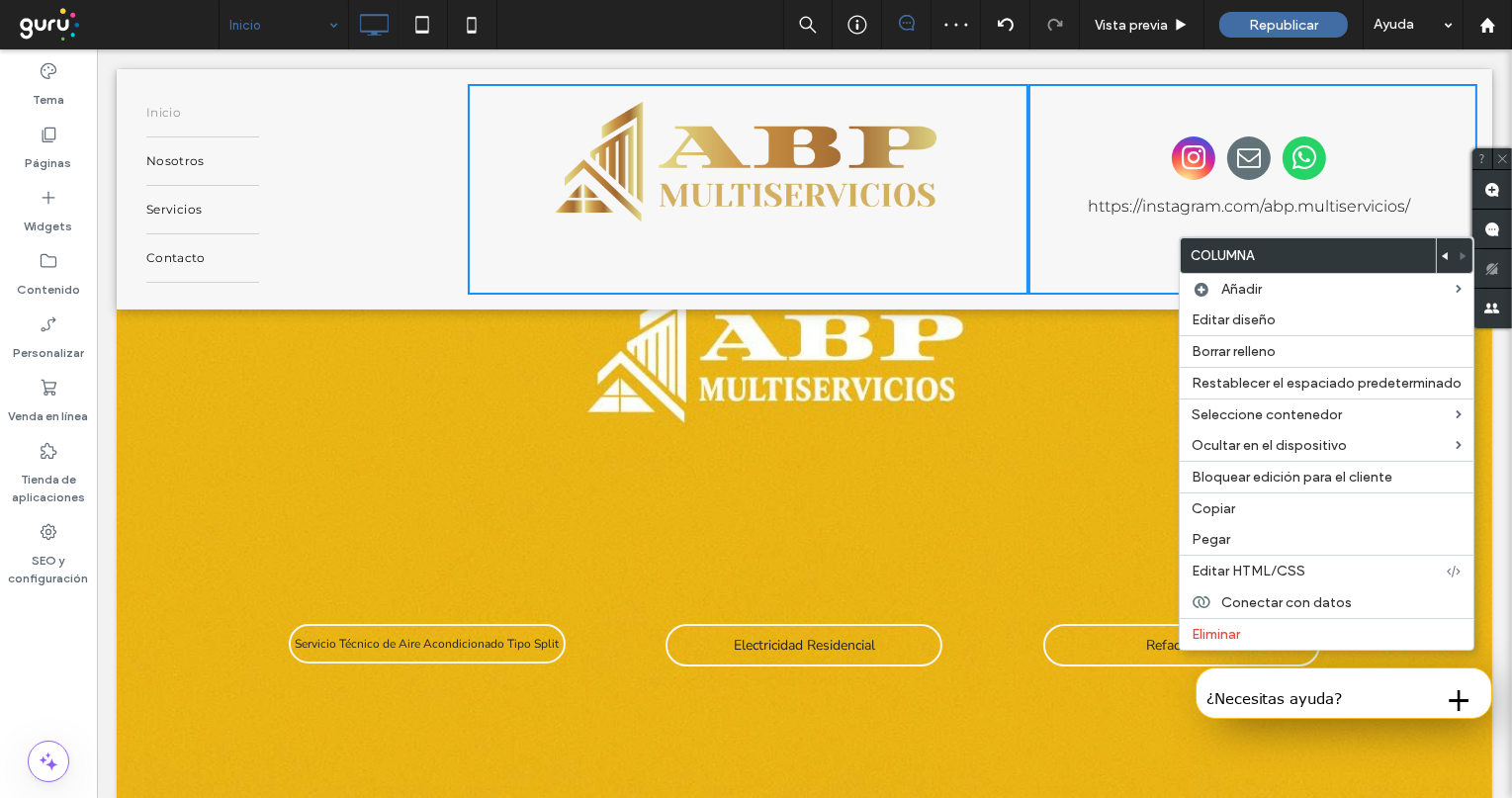 click at bounding box center [1193, 160] 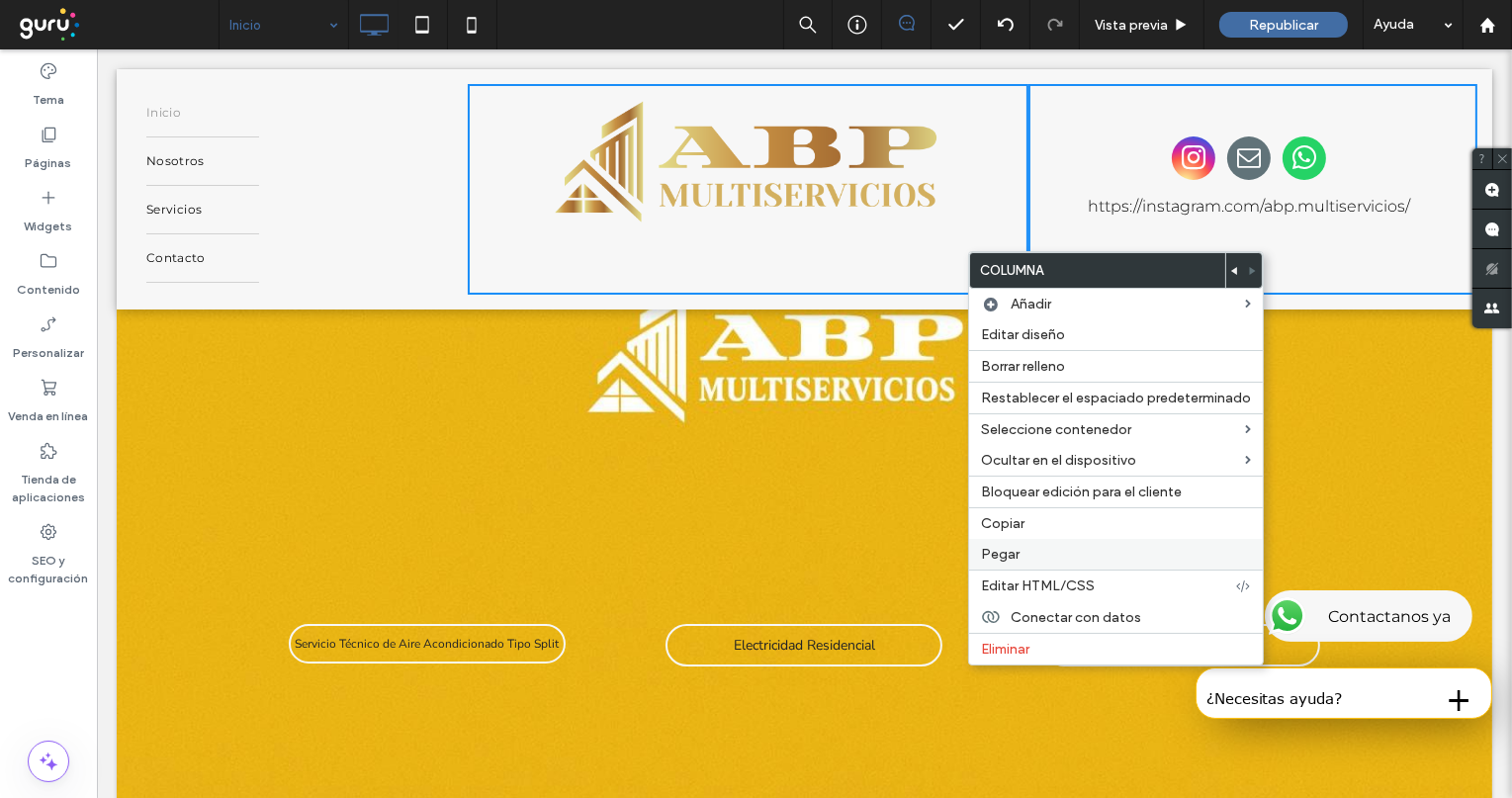 click on "Pegar" at bounding box center (1115, 554) 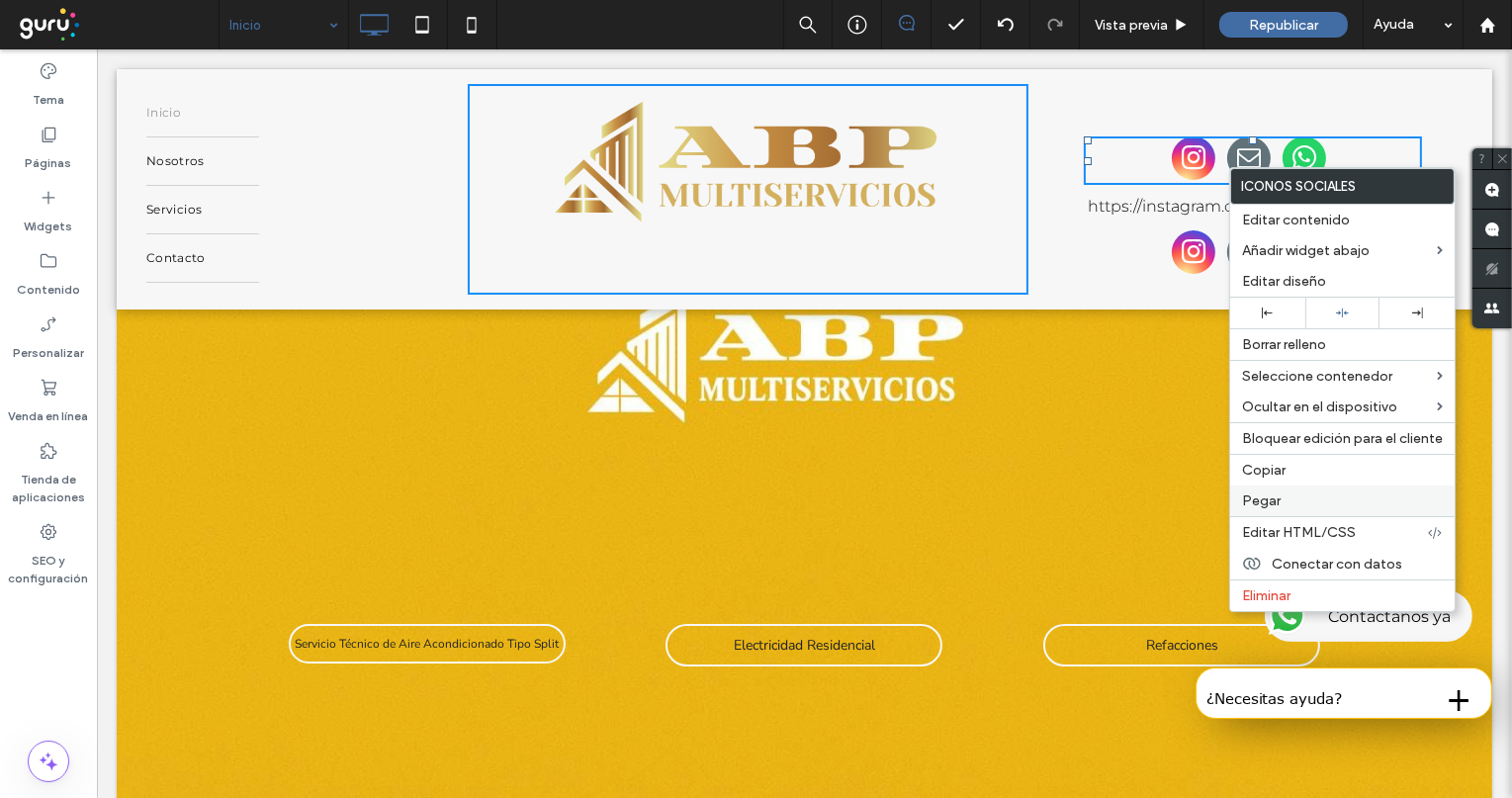 click on "Pegar" at bounding box center [1342, 500] 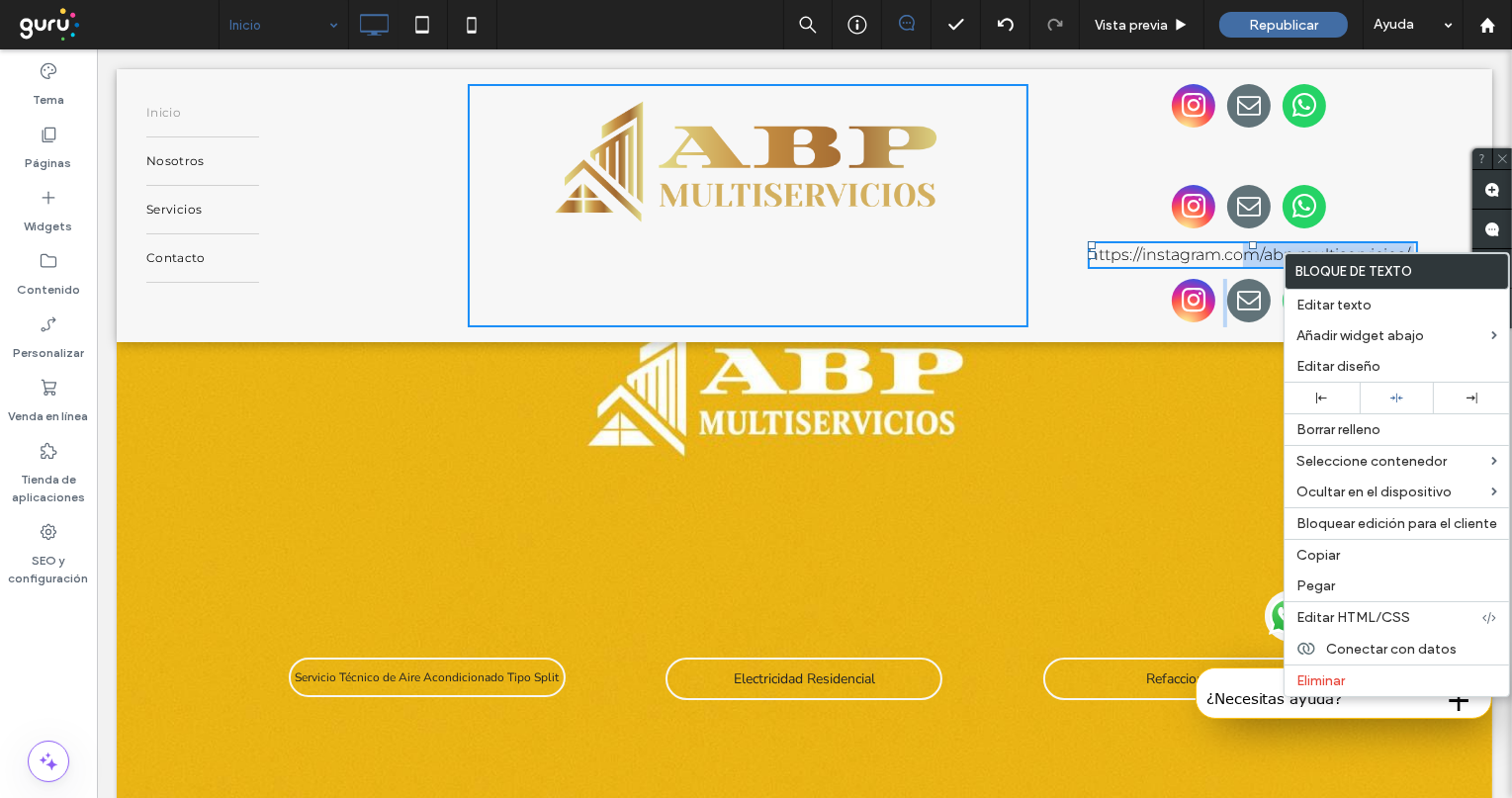 drag, startPoint x: 1227, startPoint y: 251, endPoint x: 1221, endPoint y: 312, distance: 61.294372 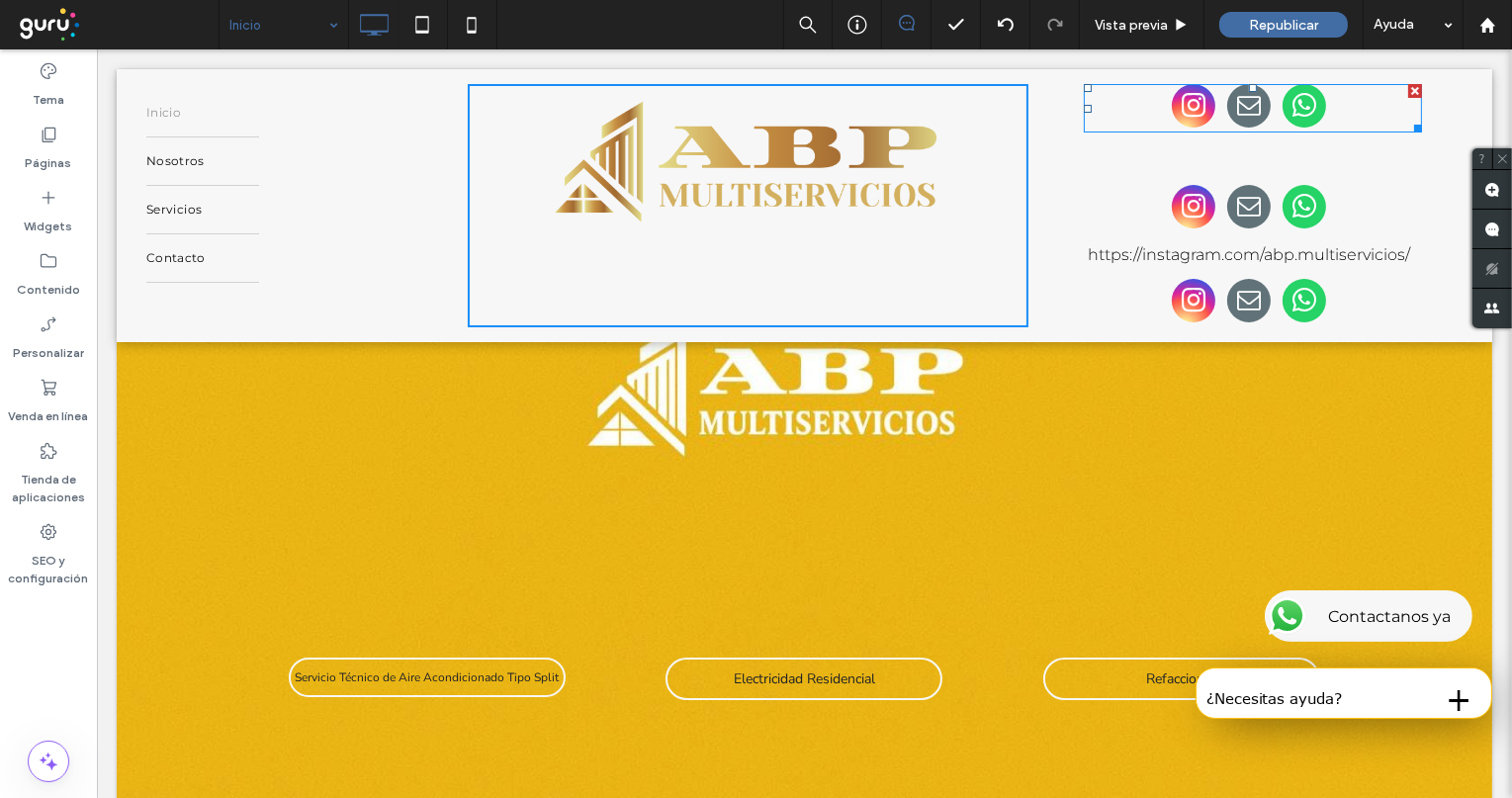 click at bounding box center [1248, 106] 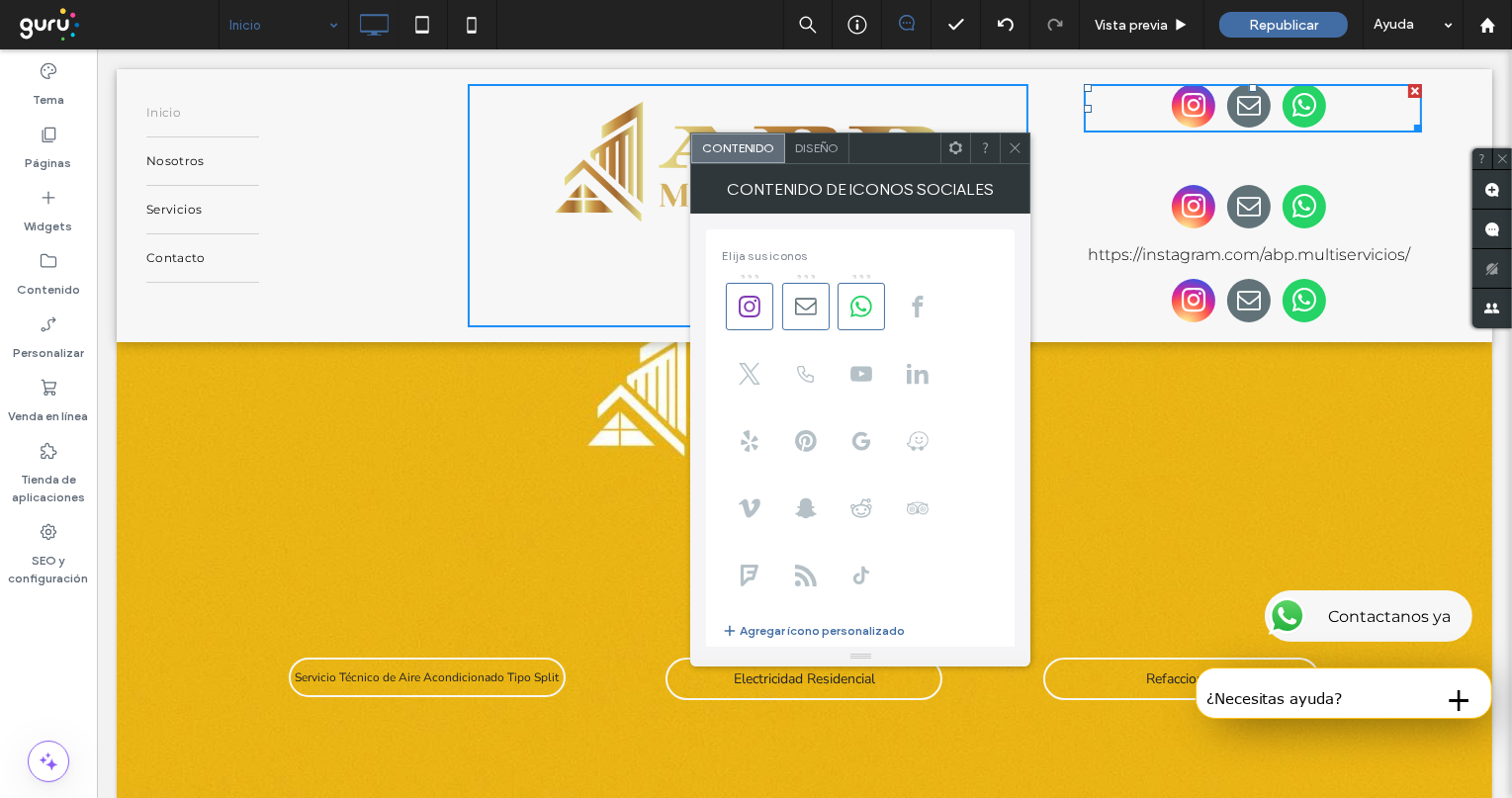 click on "https://instagram.com/abp.multiservicios/ Click To Paste" at bounding box center [1252, 206] 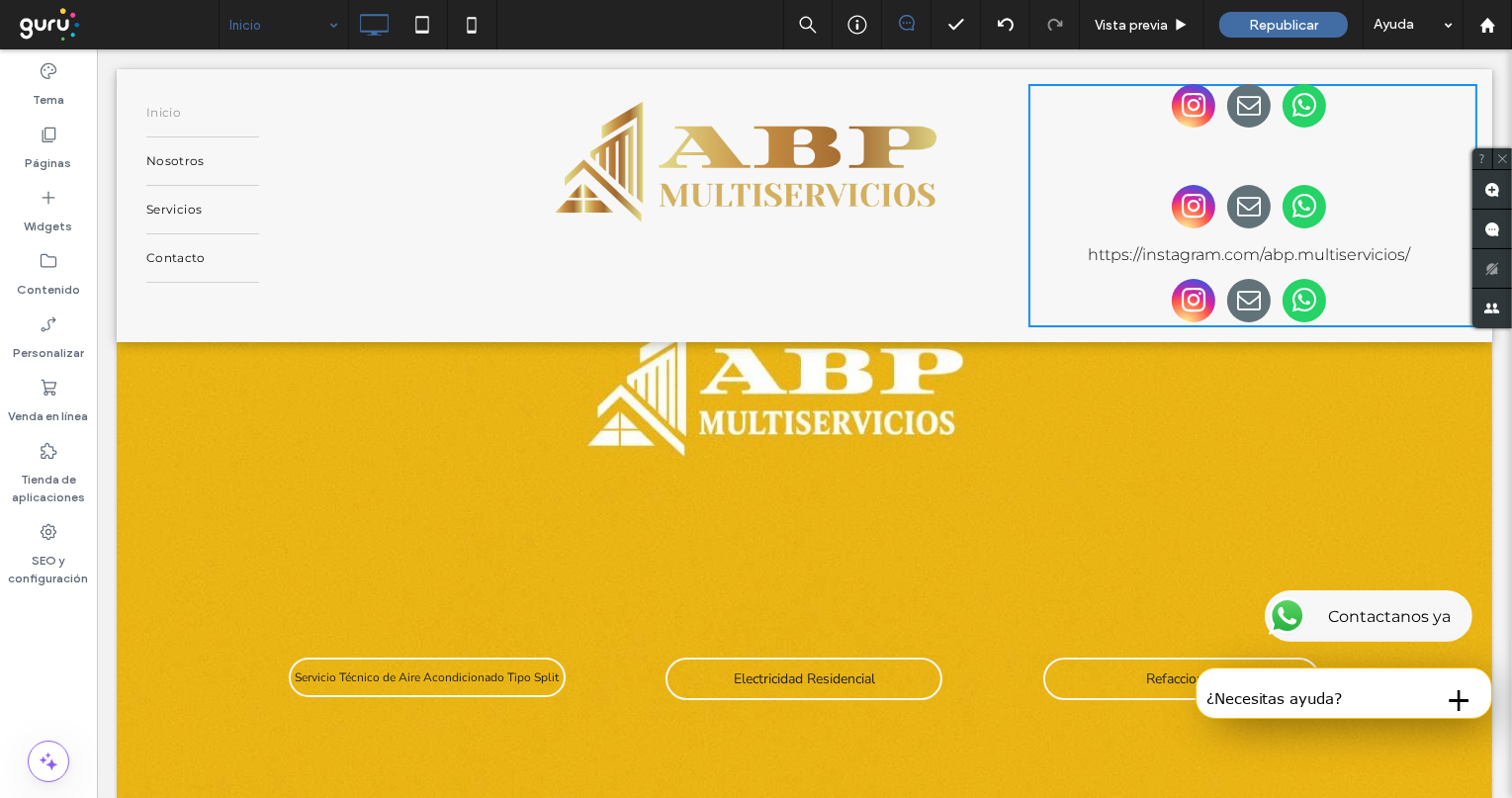 click at bounding box center [1248, 106] 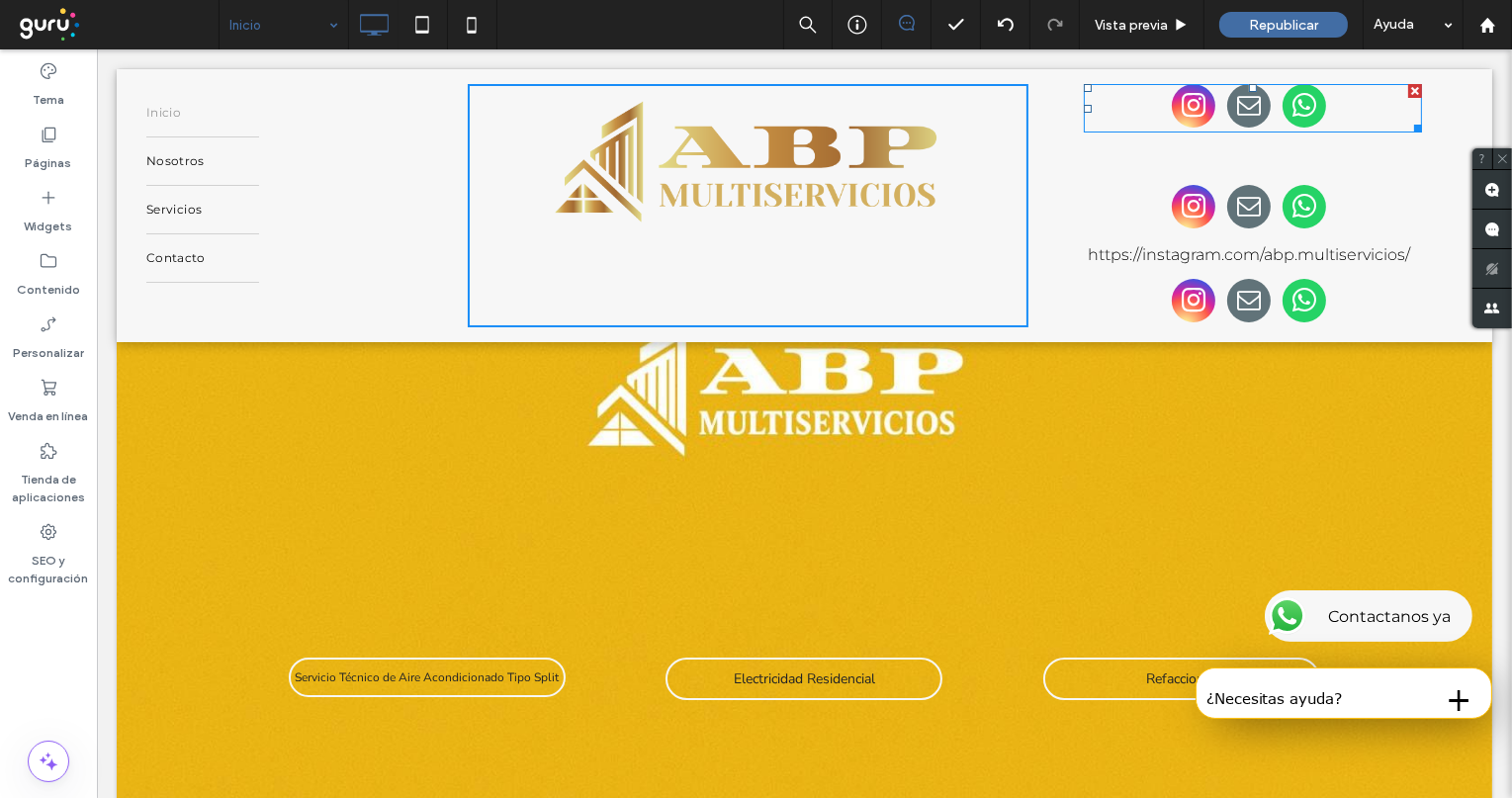 click at bounding box center [1193, 106] 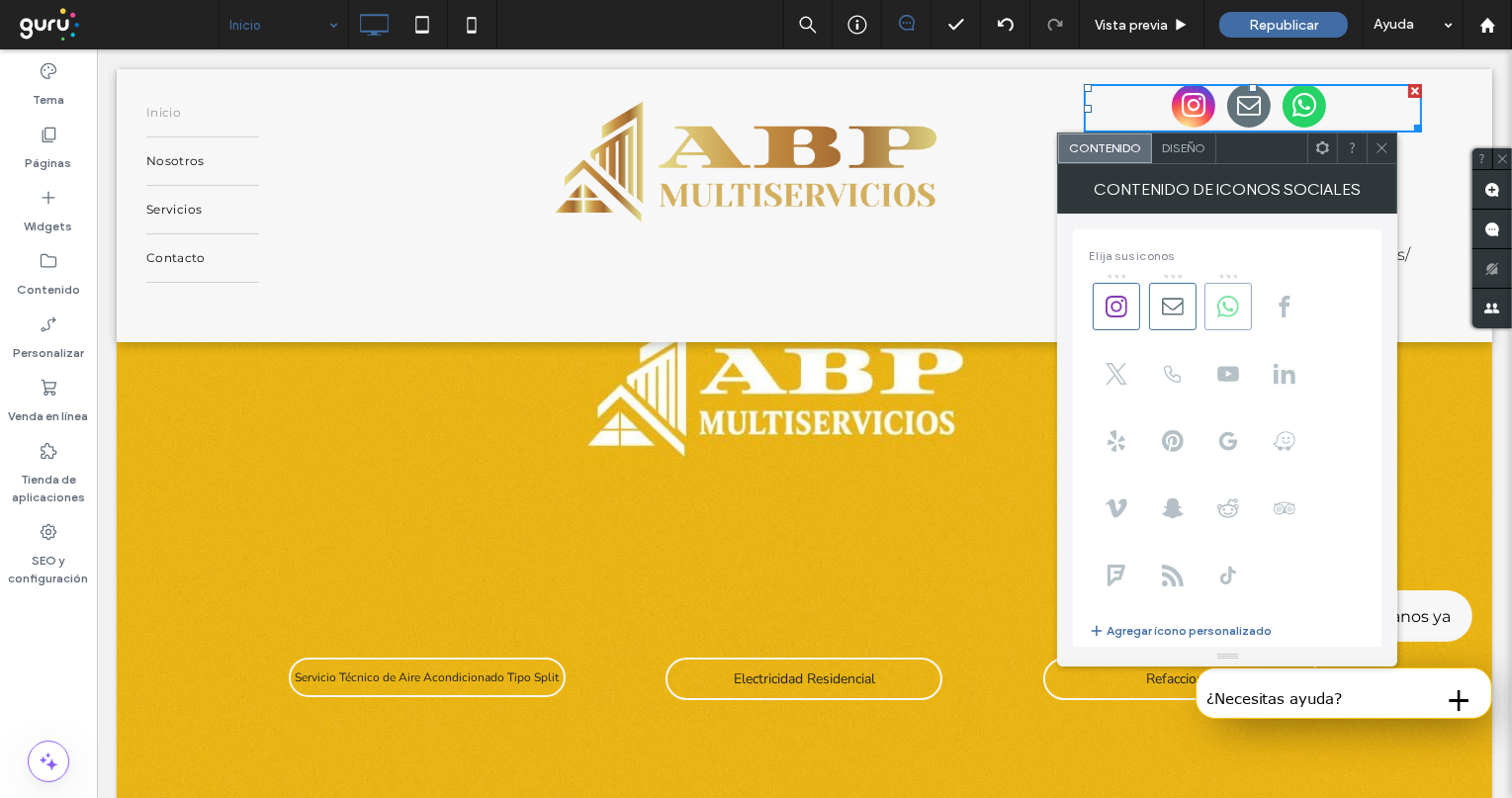 click 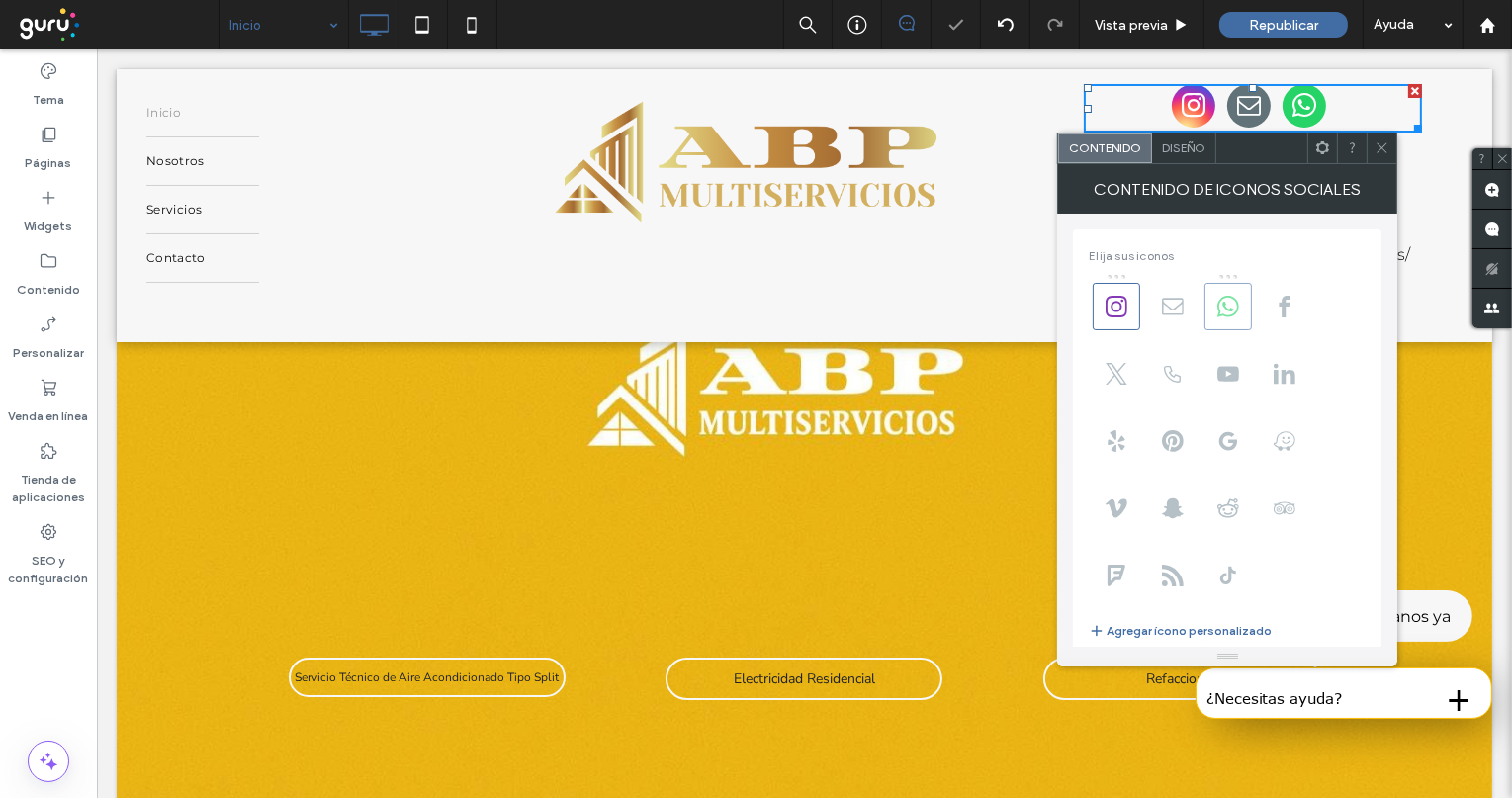 click on ".wqwq-1{fill:#231f20;}
.cls-1q, .cls-2q { fill-rule: evenodd; }
.cls-2q { fill: #6e8188; }
True_local
Agendize
HealthEngine
x_close_popup
from_your_site
multi_language
zoom-out
zoom-in
z_vimeo
z_yelp
z_picassa
w_vCita
youtube
yelp
x2
x
x_x
x_alignright
x_handwritten
wrench
wordpress
windowsvv
win8
whats_app
wallet
warning-sign
w_youtube
w_youtube_channel
w_yelp
w_video
w_twitter
w_title
w_tabs
w_social_icons
w_spacer
w_share
w_rss_feed
w_recent-posts
w_push
w_paypal
w_photo_gallery" at bounding box center (756, 399) 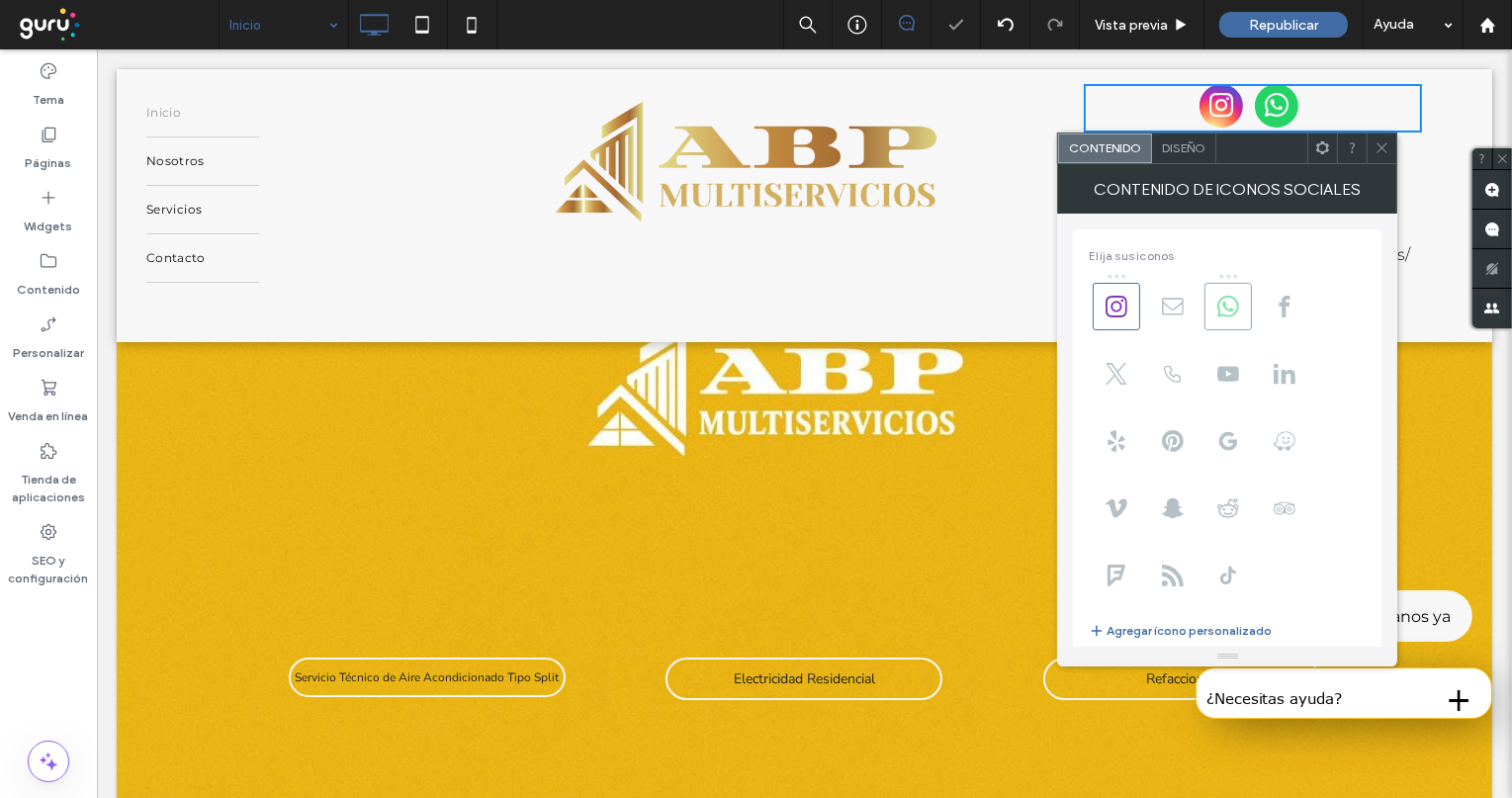click at bounding box center (1228, 307) 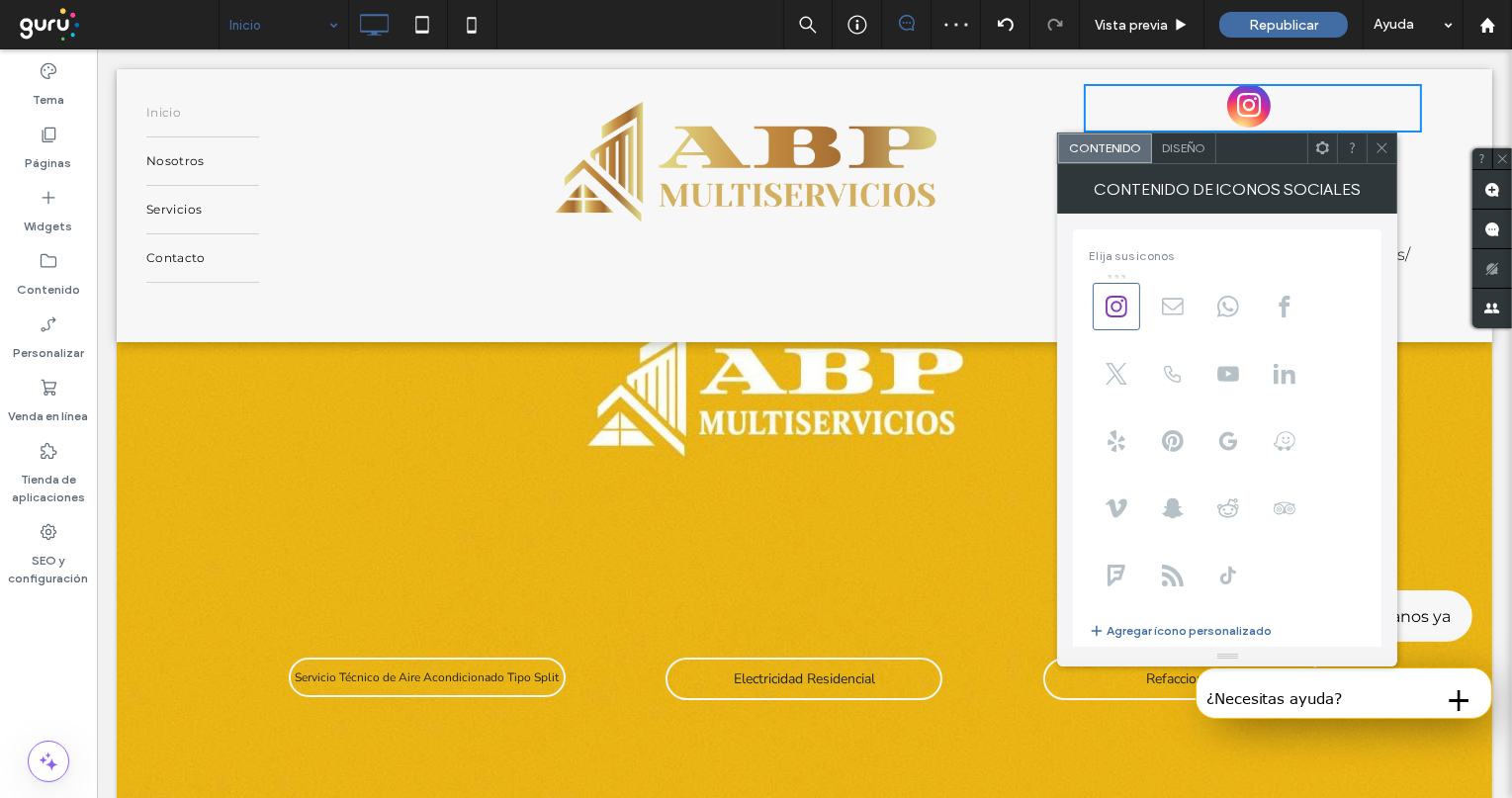 click on "https://instagram.com/abp.multiservicios/ Click To Paste" at bounding box center [1252, 206] 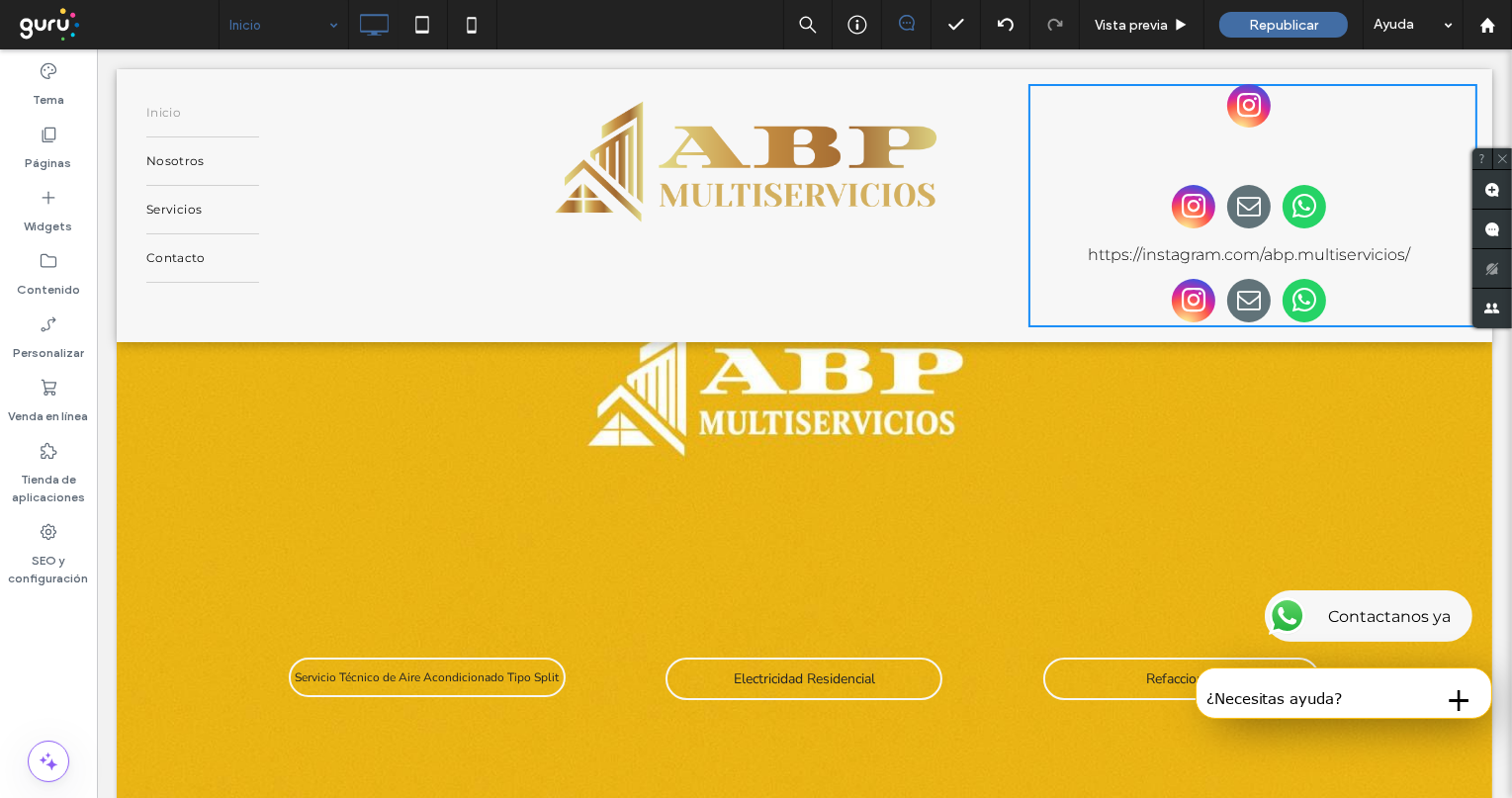 click at bounding box center [1248, 207] 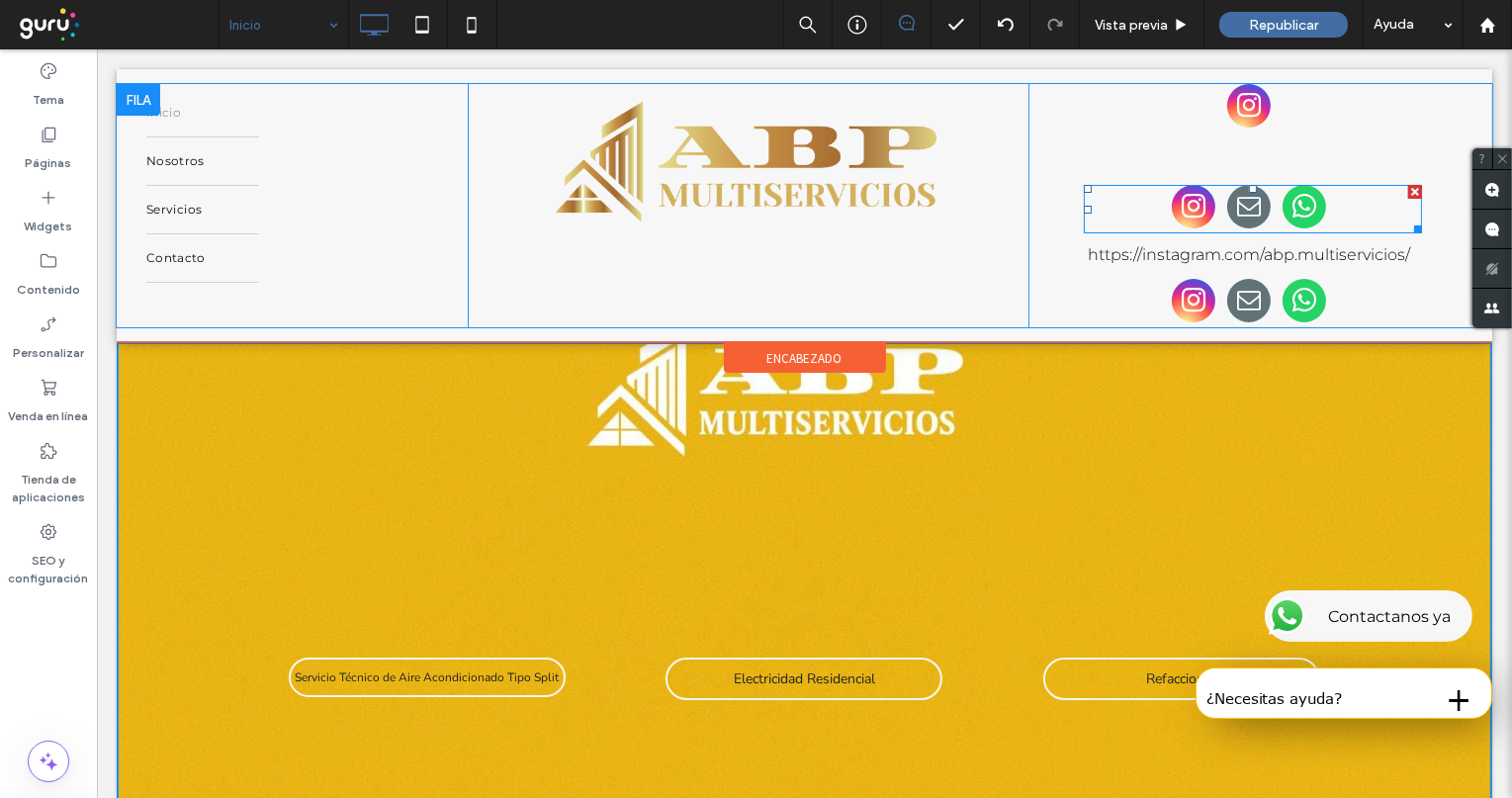 click at bounding box center (1248, 207) 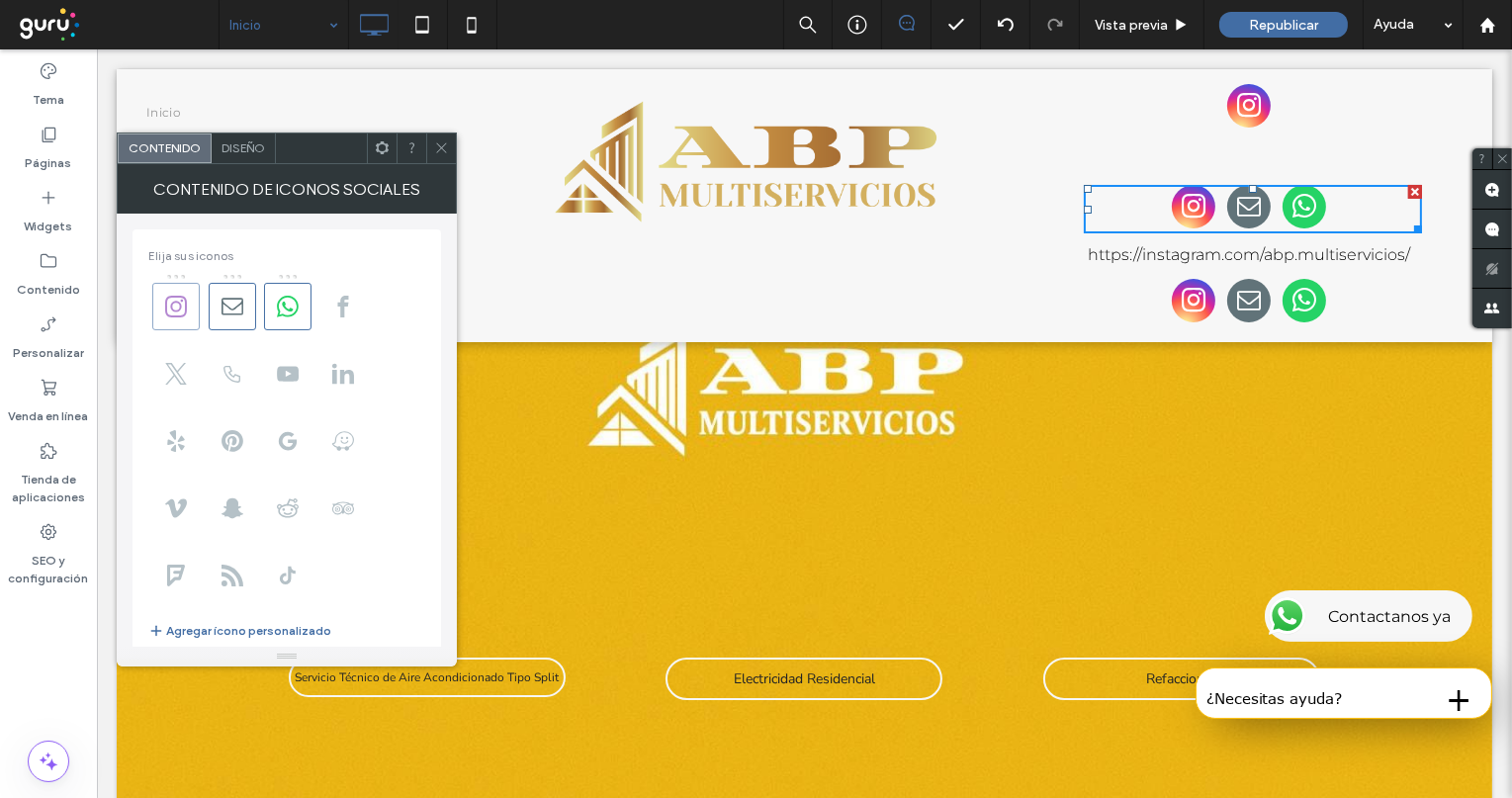 click 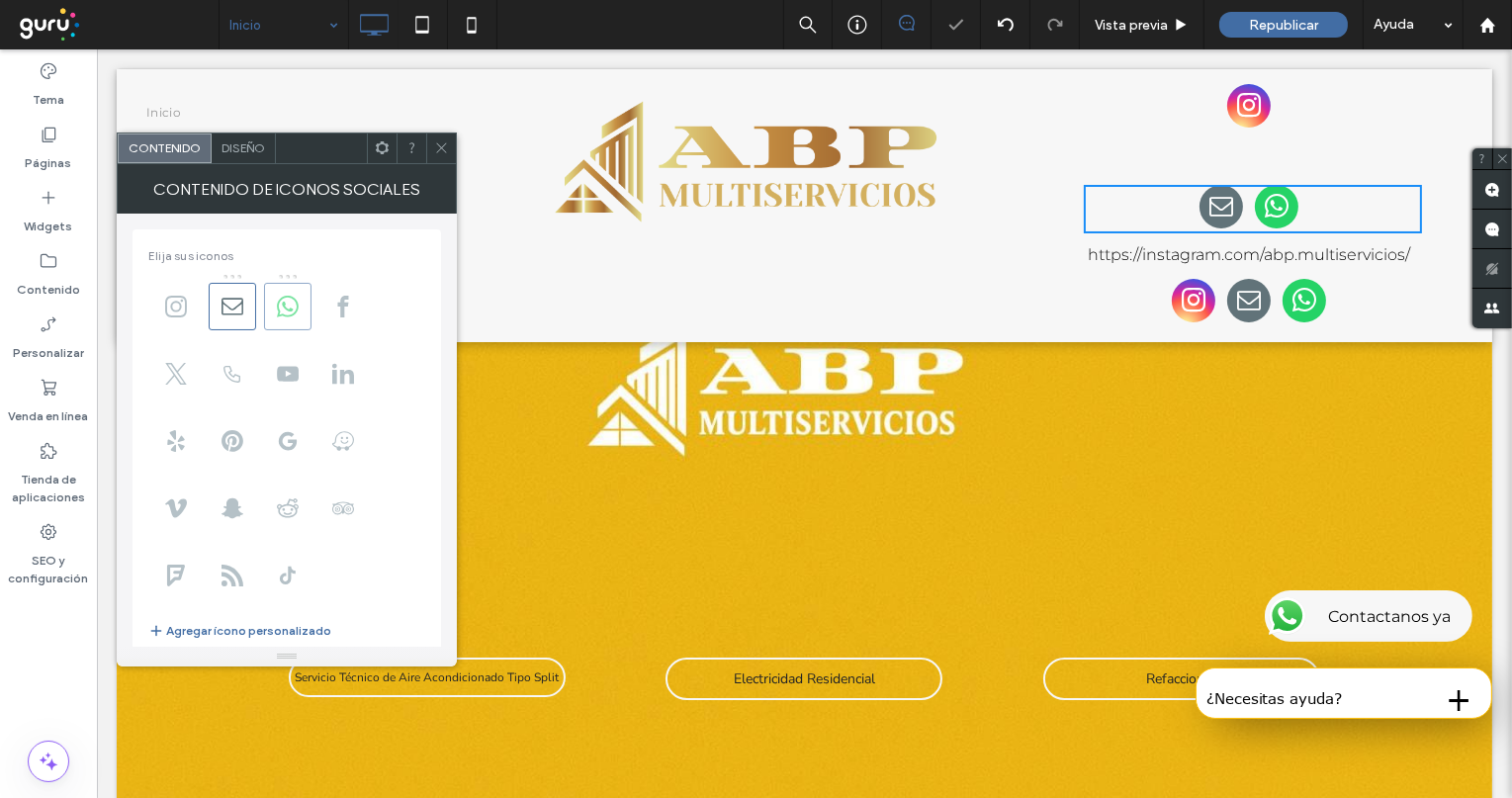 click 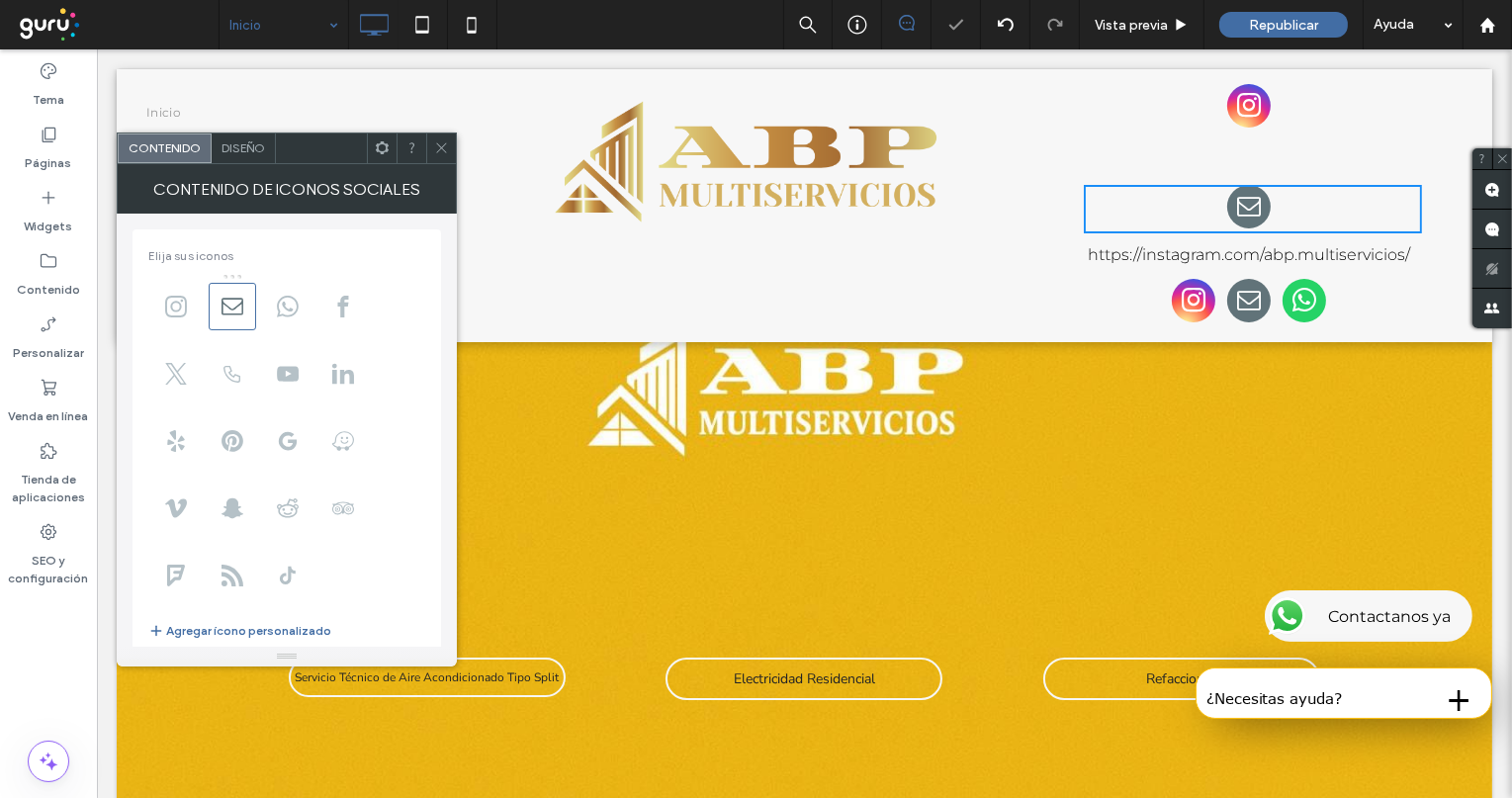drag, startPoint x: 436, startPoint y: 148, endPoint x: 367, endPoint y: 114, distance: 76.92204 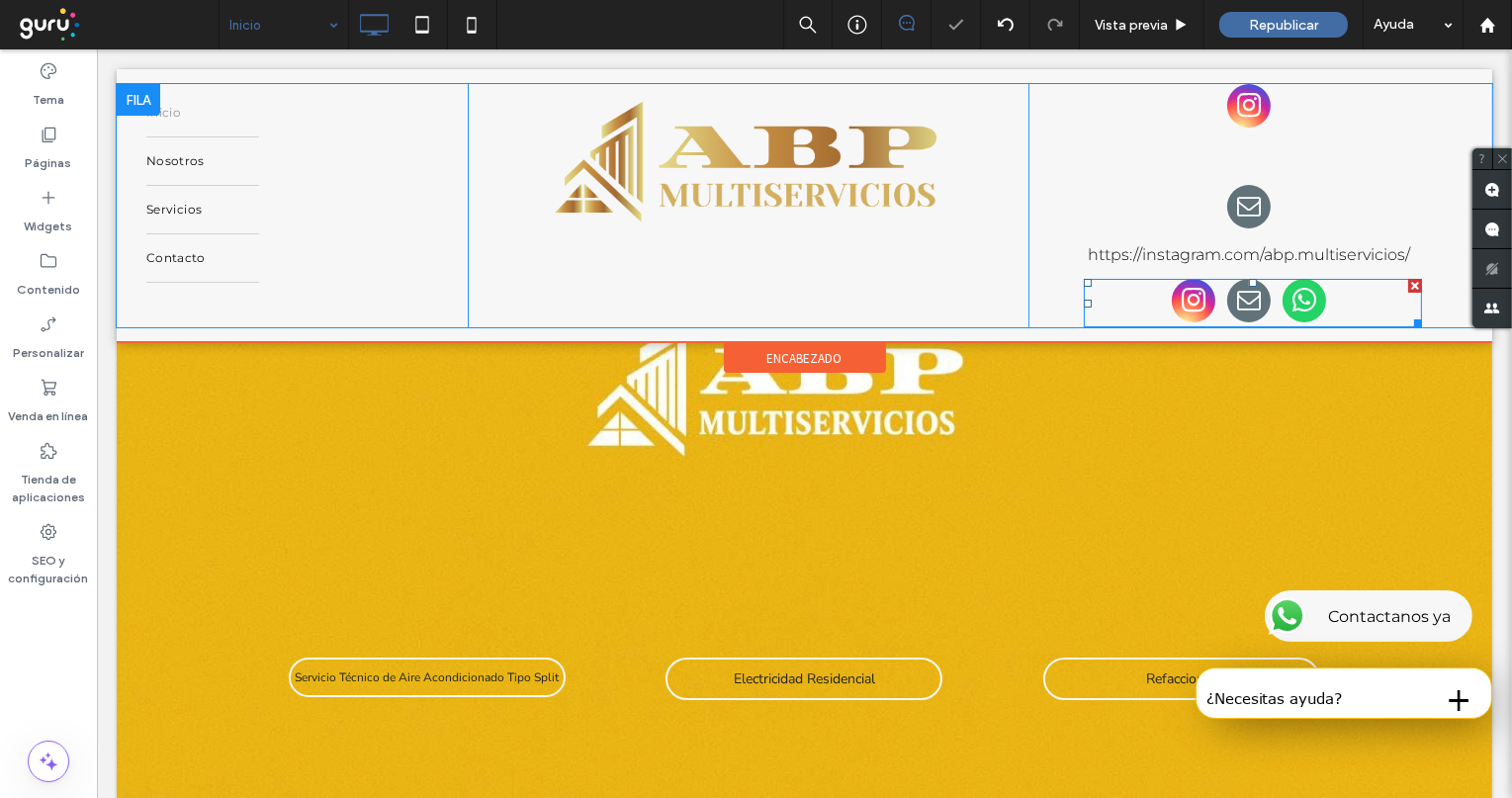 click at bounding box center [1303, 301] 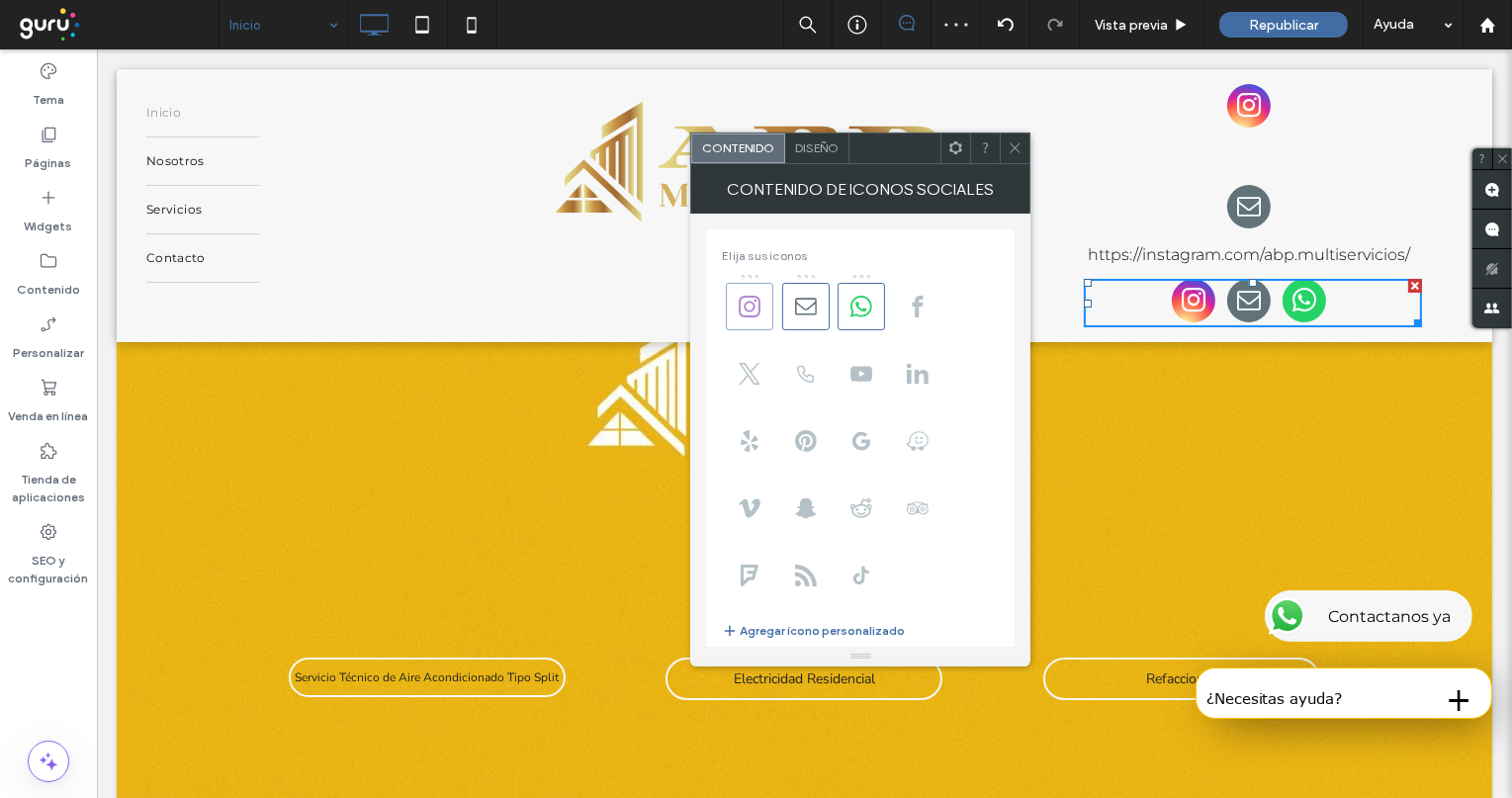 click at bounding box center (750, 307) 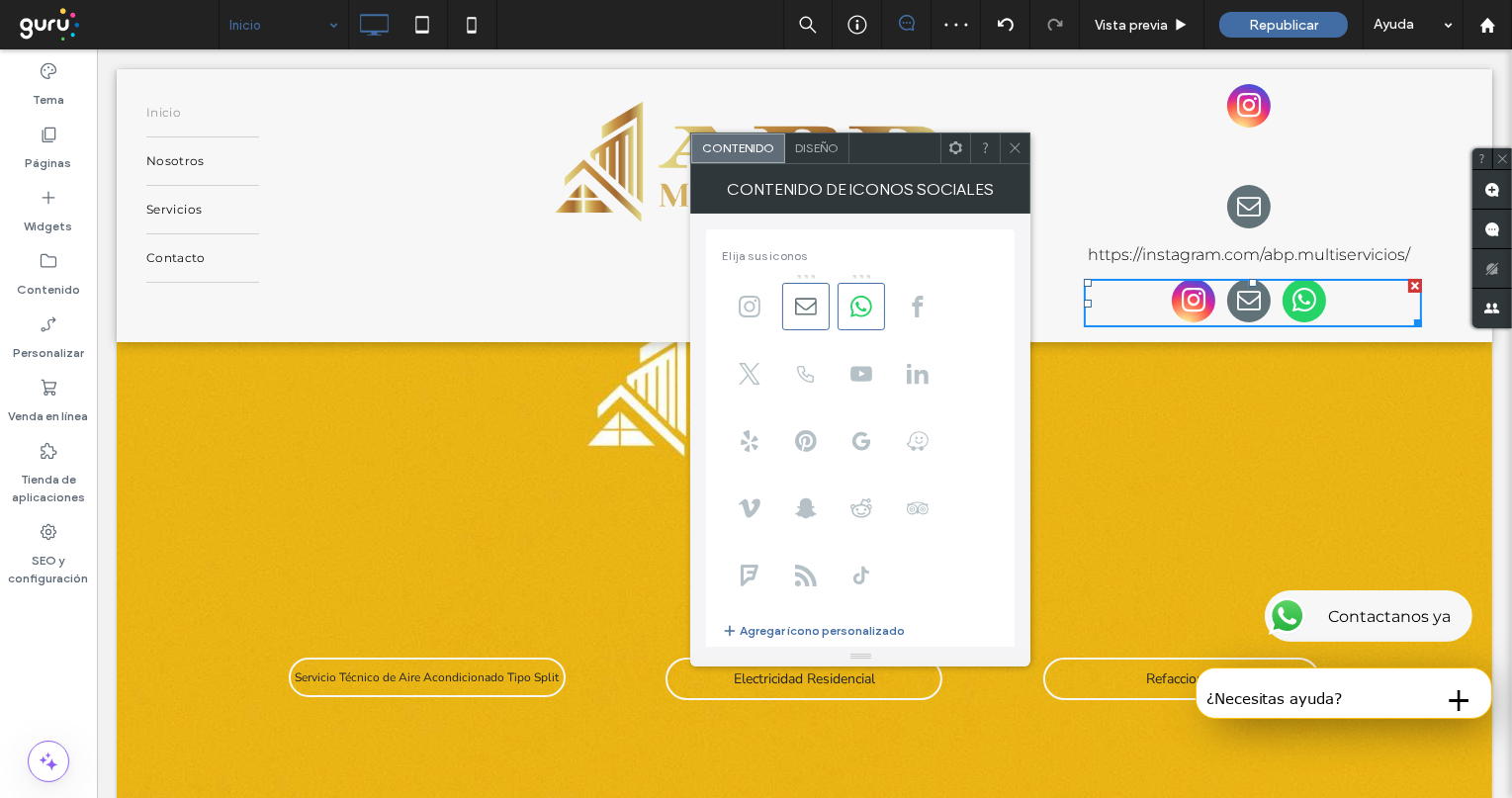 click on ".wqwq-1{fill:#231f20;}
.cls-1q, .cls-2q { fill-rule: evenodd; }
.cls-2q { fill: #6e8188; }
True_local
Agendize
HealthEngine
x_close_popup
from_your_site
multi_language
zoom-out
zoom-in
z_vimeo
z_yelp
z_picassa
w_vCita
youtube
yelp
x2
x
x_x
x_alignright
x_handwritten
wrench
wordpress
windowsvv
win8
whats_app
wallet
warning-sign
w_youtube
w_youtube_channel
w_yelp
w_video
w_twitter
w_title
w_tabs
w_social_icons
w_spacer
w_share
w_rss_feed
w_recent-posts
w_push
w_paypal
w_photo_gallery" at bounding box center [756, 399] 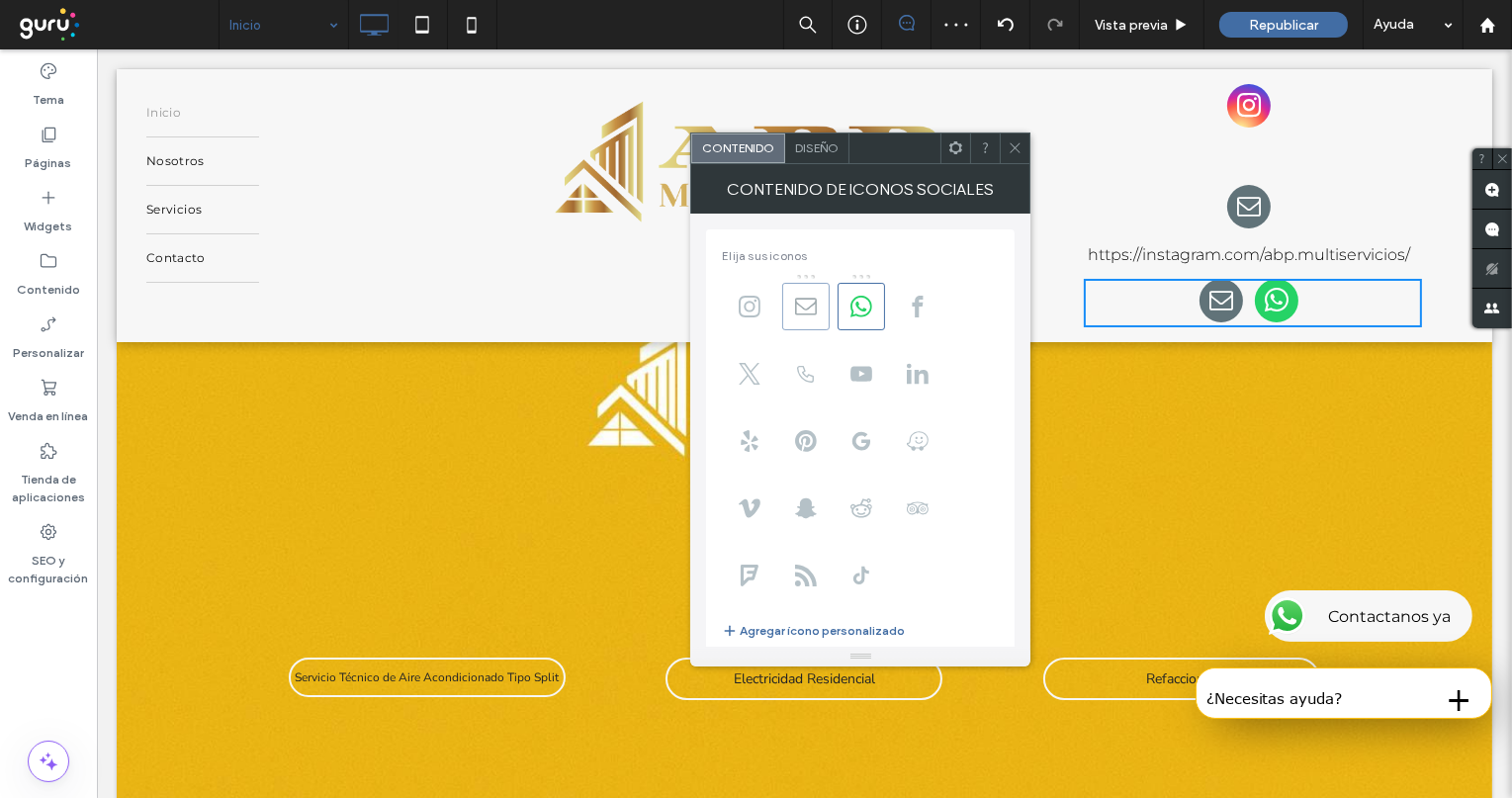 click 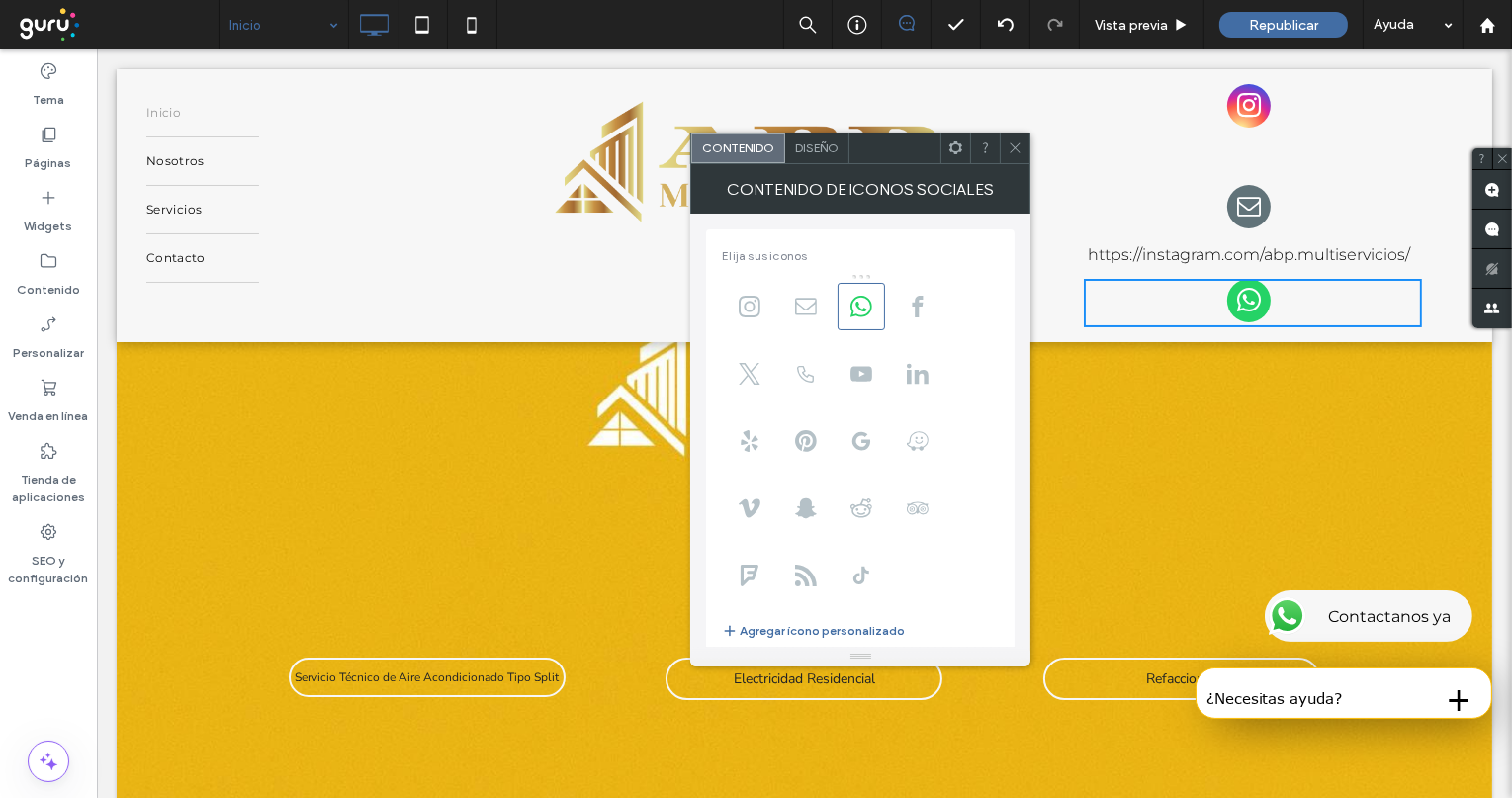 click at bounding box center (955, 148) 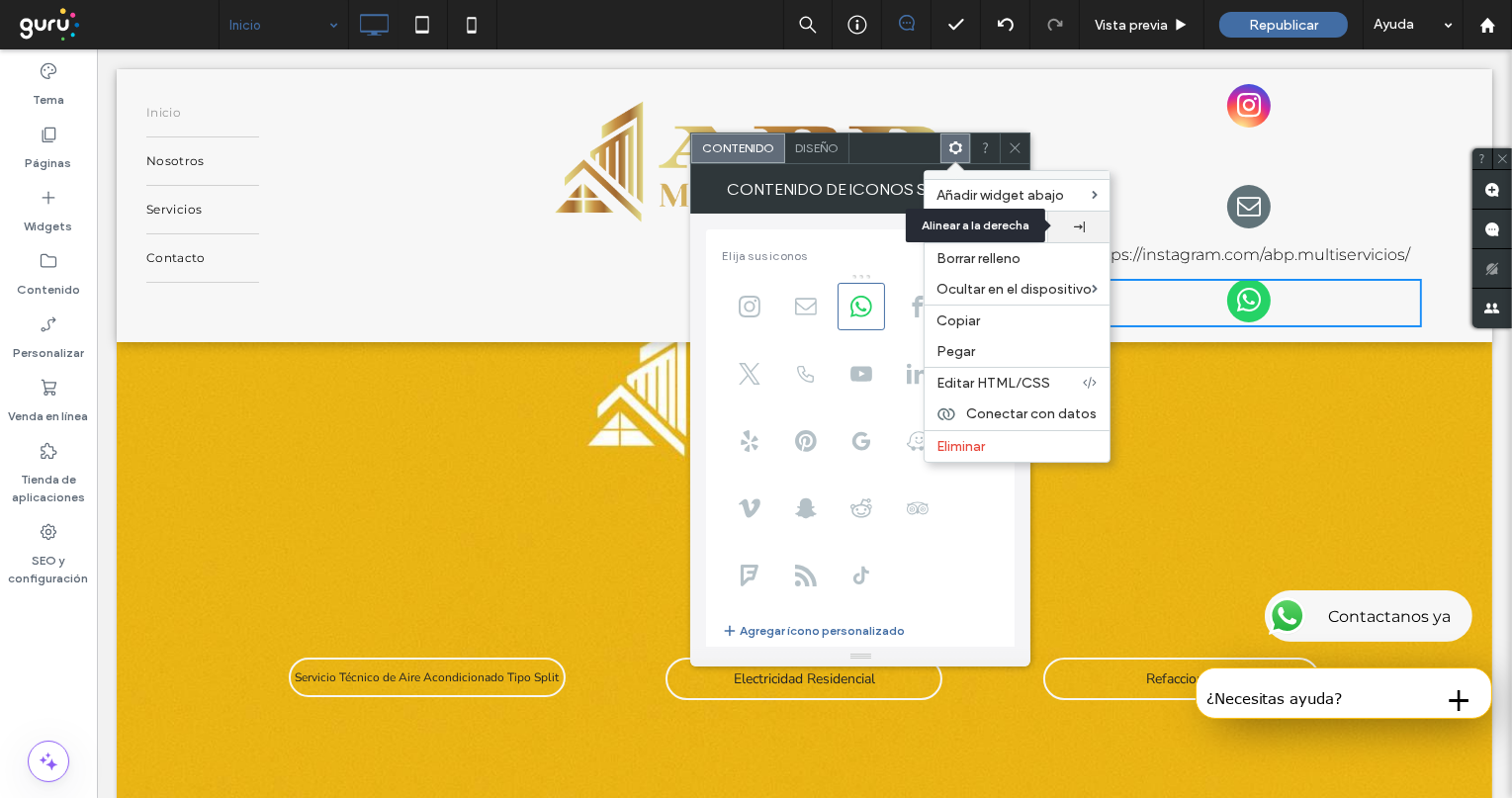 click at bounding box center (1079, 226) 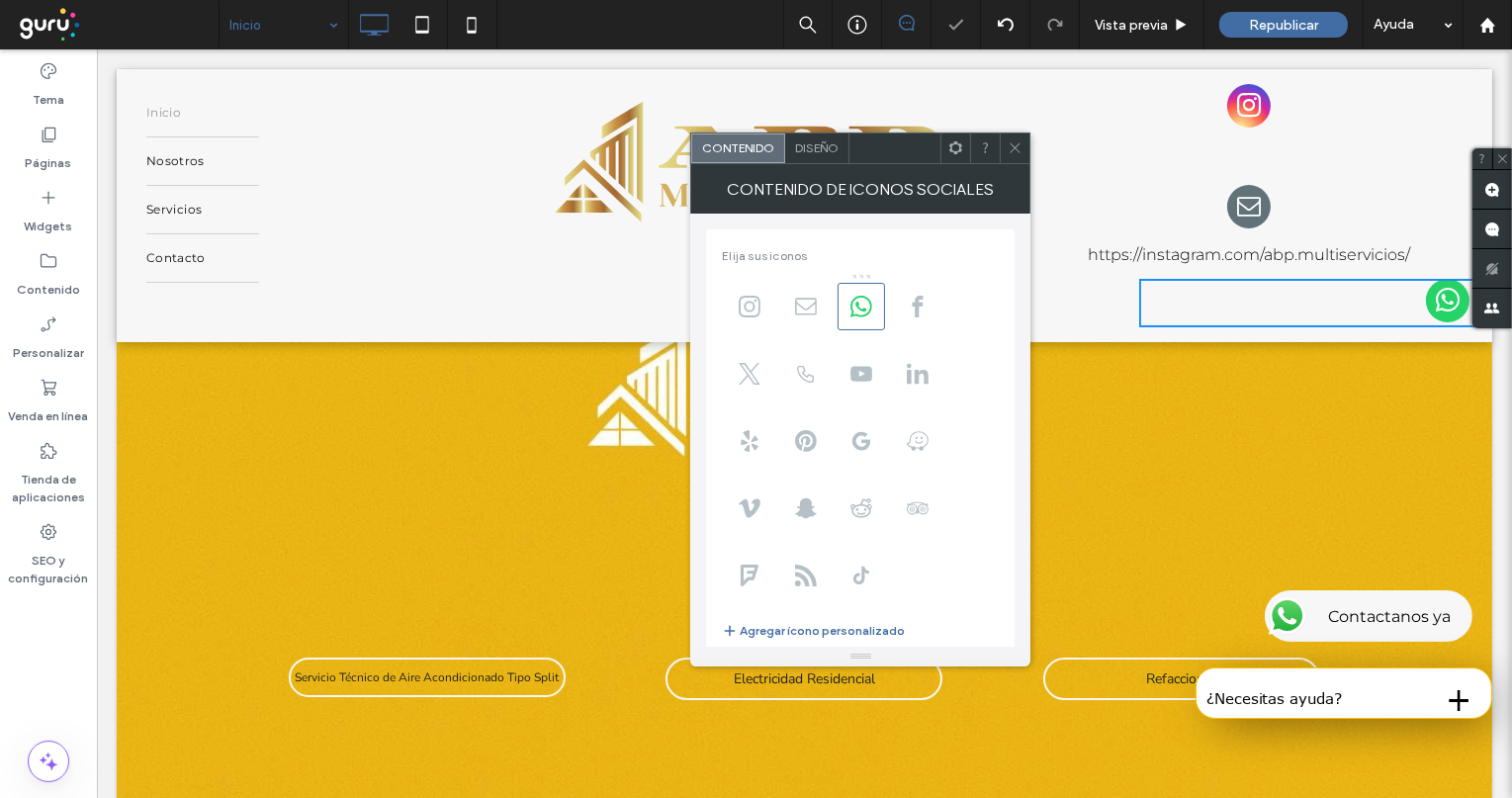 click at bounding box center [1252, 209] 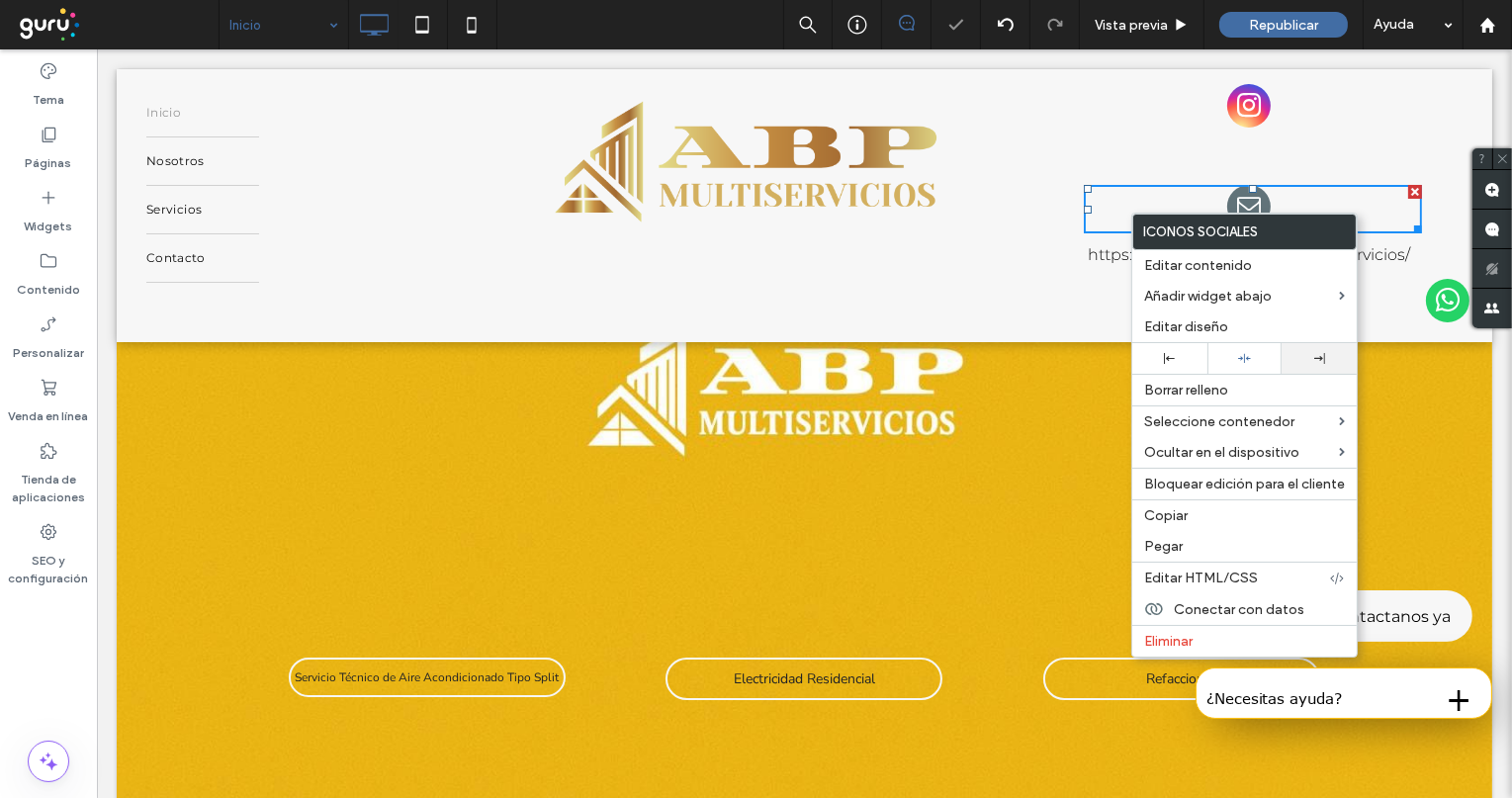 click at bounding box center [1319, 358] 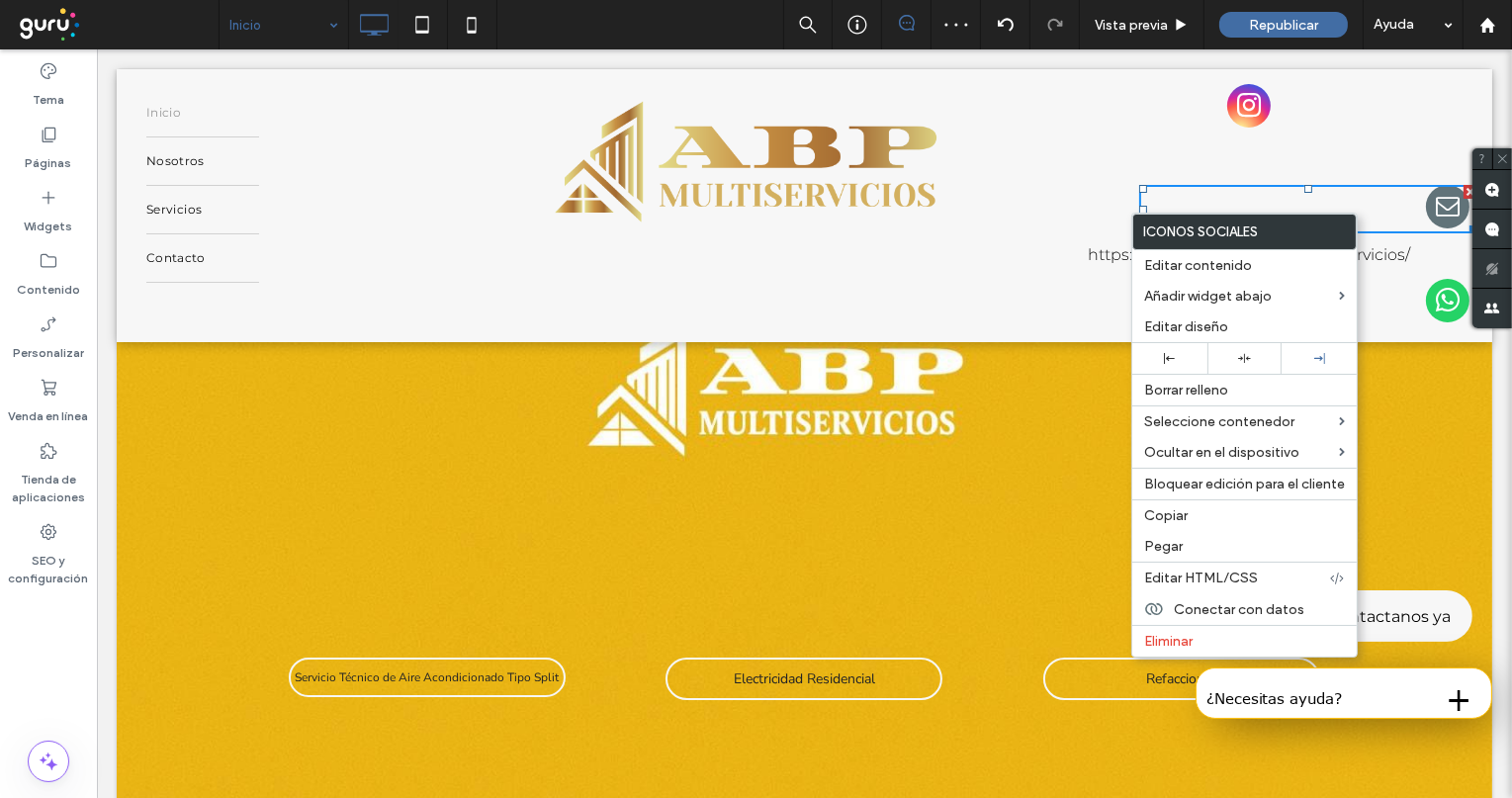 click at bounding box center [1248, 106] 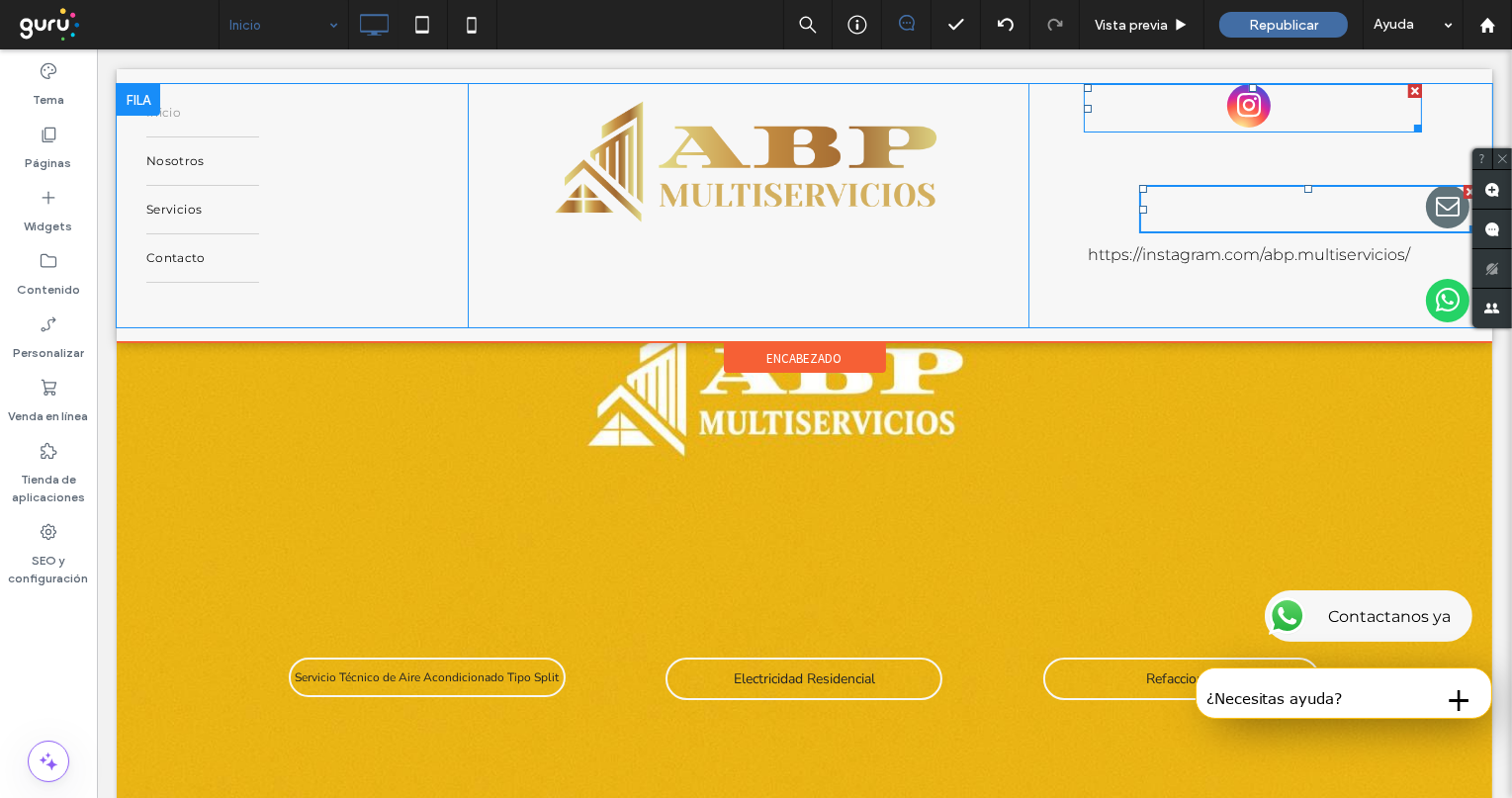 click at bounding box center (1252, 108) 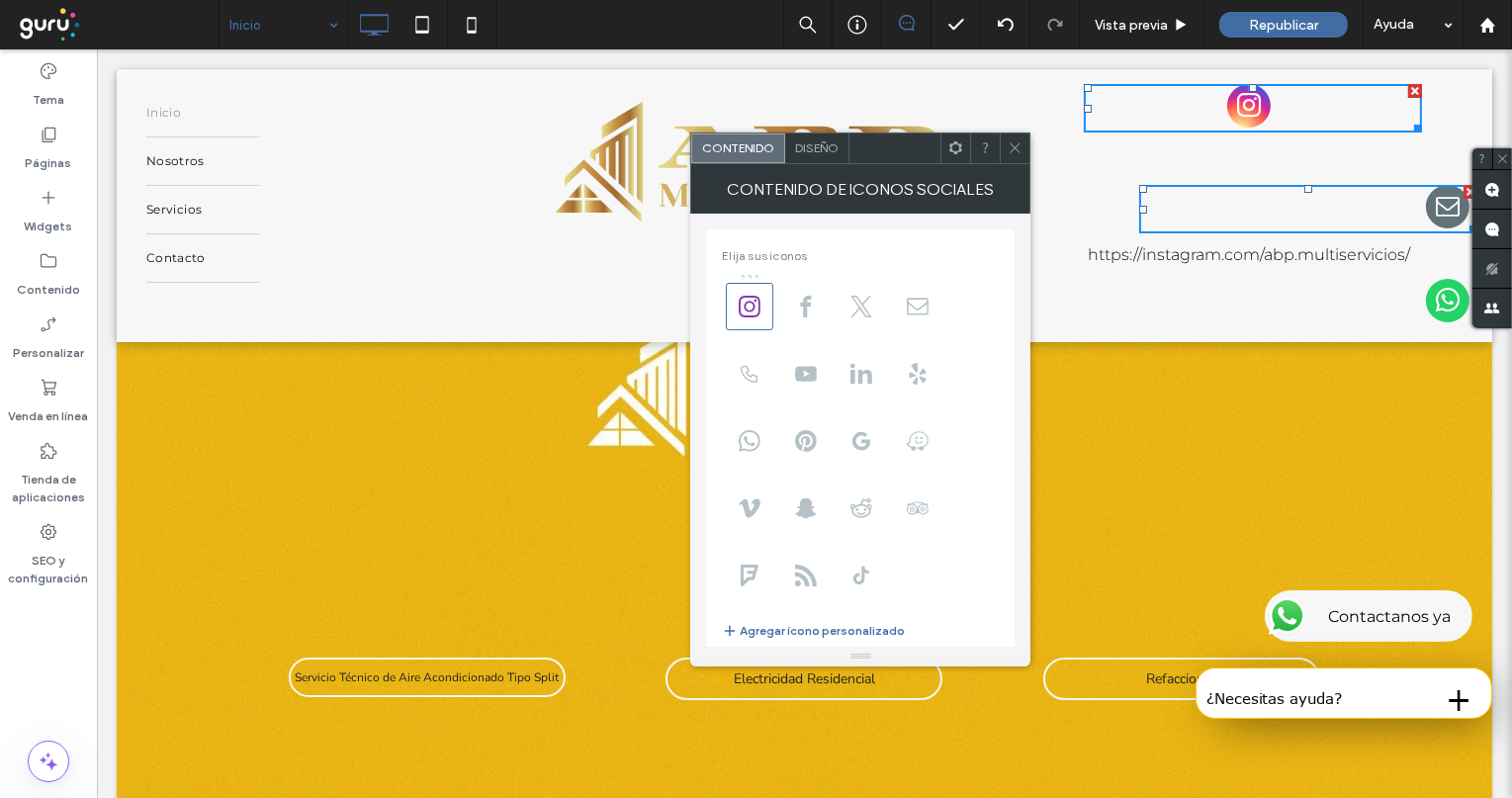 click at bounding box center [1252, 108] 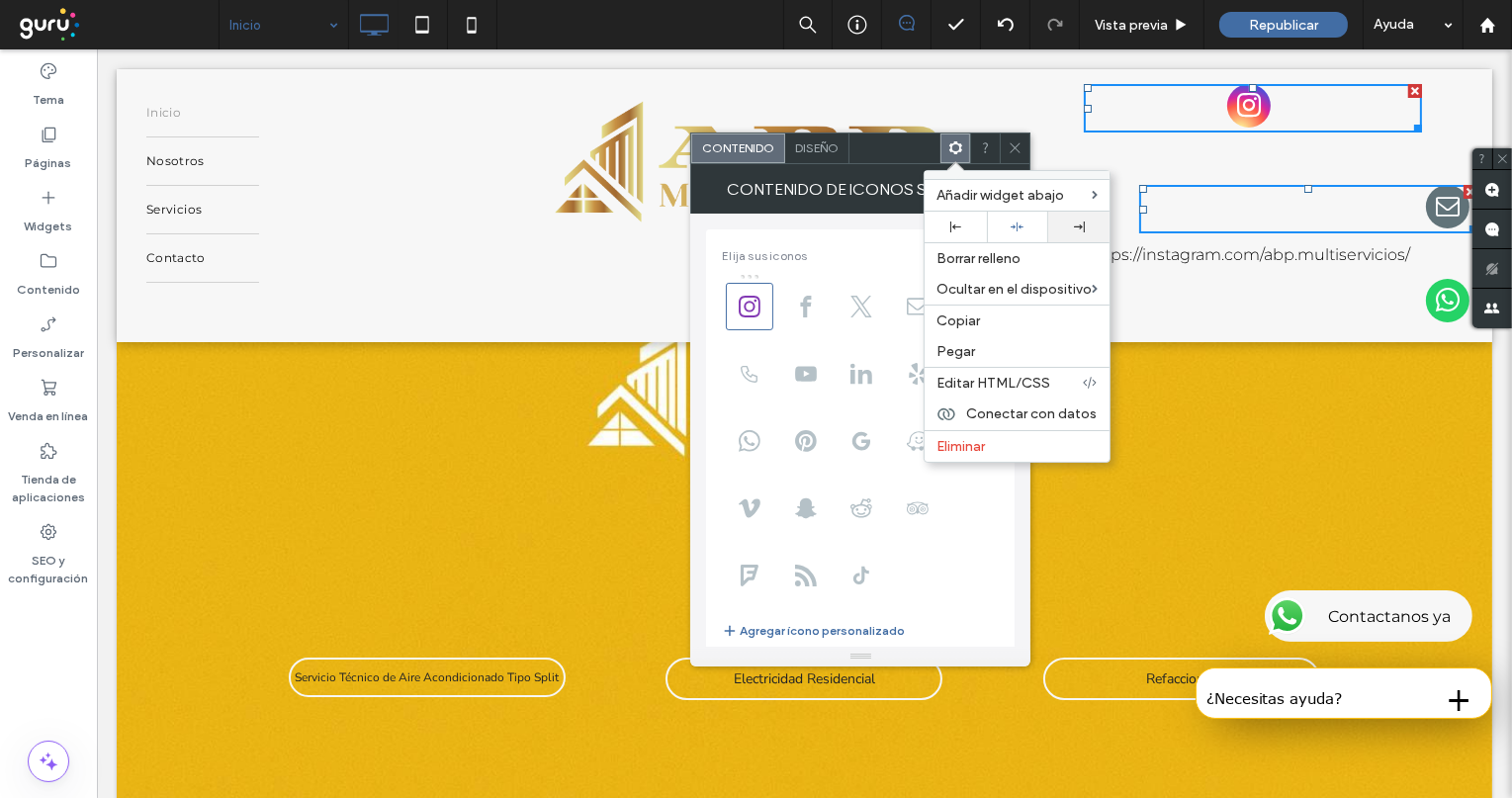 click at bounding box center [1079, 226] 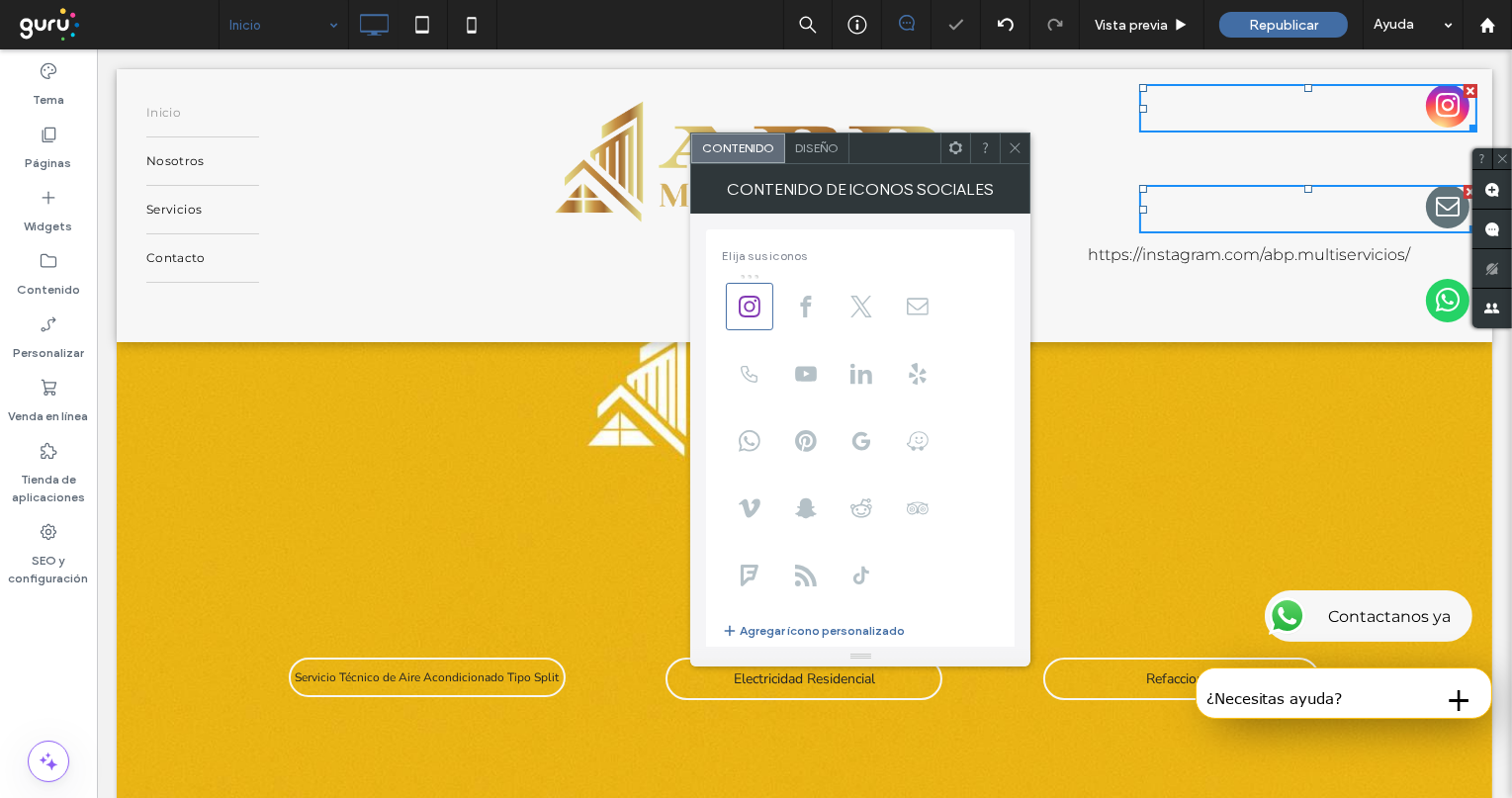 click on "https://instagram.com/abp.multiservicios/ Click To Paste" at bounding box center [1252, 206] 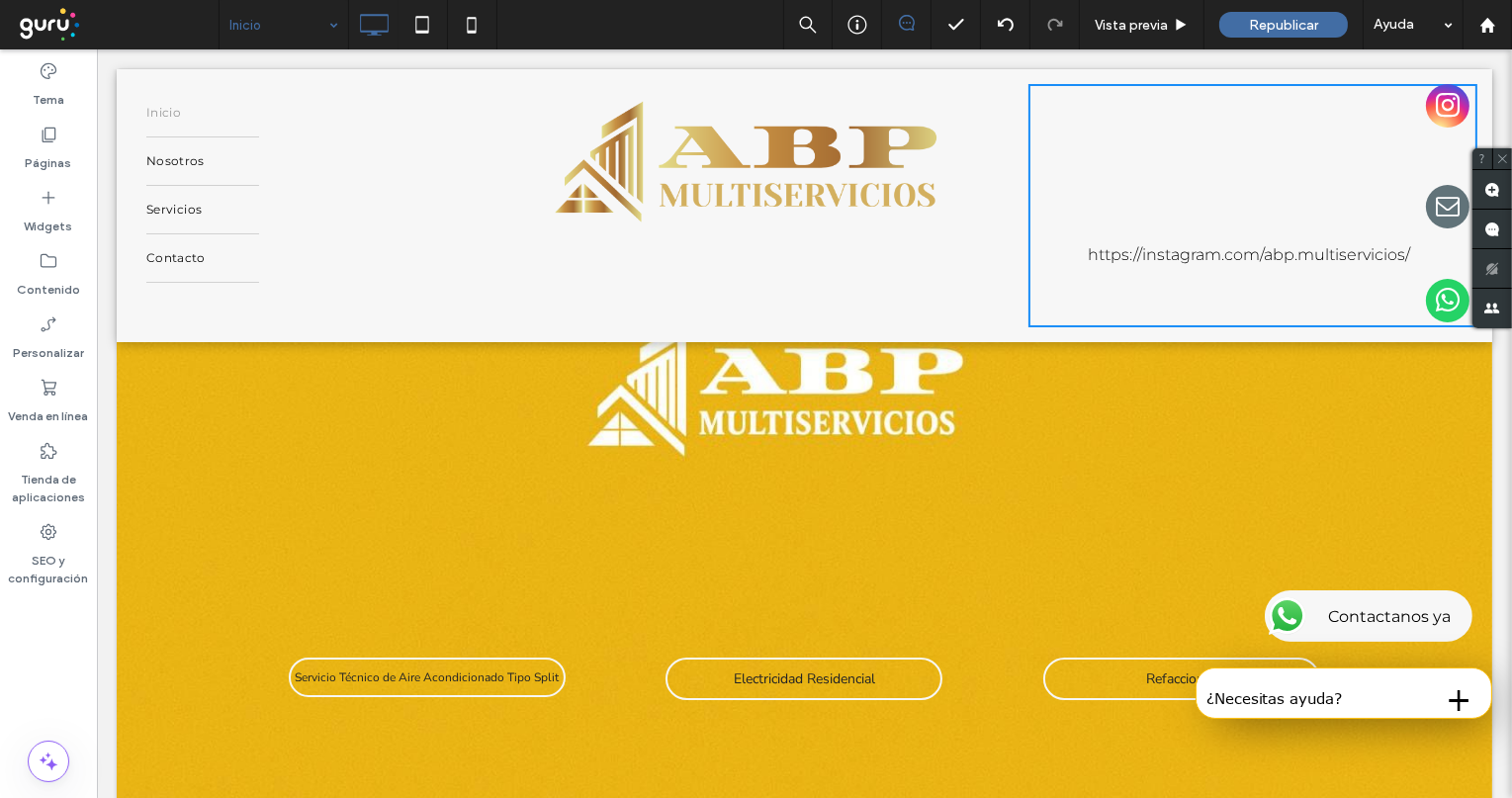 click on "https://instagram.com/abp.multiservicios/" at bounding box center (1248, 254) 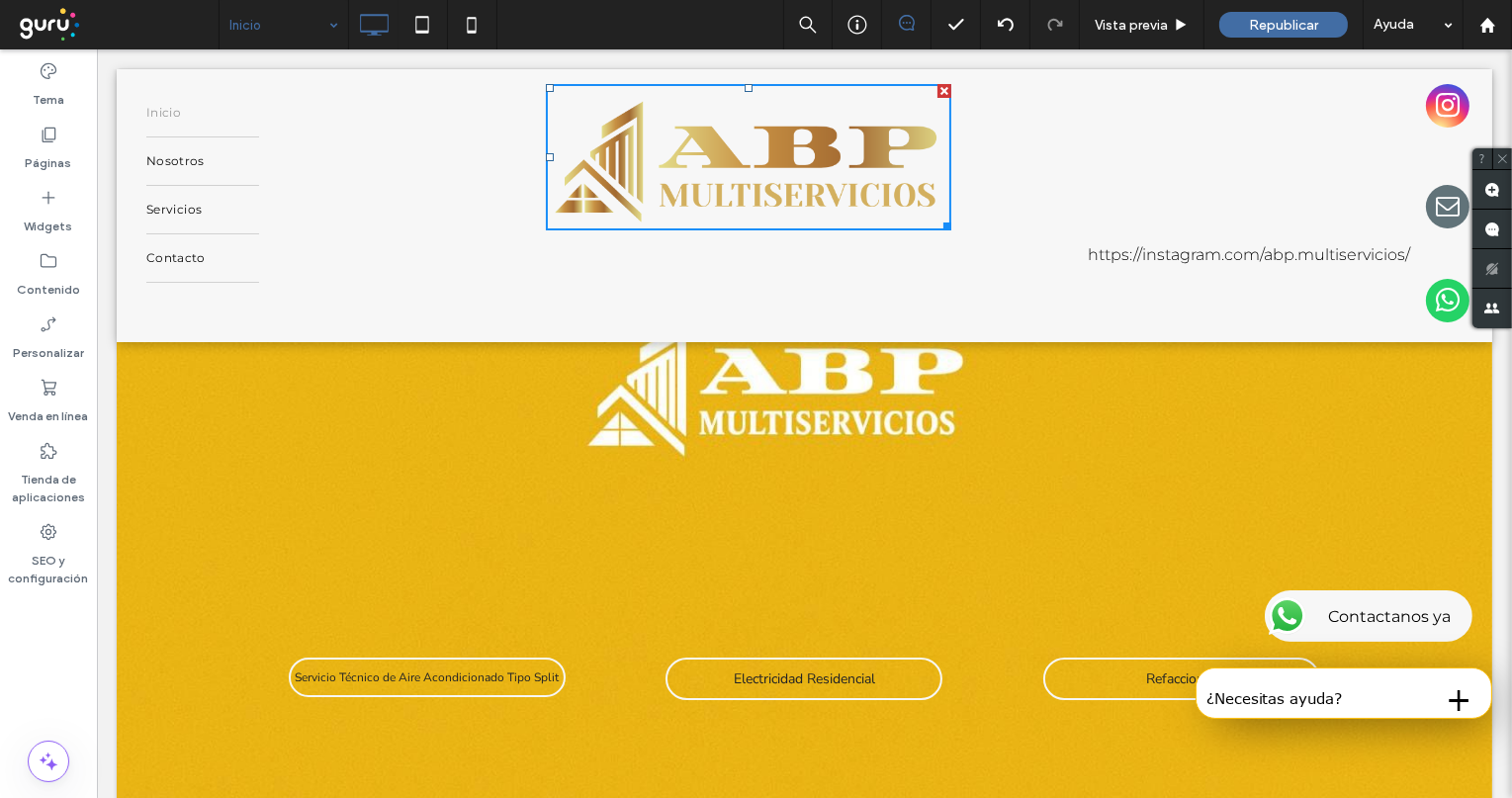 click on "Servicio Técnico de Aire Acondicionado  Tipo Split
Click To Paste
Electricidad Residencial
Click To Paste
Refacciones
Click To Paste
Click To Paste
Fila + Añadir sección" at bounding box center [803, 602] 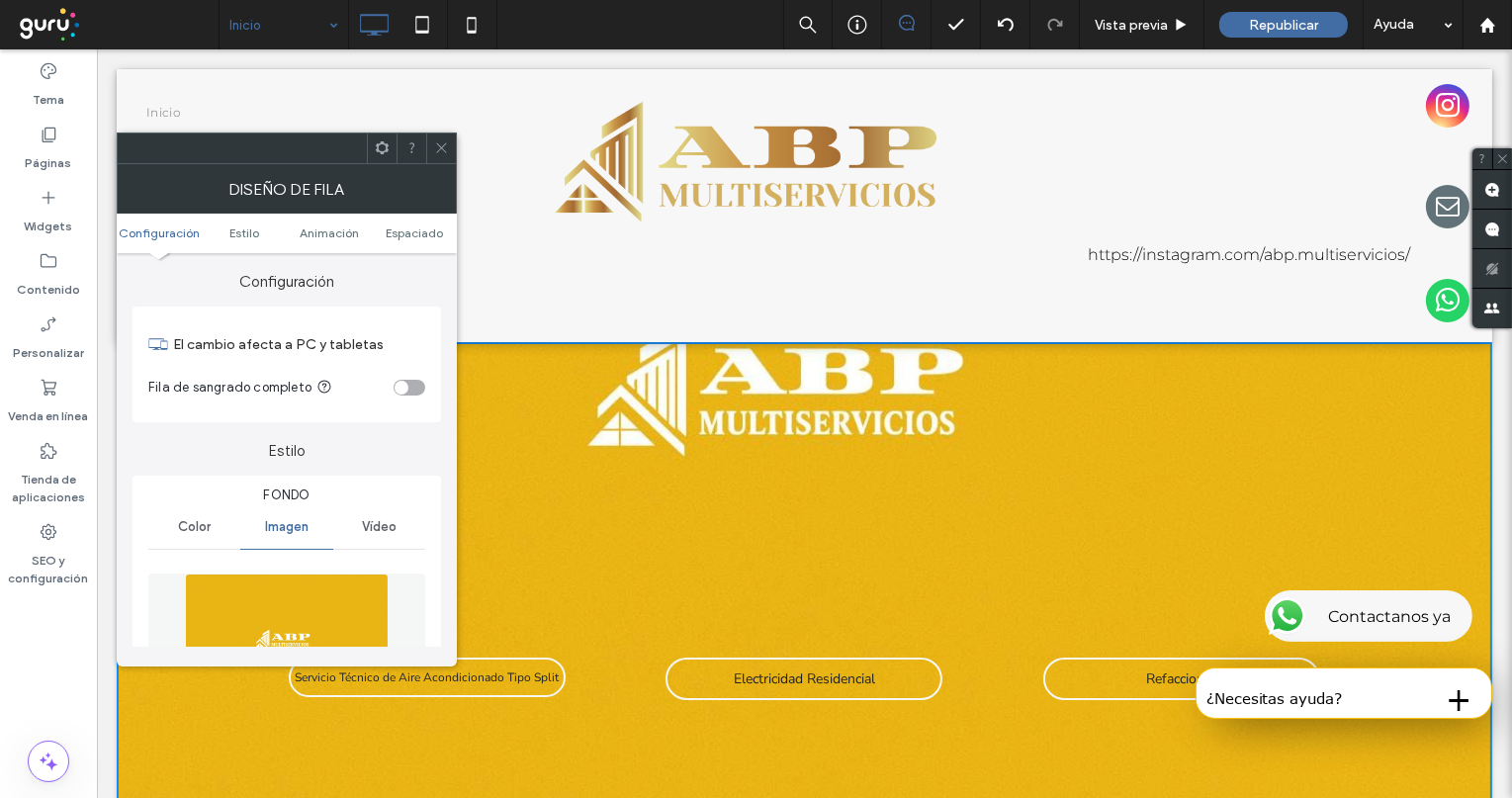 click at bounding box center [1307, 108] 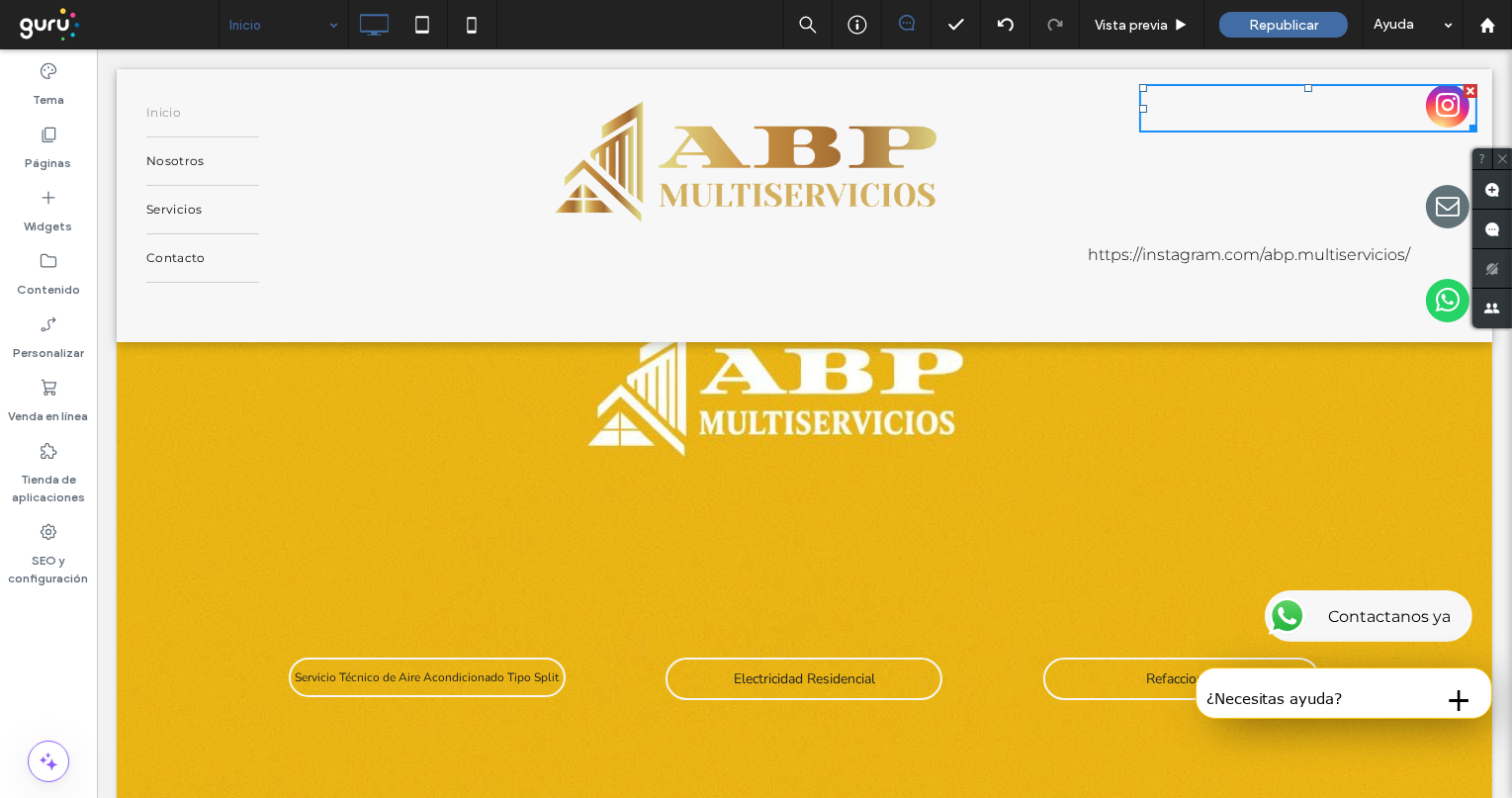 click on "https://instagram.com/abp.multiservicios/" at bounding box center [1248, 254] 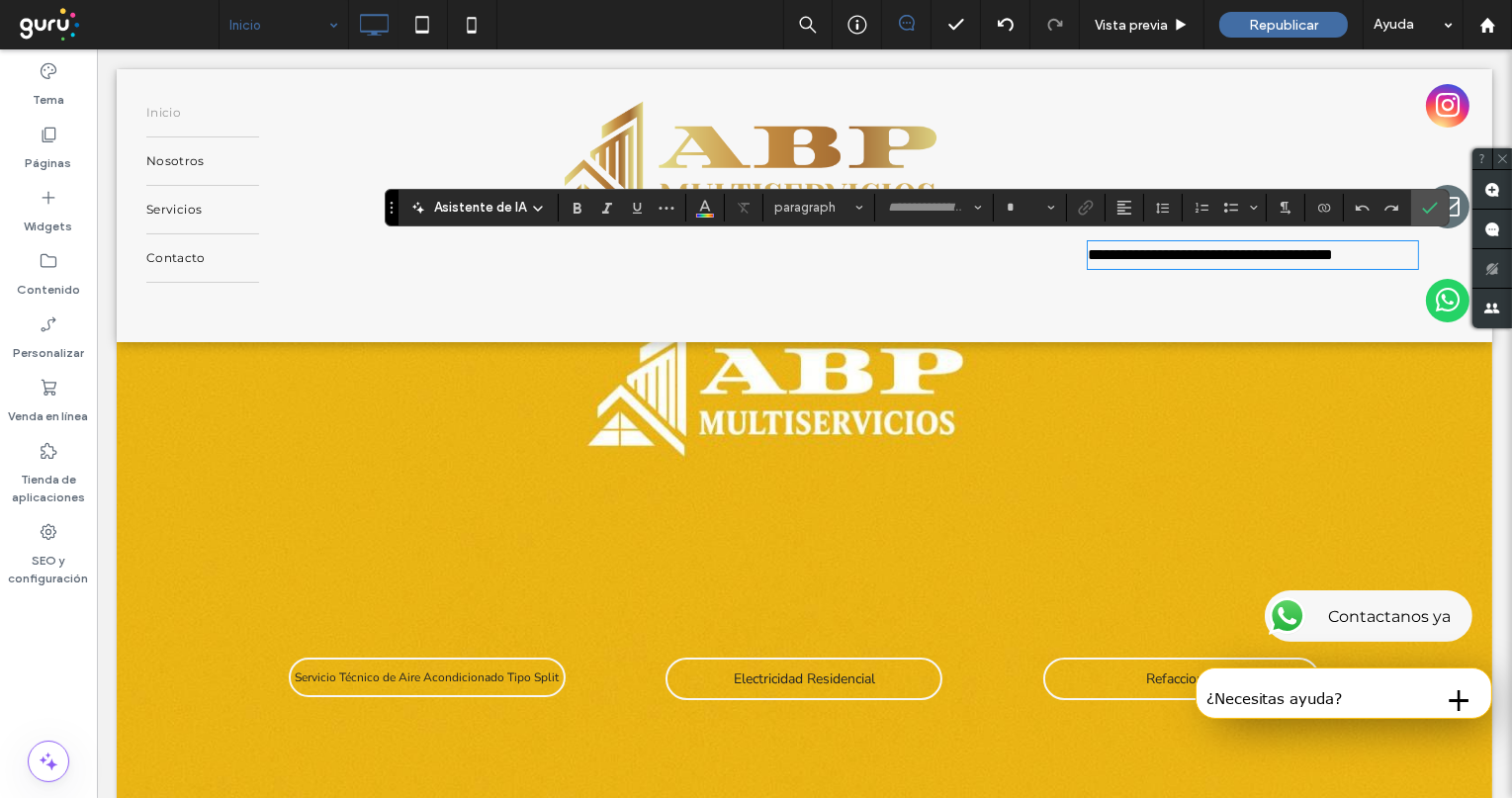 type on "**********" 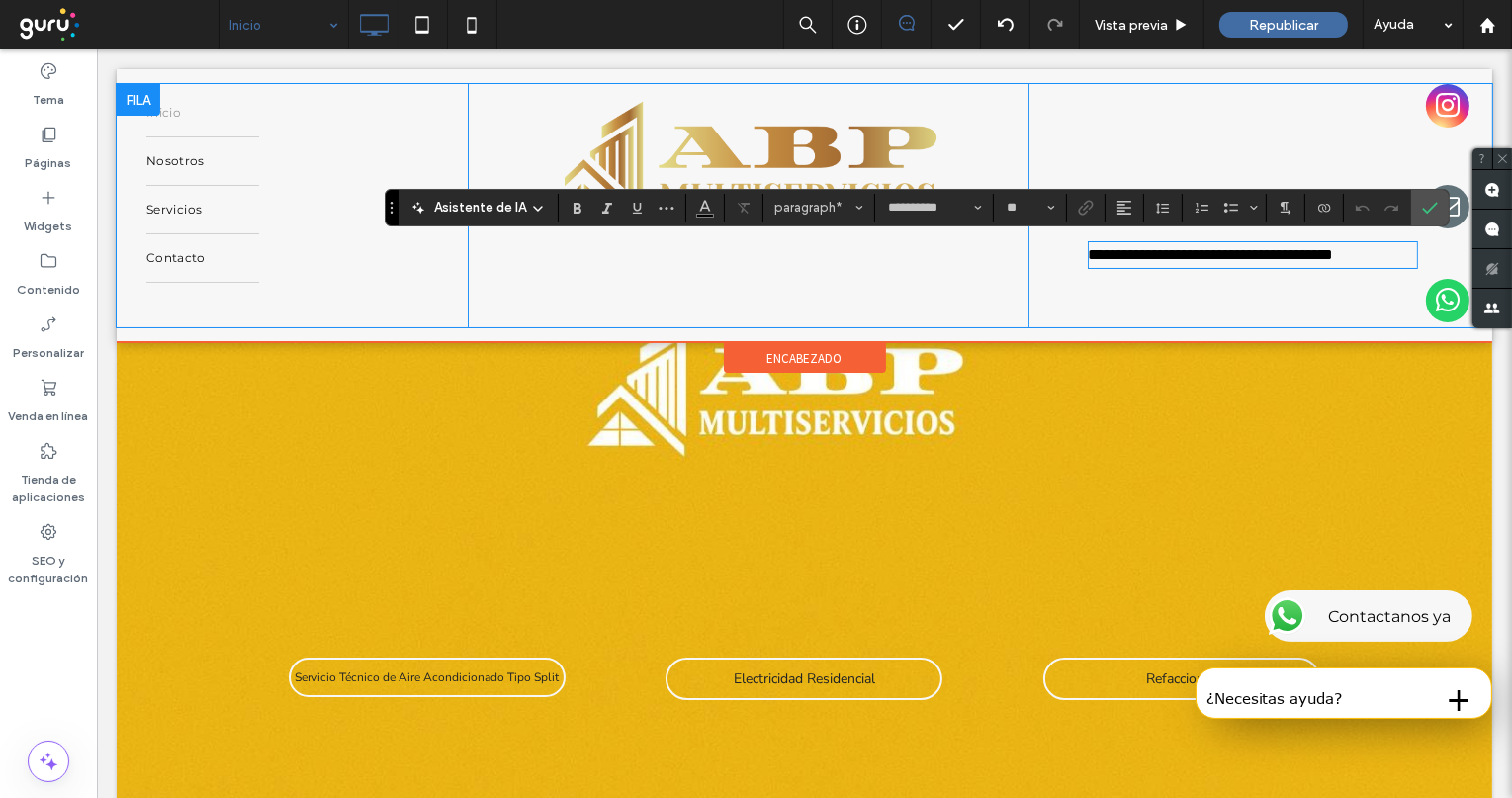 click on "**********" at bounding box center [1209, 254] 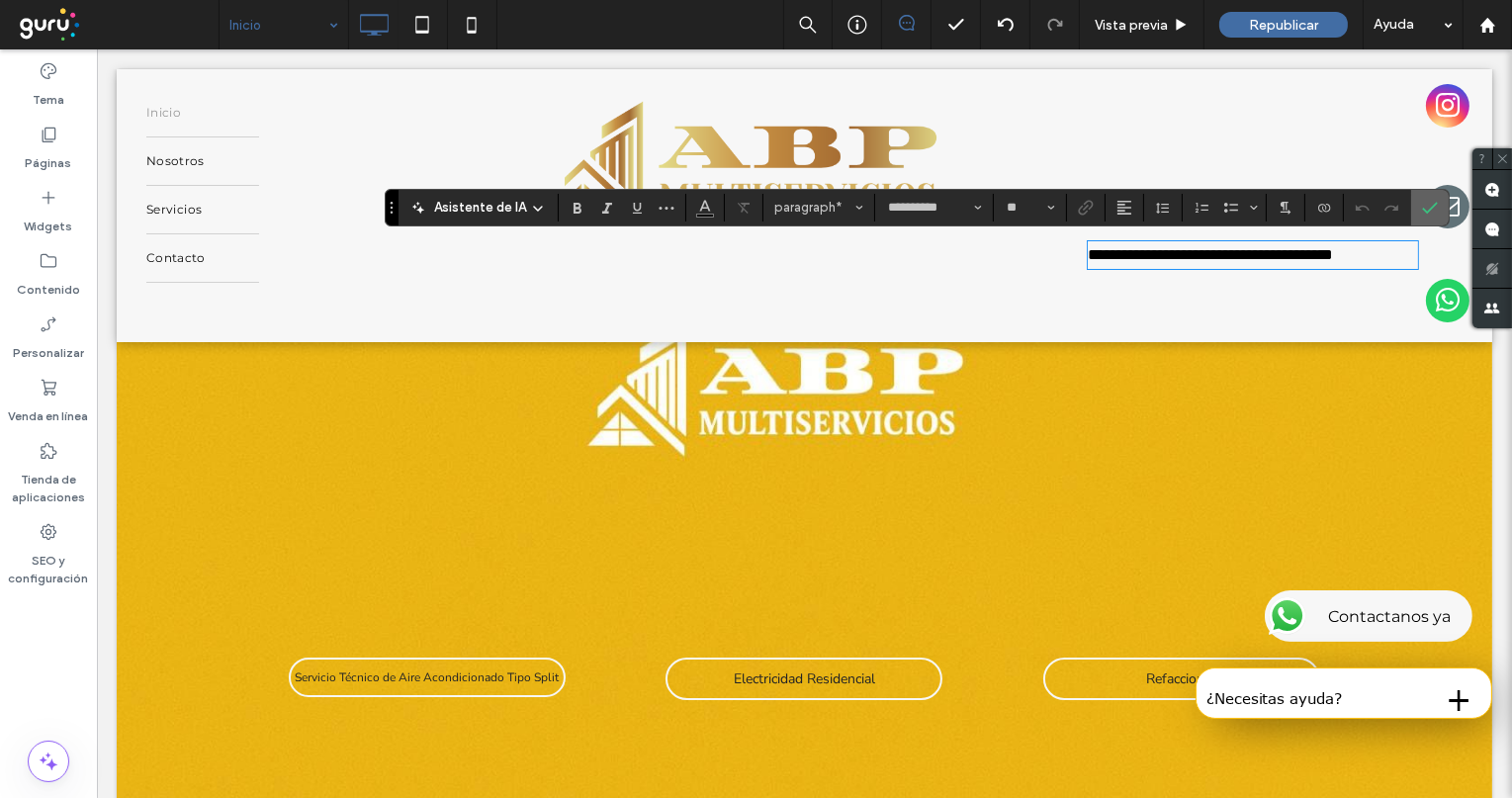 click 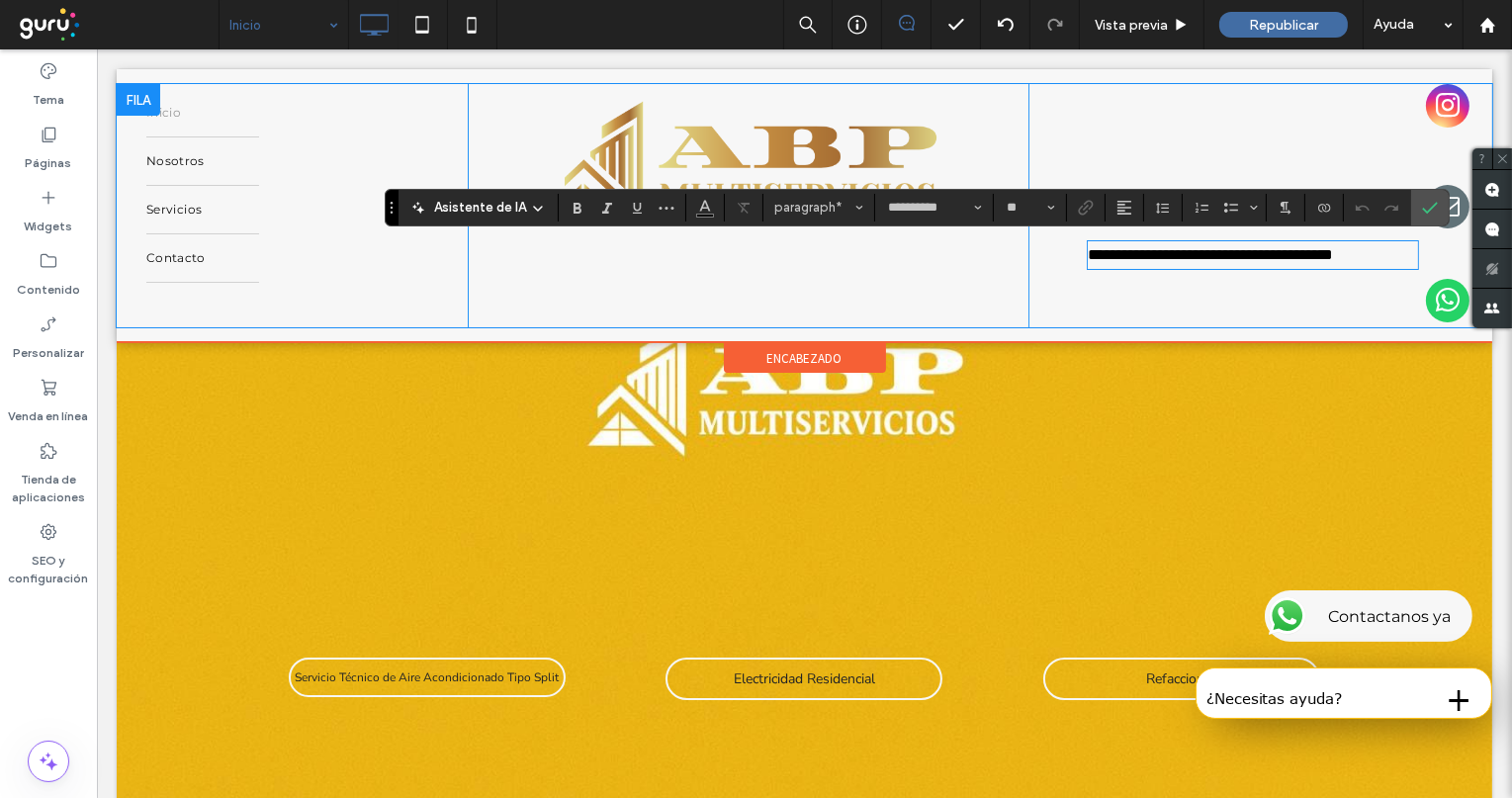 click at bounding box center [1447, 207] 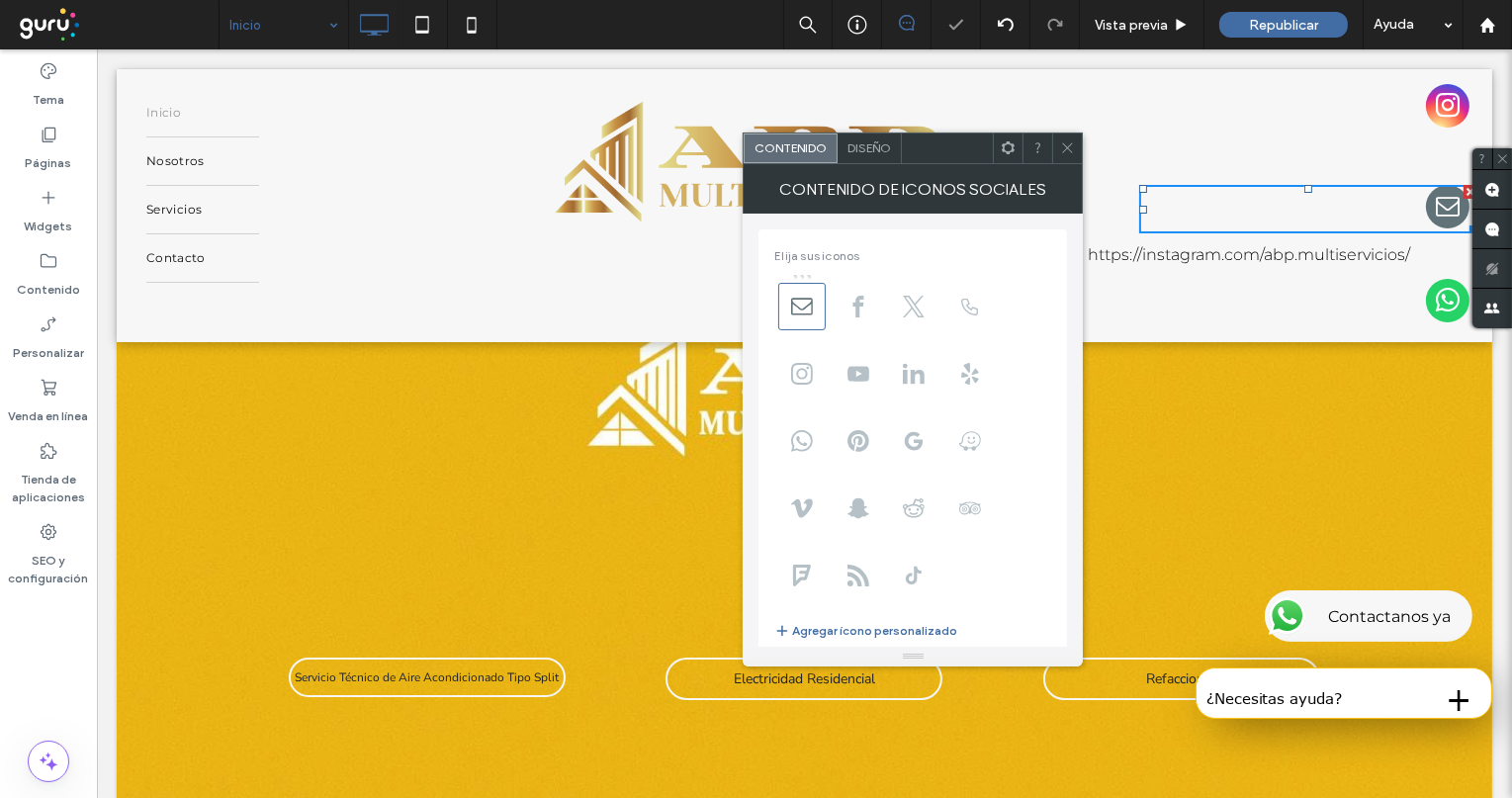 click on "https://instagram.com/abp.multiservicios/" at bounding box center [1248, 254] 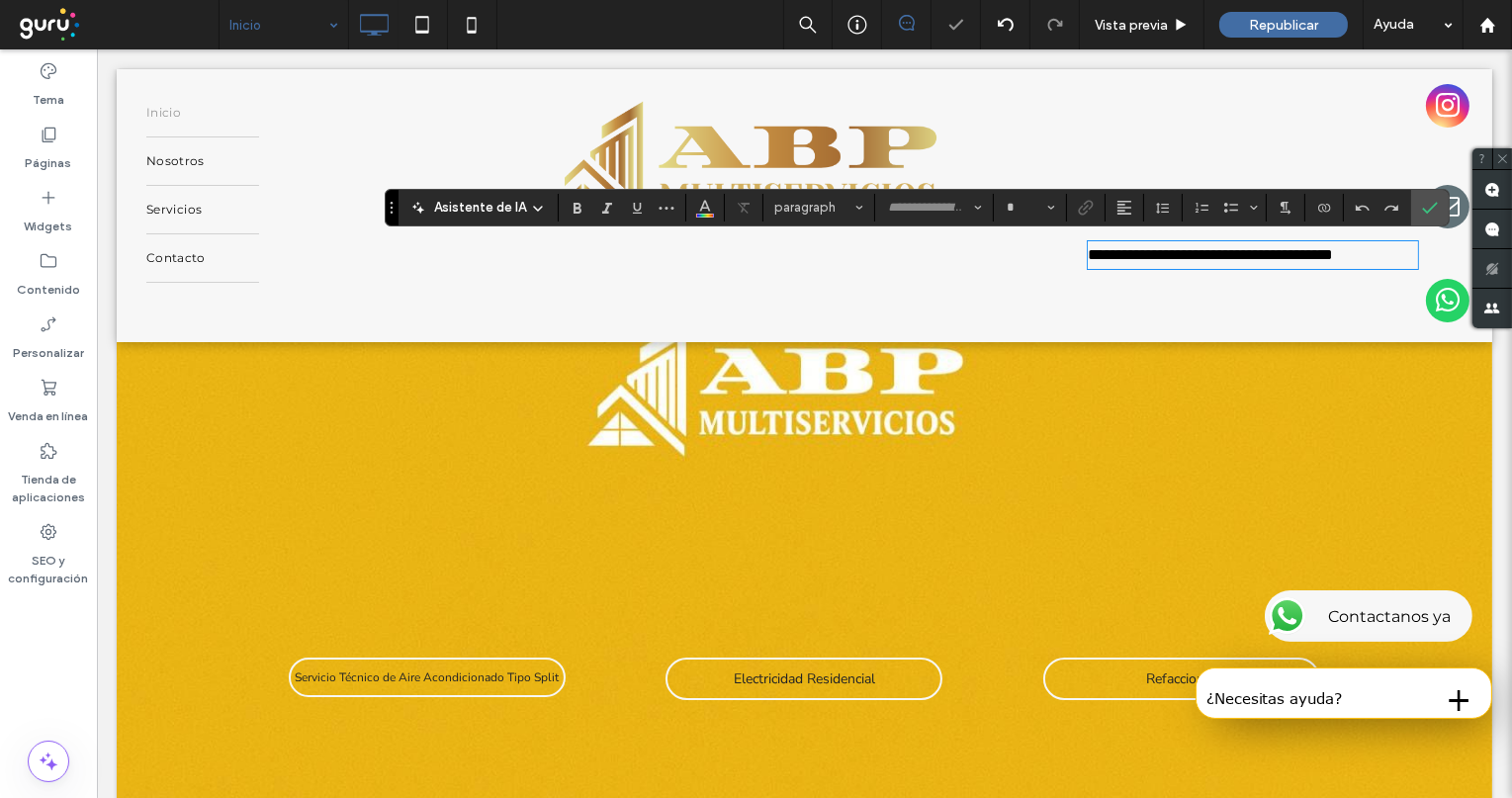 type on "**********" 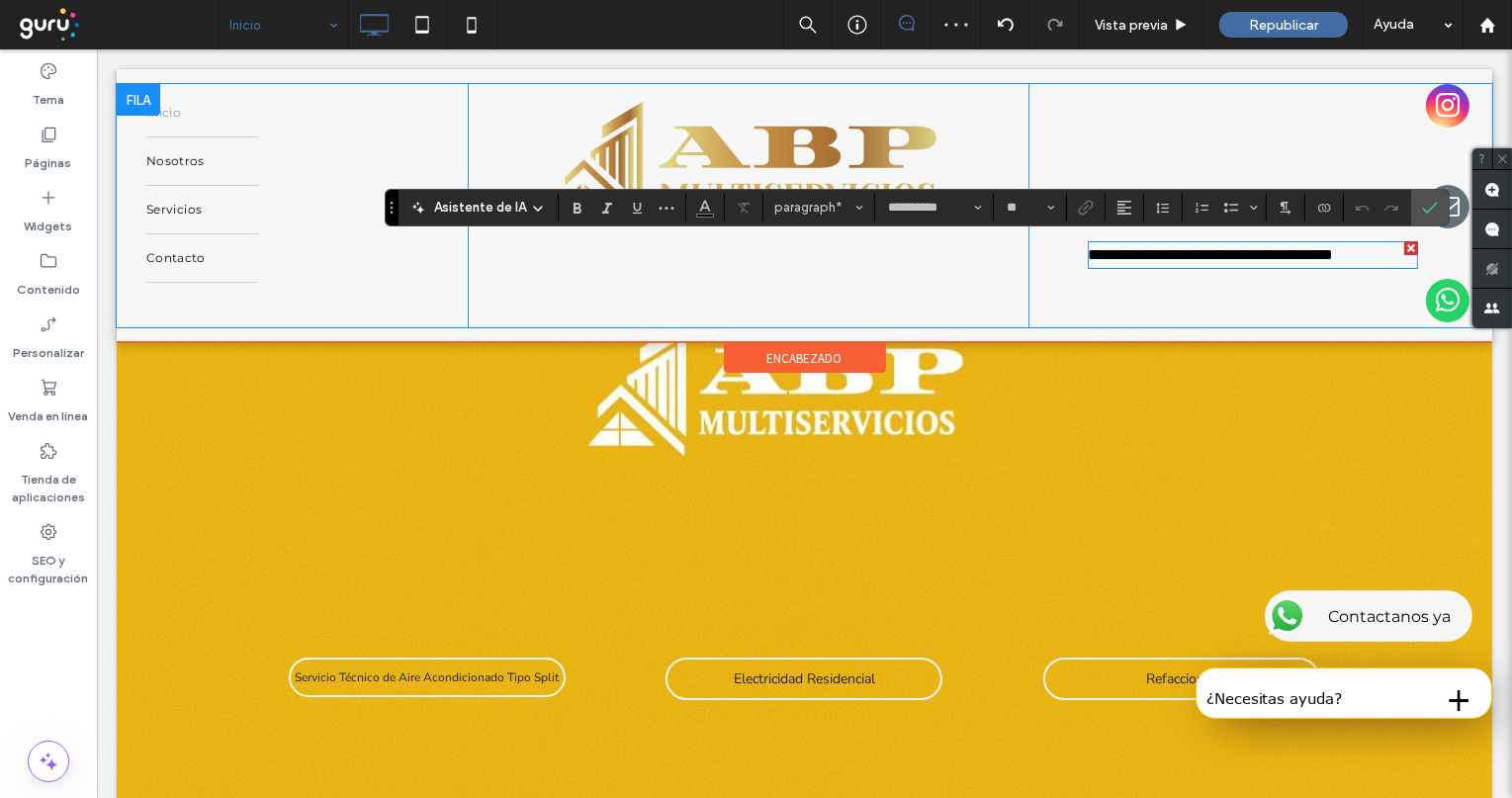 click on "**********" at bounding box center (1209, 254) 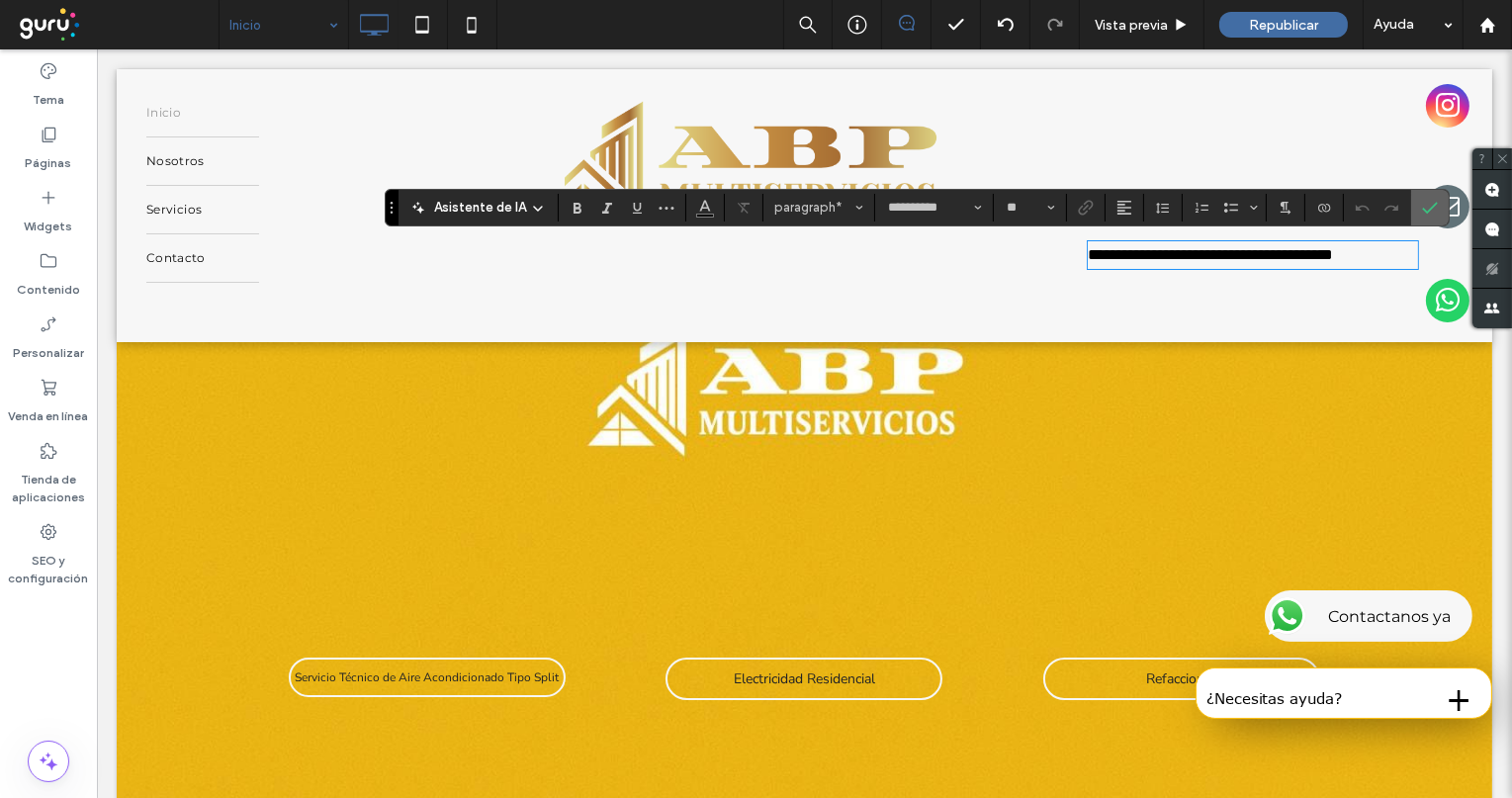 click at bounding box center [1426, 208] 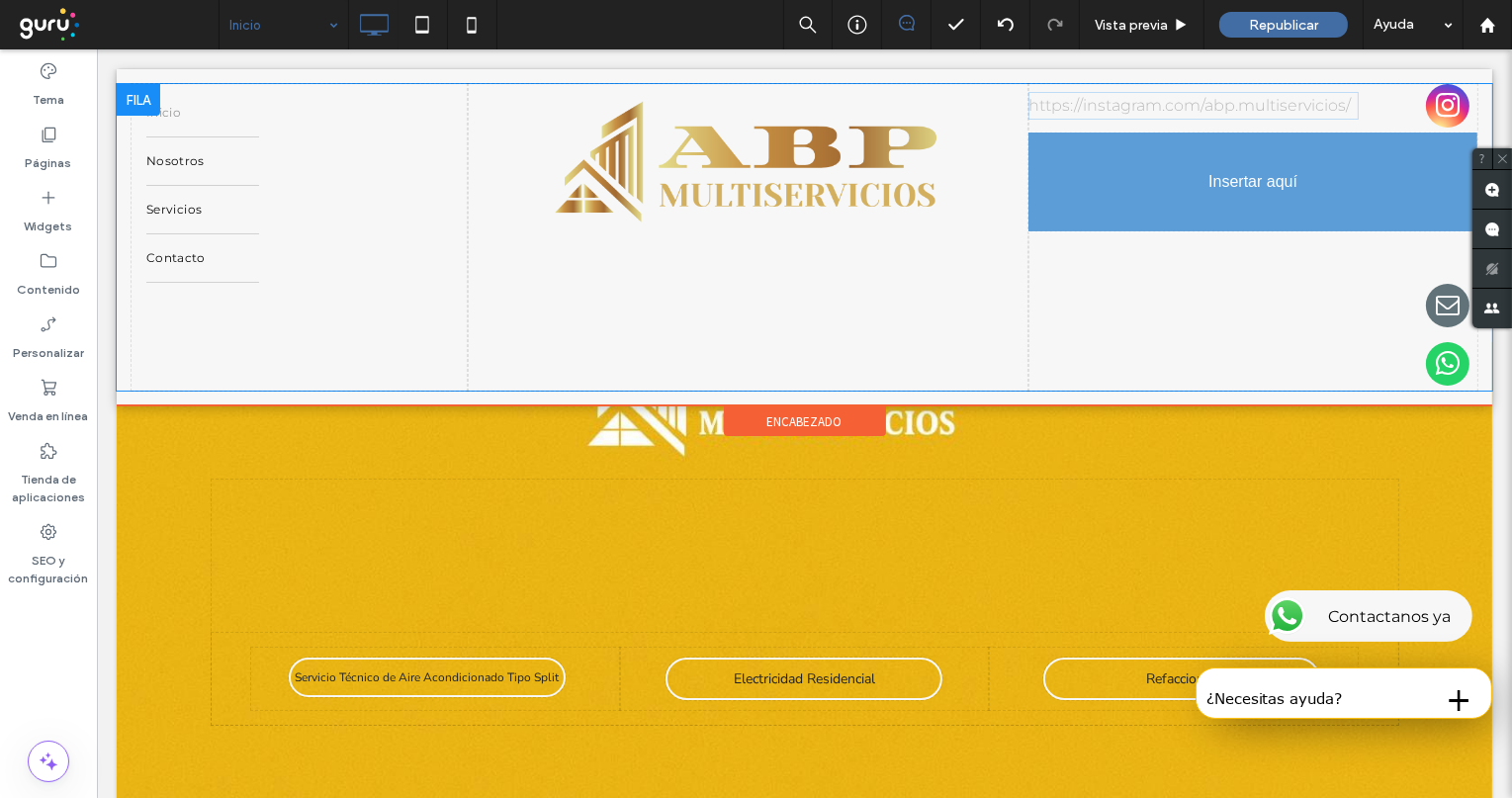 drag, startPoint x: 1349, startPoint y: 259, endPoint x: 1452, endPoint y: 224, distance: 108.78419 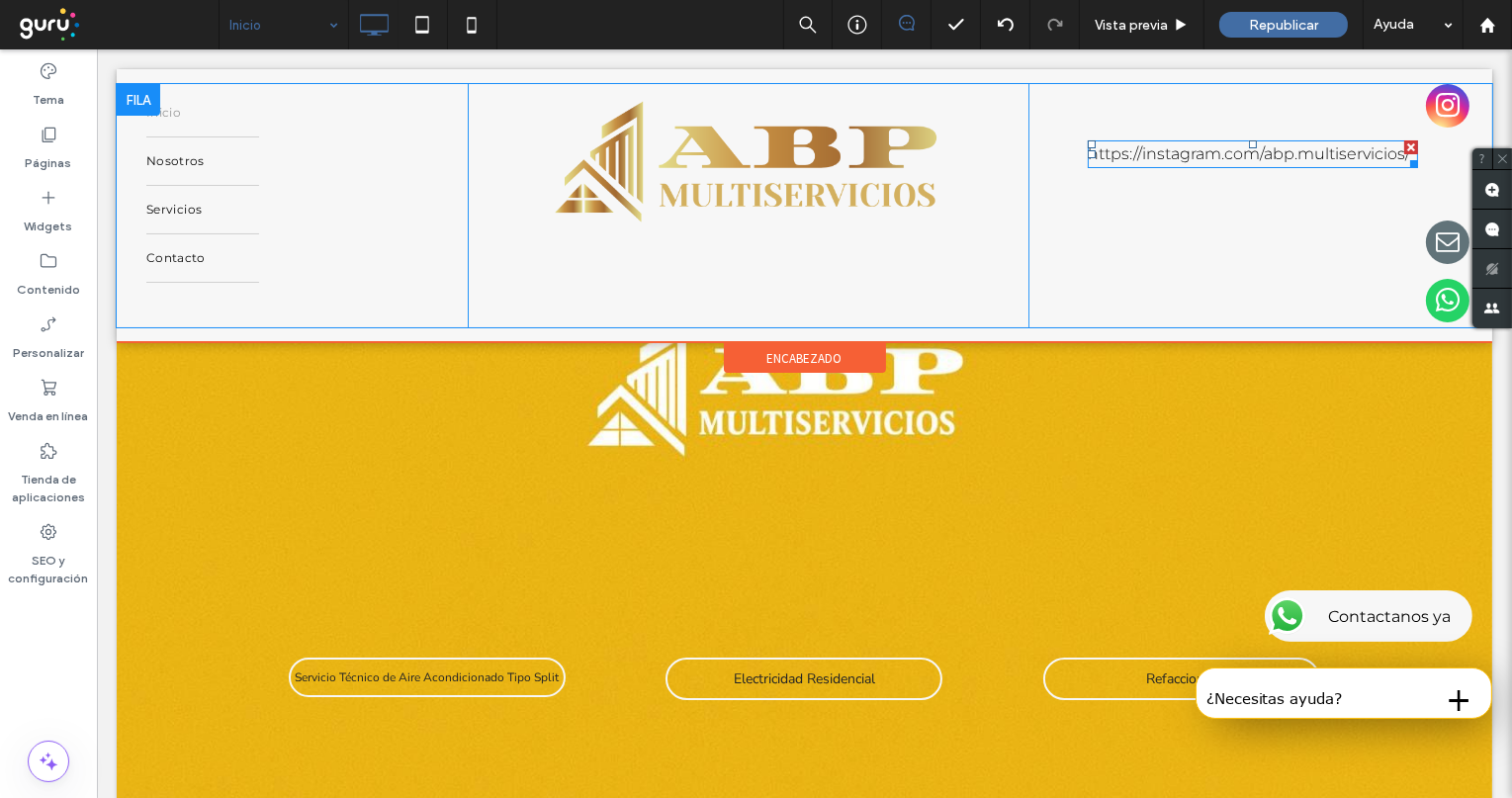 drag, startPoint x: 1395, startPoint y: 143, endPoint x: 1493, endPoint y: 193, distance: 110.01818 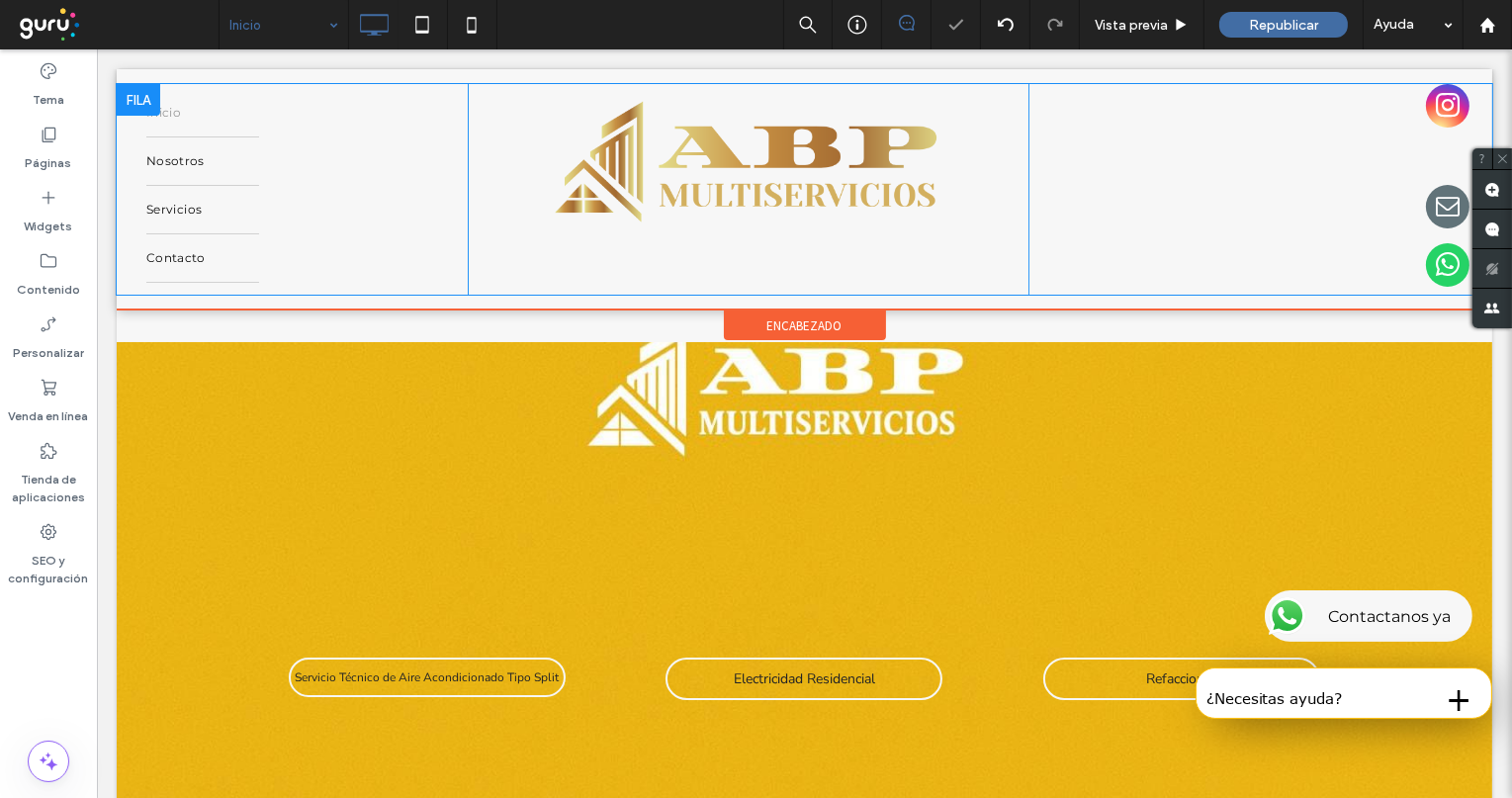 click on "Click To Paste" at bounding box center [1252, 189] 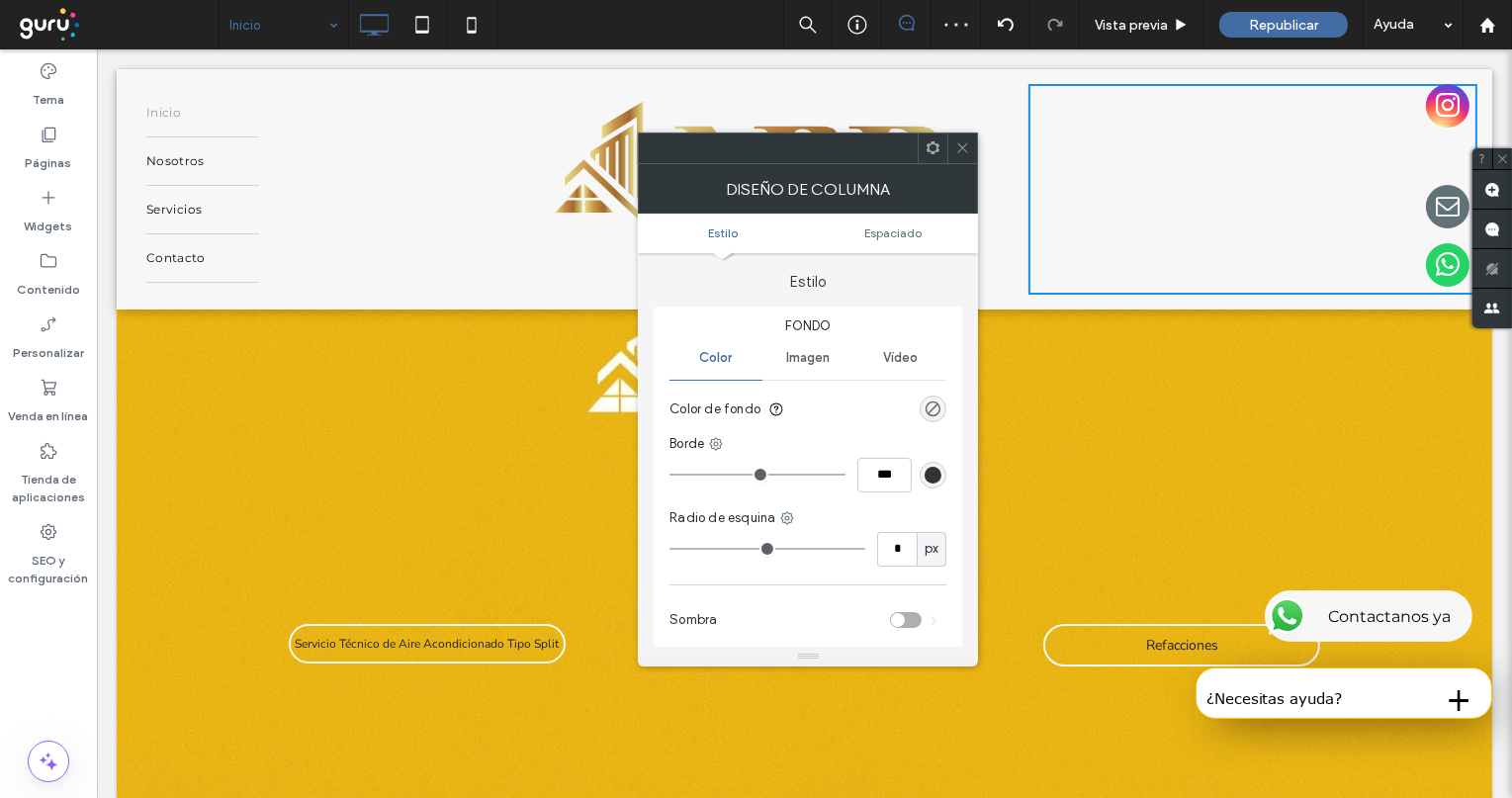 click on "Click To Paste" at bounding box center (1252, 189) 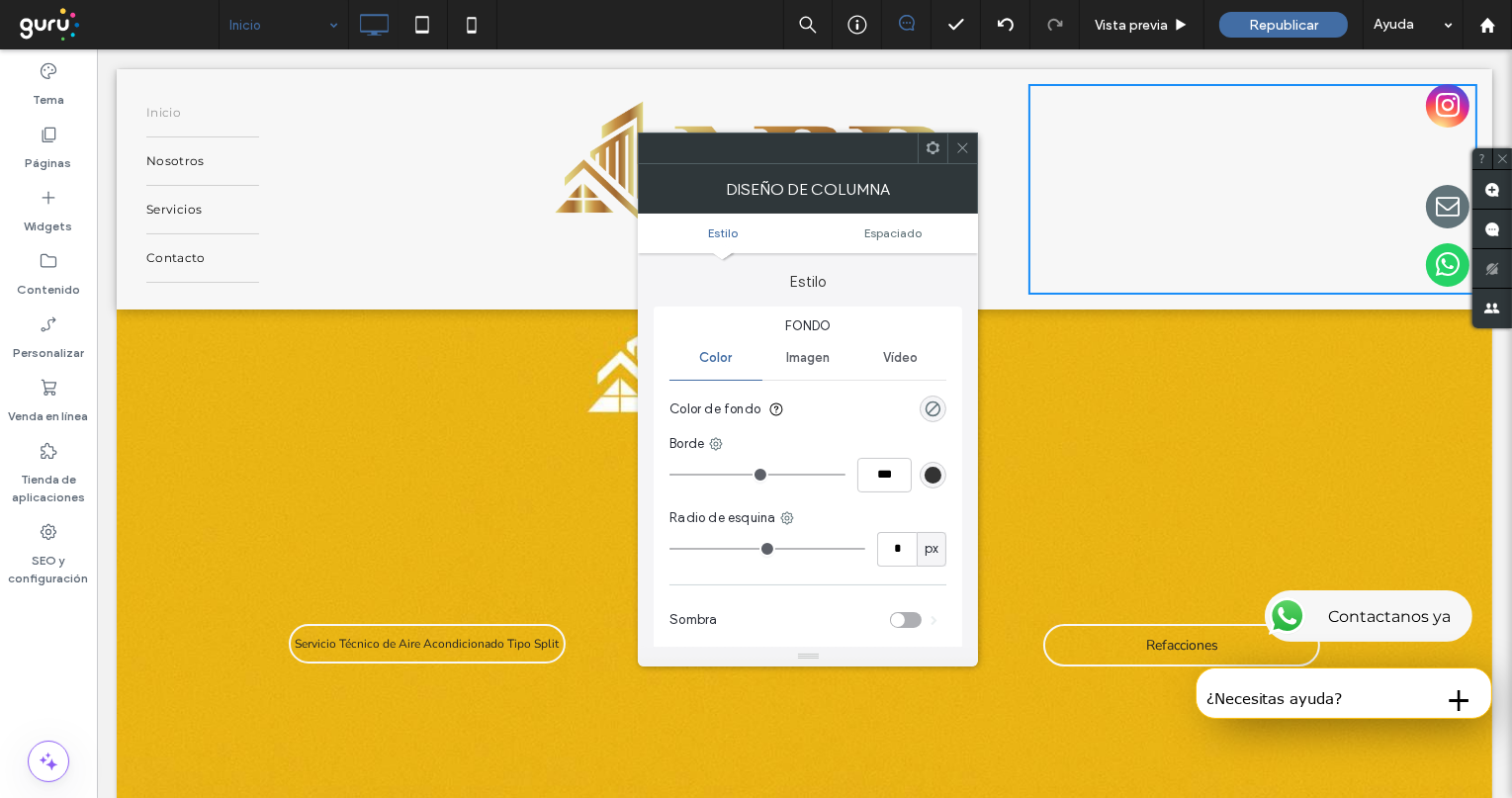 click at bounding box center (1307, 209) 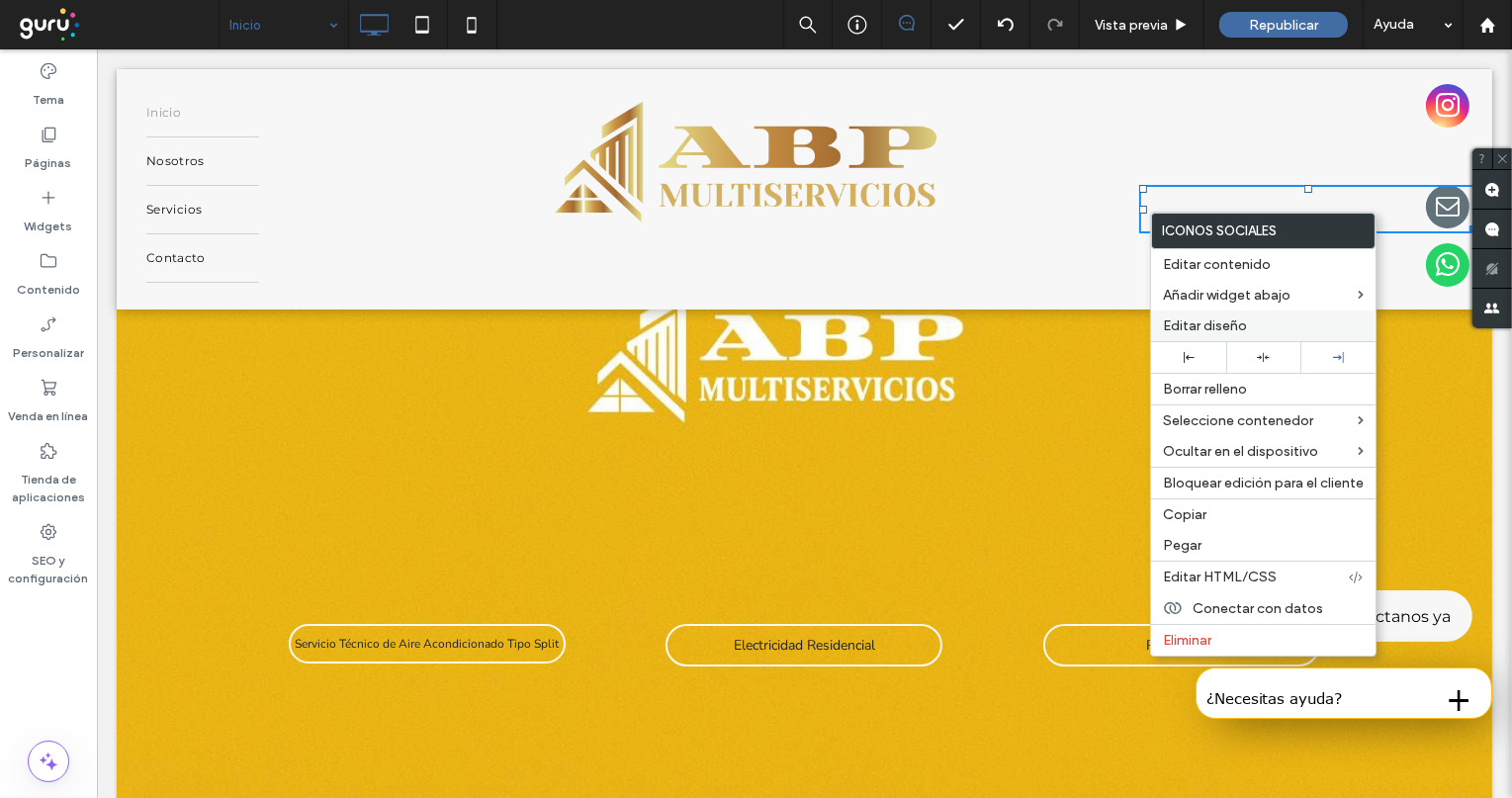 click on "Editar diseño" at bounding box center (1204, 325) 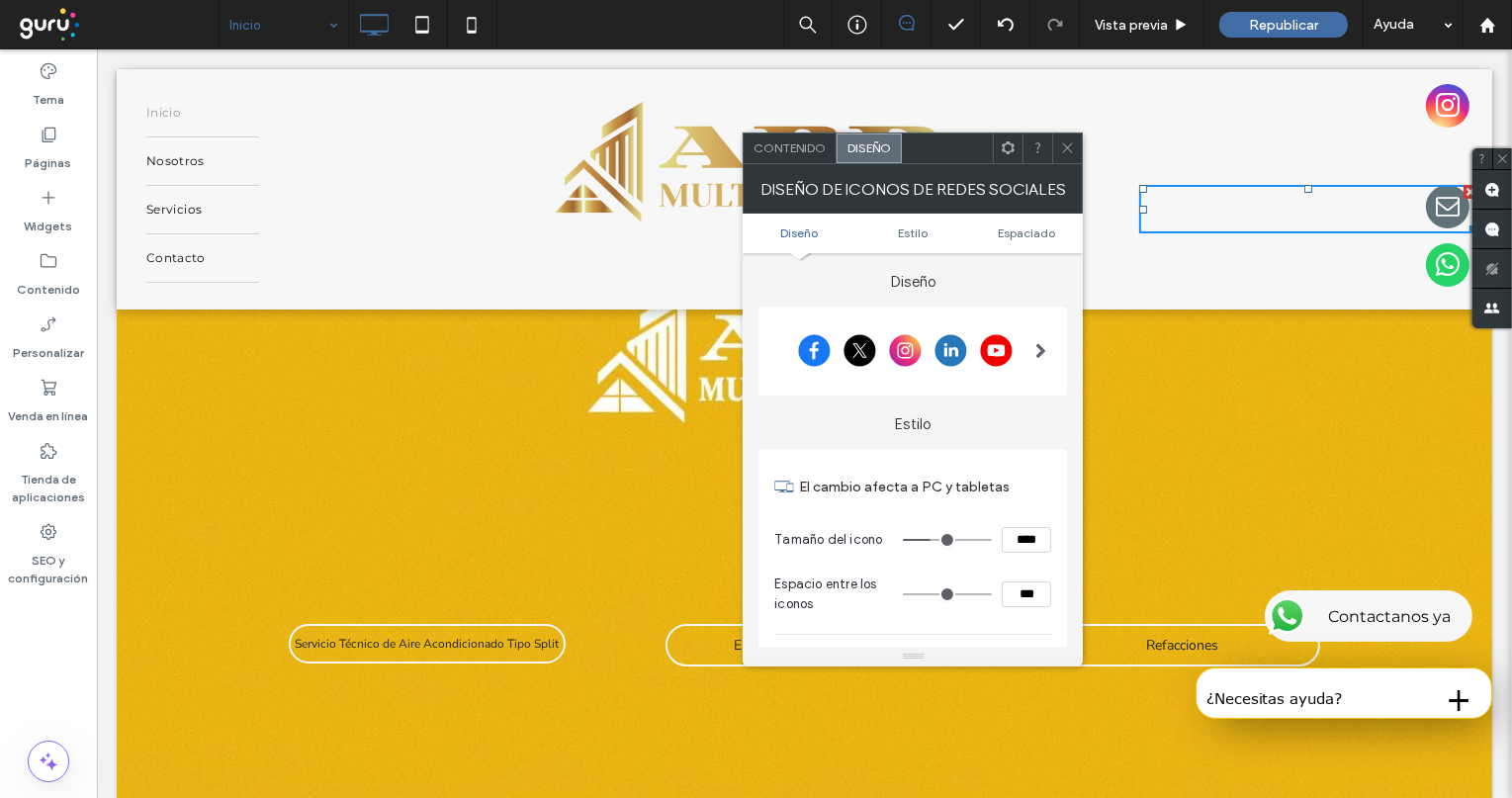 click on "Diseño Estilo Espaciado" at bounding box center [913, 233] 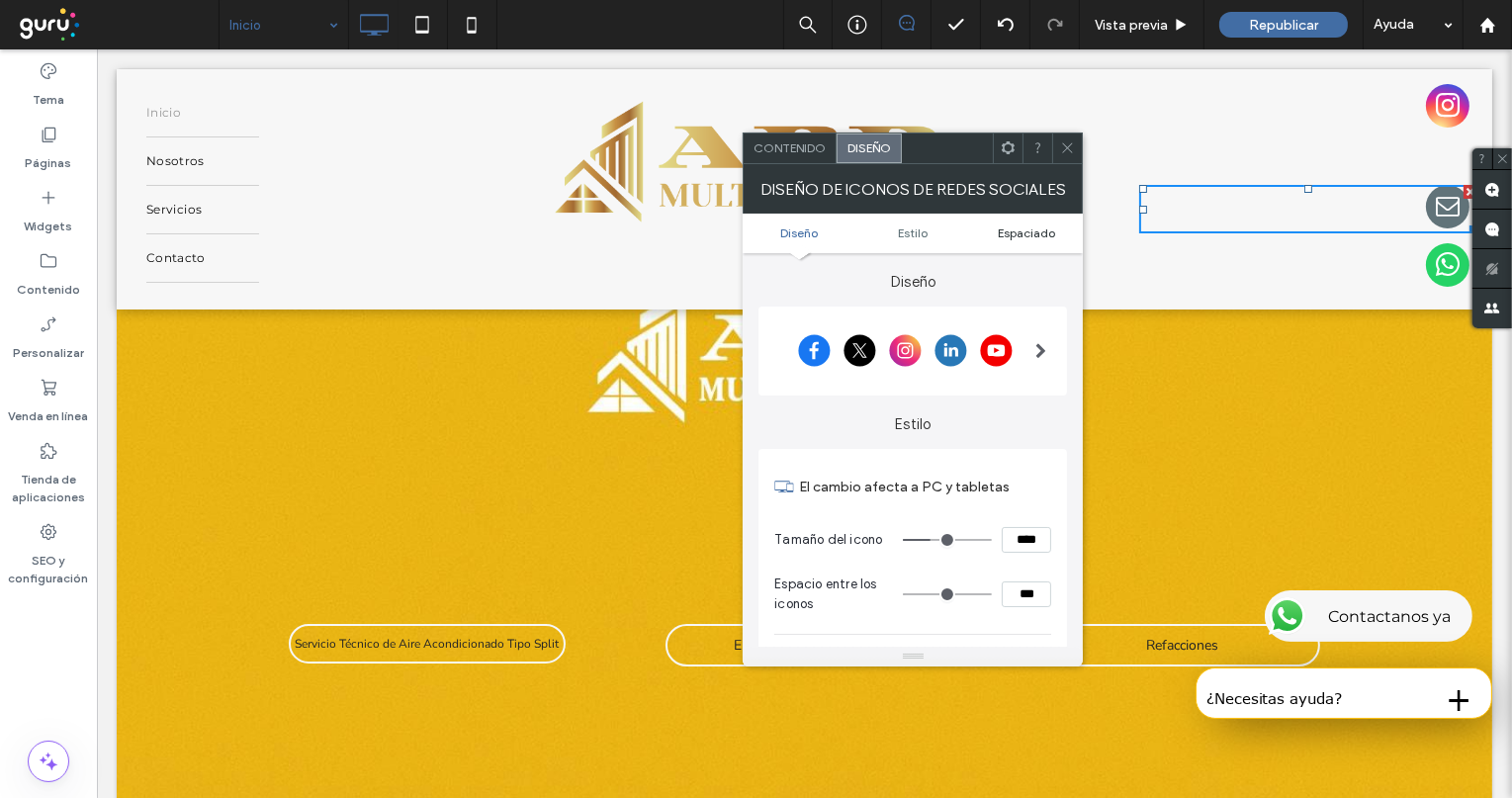 click on "Espaciado" at bounding box center (1026, 232) 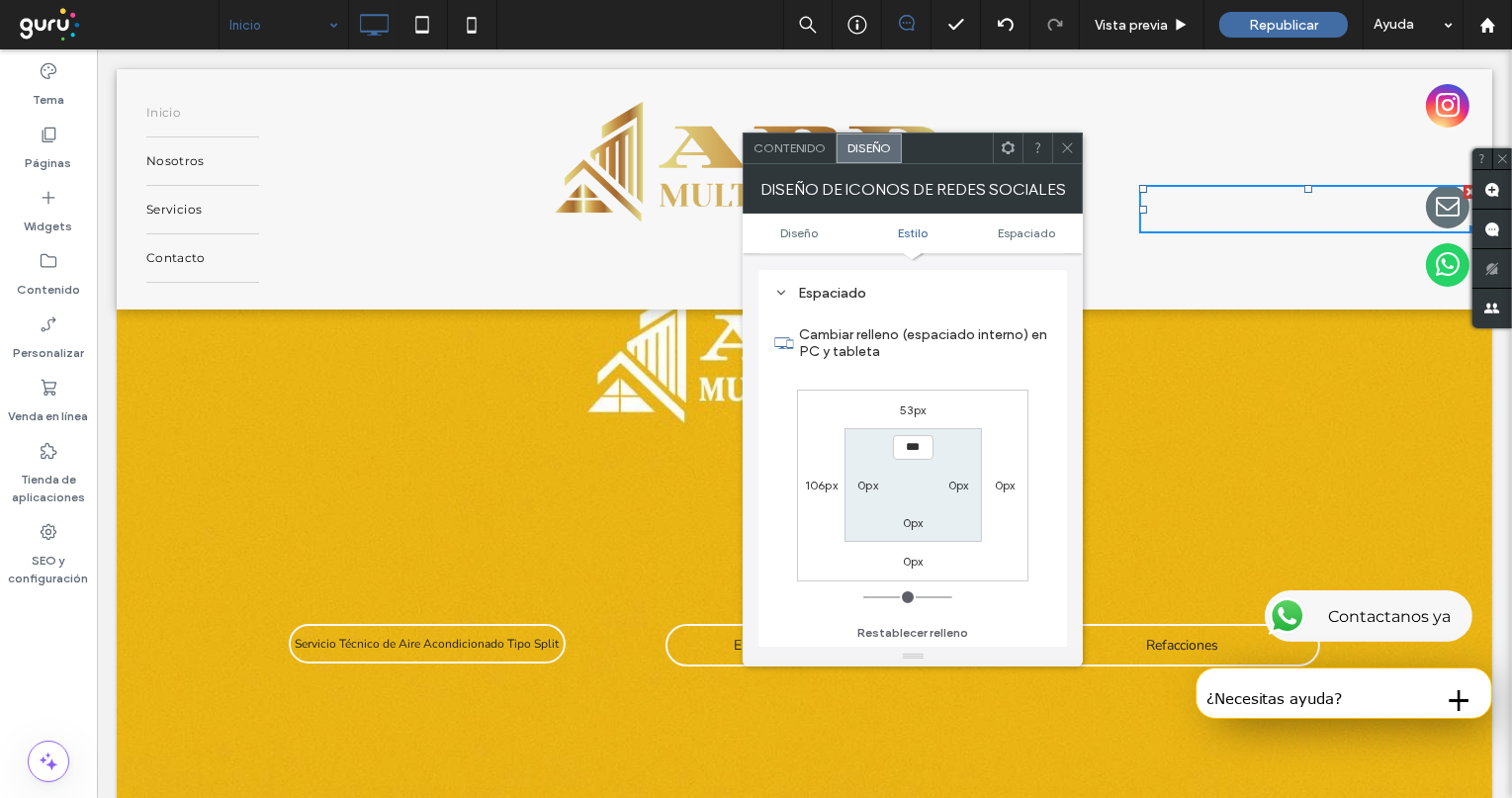 scroll, scrollTop: 671, scrollLeft: 0, axis: vertical 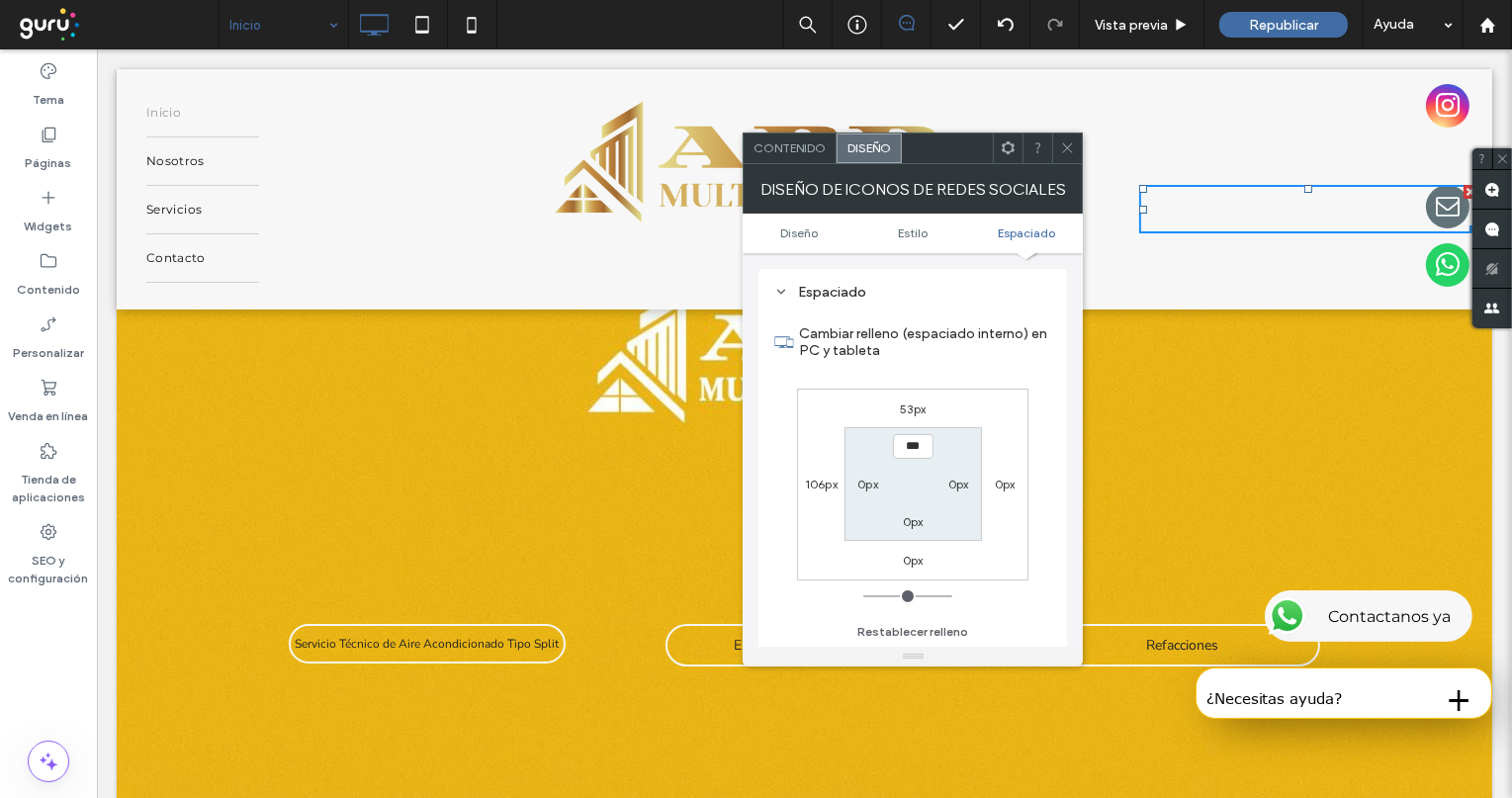 click on "53px" at bounding box center (913, 408) 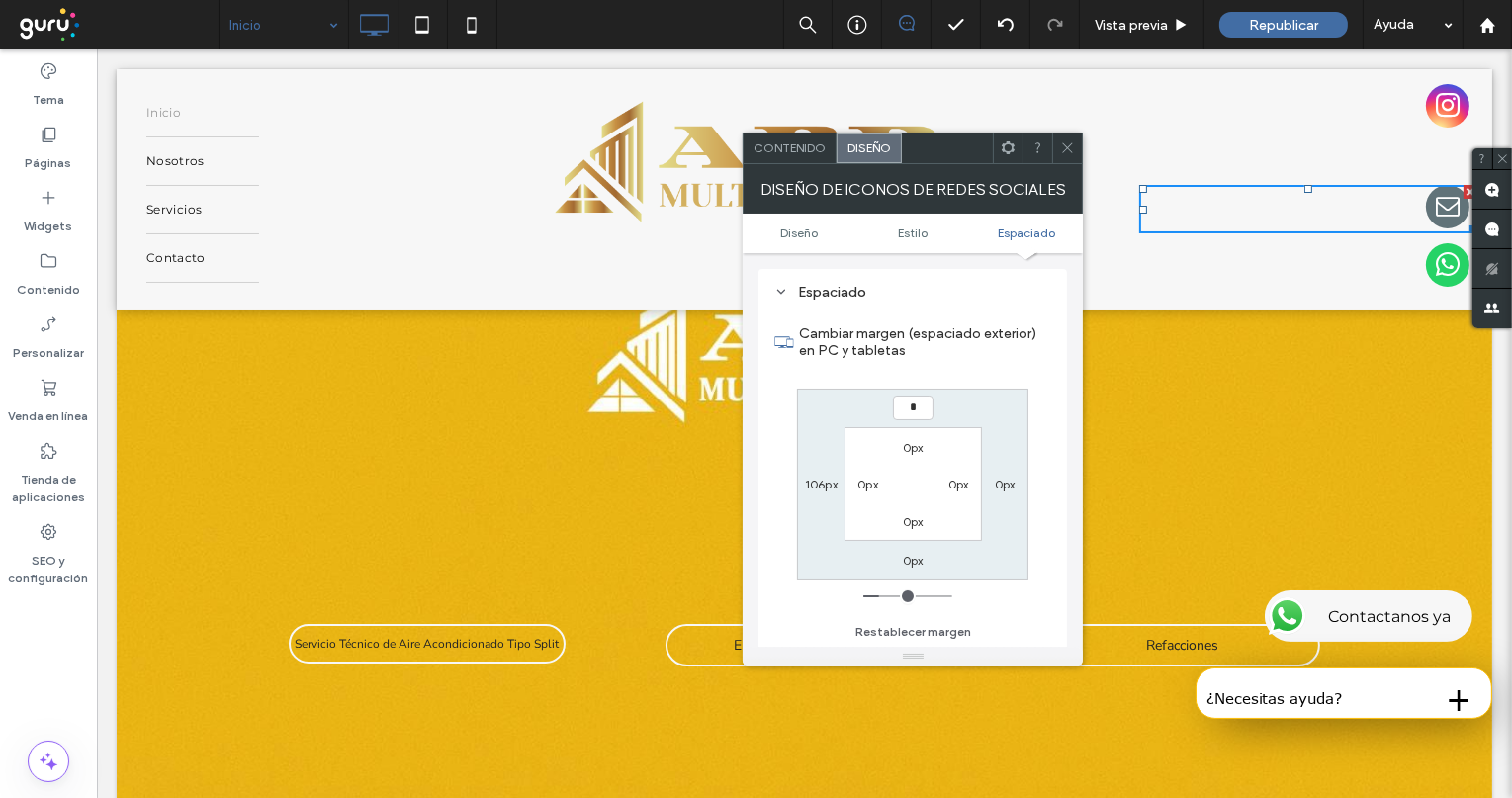 type on "*" 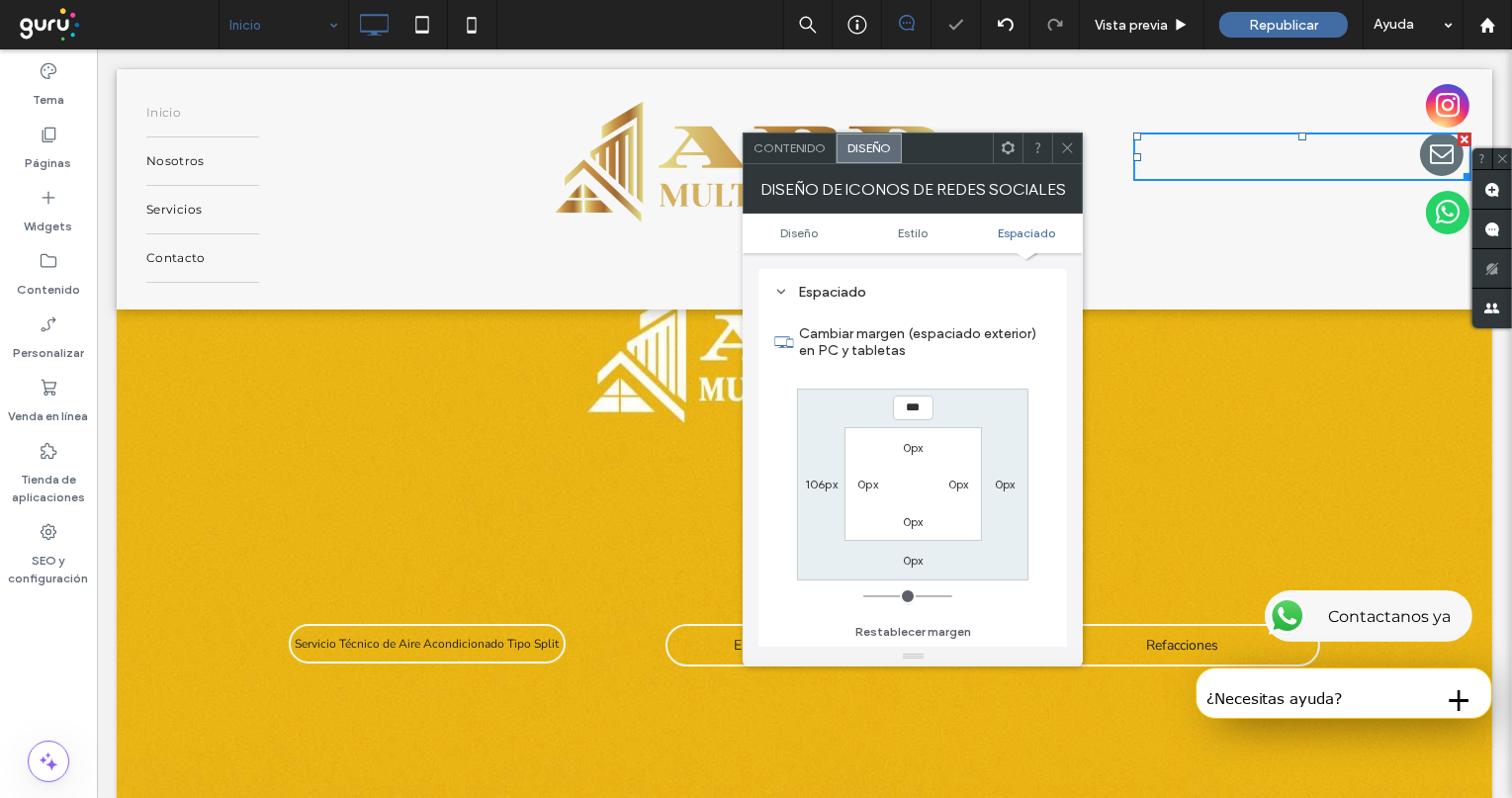 click at bounding box center (1067, 148) 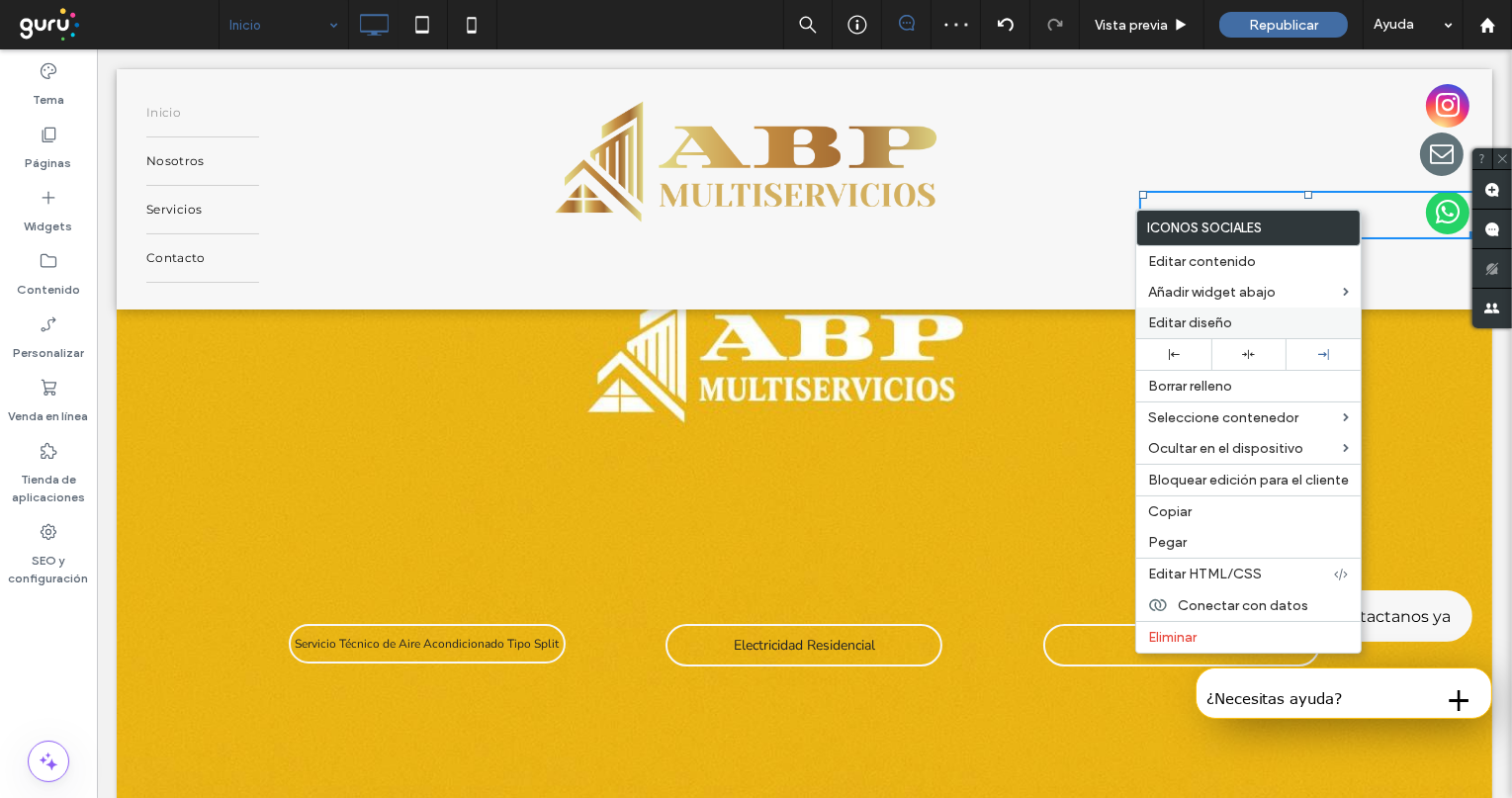 click on "Editar diseño" at bounding box center [1190, 322] 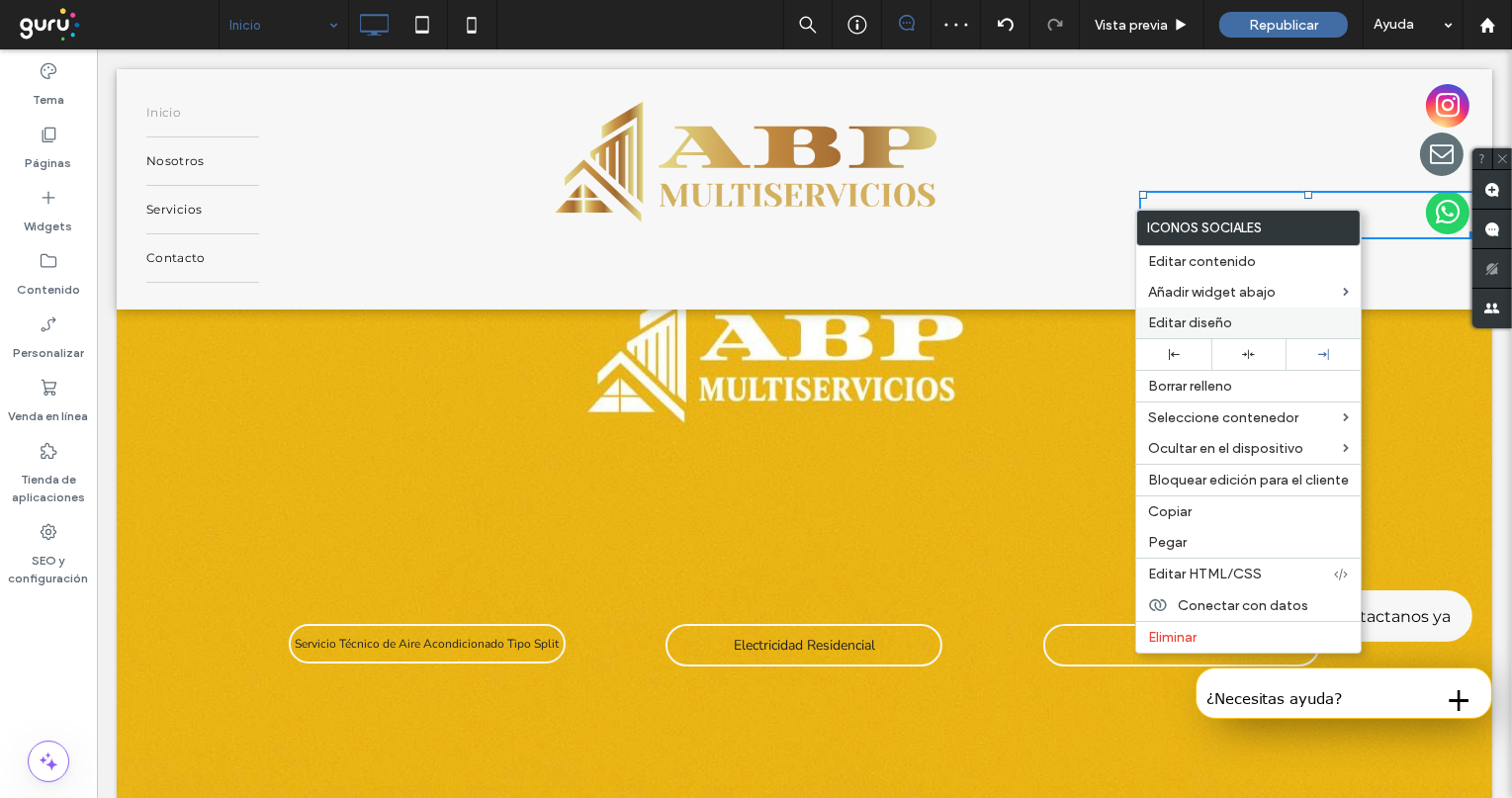 click on "Editar diseño" at bounding box center [1248, 322] 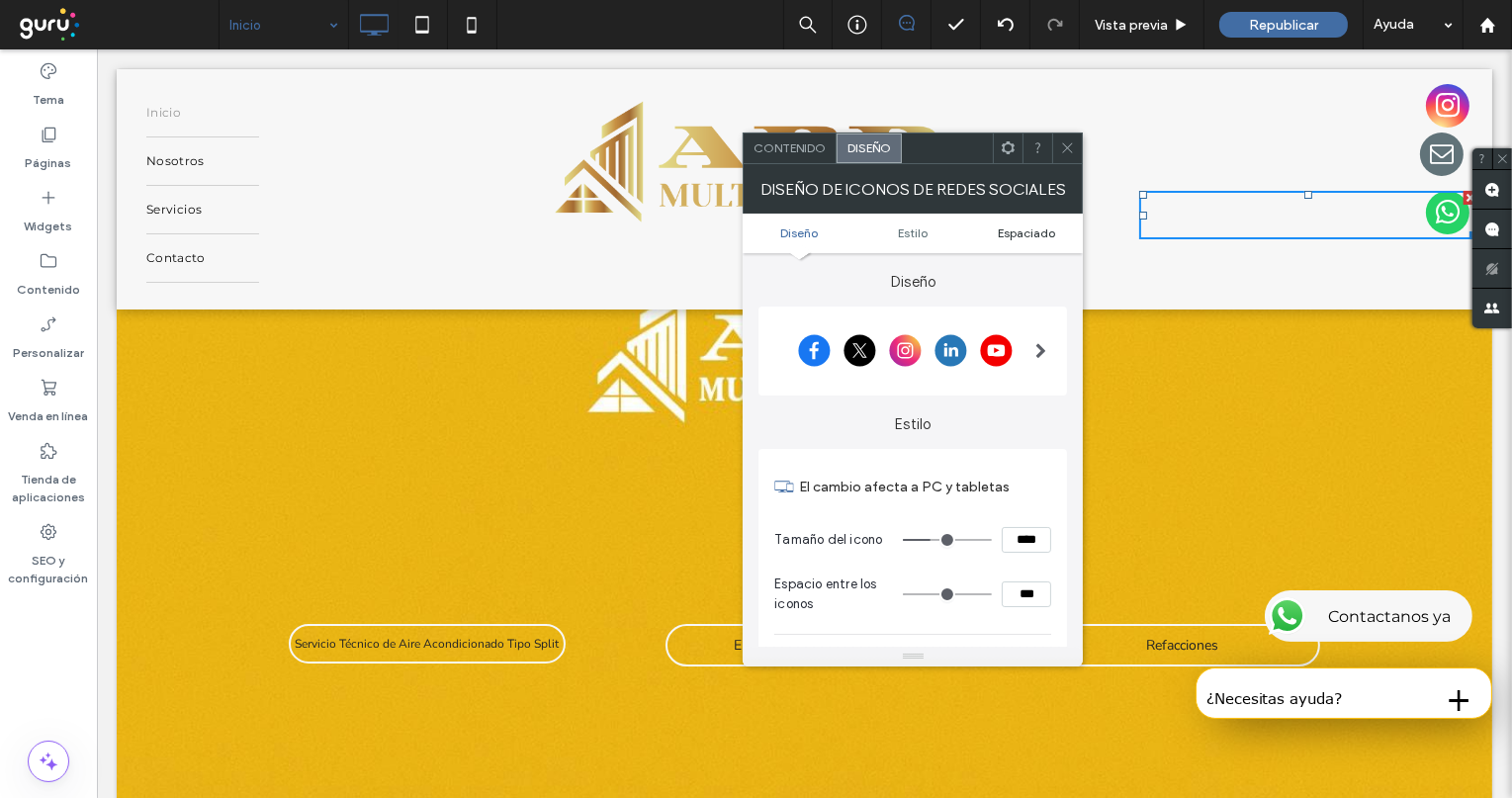 click on "Espaciado" at bounding box center (1026, 232) 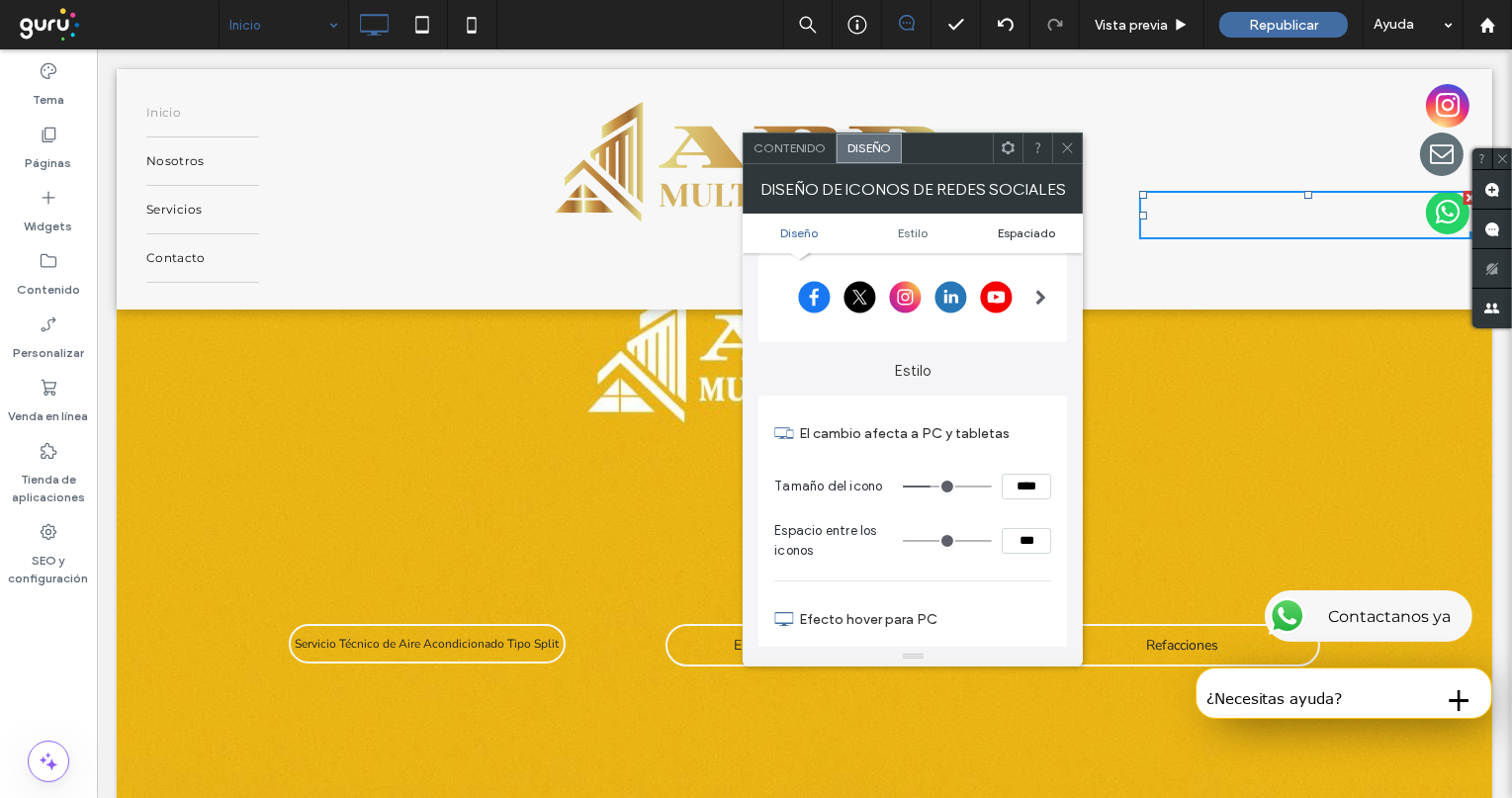 click on "Espaciado" at bounding box center [1026, 232] 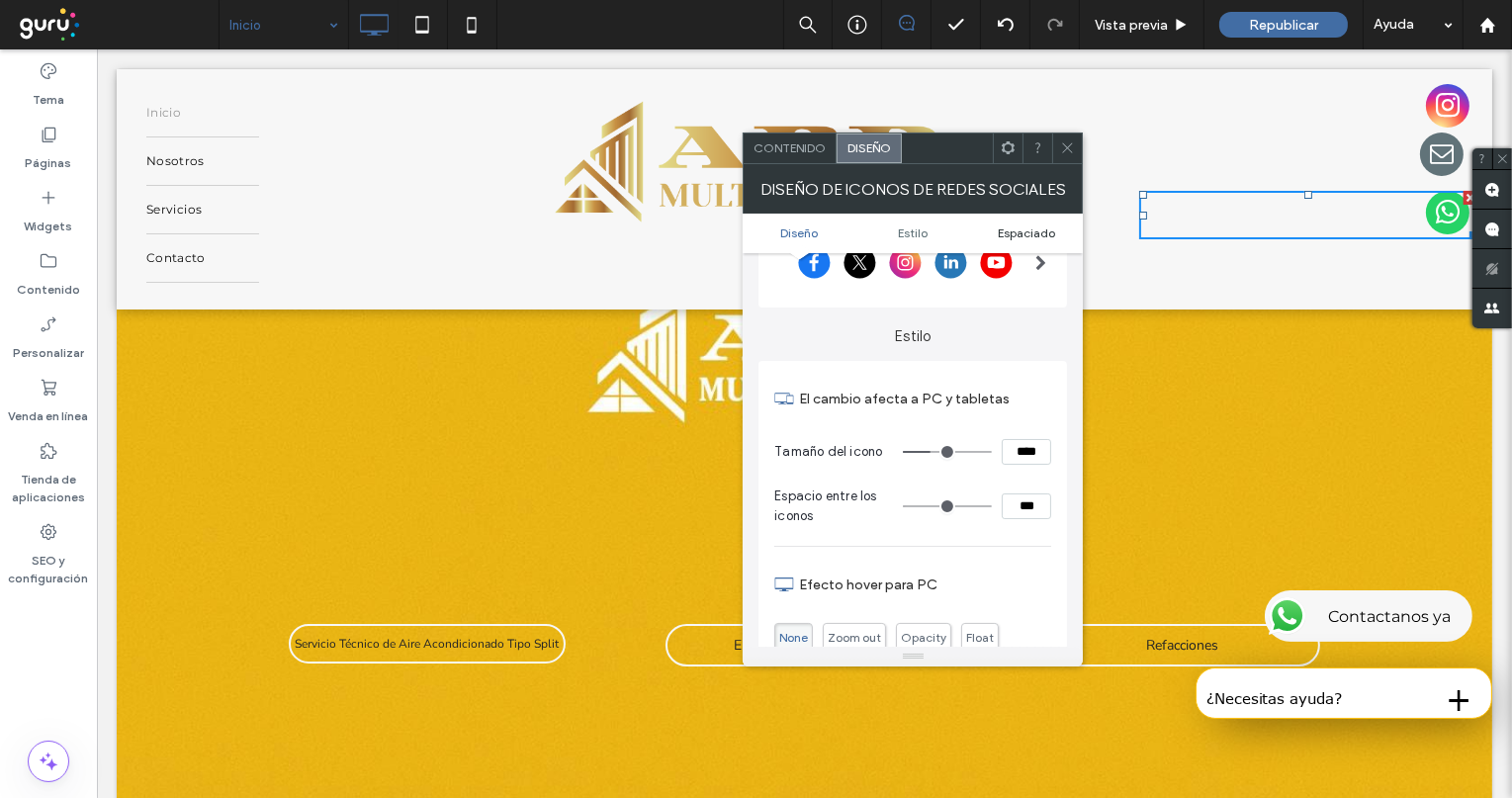 click on "Espaciado" at bounding box center (1026, 232) 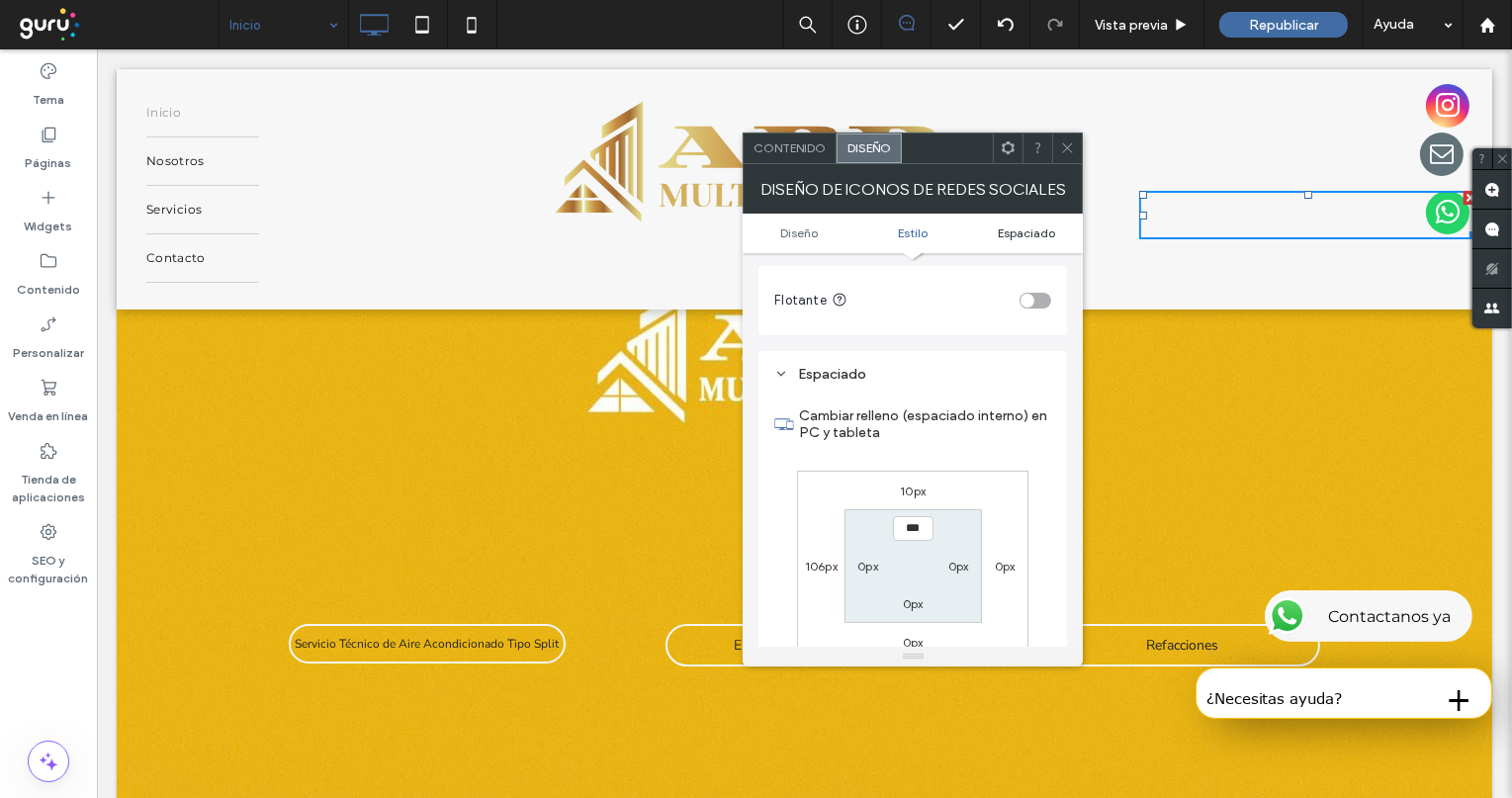 scroll, scrollTop: 671, scrollLeft: 0, axis: vertical 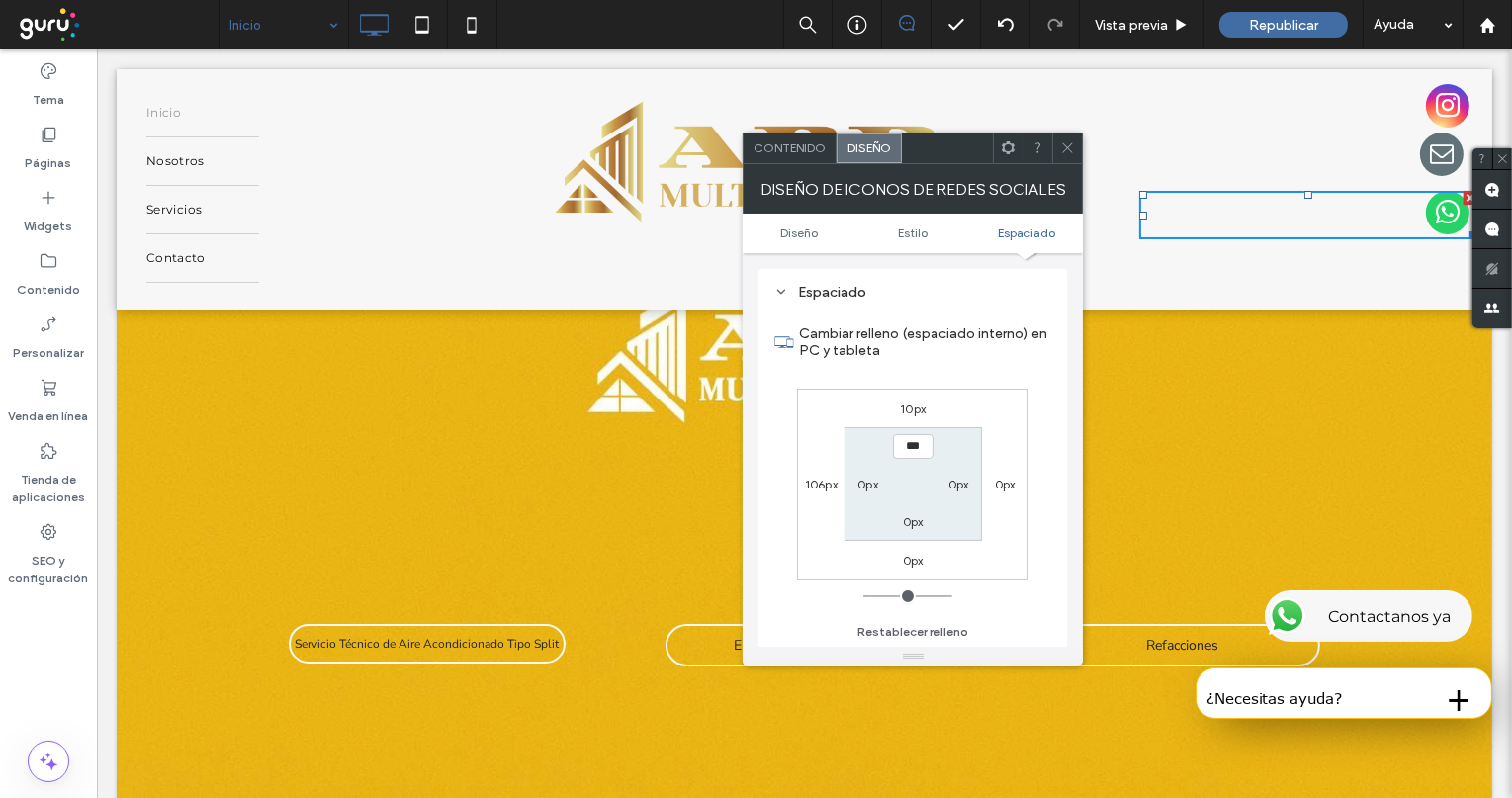 click on "10px" at bounding box center [913, 408] 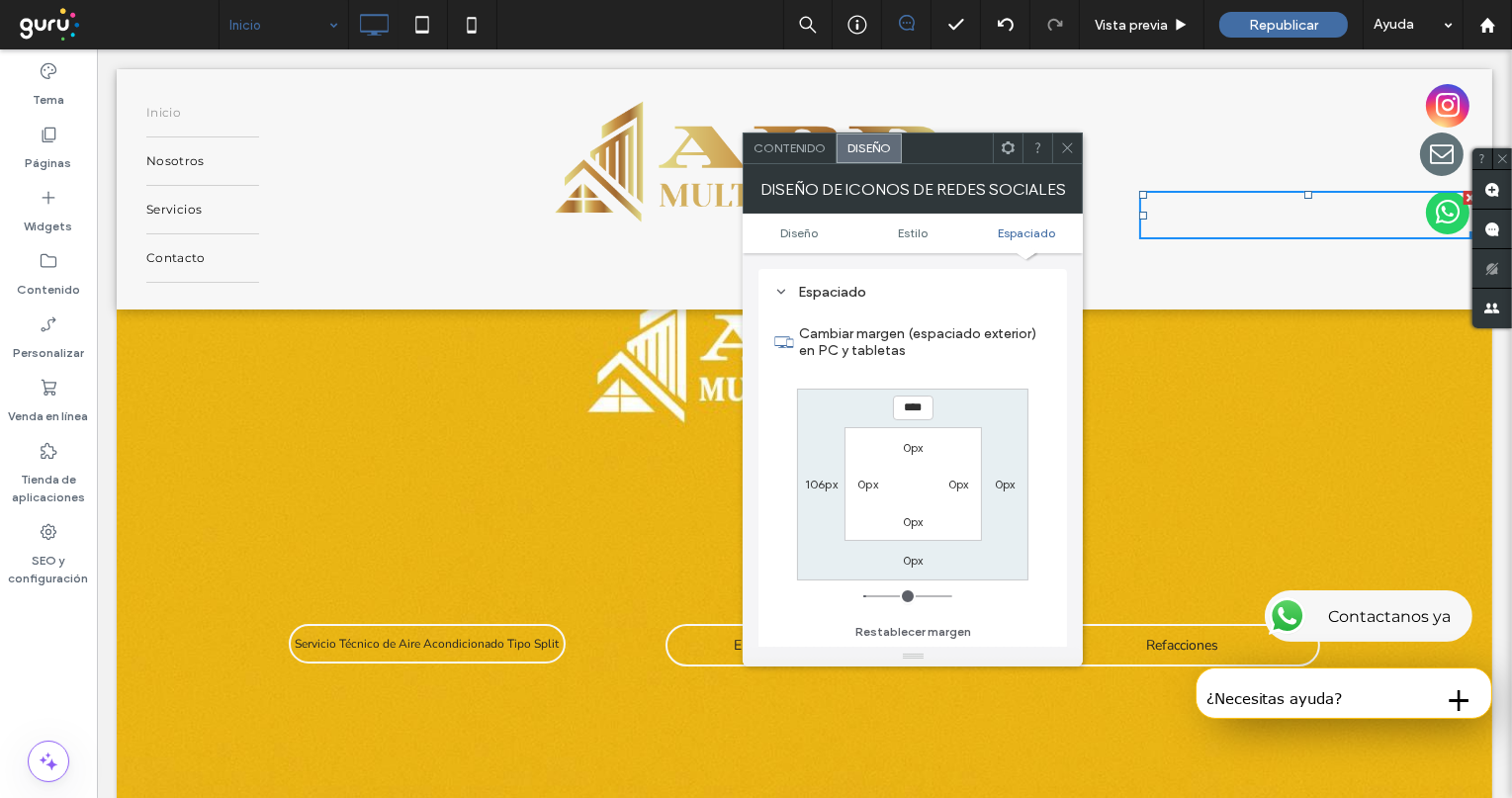 type on "**" 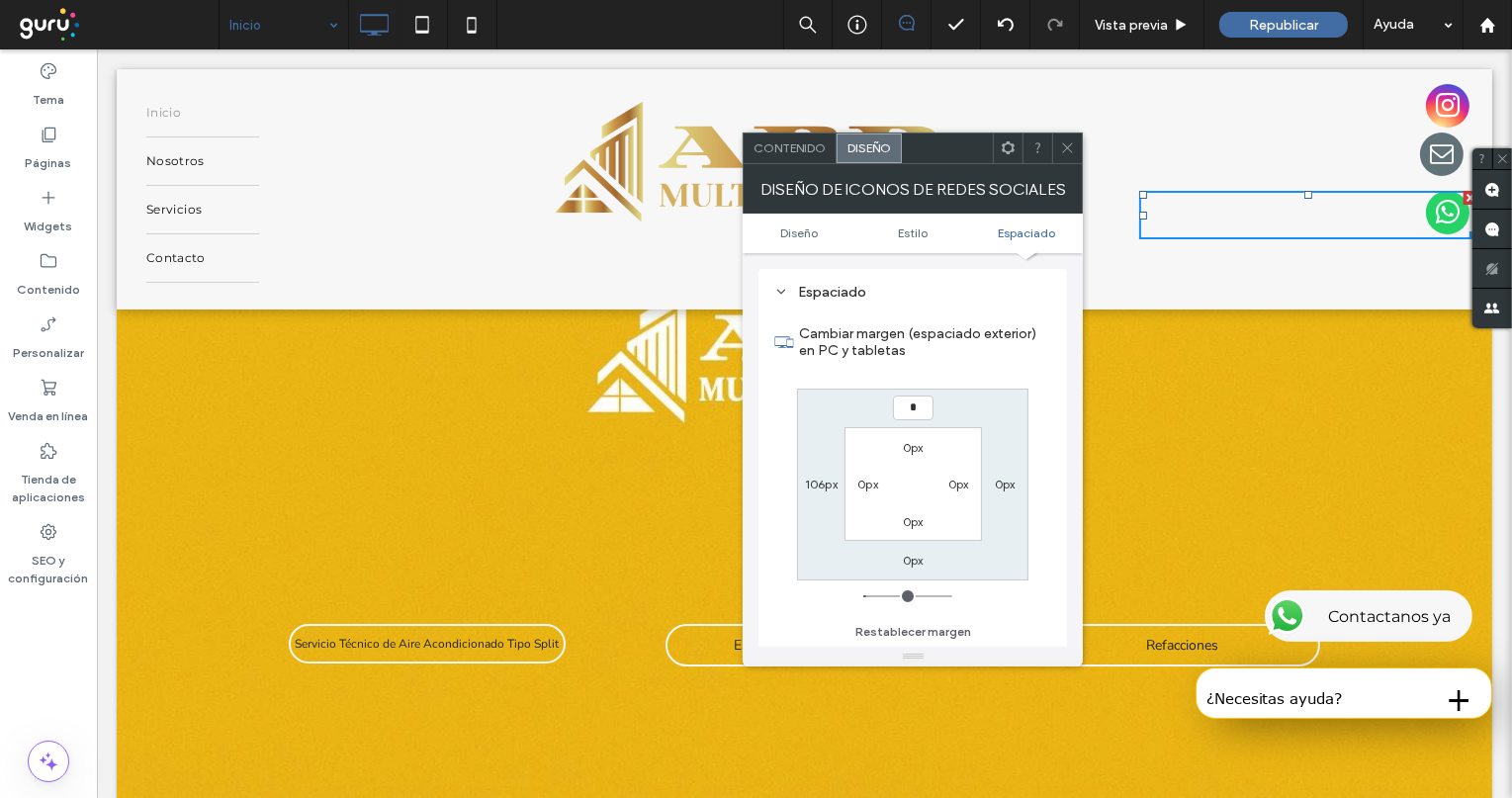 type on "*" 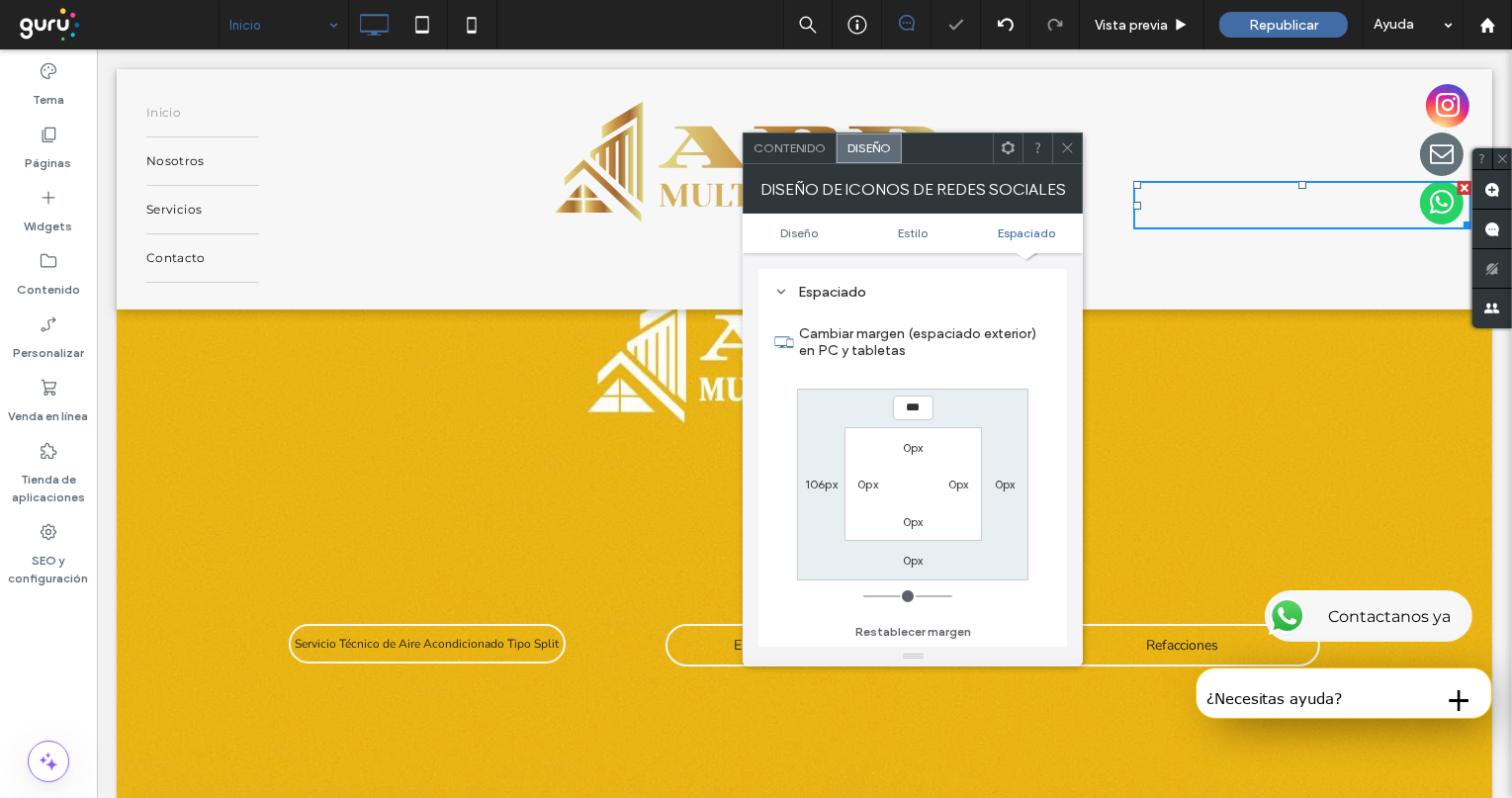 click at bounding box center [1067, 148] 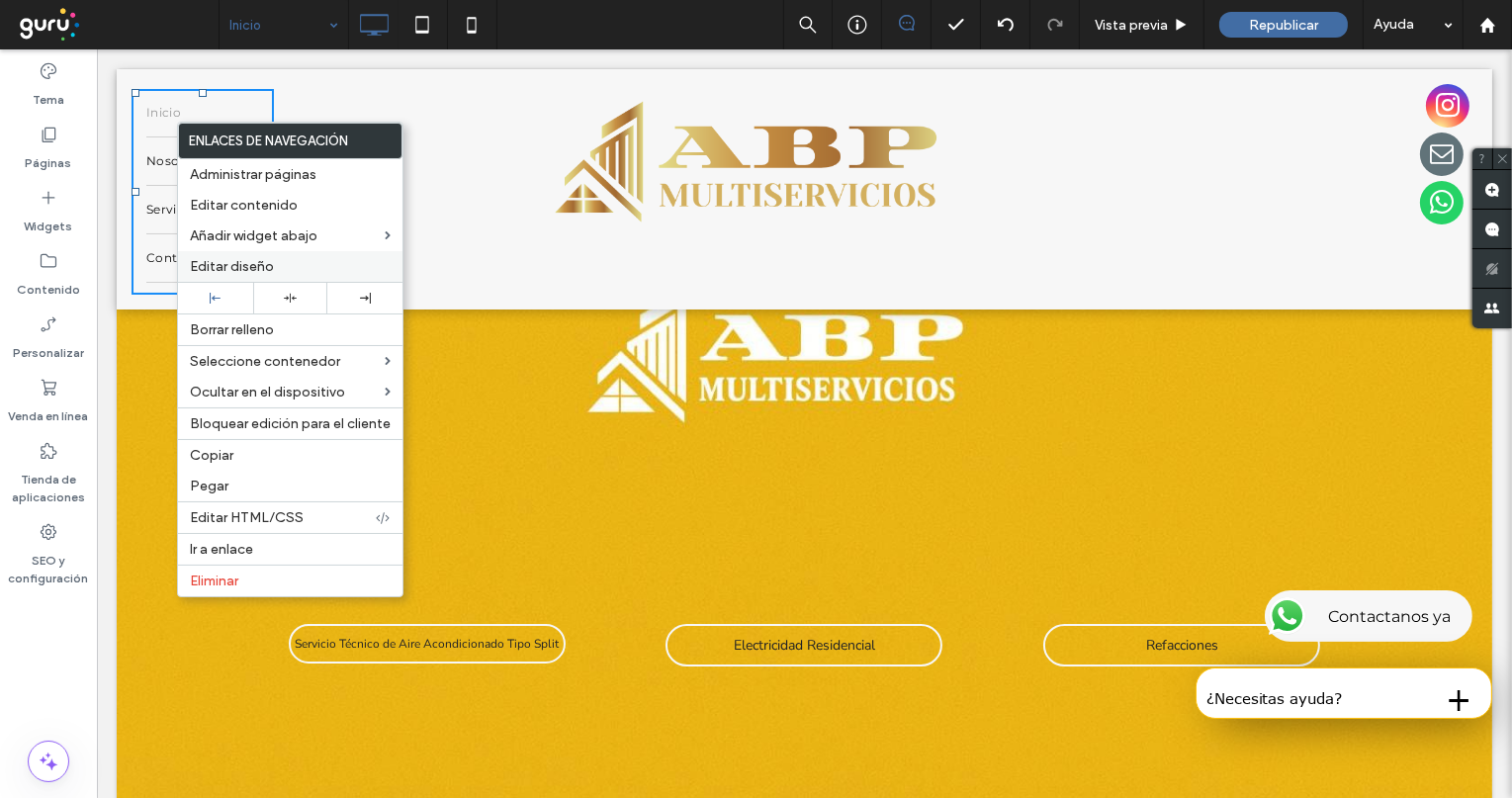 click on "Editar diseño" at bounding box center [231, 266] 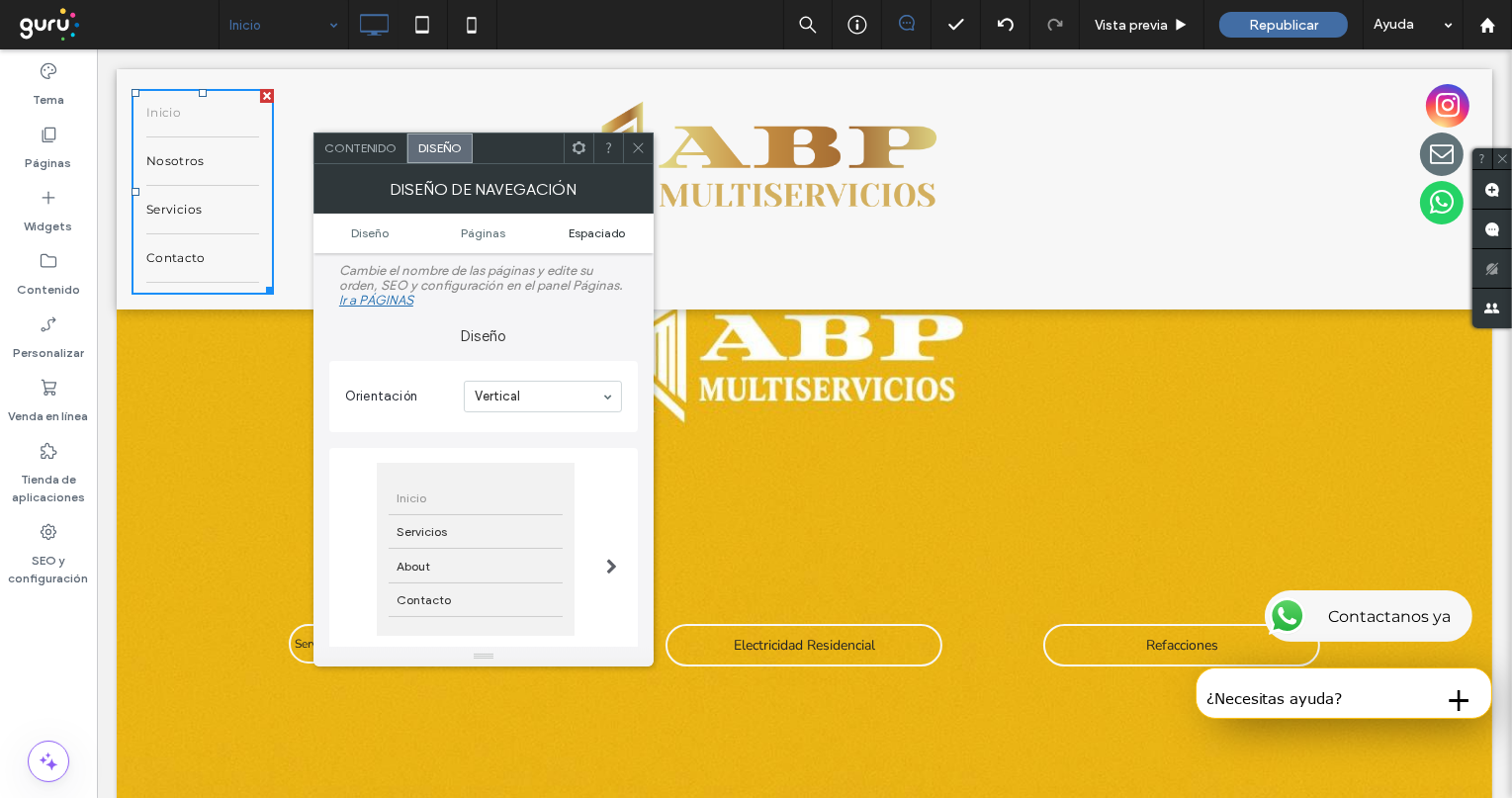 click on "Espaciado" at bounding box center [597, 232] 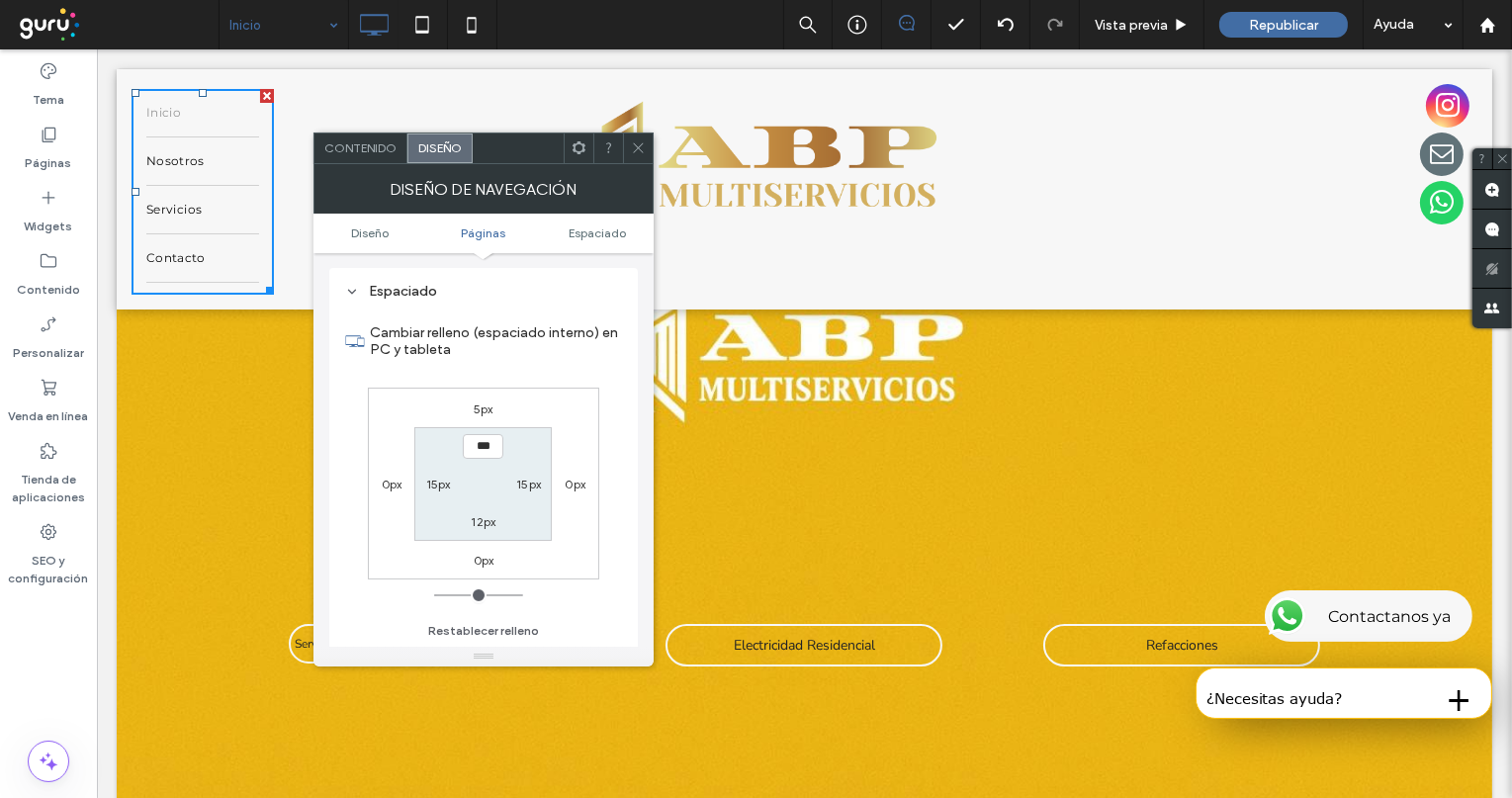 scroll, scrollTop: 571, scrollLeft: 0, axis: vertical 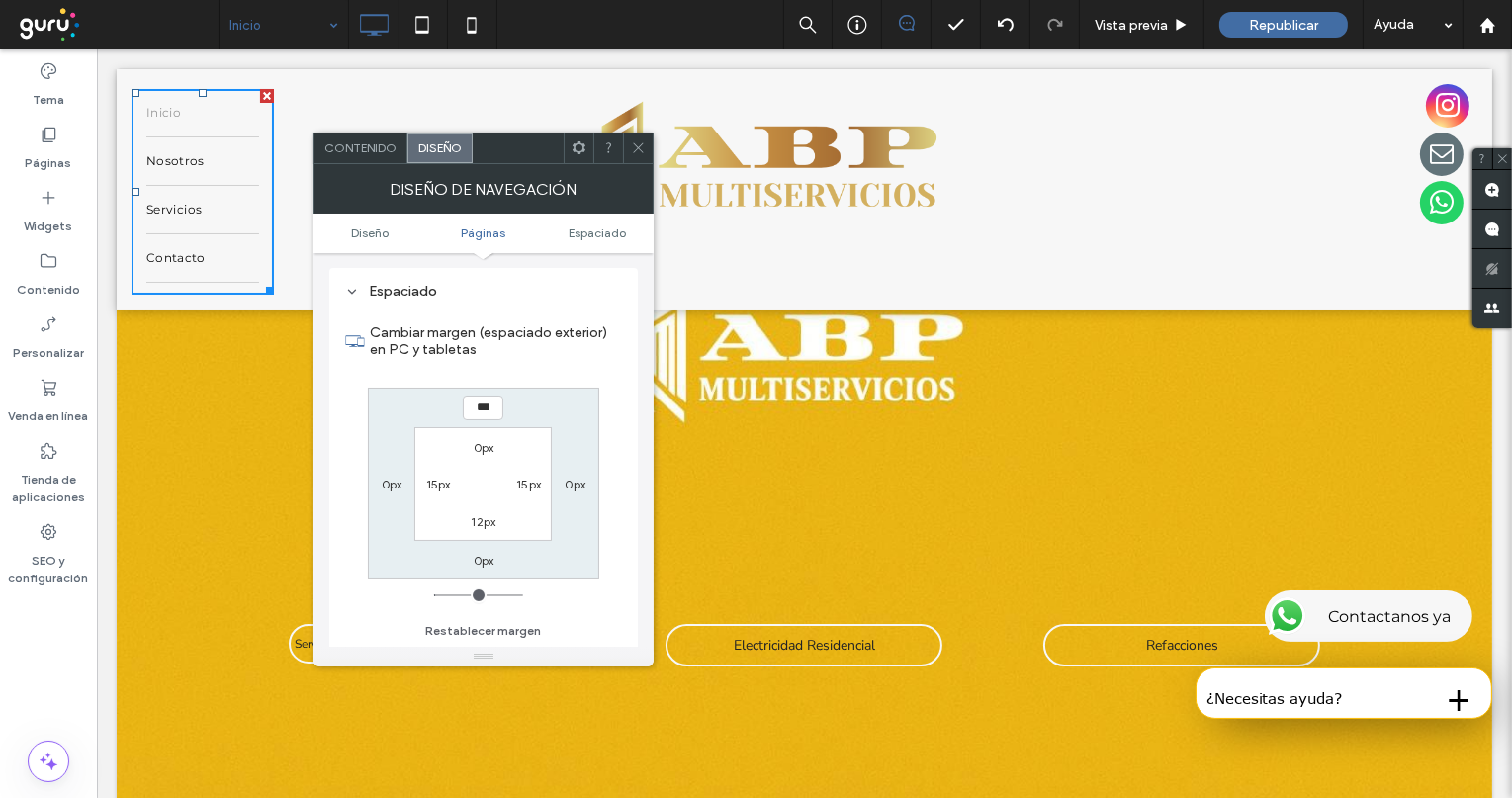 type on "*" 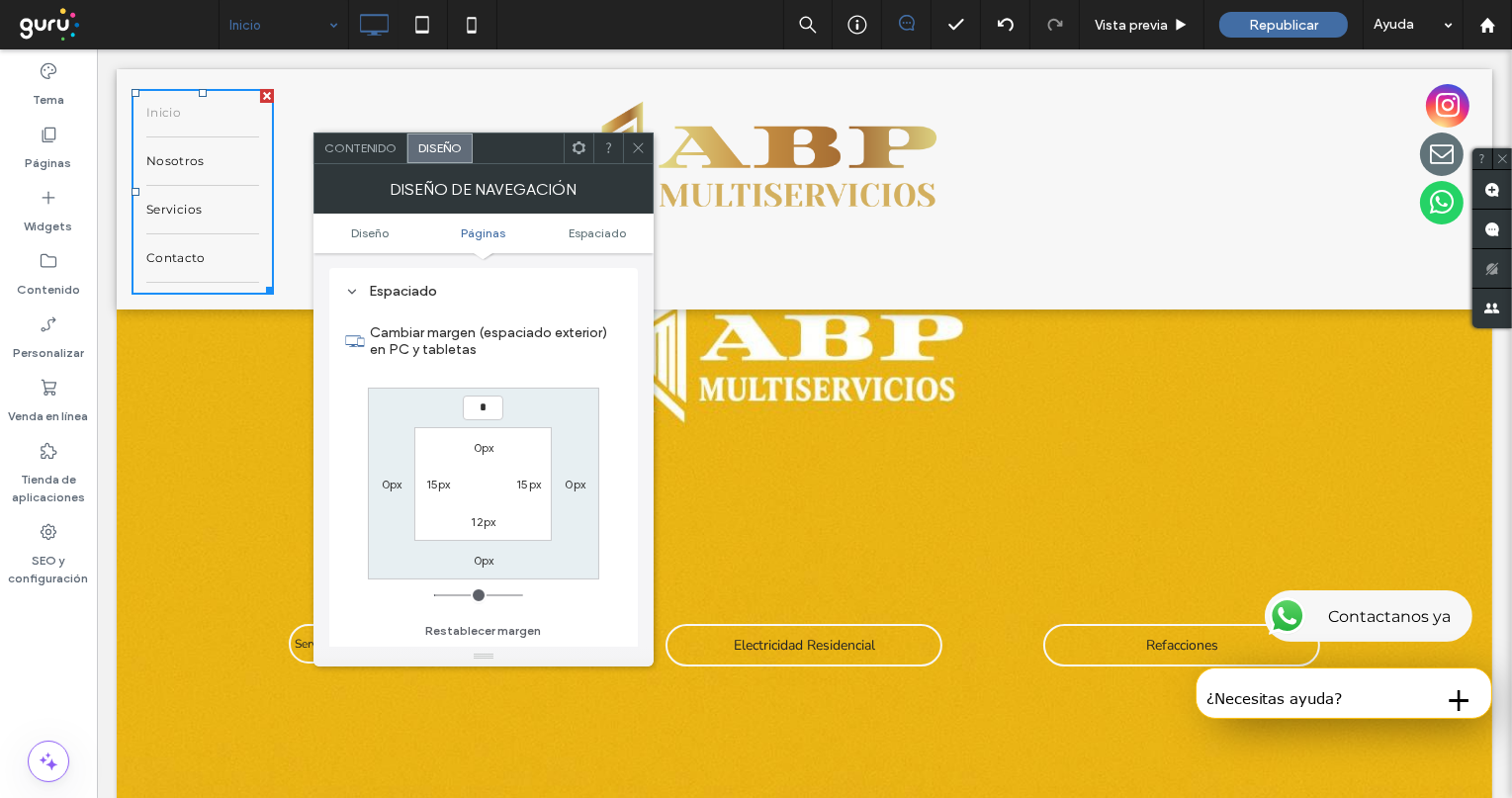 type on "*" 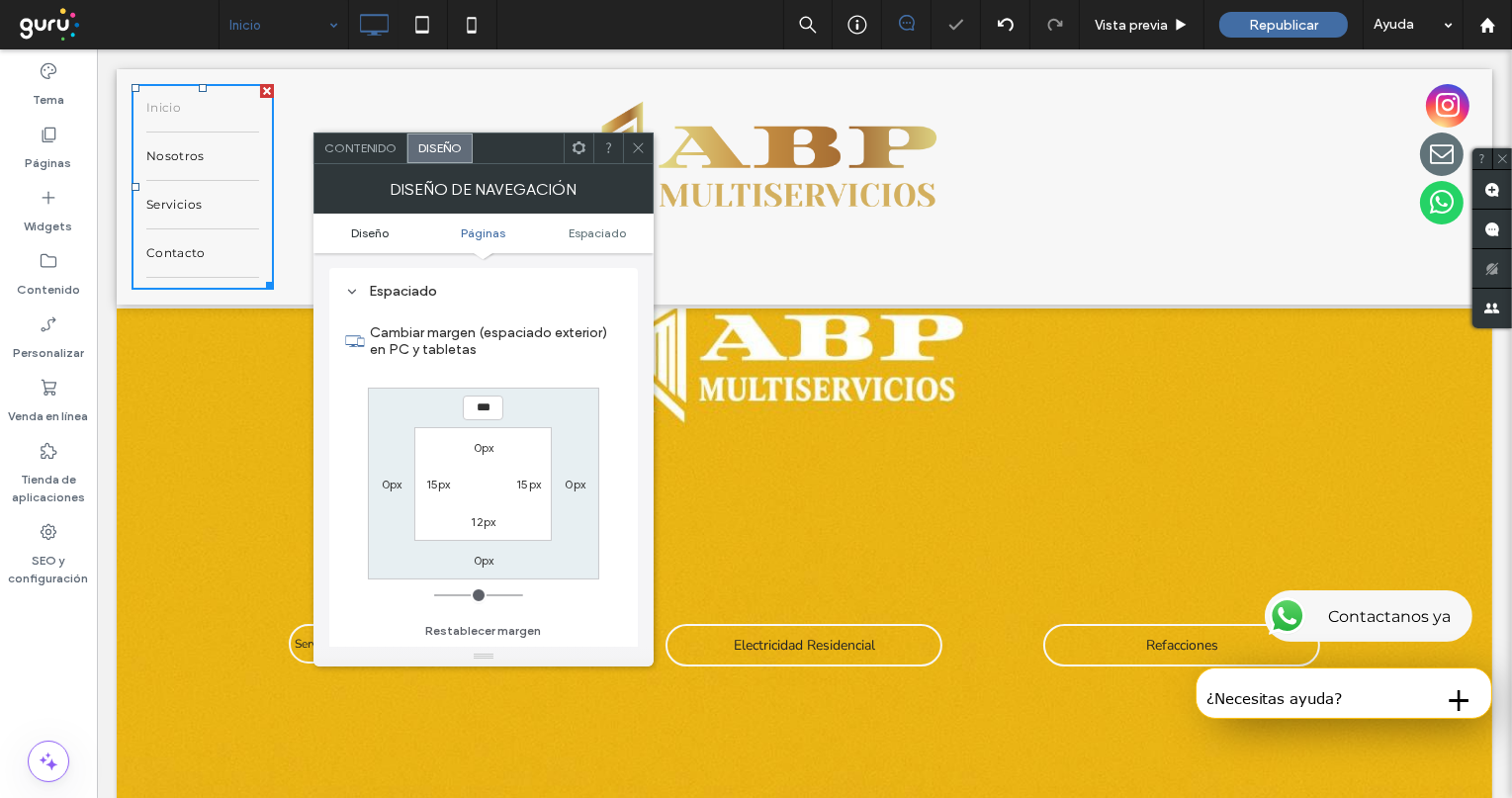 click on "Diseño" at bounding box center (370, 232) 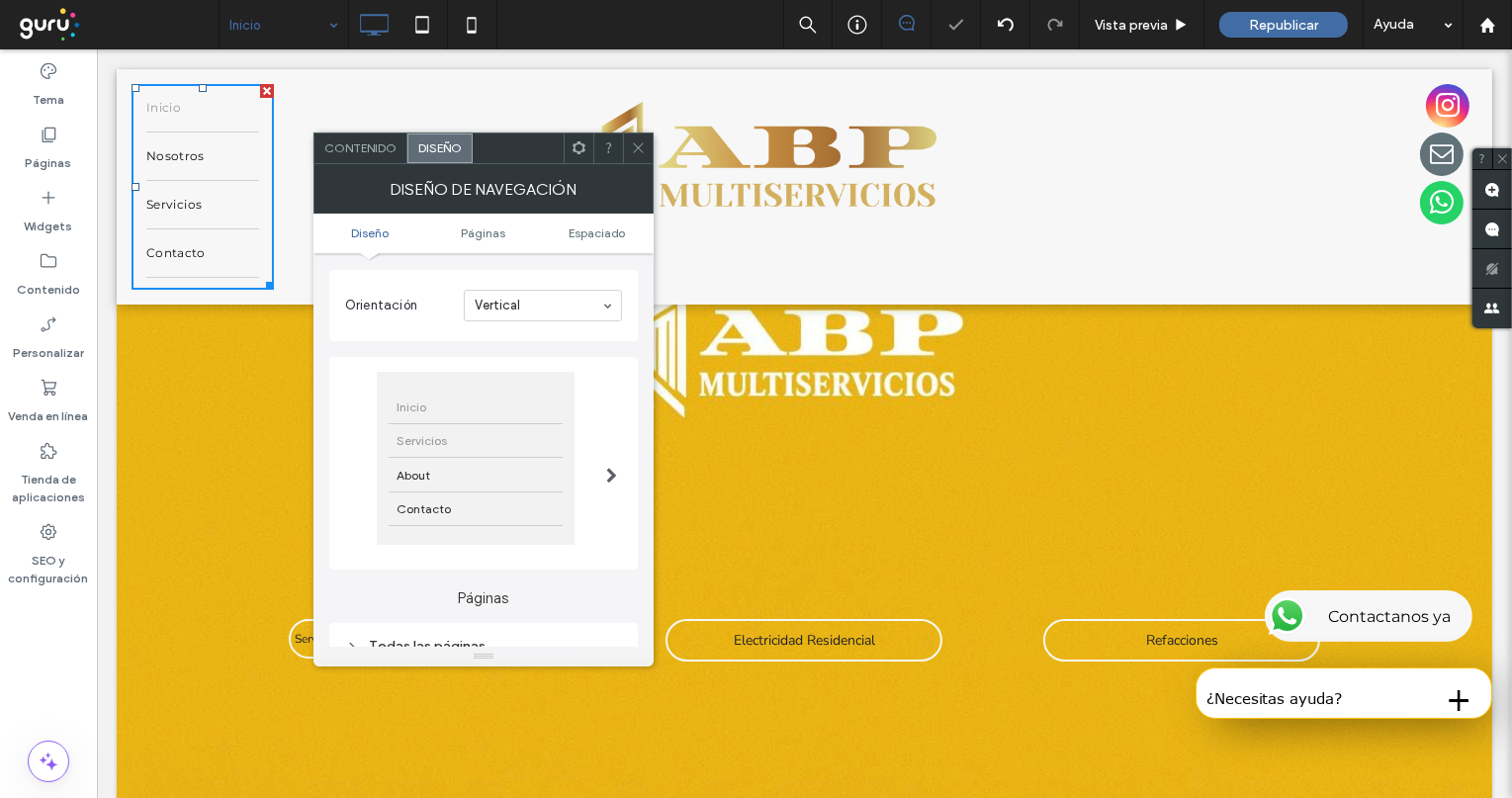 scroll, scrollTop: 387, scrollLeft: 0, axis: vertical 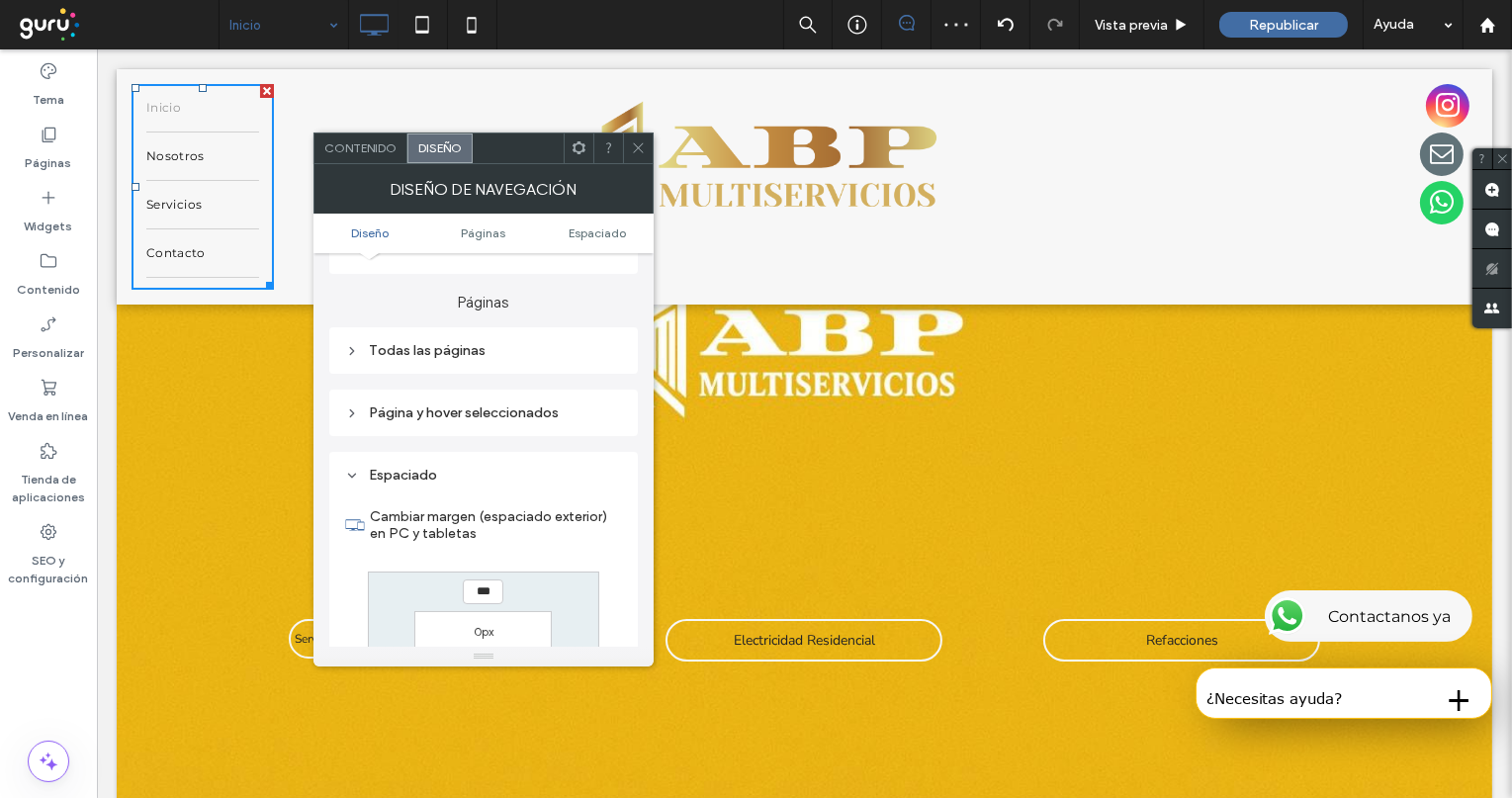 click on "Todas las páginas" at bounding box center (484, 350) 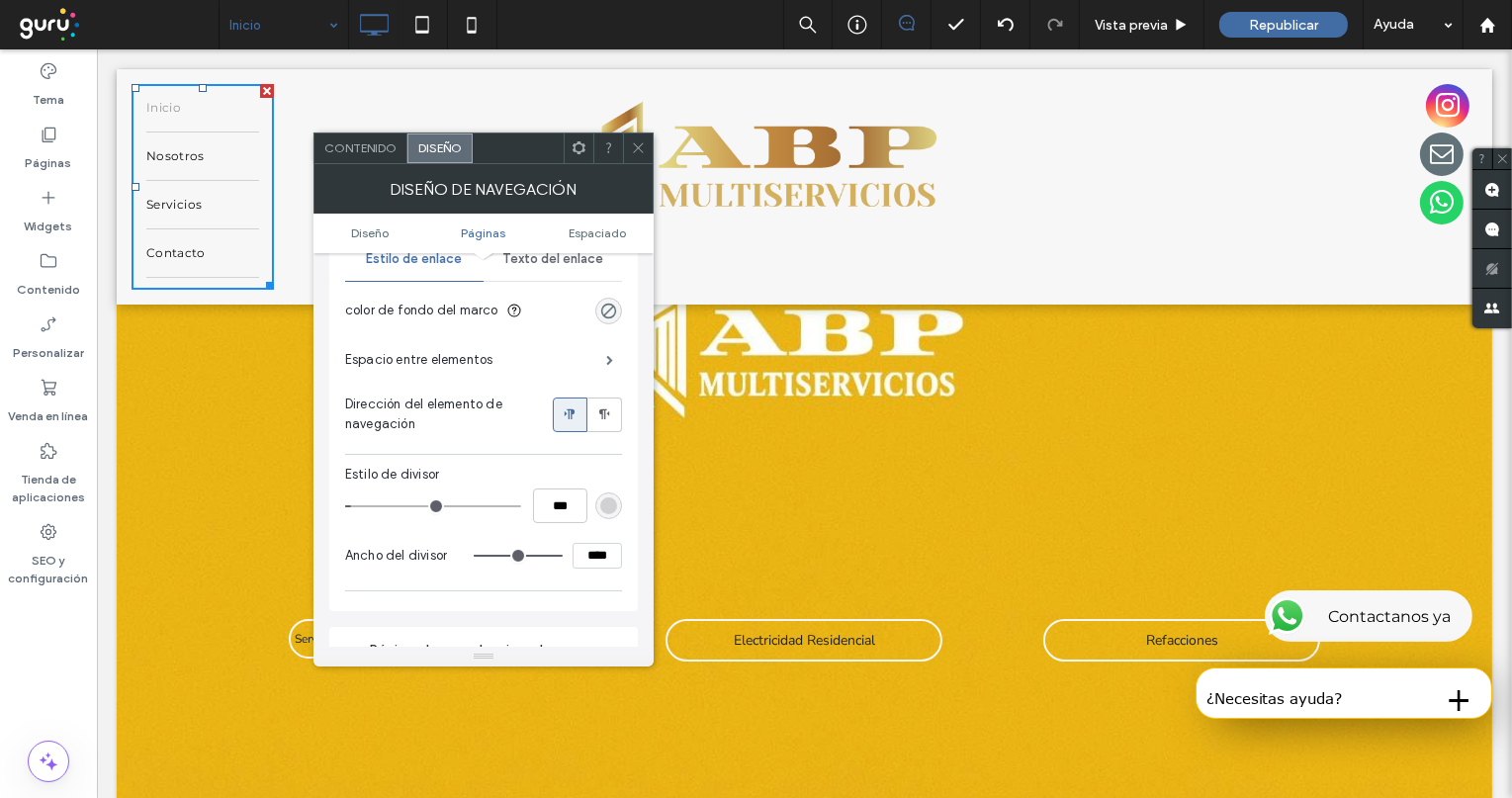 scroll, scrollTop: 496, scrollLeft: 0, axis: vertical 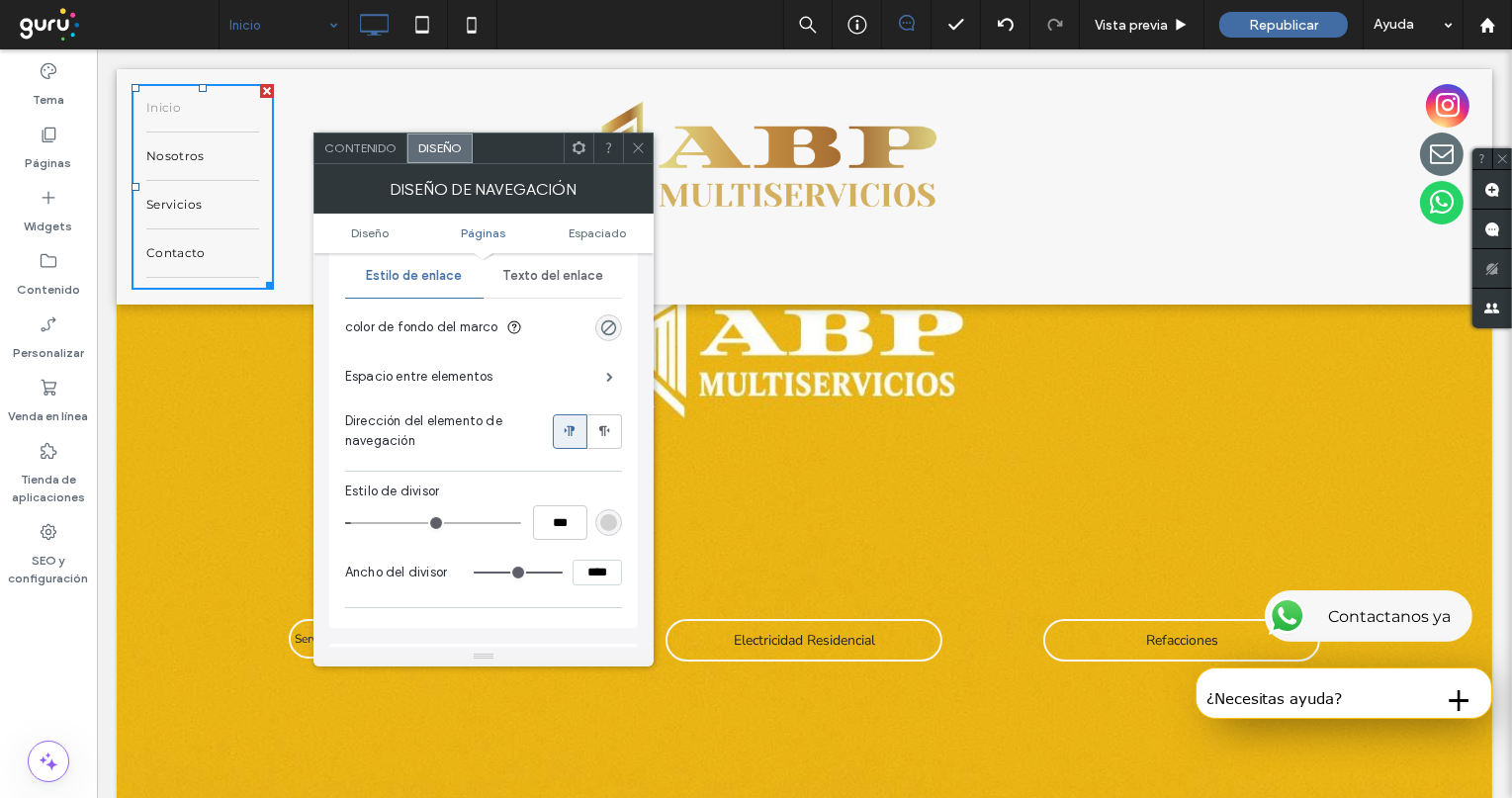 click on "Espacio entre elementos" at bounding box center (419, 377) 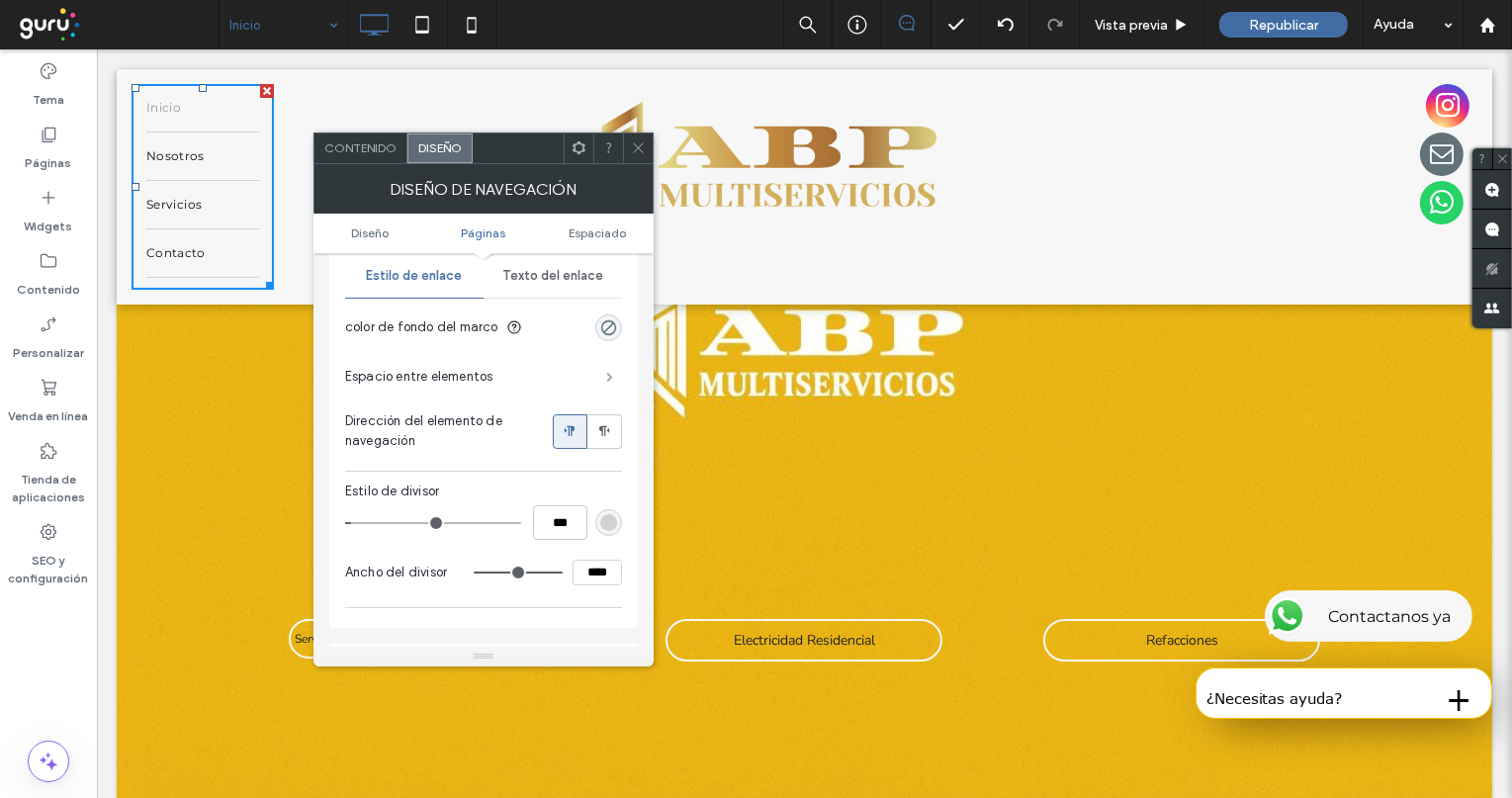 click at bounding box center (609, 377) 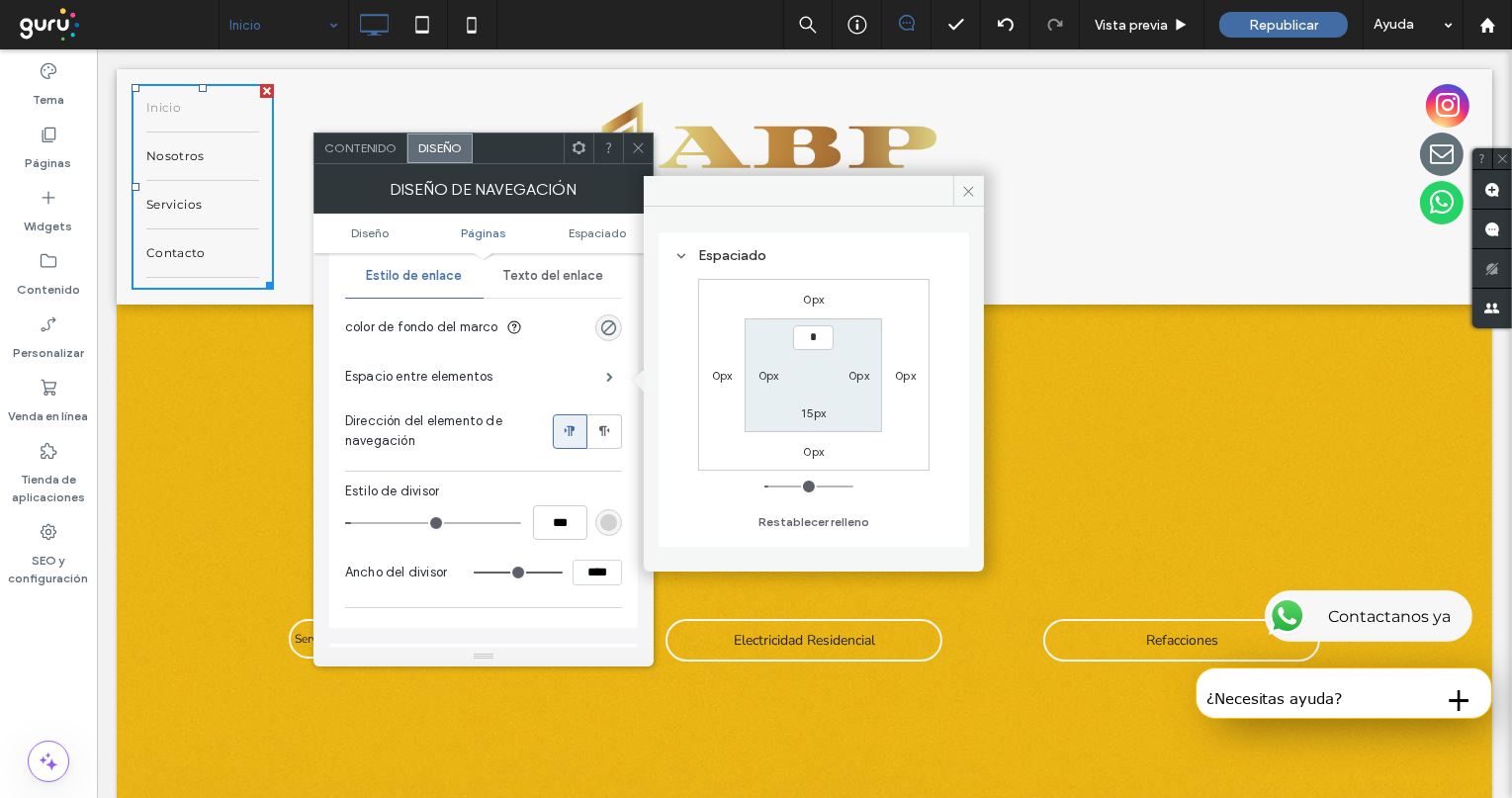 type on "***" 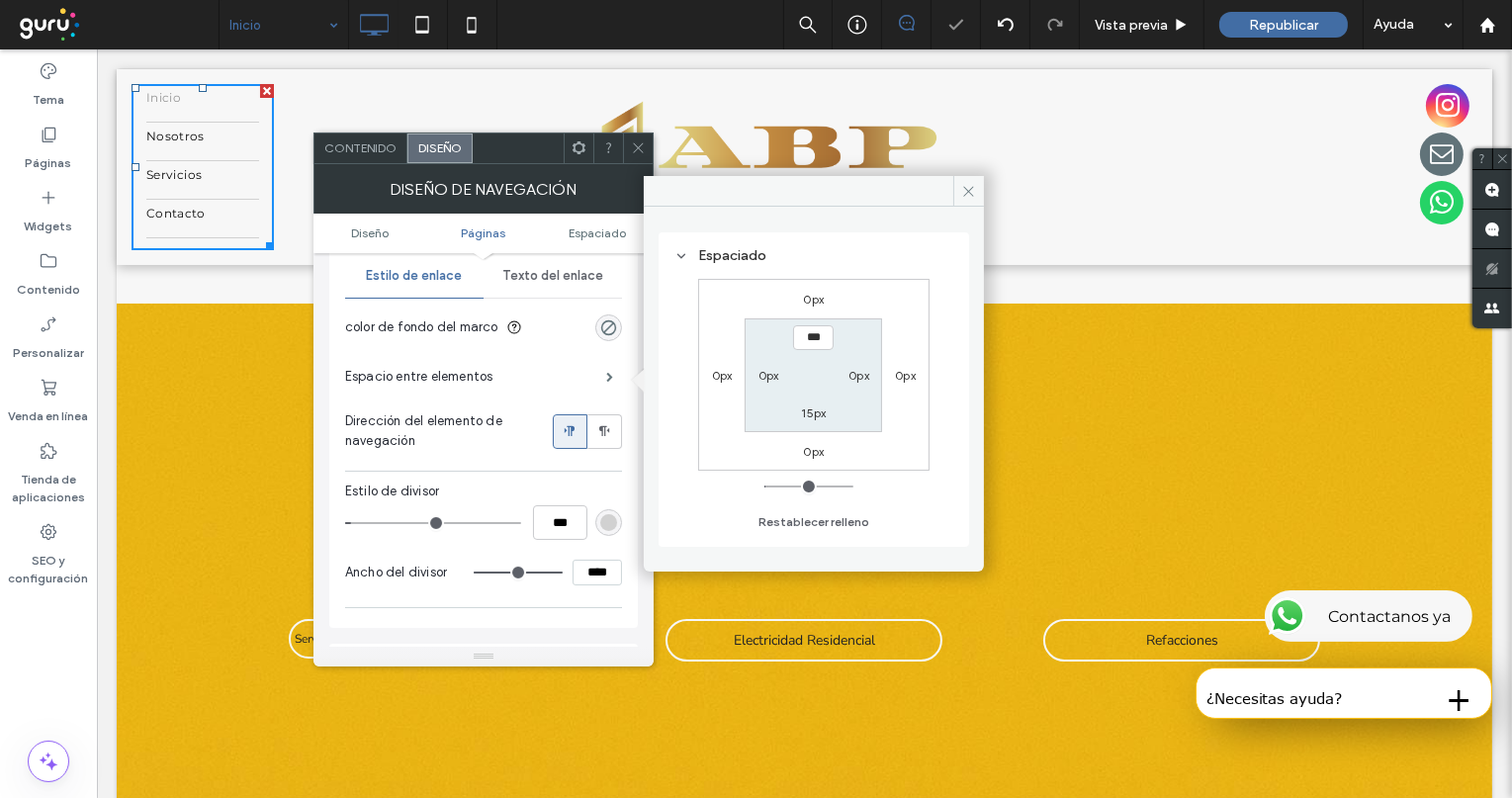 click on "15px" at bounding box center [813, 412] 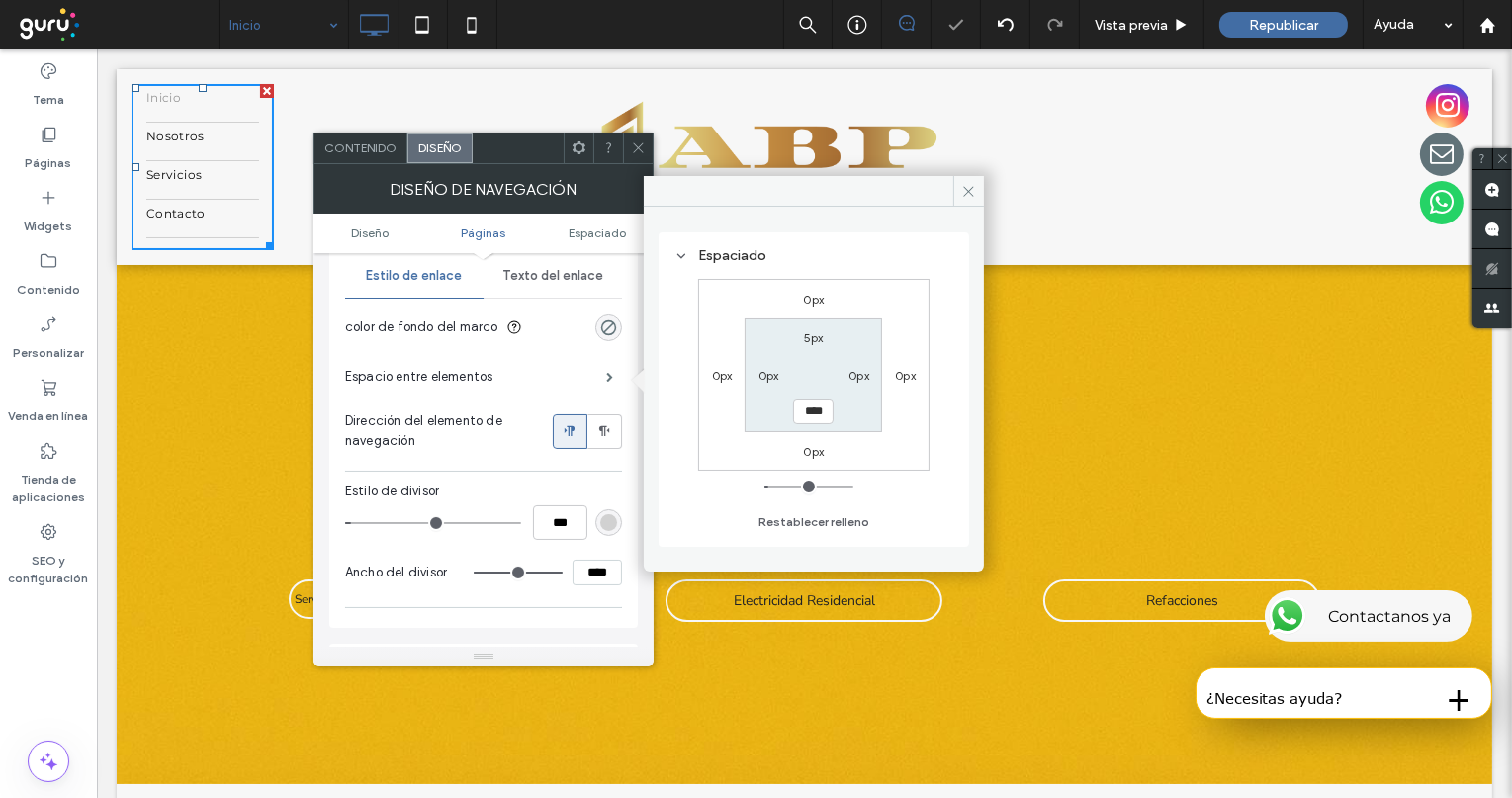 type on "**" 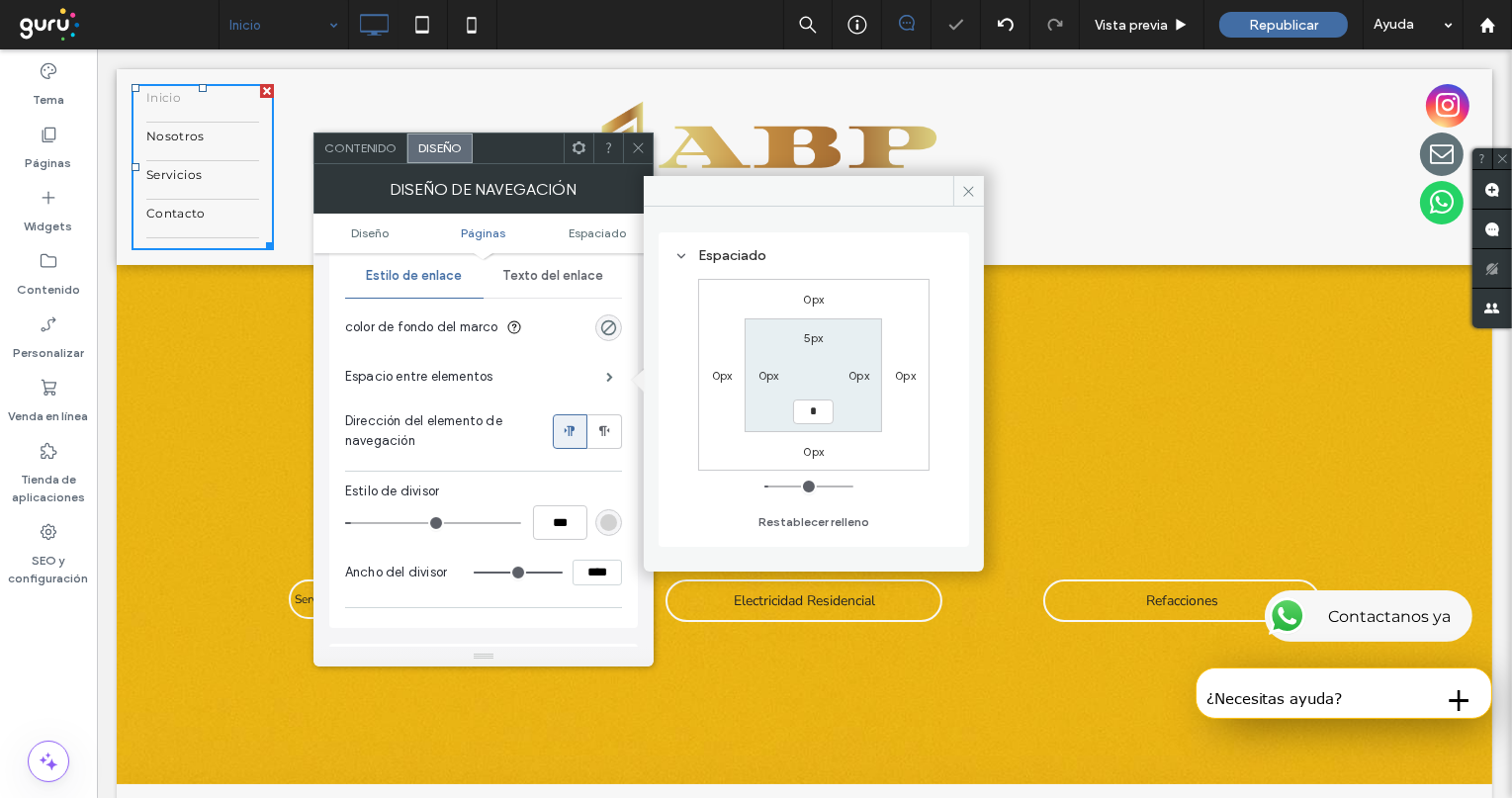 type on "*" 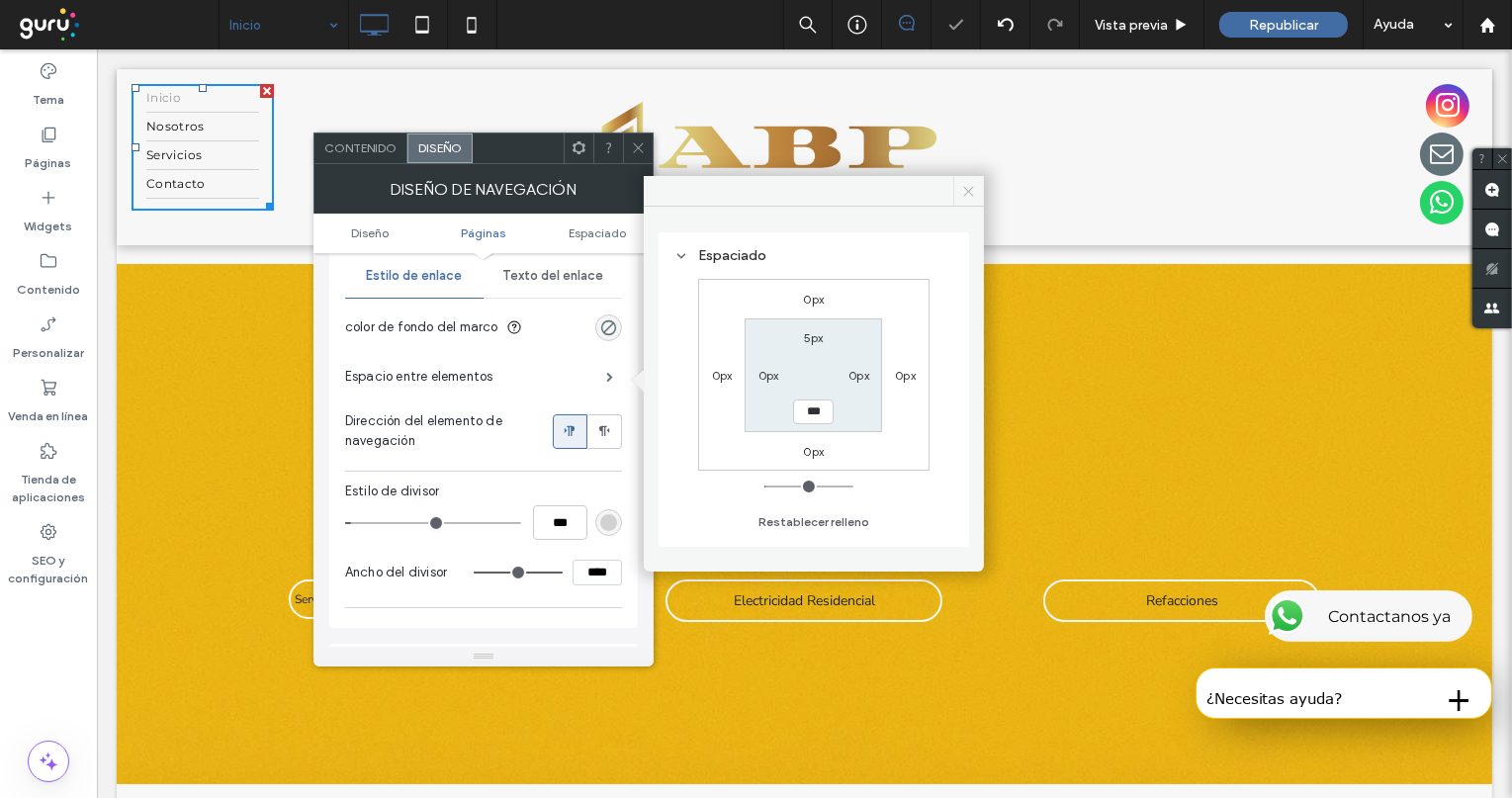 click at bounding box center (968, 191) 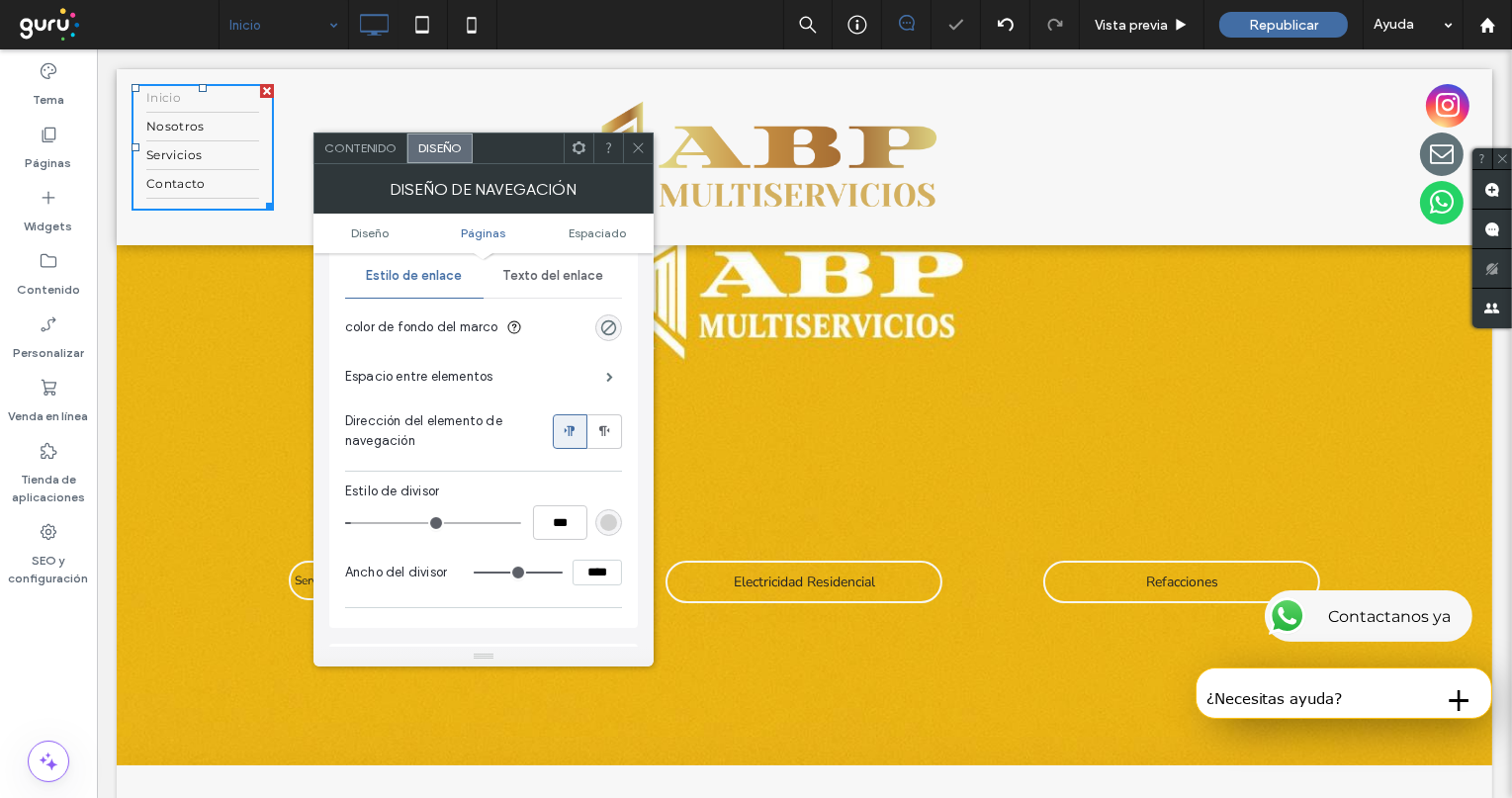 click 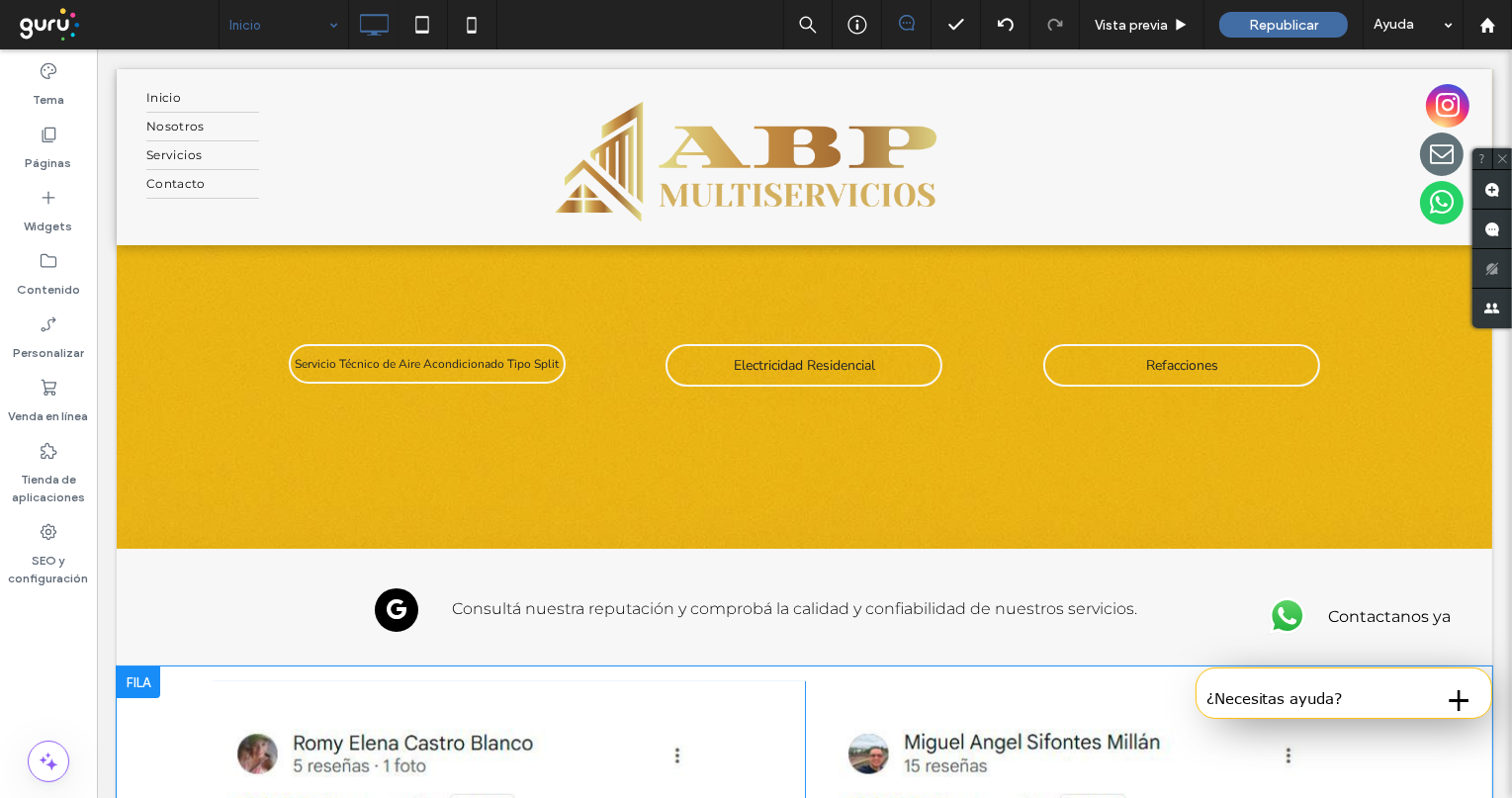 scroll, scrollTop: 0, scrollLeft: 0, axis: both 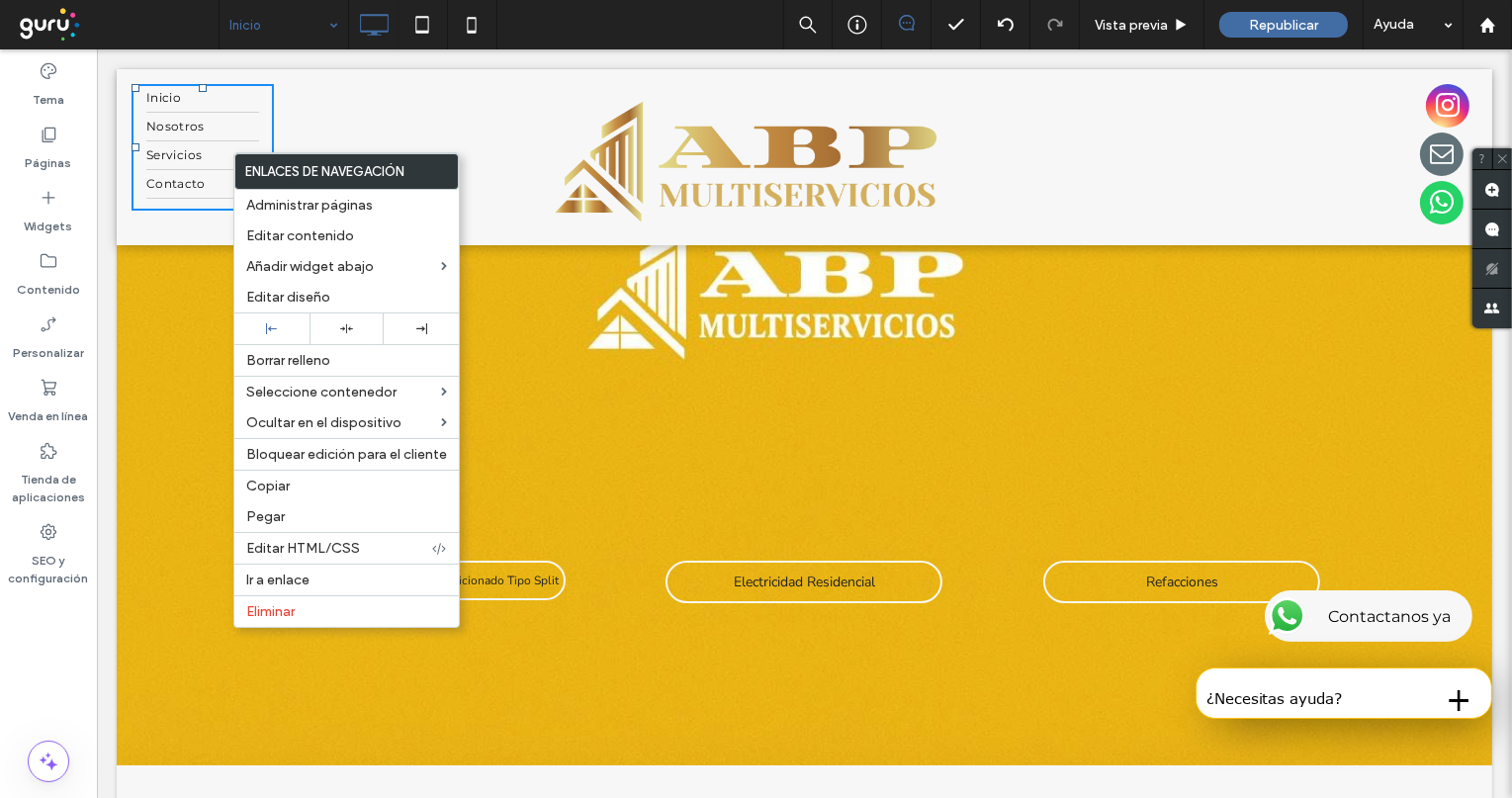 click on "Click To Paste" at bounding box center (747, 157) 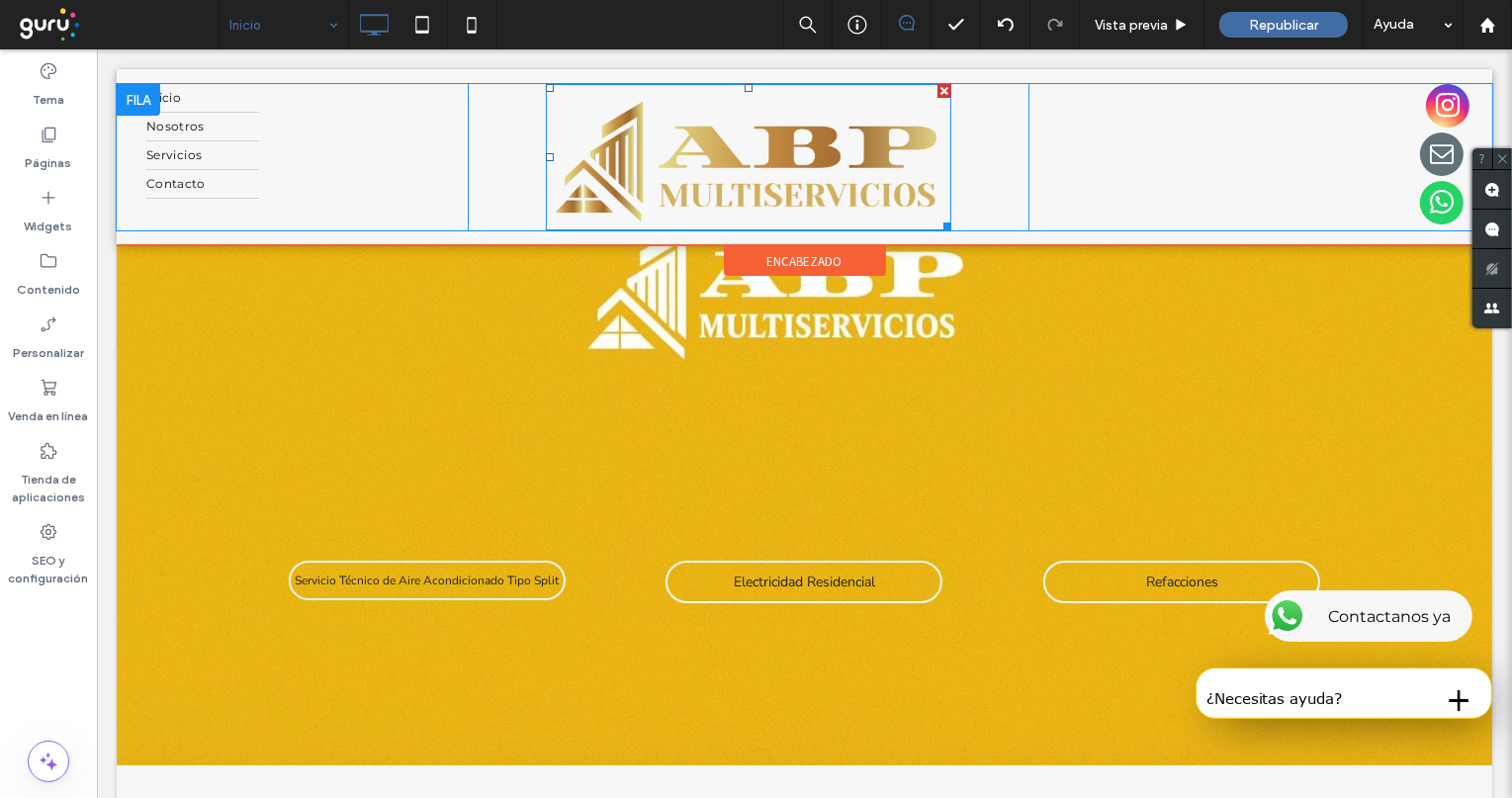 drag, startPoint x: 1549, startPoint y: 208, endPoint x: 901, endPoint y: 182, distance: 648.5214 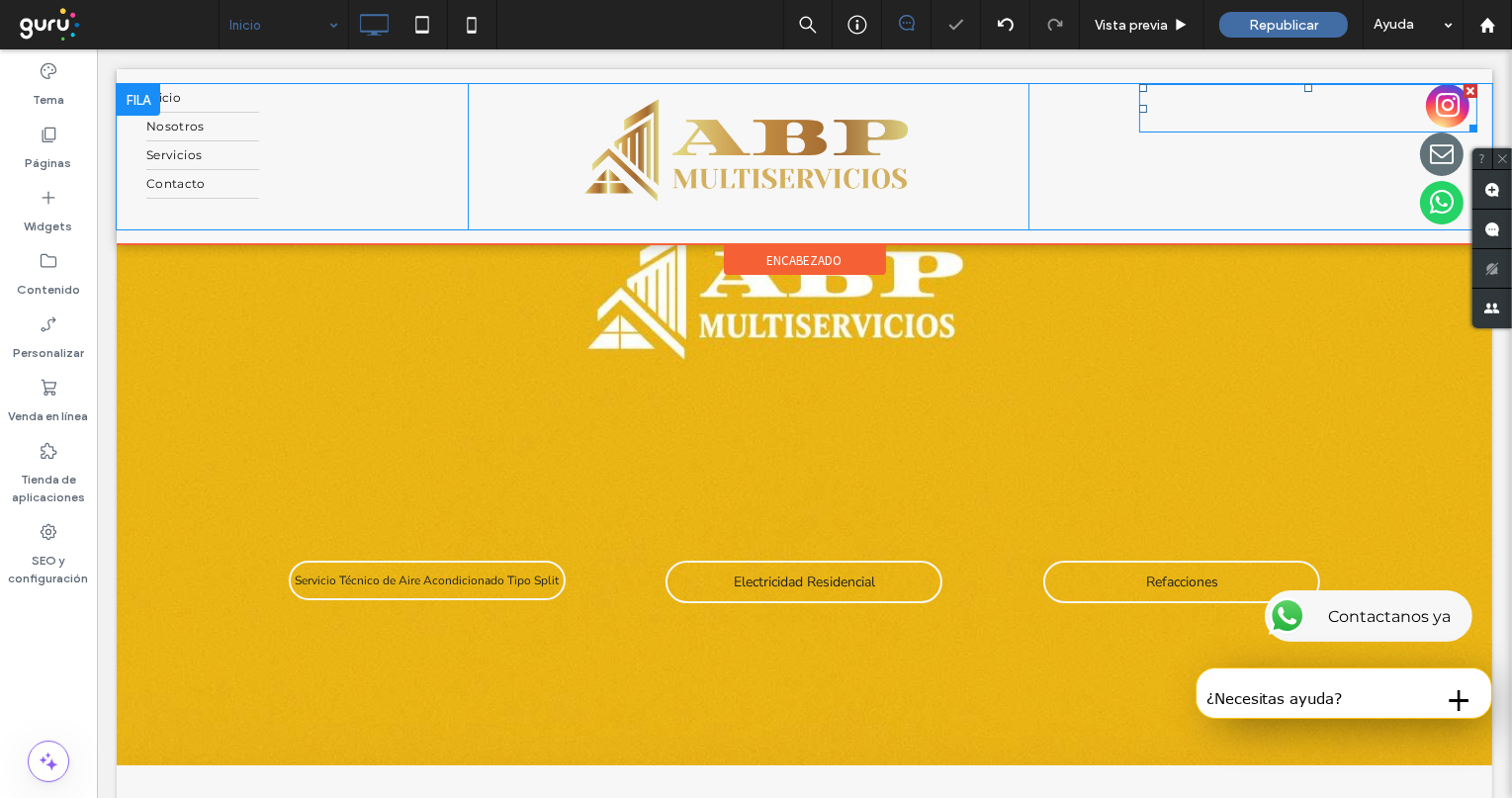 click at bounding box center (1447, 106) 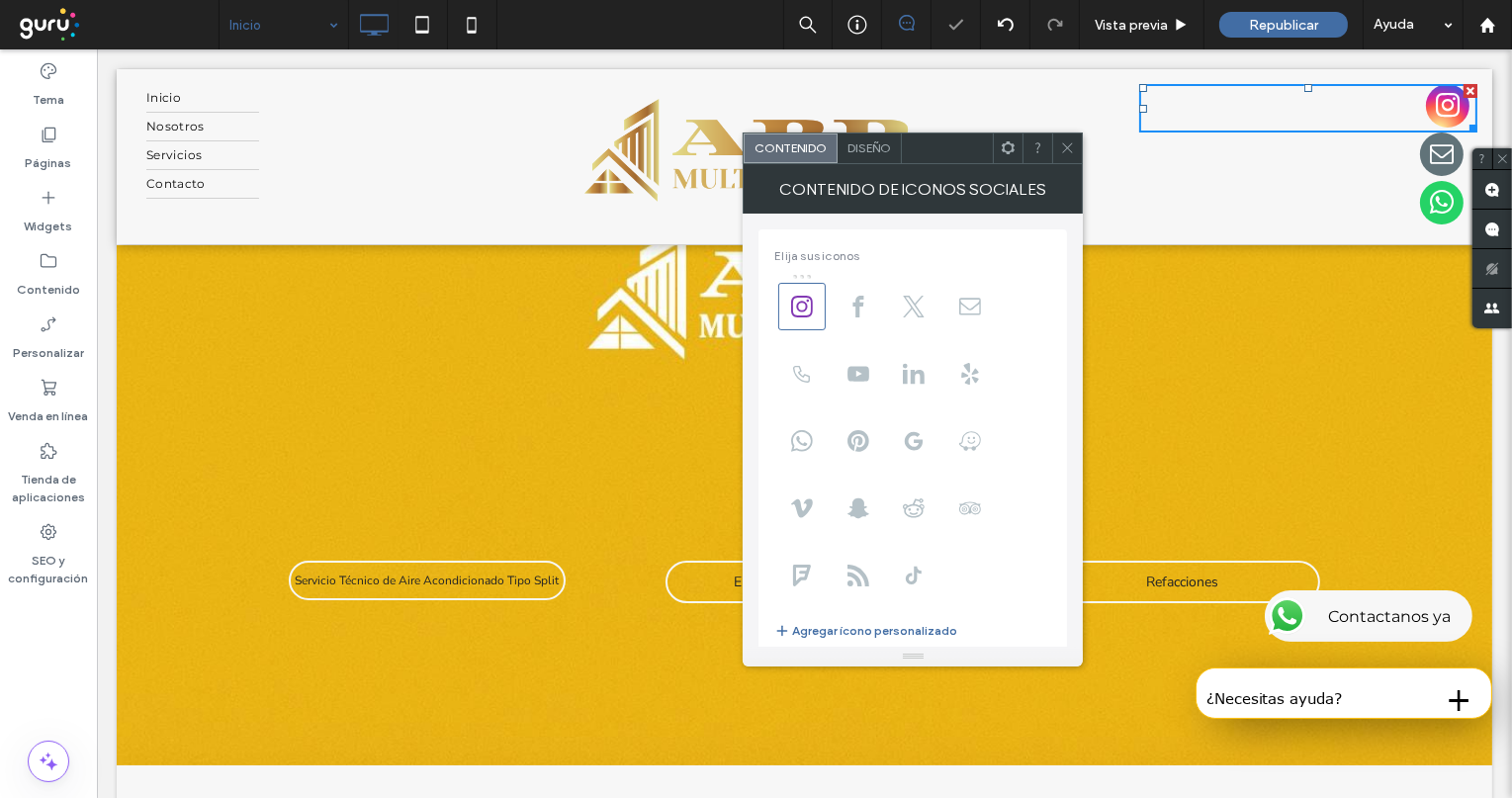 click on "Diseño" at bounding box center [869, 147] 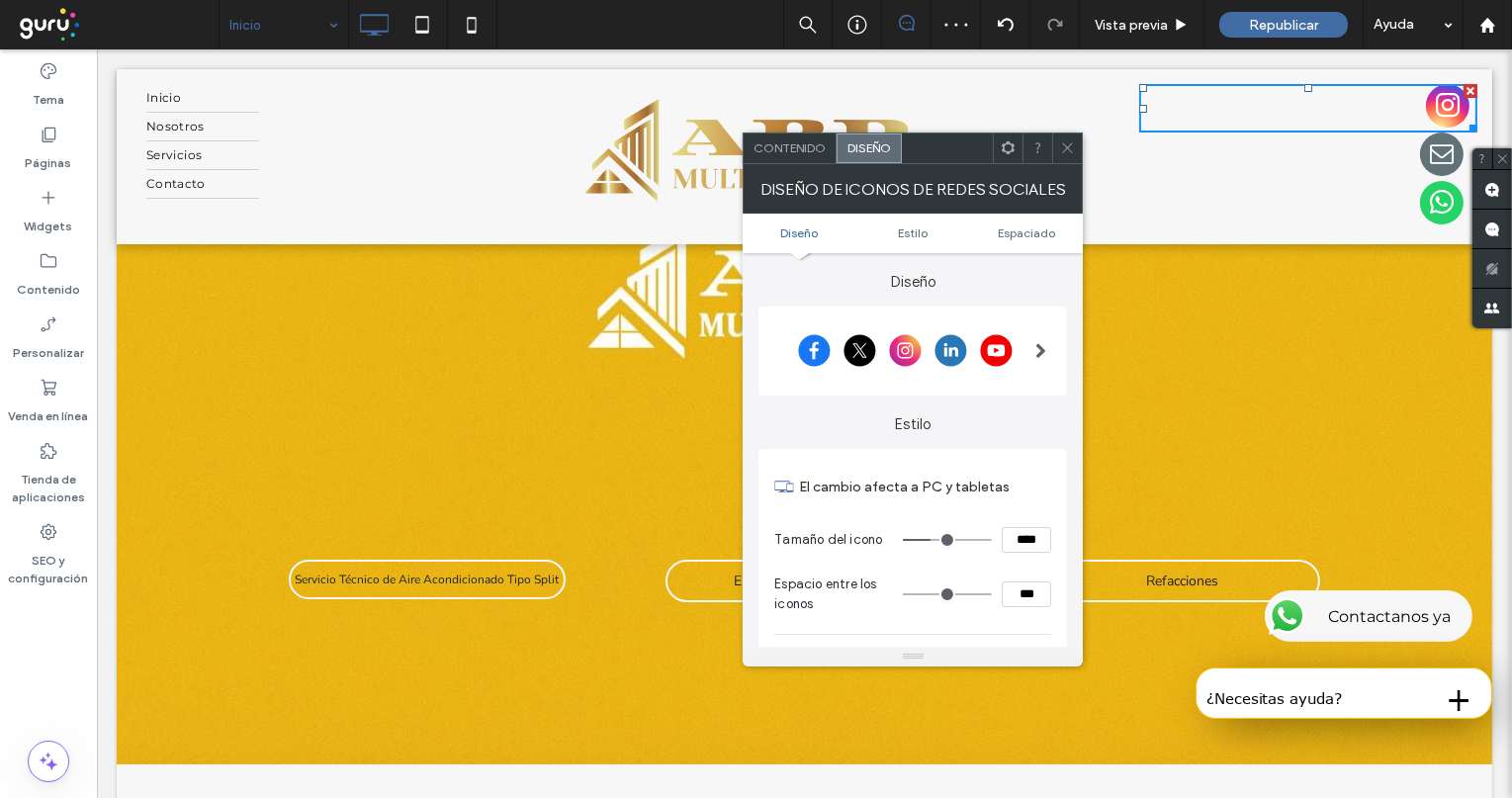 click on "****" at bounding box center (1026, 540) 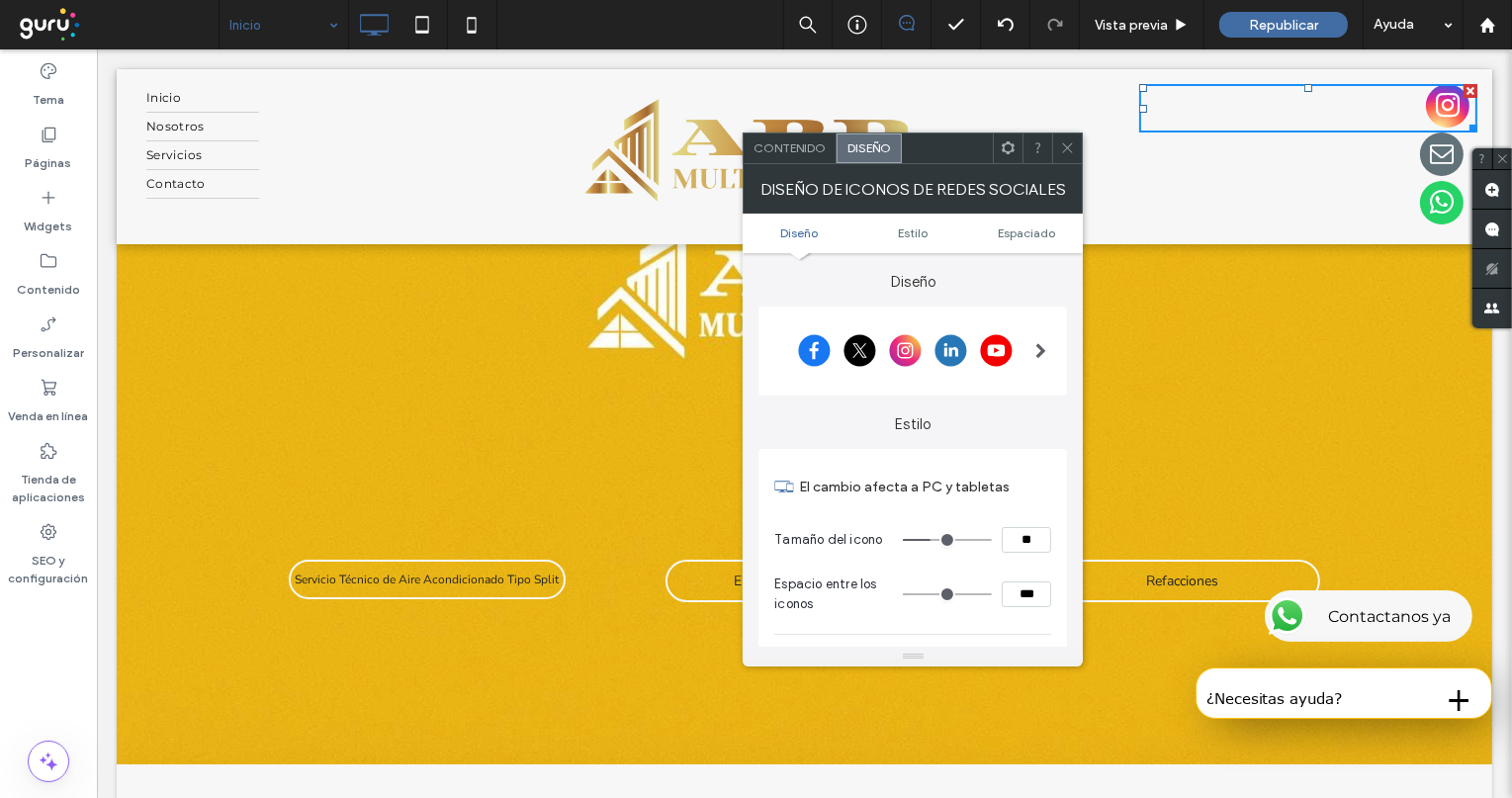 type on "****" 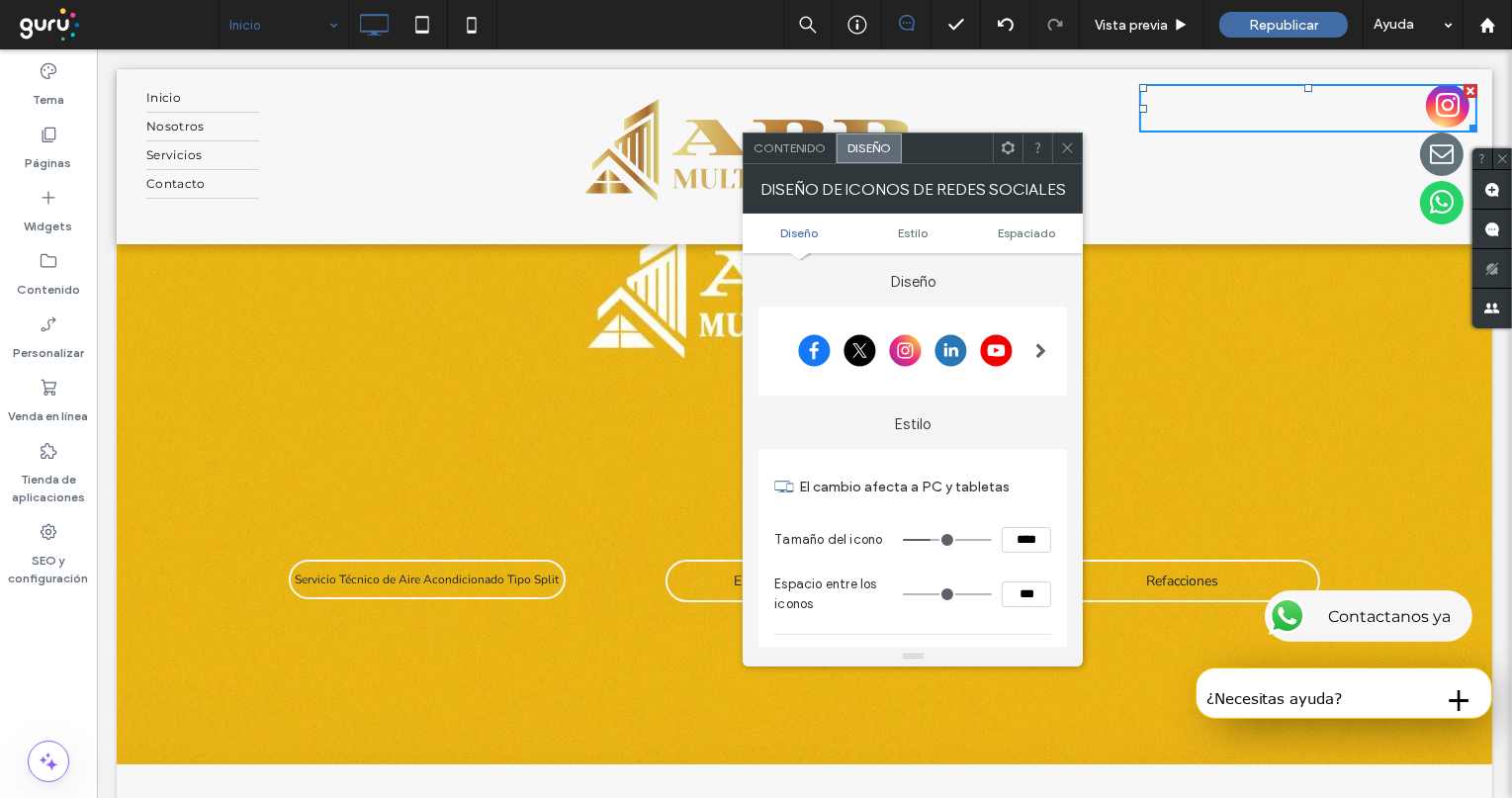 type on "**" 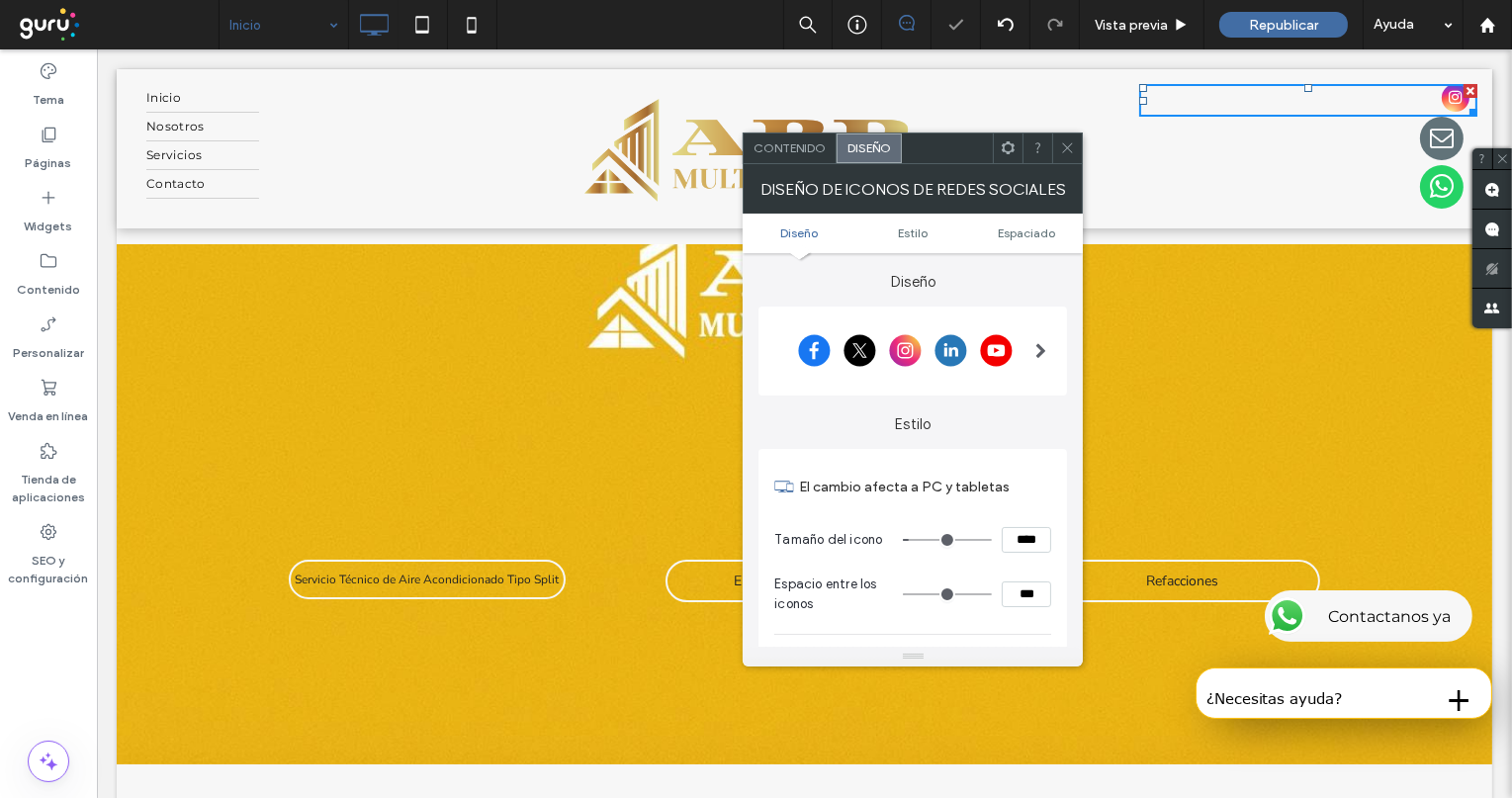 click on "****" at bounding box center [1026, 540] 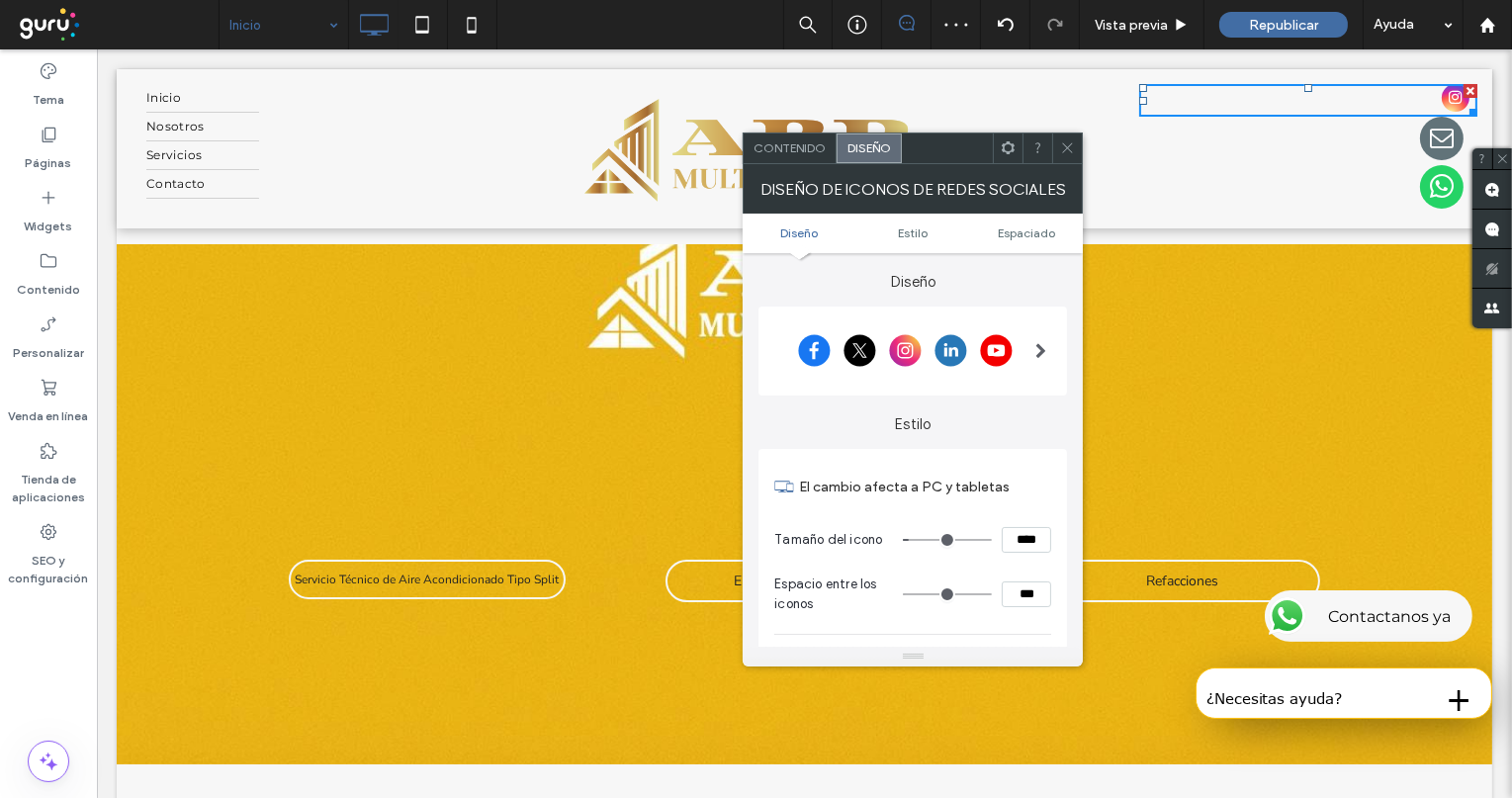 click on "****" at bounding box center [1026, 540] 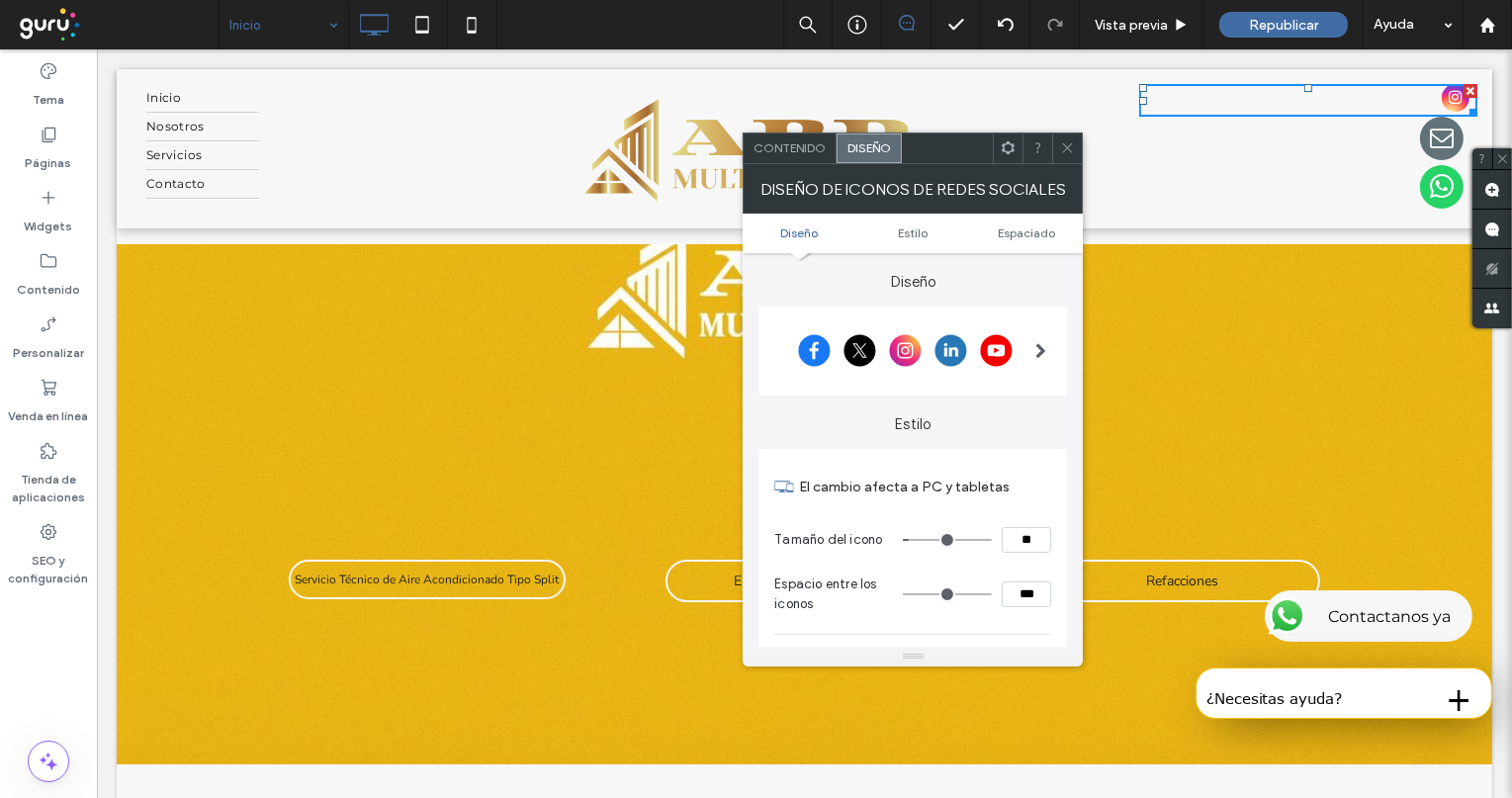 type on "****" 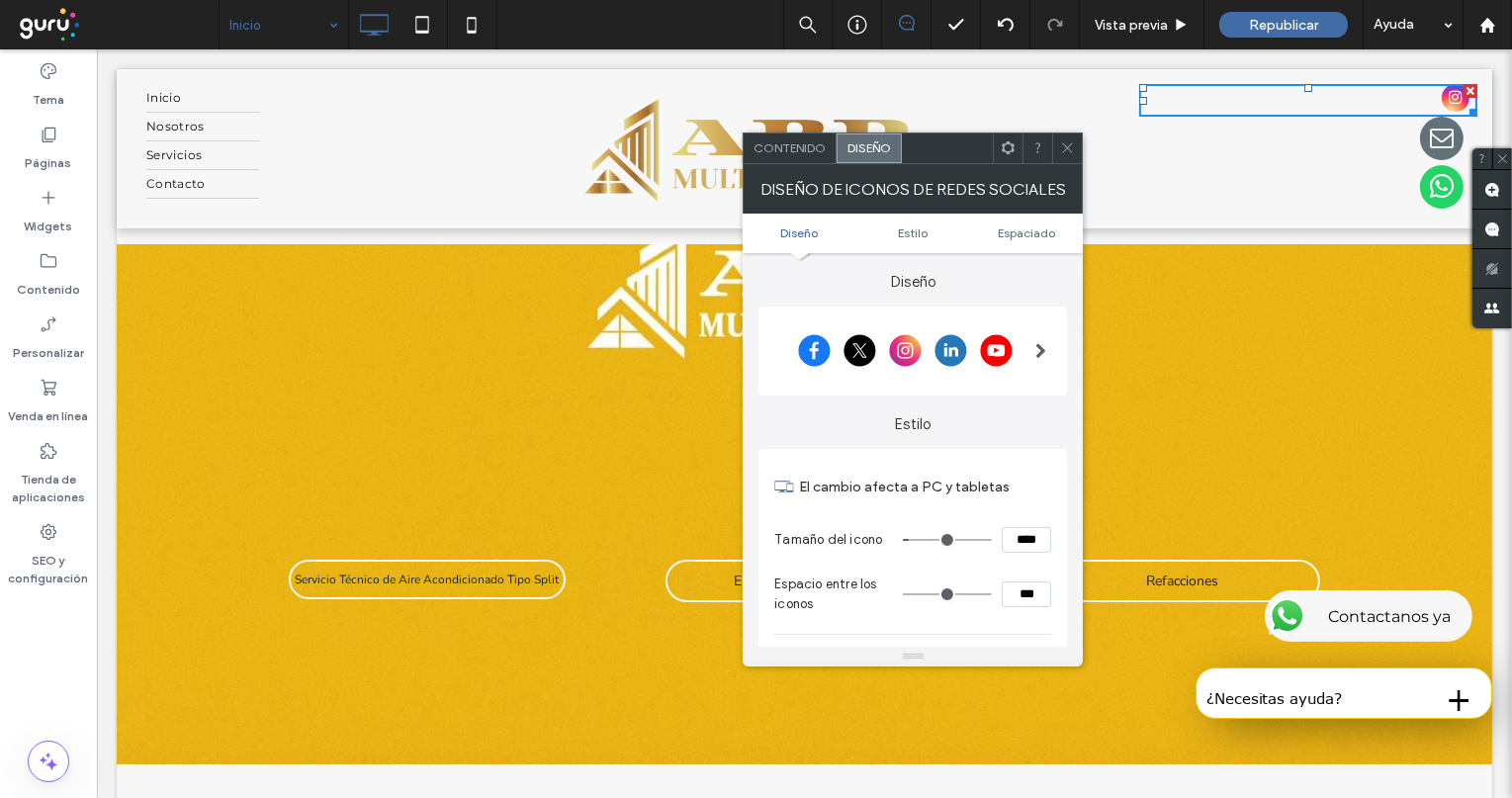 type on "**" 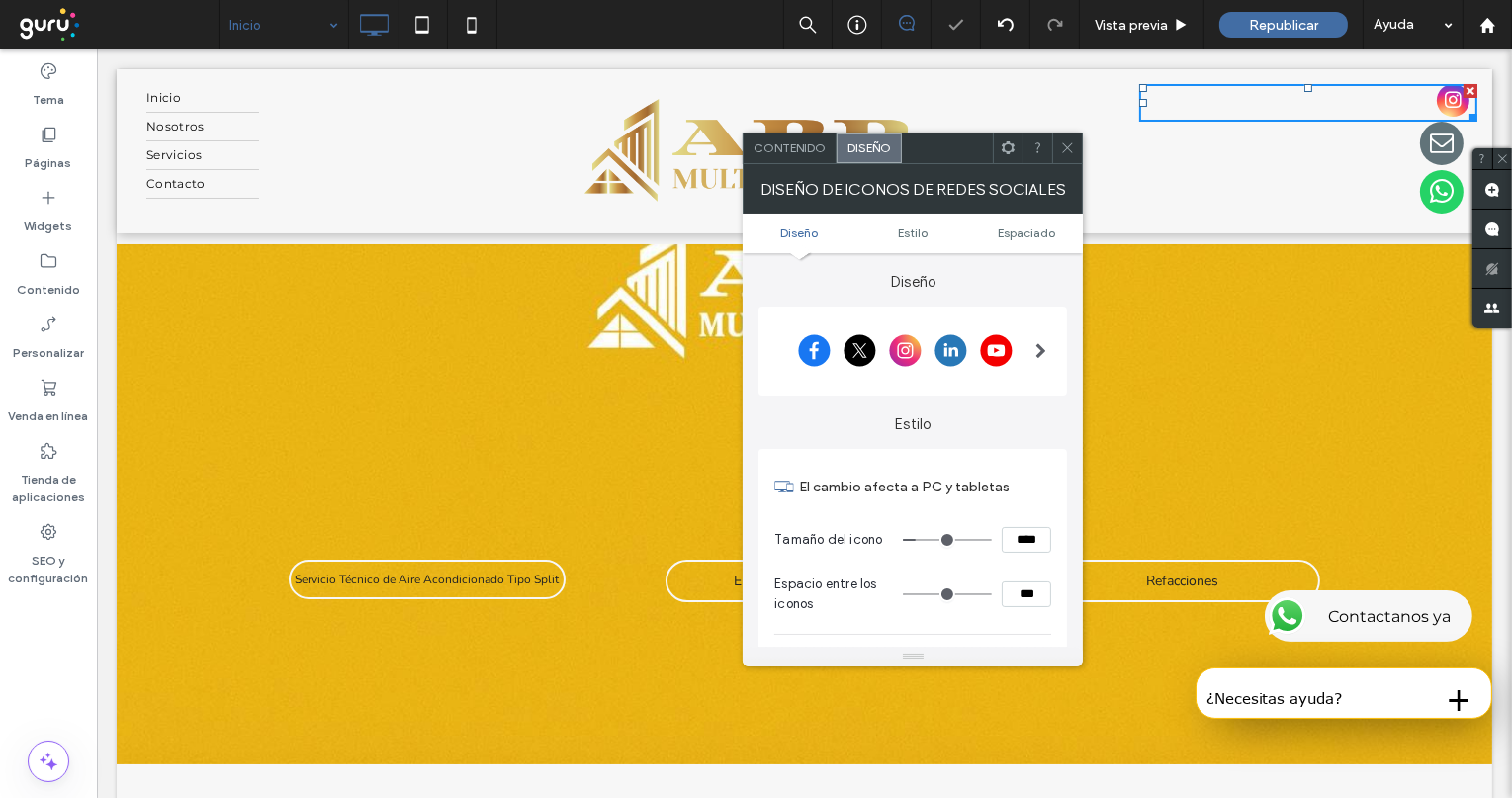 click at bounding box center [1441, 143] 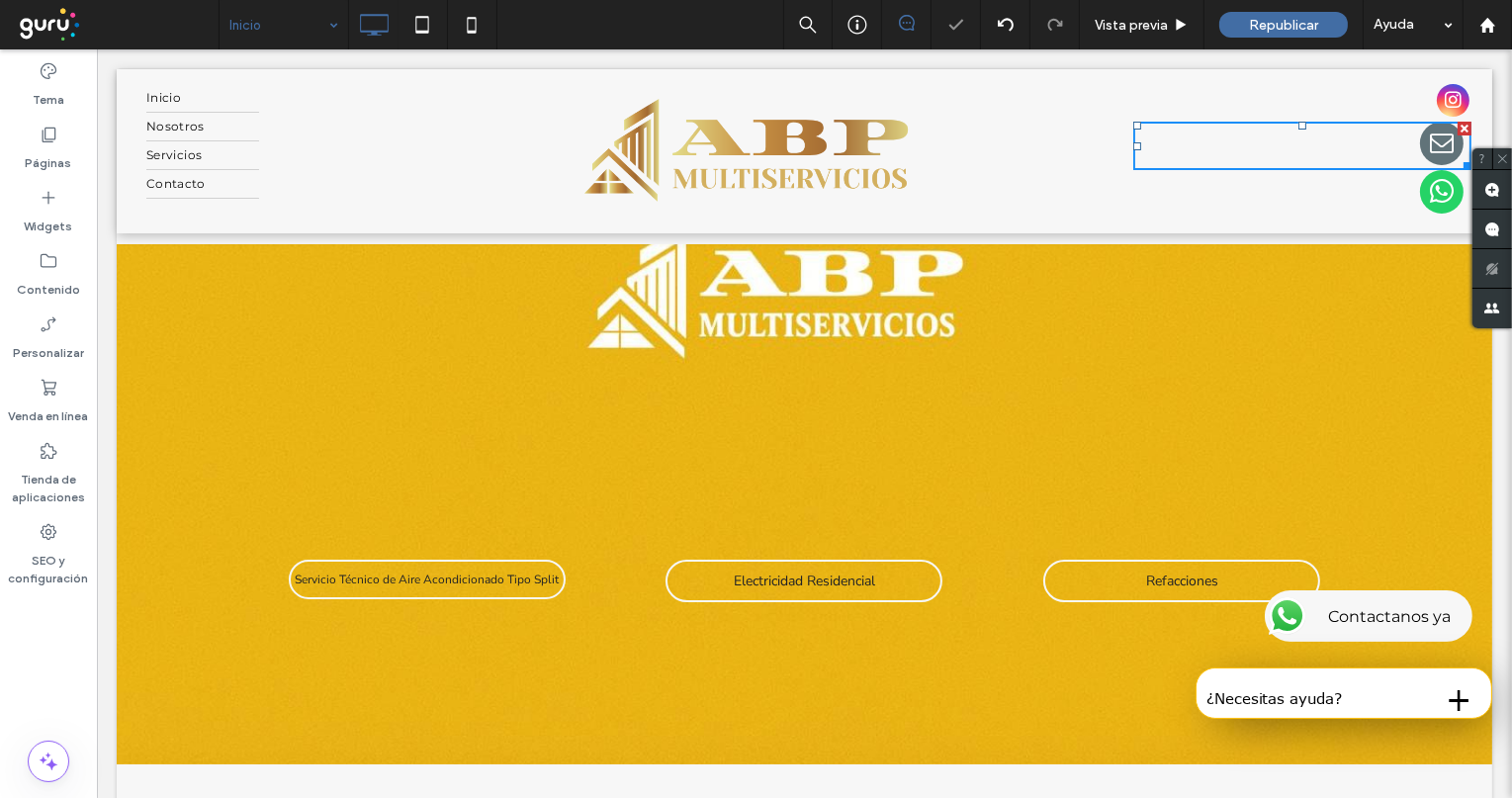 click at bounding box center [1441, 143] 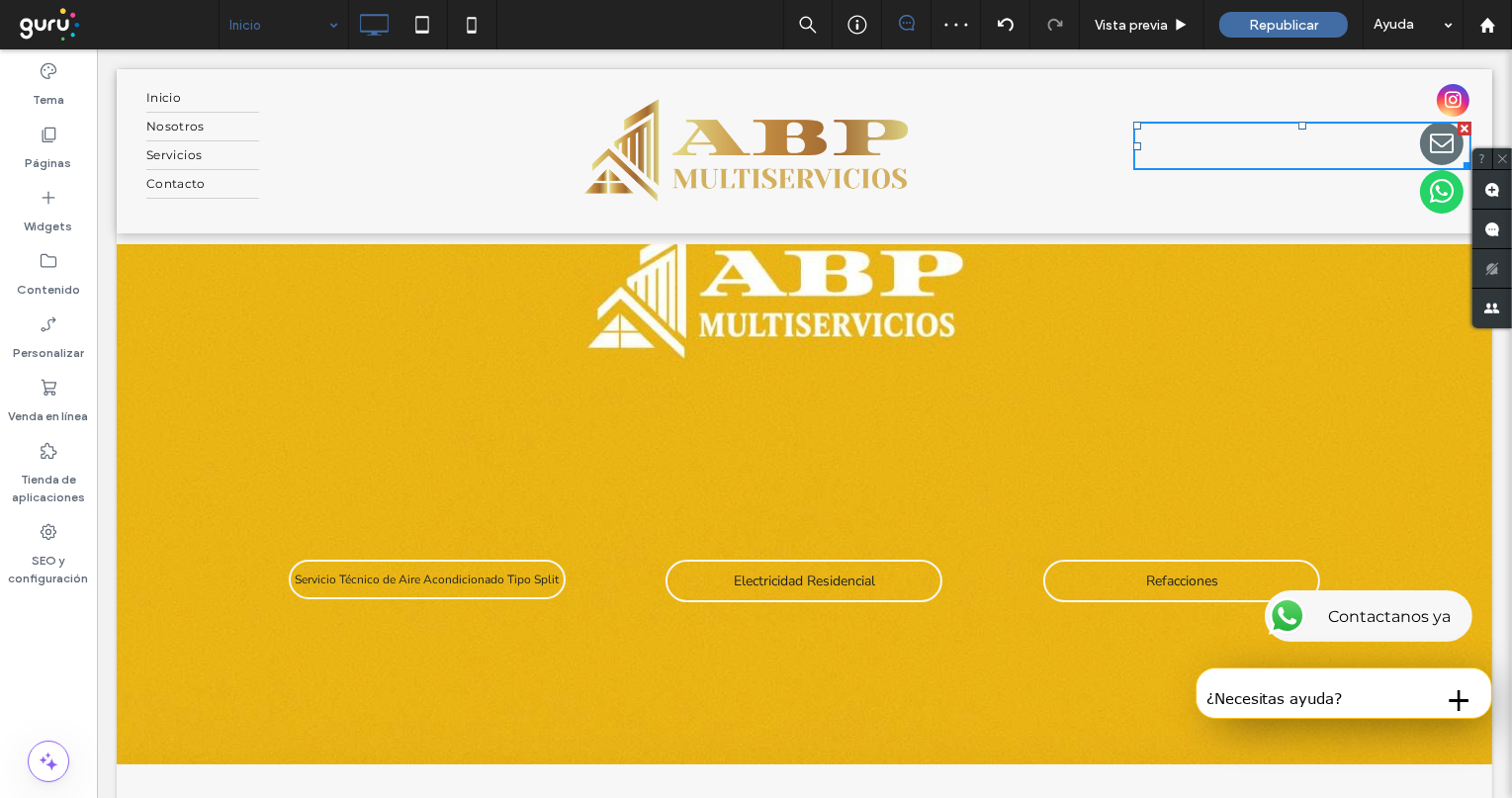 click on "Servicio Técnico de Aire Acondicionado  Tipo Split
Click To Paste
Electricidad Residencial
Click To Paste
Refacciones
Click To Paste
Click To Paste" at bounding box center [804, 504] 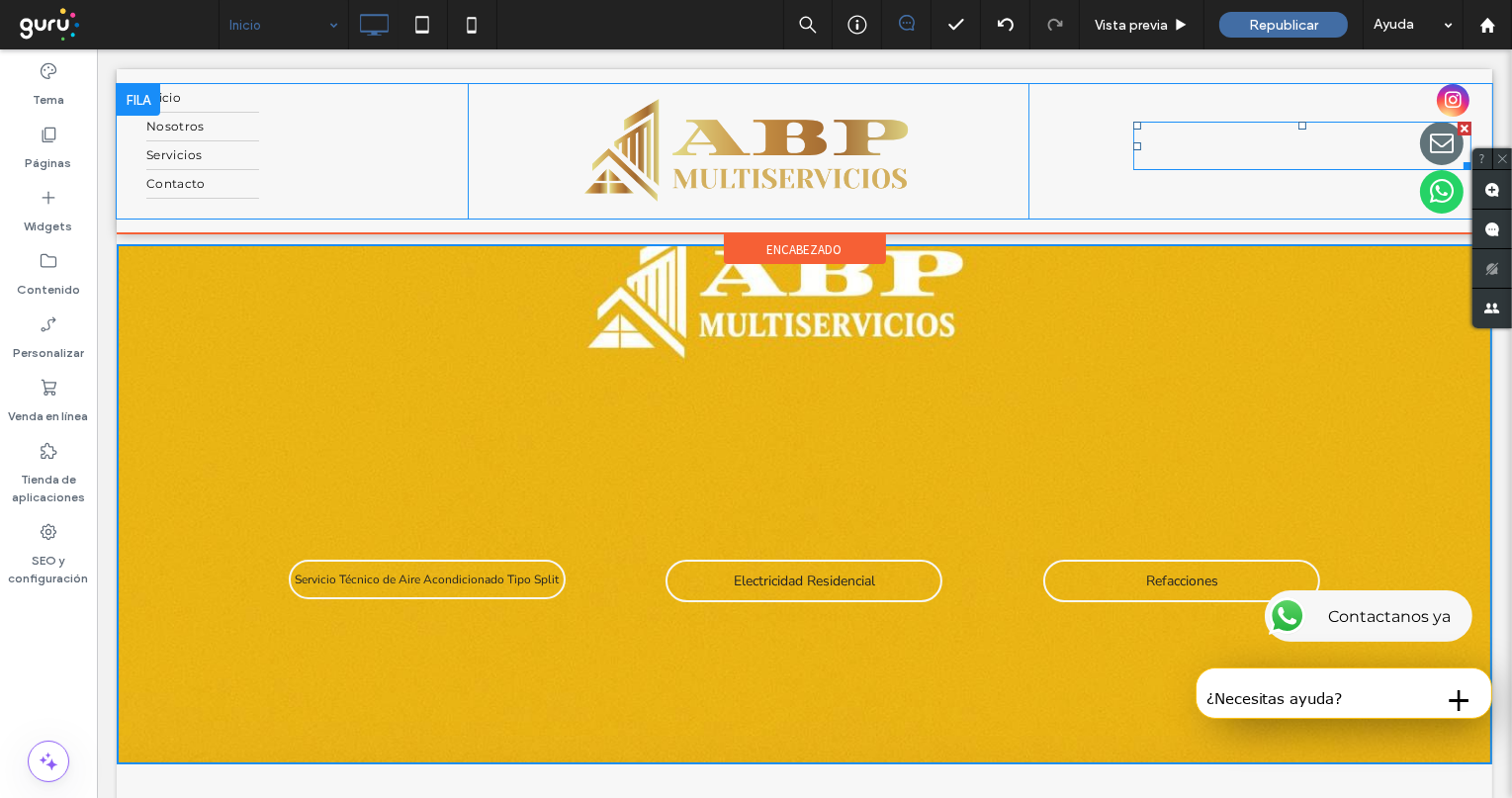 click at bounding box center [1441, 143] 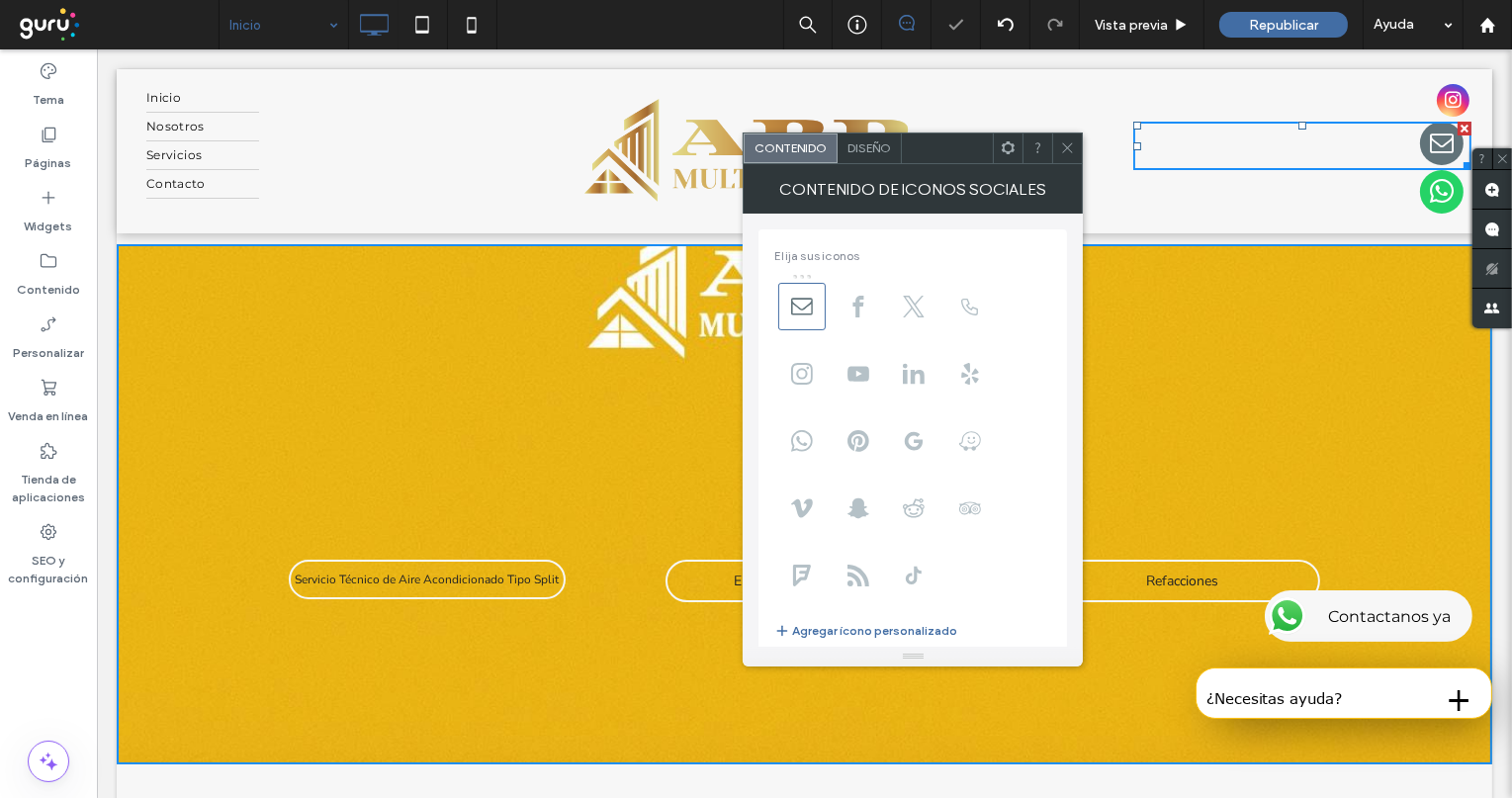 click on "Diseño" at bounding box center [869, 147] 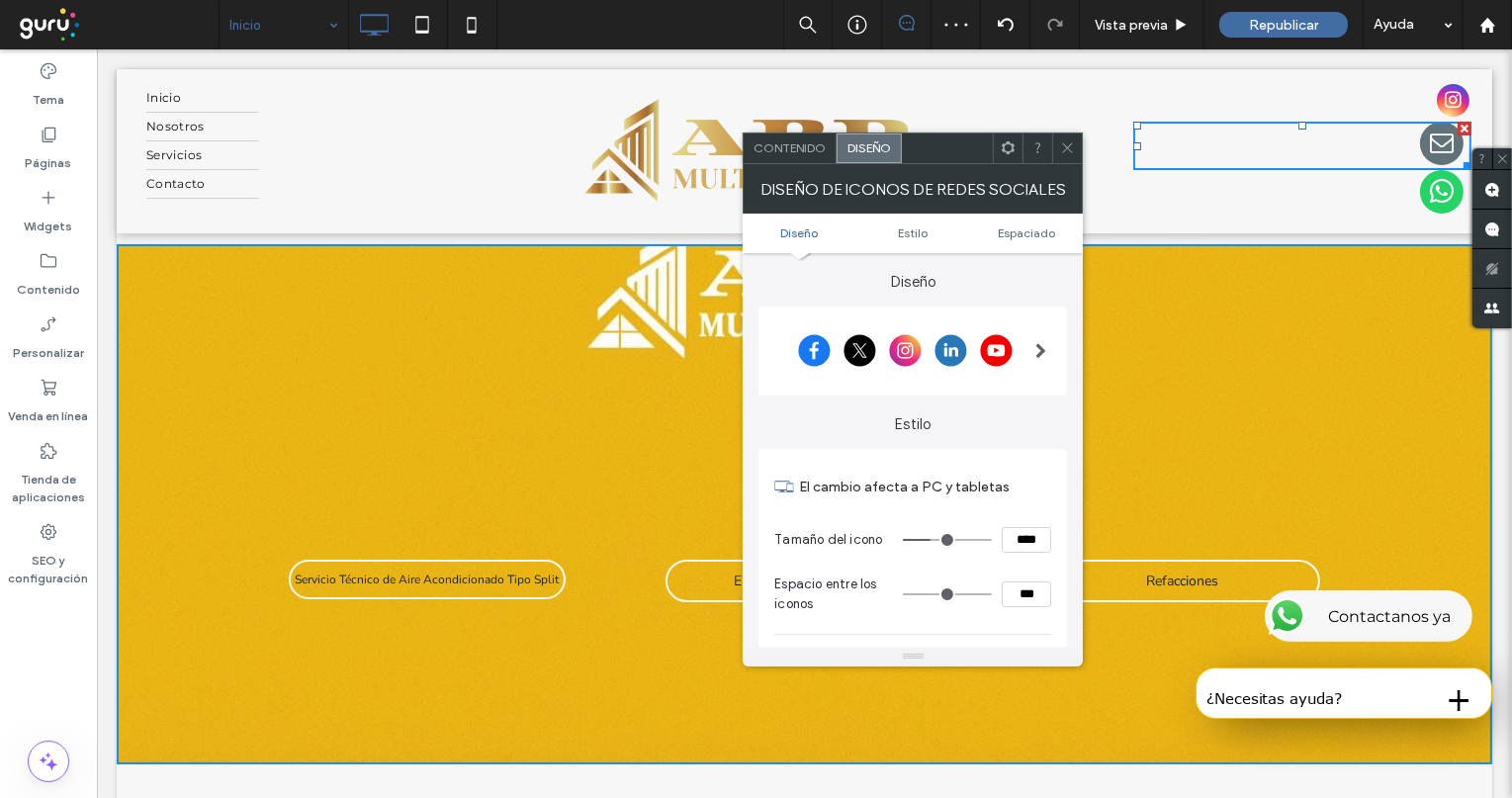 click on "****" at bounding box center [1026, 540] 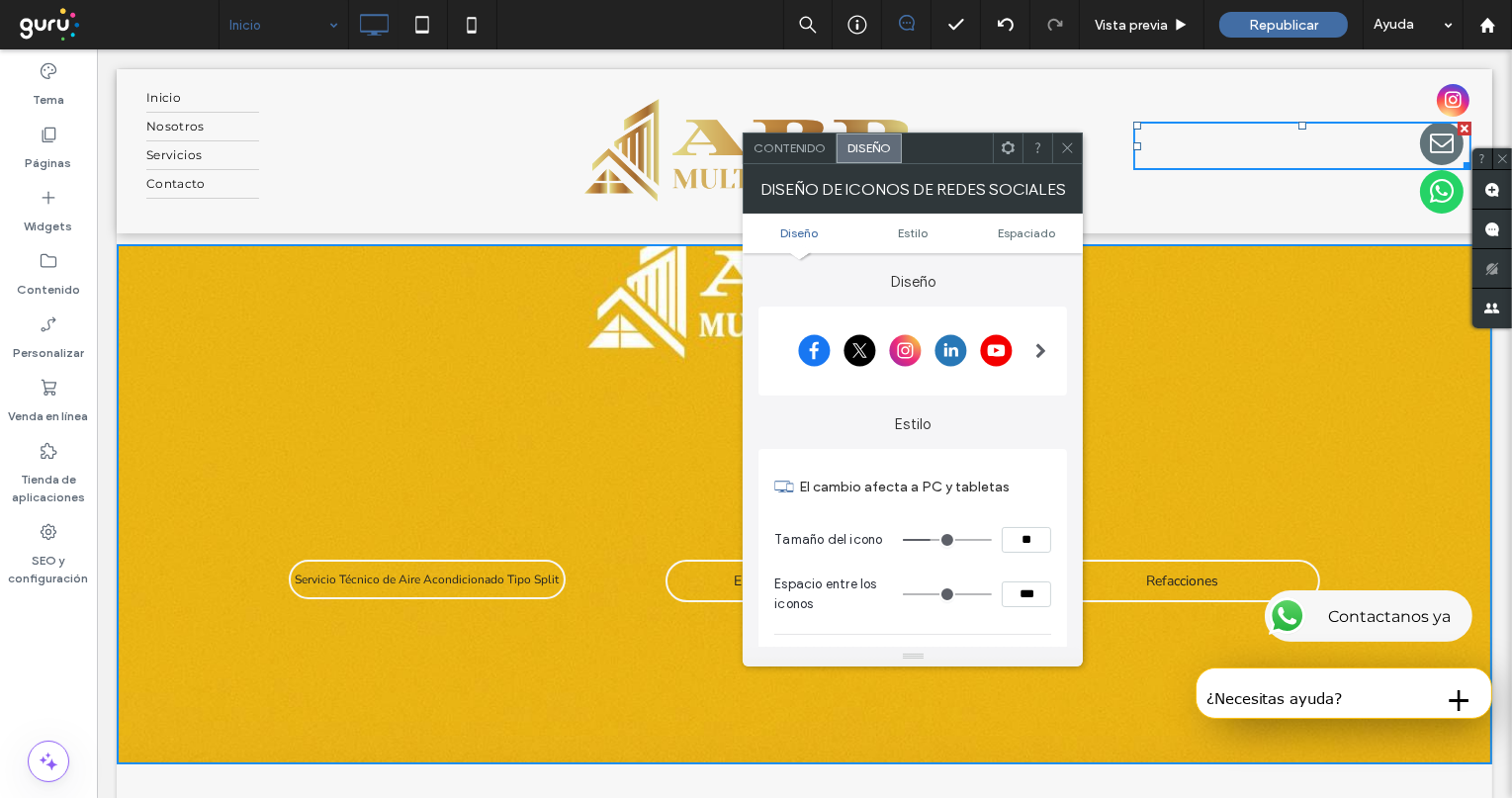type on "****" 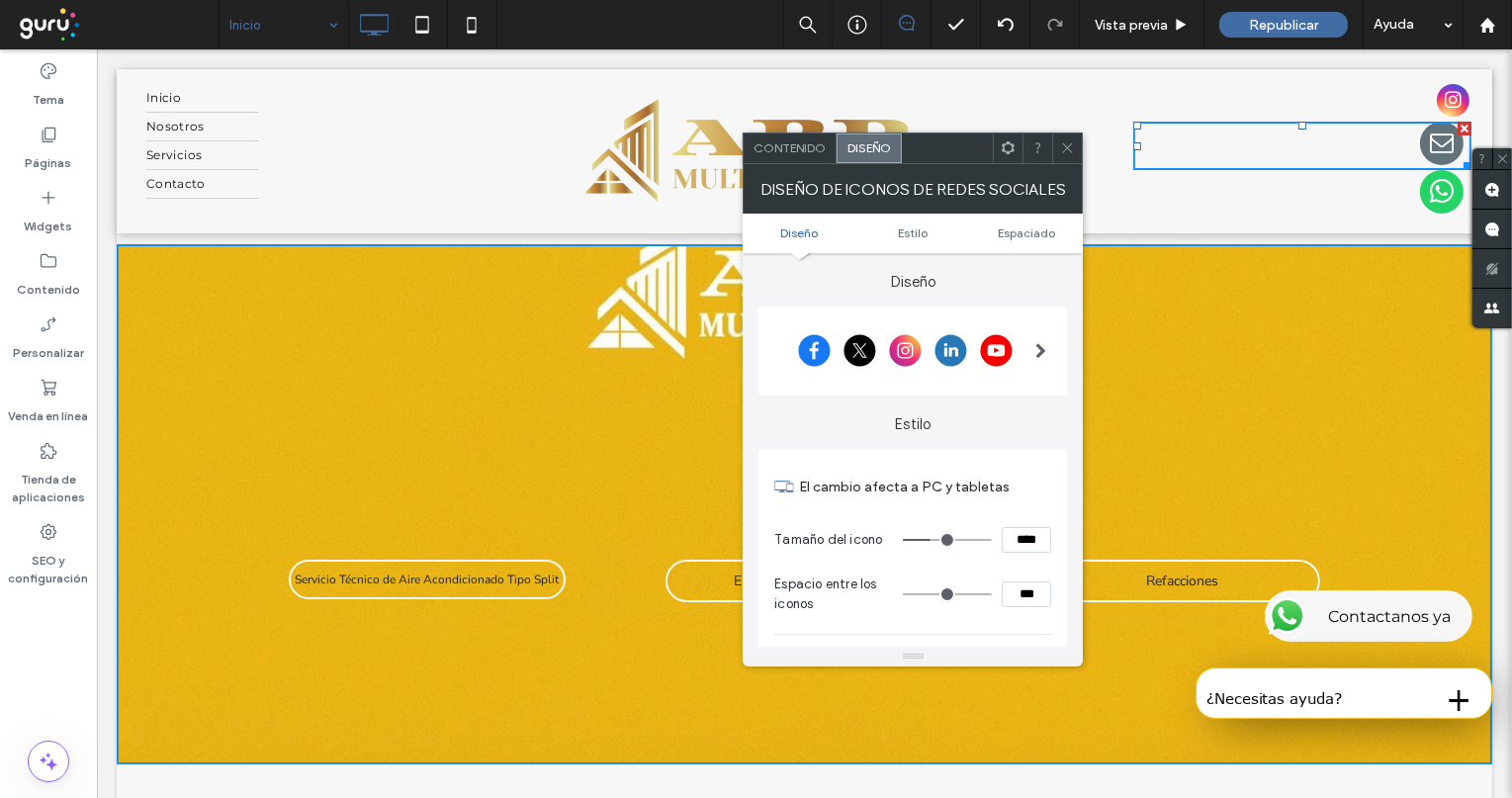 type on "**" 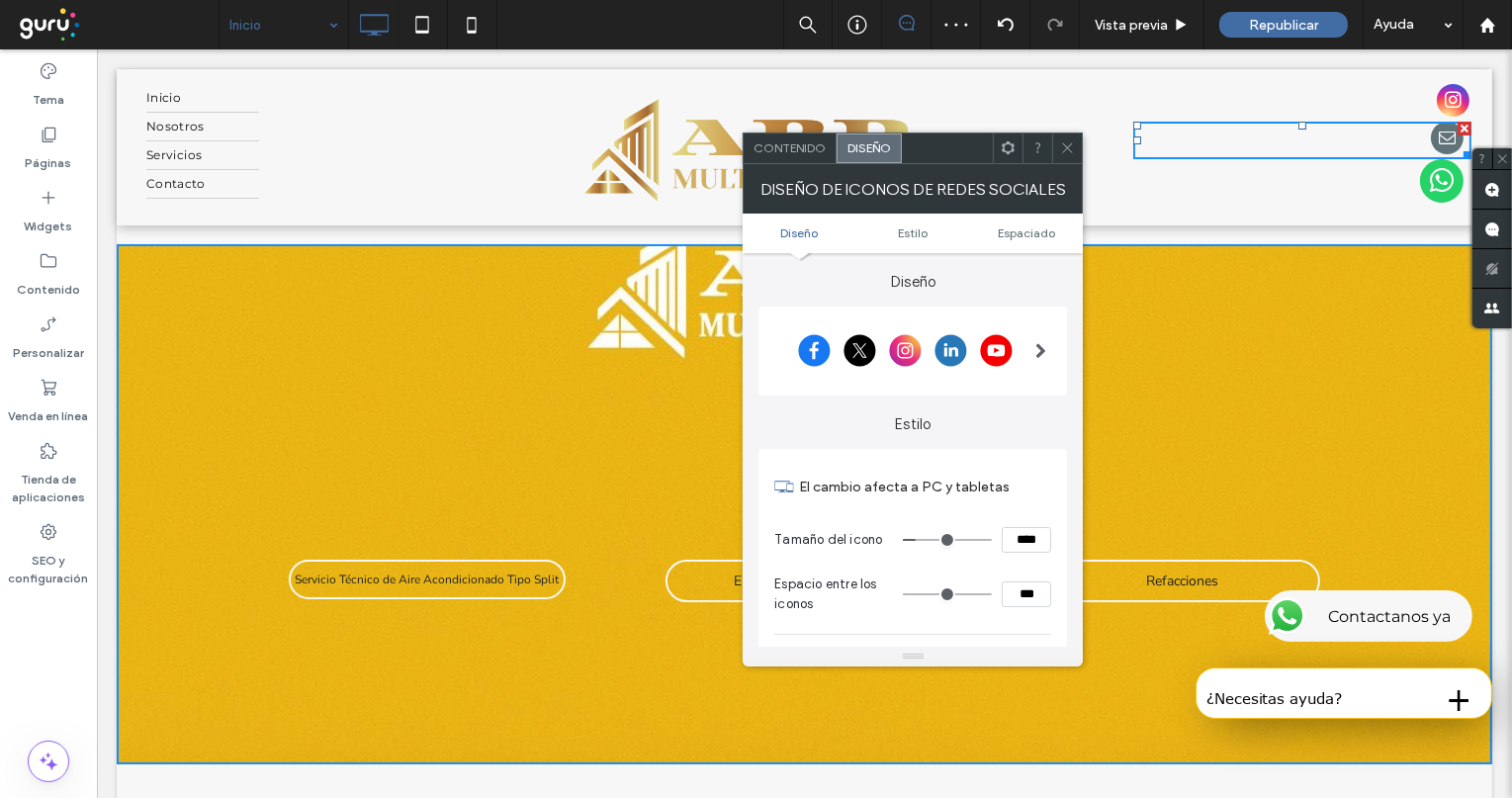 click at bounding box center (1441, 181) 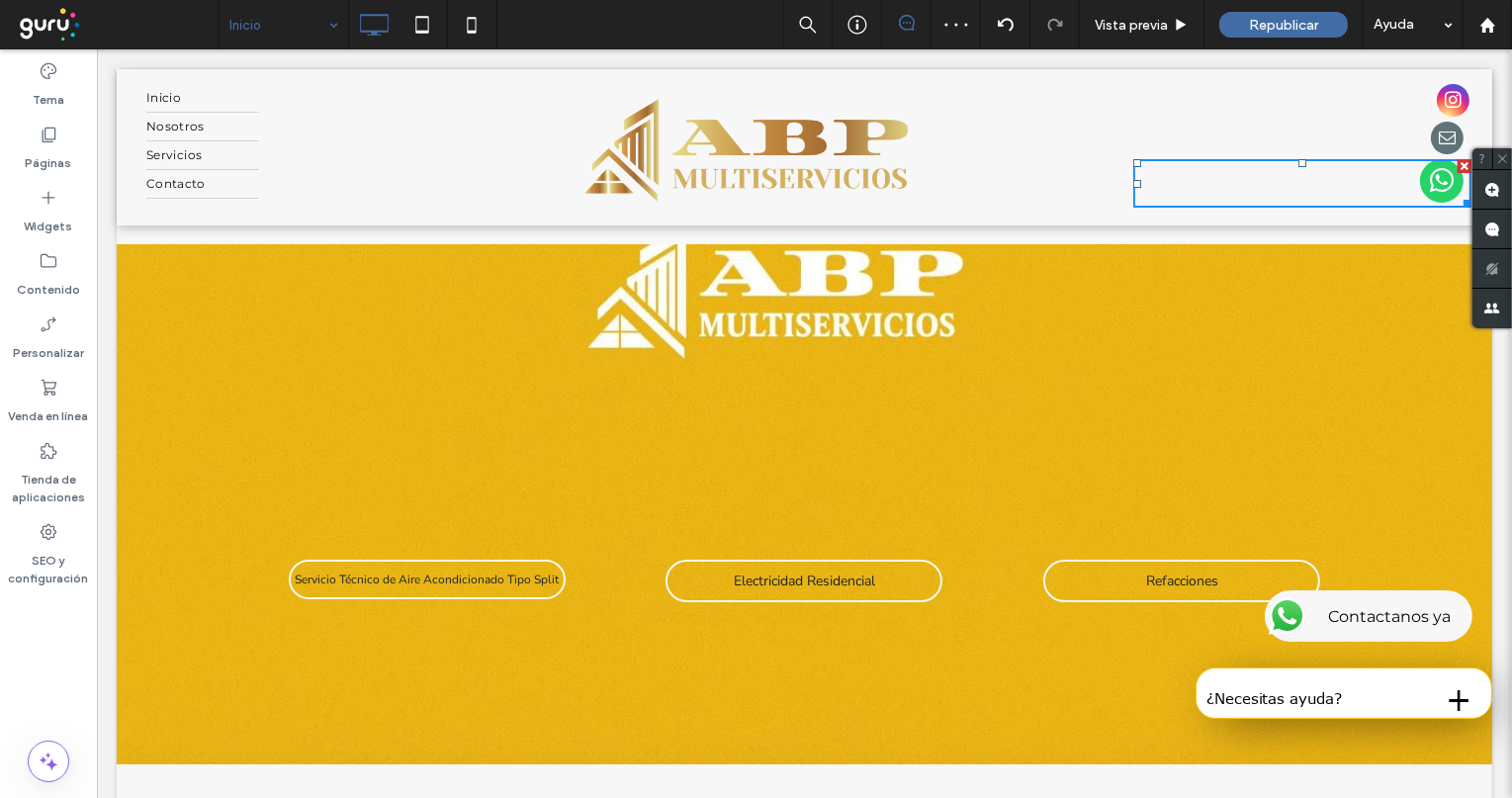 click at bounding box center [1301, 183] 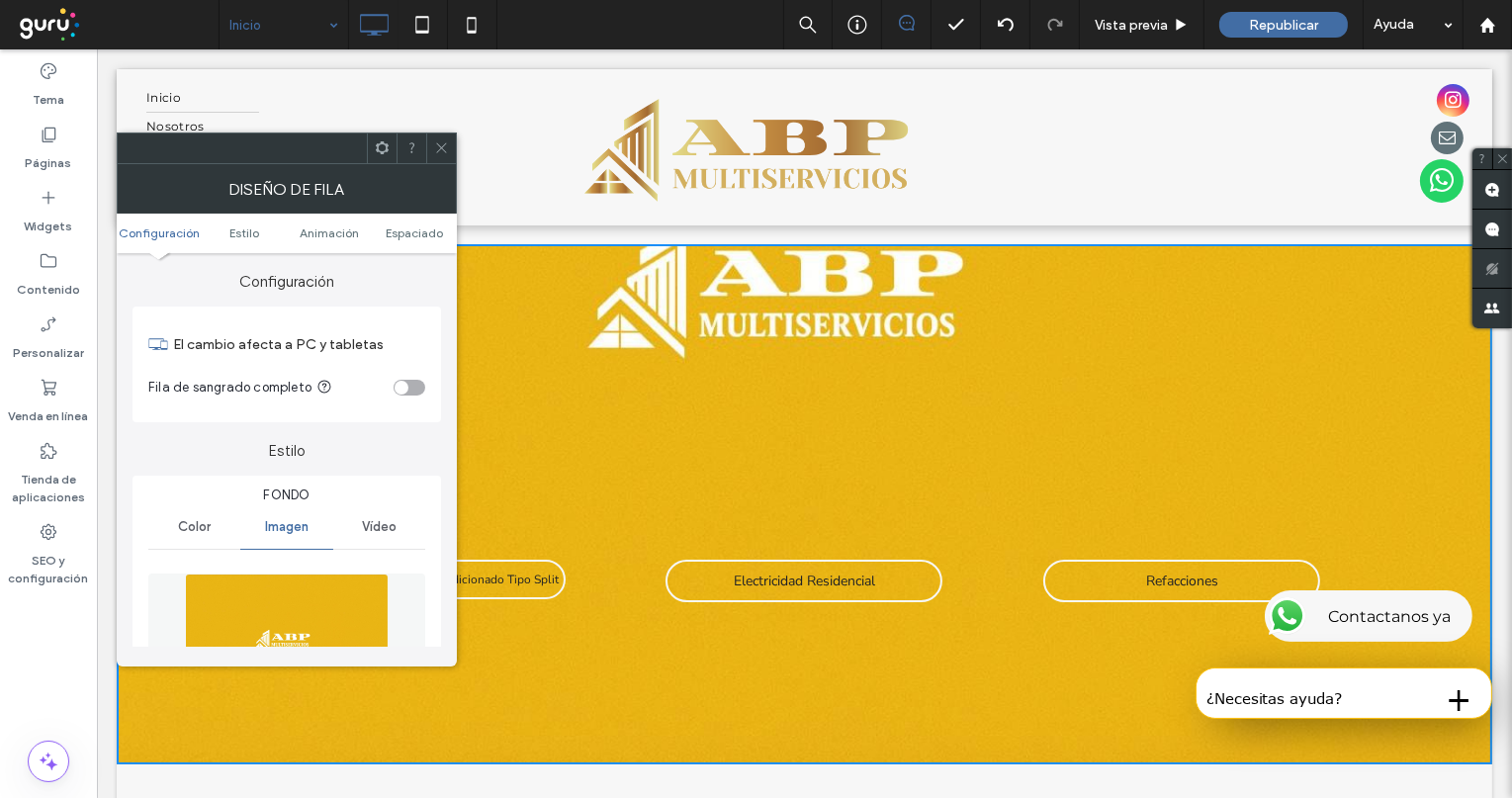 click at bounding box center (1441, 181) 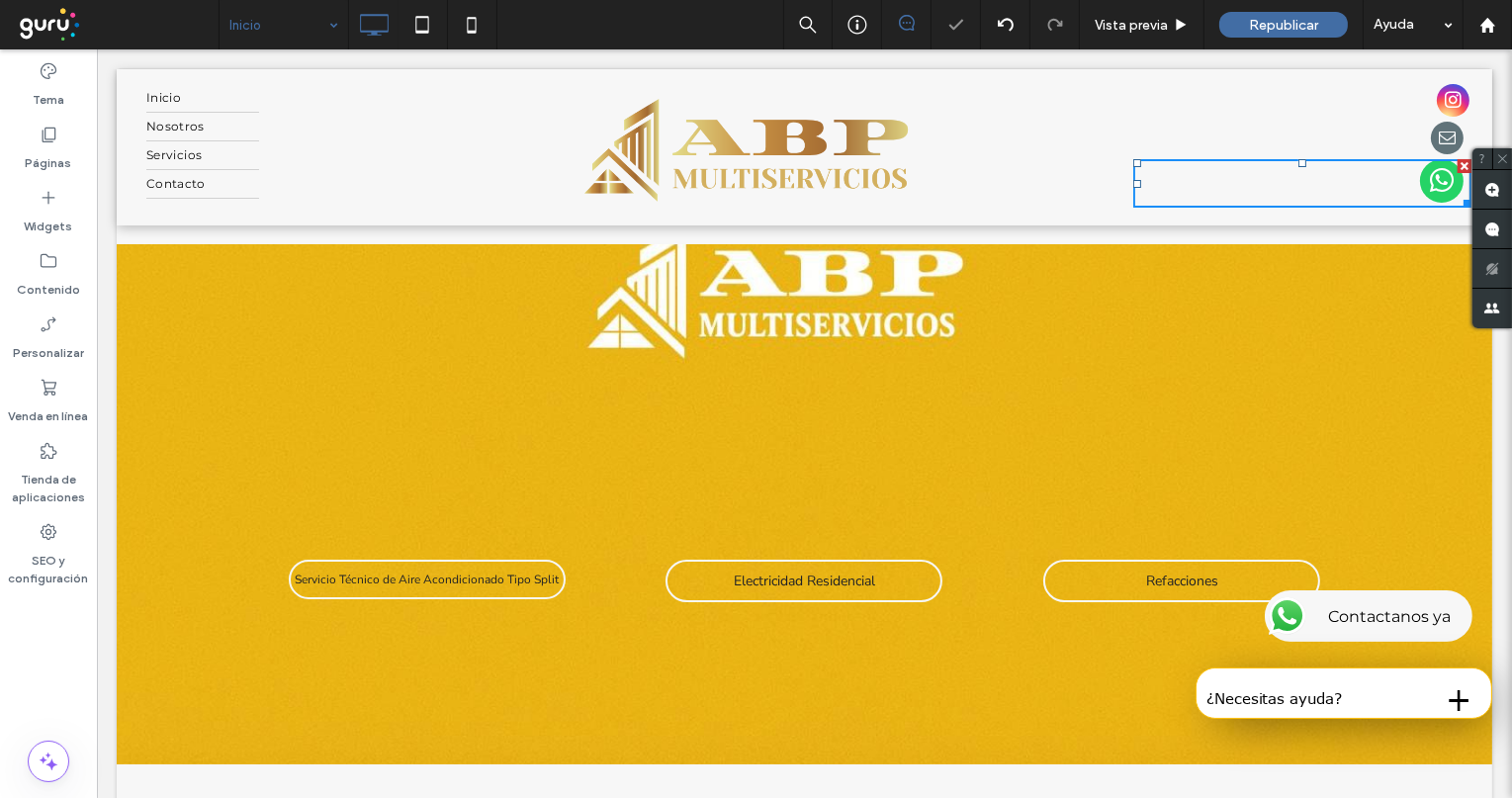 click at bounding box center (1441, 181) 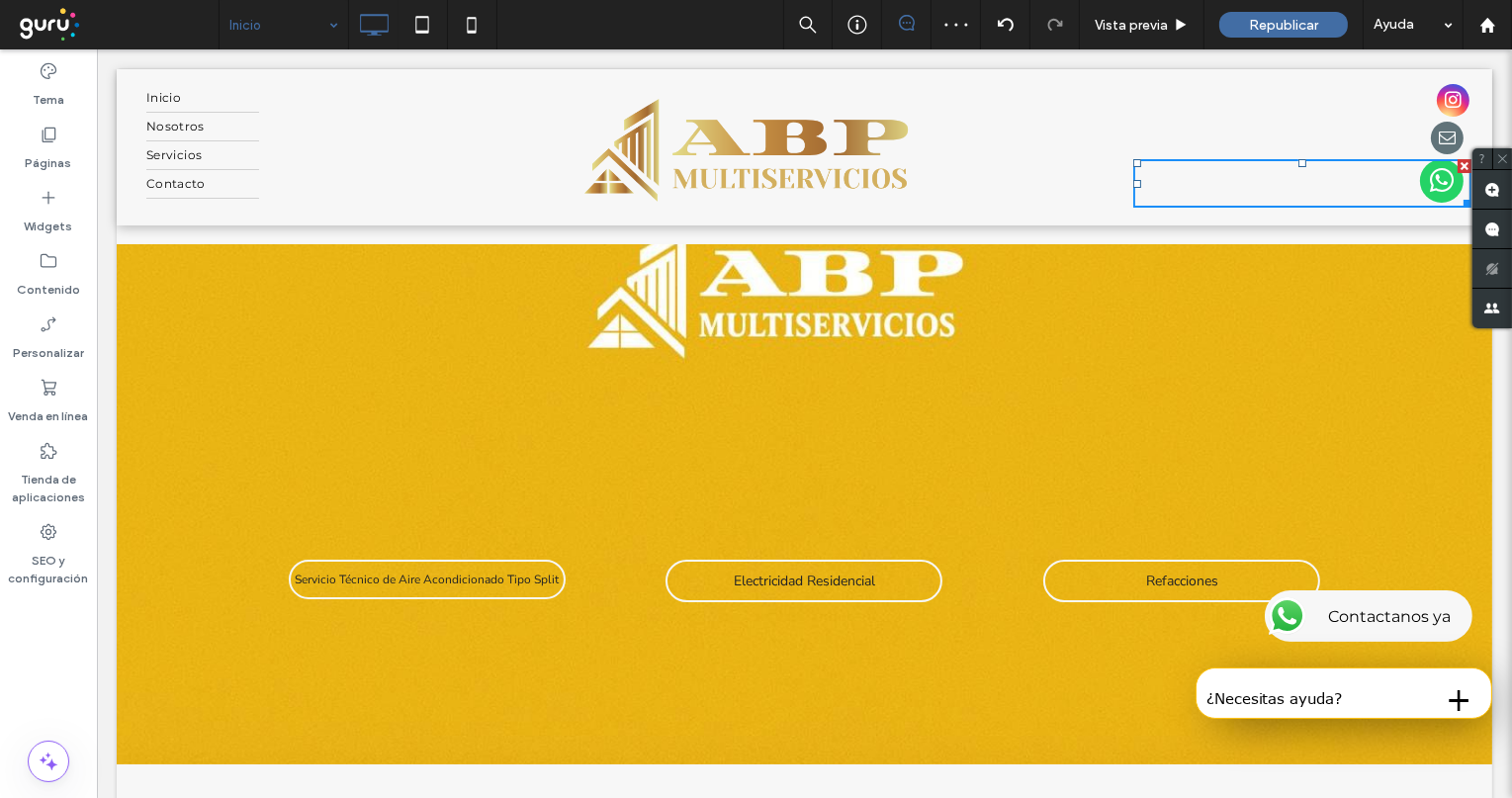 click at bounding box center [1441, 181] 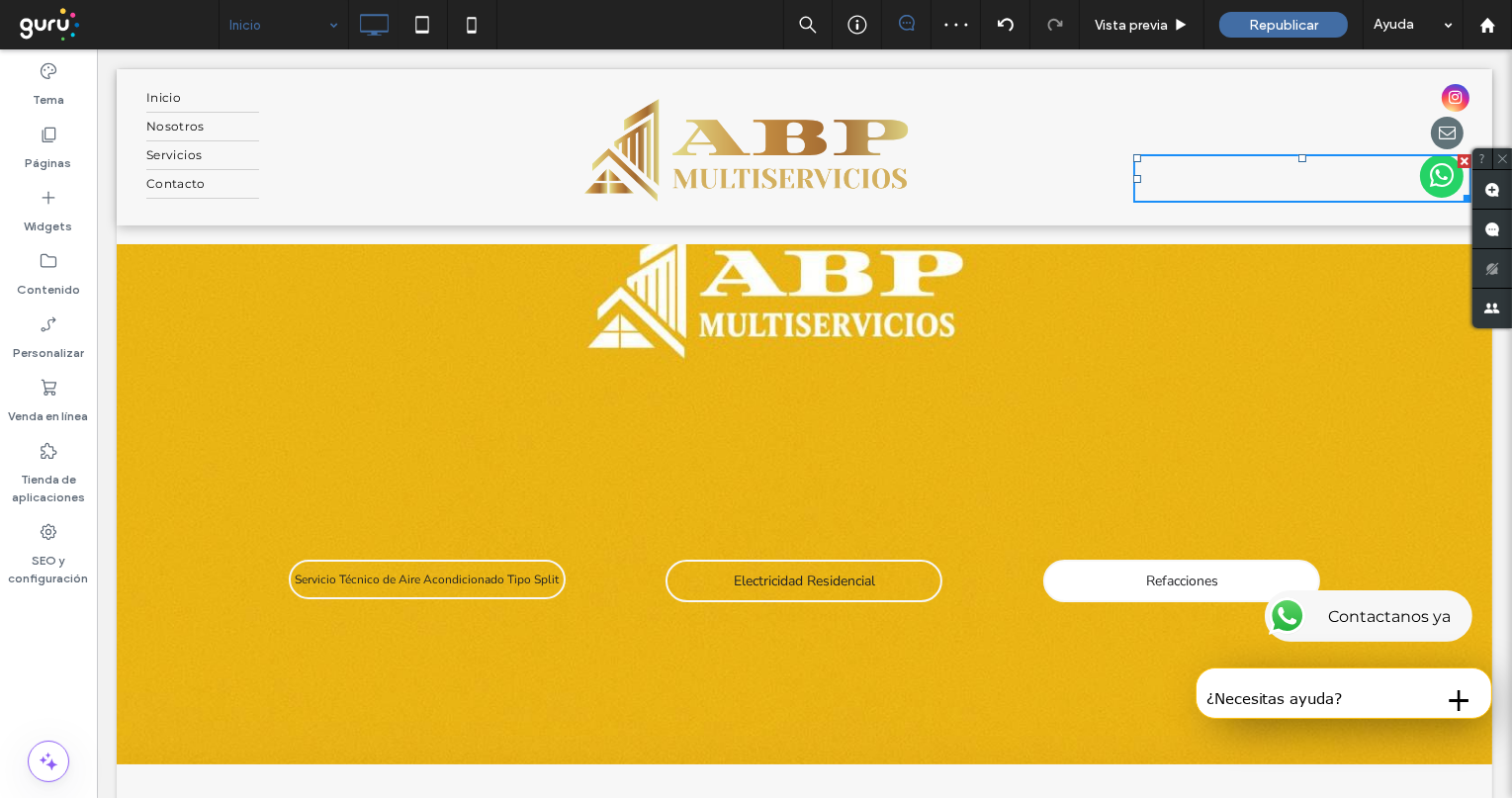 click on "Servicio Técnico de Aire Acondicionado  Tipo Split
Click To Paste
Electricidad Residencial
Click To Paste
Refacciones
Click To Paste
Click To Paste" at bounding box center (804, 504) 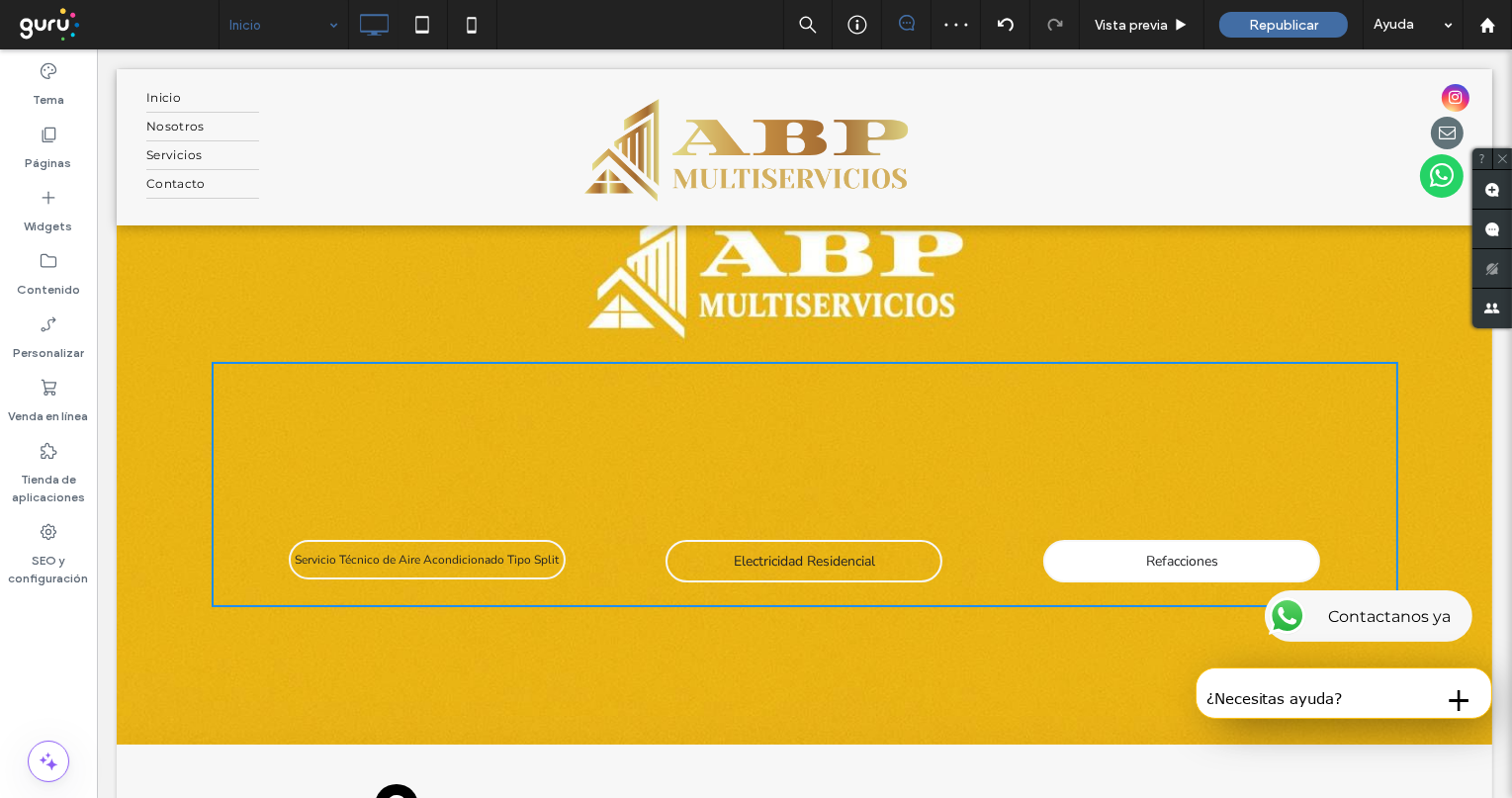 click on "Refacciones" at bounding box center [1181, 561] 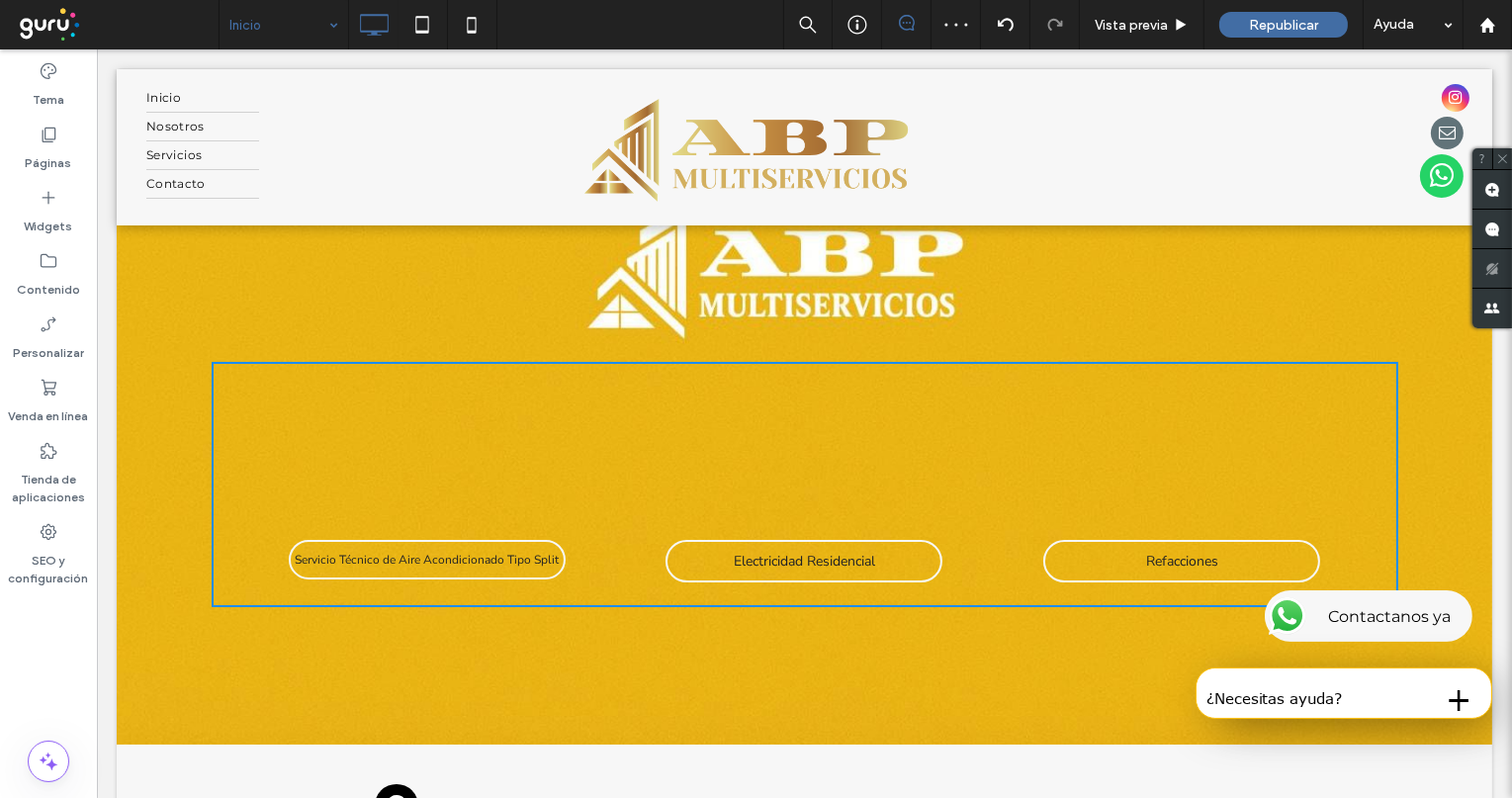 click on "Refacciones" at bounding box center (1181, 561) 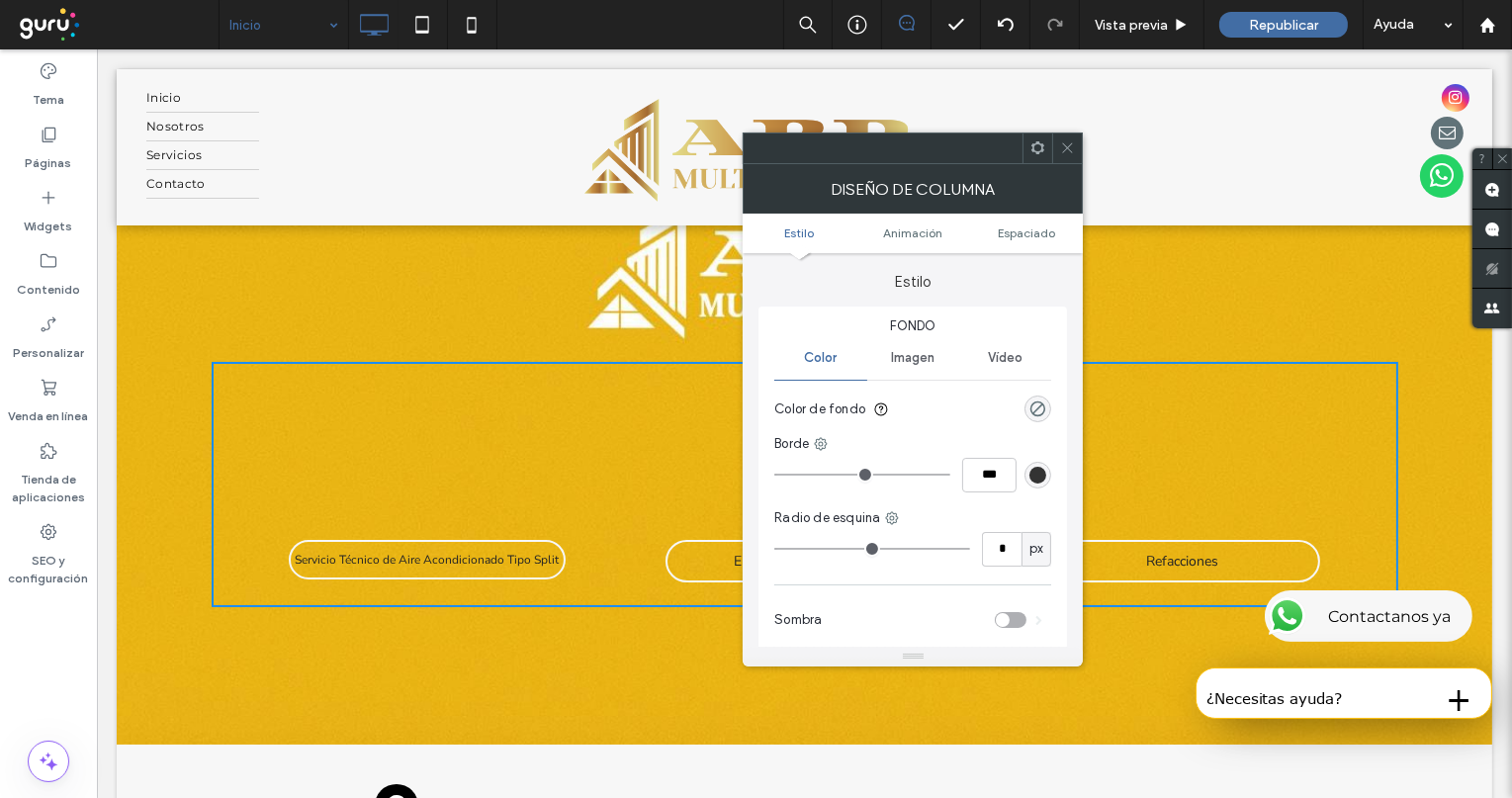 click at bounding box center [1067, 148] 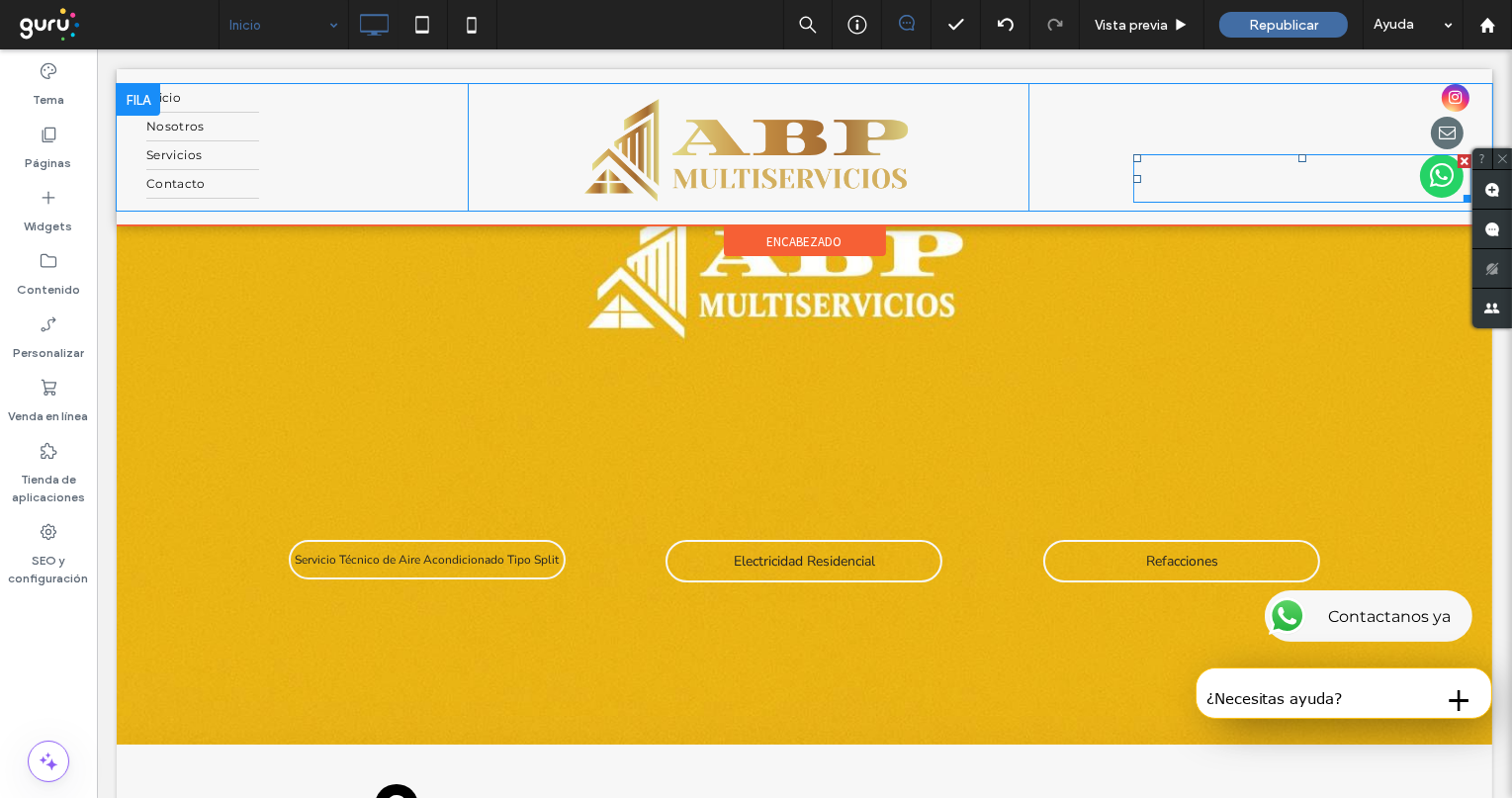 click at bounding box center [1441, 176] 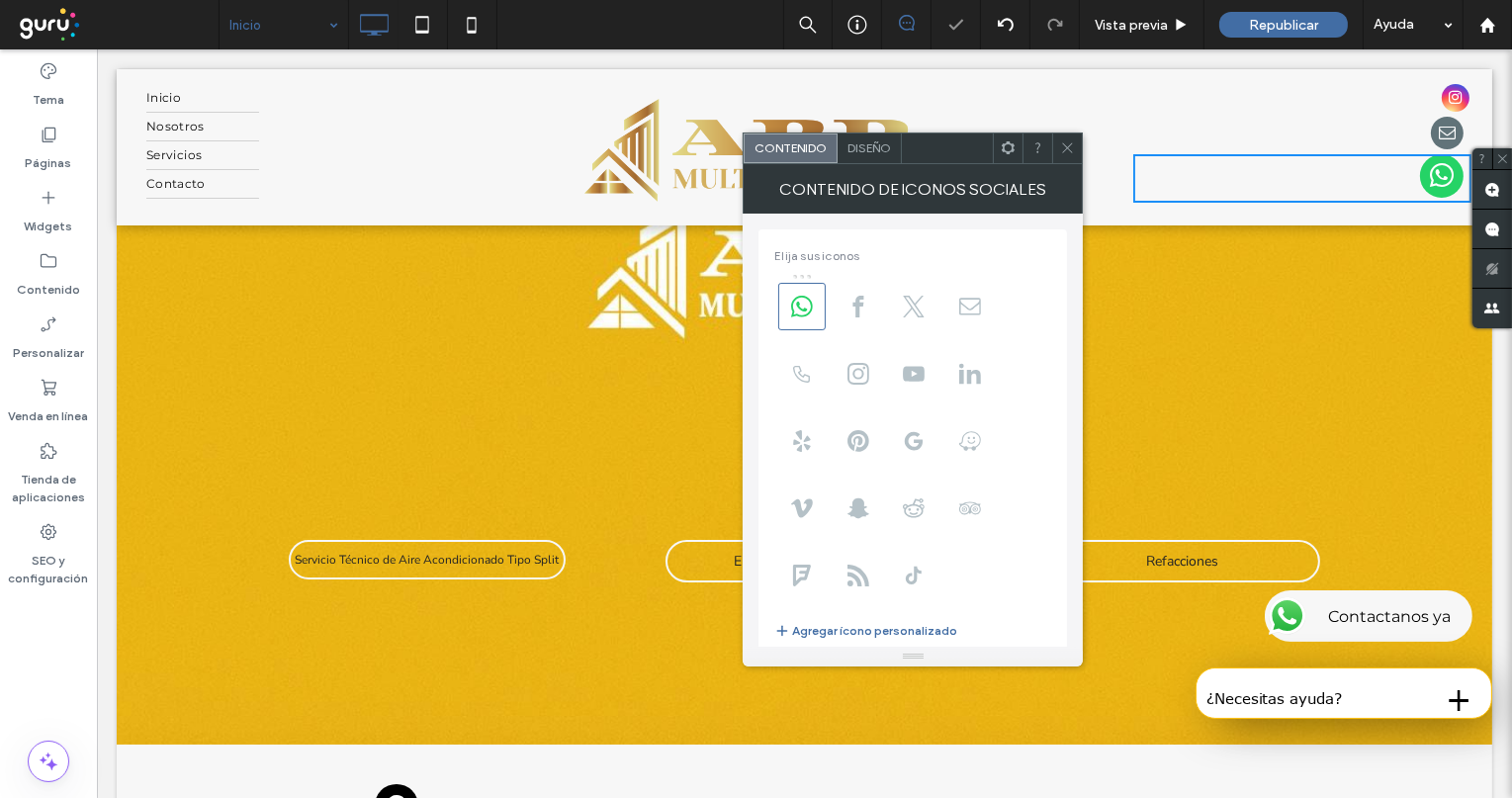 click on "Diseño" at bounding box center [869, 147] 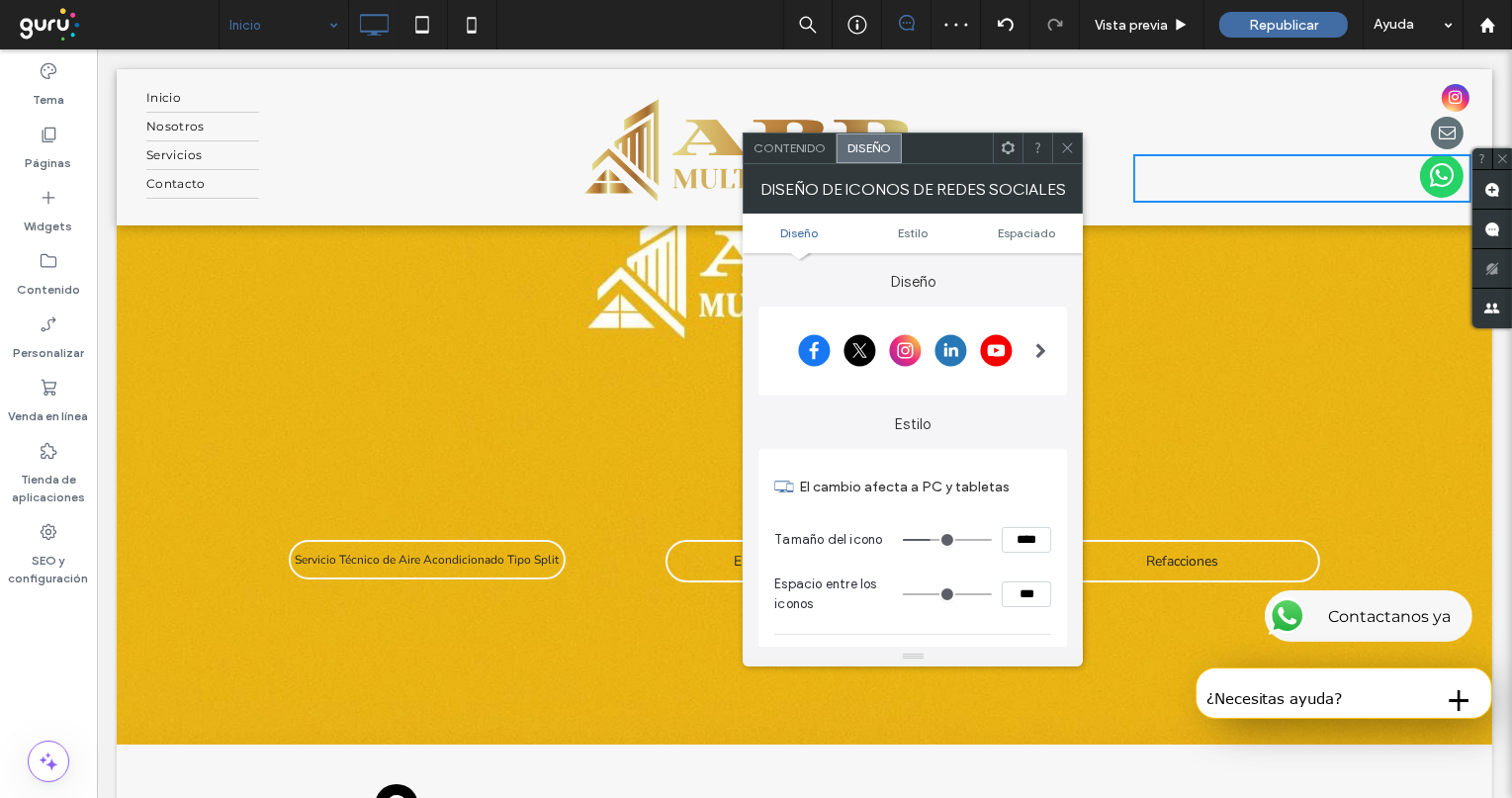 click on "****" at bounding box center [1026, 540] 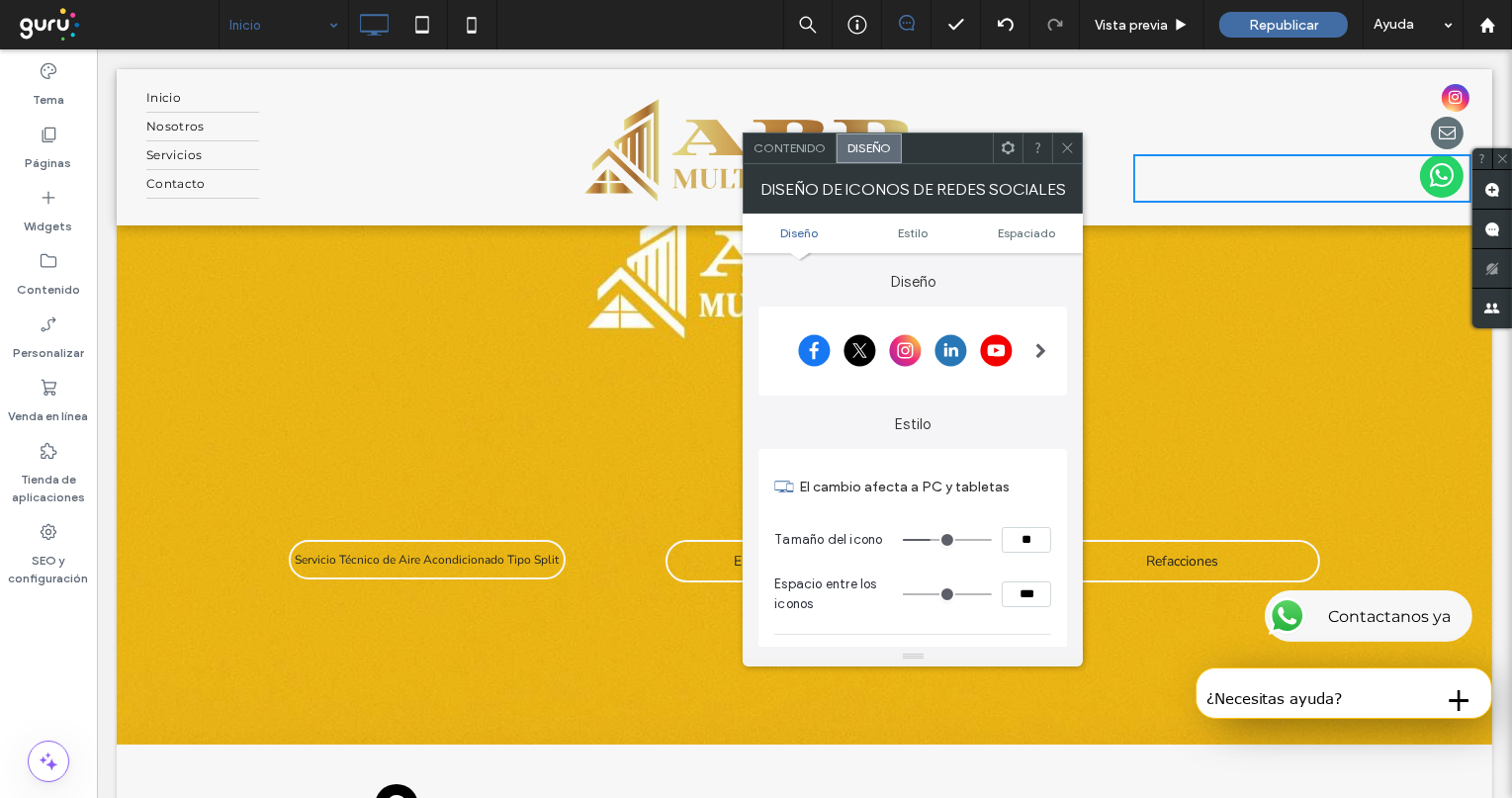 type on "****" 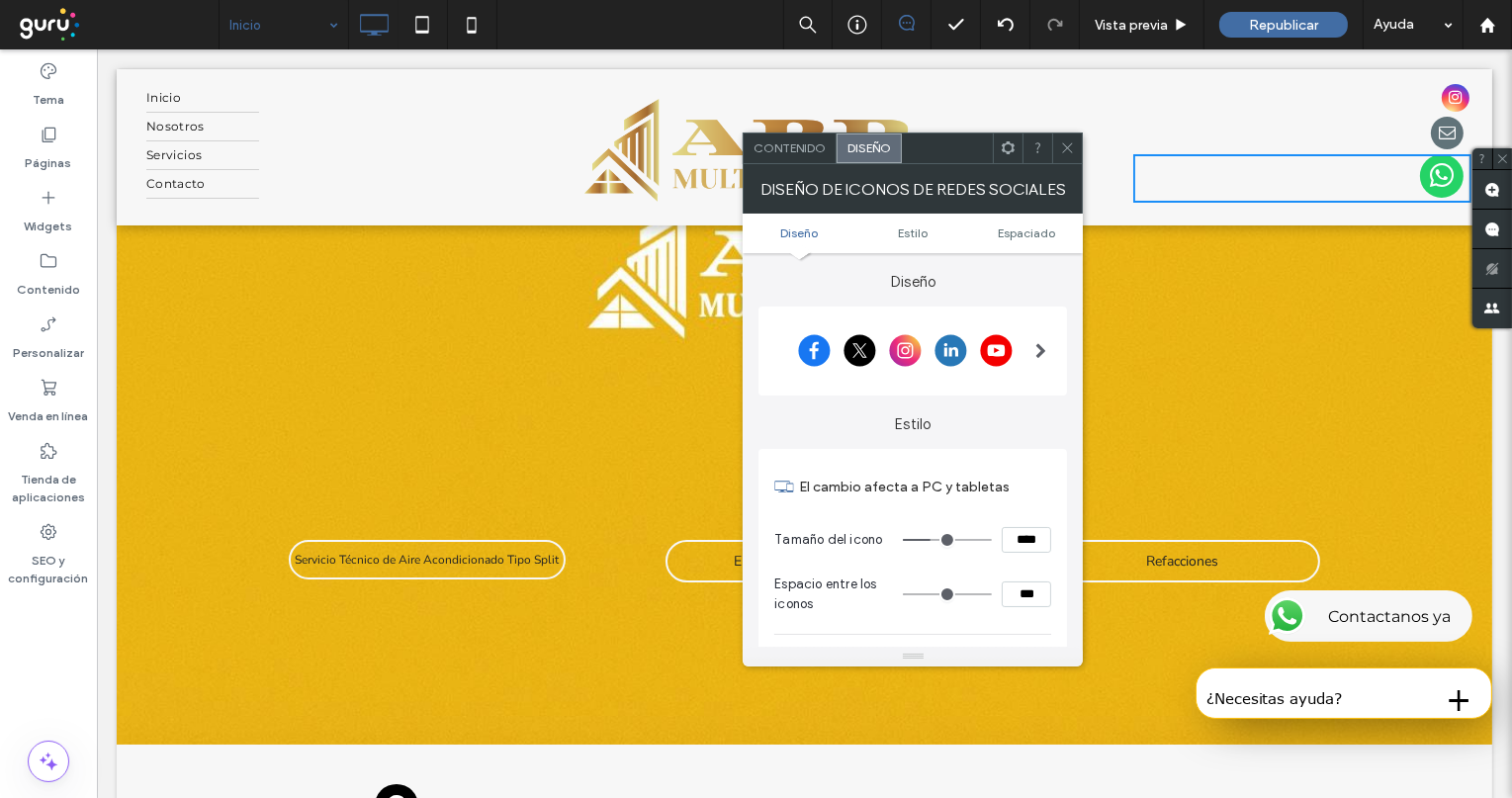 type on "**" 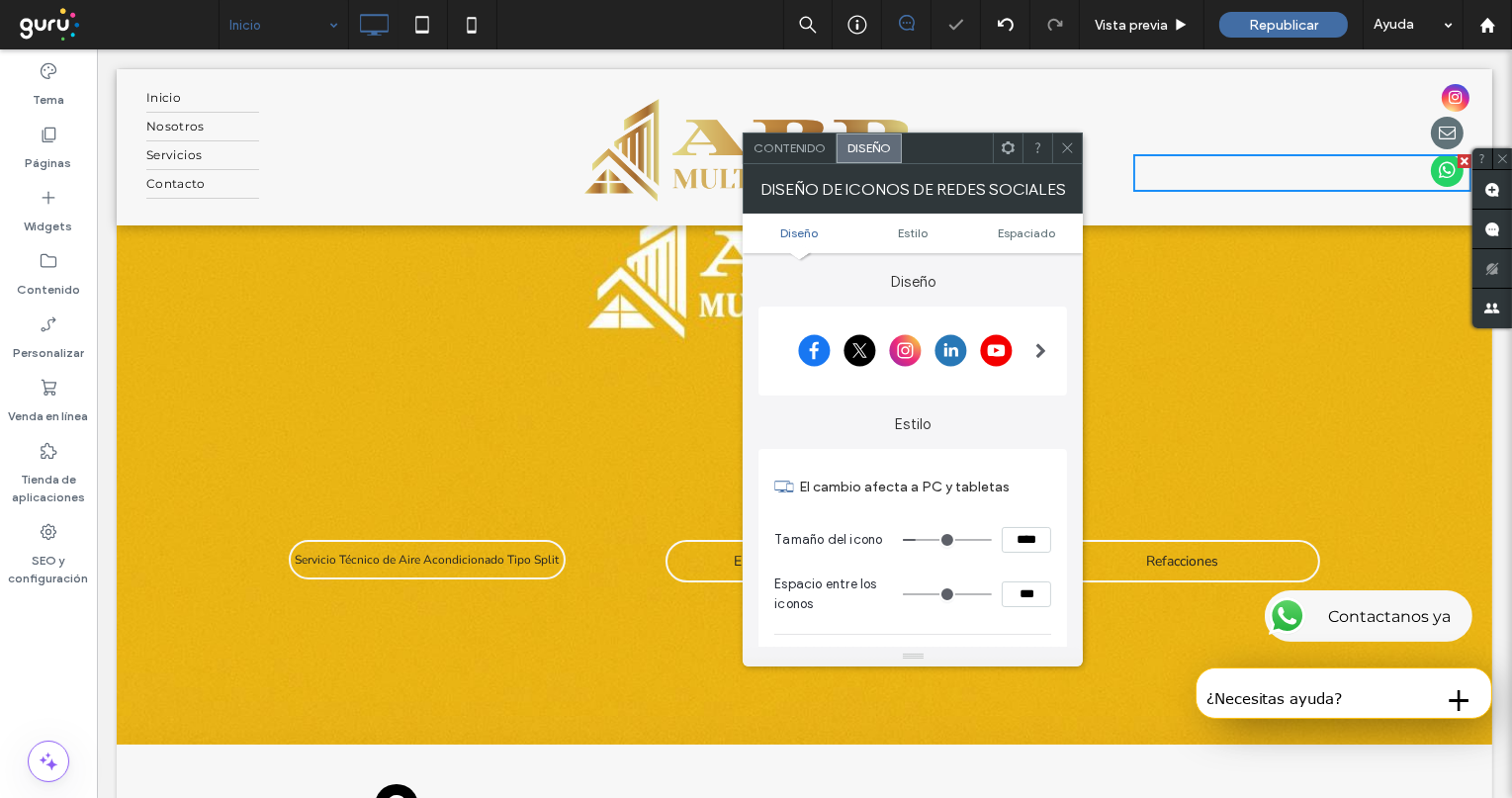 click 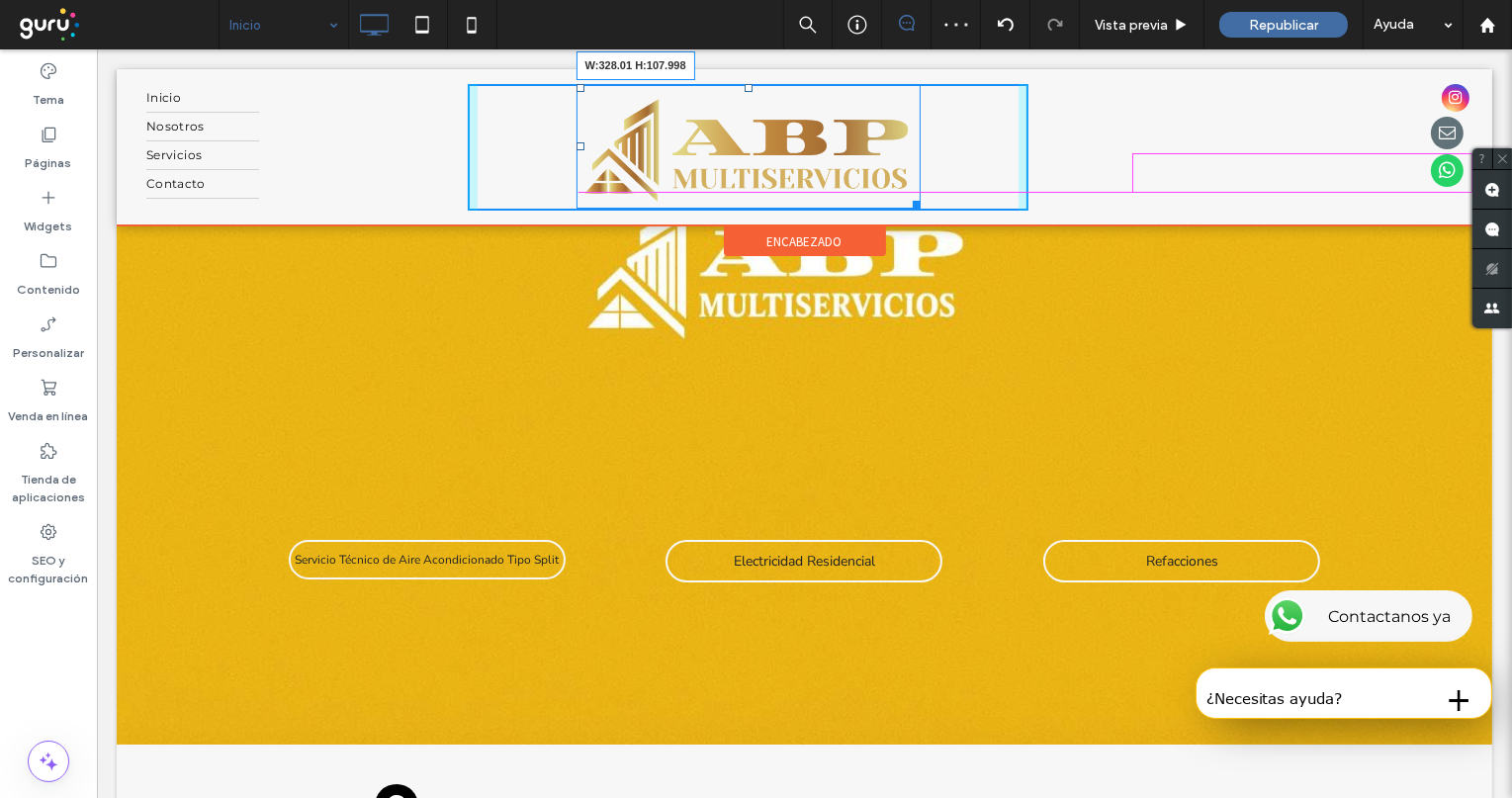 drag, startPoint x: 902, startPoint y: 201, endPoint x: 892, endPoint y: 185, distance: 18.867962 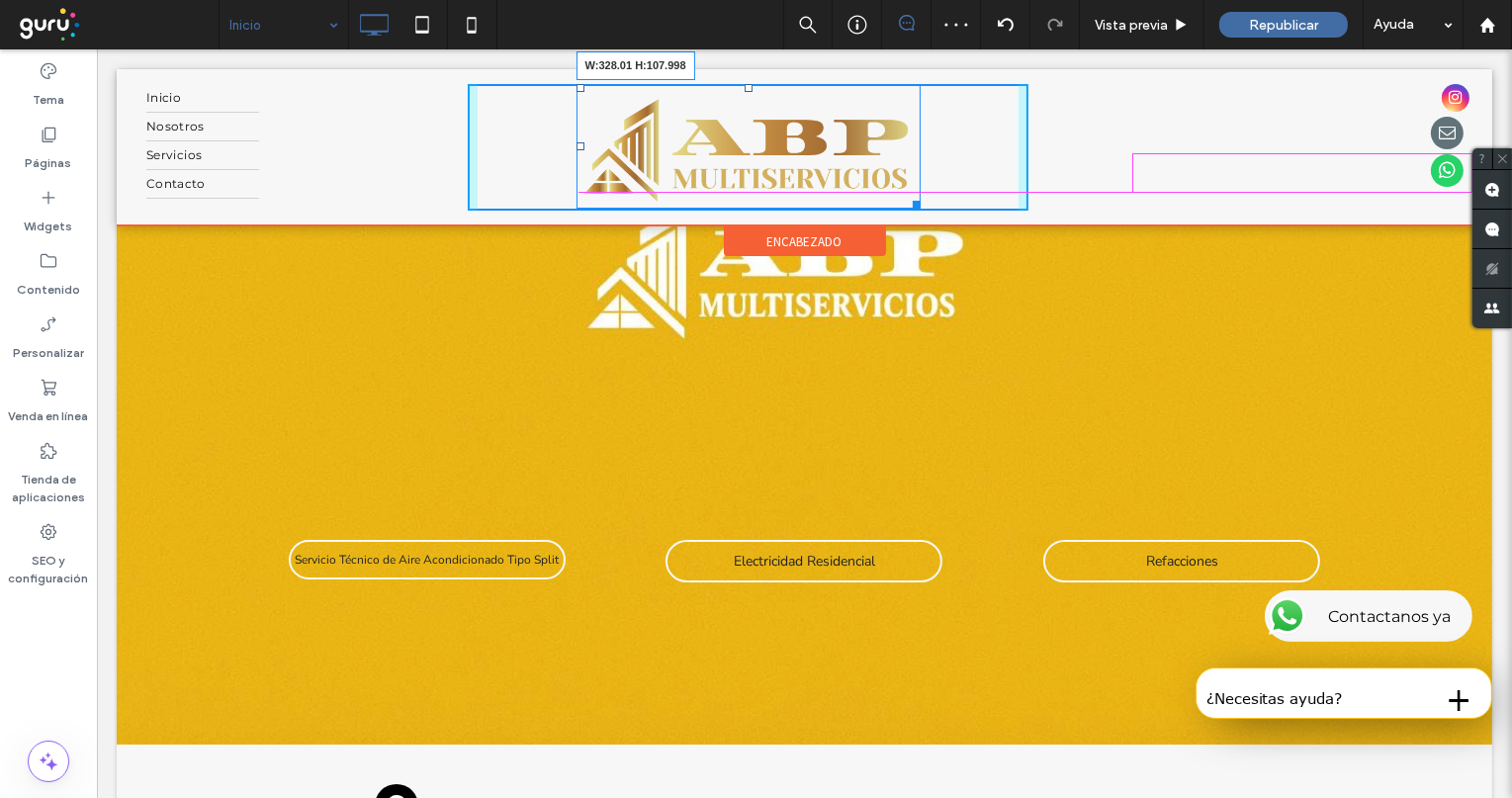 click at bounding box center (912, 201) 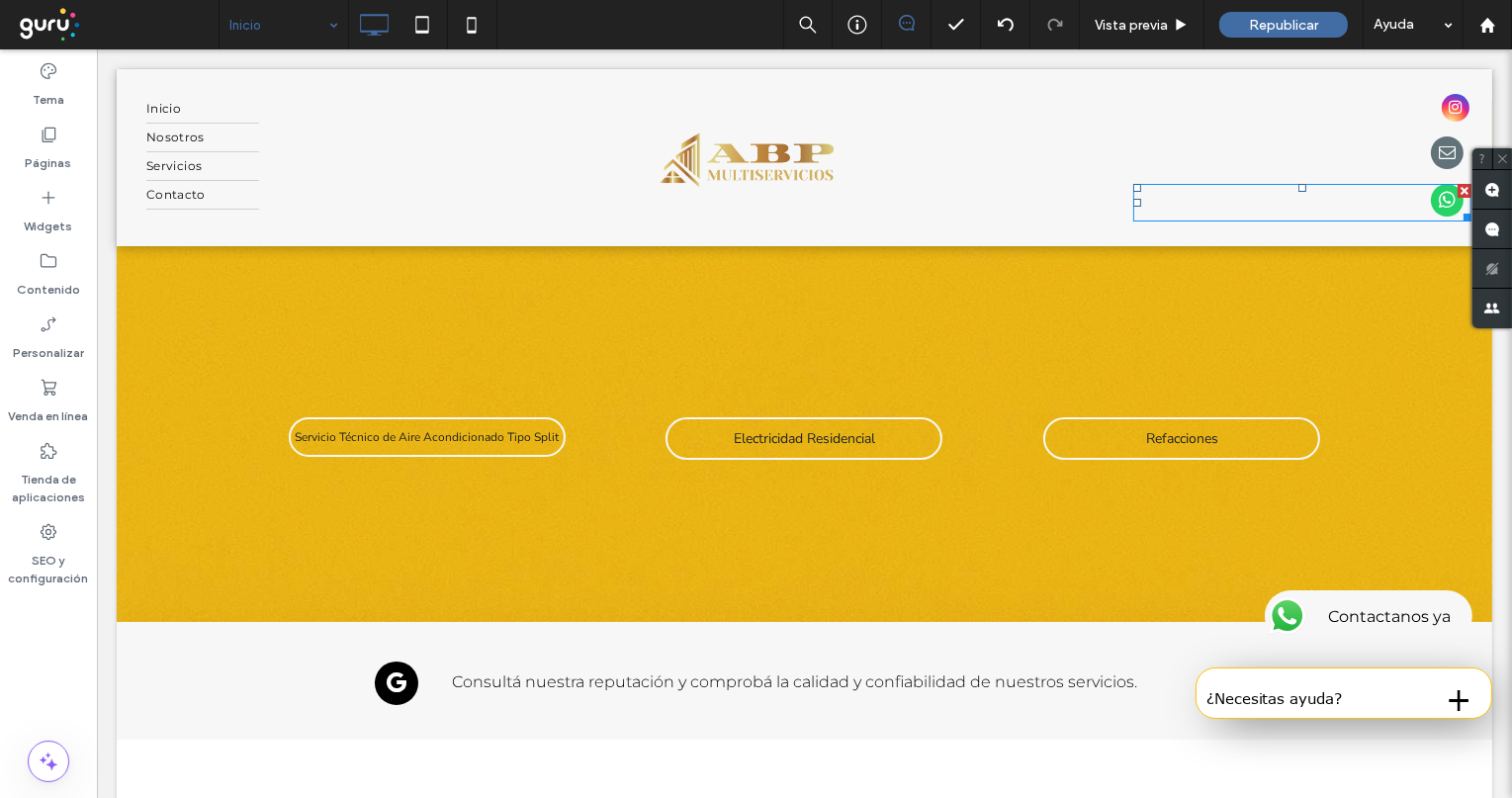scroll, scrollTop: 220, scrollLeft: 0, axis: vertical 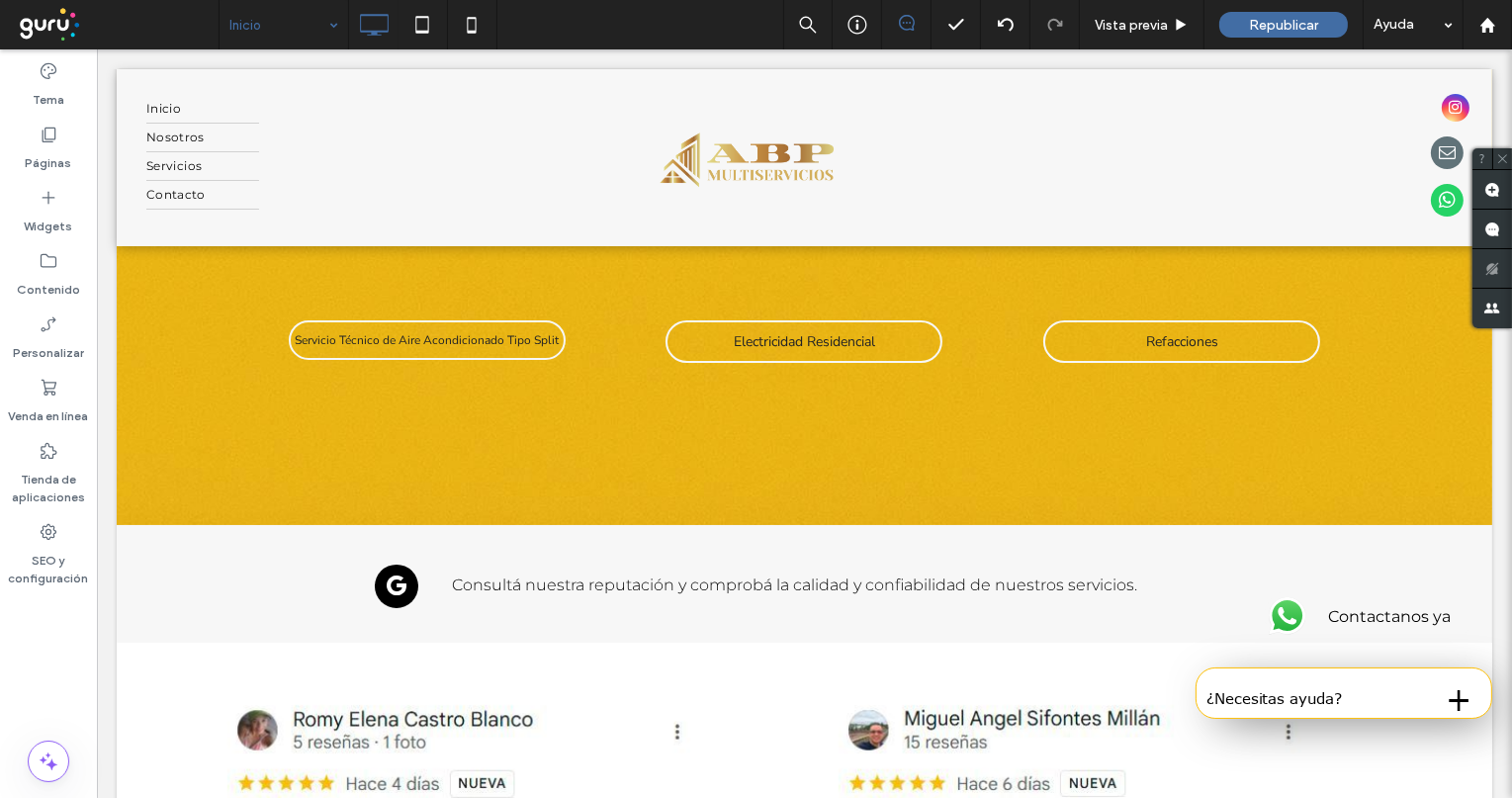 click at bounding box center [803, 157] 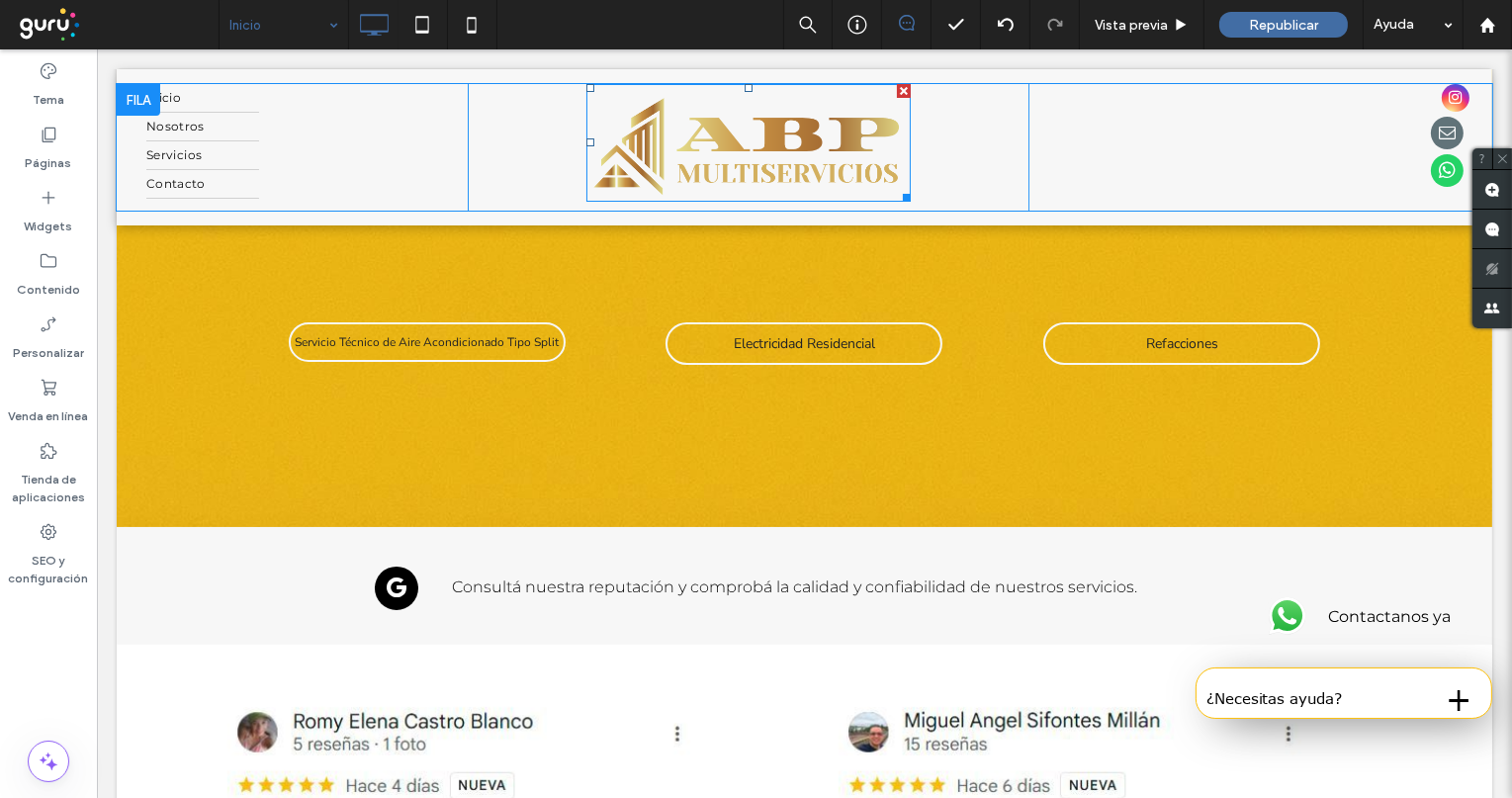 scroll, scrollTop: 0, scrollLeft: 0, axis: both 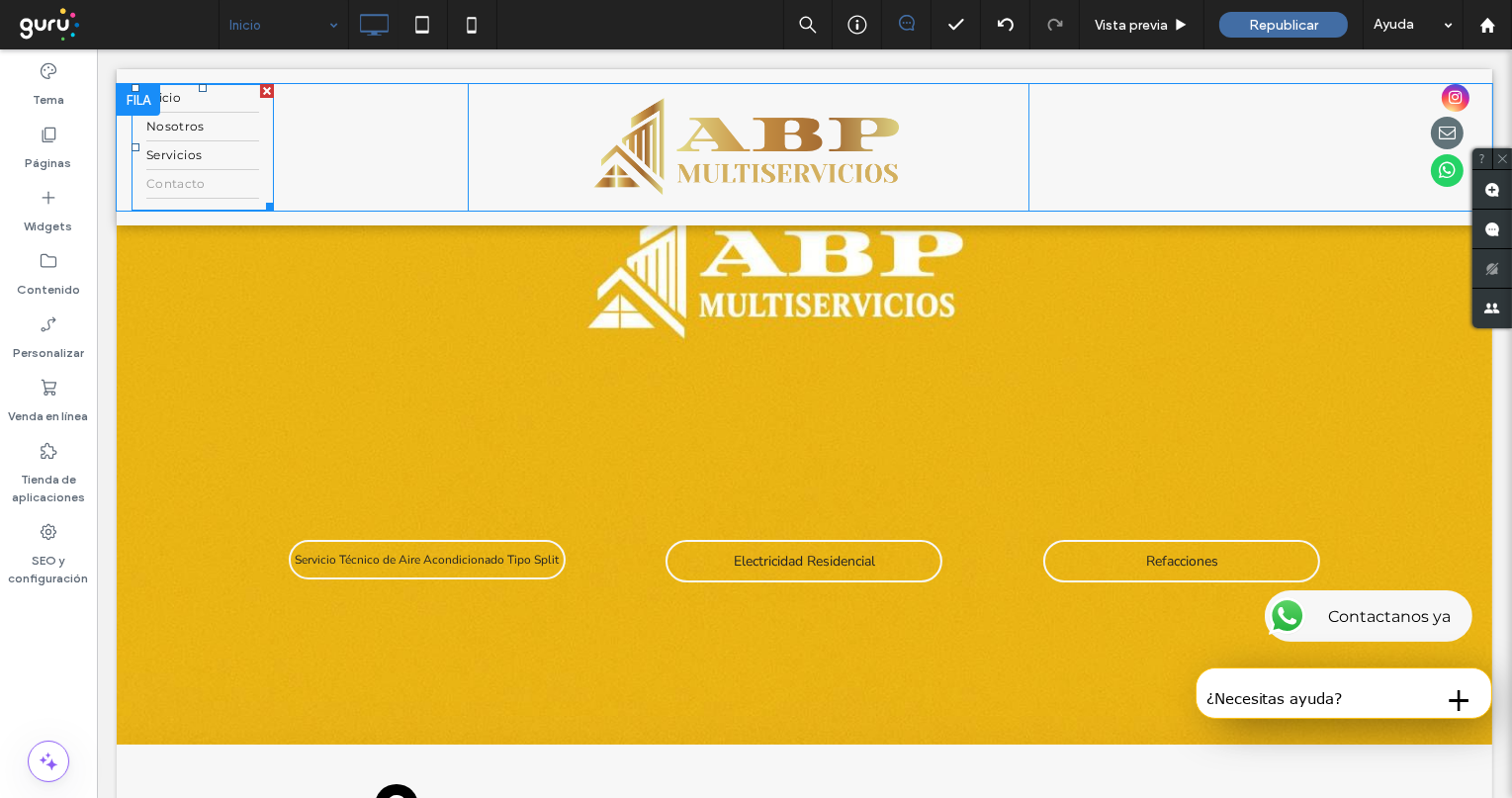 click on "Contacto" at bounding box center (175, 184) 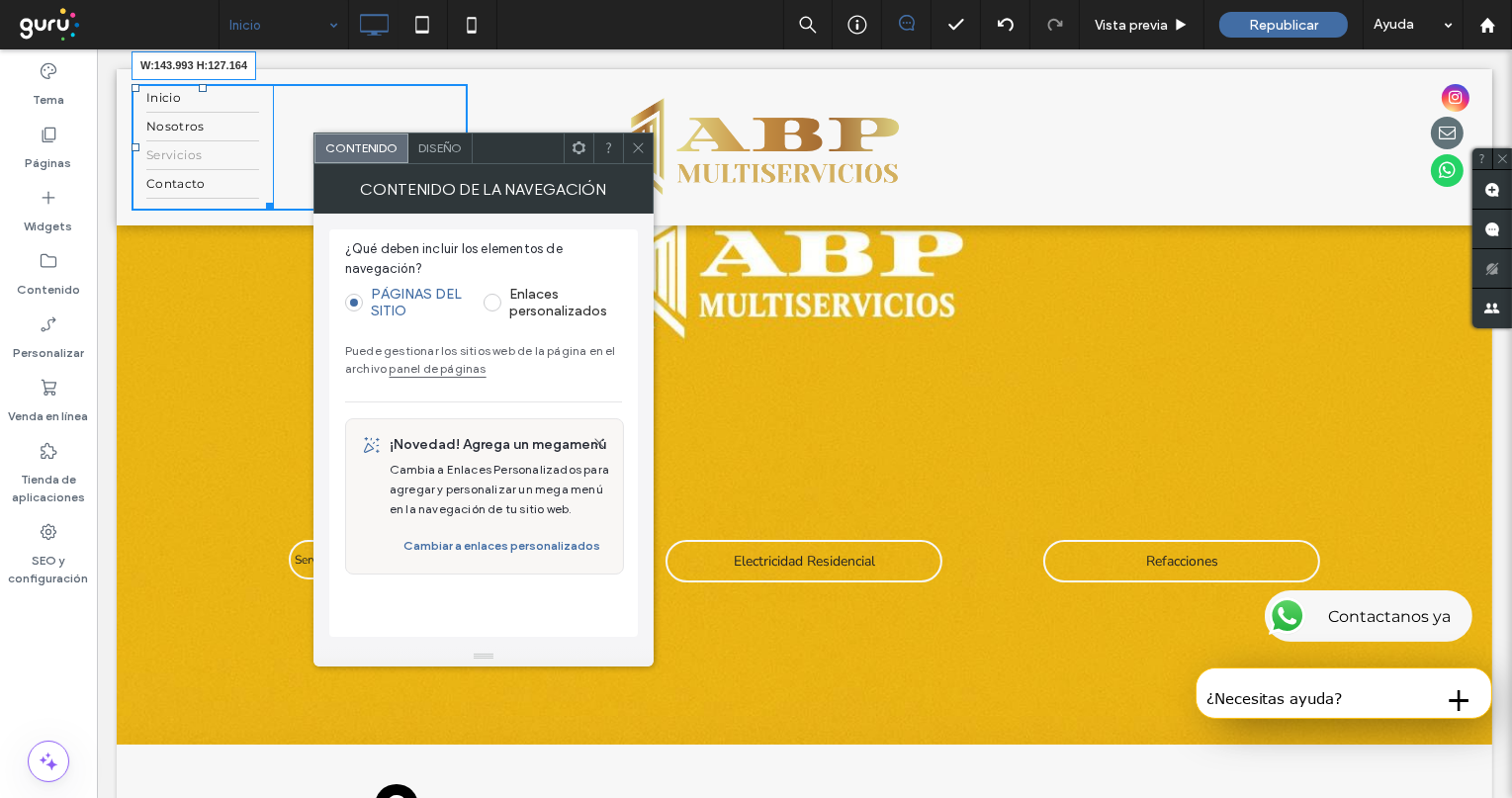drag, startPoint x: 269, startPoint y: 202, endPoint x: 348, endPoint y: 191, distance: 79.76215 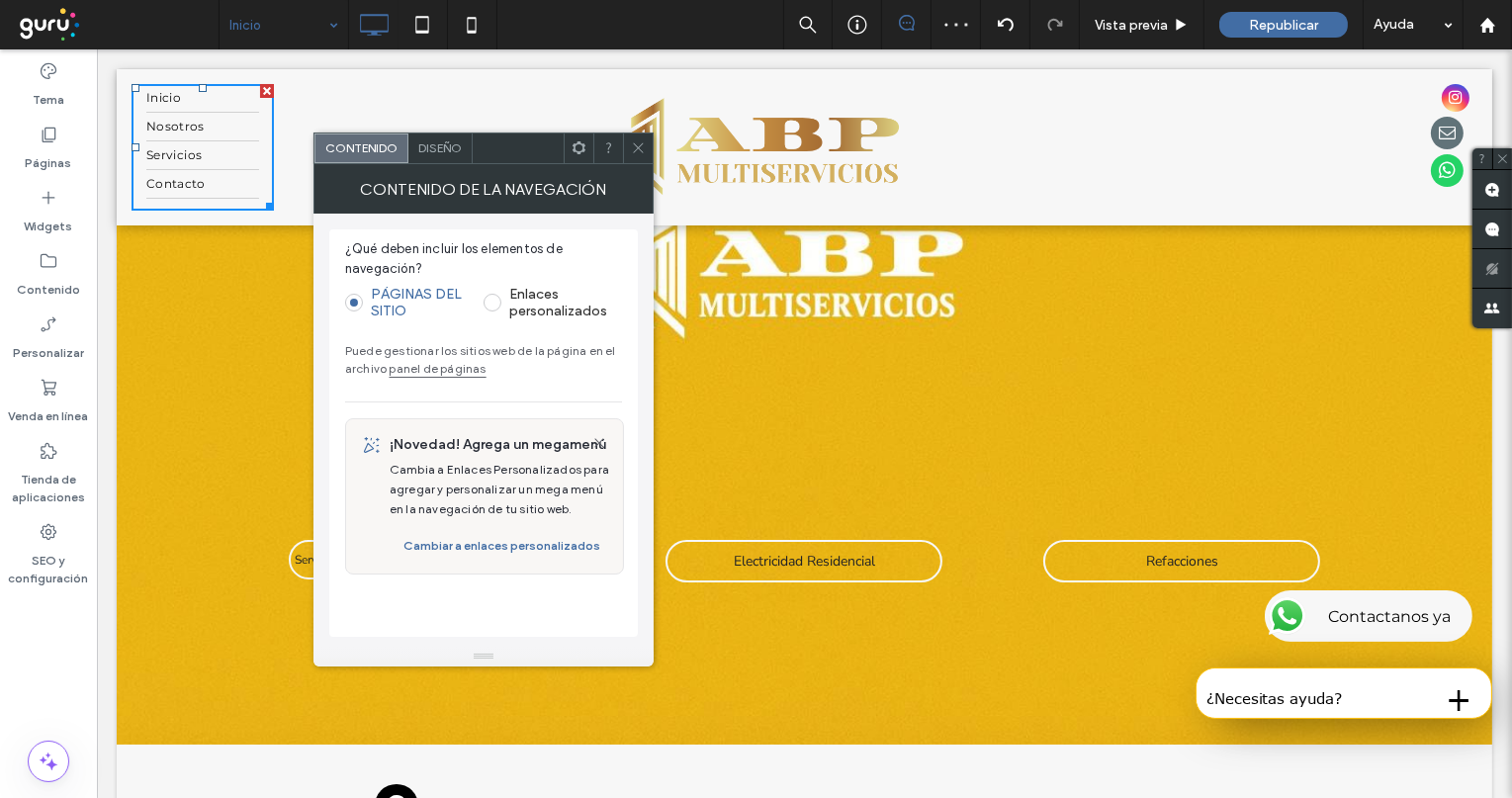 click on "Diseño" at bounding box center (440, 147) 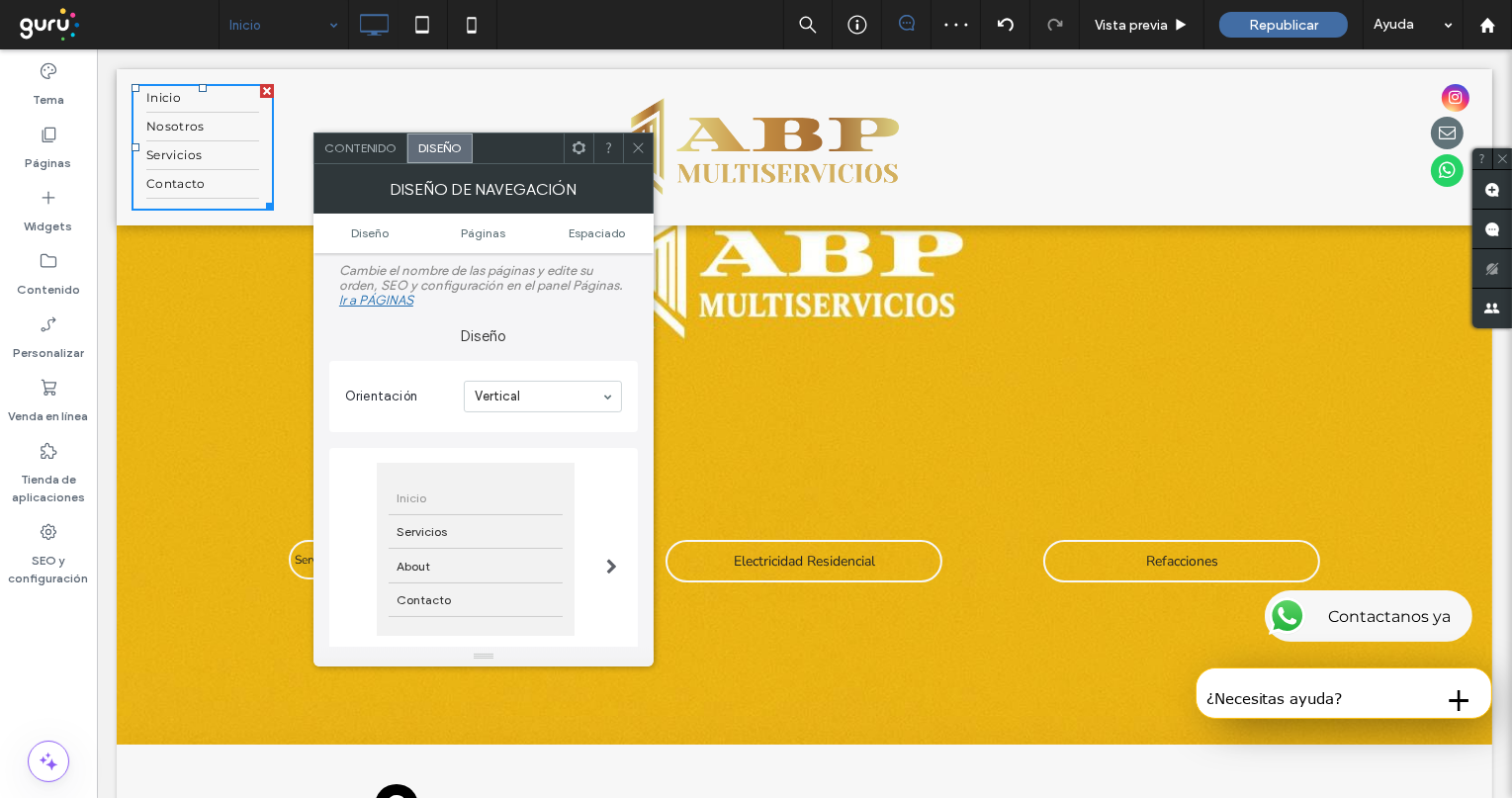 click 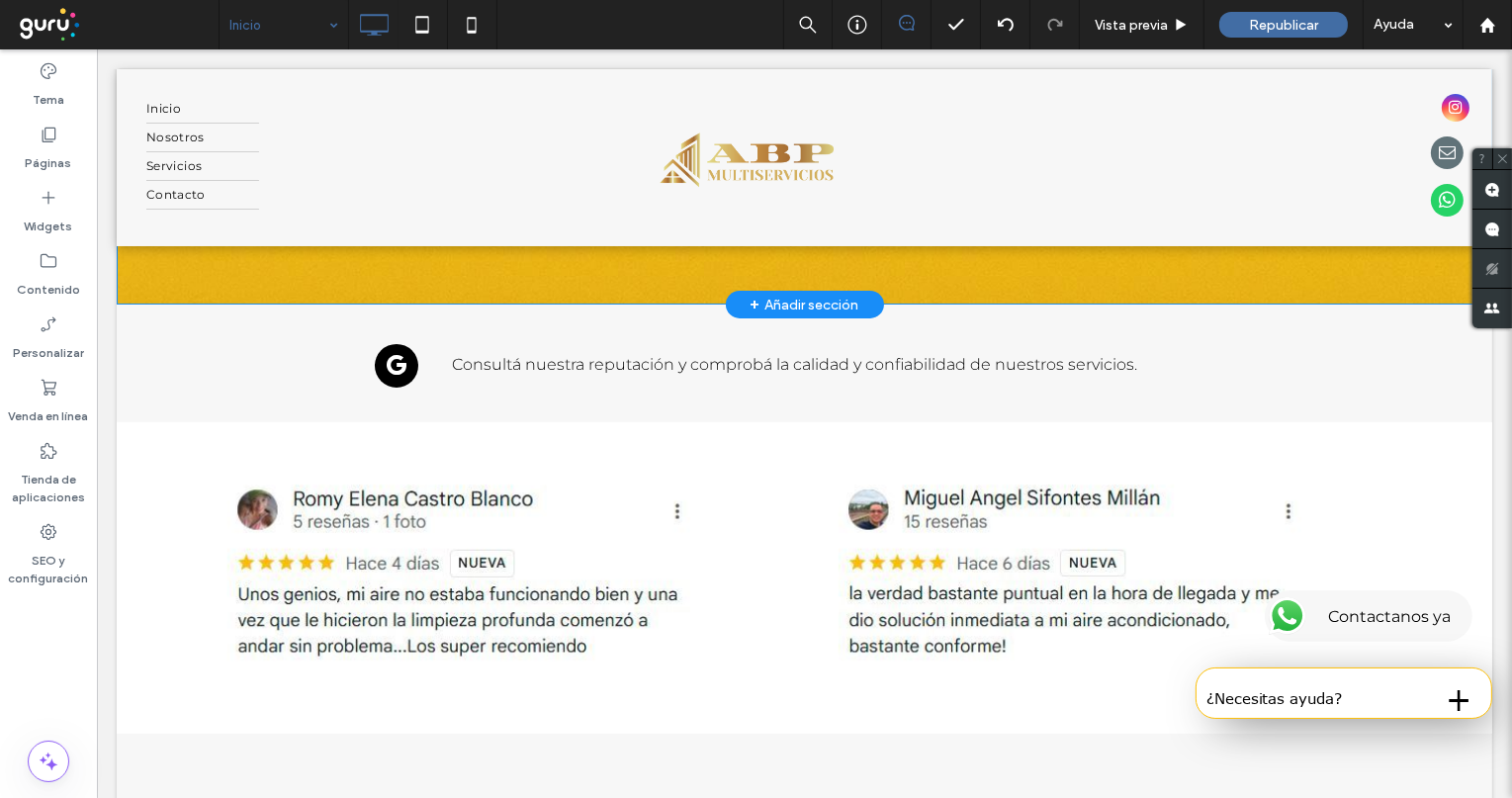 scroll, scrollTop: 550, scrollLeft: 0, axis: vertical 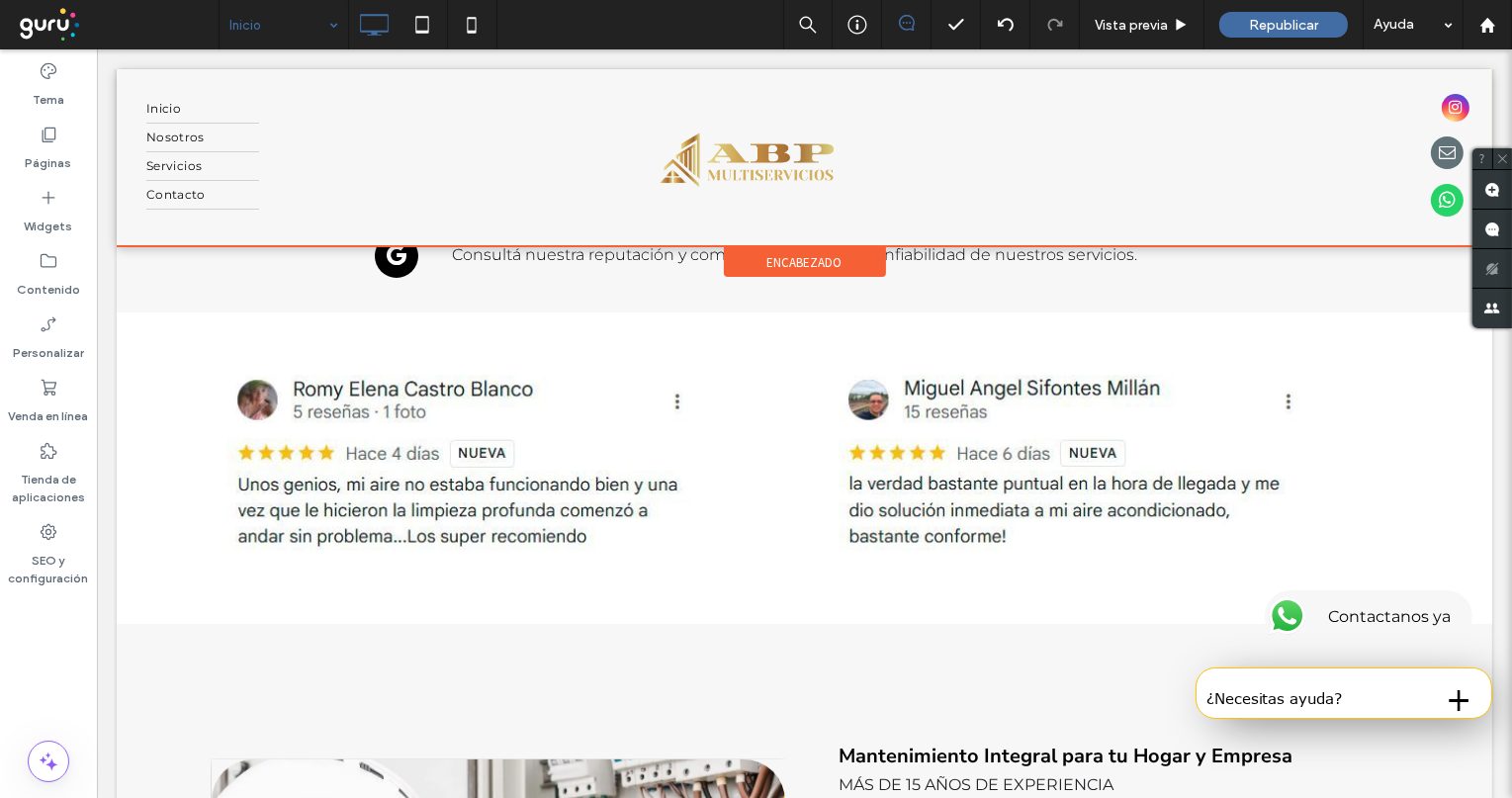click at bounding box center [803, 157] 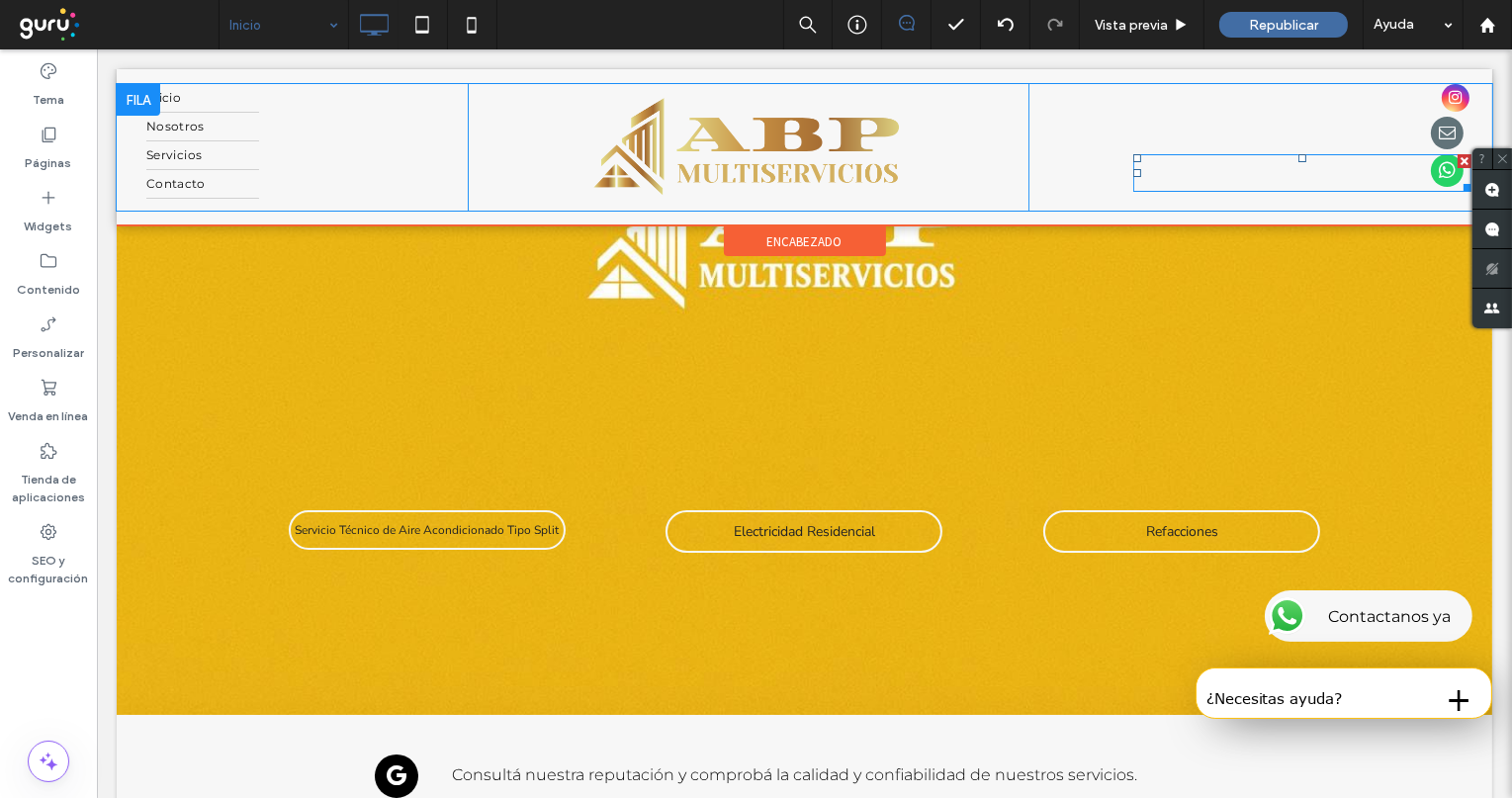 scroll, scrollTop: 0, scrollLeft: 0, axis: both 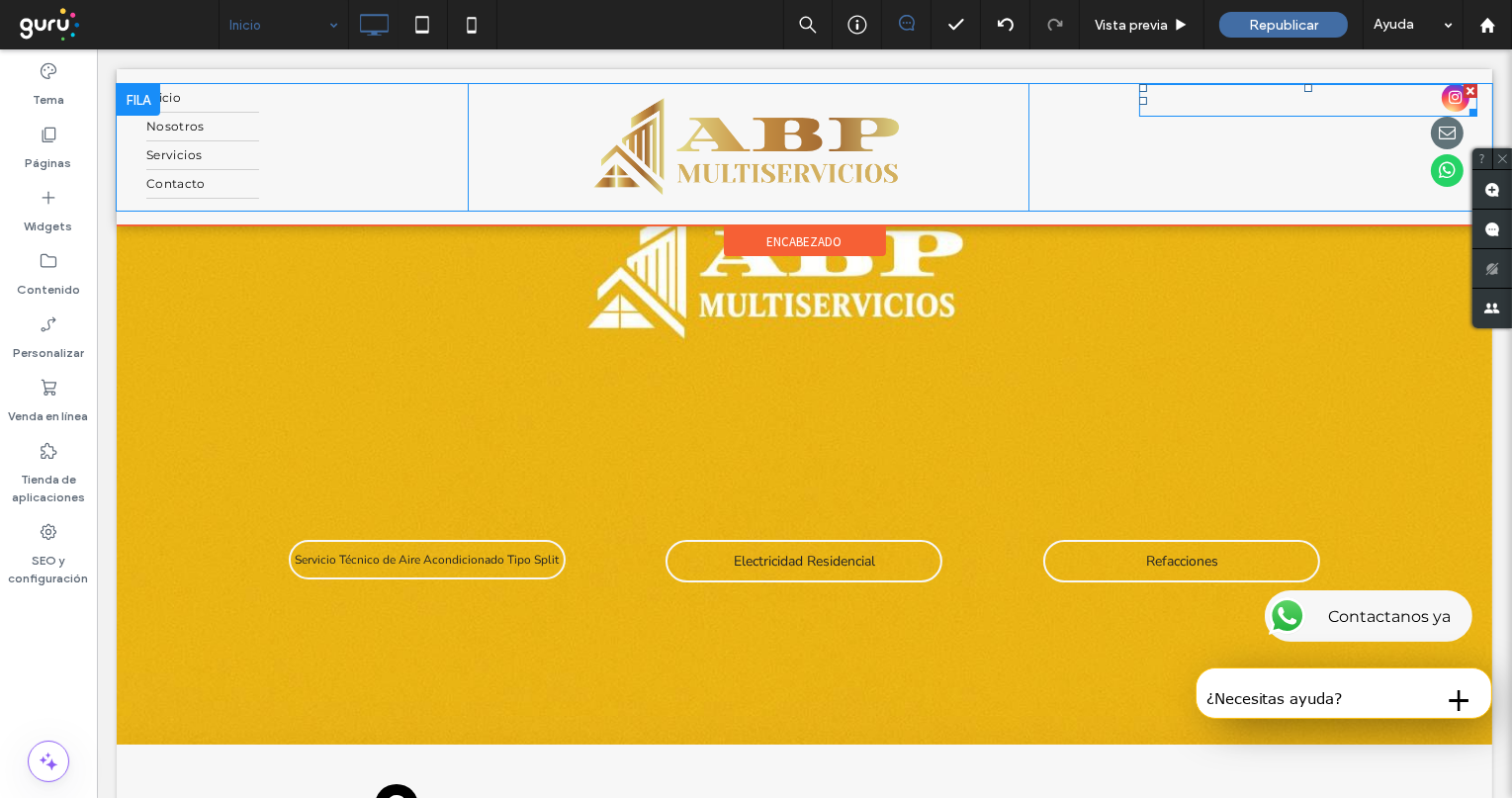 click at bounding box center (1455, 98) 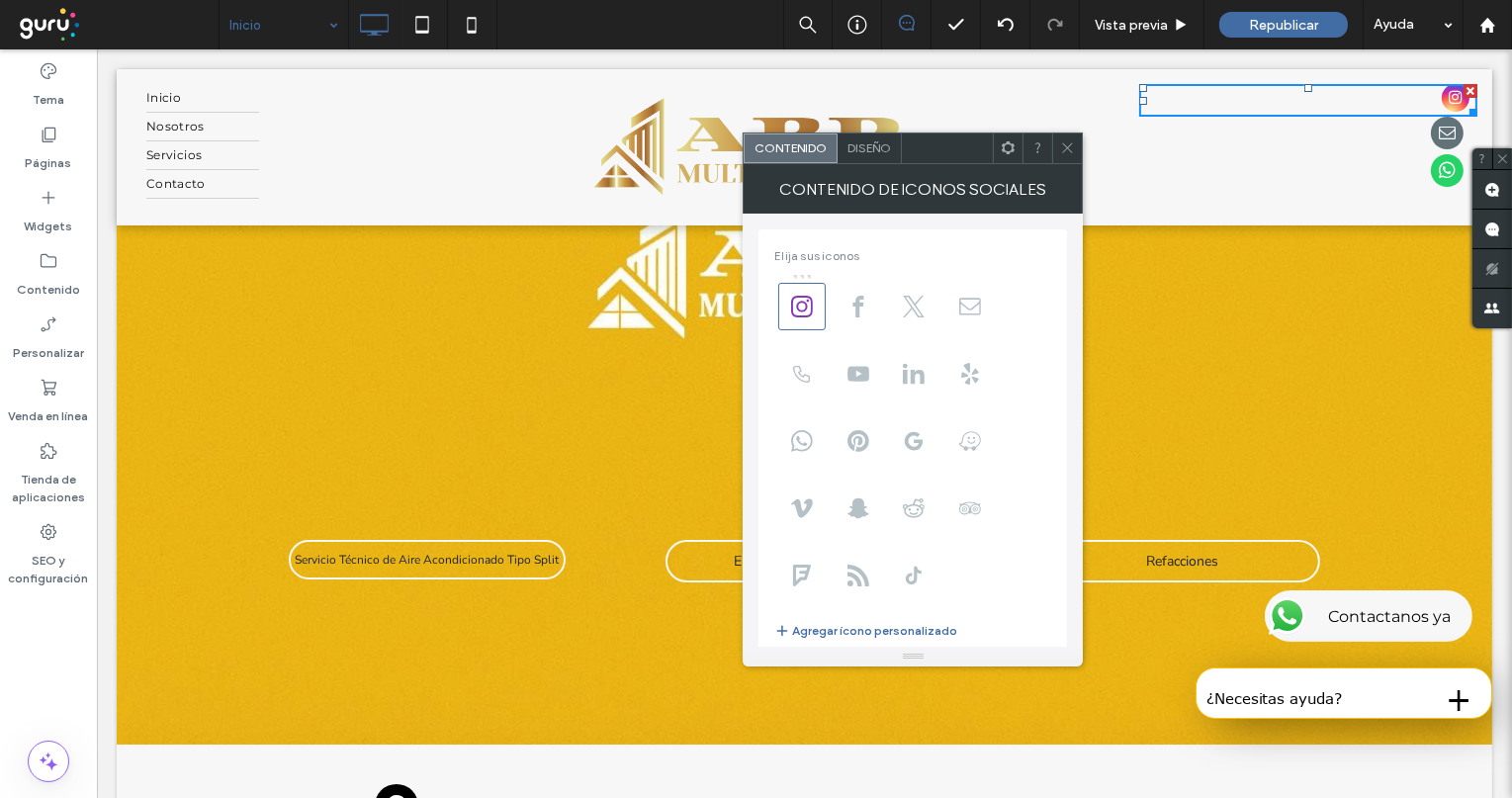 click 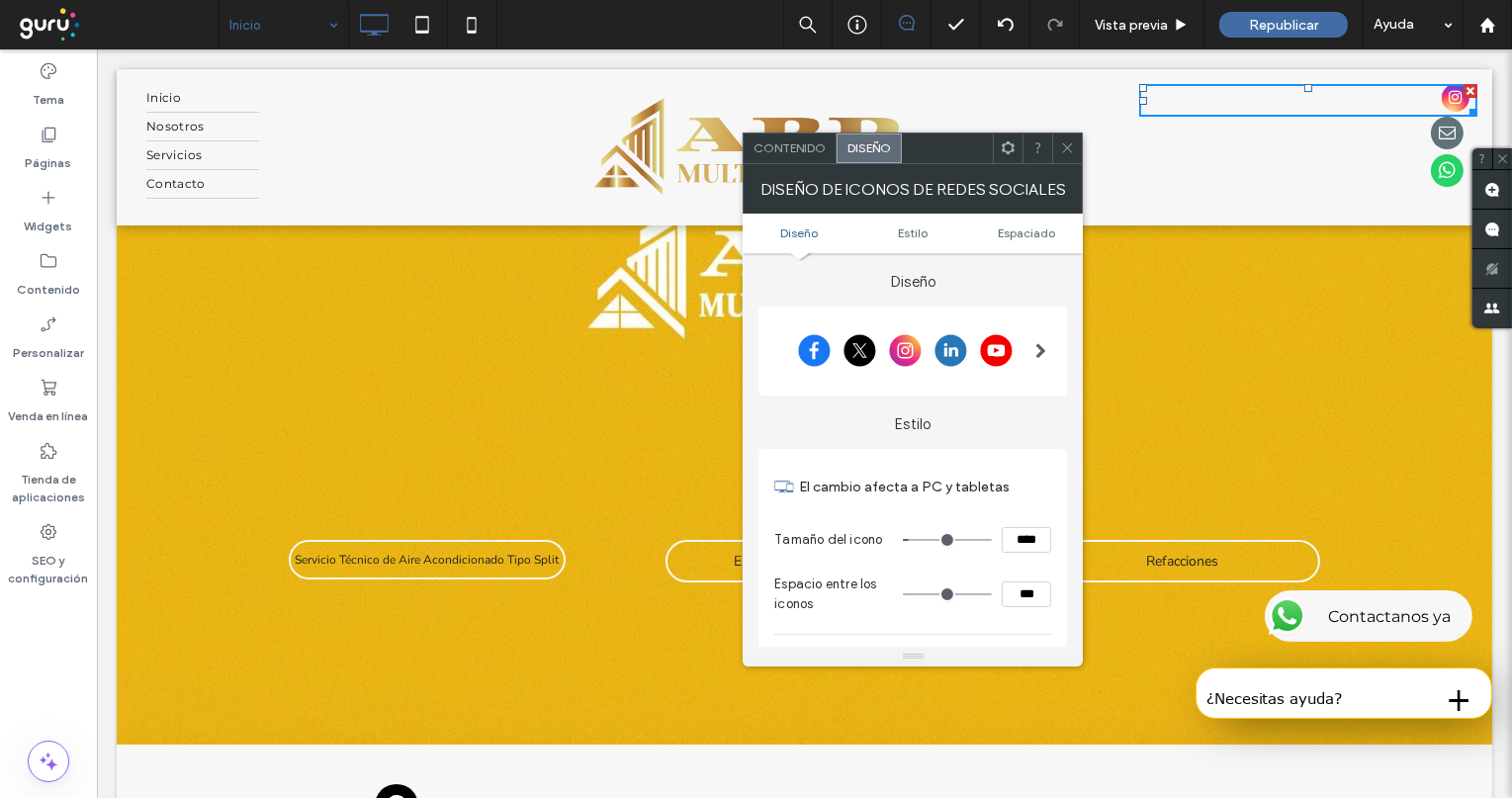 click on "****" at bounding box center [1026, 540] 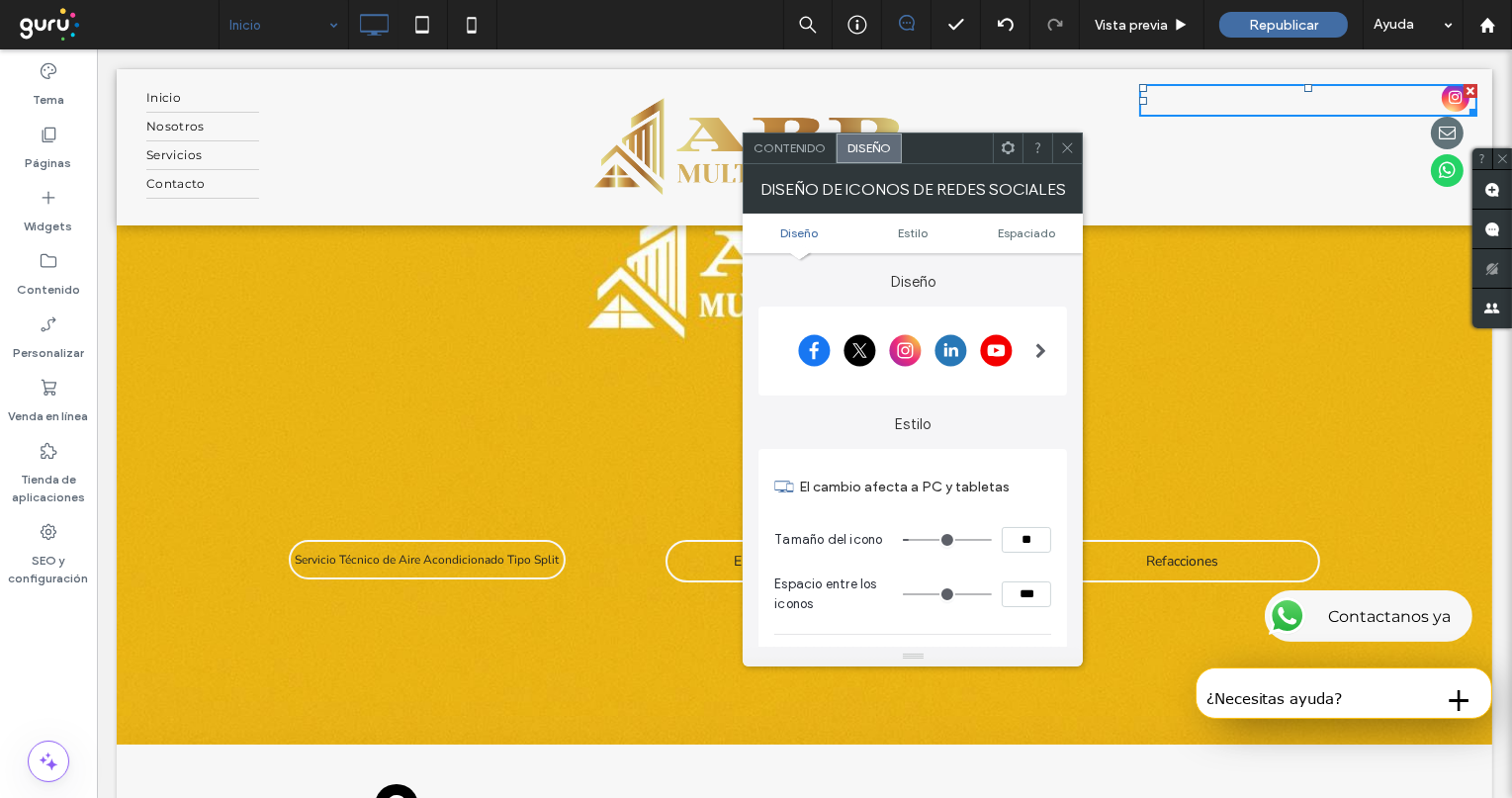 type on "****" 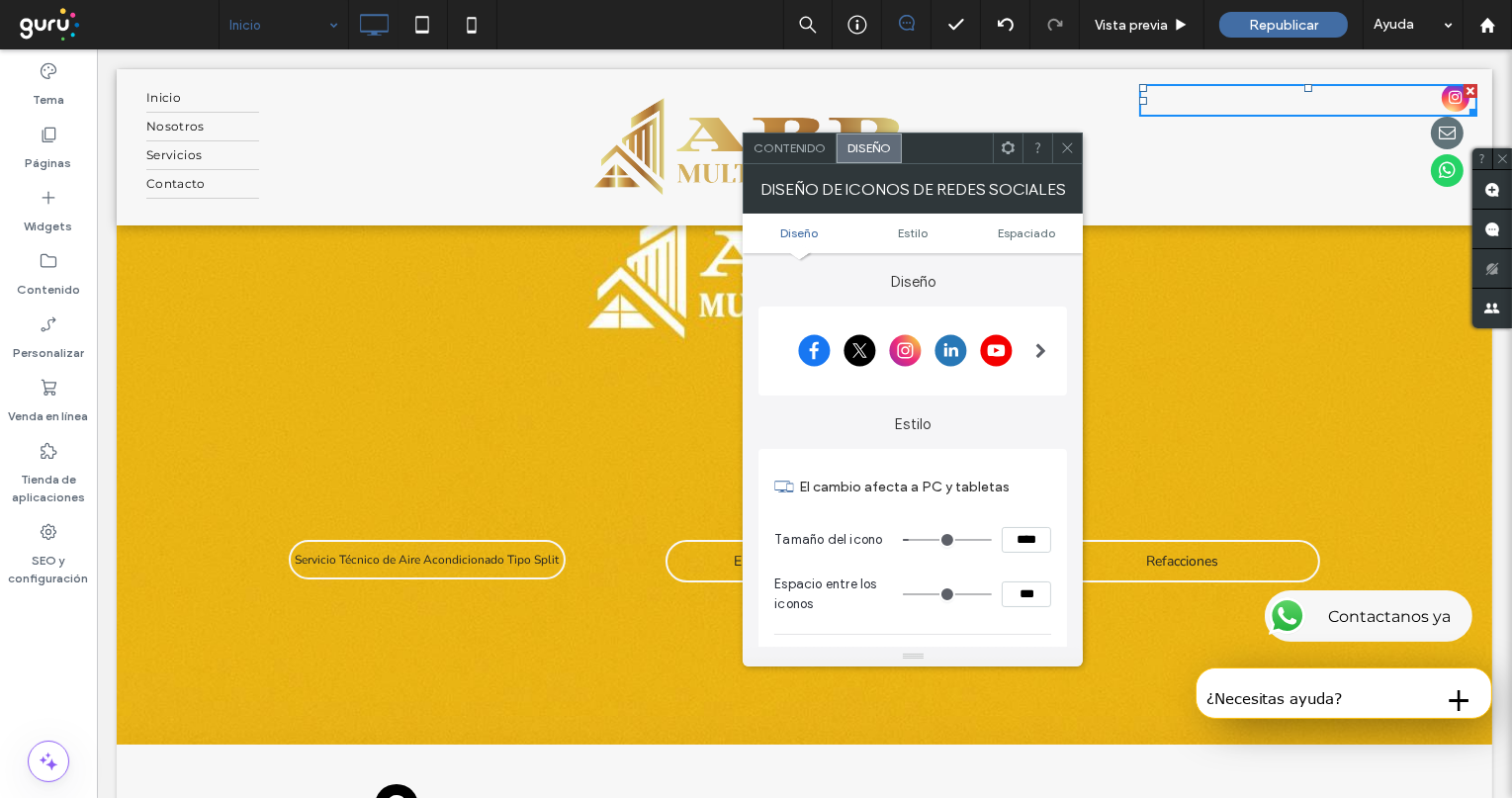 type on "**" 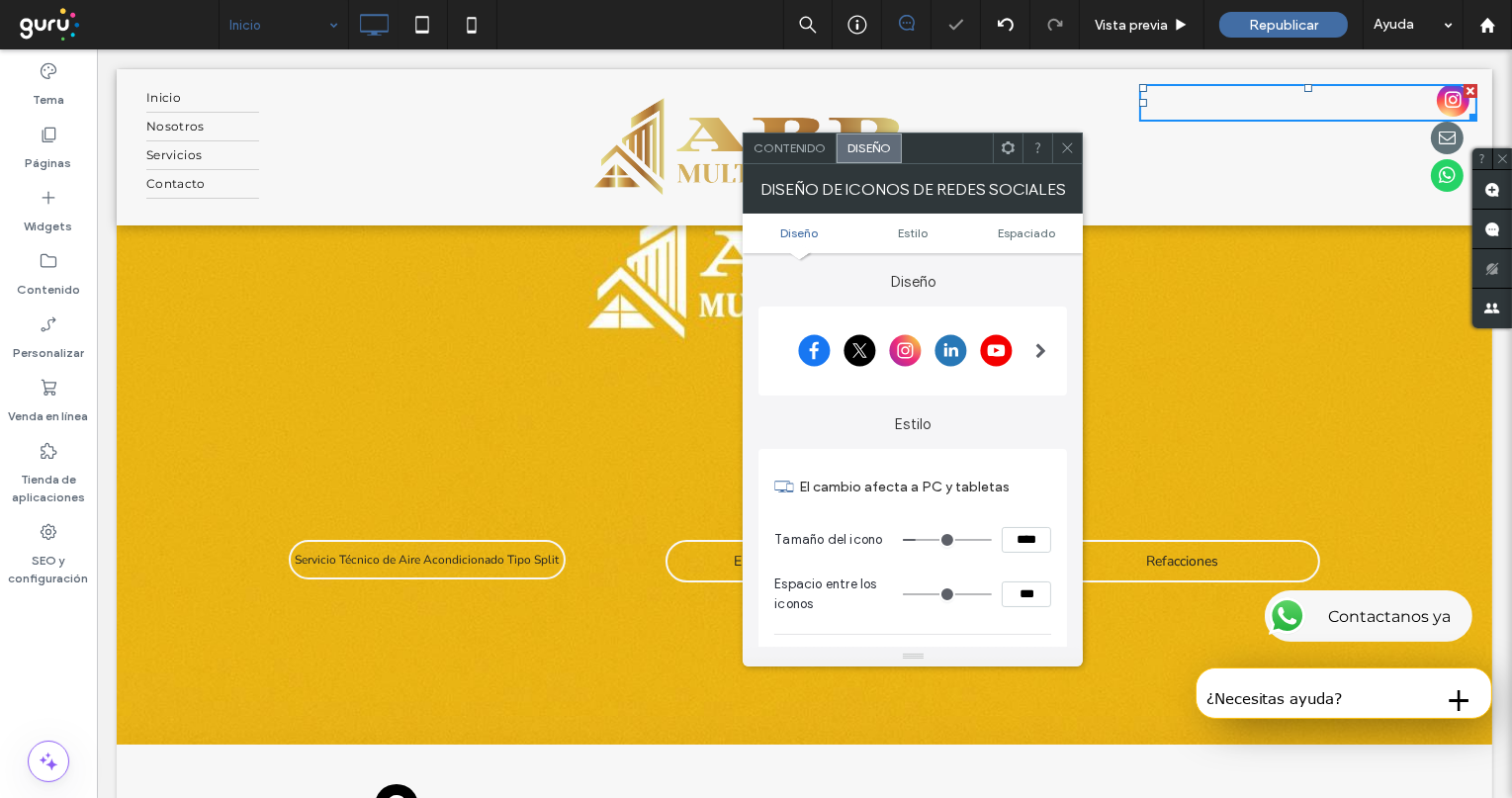 click at bounding box center (1067, 148) 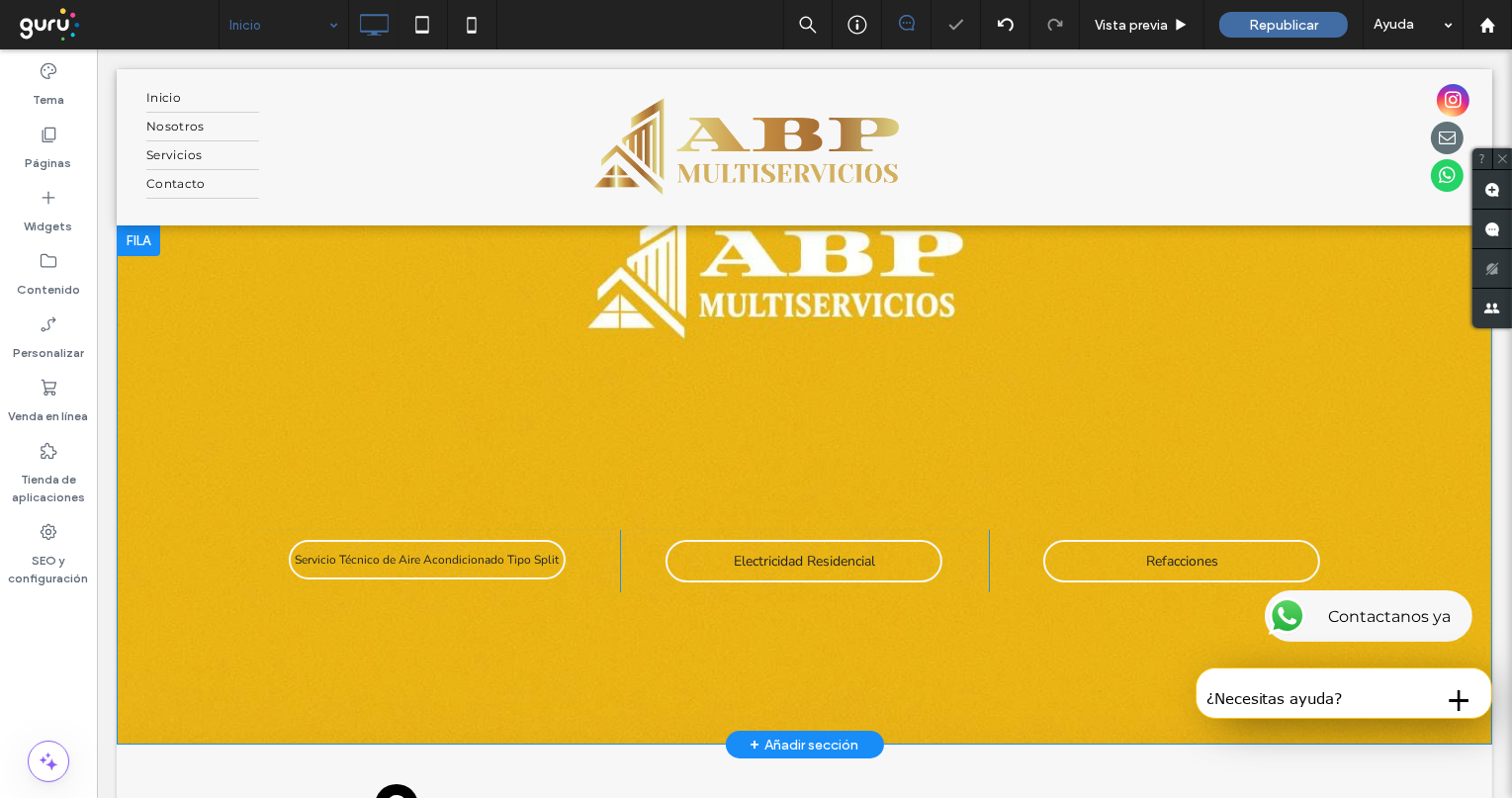 click on "Servicio Técnico de Aire Acondicionado  Tipo Split
Click To Paste
Electricidad Residencial
Click To Paste
Refacciones
Click To Paste
Click To Paste
Fila + Añadir sección" at bounding box center (803, 485) 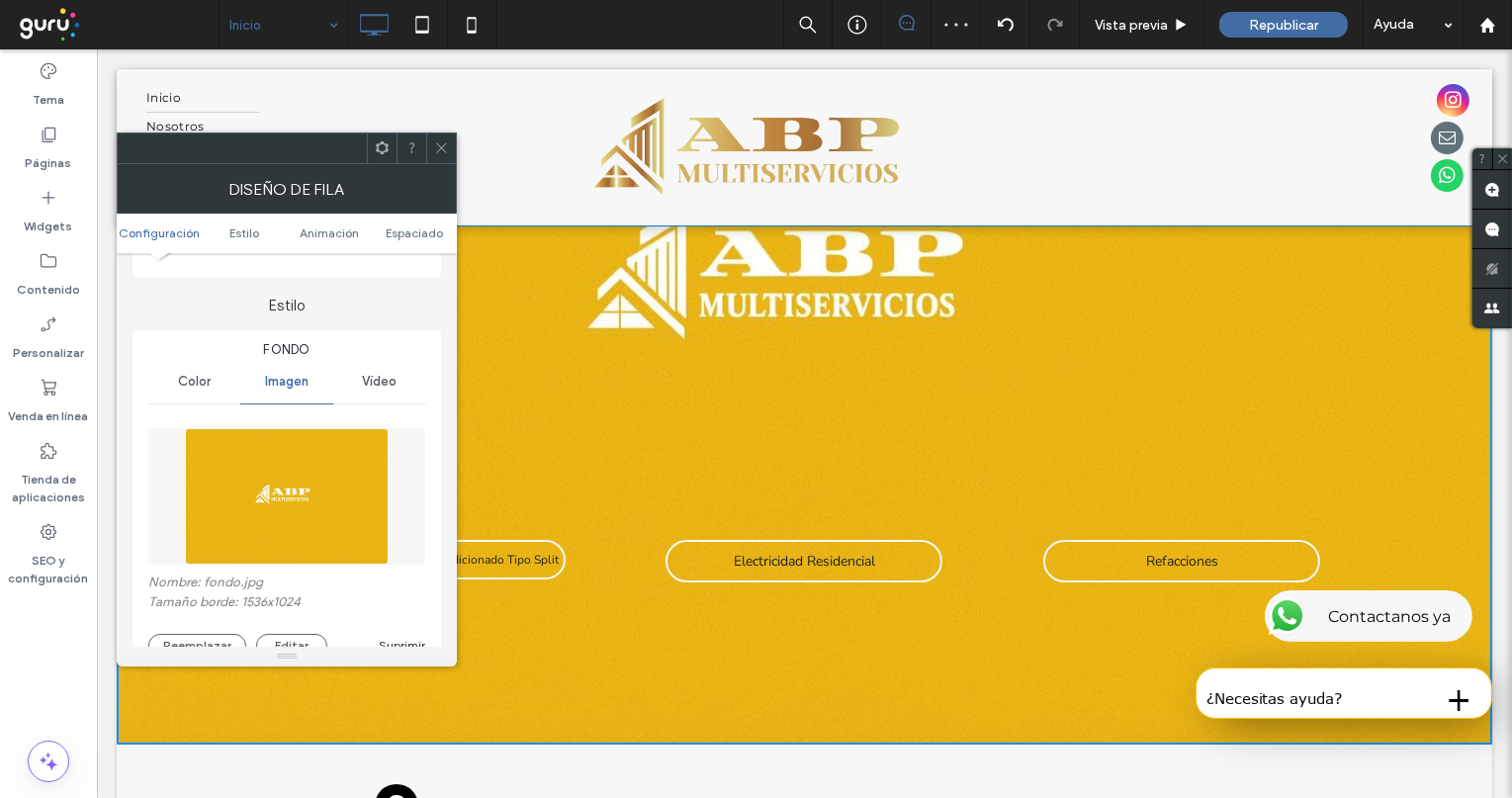 scroll, scrollTop: 220, scrollLeft: 0, axis: vertical 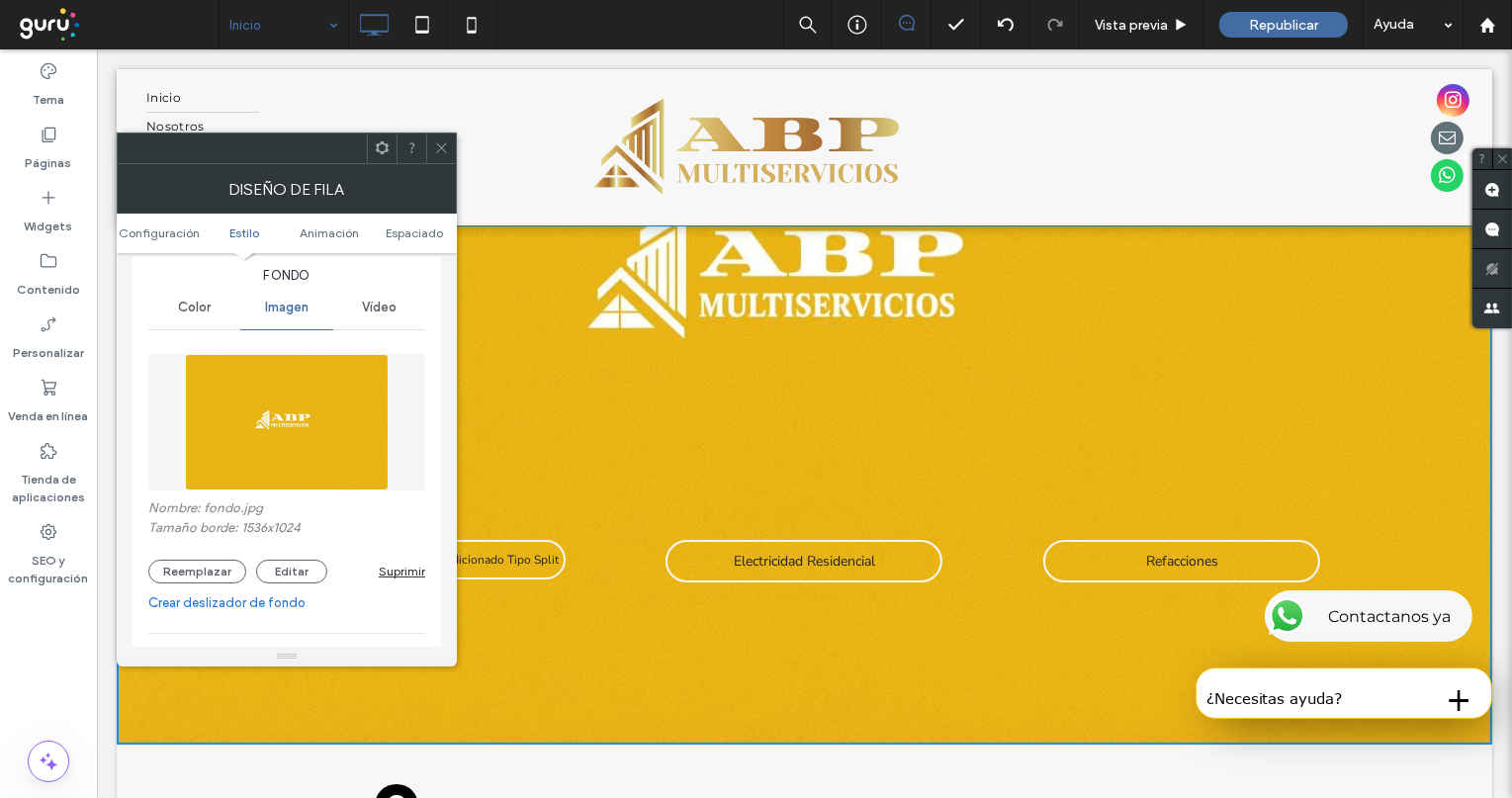 click 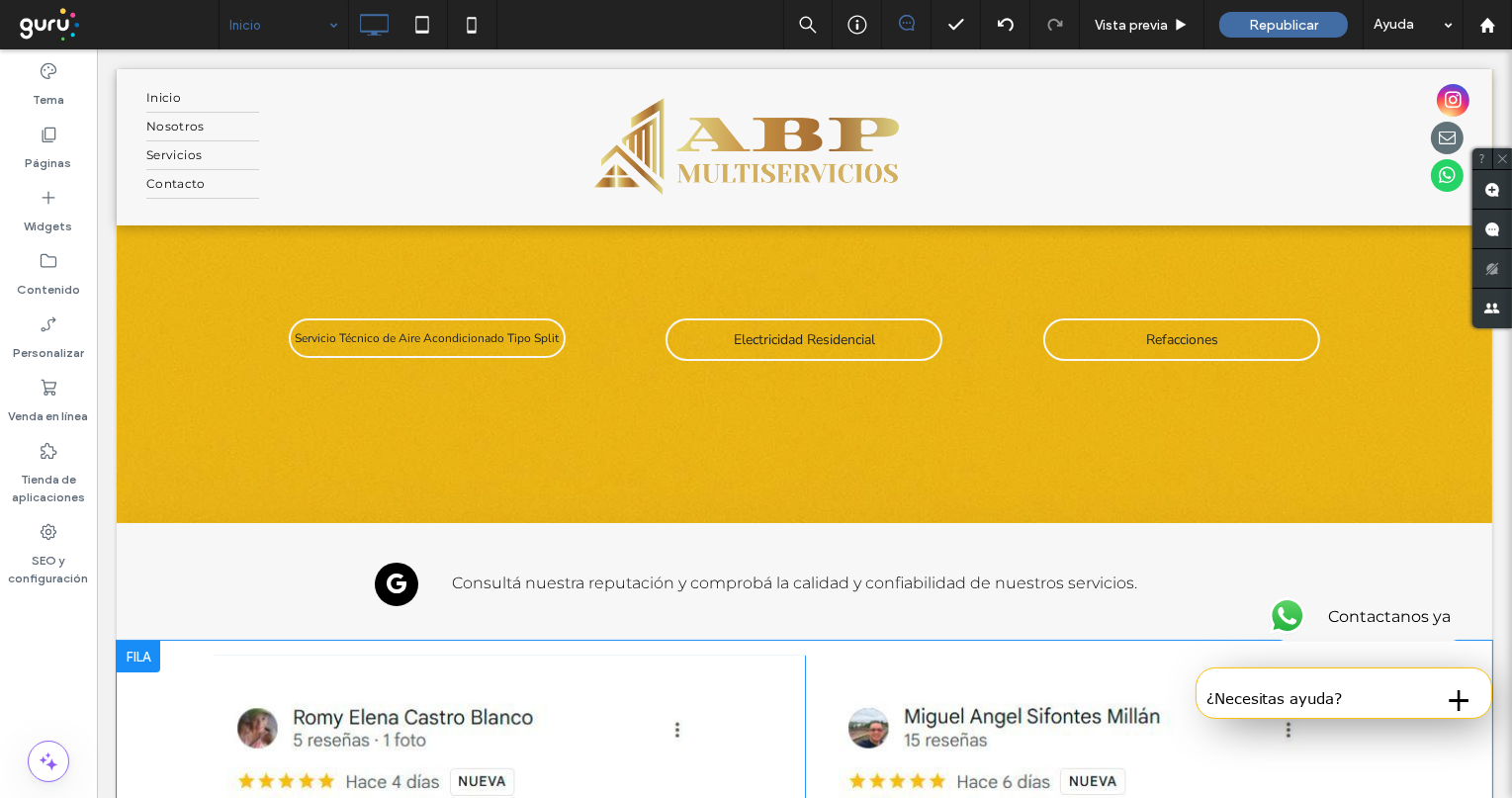 scroll, scrollTop: 0, scrollLeft: 0, axis: both 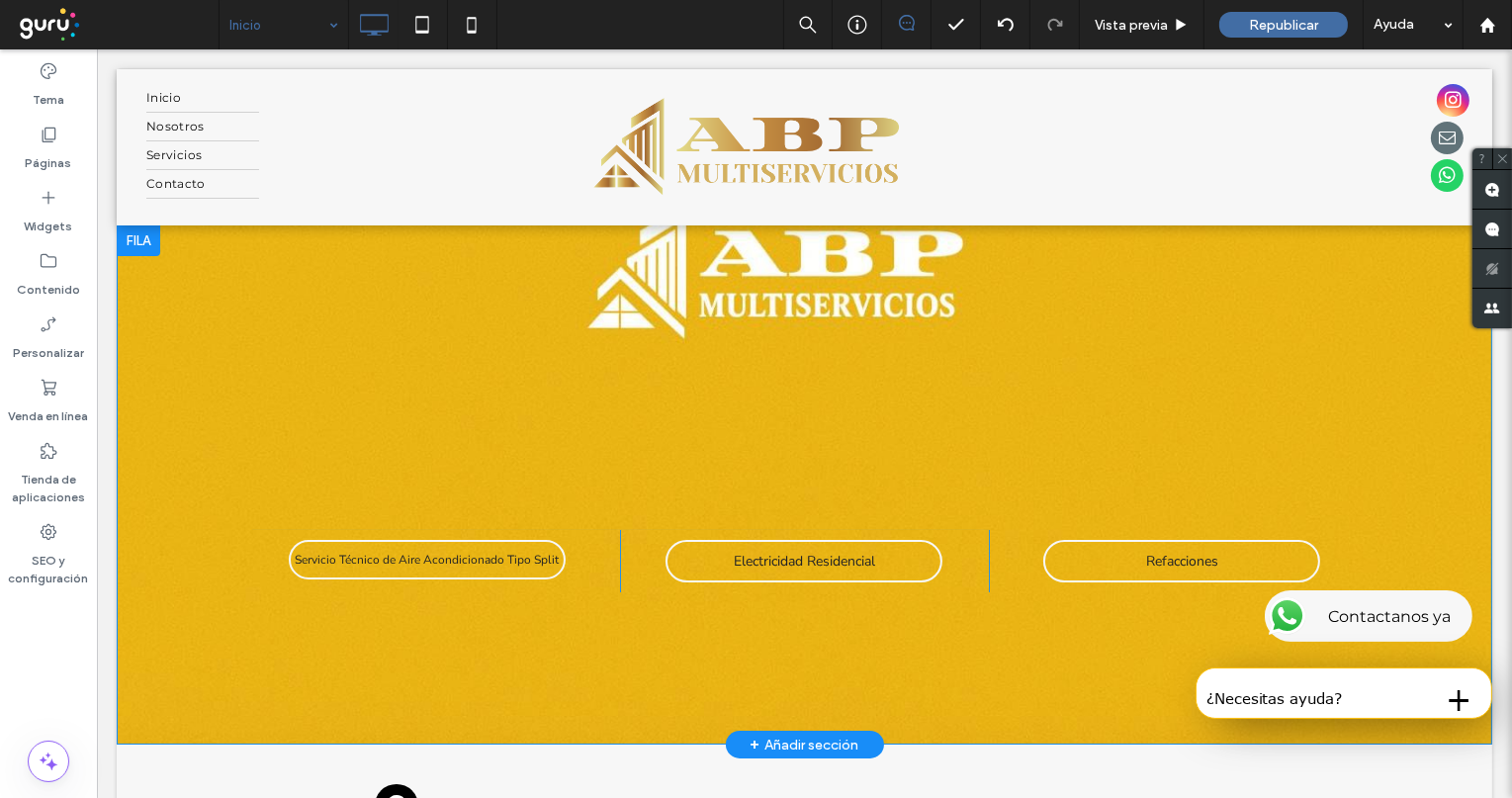 click on "Servicio Técnico de Aire Acondicionado  Tipo Split
Click To Paste
Electricidad Residencial
Click To Paste
Refacciones
Click To Paste
Click To Paste
Fila + Añadir sección" at bounding box center (803, 485) 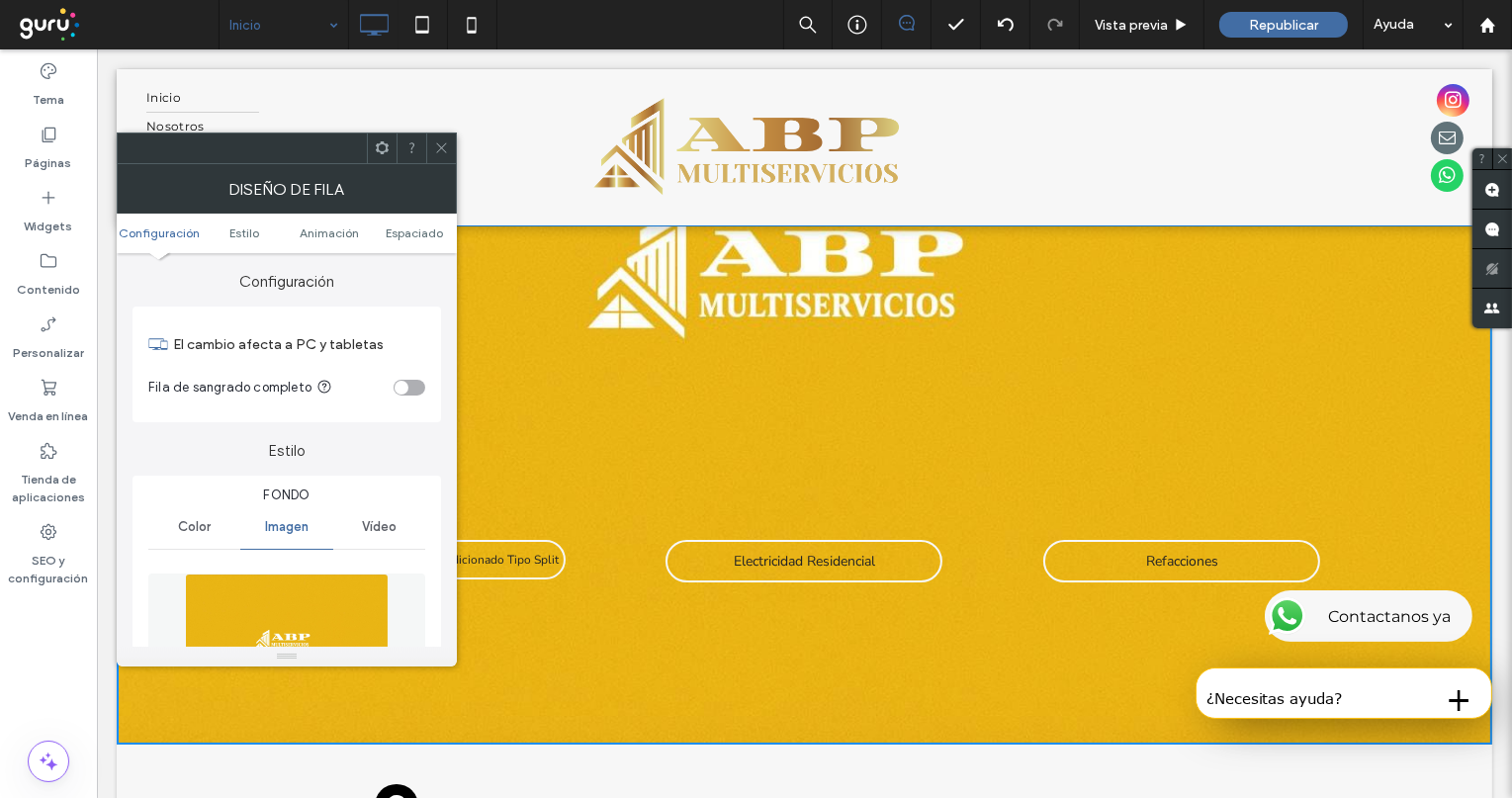 click 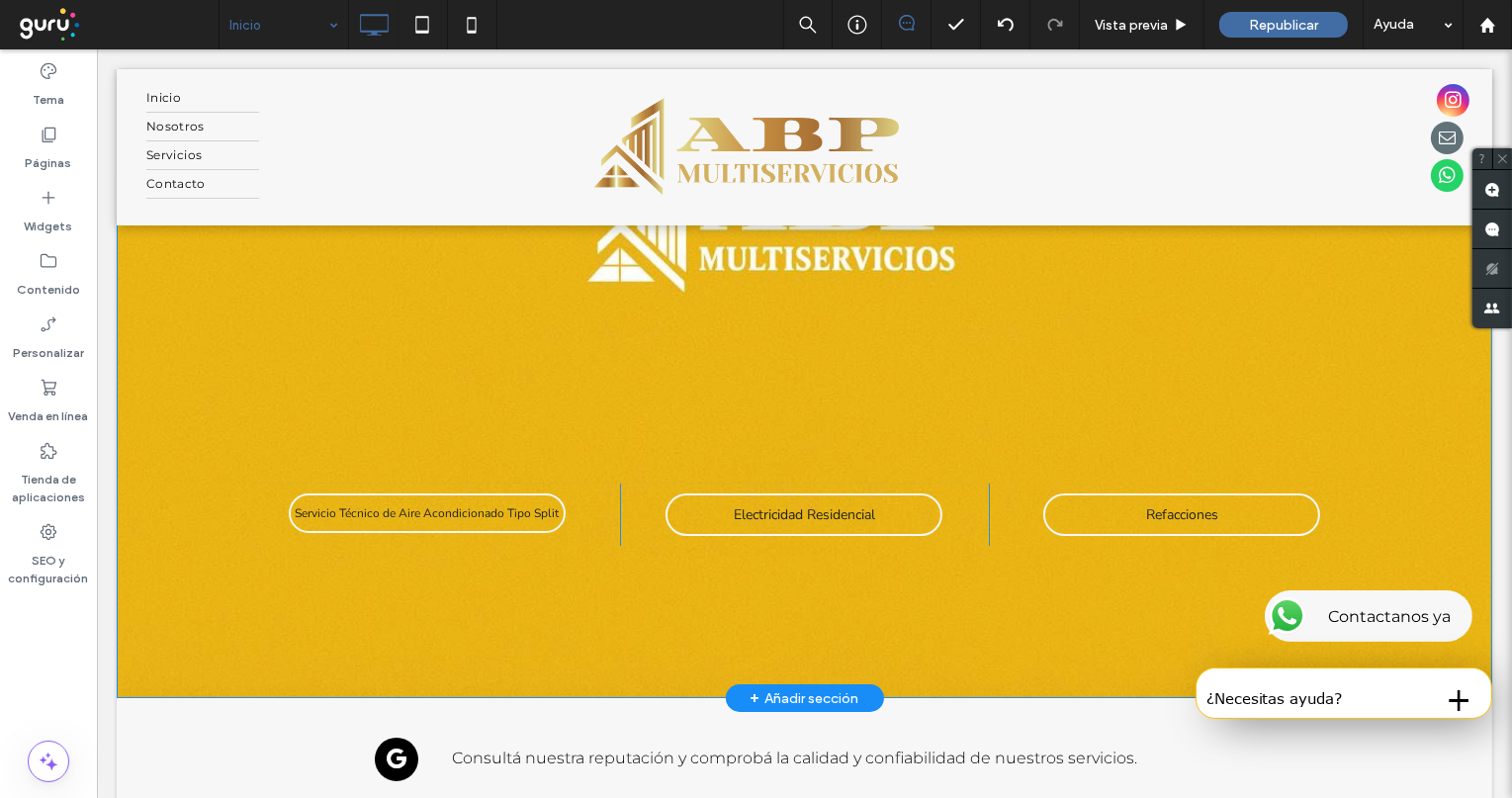 scroll, scrollTop: 0, scrollLeft: 0, axis: both 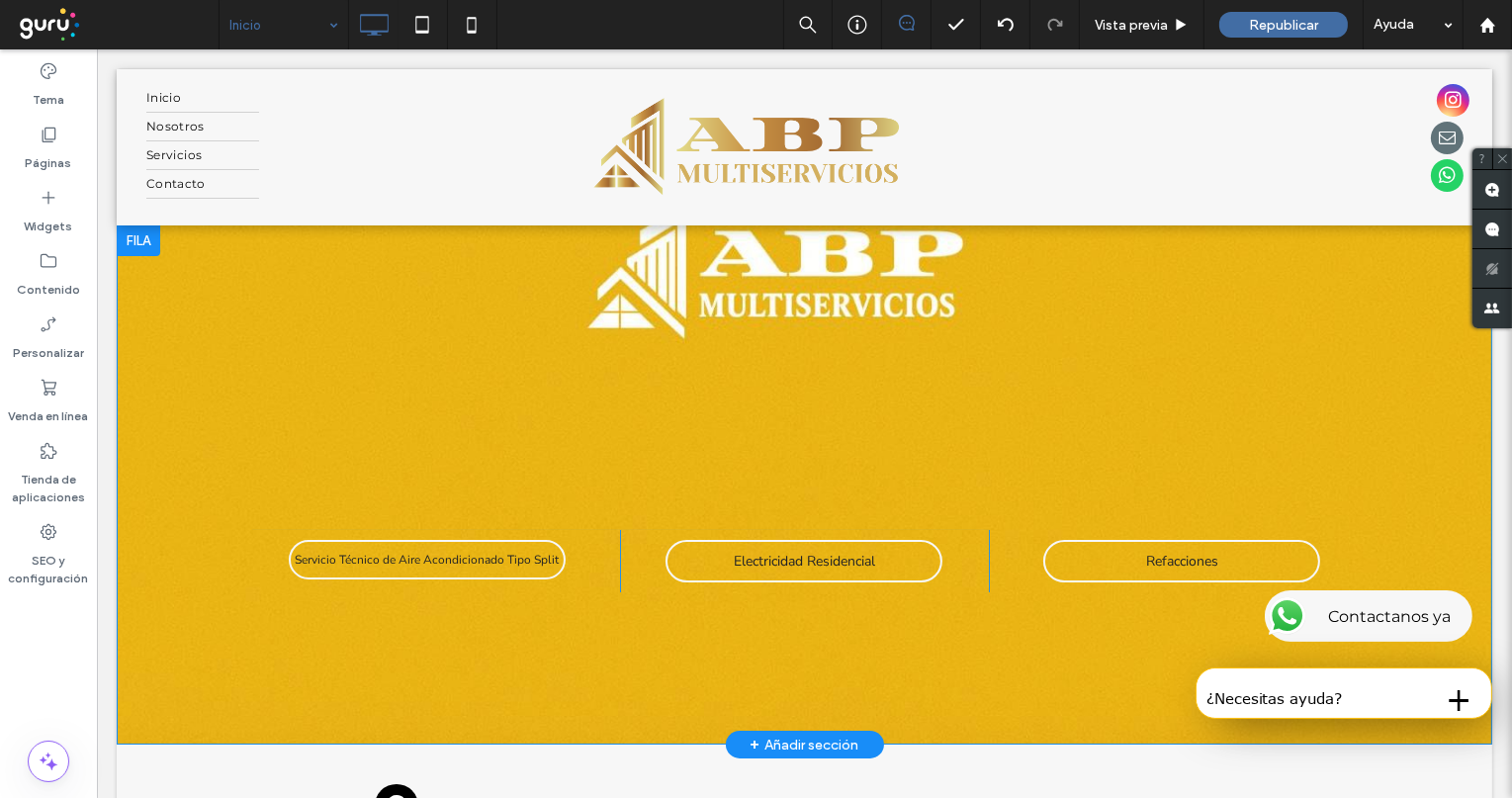 click on "Servicio Técnico de Aire Acondicionado  Tipo Split
Click To Paste
Electricidad Residencial
Click To Paste
Refacciones
Click To Paste
Click To Paste
Fila + Añadir sección" at bounding box center [803, 485] 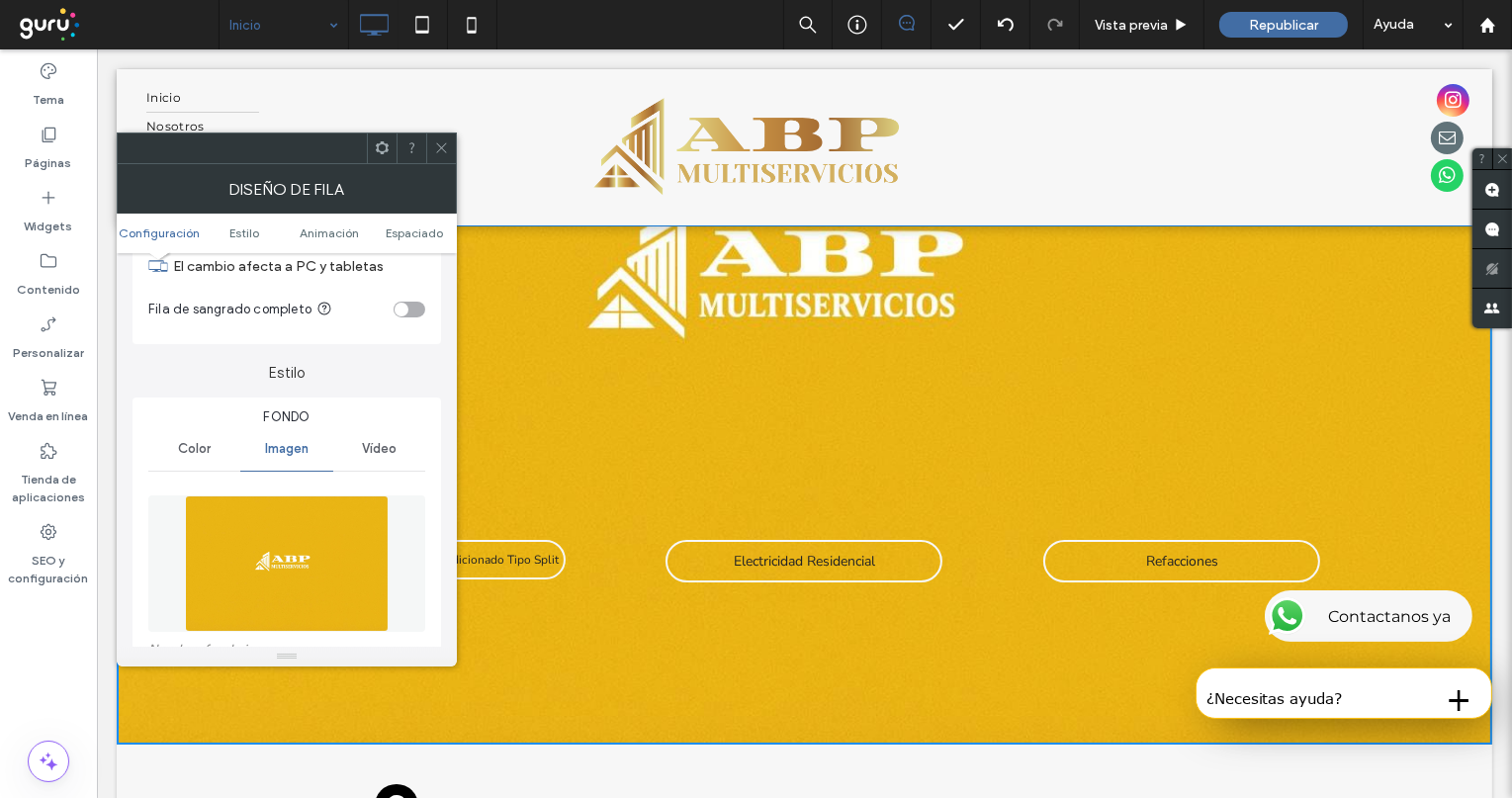 scroll, scrollTop: 110, scrollLeft: 0, axis: vertical 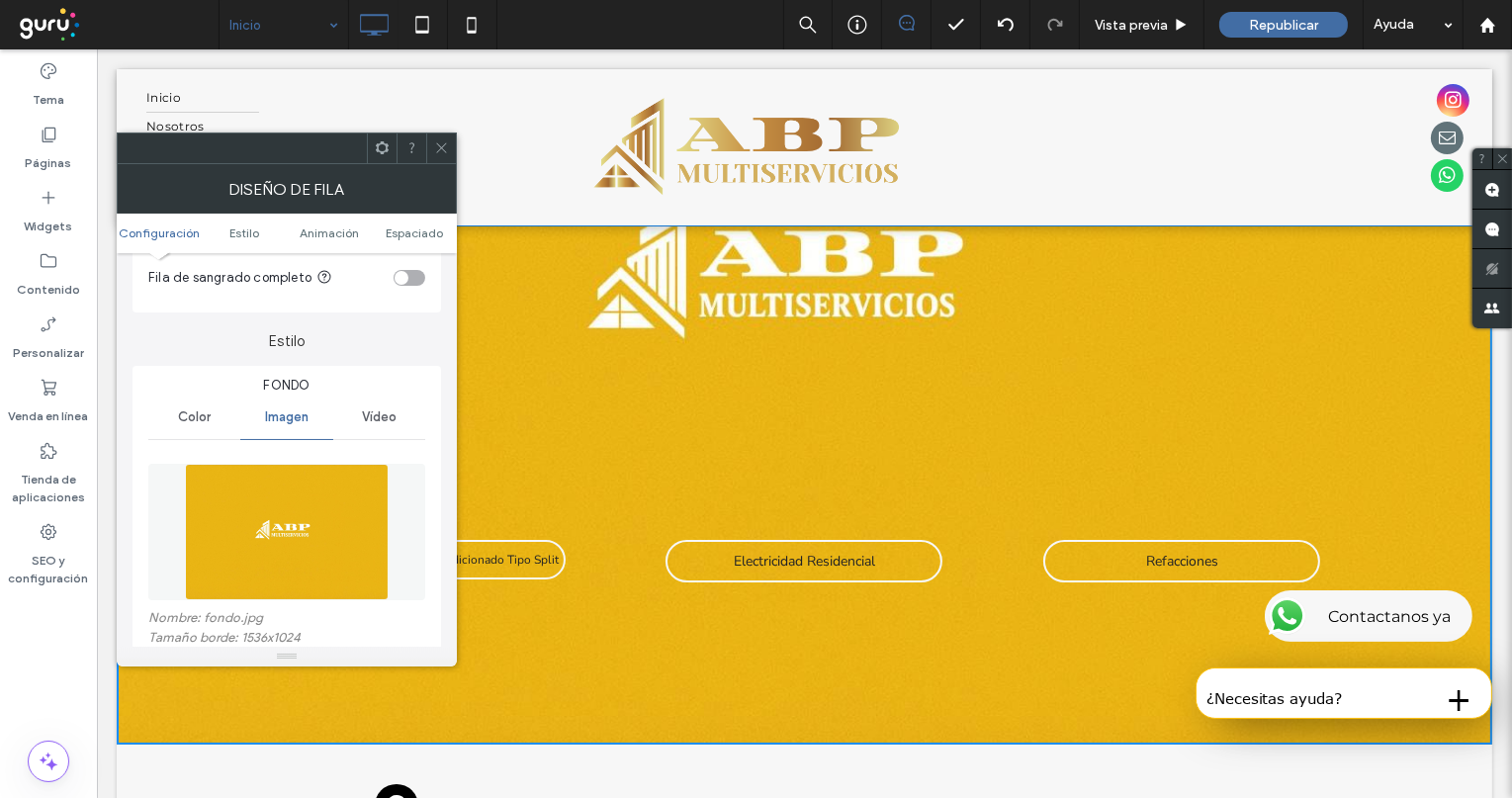 click at bounding box center [441, 148] 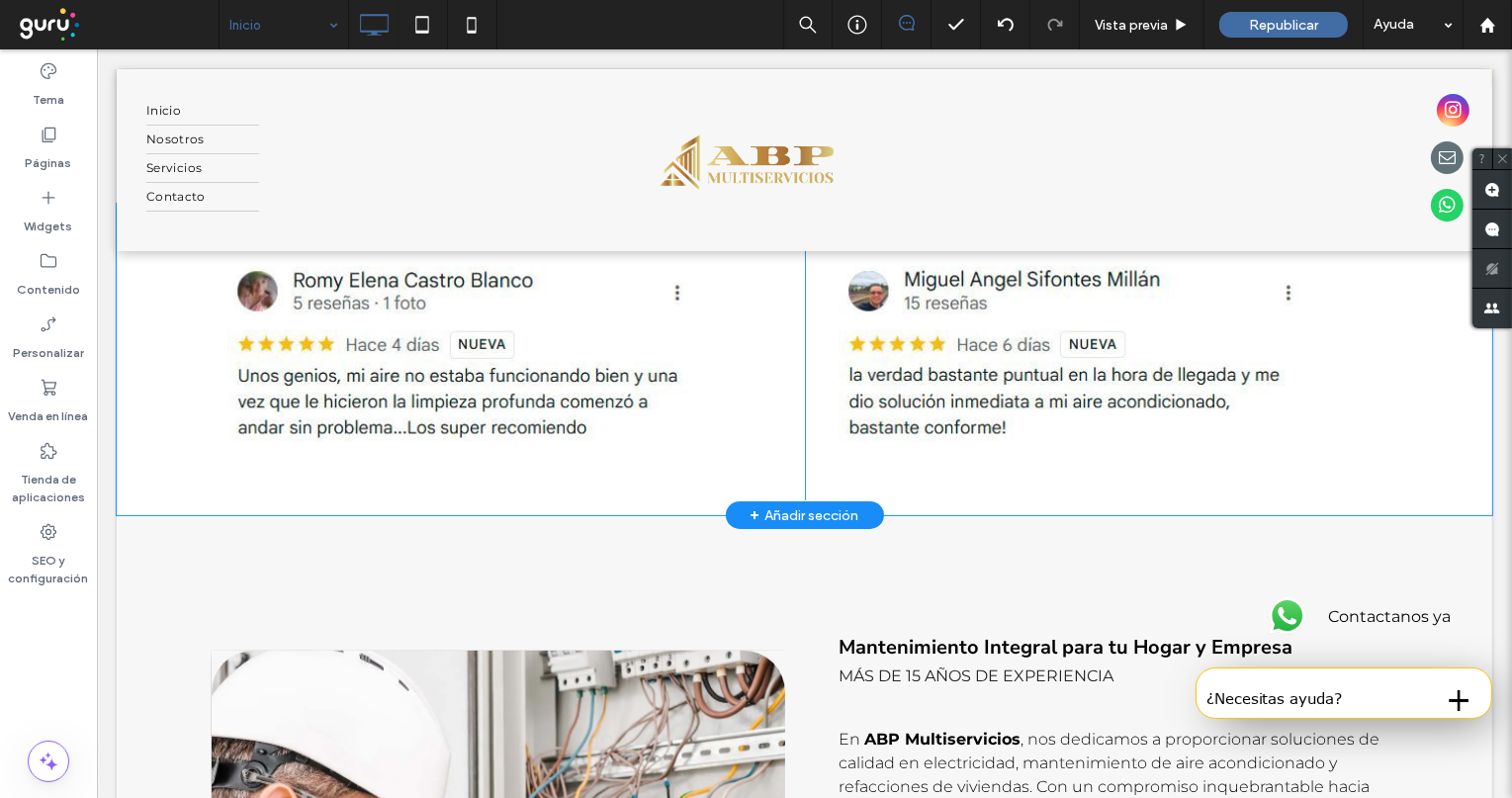 scroll, scrollTop: 0, scrollLeft: 0, axis: both 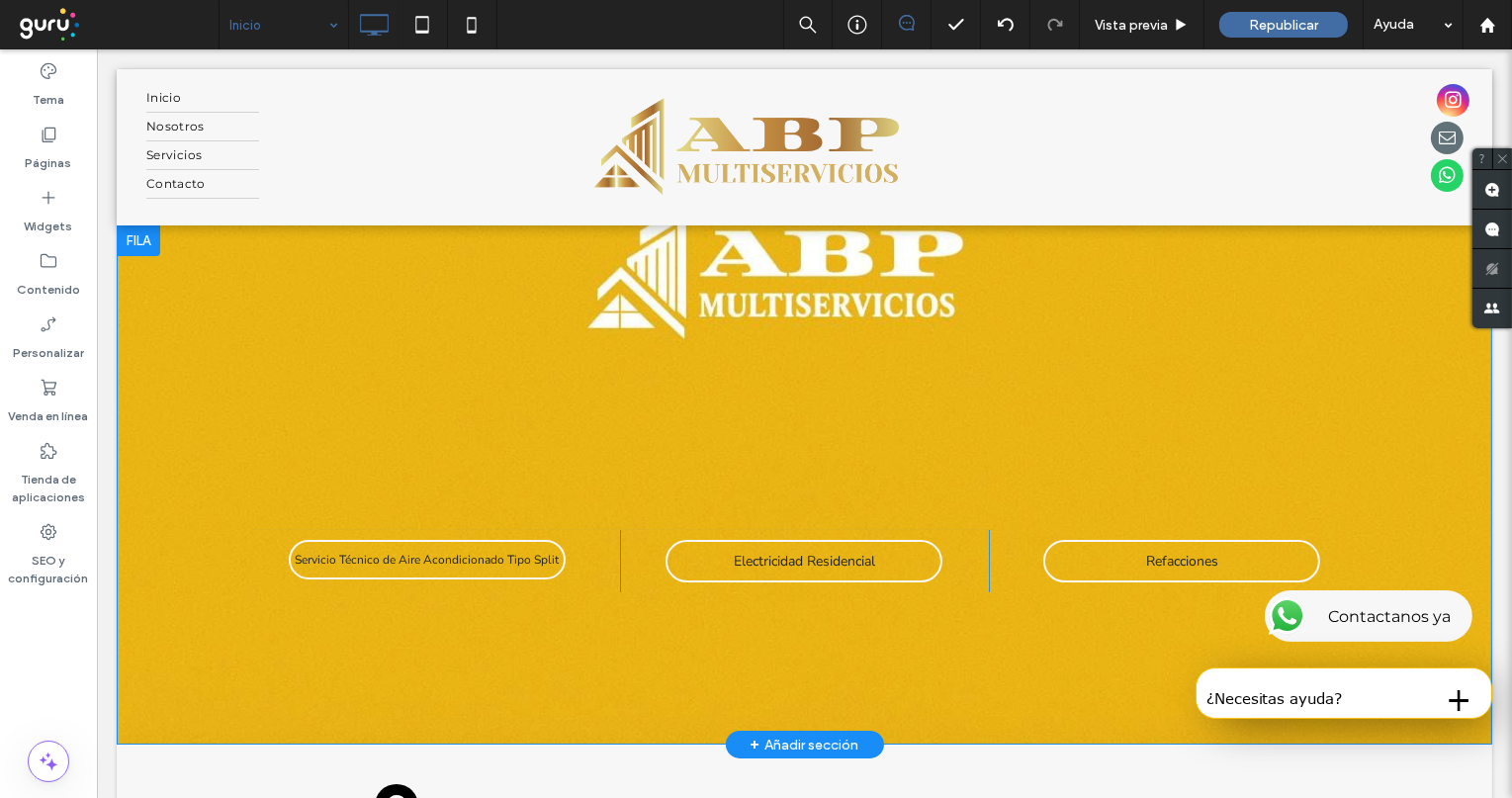 click on "Servicio Técnico de Aire Acondicionado  Tipo Split
Click To Paste
Electricidad Residencial
Click To Paste
Refacciones
Click To Paste
Click To Paste
Fila + Añadir sección" at bounding box center [803, 485] 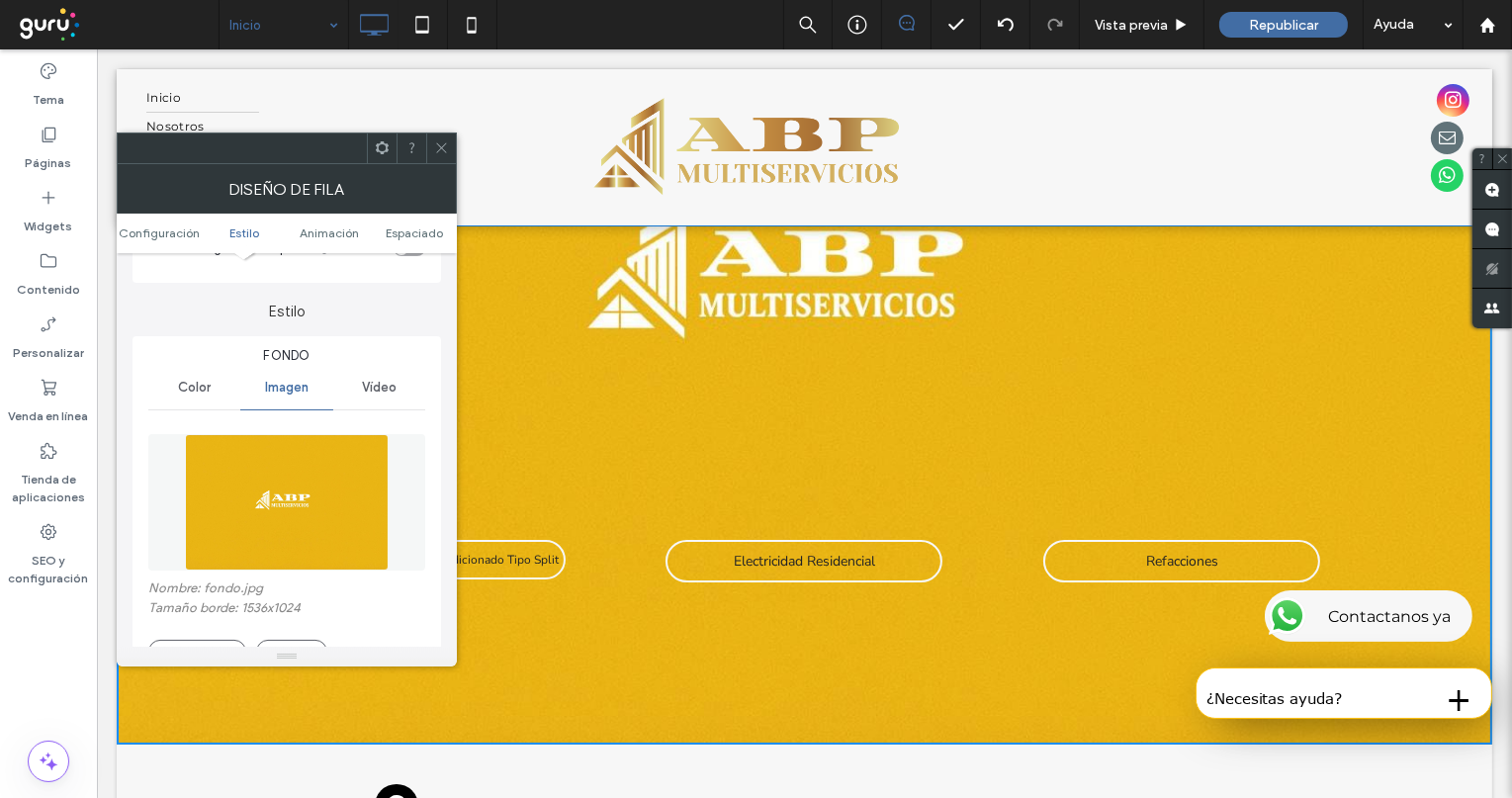 scroll, scrollTop: 220, scrollLeft: 0, axis: vertical 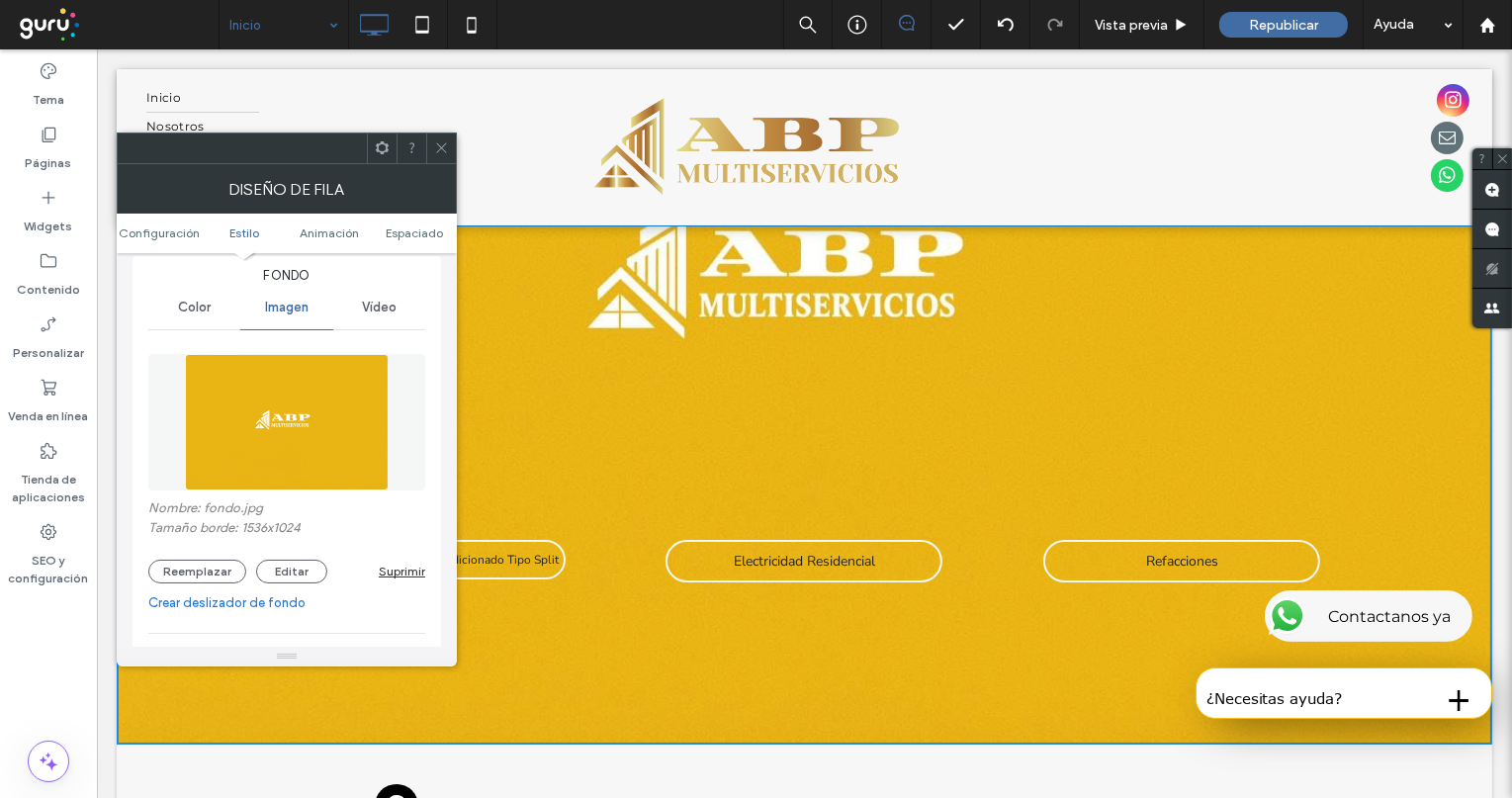click 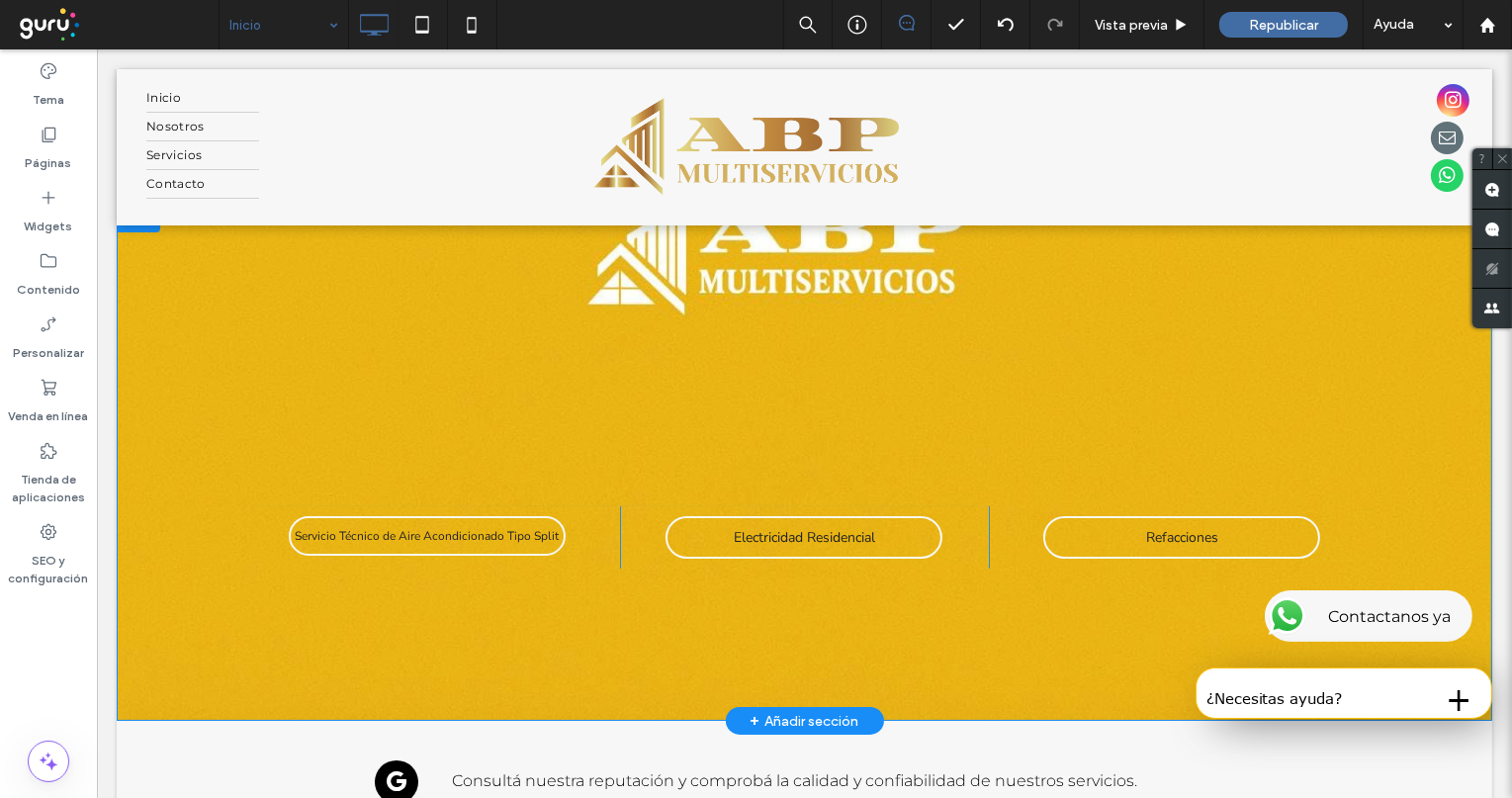 scroll, scrollTop: 0, scrollLeft: 0, axis: both 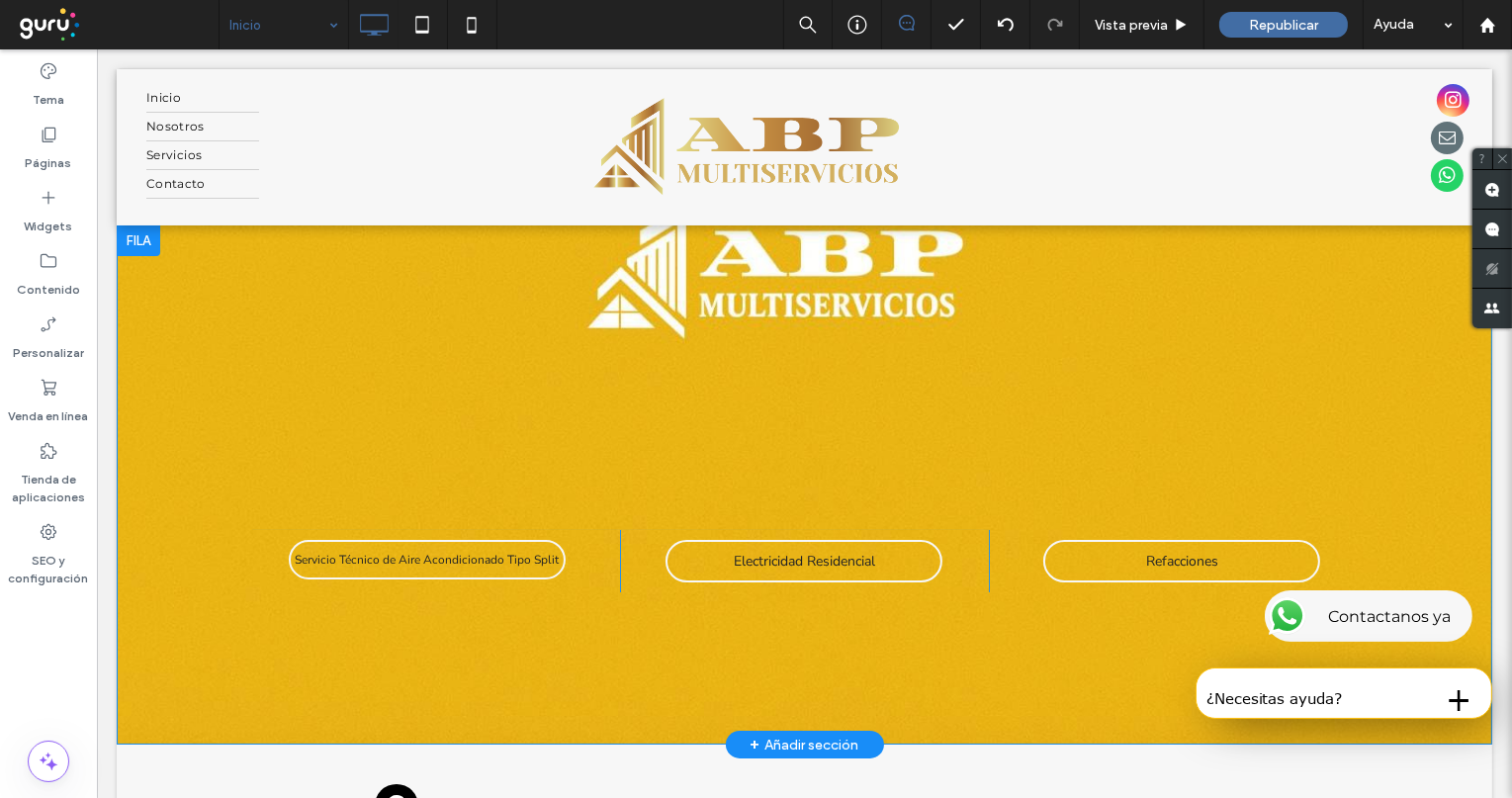 click on "Servicio Técnico de Aire Acondicionado  Tipo Split
Click To Paste
Electricidad Residencial
Click To Paste
Refacciones
Click To Paste
Click To Paste" at bounding box center [804, 485] 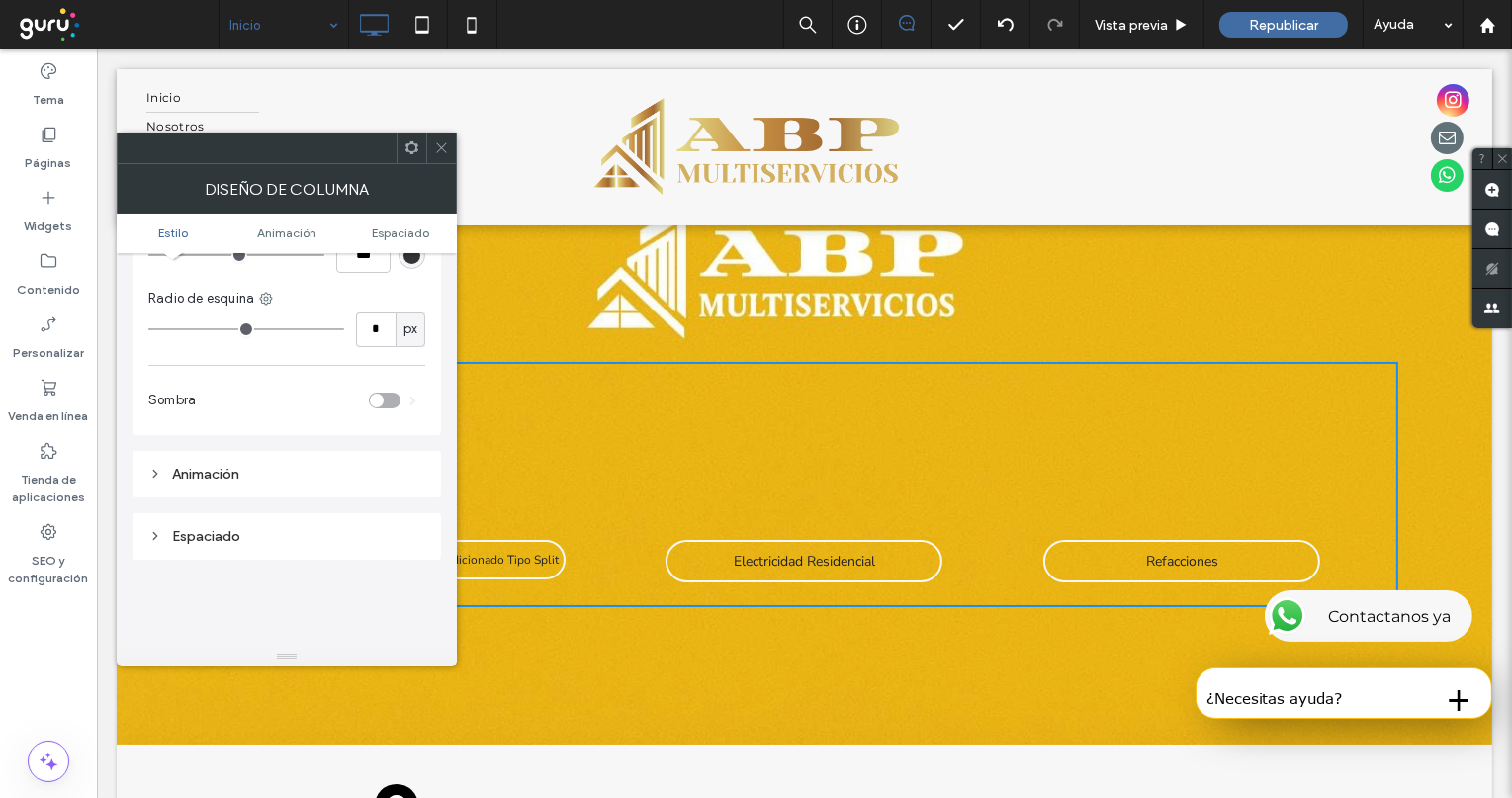 scroll, scrollTop: 0, scrollLeft: 0, axis: both 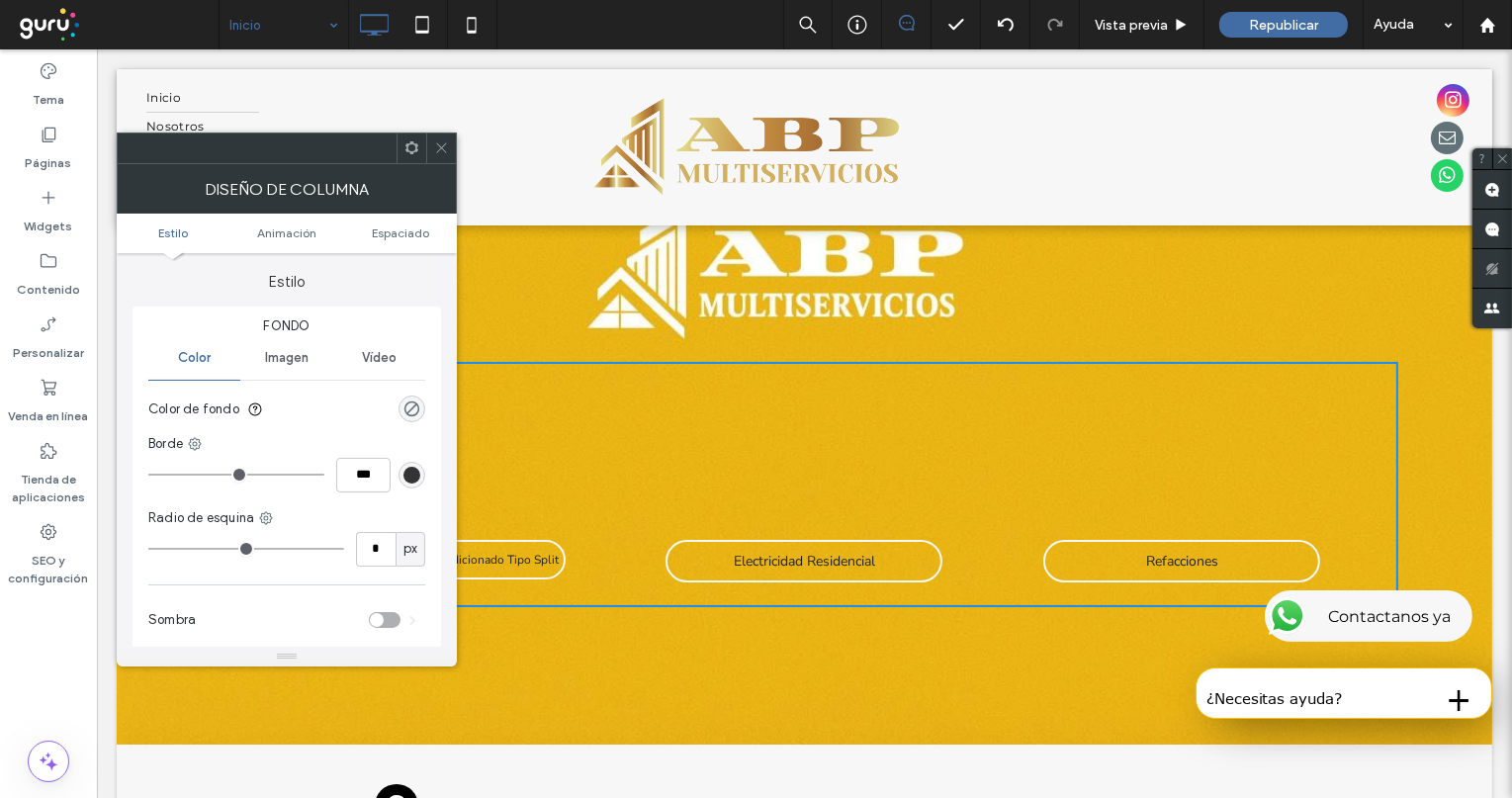 click 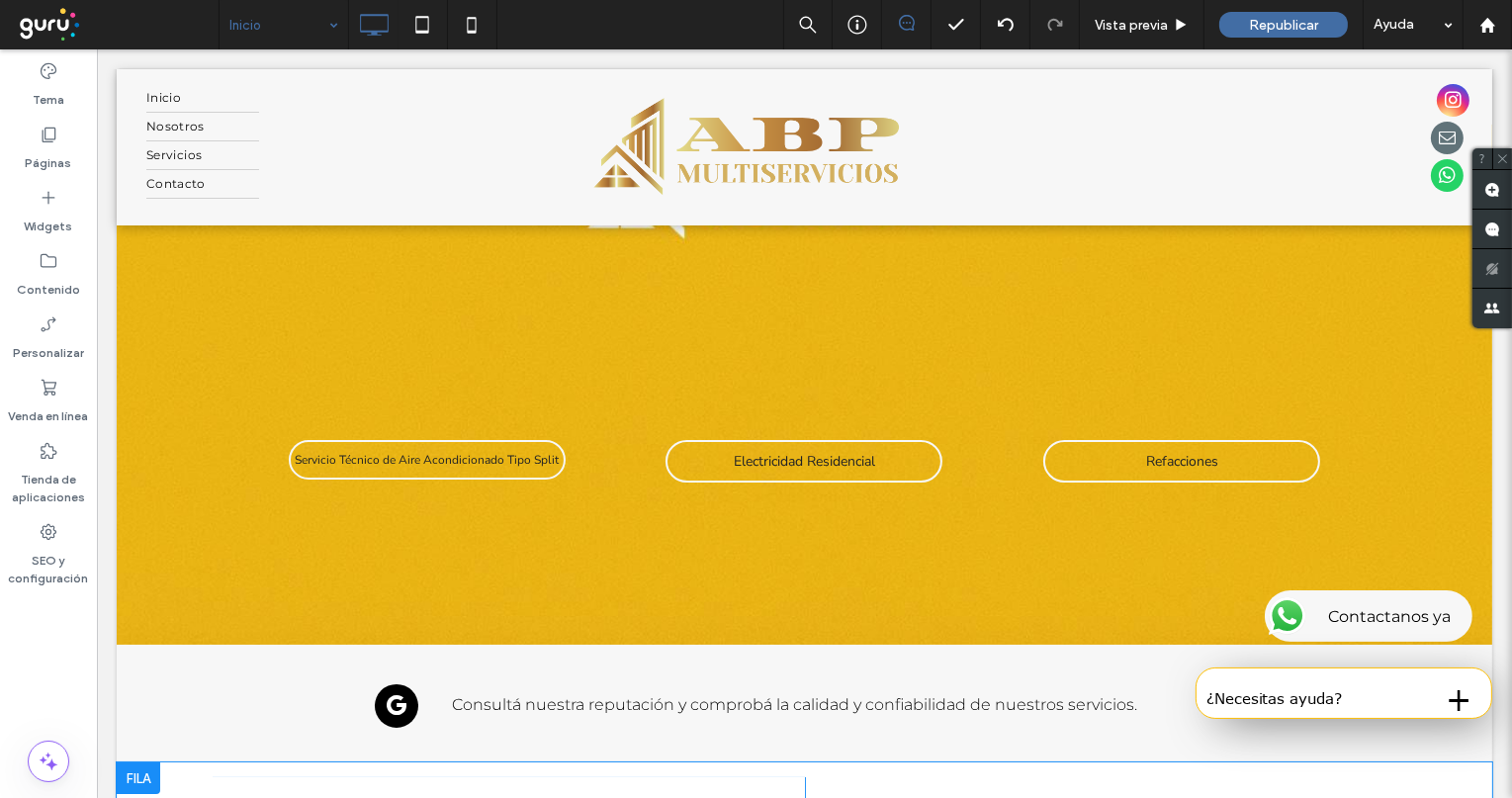 scroll, scrollTop: 0, scrollLeft: 0, axis: both 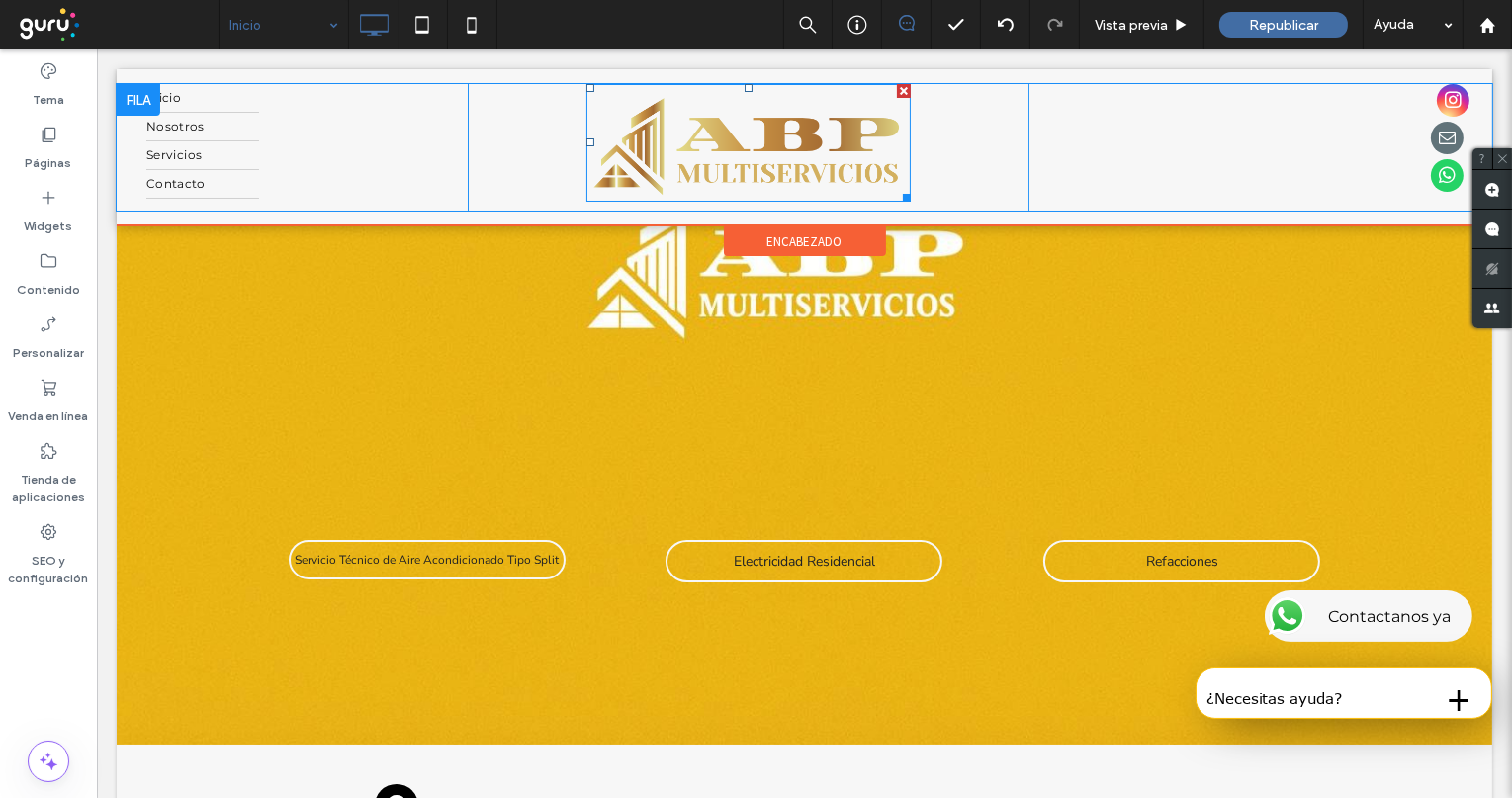click at bounding box center [748, 142] 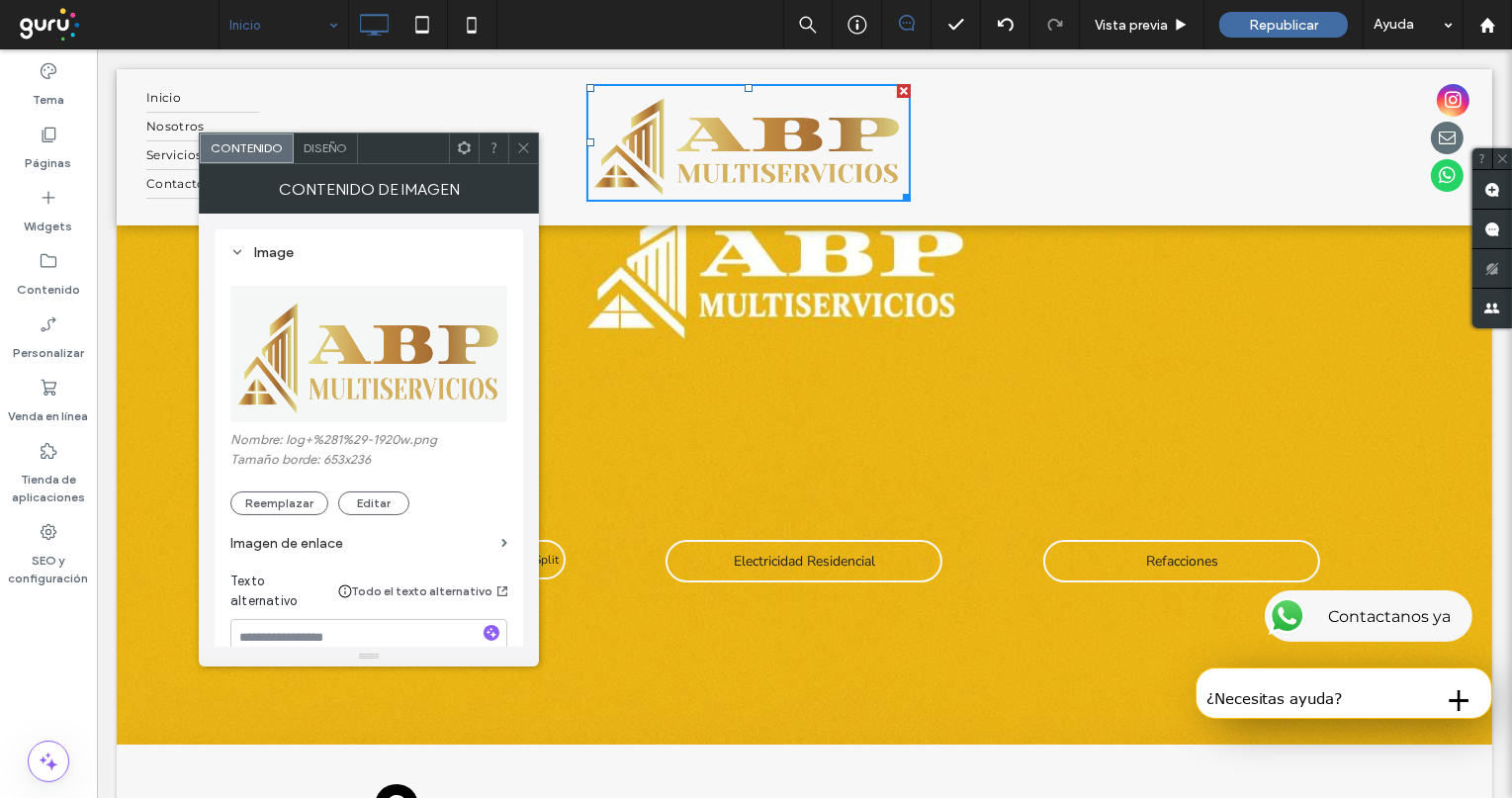 click on "Diseño" at bounding box center [325, 147] 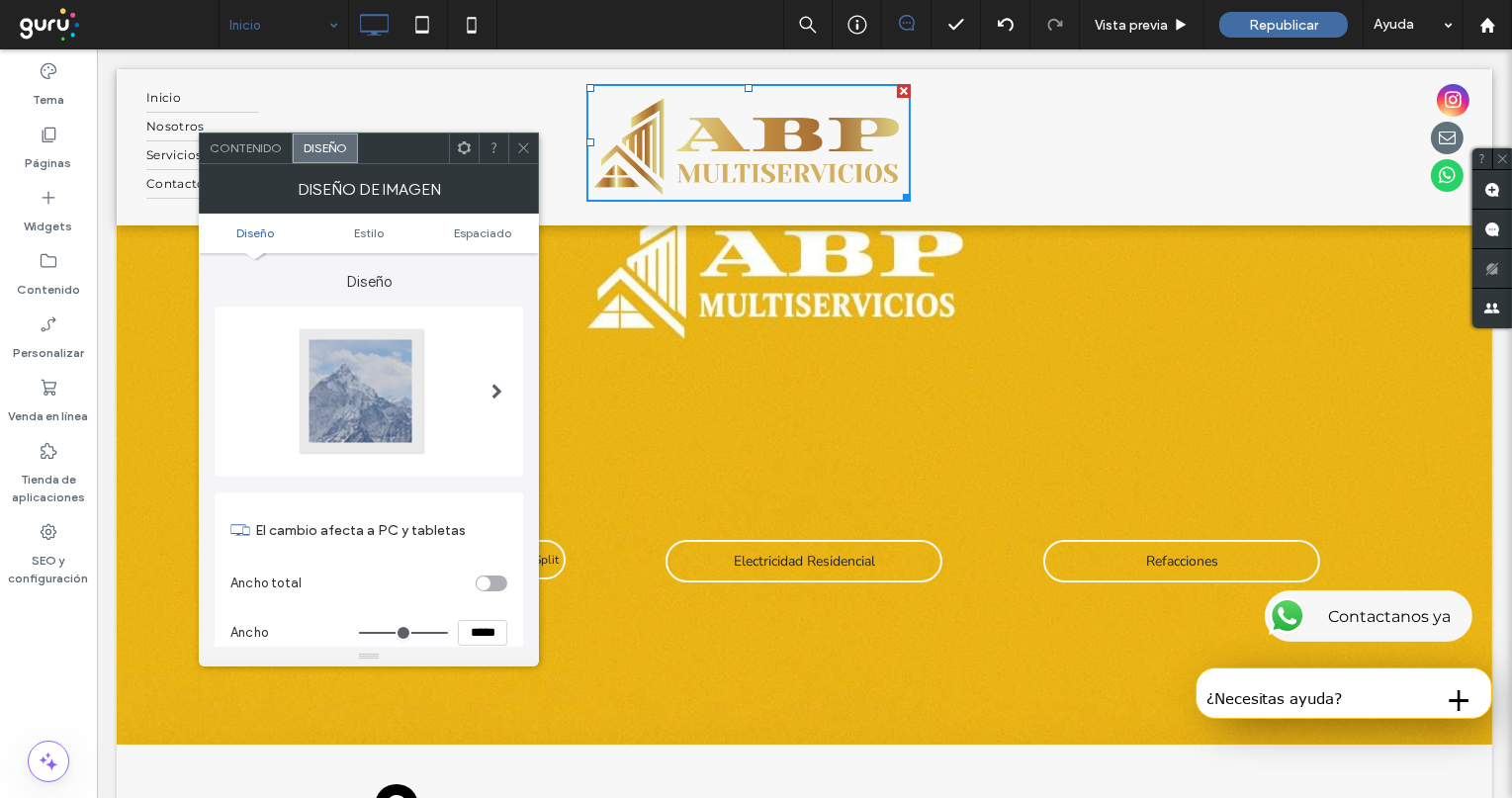 click 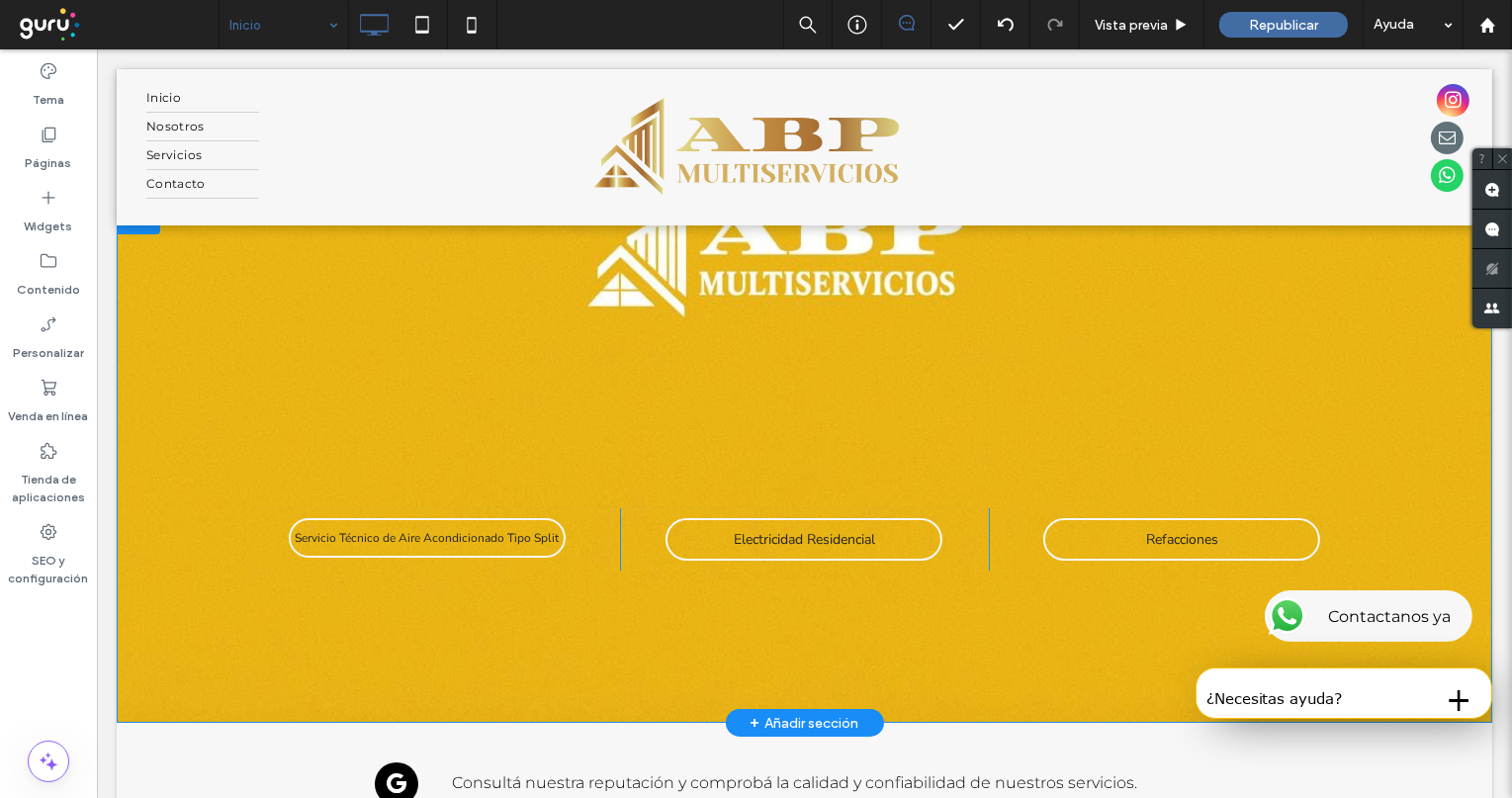 scroll, scrollTop: 0, scrollLeft: 0, axis: both 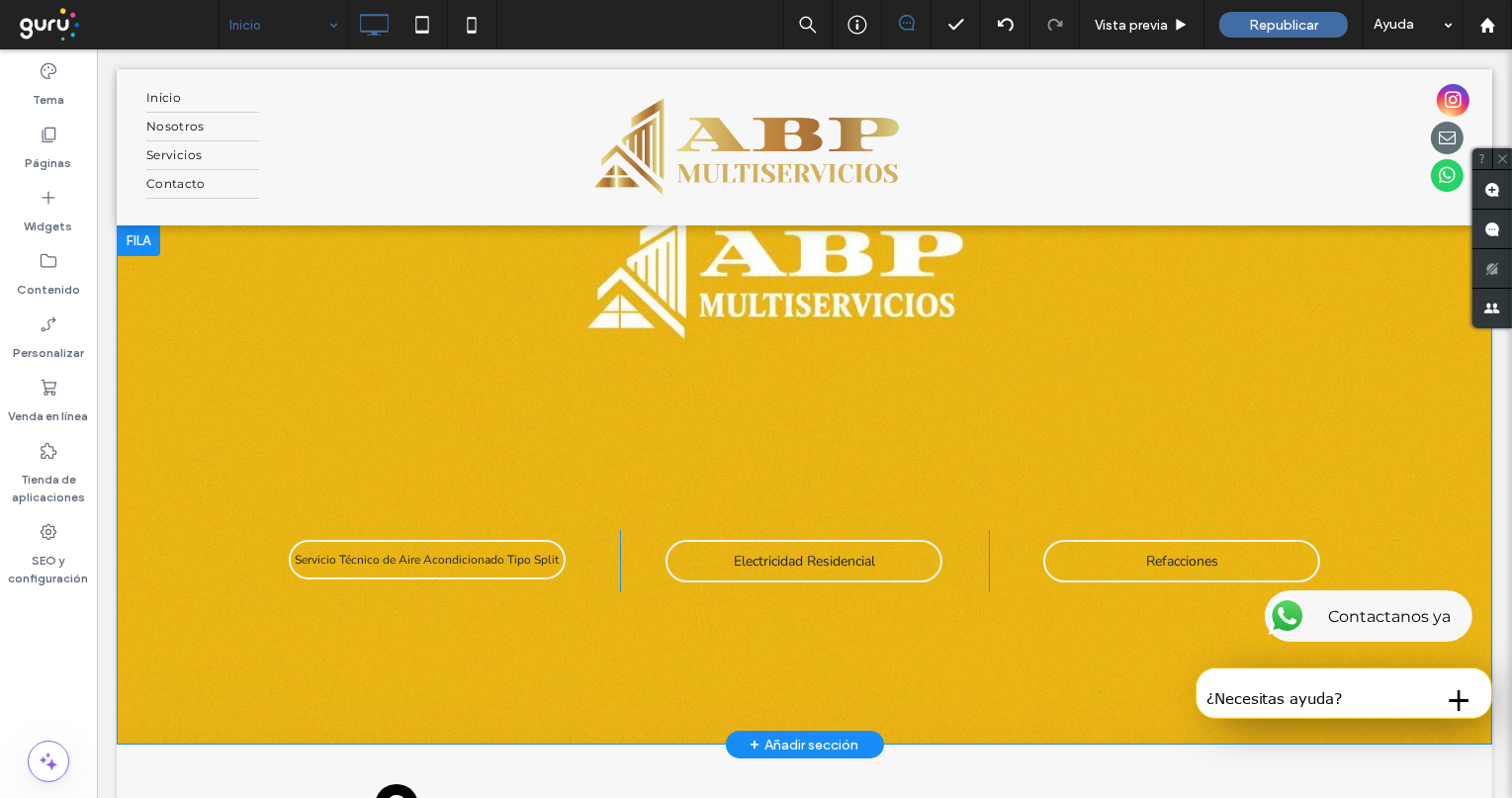 click on "Servicio Técnico de Aire Acondicionado  Tipo Split
Click To Paste
Electricidad Residencial
Click To Paste
Refacciones
Click To Paste
Click To Paste
Fila + Añadir sección" at bounding box center (803, 485) 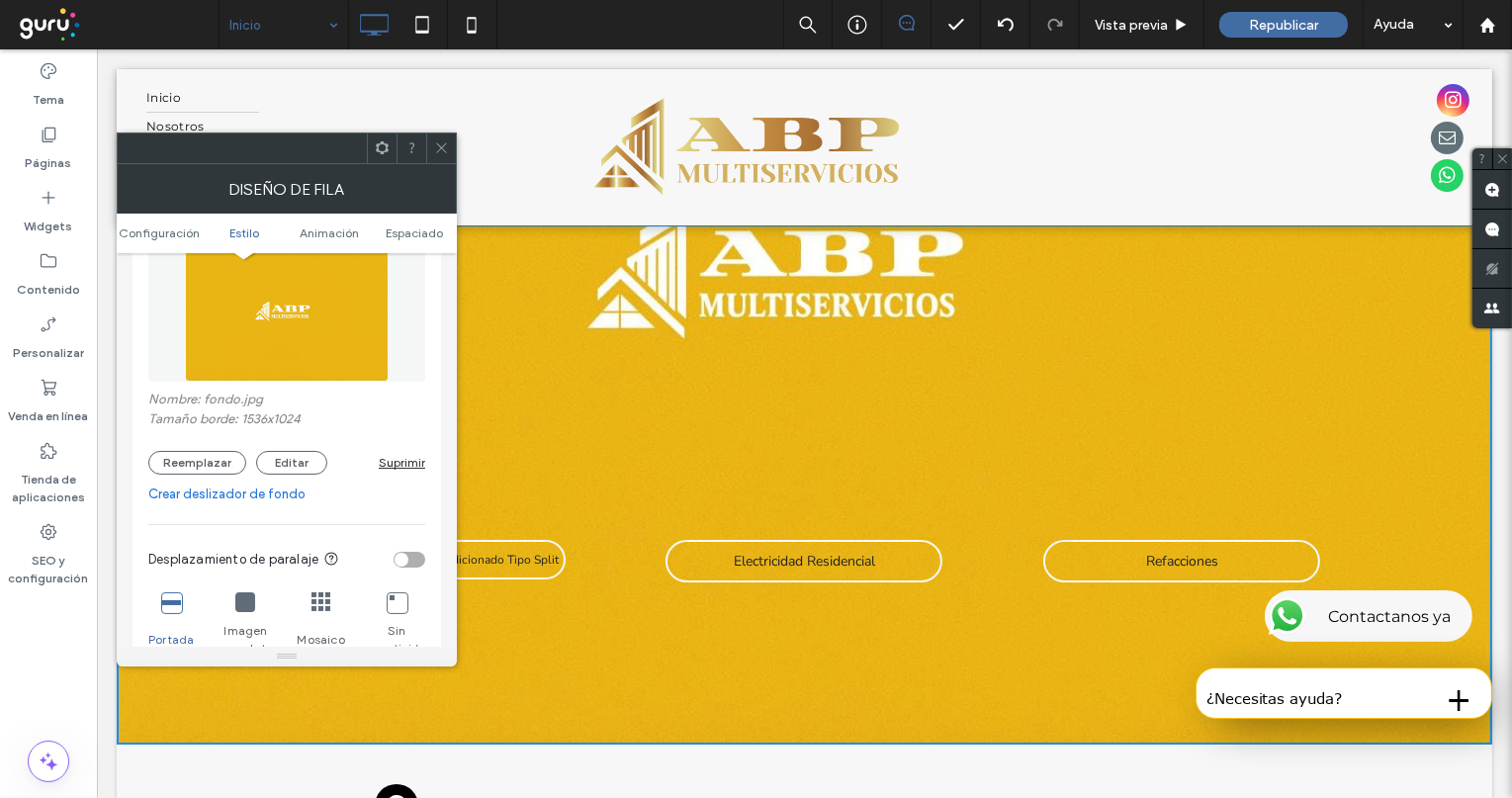 scroll, scrollTop: 329, scrollLeft: 0, axis: vertical 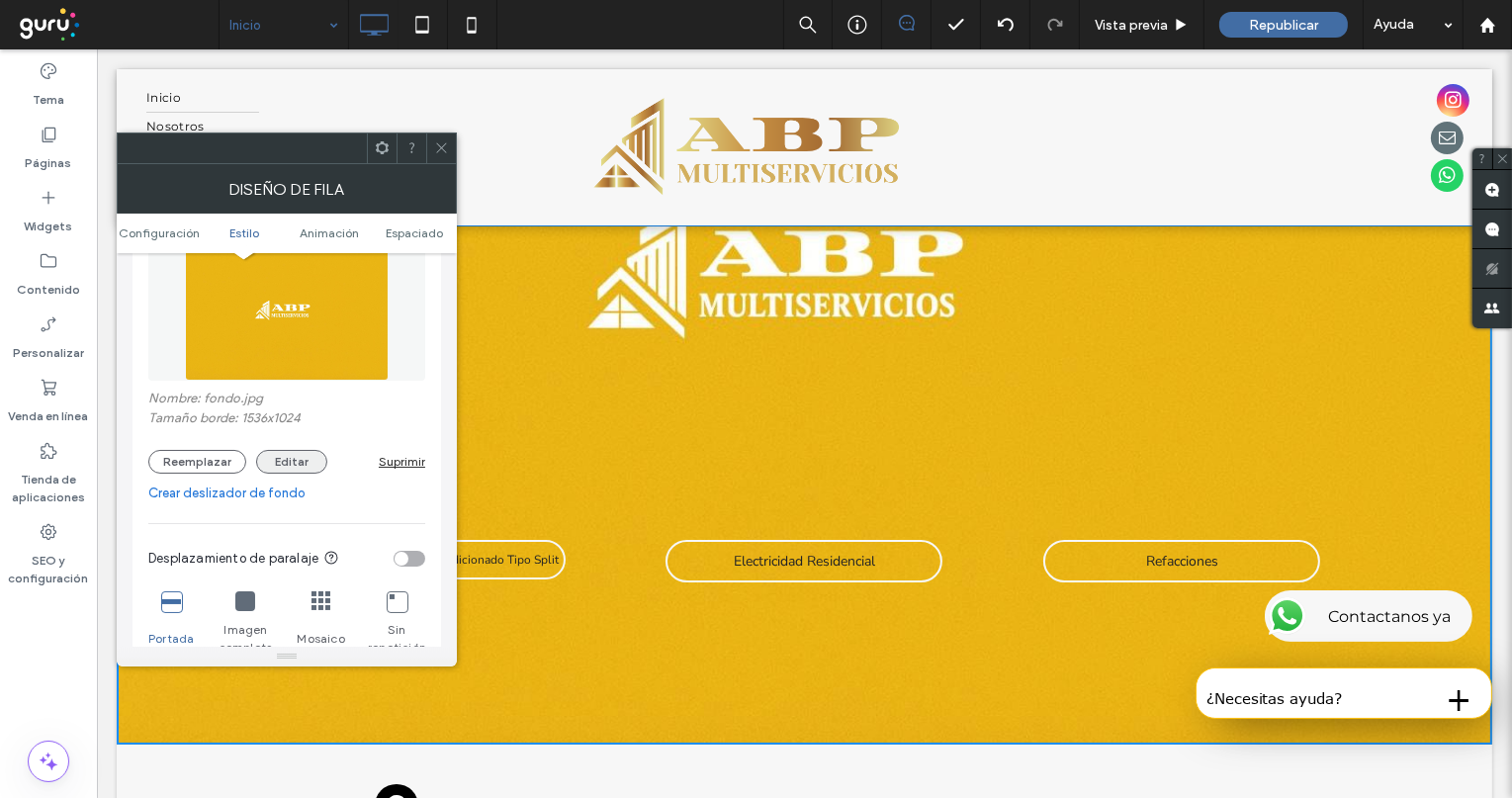 click on "Editar" at bounding box center (292, 462) 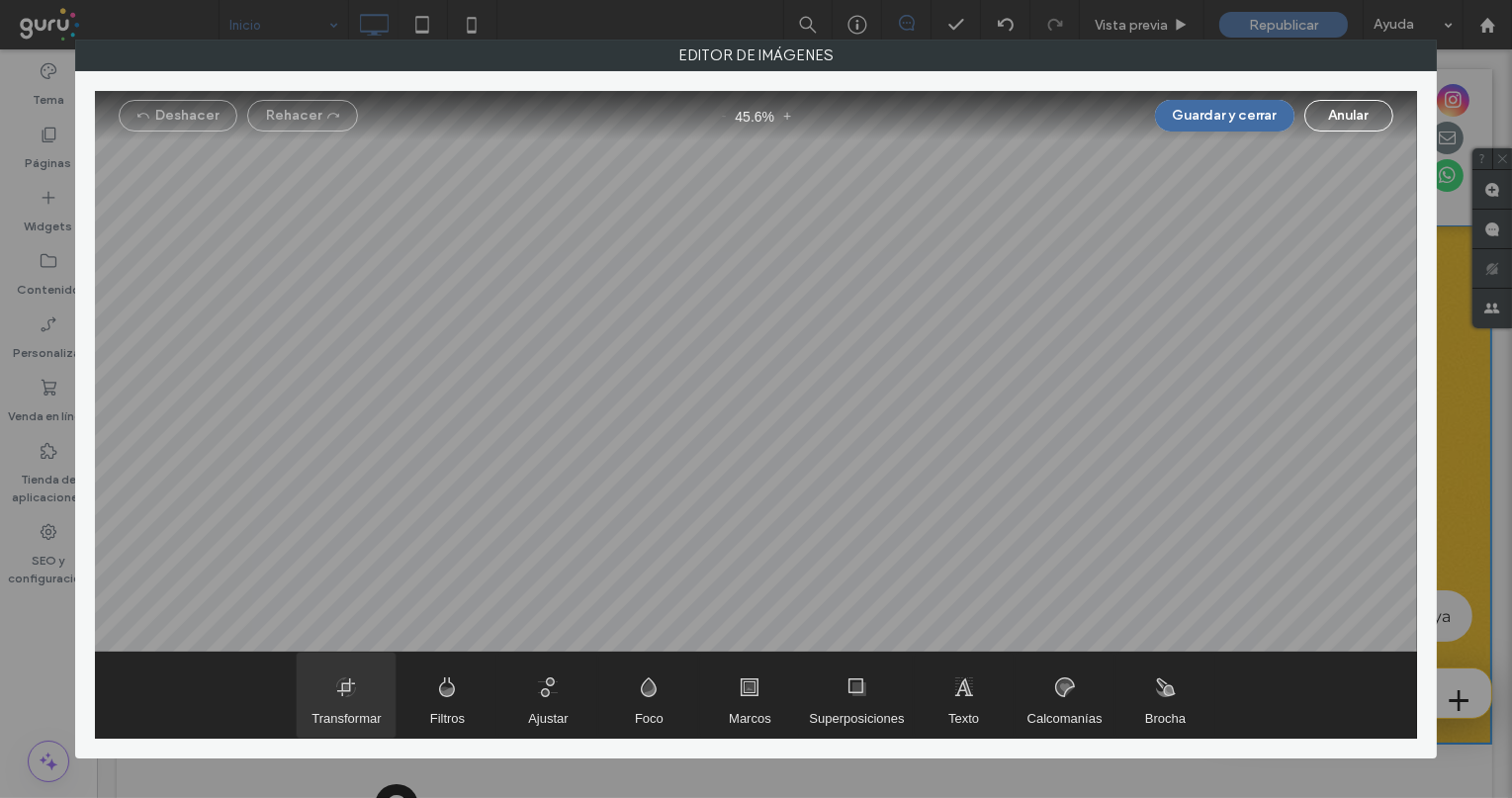 click at bounding box center (346, 695) 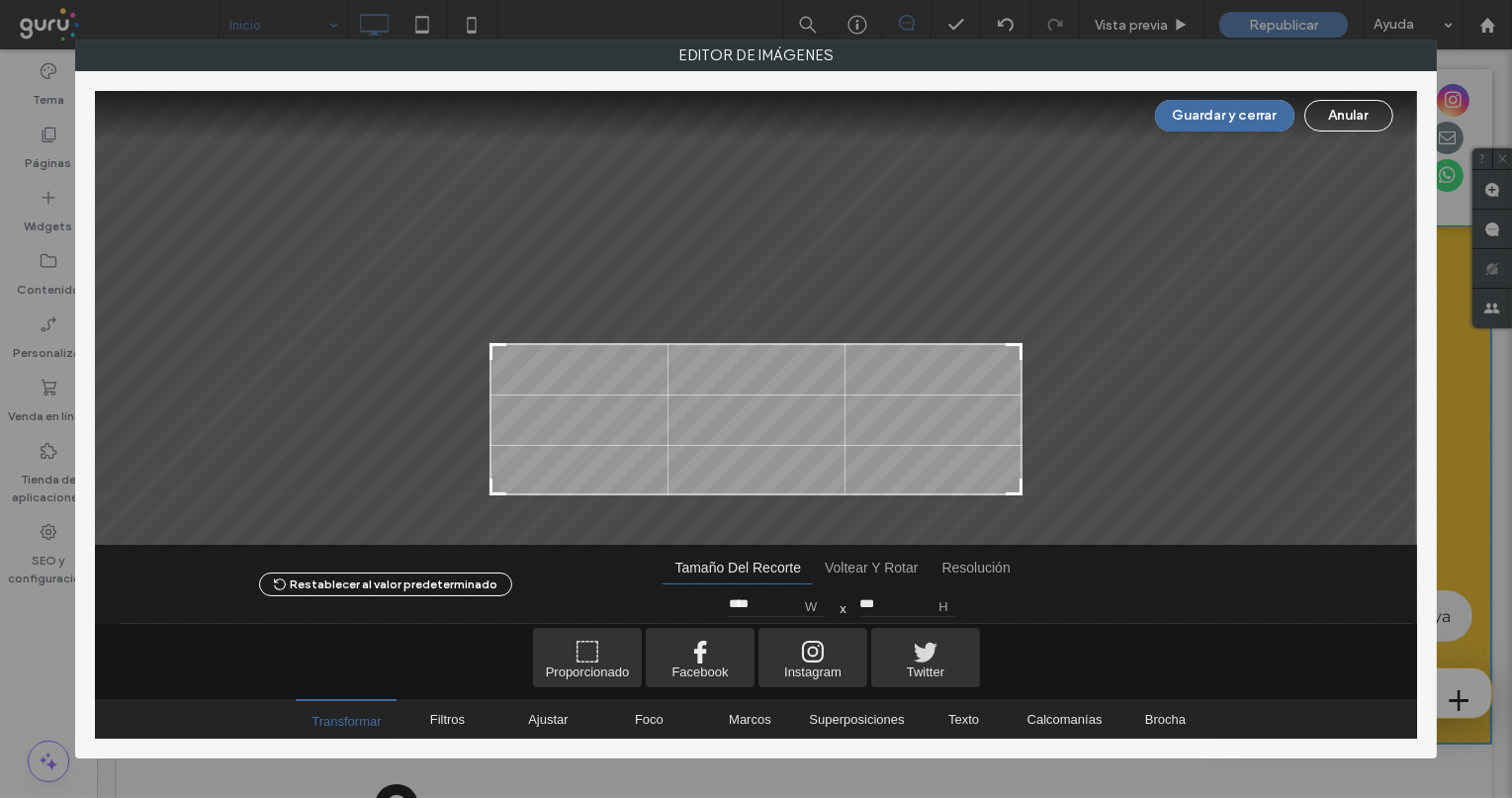 type on "***" 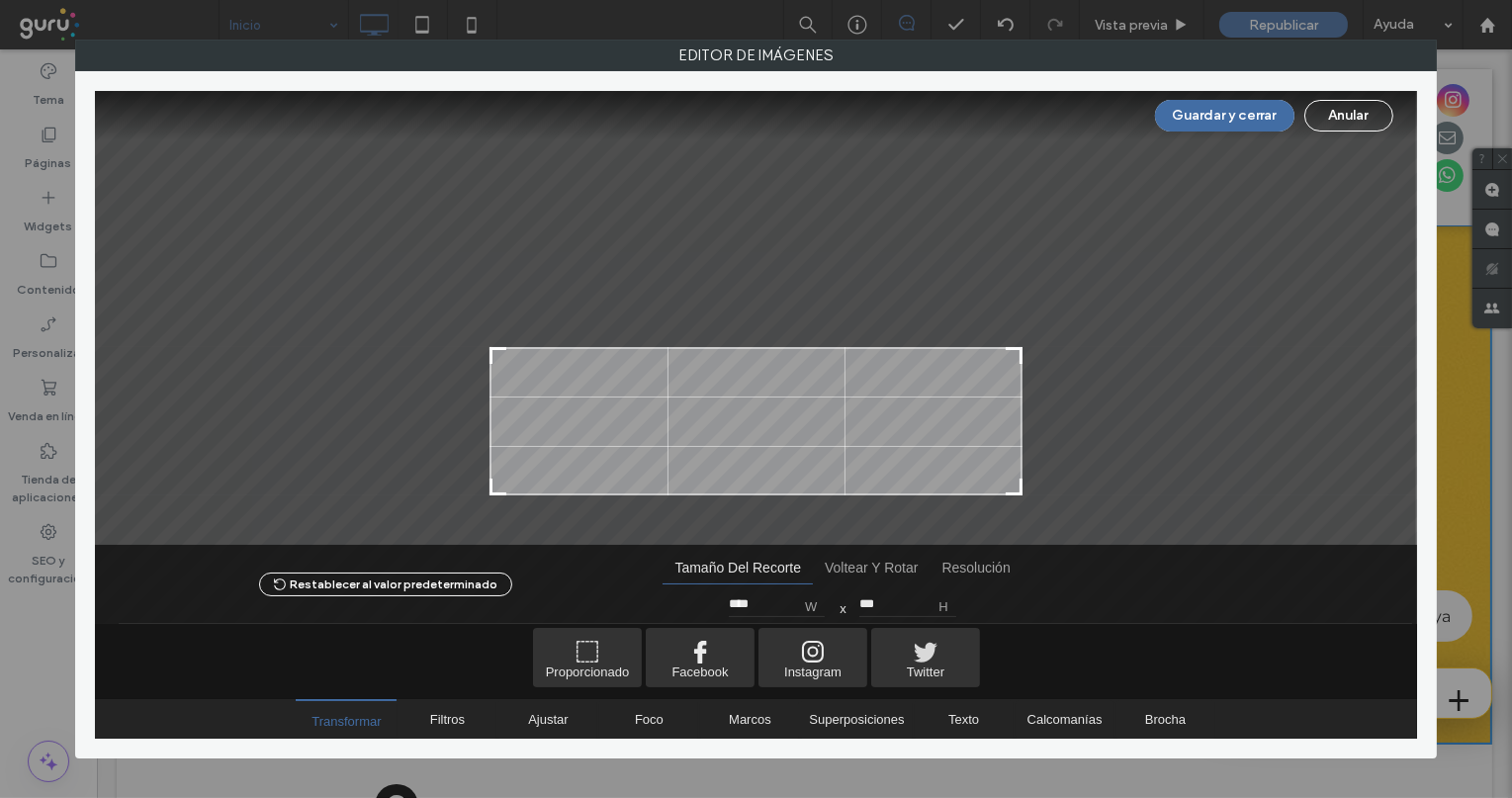 drag, startPoint x: 491, startPoint y: 146, endPoint x: 390, endPoint y: 350, distance: 227.633 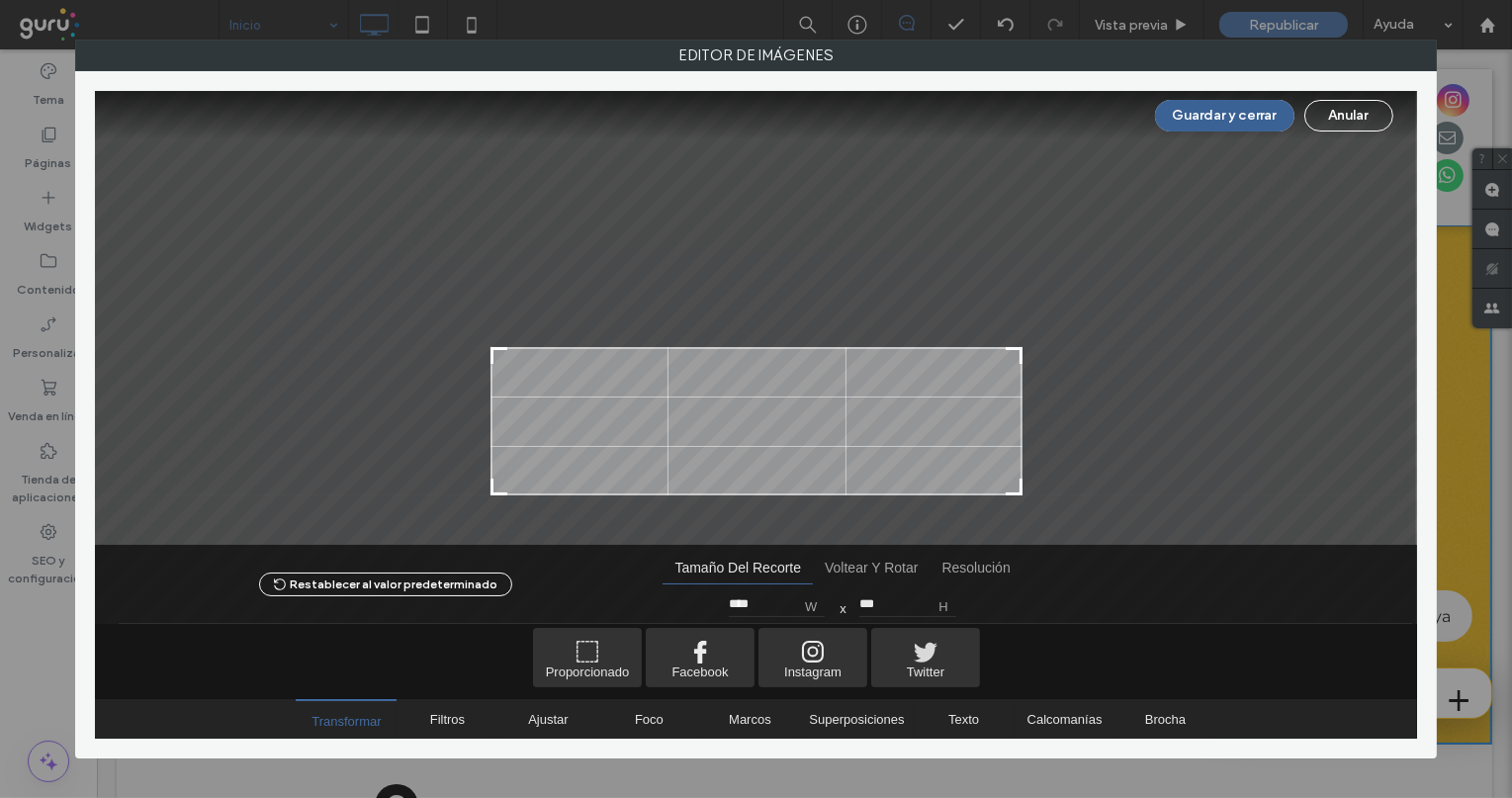 click on "Guardar y cerrar" at bounding box center (1224, 116) 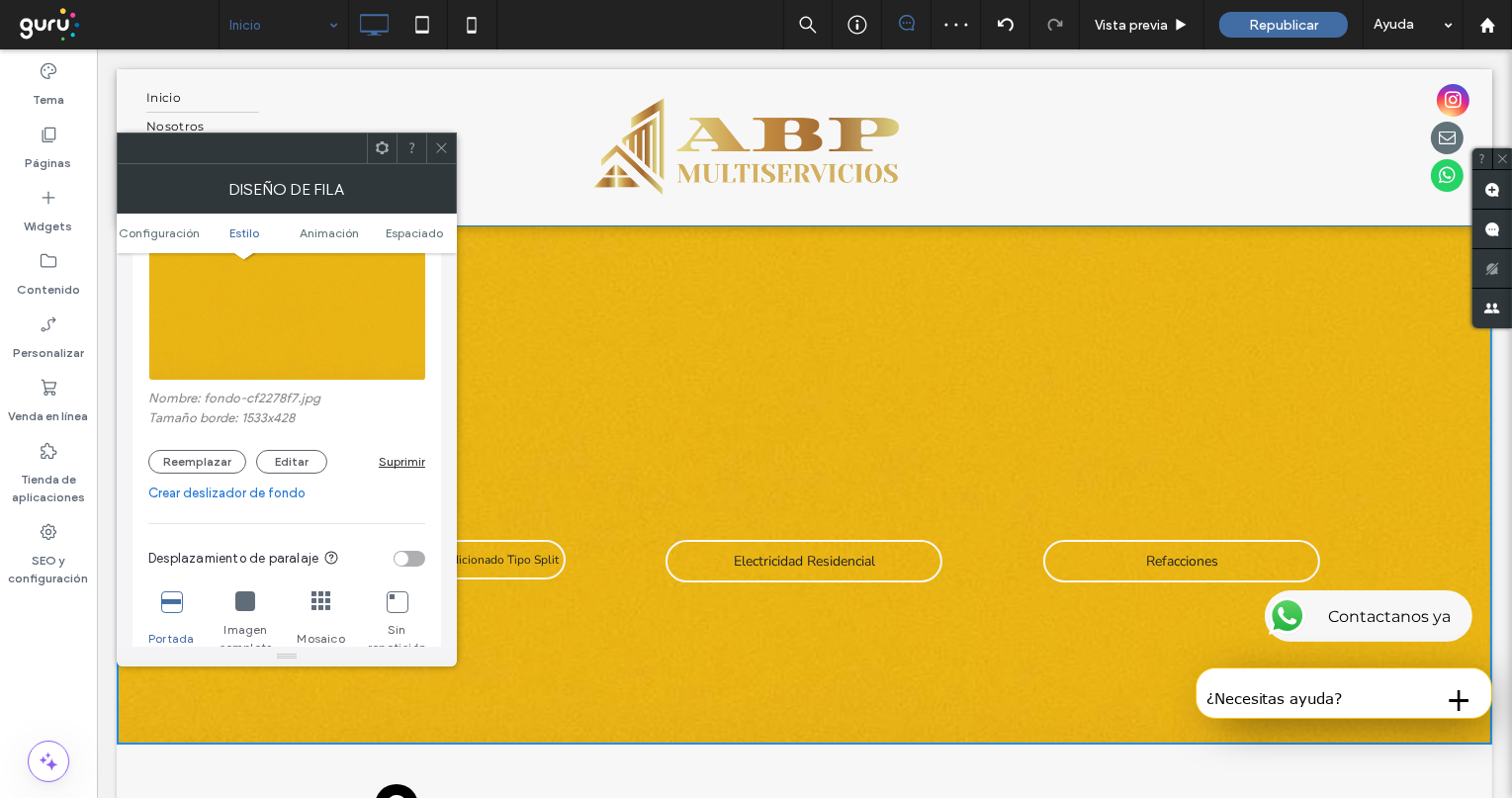 click 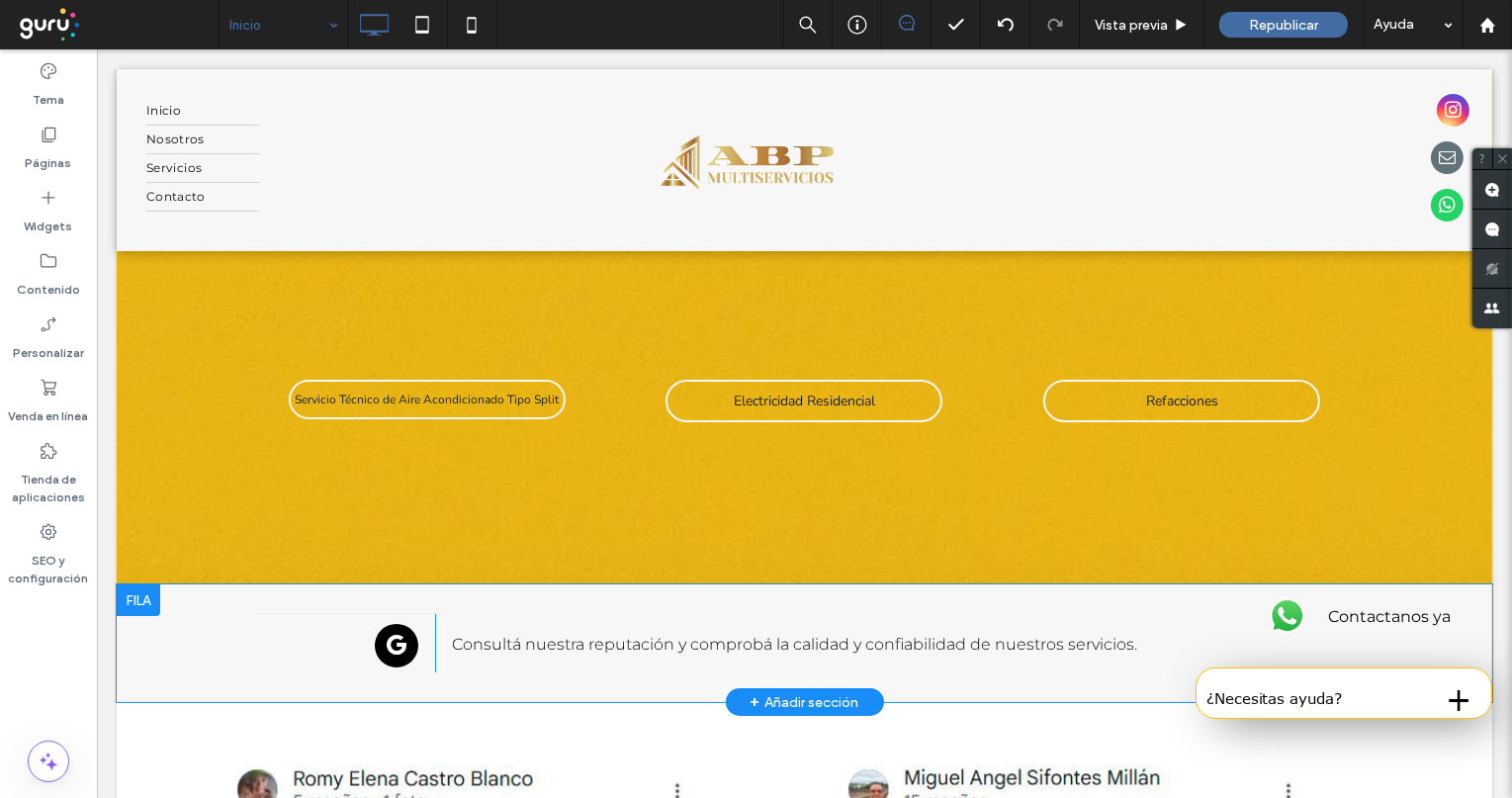 scroll, scrollTop: 220, scrollLeft: 0, axis: vertical 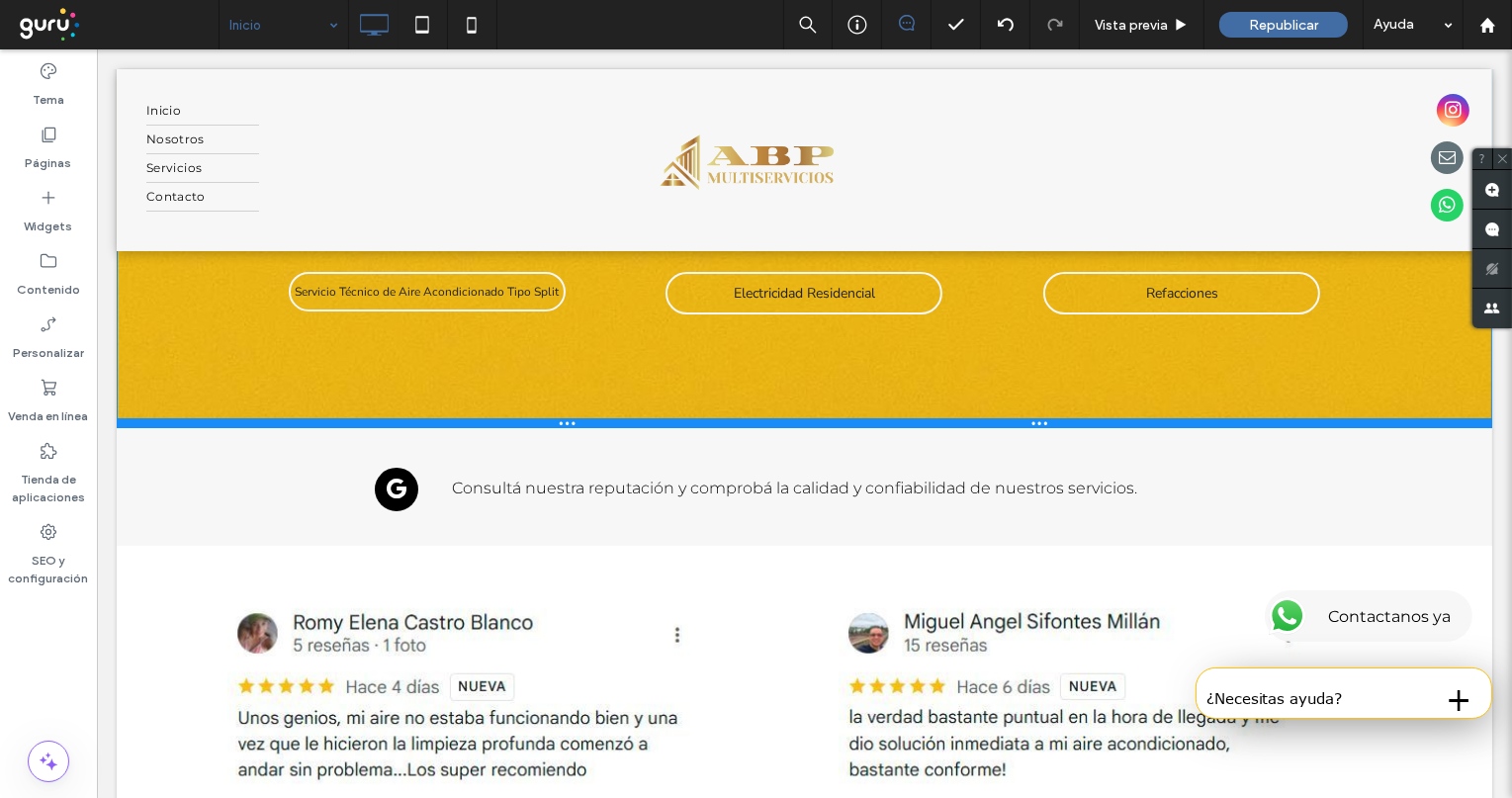 drag, startPoint x: 955, startPoint y: 520, endPoint x: 1052, endPoint y: 473, distance: 107.78683 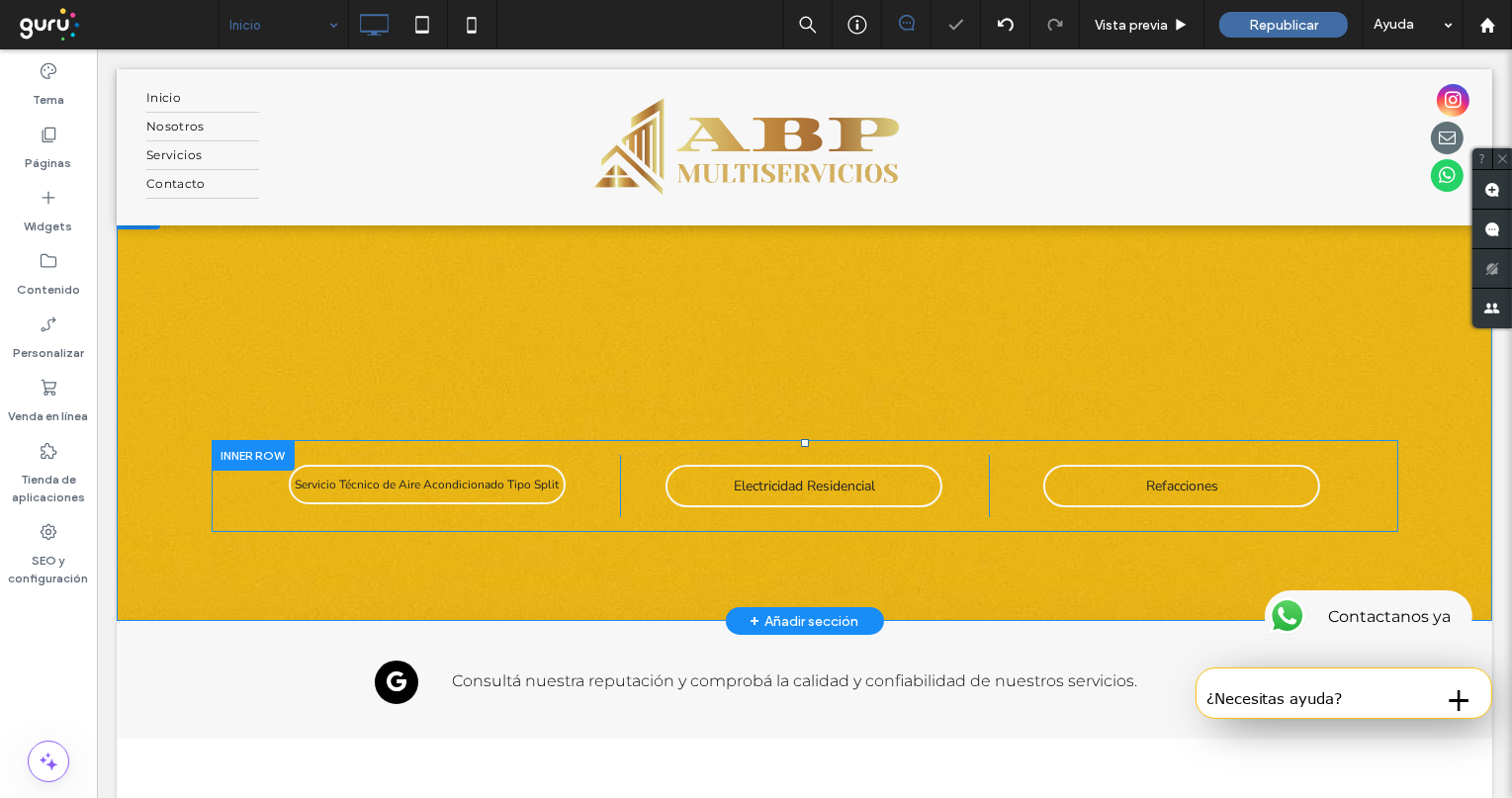 scroll, scrollTop: 0, scrollLeft: 0, axis: both 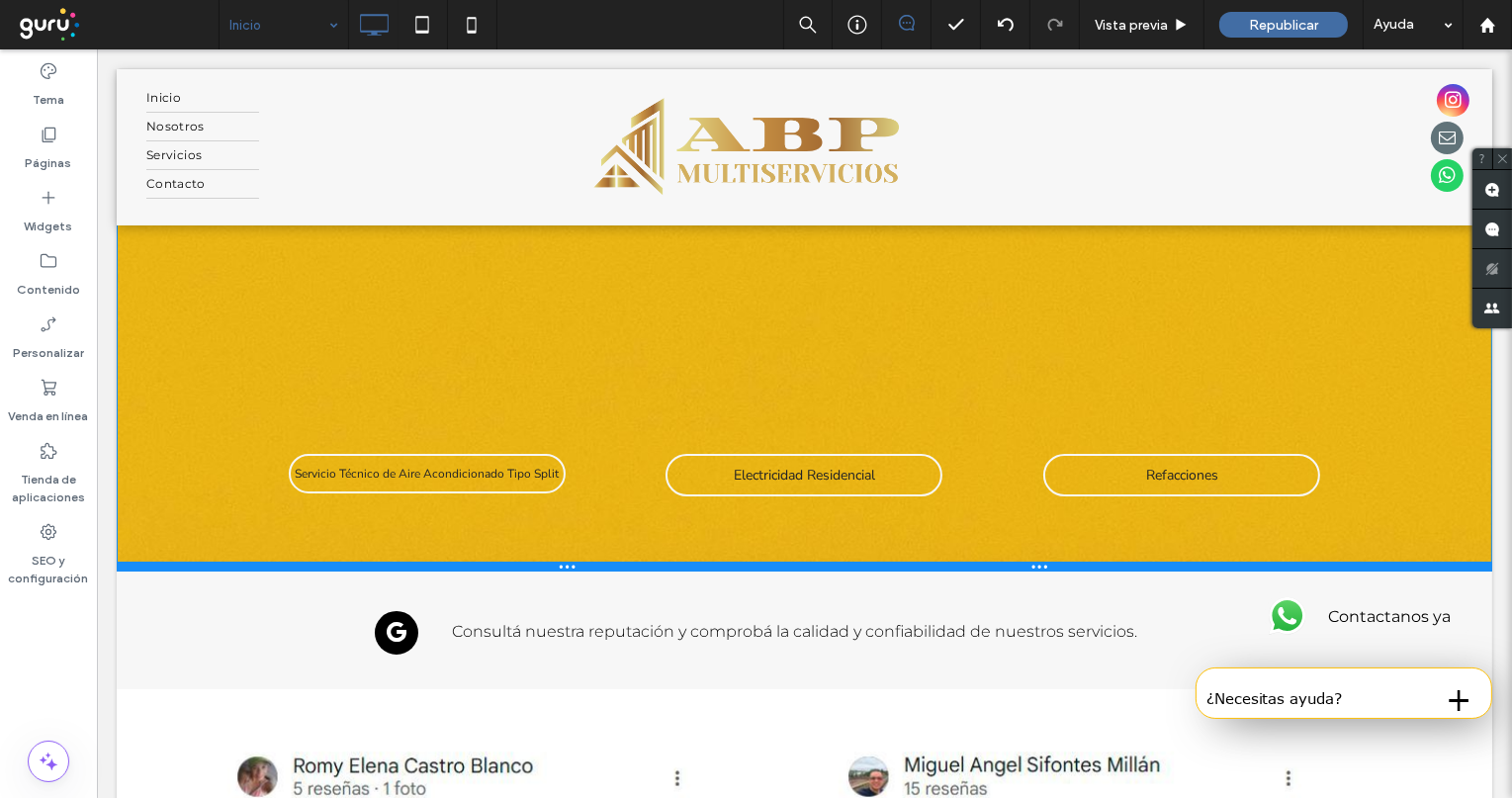 drag, startPoint x: 1033, startPoint y: 645, endPoint x: 1137, endPoint y: 619, distance: 107.20075 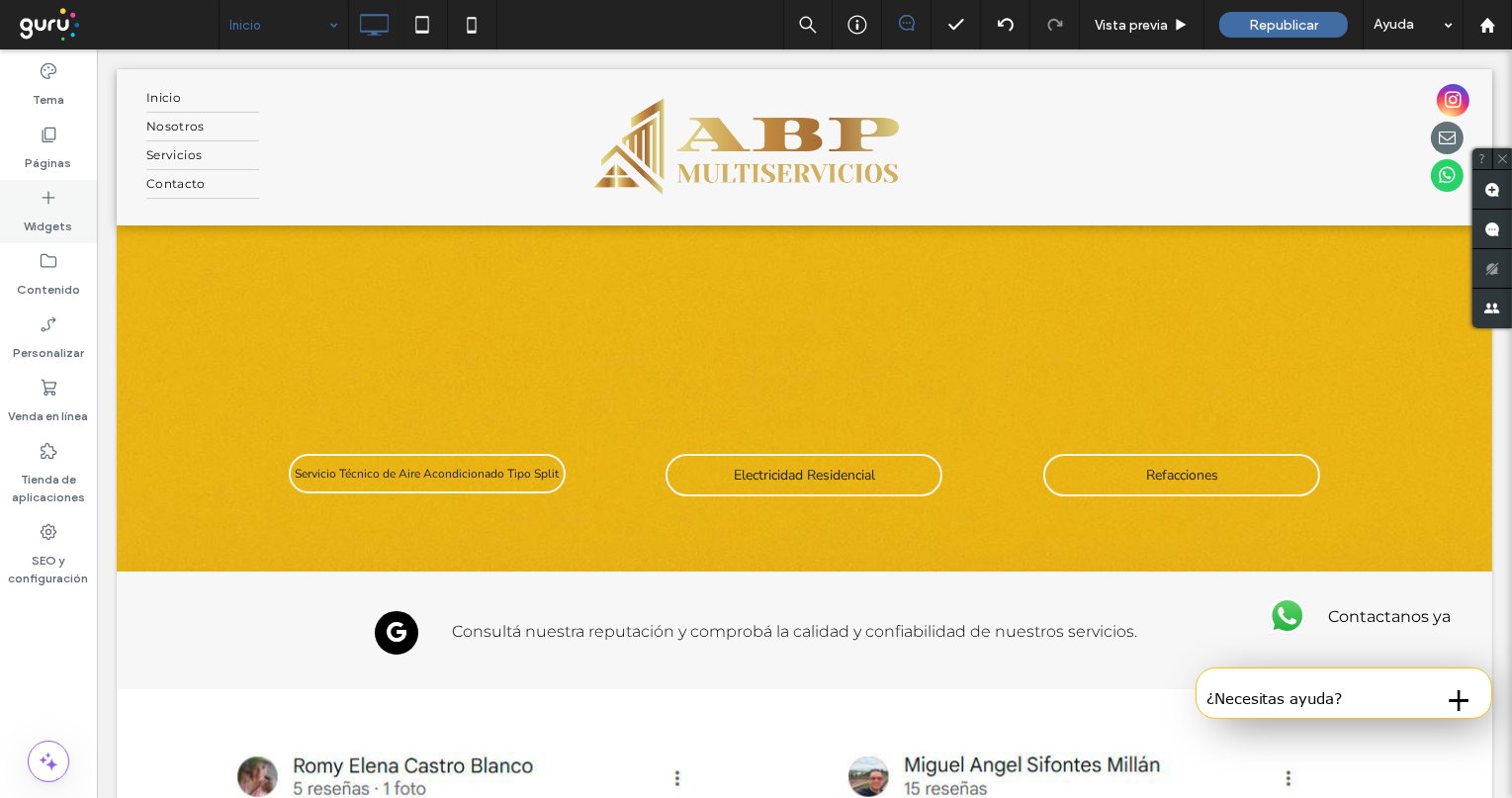 click on "Widgets" at bounding box center (48, 222) 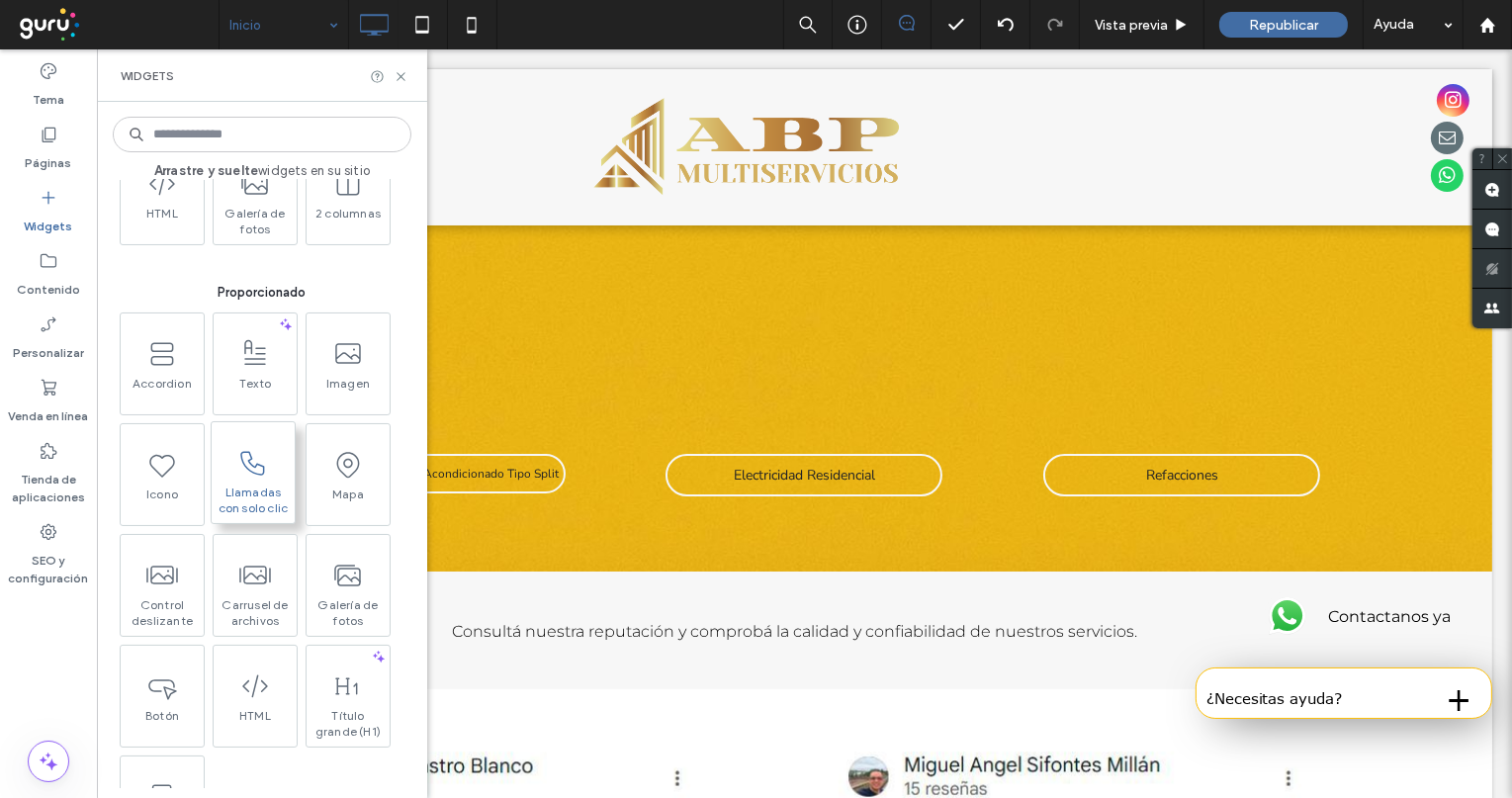 scroll, scrollTop: 220, scrollLeft: 0, axis: vertical 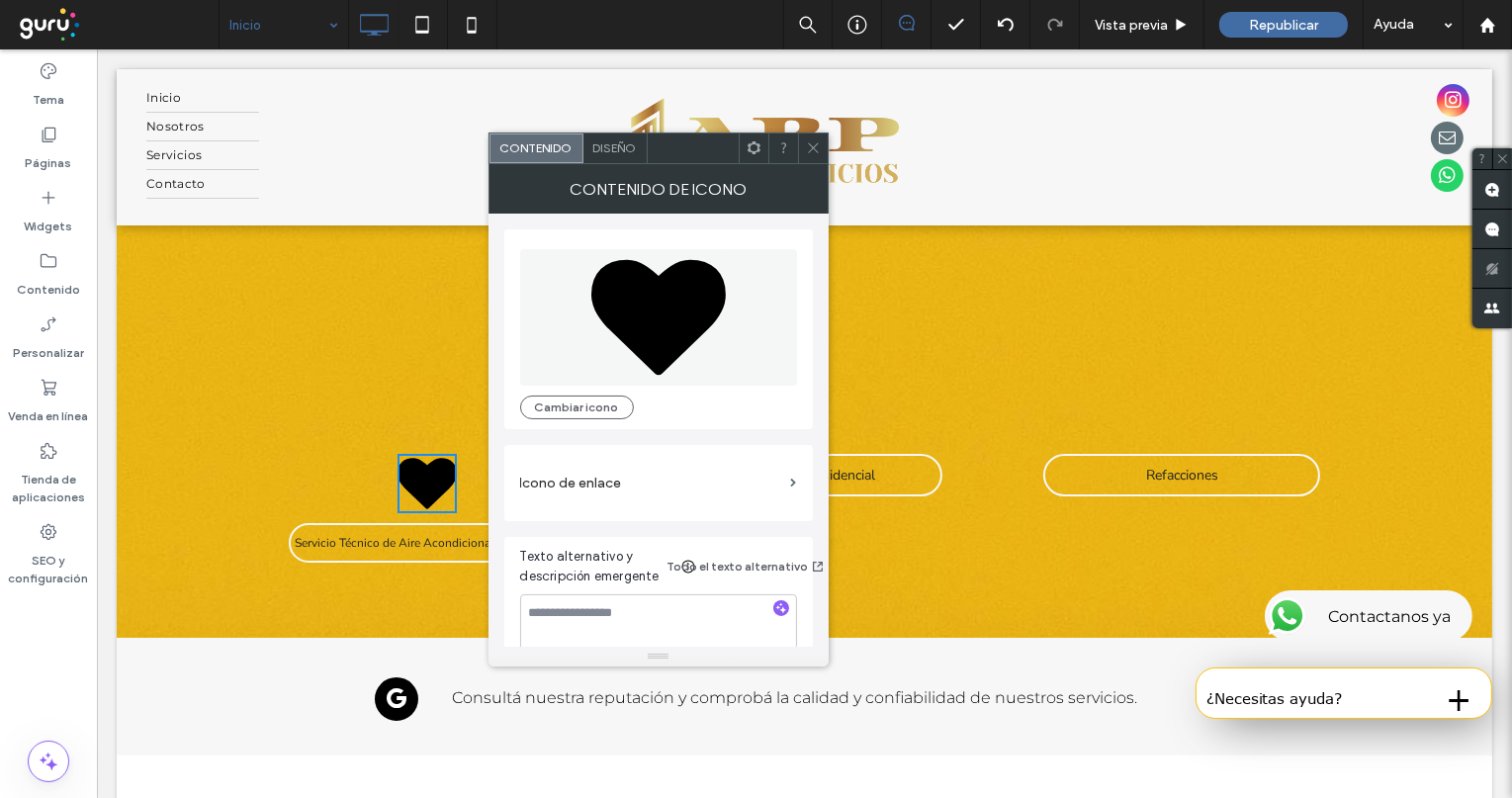 click 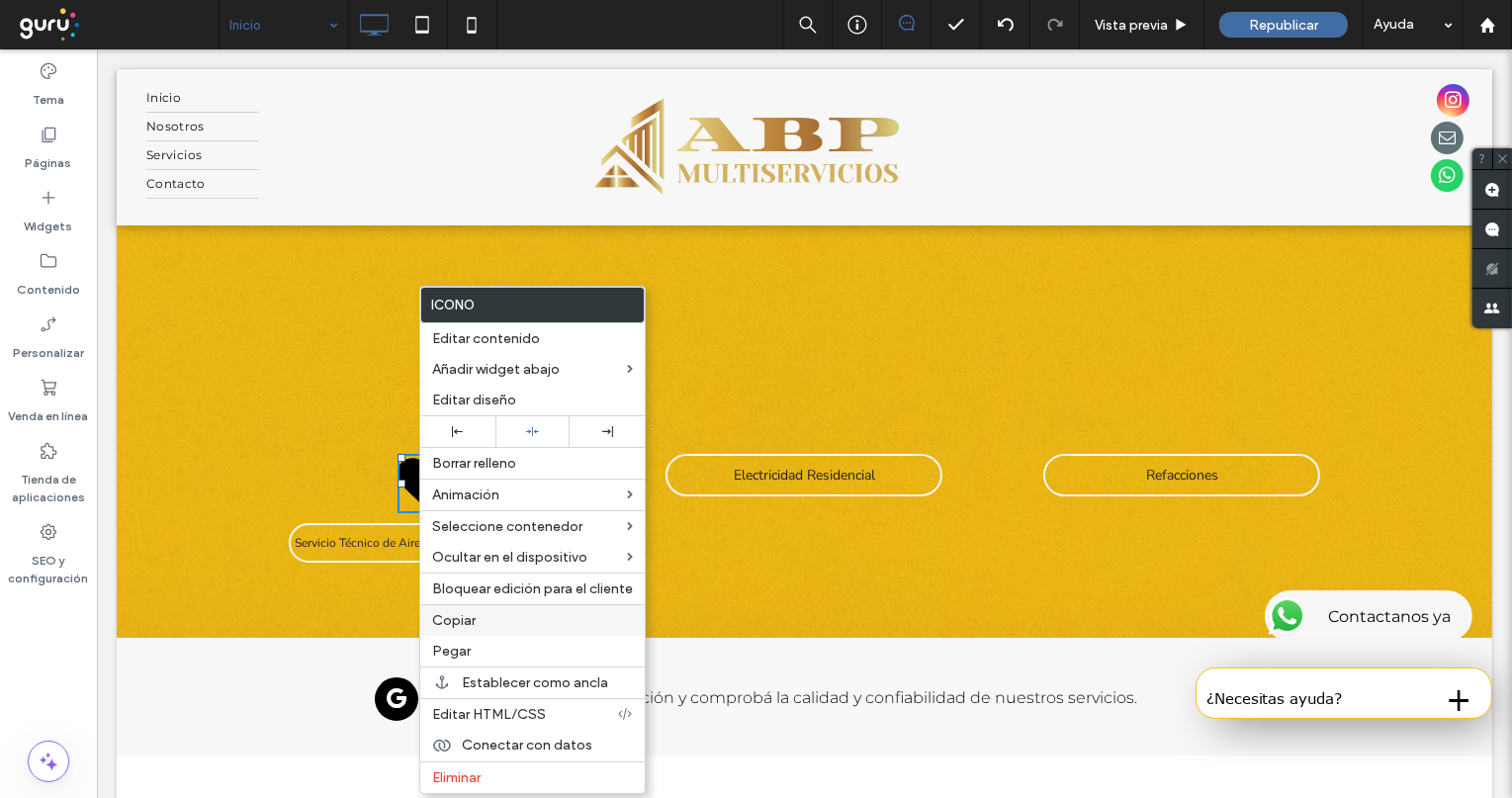 click on "Copiar" at bounding box center (454, 620) 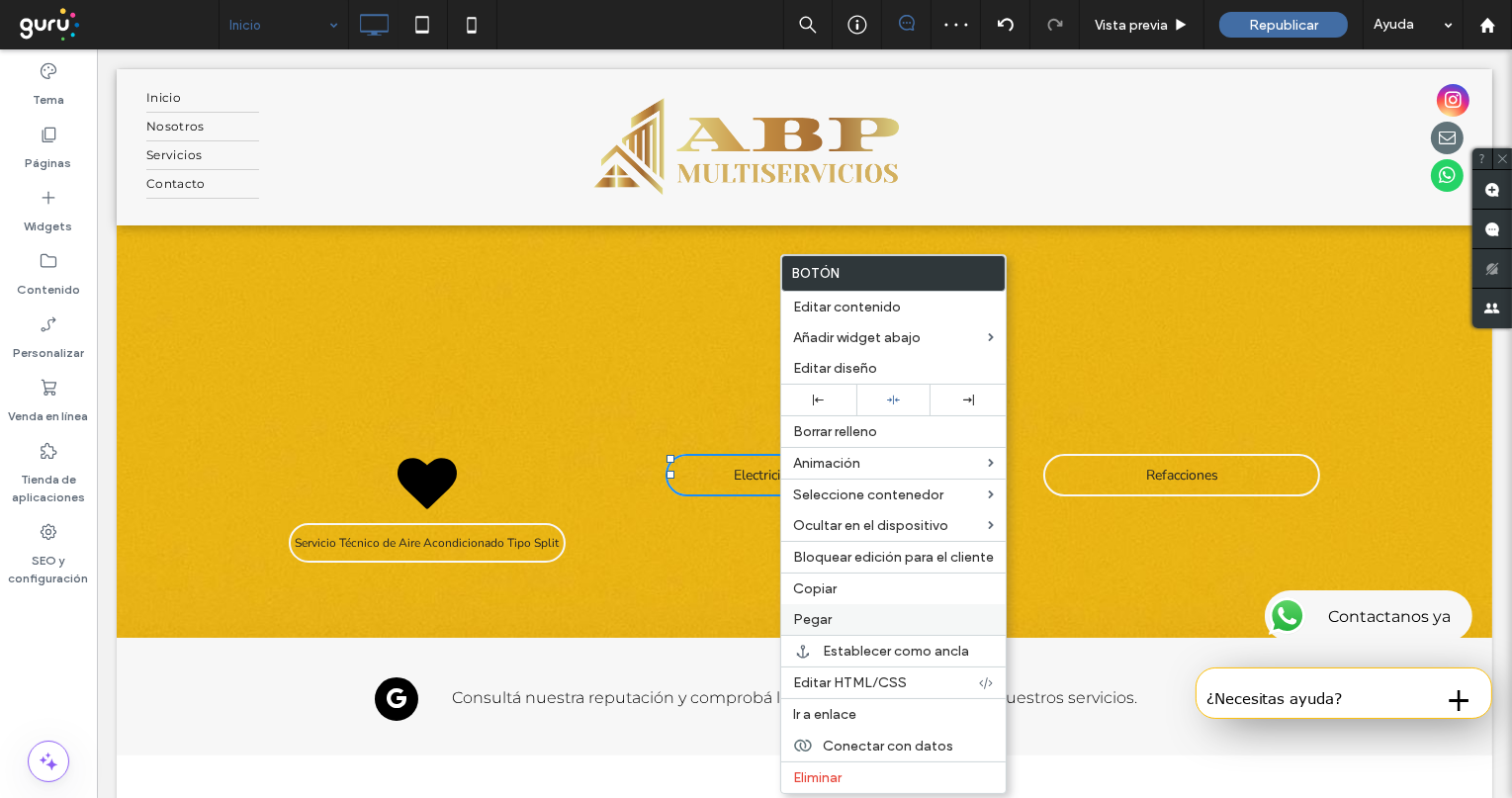 click on "Pegar" at bounding box center [812, 619] 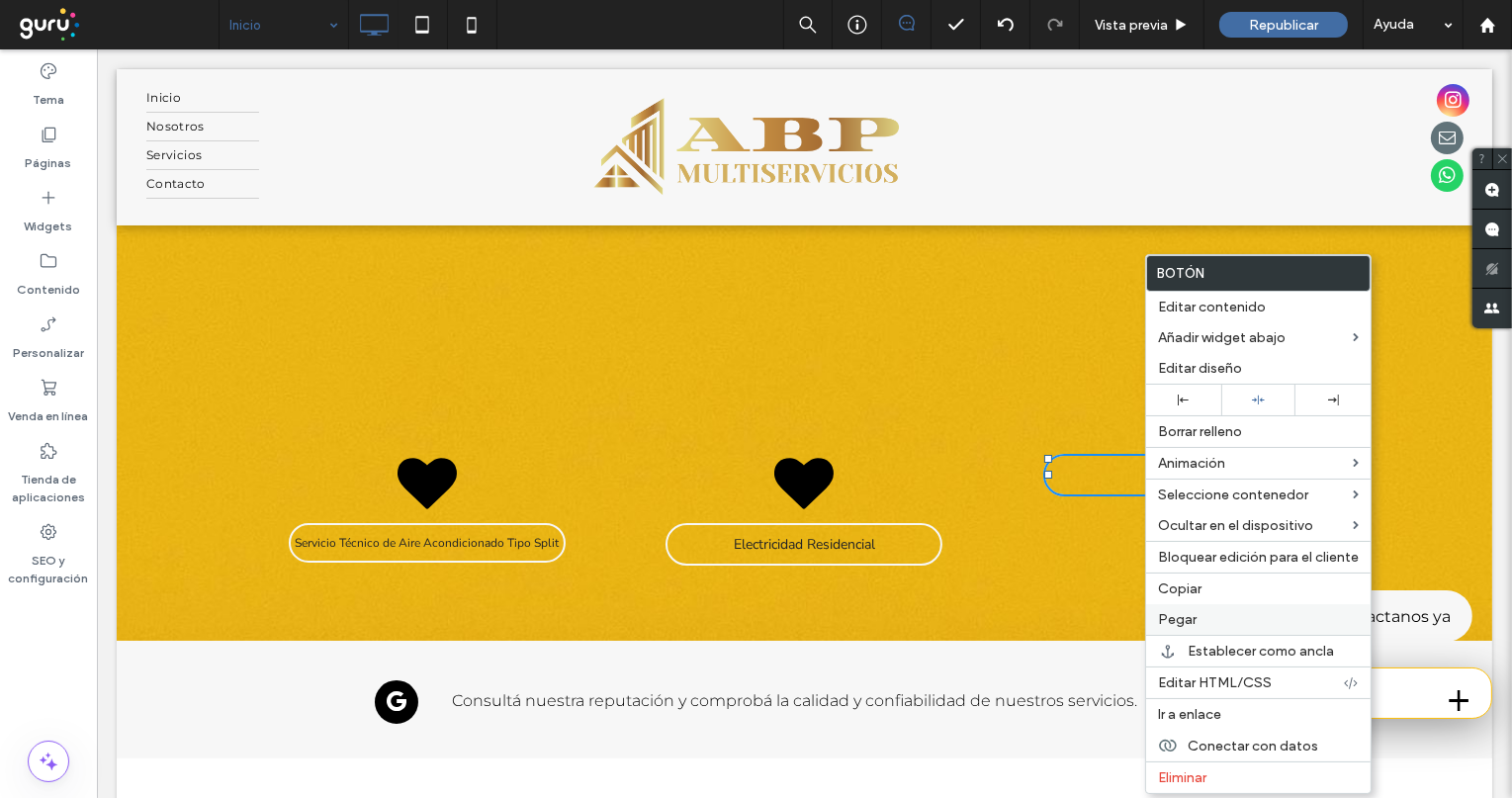 click on "Pegar" at bounding box center [1258, 619] 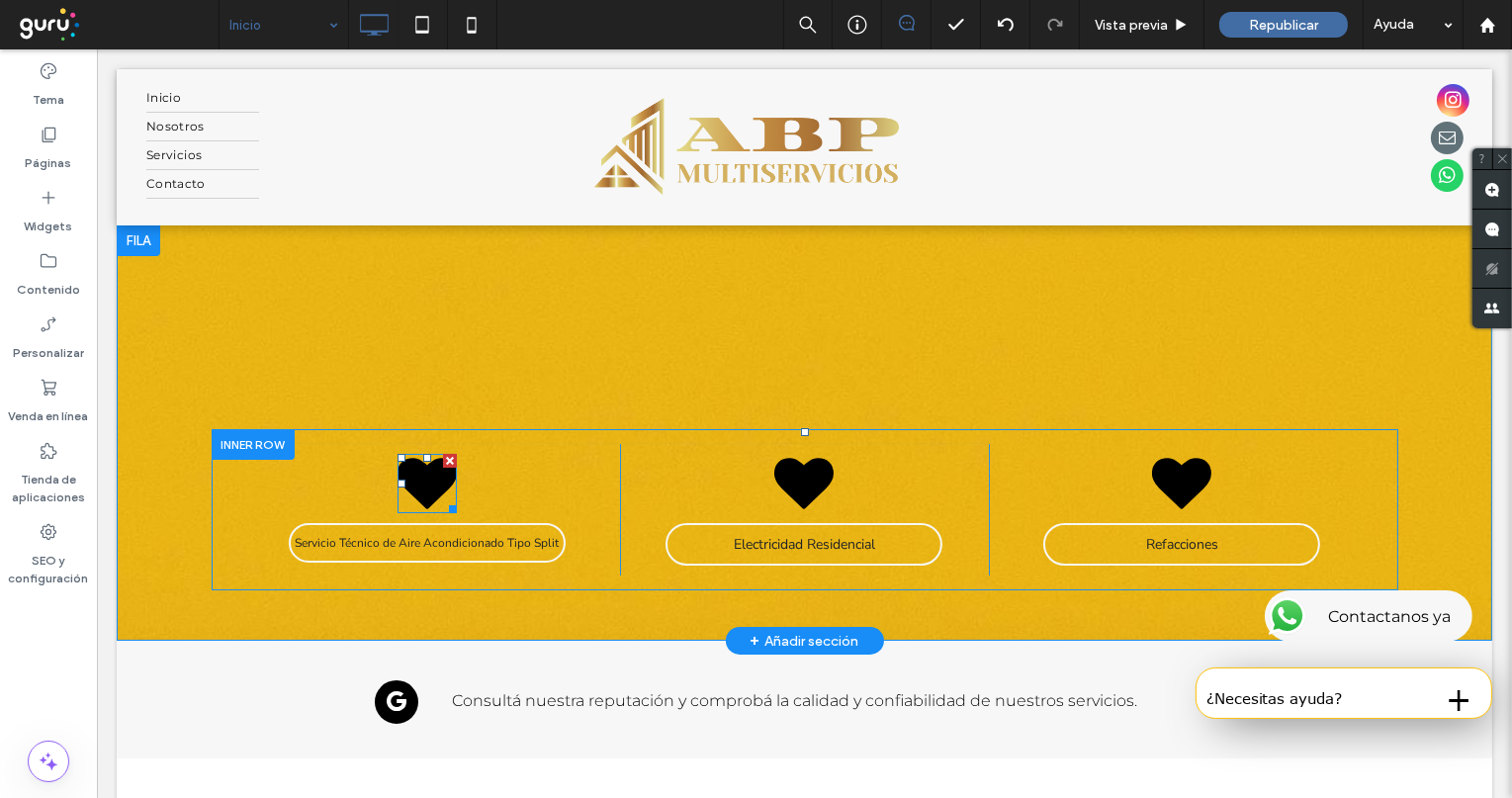 click 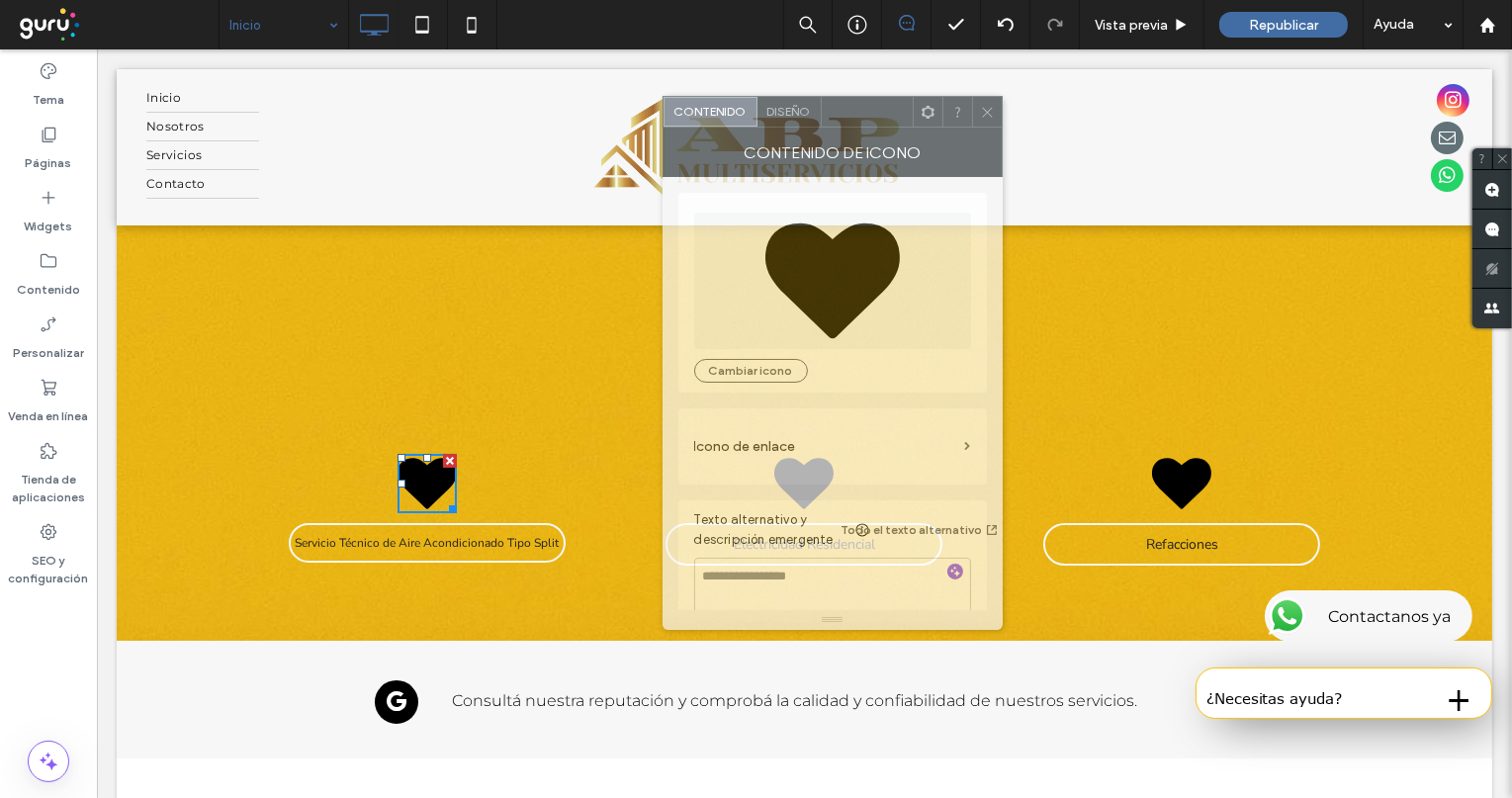 drag, startPoint x: 682, startPoint y: 151, endPoint x: 856, endPoint y: 116, distance: 177.48521 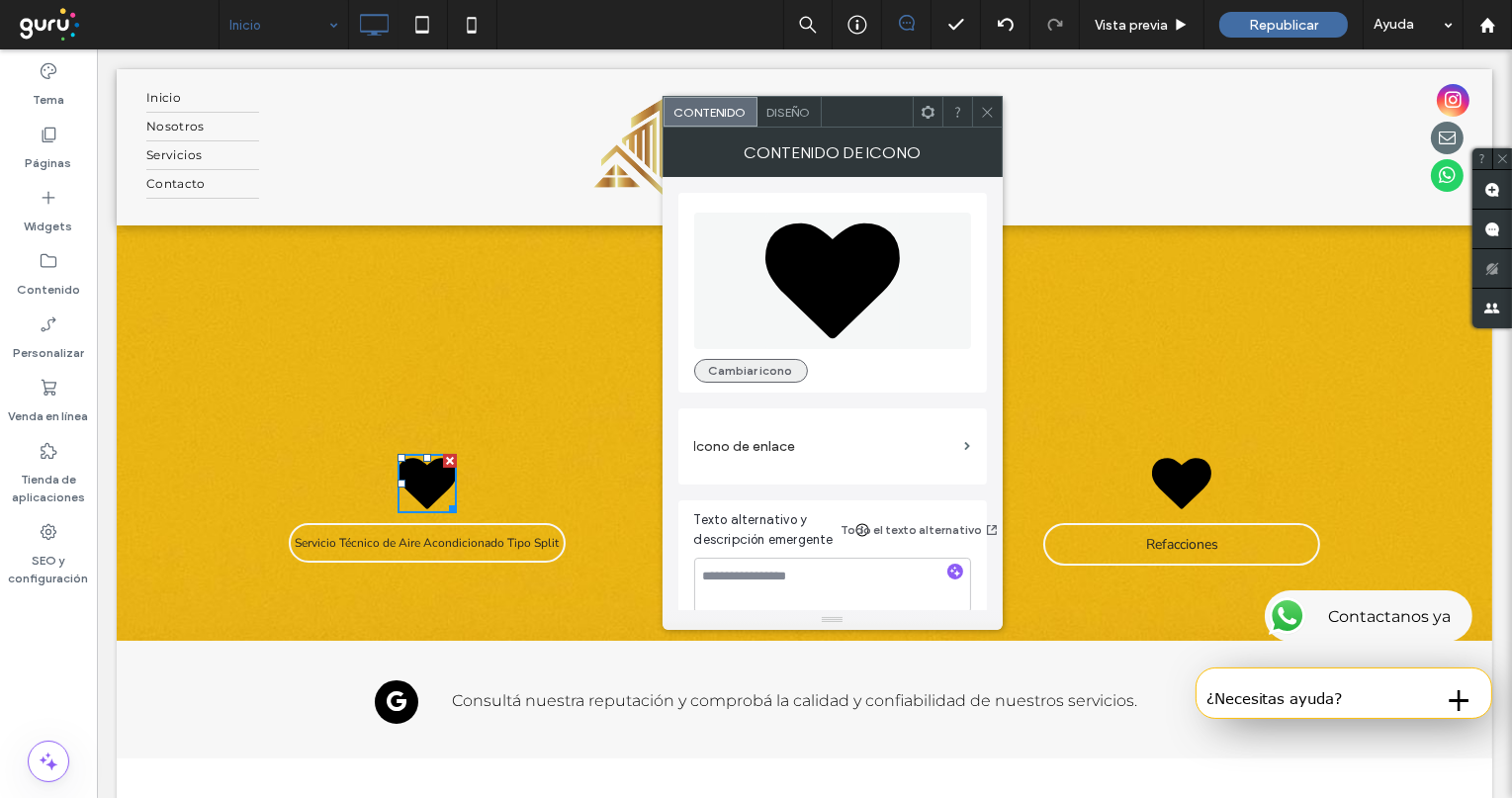 click on "Cambiar icono" at bounding box center (751, 371) 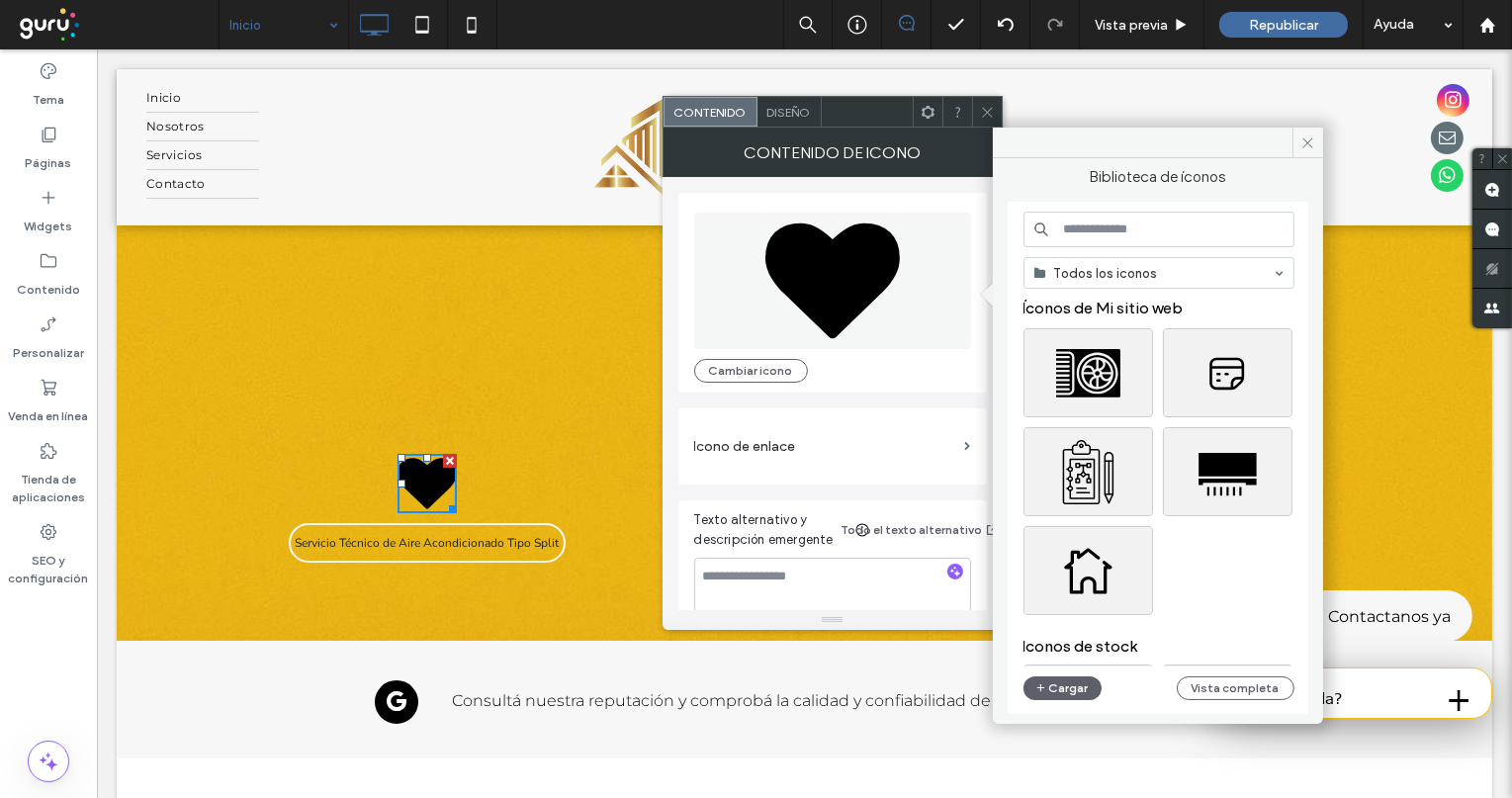 click at bounding box center [1159, 229] 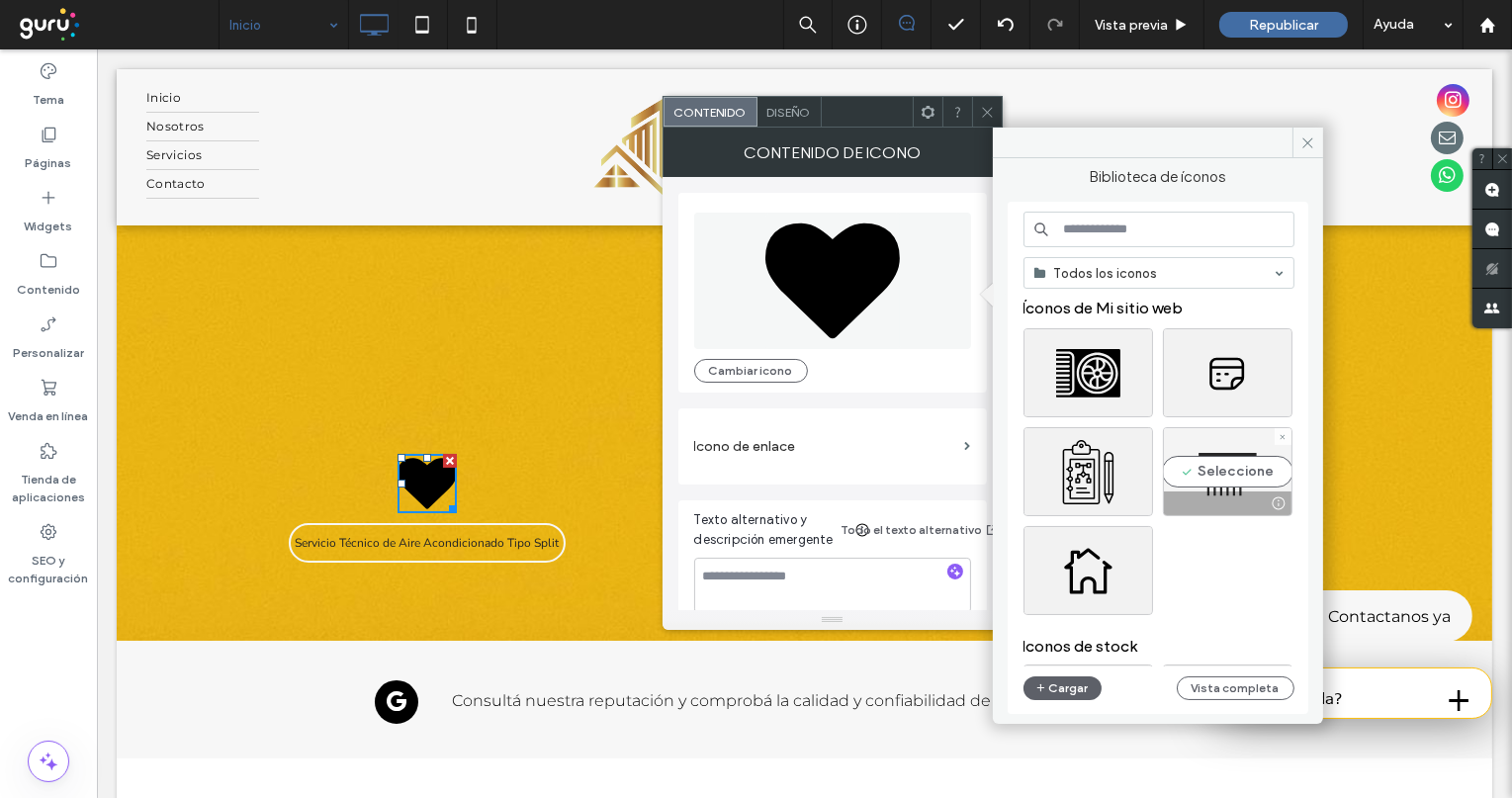 click on "Seleccione" at bounding box center [1227, 472] 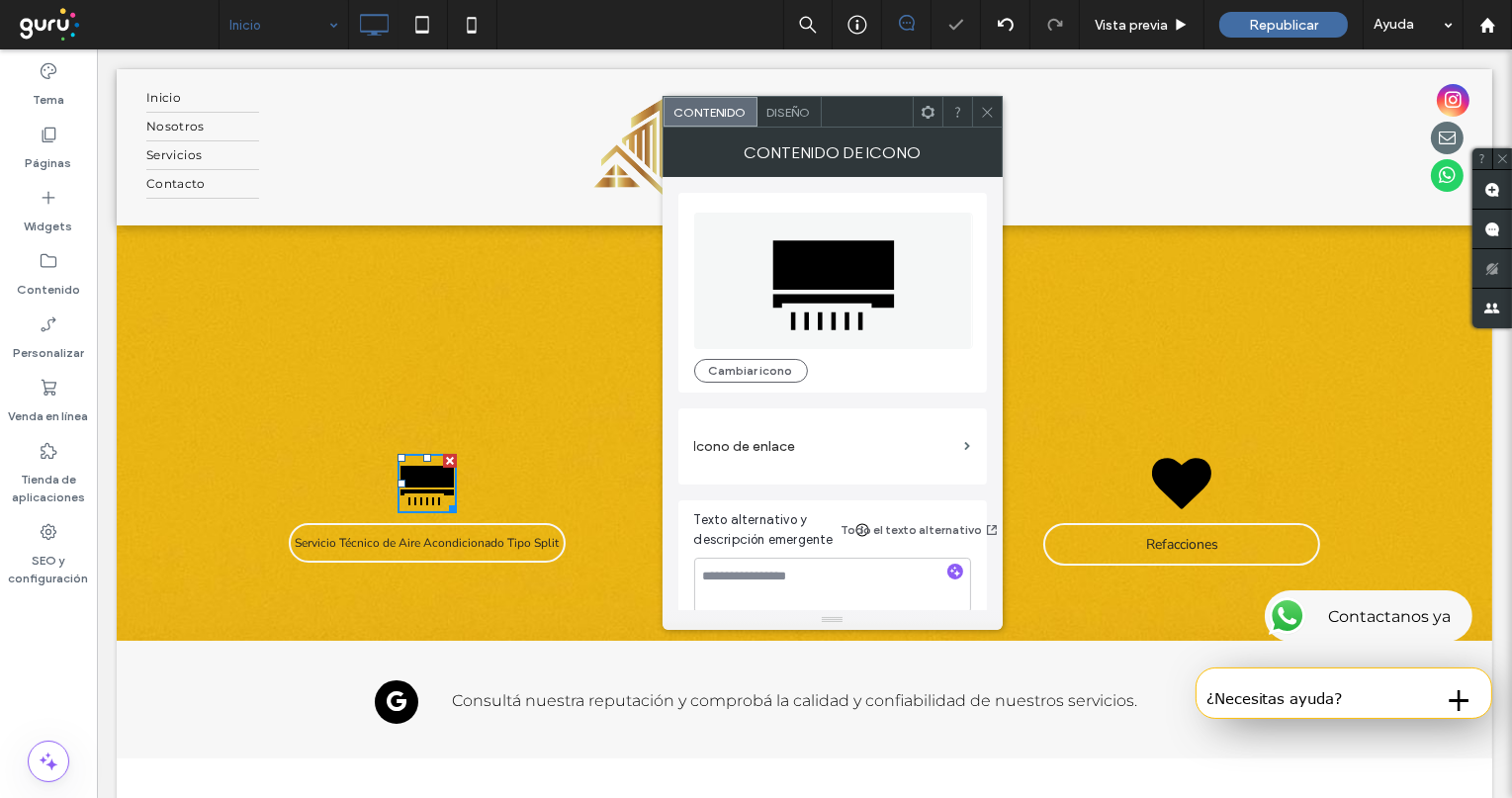 click 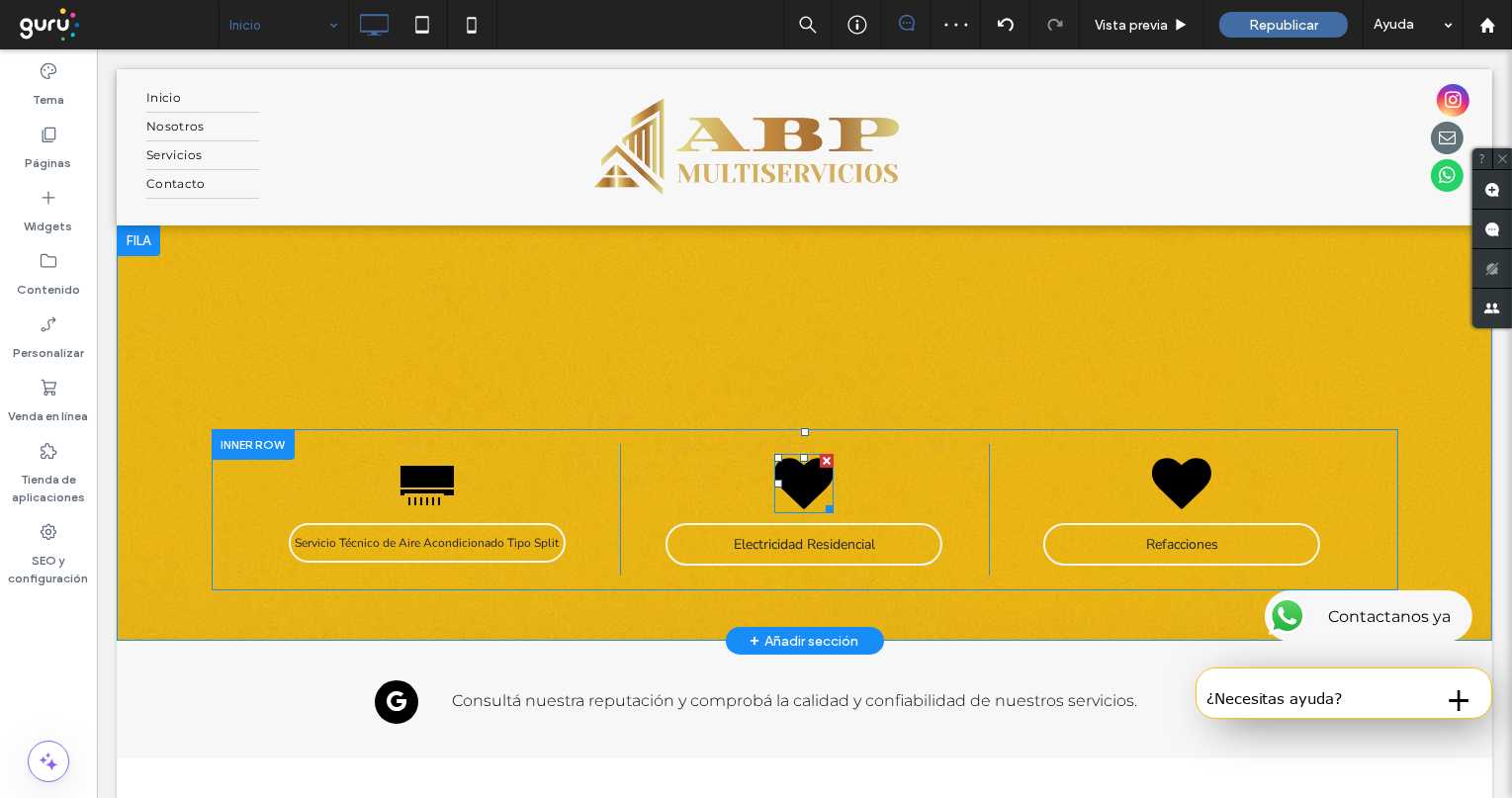 click 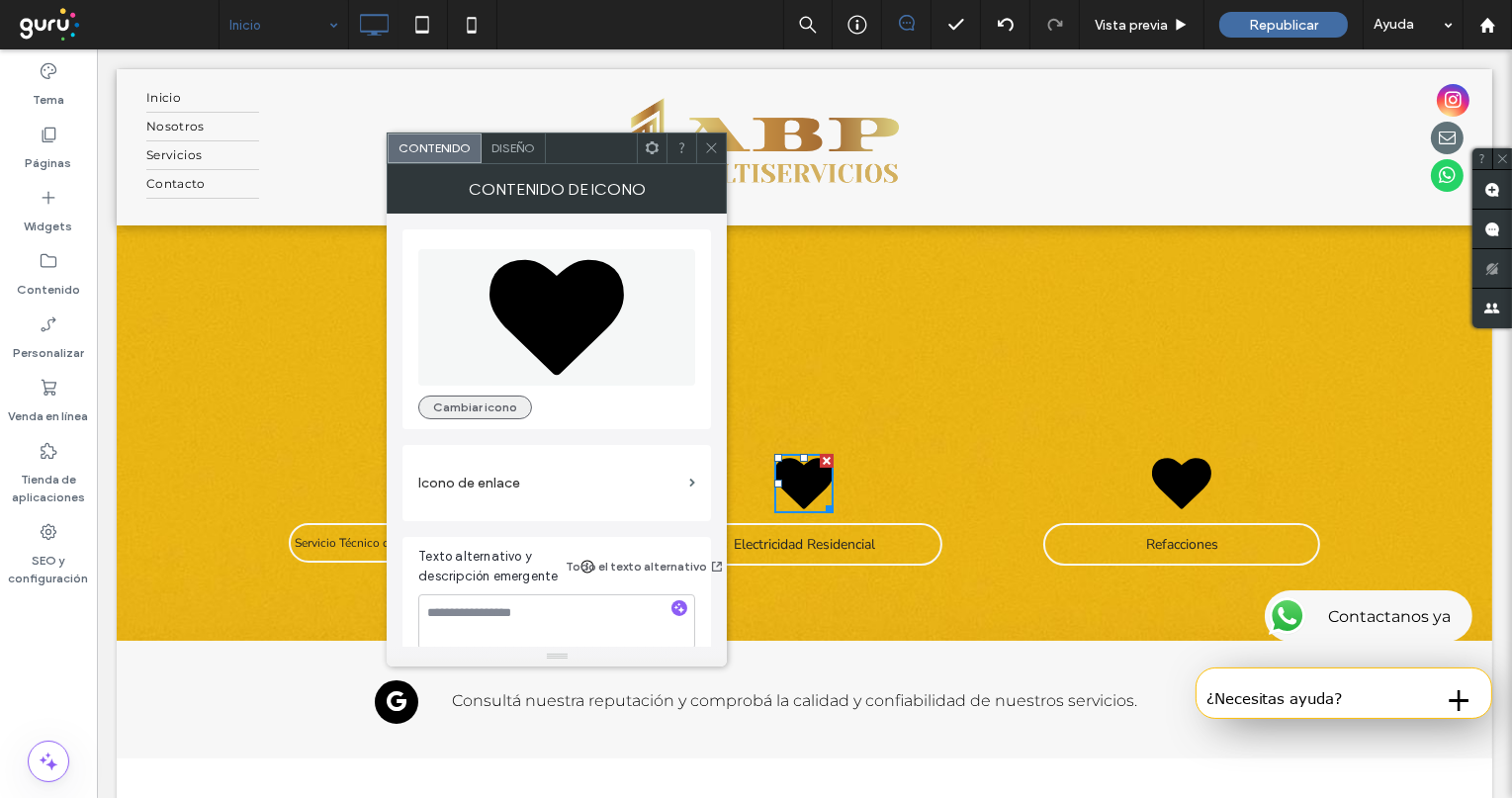 click on "Cambiar icono" at bounding box center (475, 407) 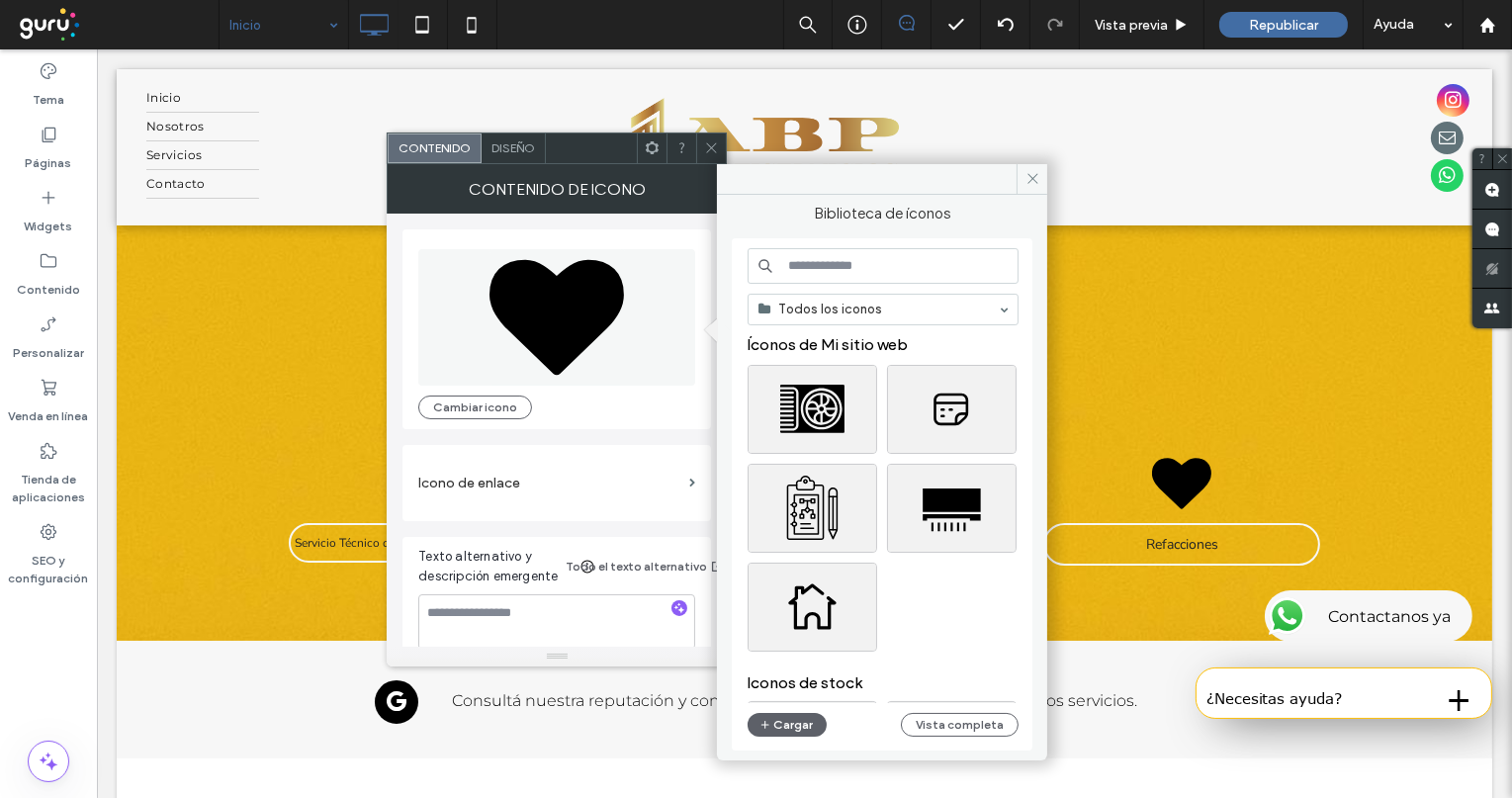 click at bounding box center [883, 266] 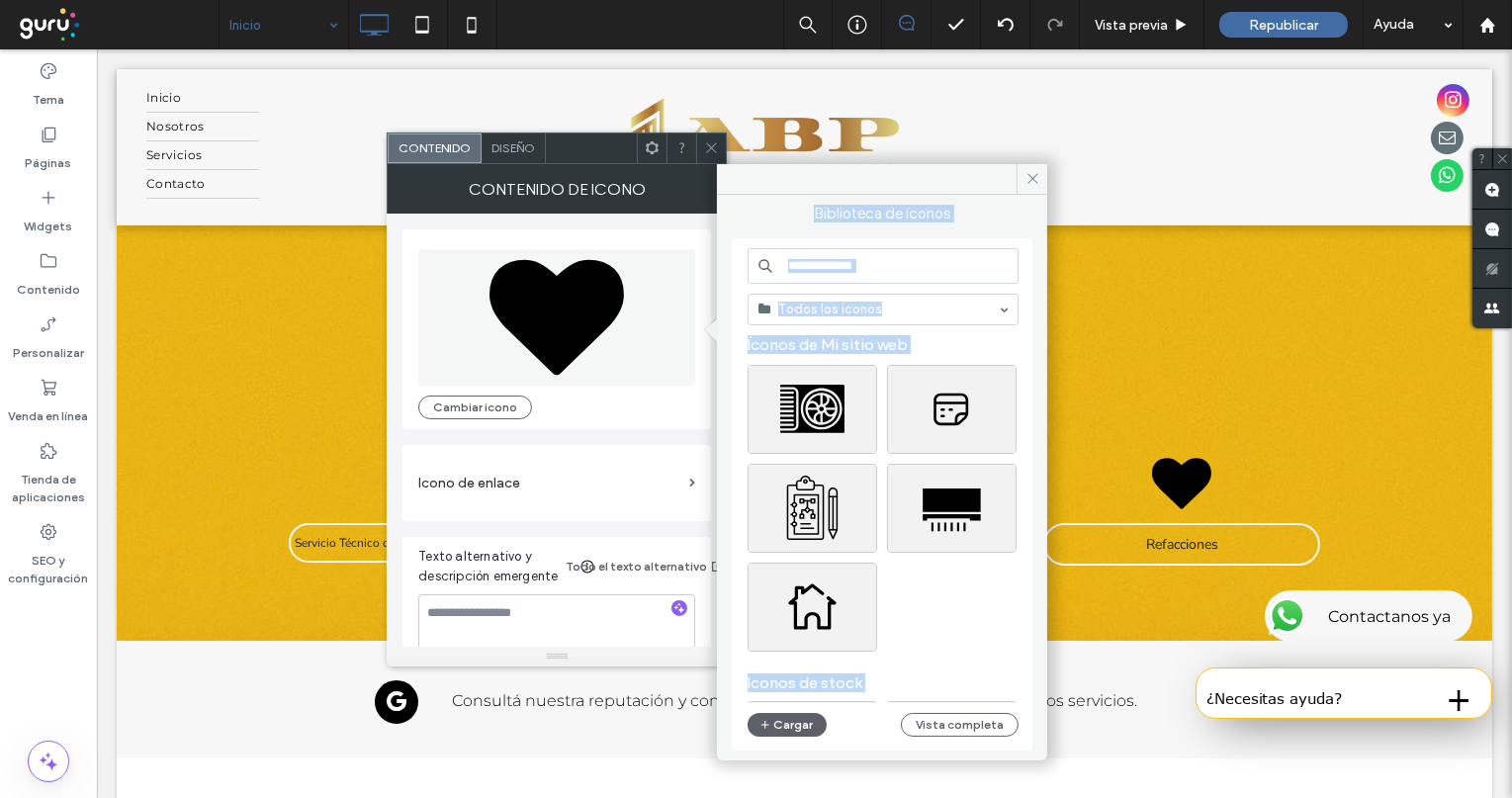drag, startPoint x: 781, startPoint y: 181, endPoint x: 779, endPoint y: 217, distance: 36.05551 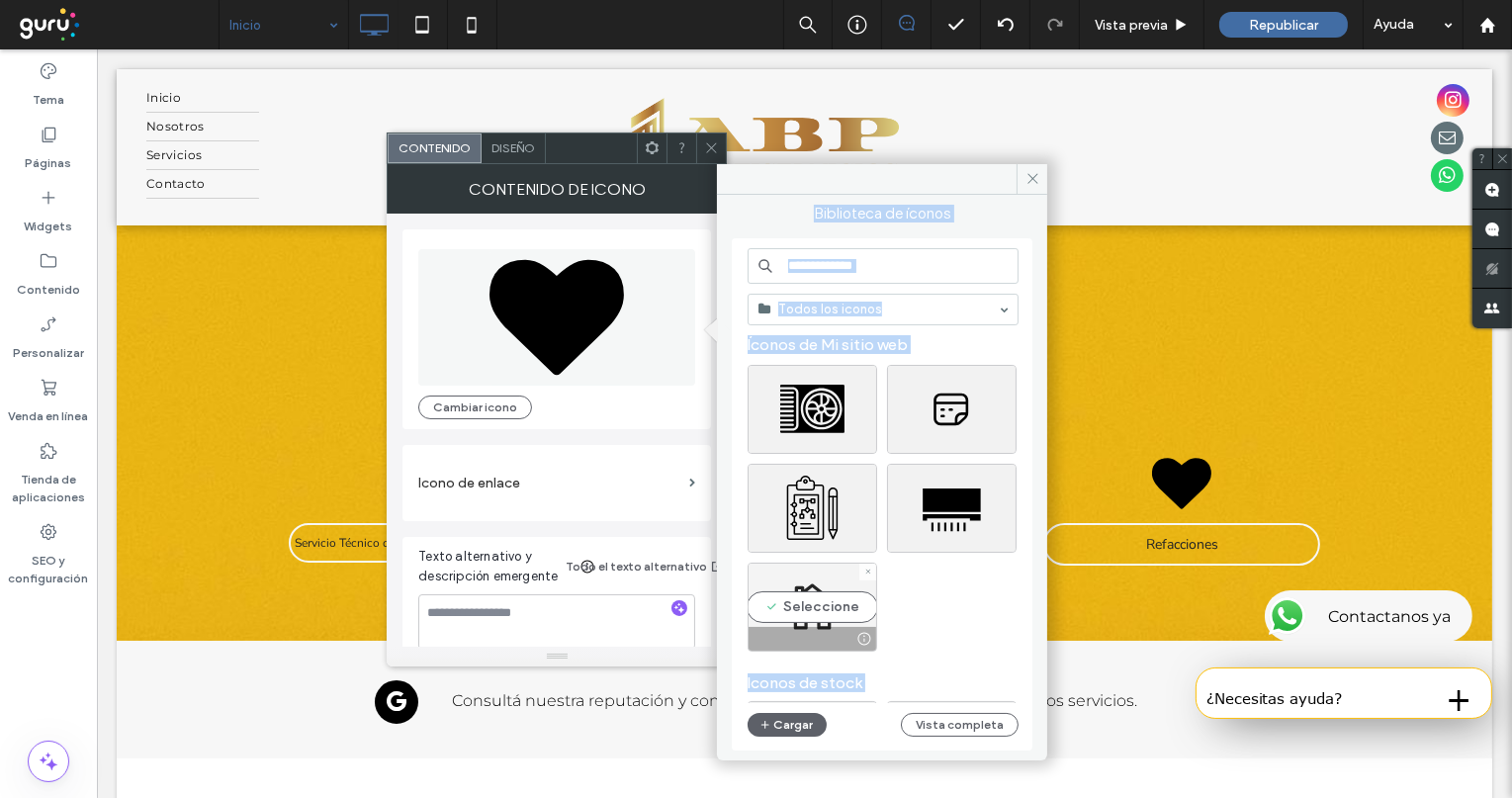 click on "Seleccione" at bounding box center (812, 607) 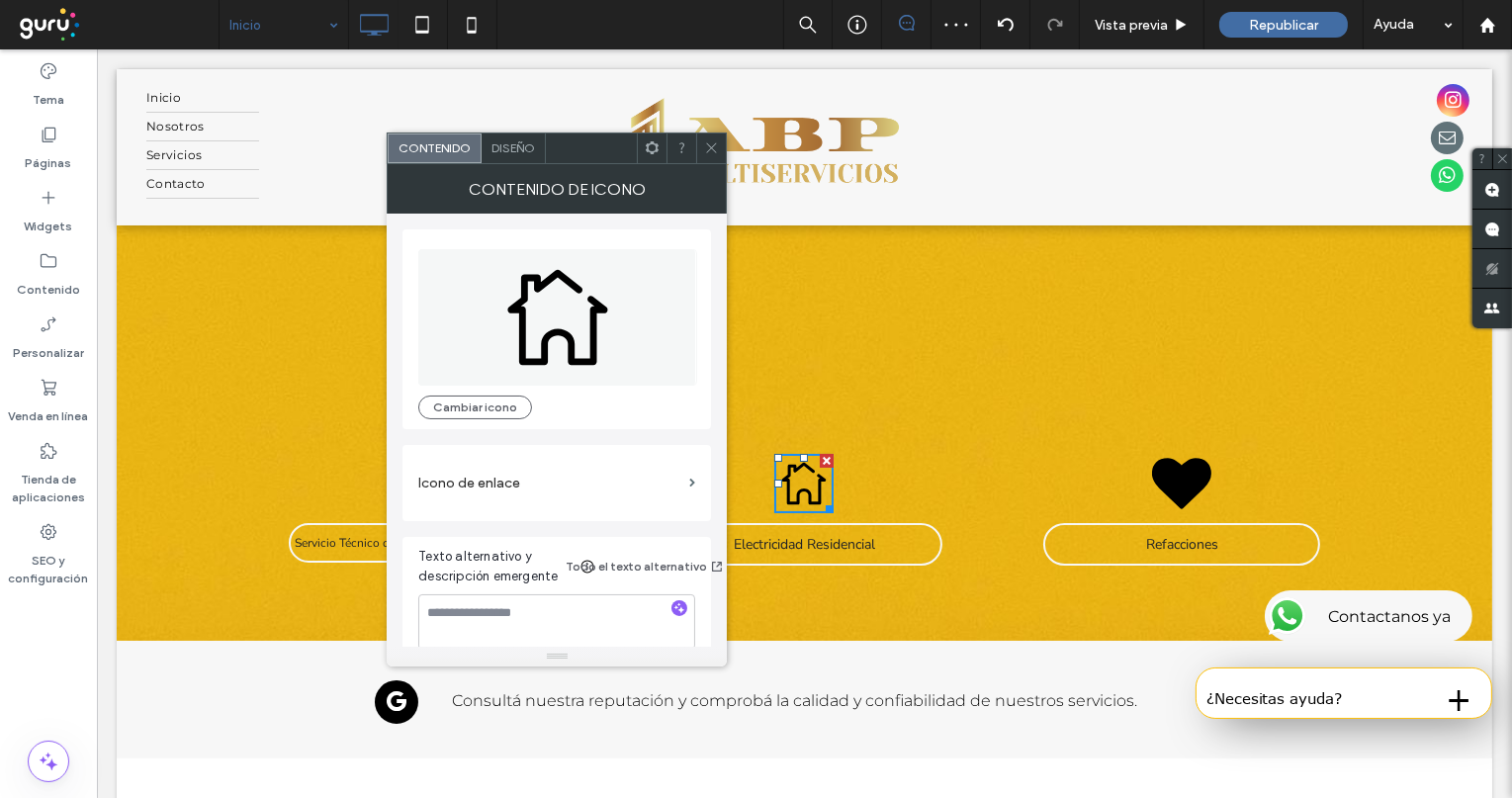 click 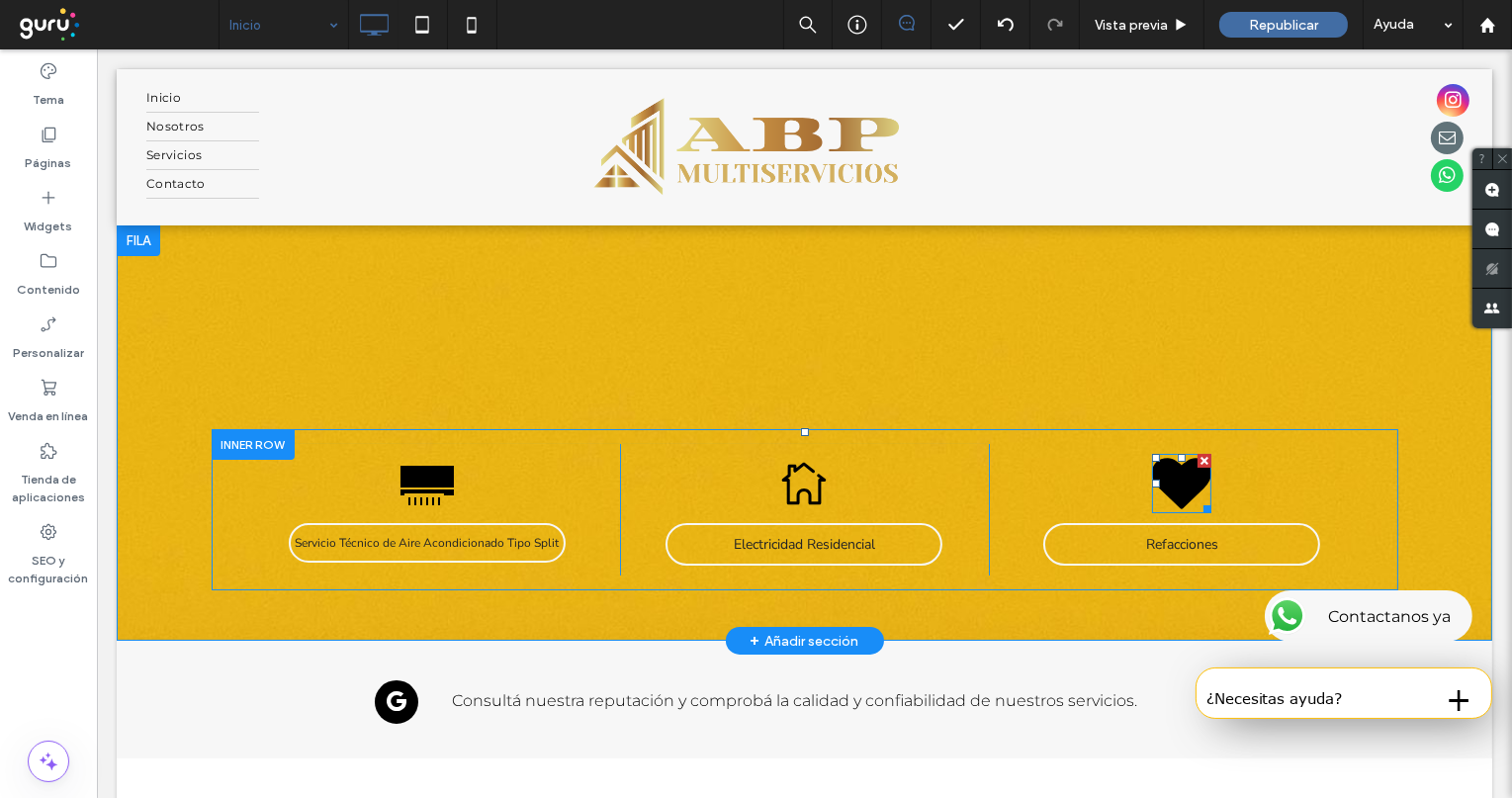 click 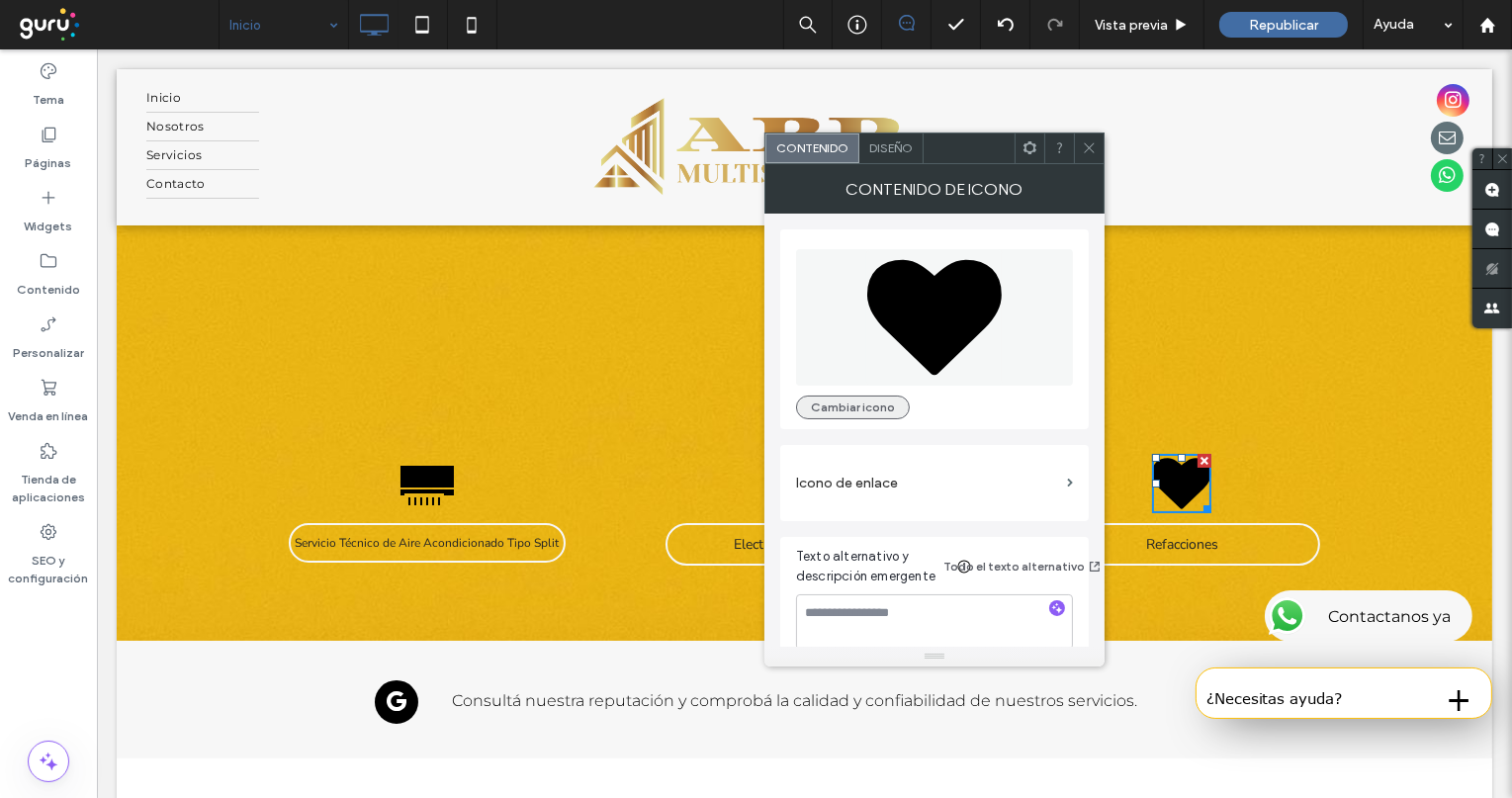 click on "Cambiar icono" at bounding box center (852, 407) 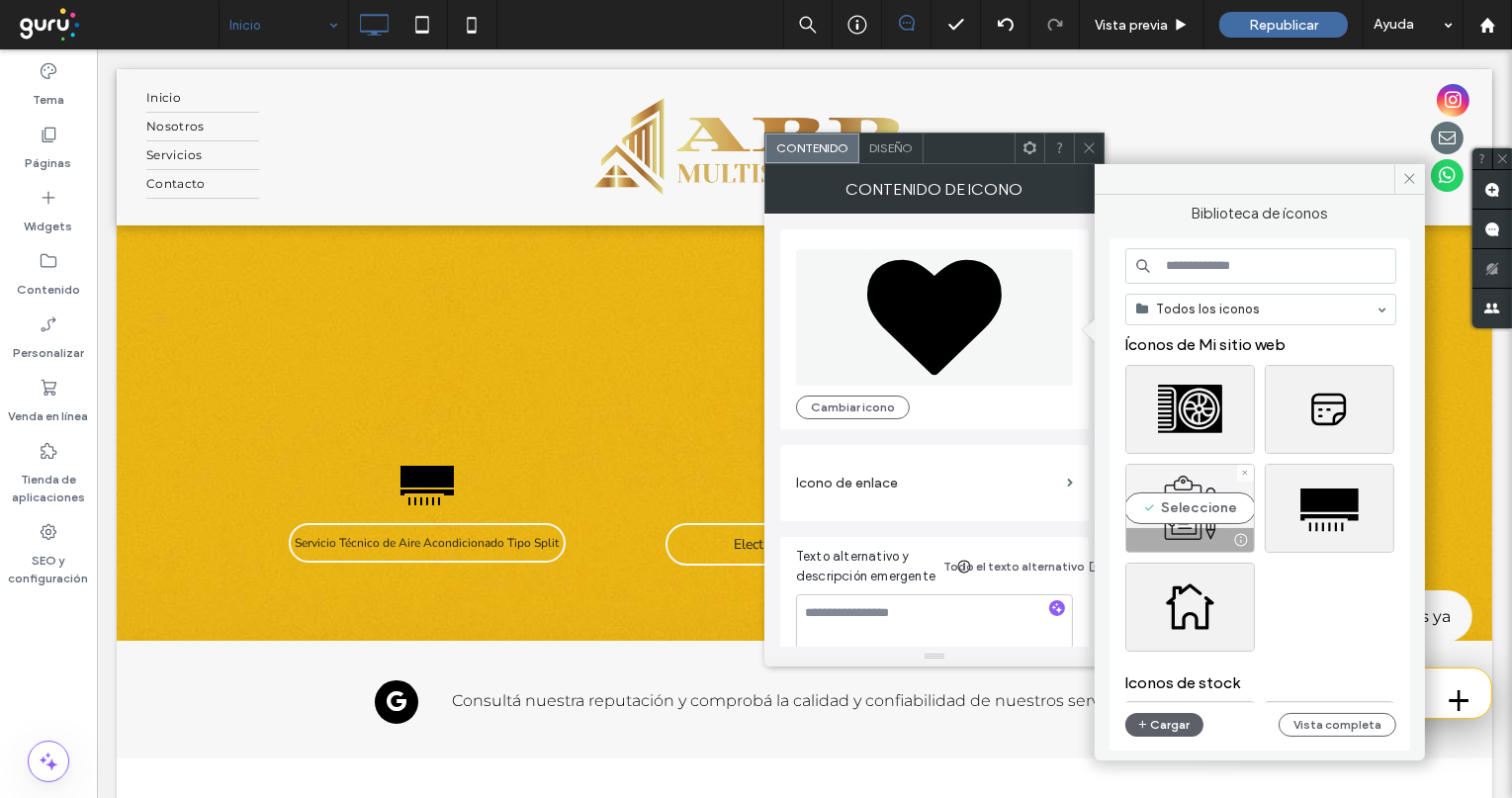 click on "Seleccione" at bounding box center [1190, 508] 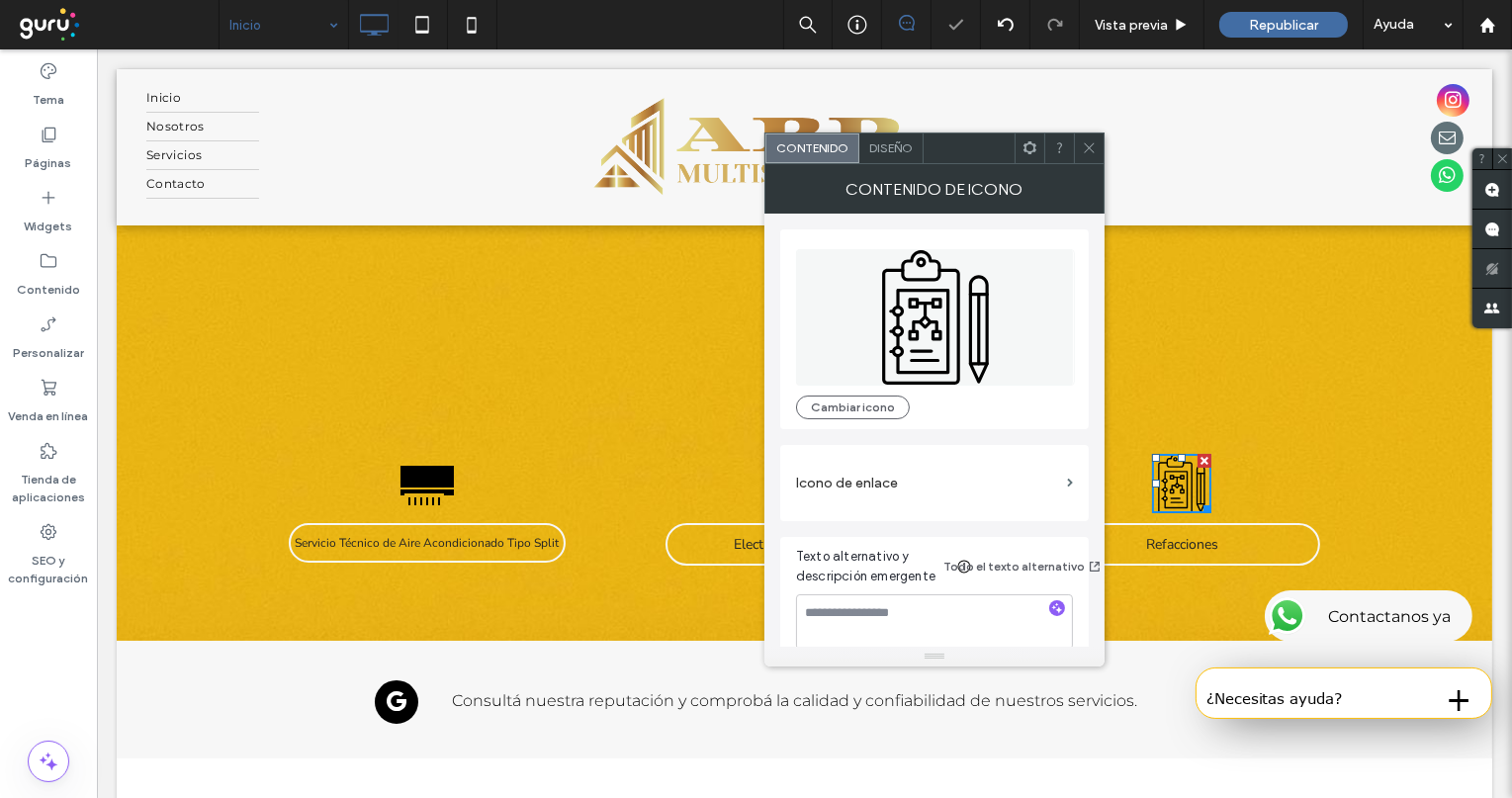 click 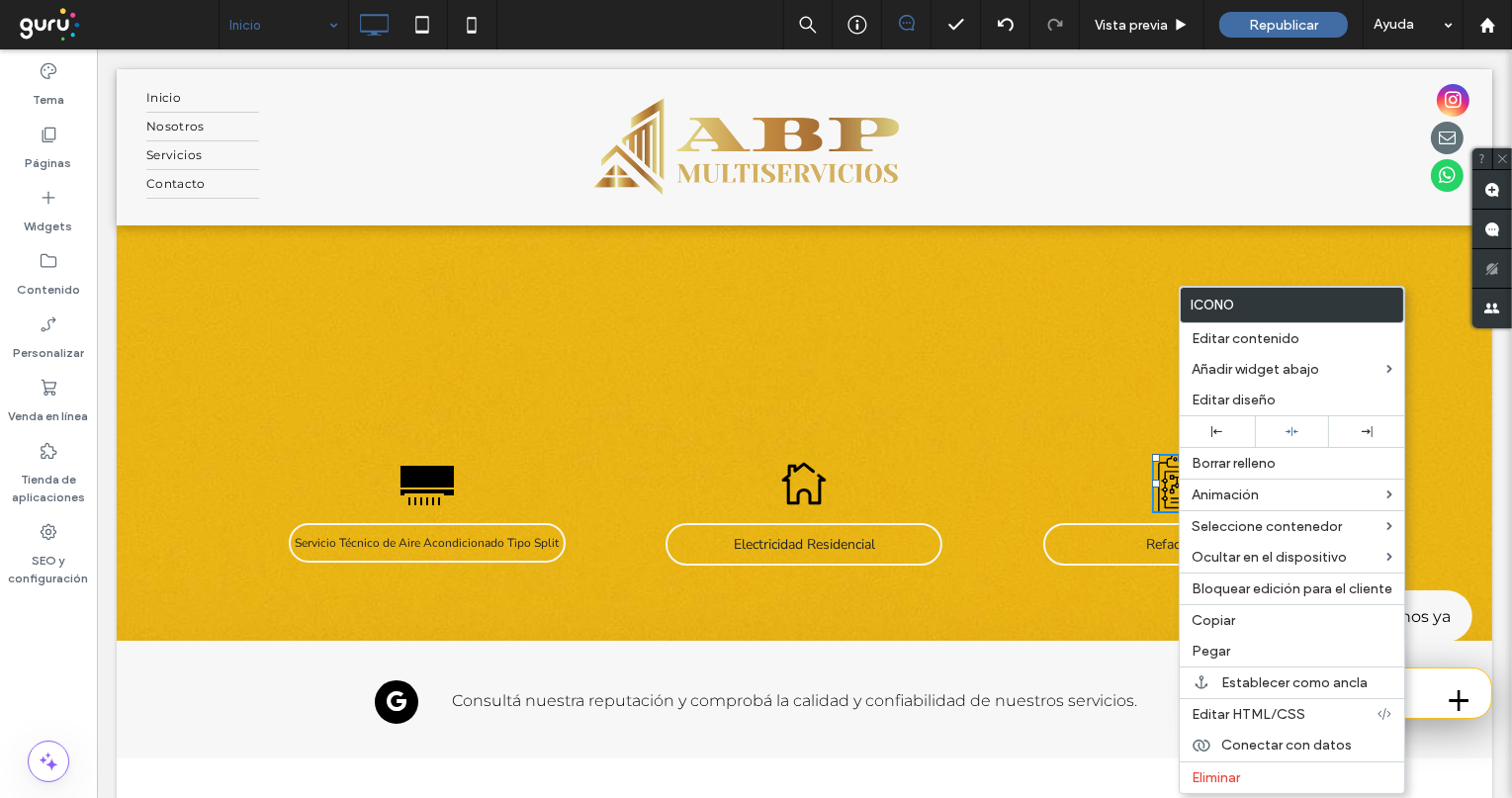 click on "Servicio Técnico de Aire Acondicionado  Tipo Split
Click To Paste
Electricidad Residencial
Click To Paste
Refacciones
Click To Paste
Click To Paste" at bounding box center (804, 433) 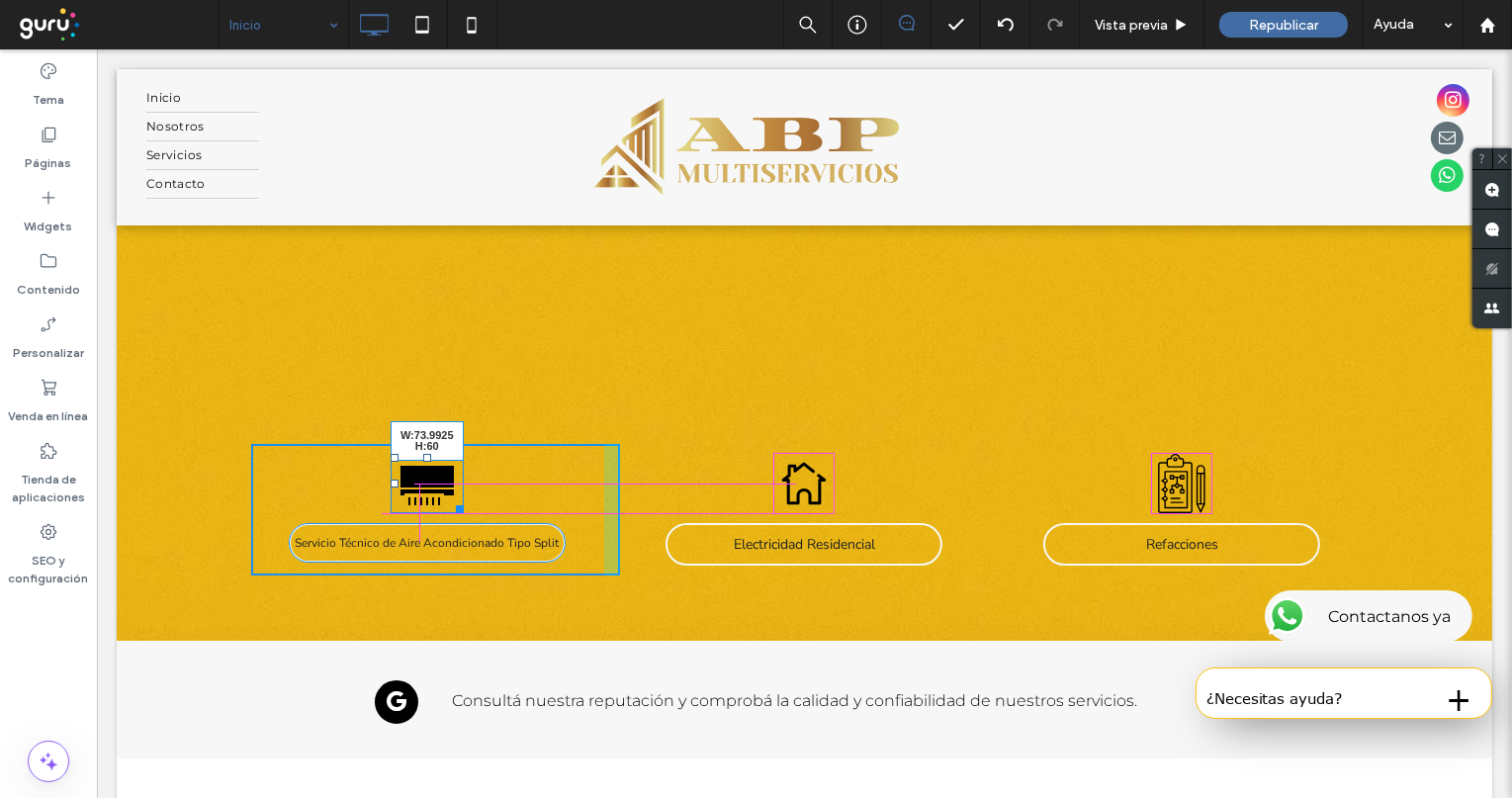 click at bounding box center (455, 505) 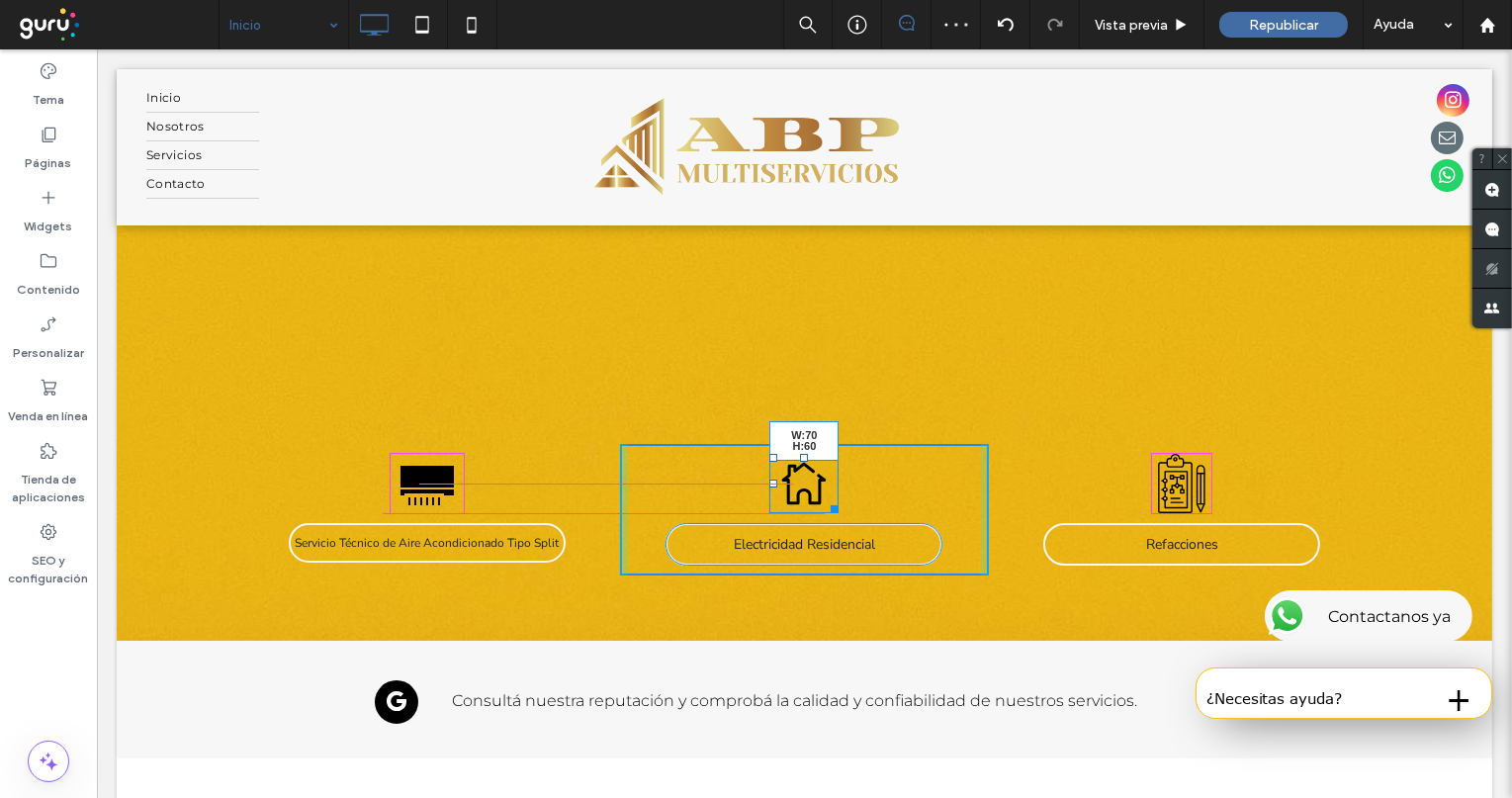 drag, startPoint x: 822, startPoint y: 504, endPoint x: 924, endPoint y: 557, distance: 114.94781 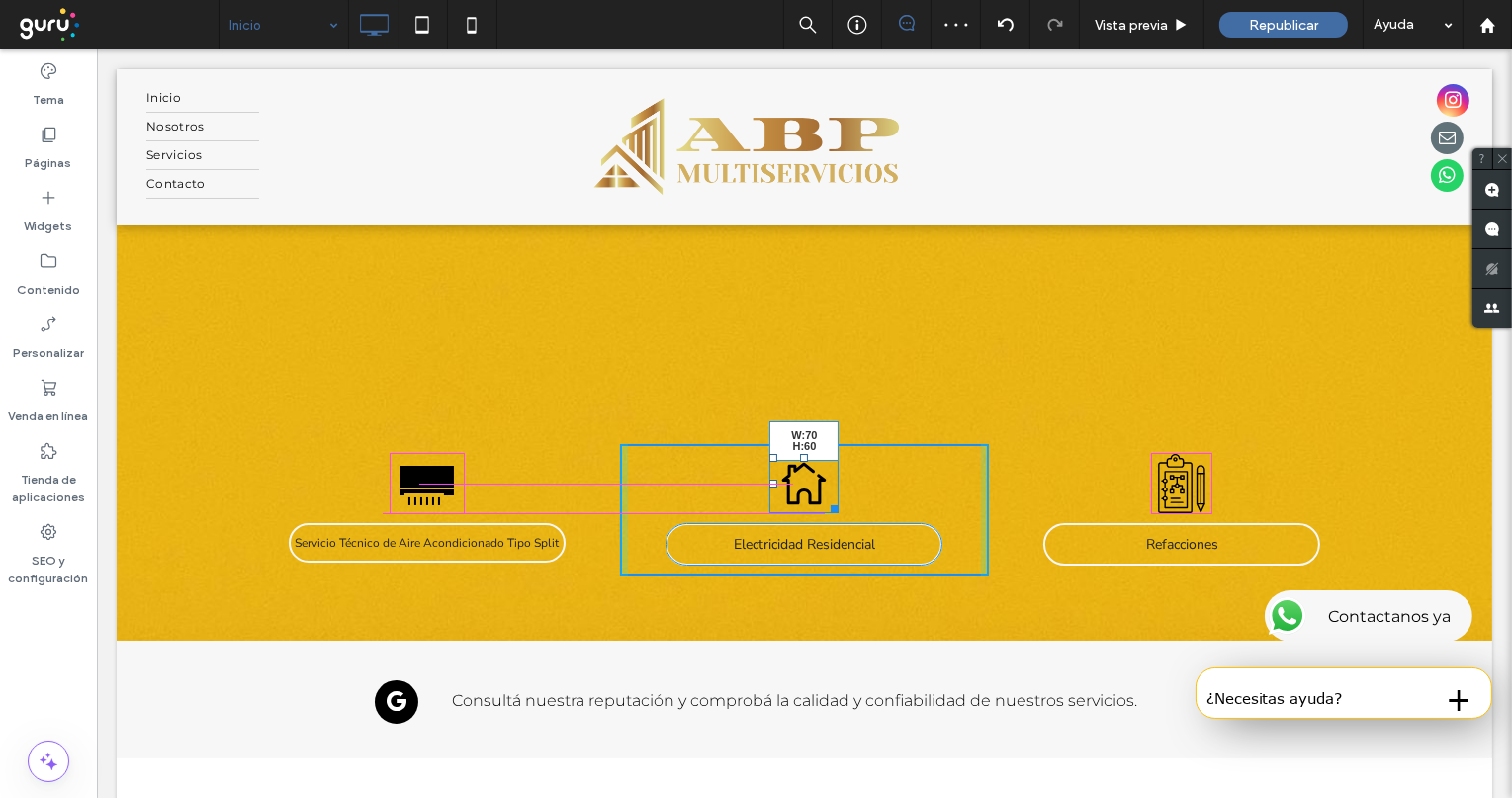 click at bounding box center (830, 505) 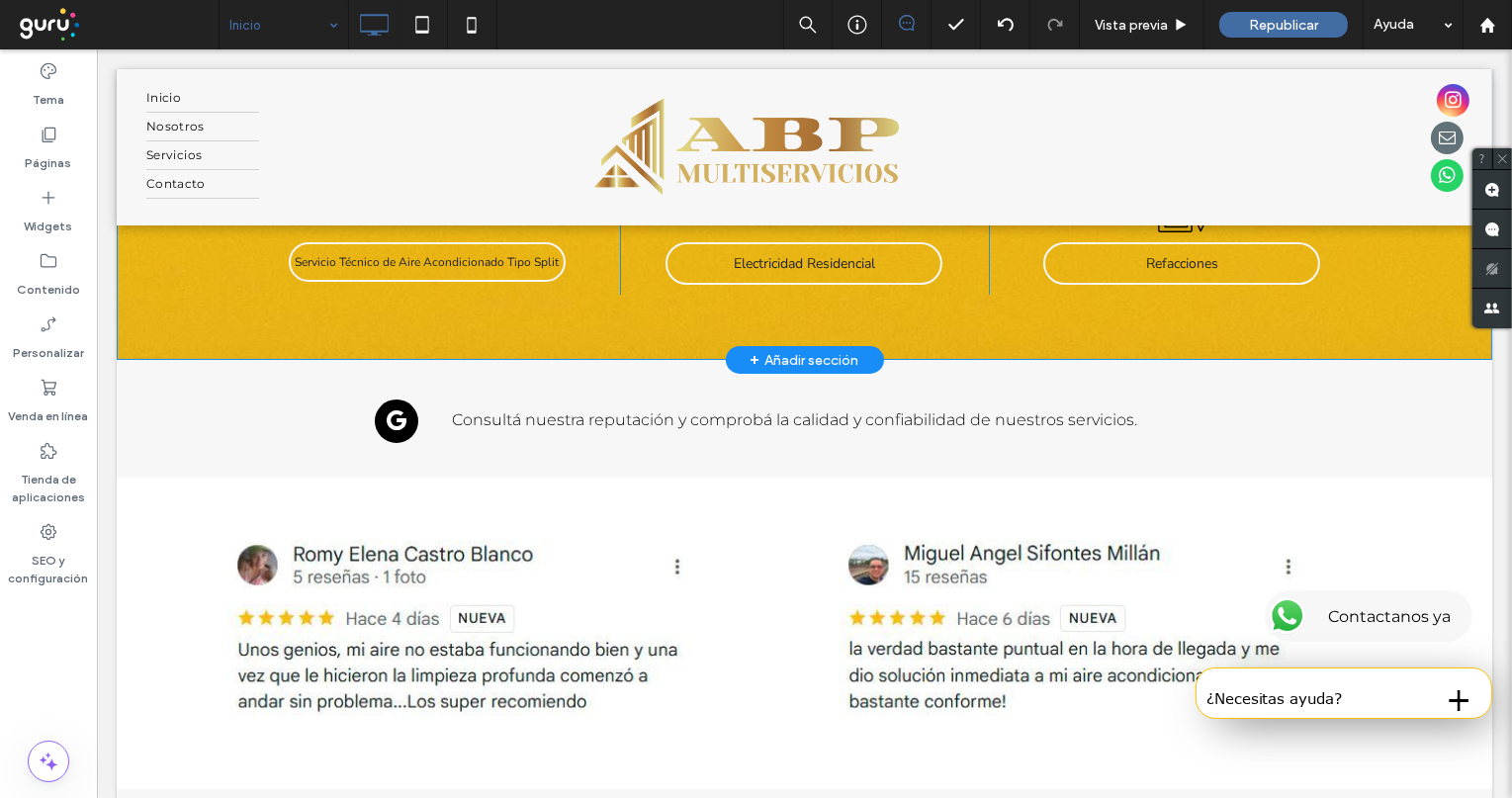 scroll, scrollTop: 329, scrollLeft: 0, axis: vertical 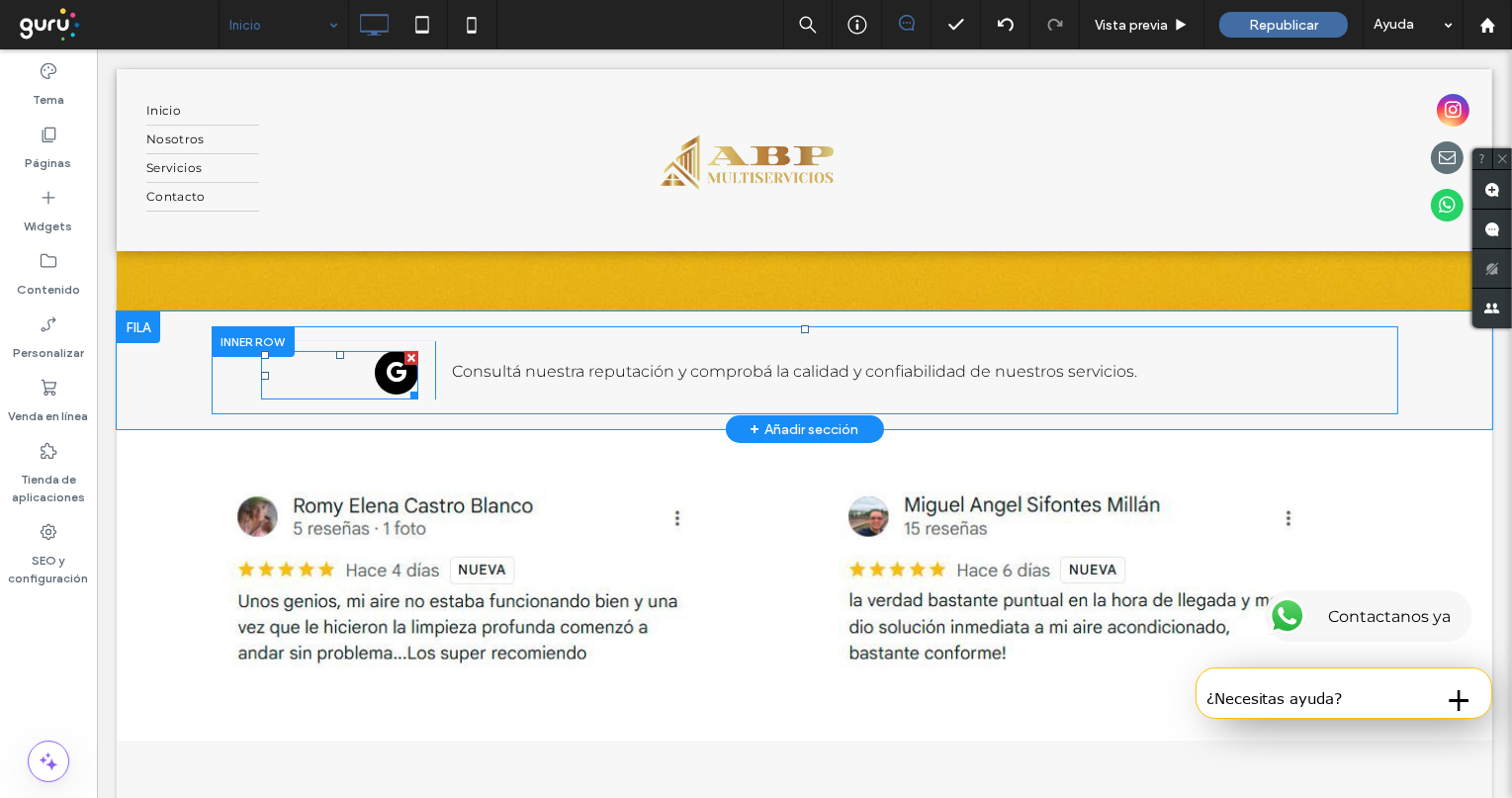 click at bounding box center [396, 373] 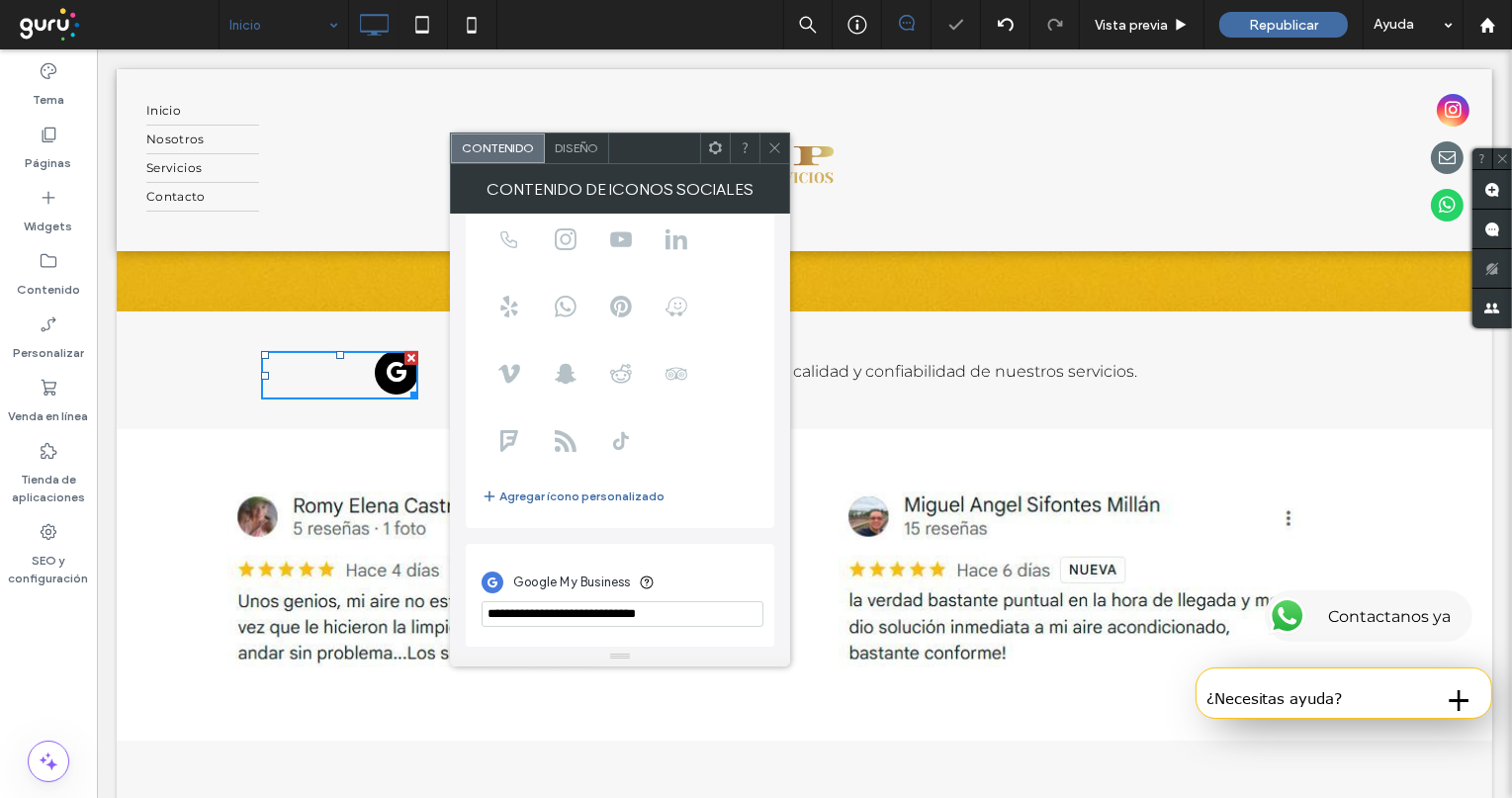 scroll, scrollTop: 134, scrollLeft: 0, axis: vertical 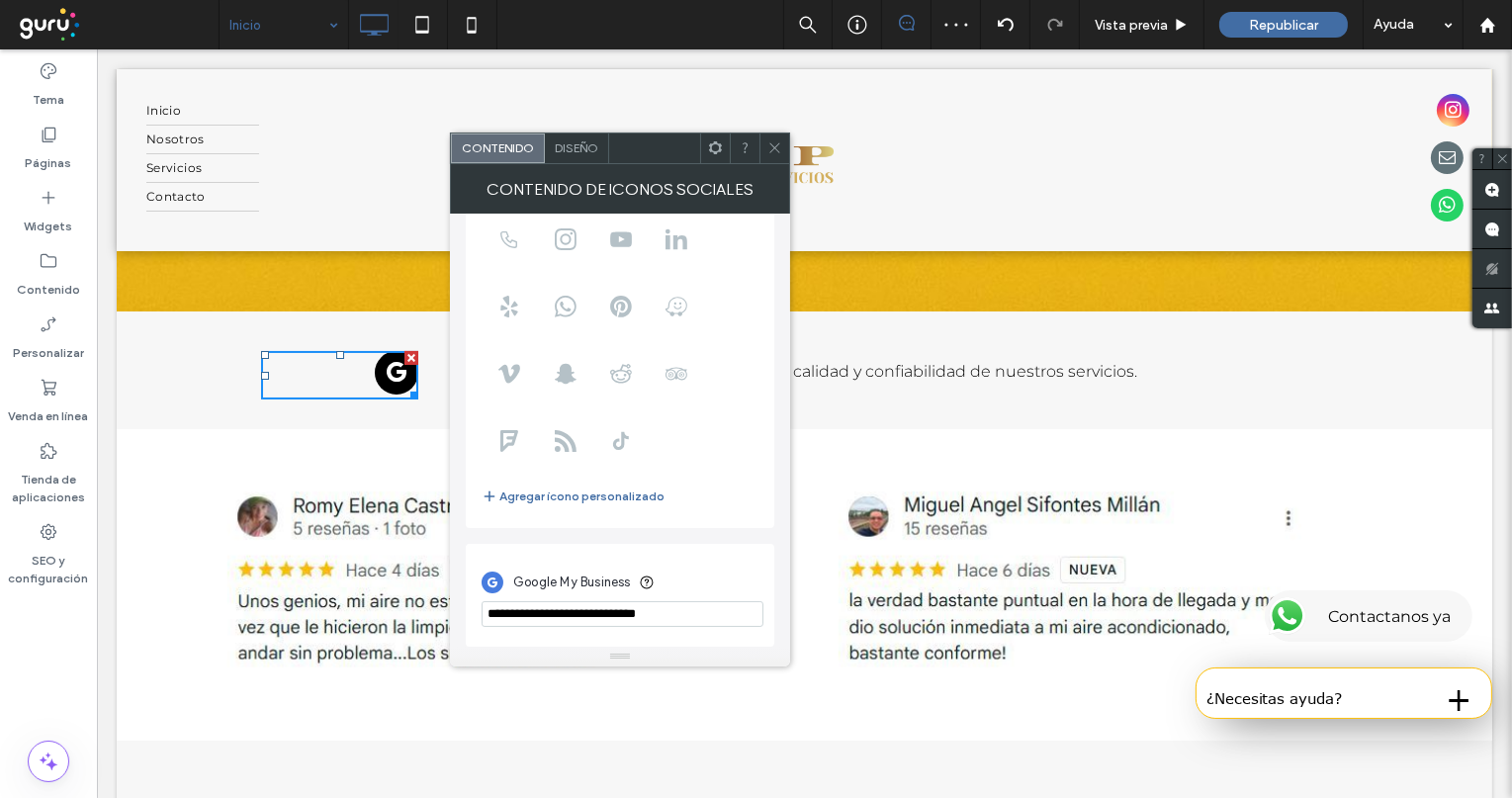 click on "**********" at bounding box center (622, 614) 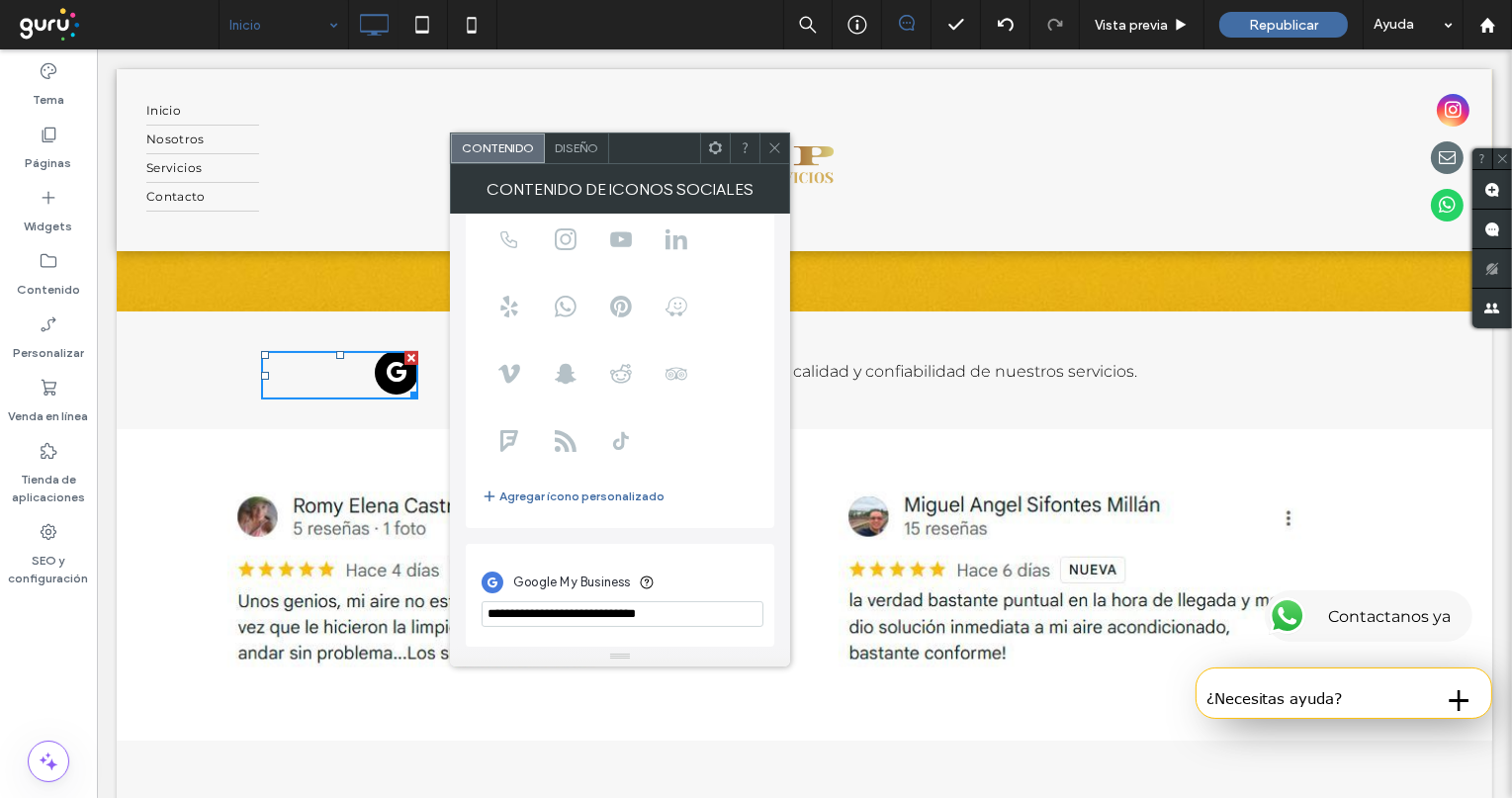 paste on "**********" 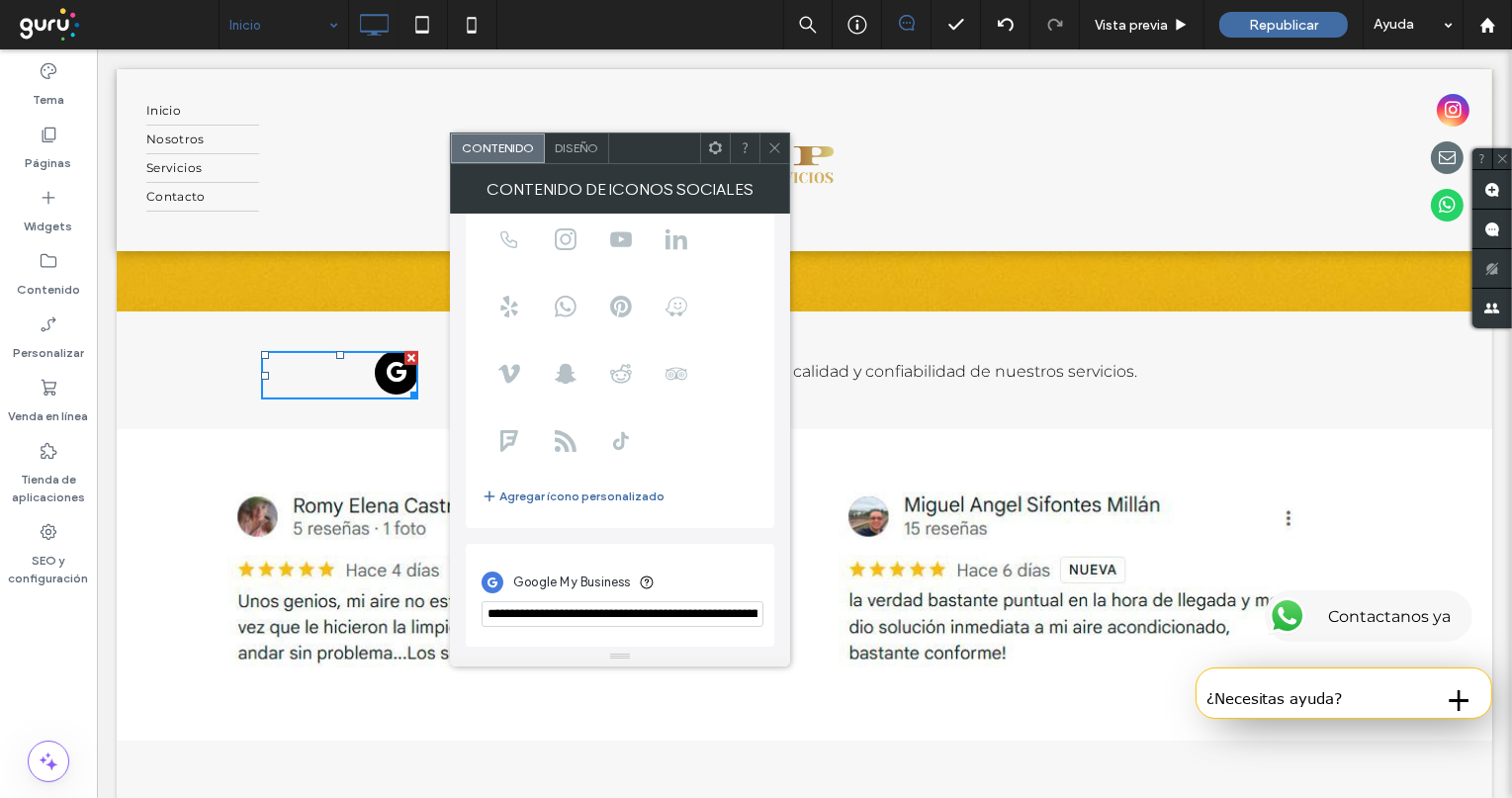 scroll, scrollTop: 0, scrollLeft: 2461, axis: horizontal 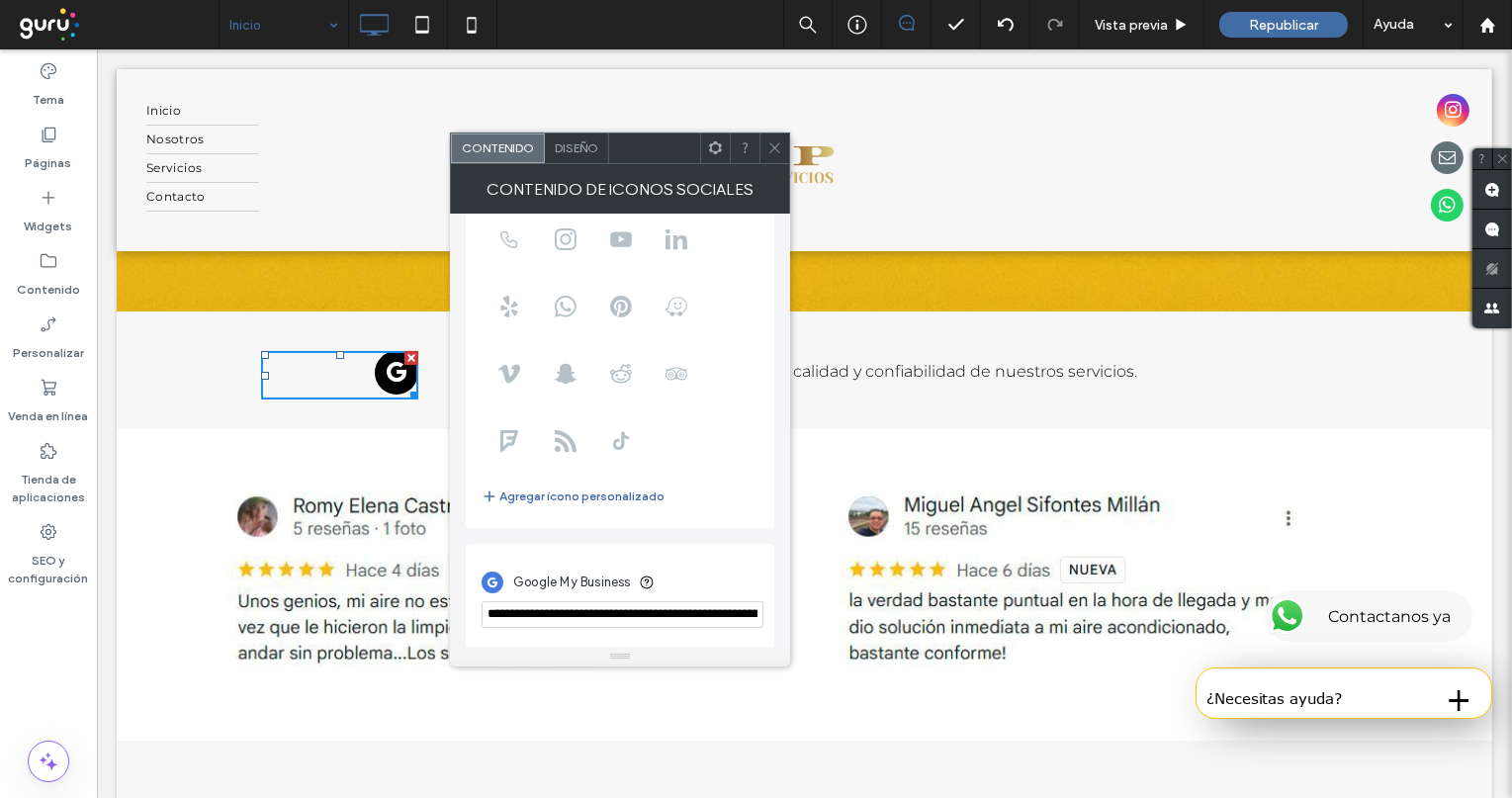 click on "Elija sus iconos Agregar ícono personalizado" at bounding box center (620, 311) 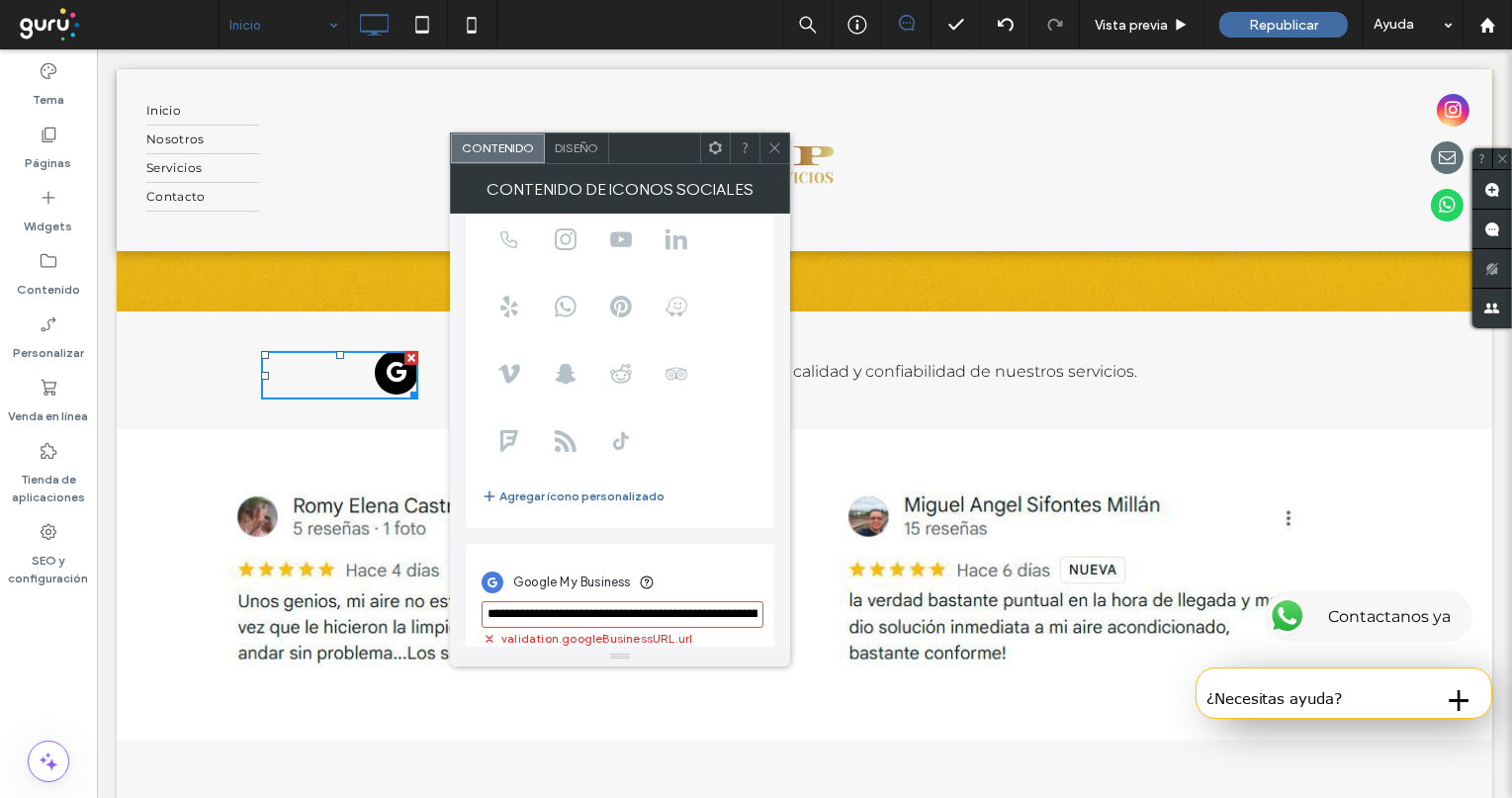 click on "**********" at bounding box center [622, 615] 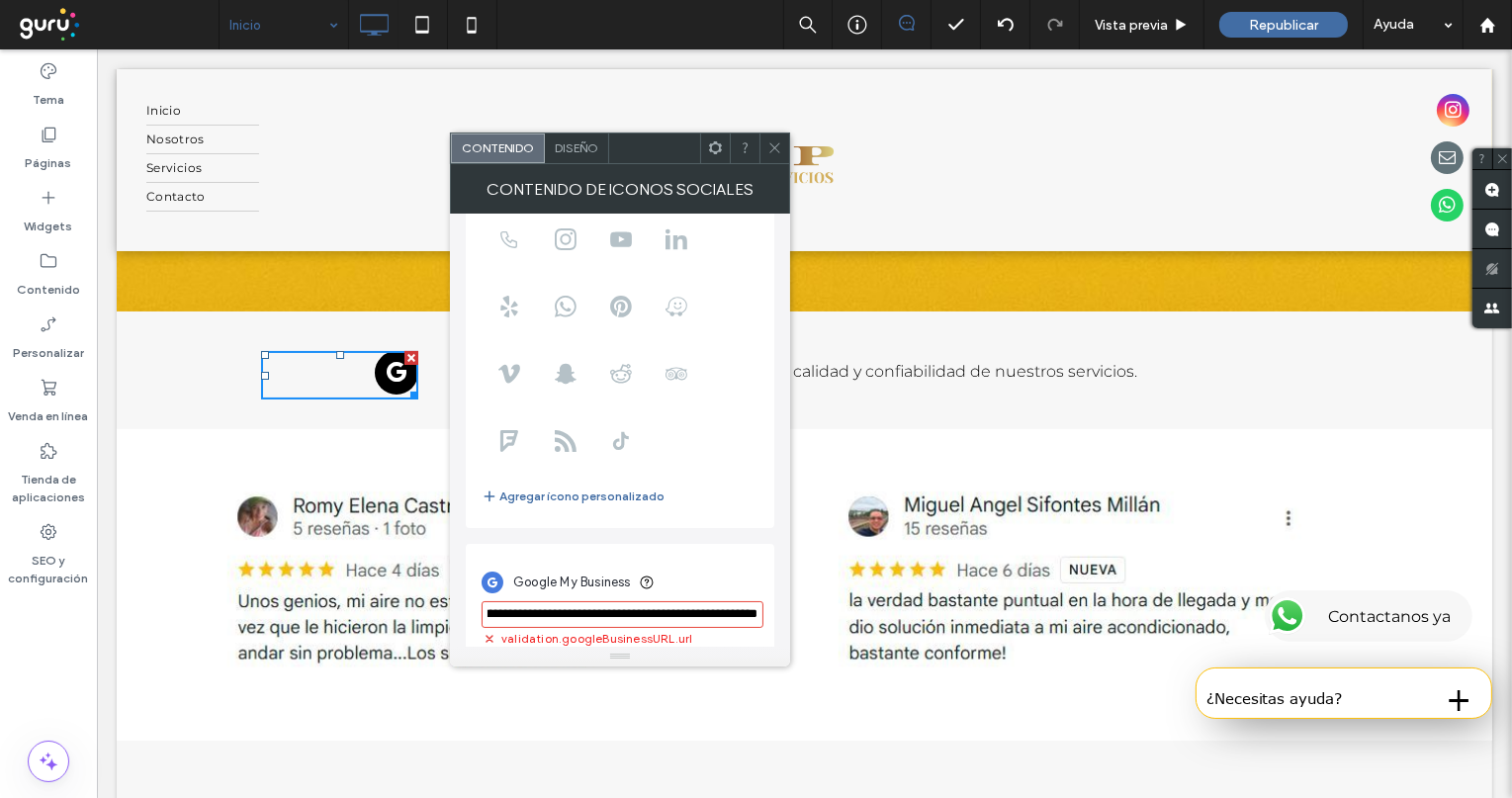 scroll, scrollTop: 0, scrollLeft: 2462, axis: horizontal 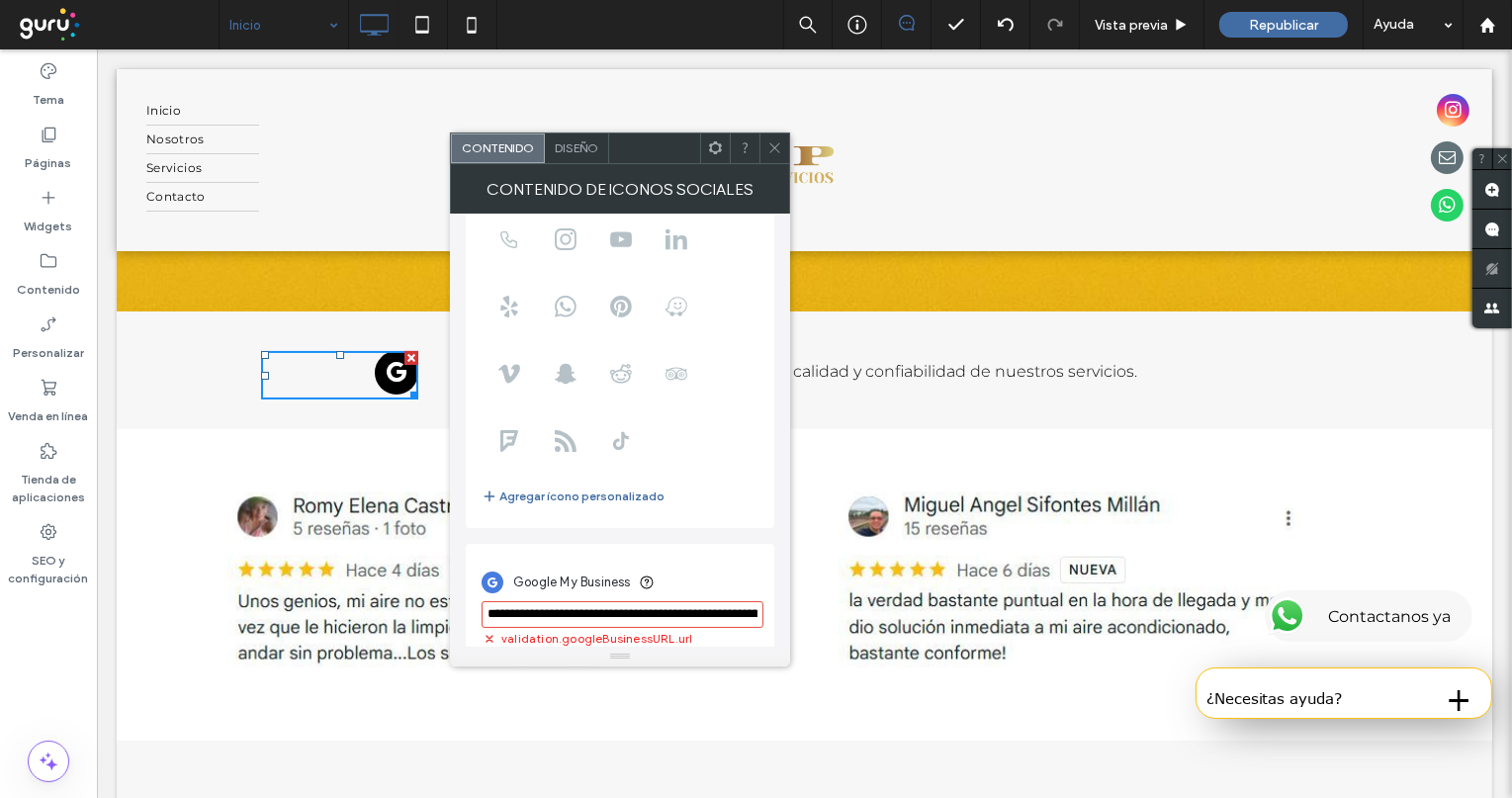 click on "**********" at bounding box center (622, 615) 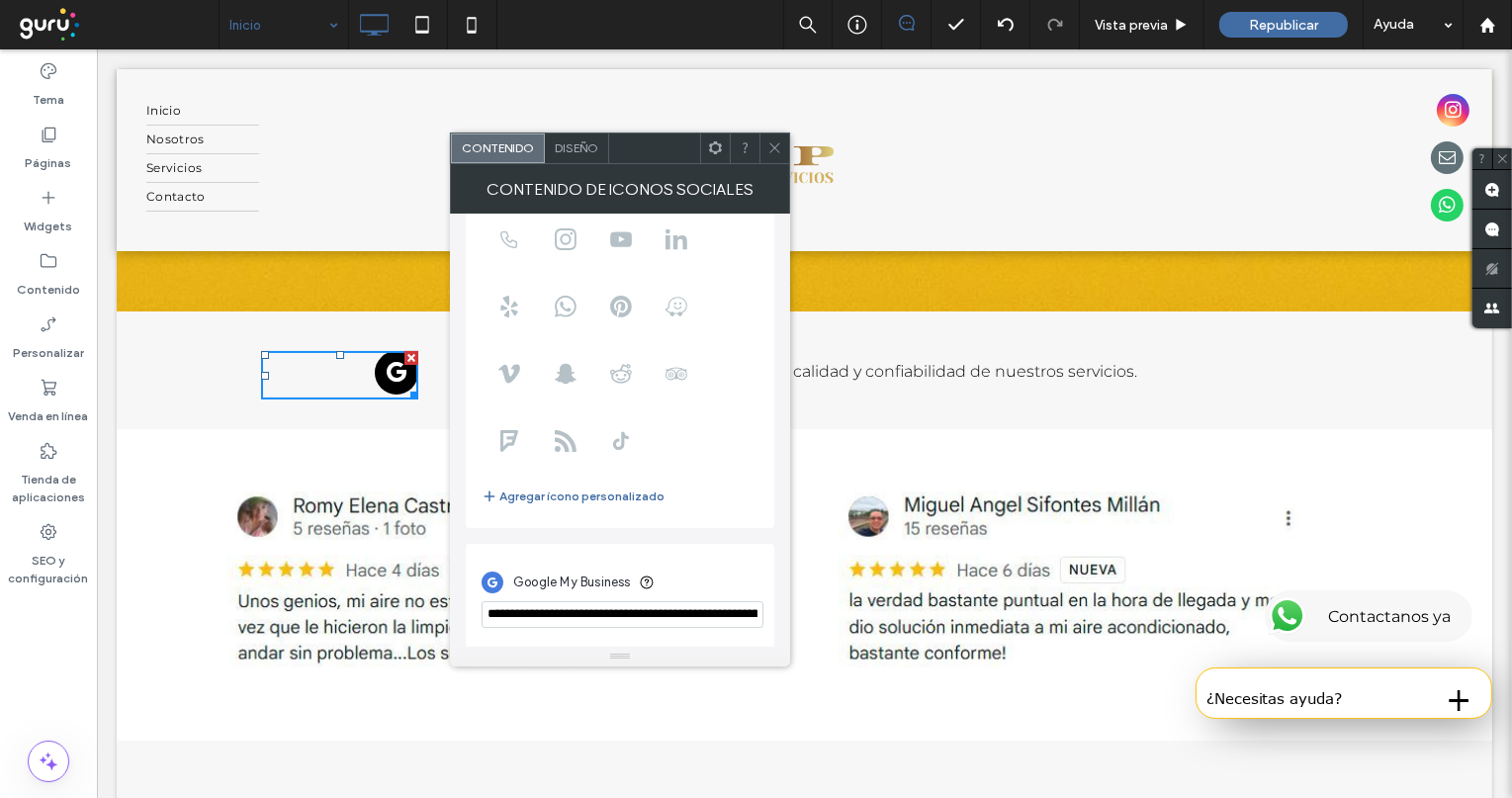 paste 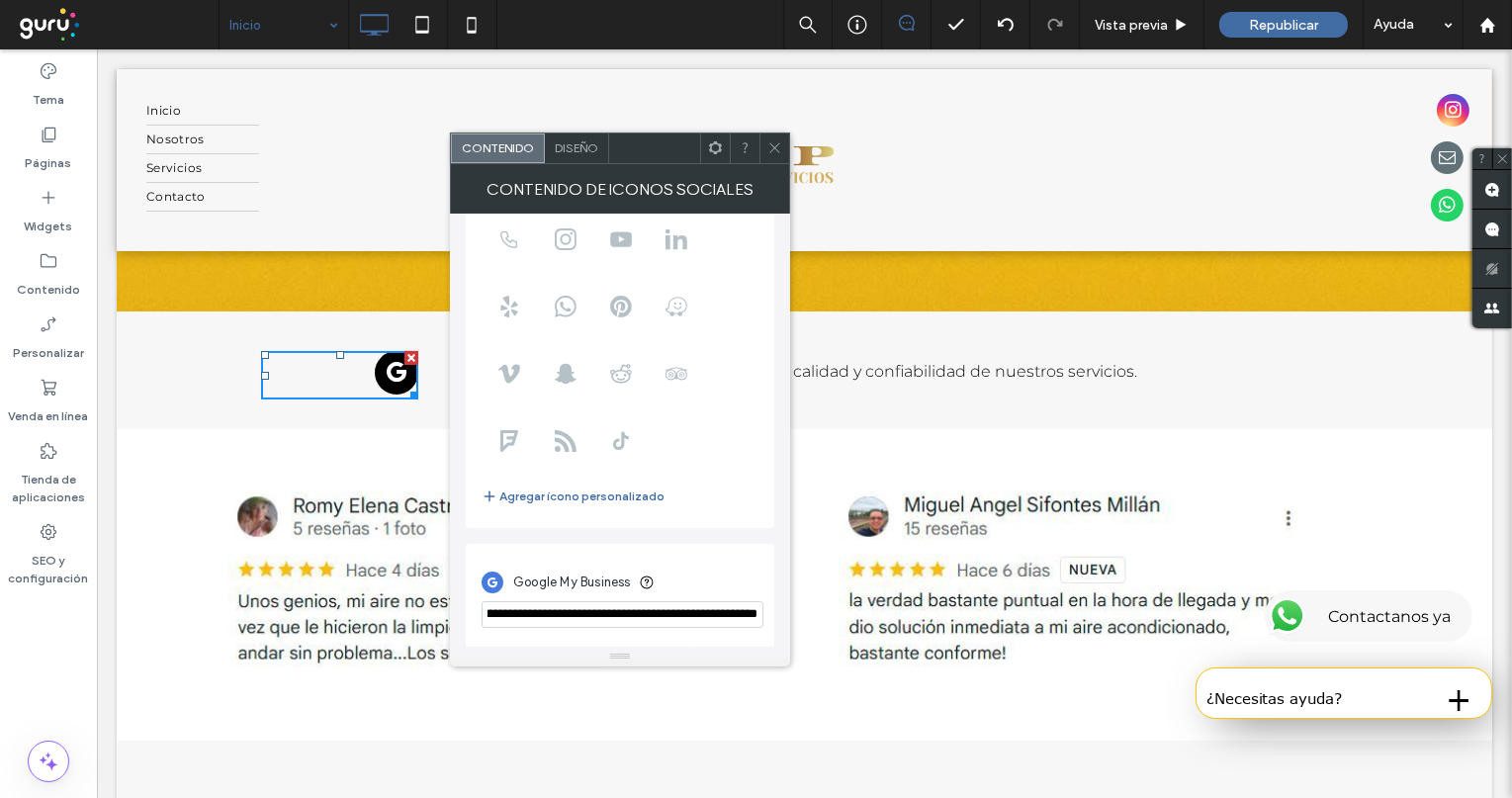 scroll, scrollTop: 0, scrollLeft: 0, axis: both 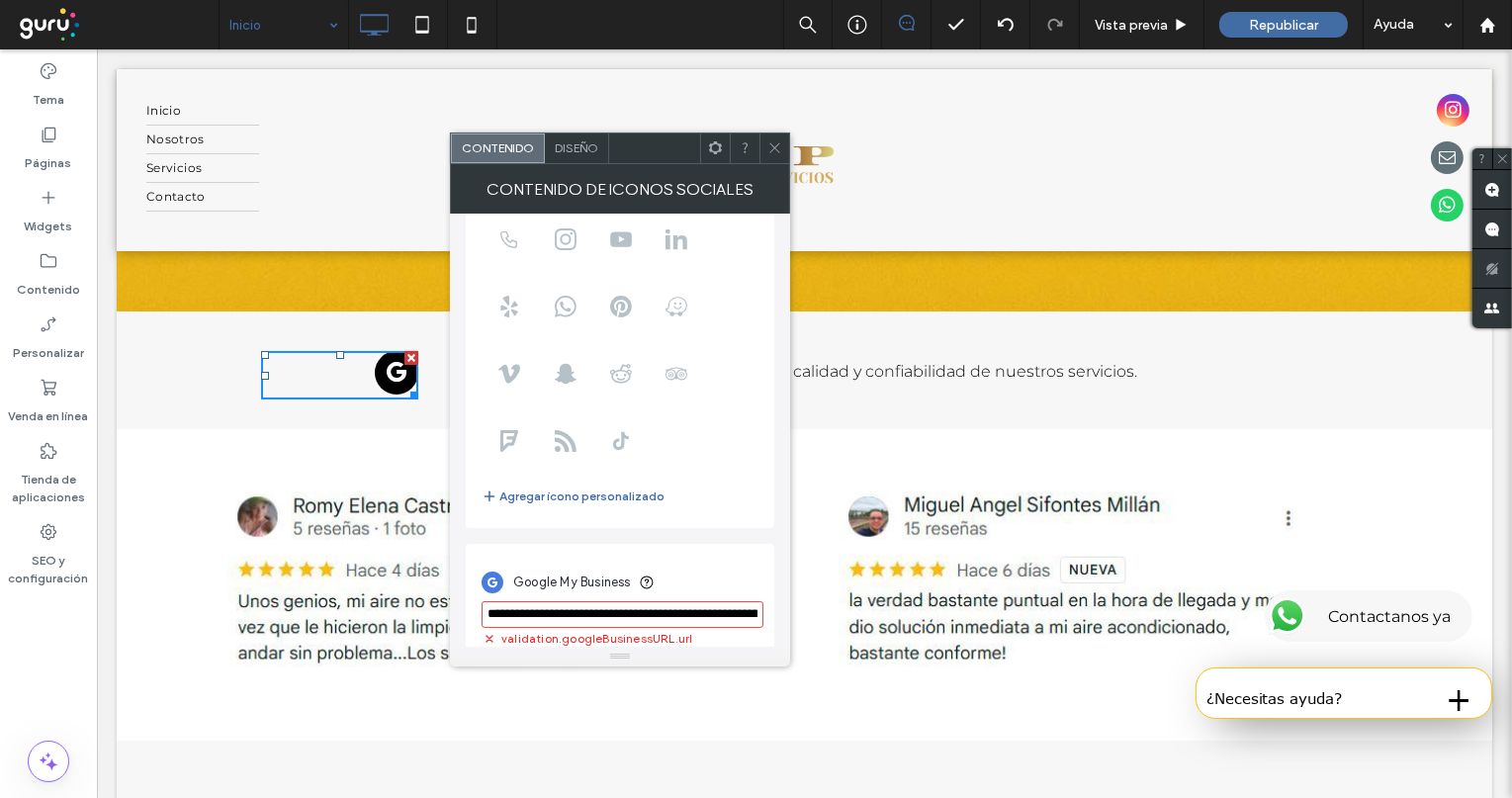 click on "Google My Business" at bounding box center [620, 582] 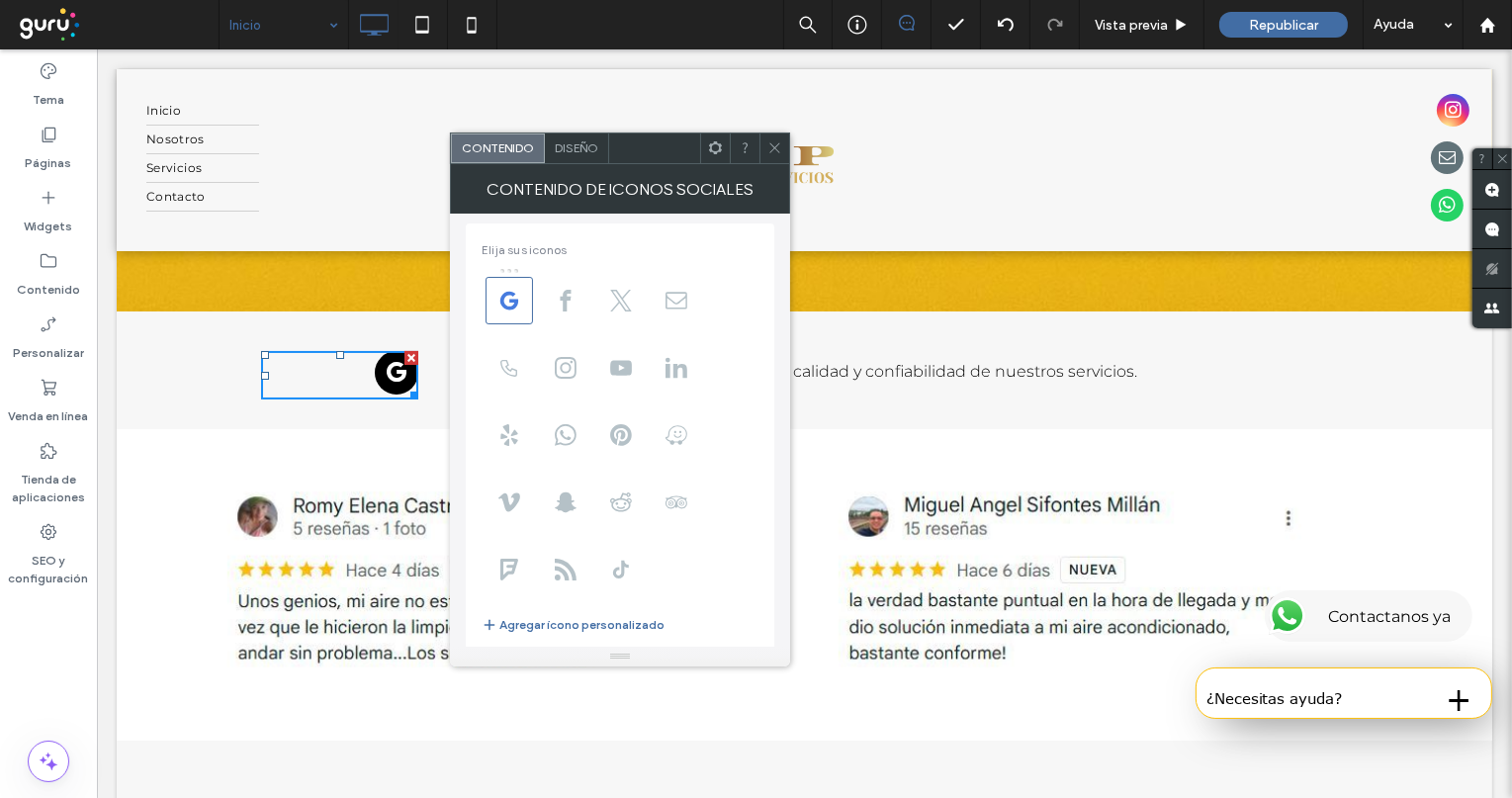 scroll, scrollTop: 0, scrollLeft: 0, axis: both 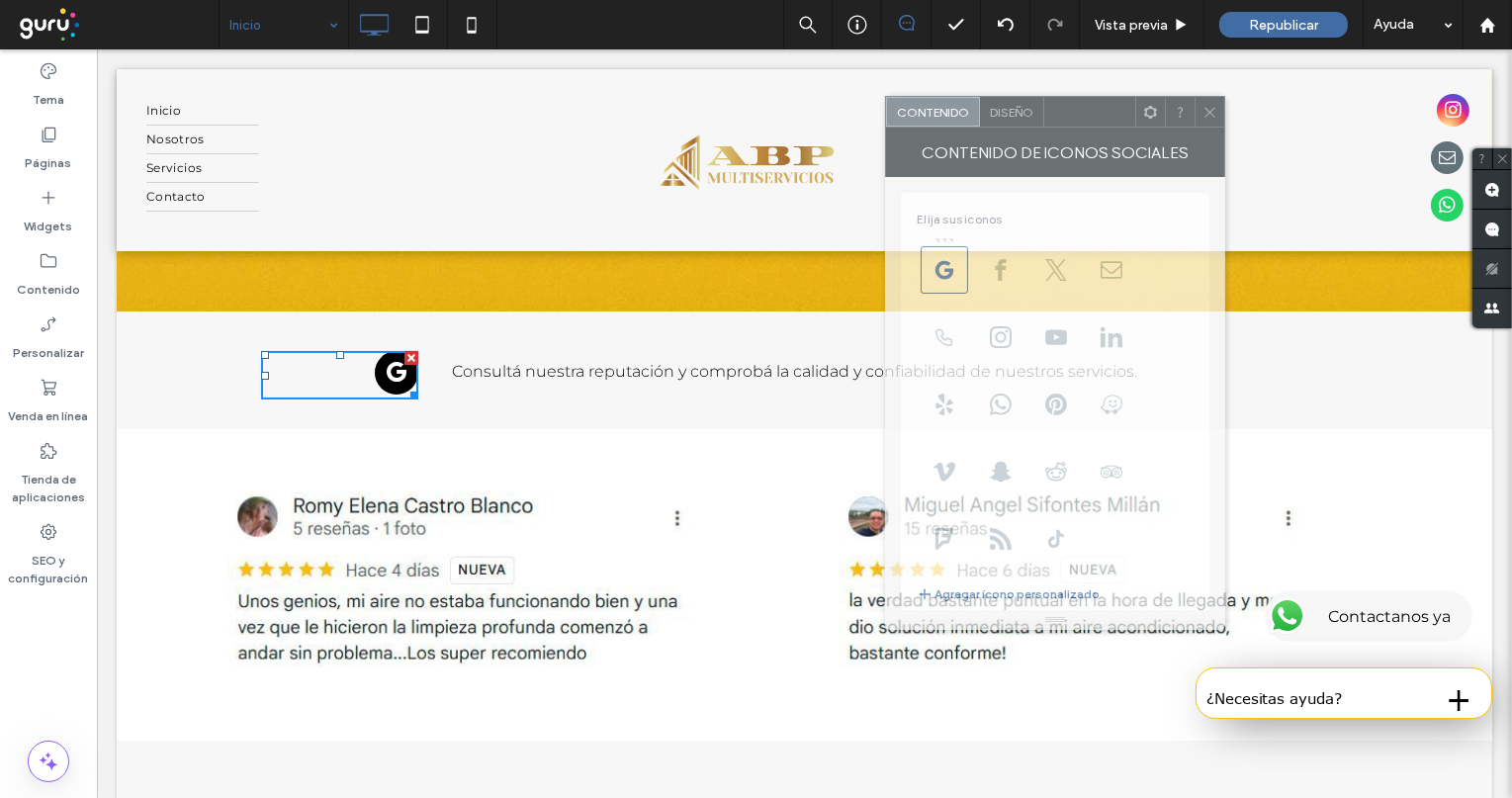 drag, startPoint x: 643, startPoint y: 150, endPoint x: 1078, endPoint y: 115, distance: 436.40577 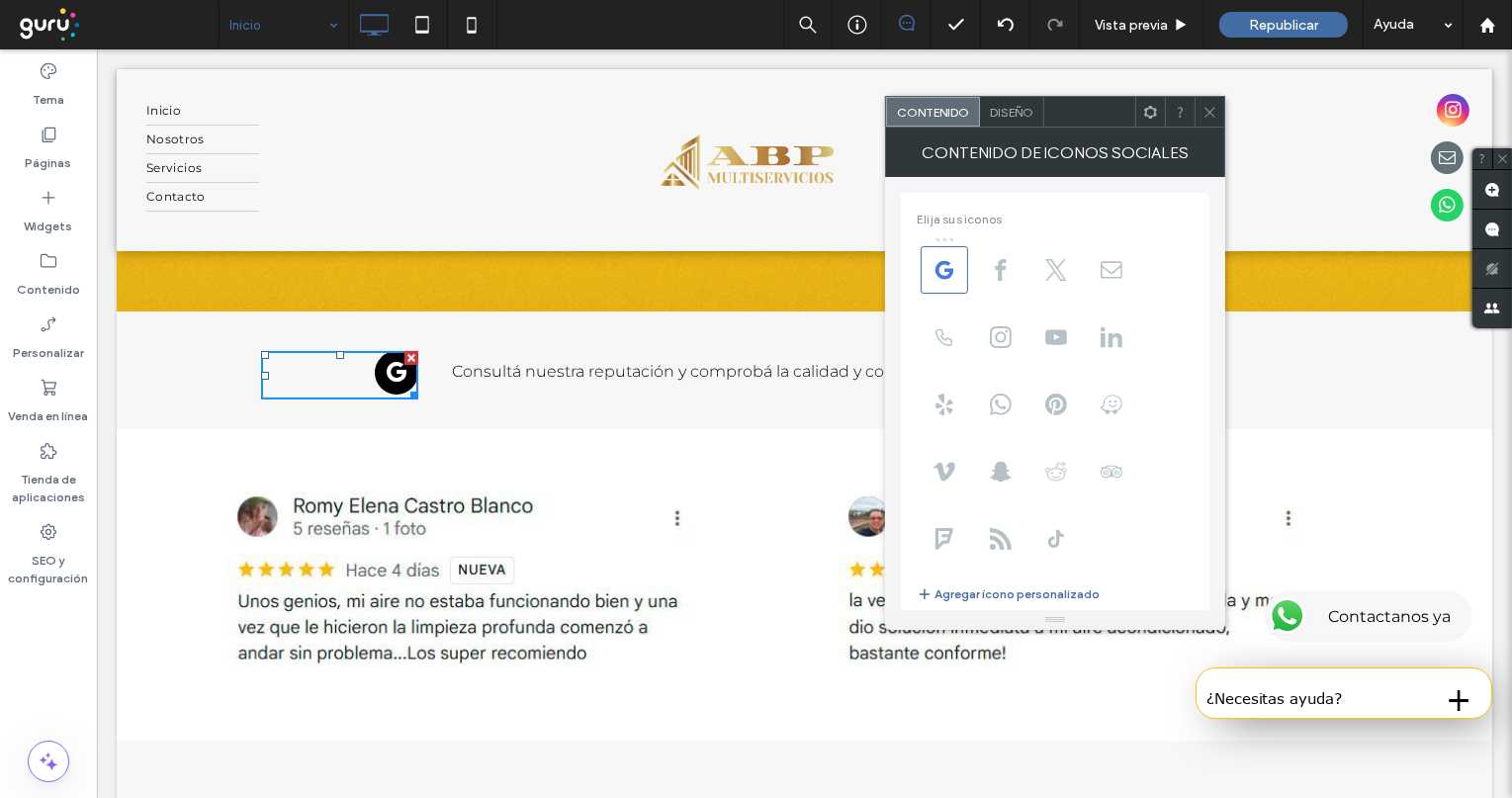 scroll, scrollTop: 154, scrollLeft: 0, axis: vertical 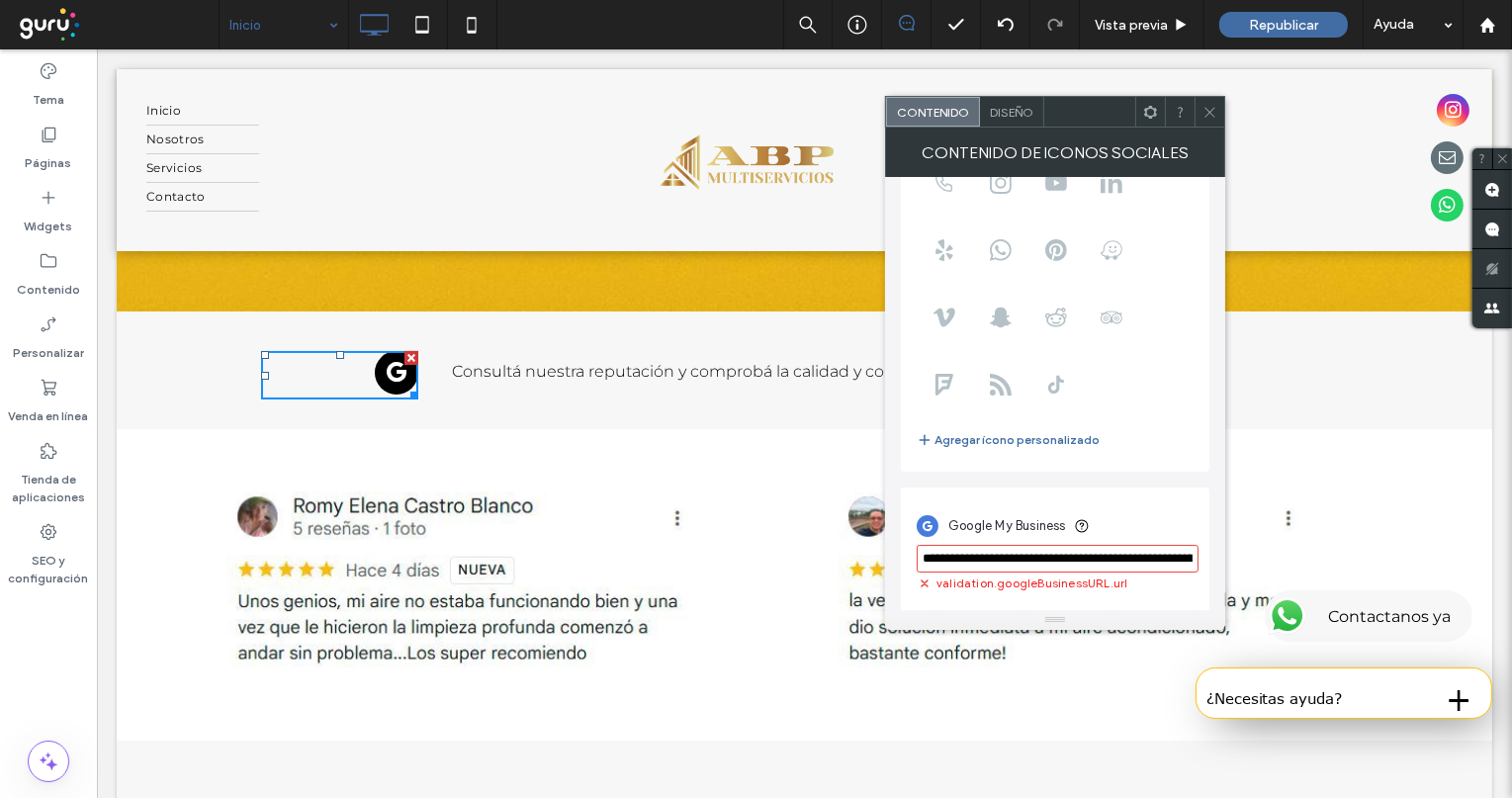 click on "**********" at bounding box center [1057, 559] 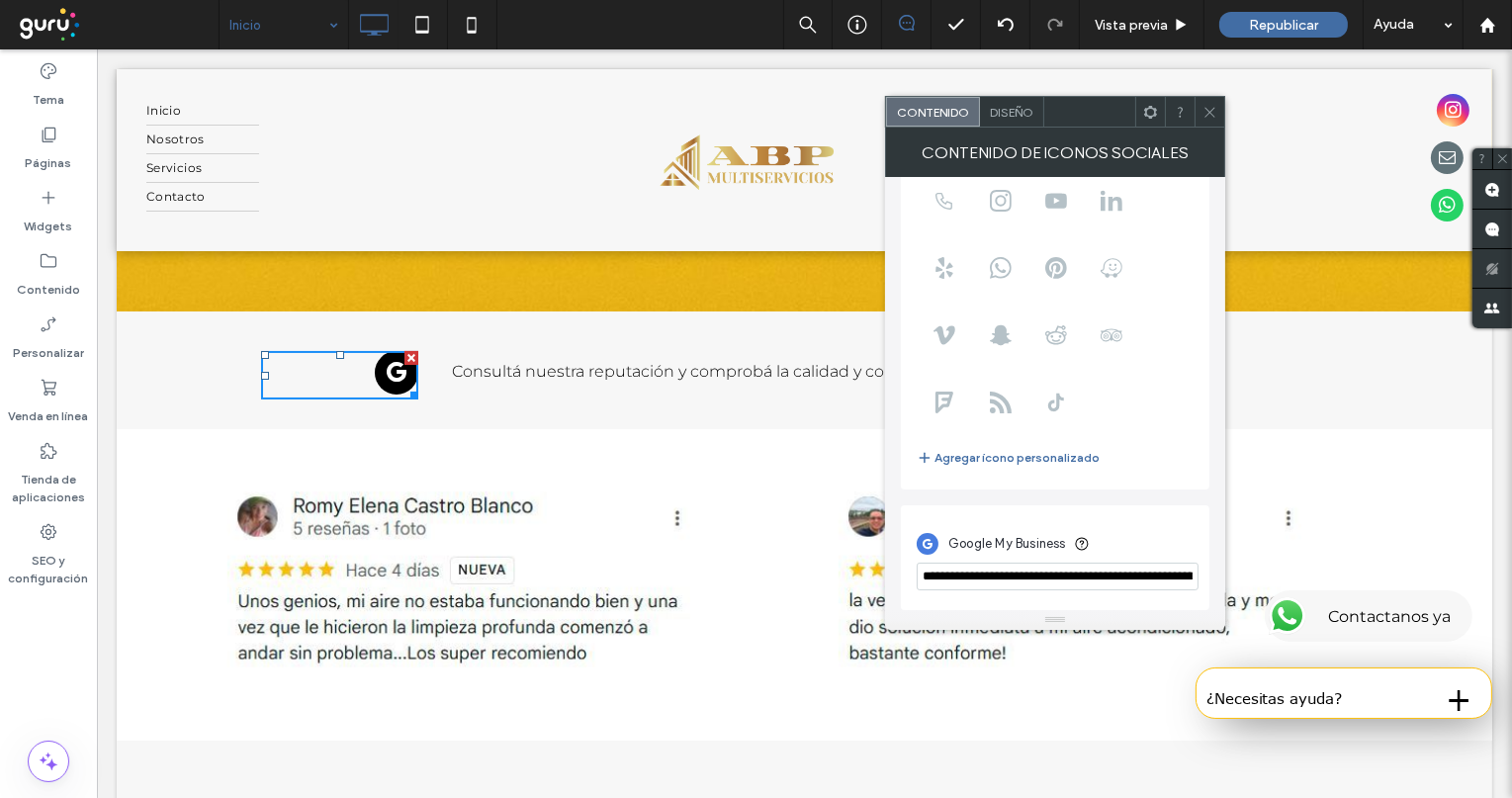 scroll, scrollTop: 134, scrollLeft: 0, axis: vertical 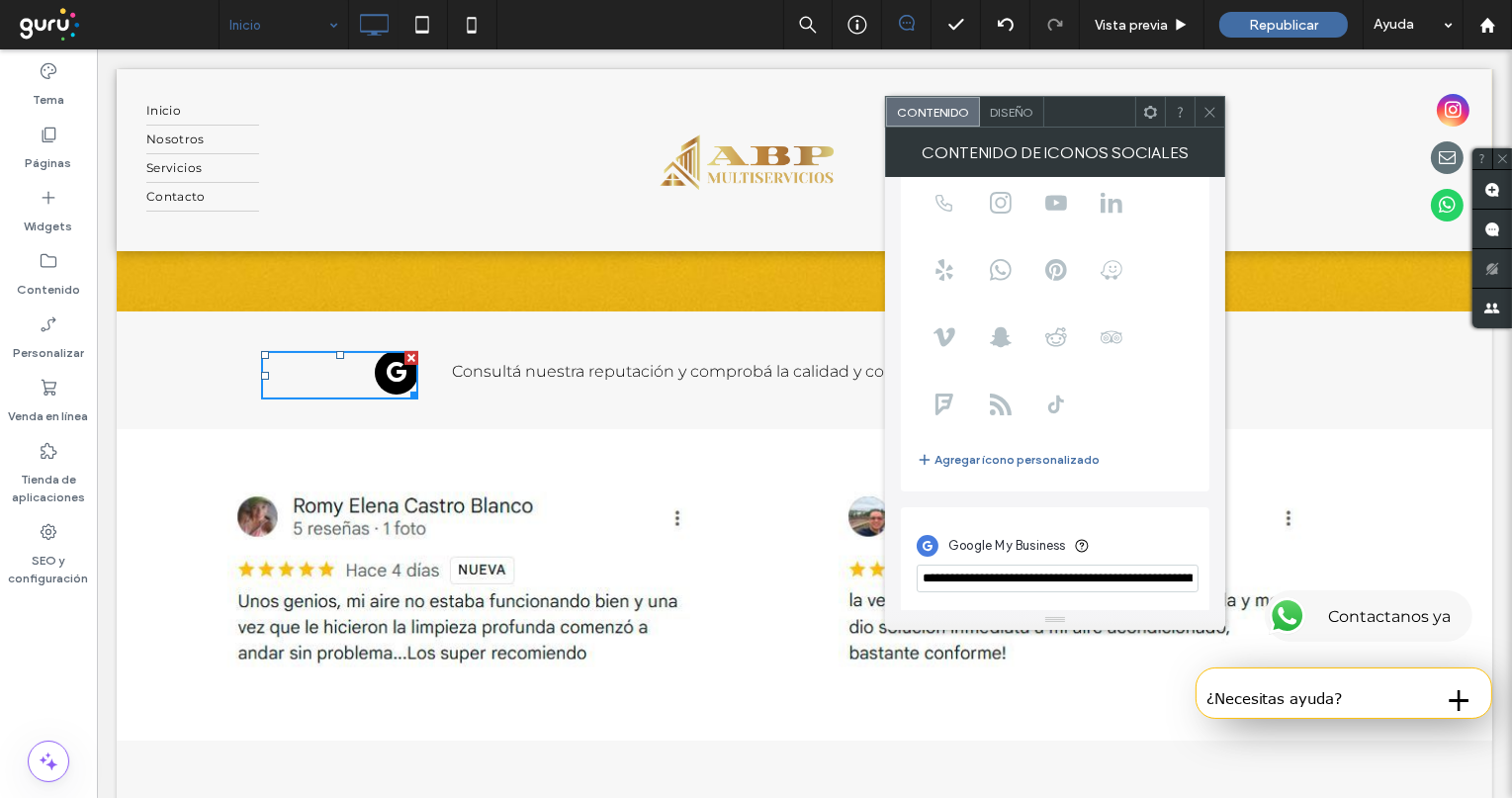 paste 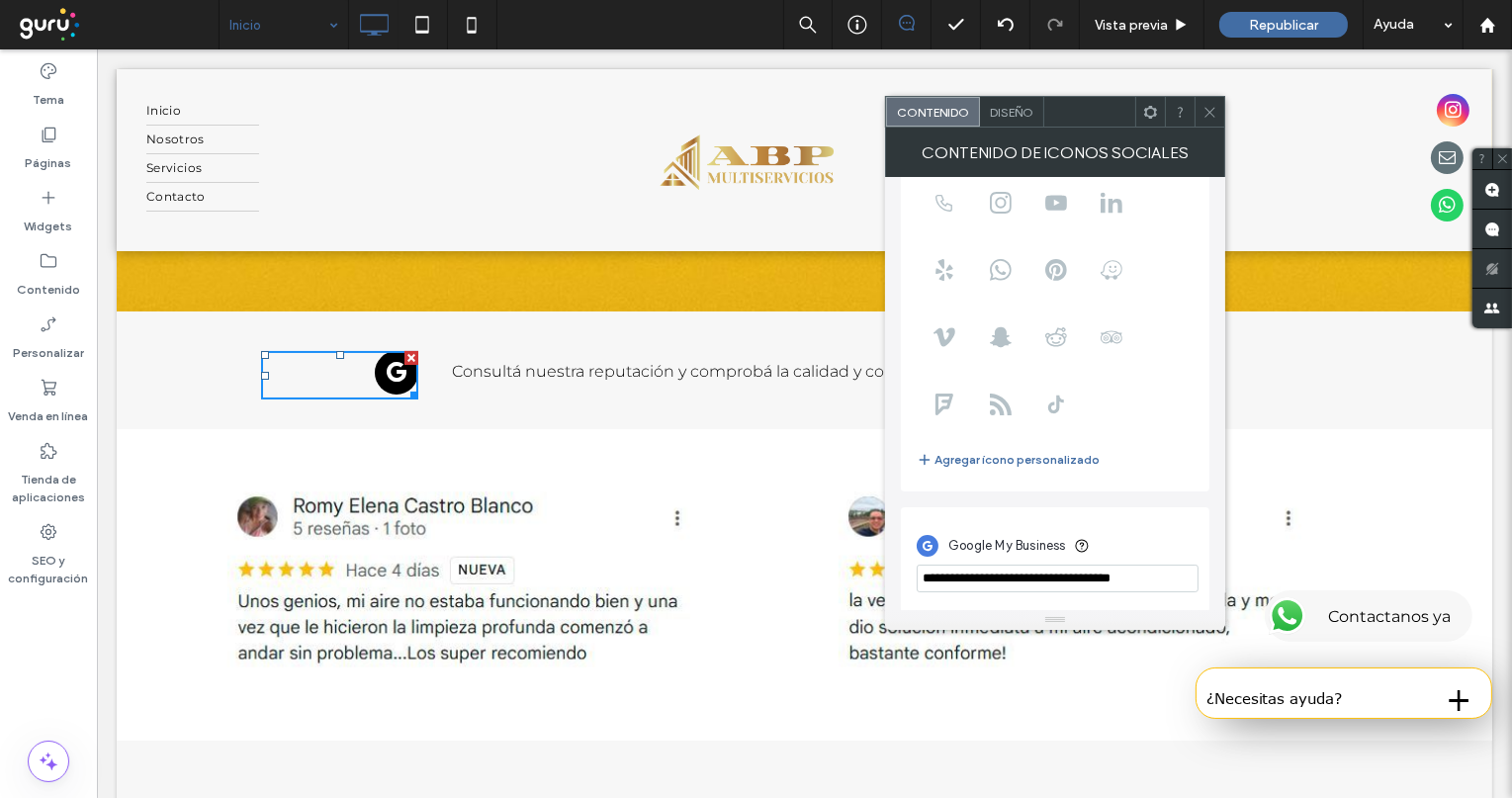 type on "**********" 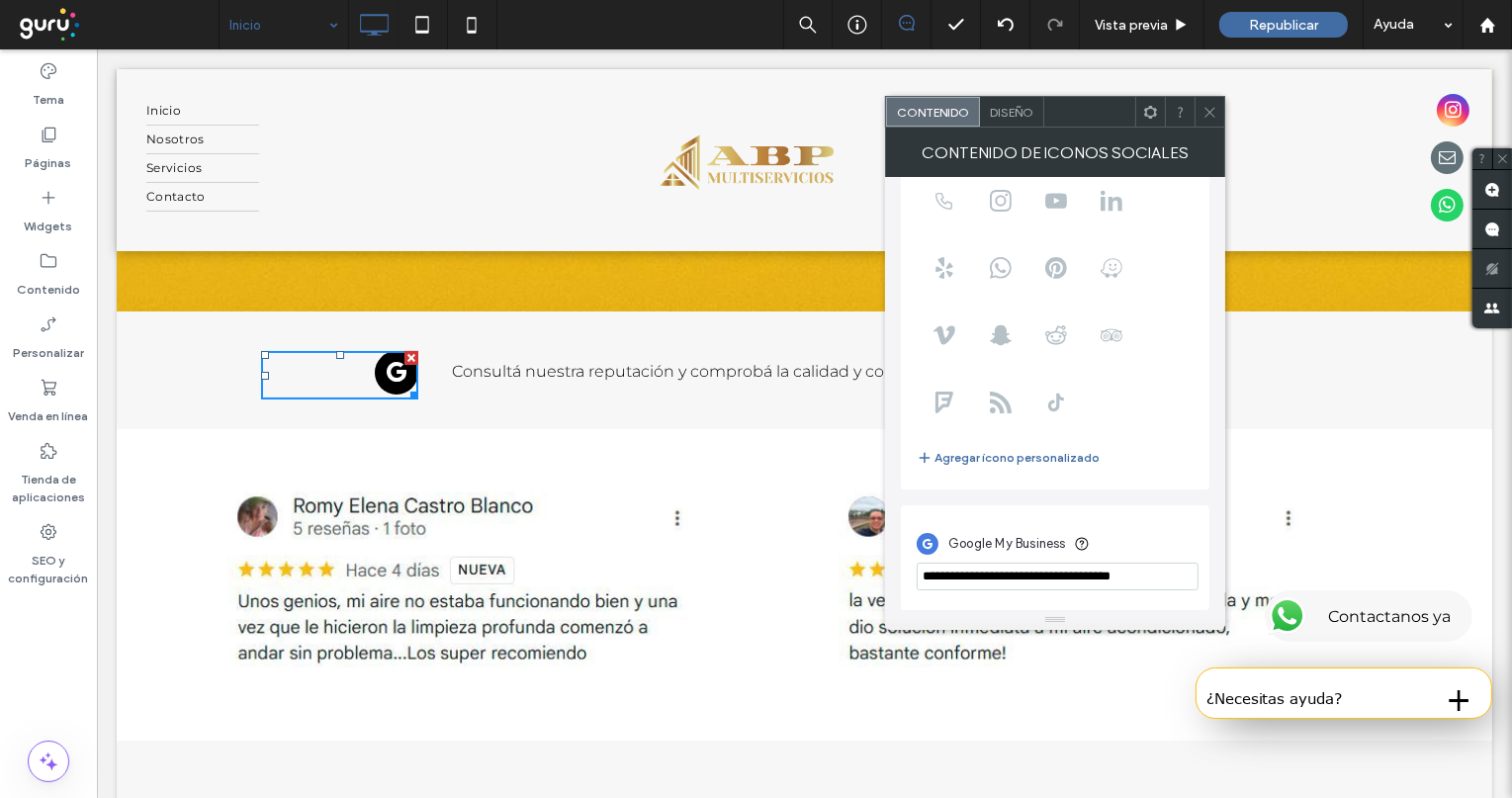 click on "**********" at bounding box center (1055, 558) 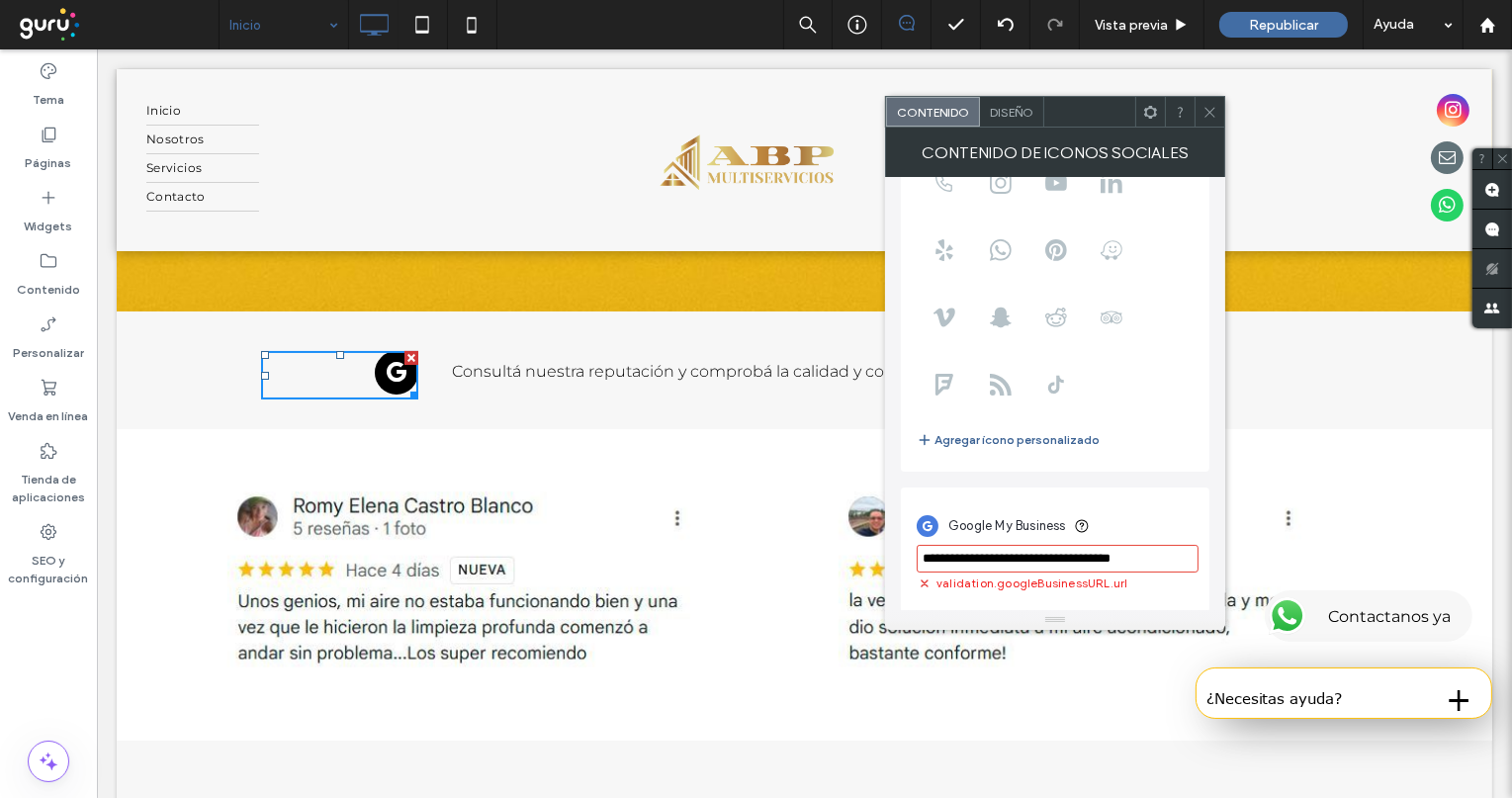 click on "Agregar ícono personalizado" at bounding box center (1008, 440) 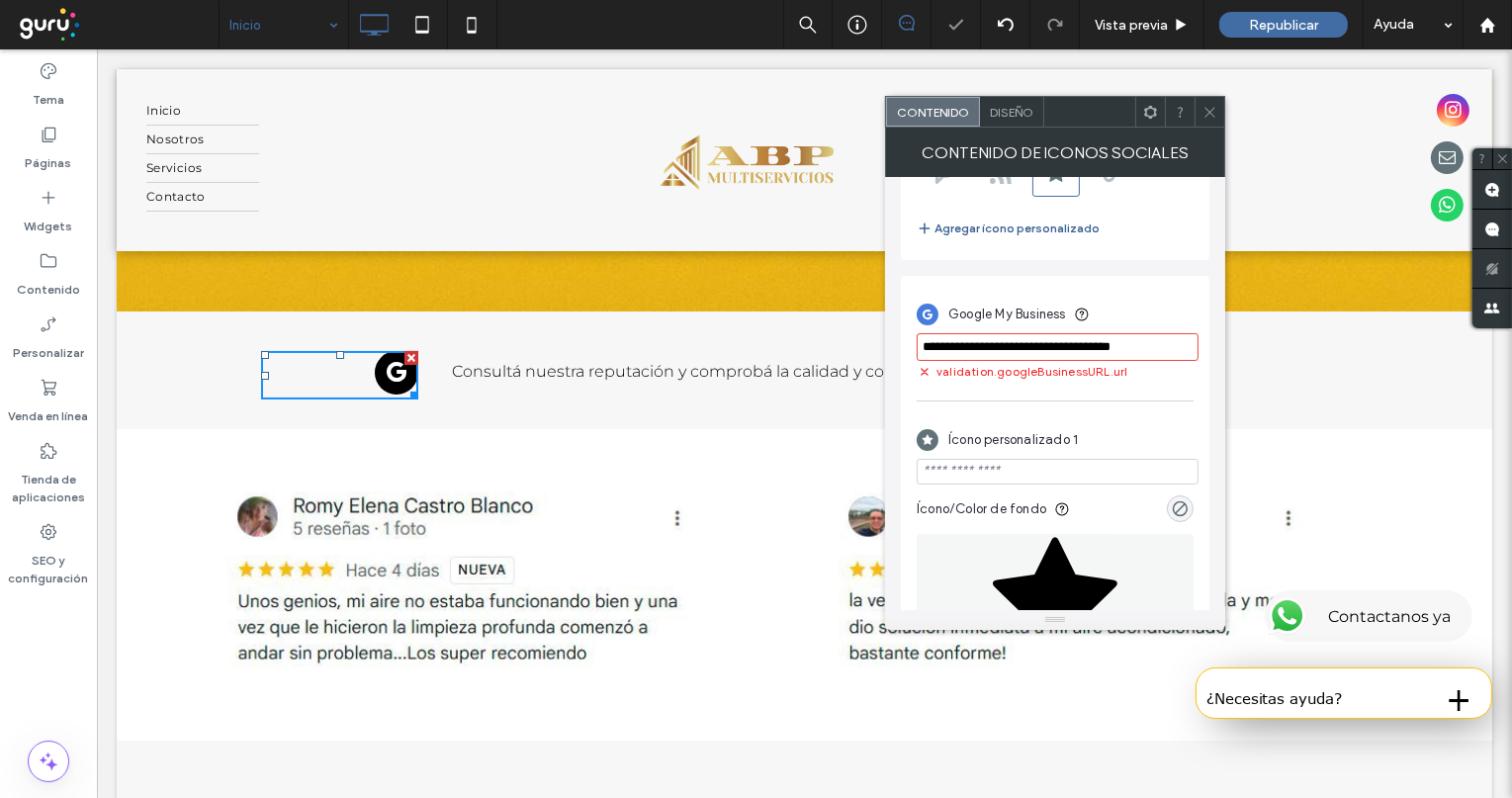 scroll, scrollTop: 479, scrollLeft: 0, axis: vertical 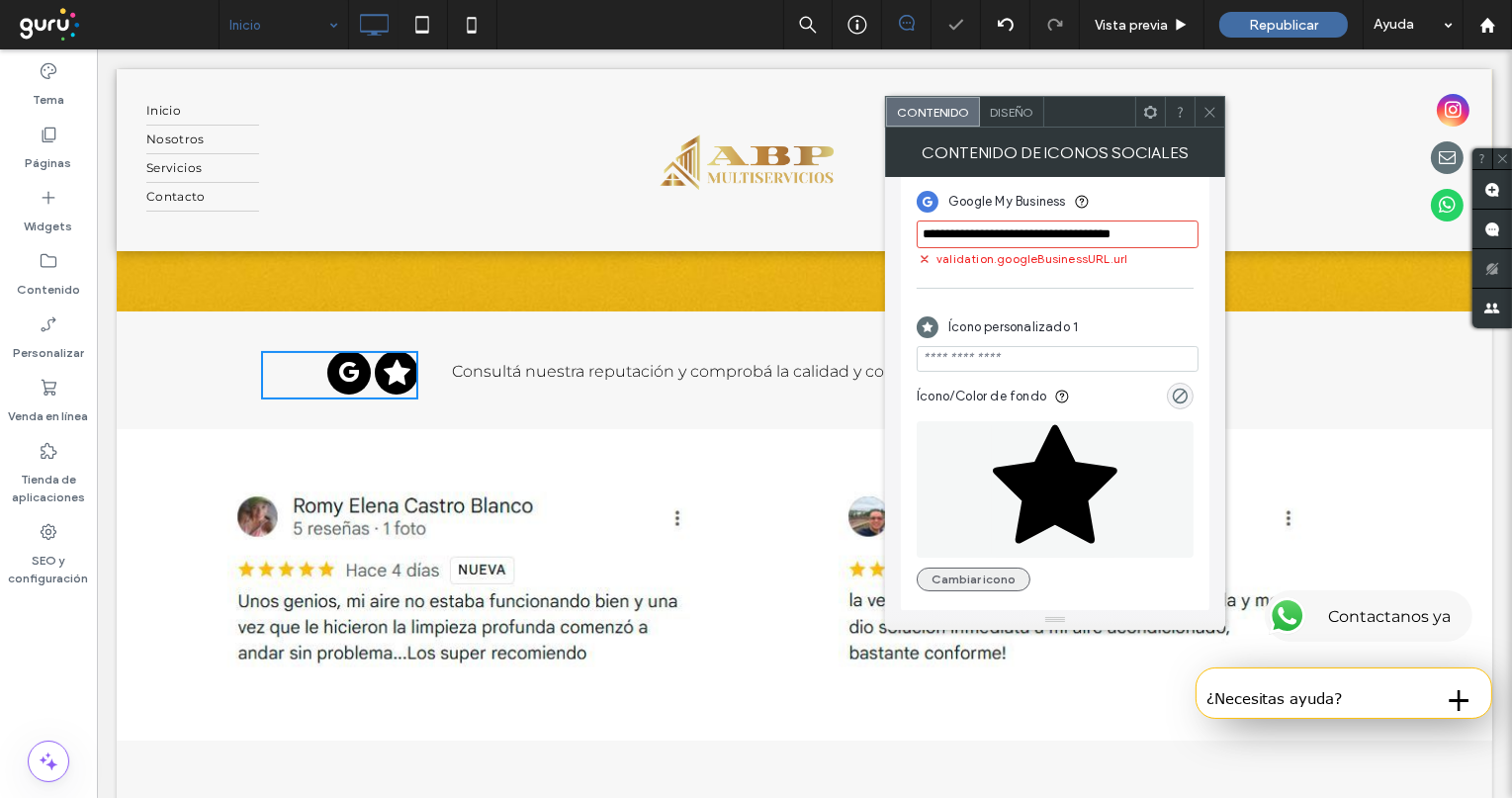 click on "Cambiar icono" at bounding box center [973, 579] 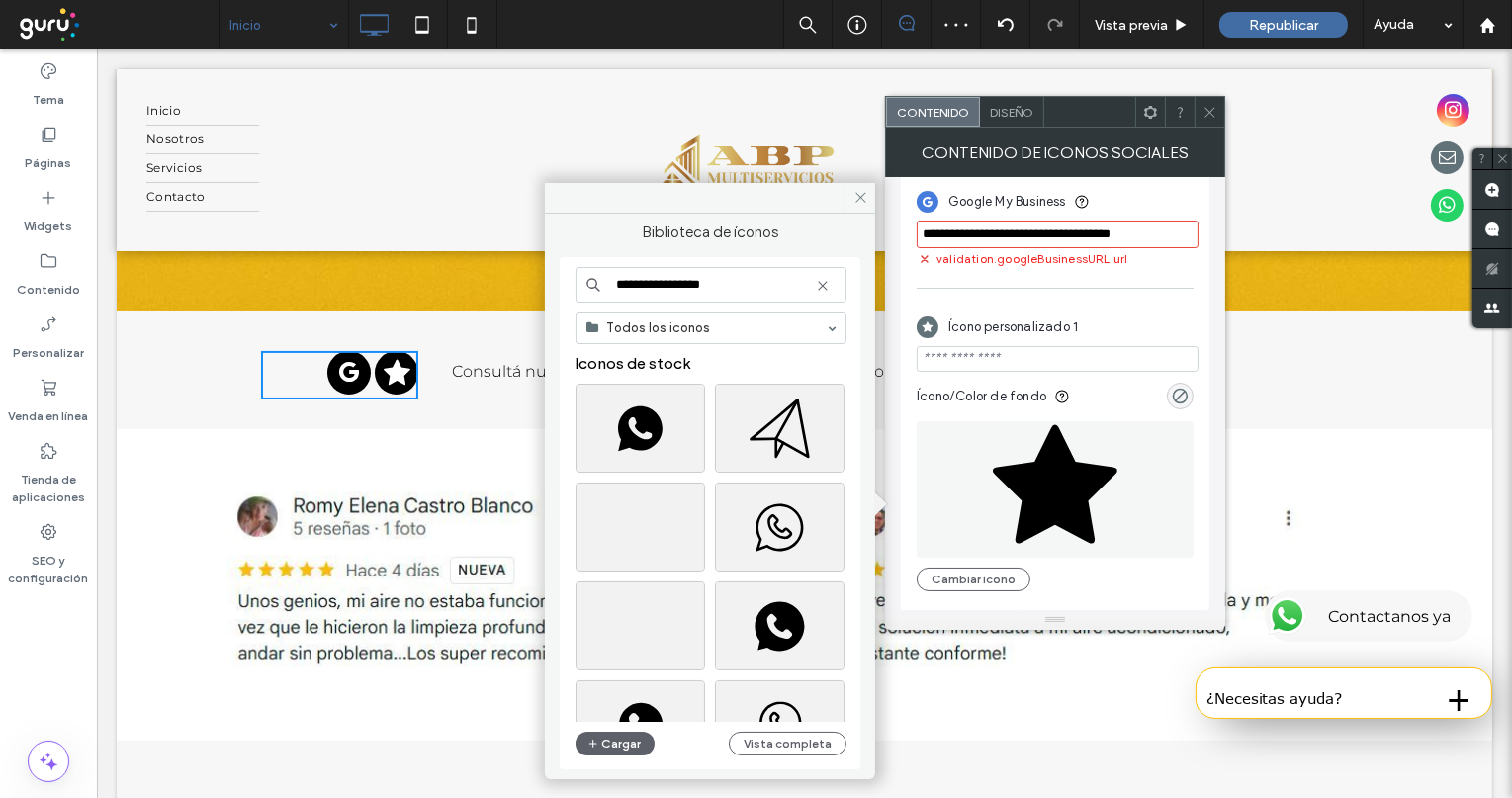 click on "**********" at bounding box center [711, 285] 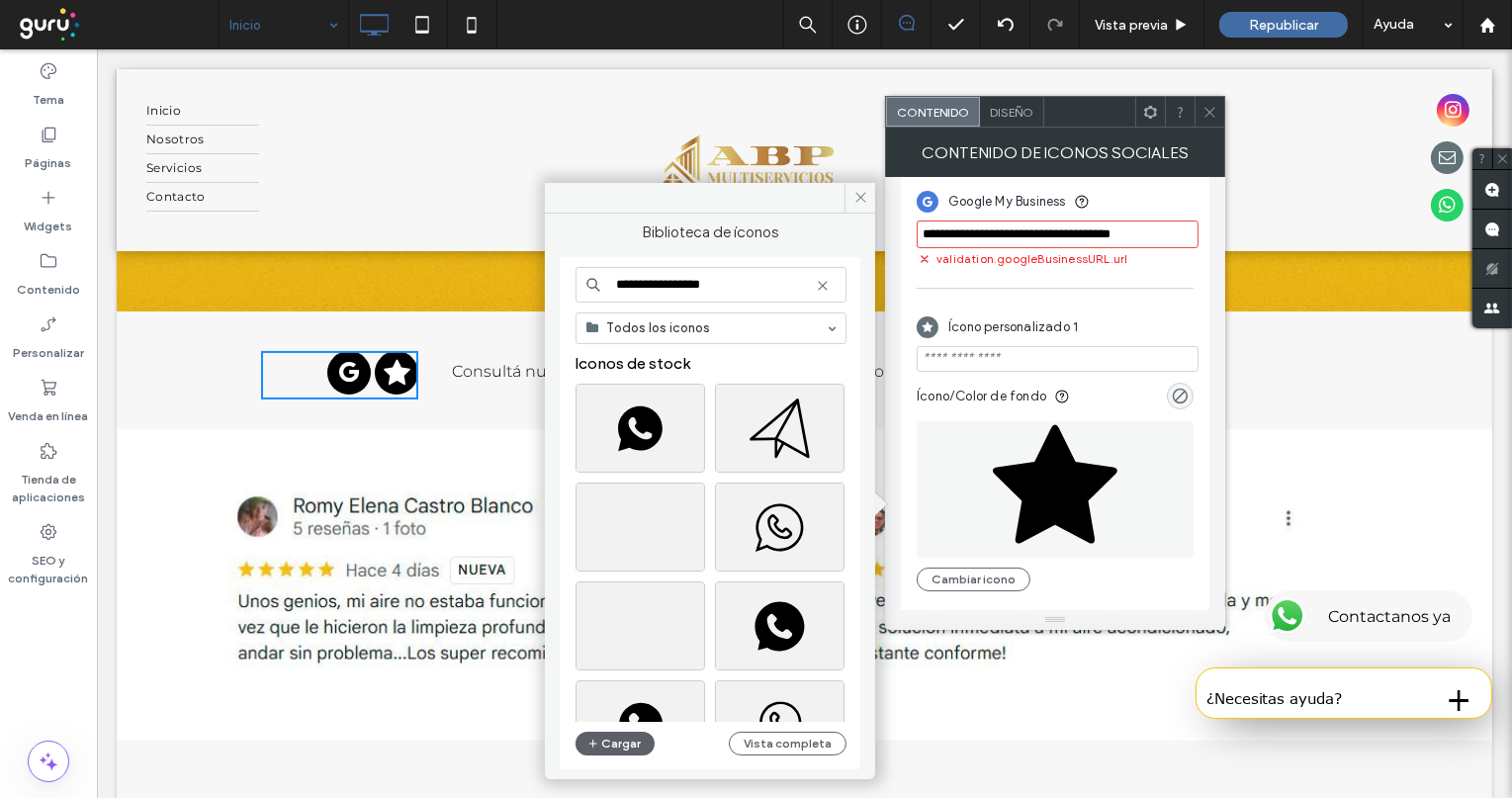 click on "**********" at bounding box center [711, 285] 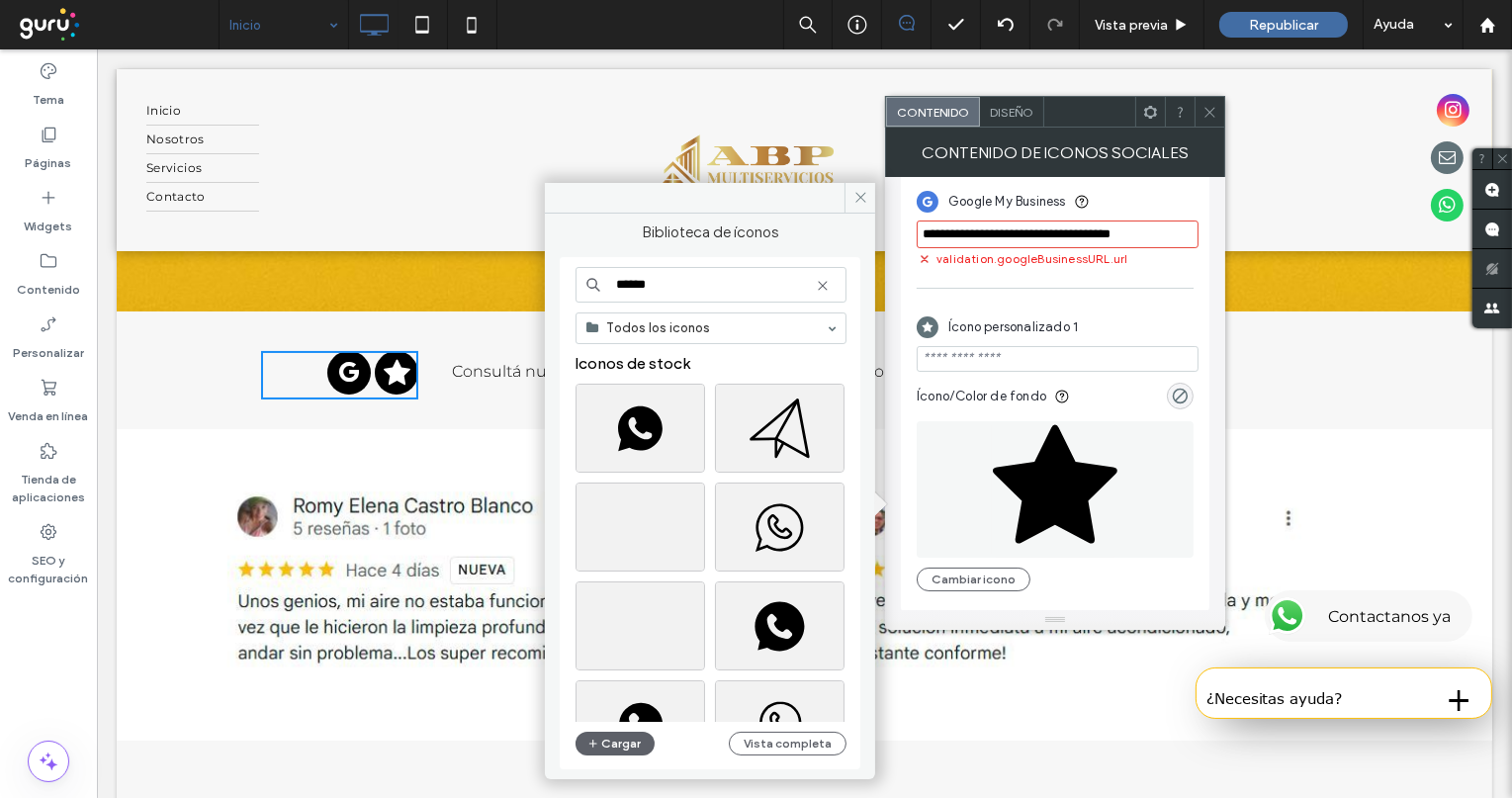 type on "******" 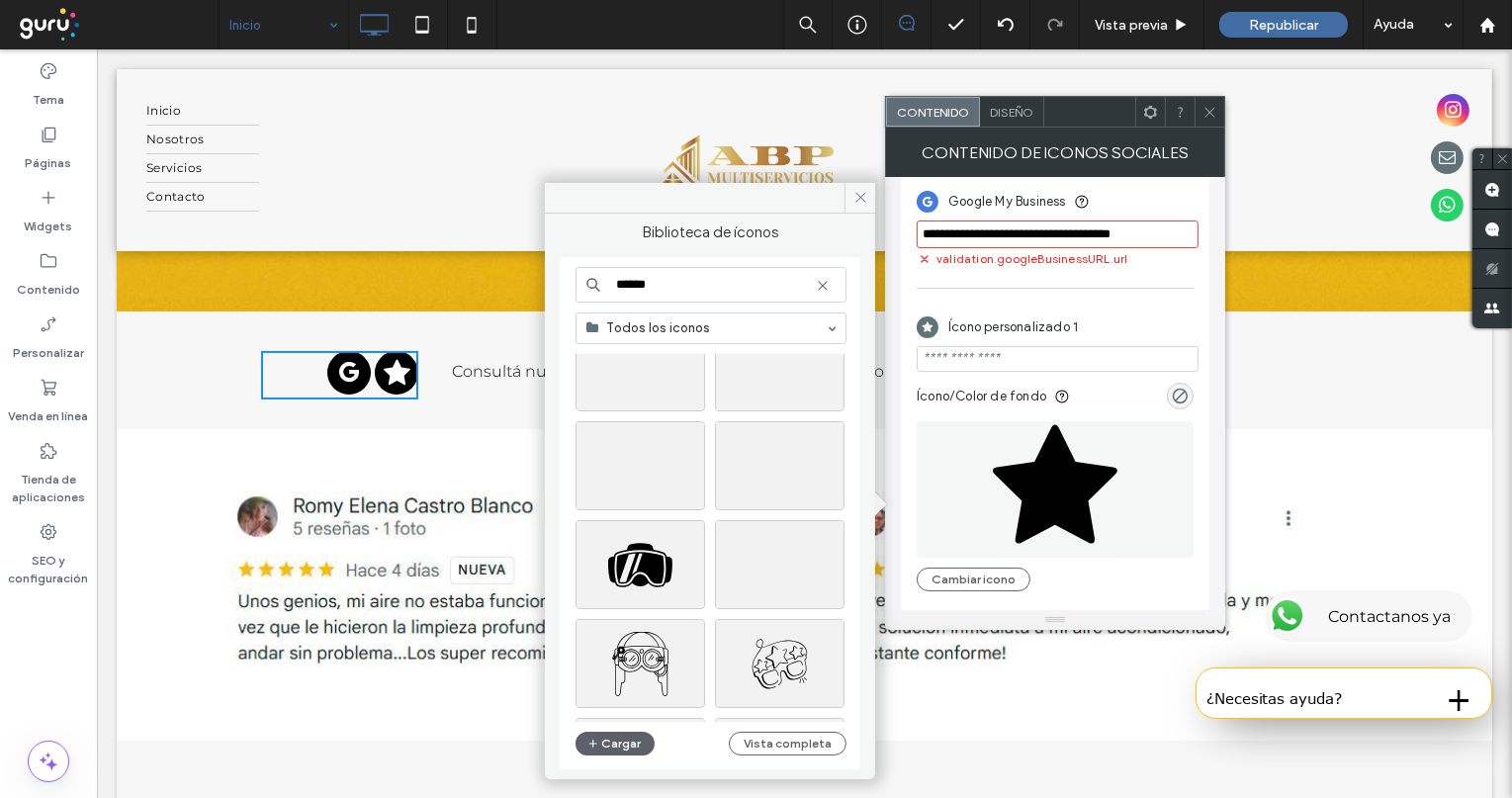 scroll, scrollTop: 0, scrollLeft: 0, axis: both 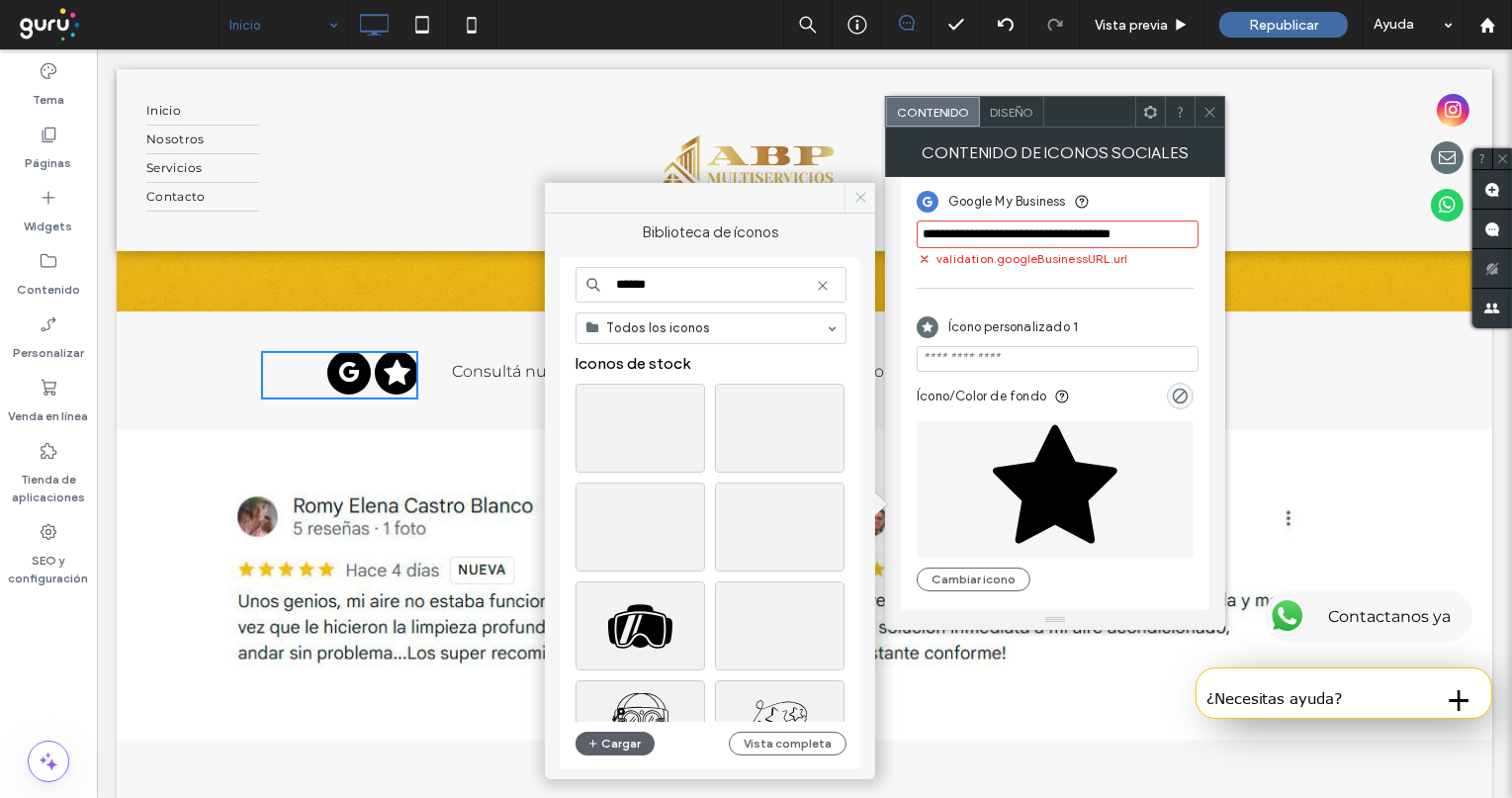 click 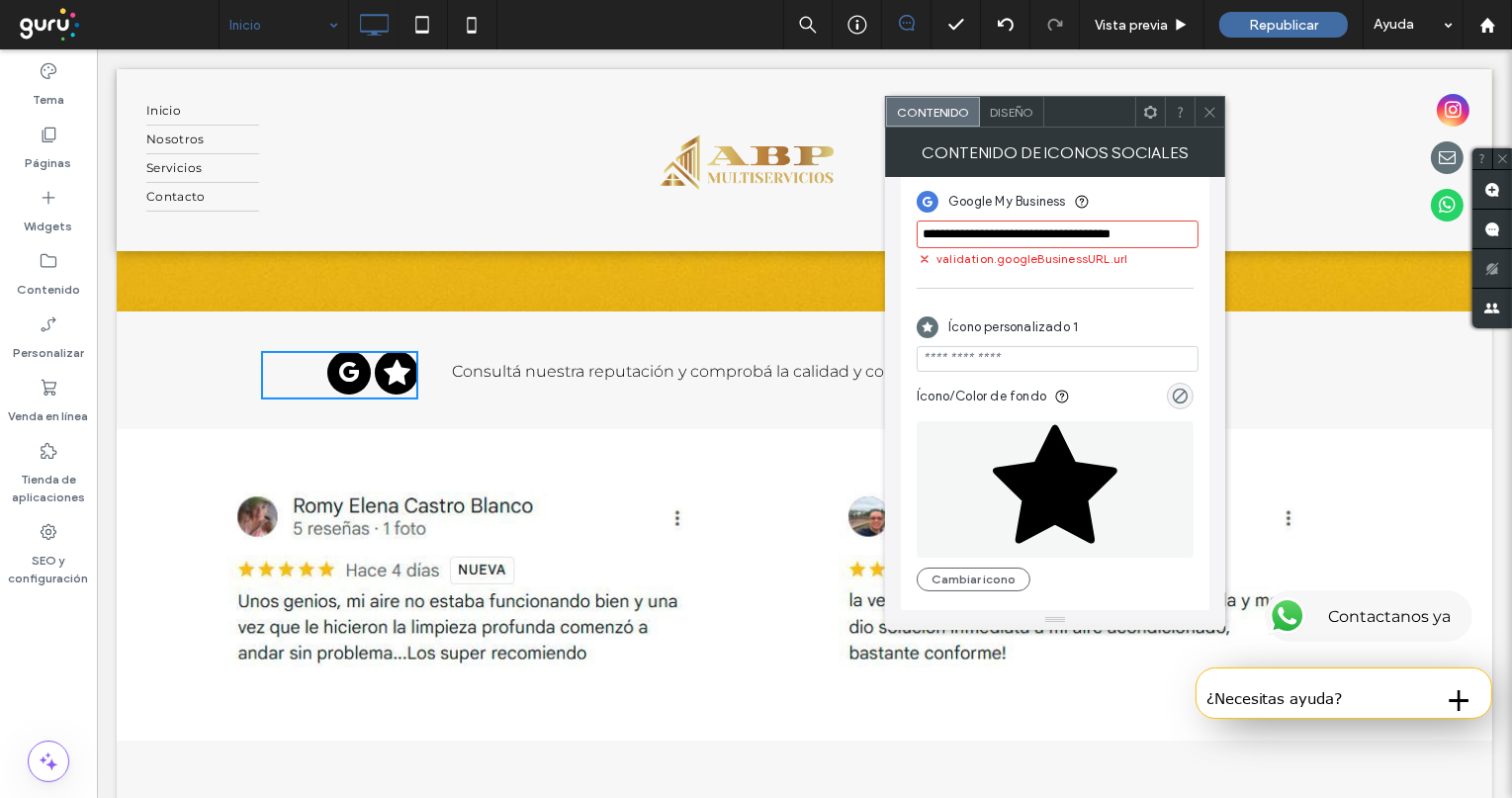 scroll, scrollTop: 0, scrollLeft: 0, axis: both 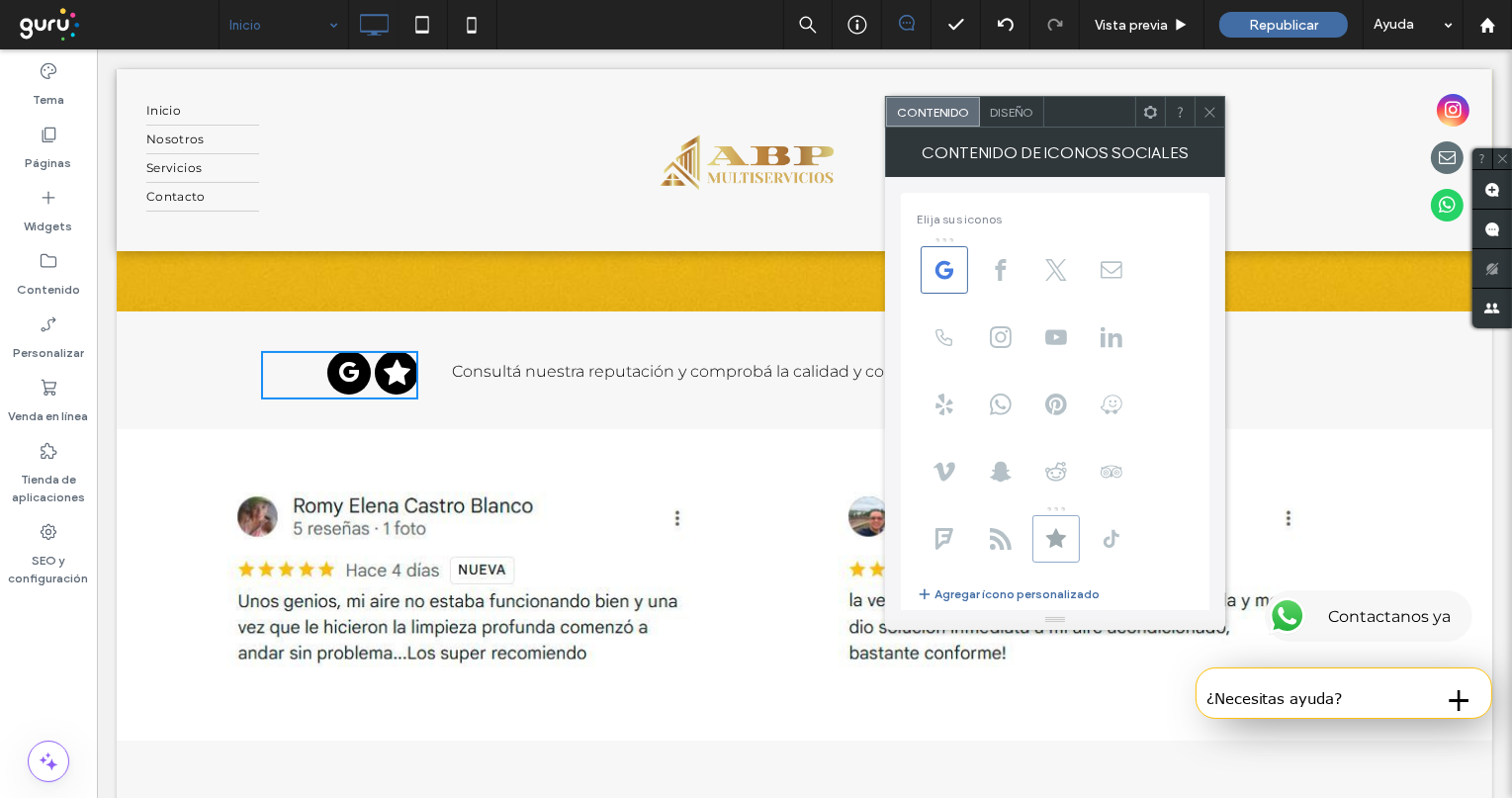 click at bounding box center (1056, 539) 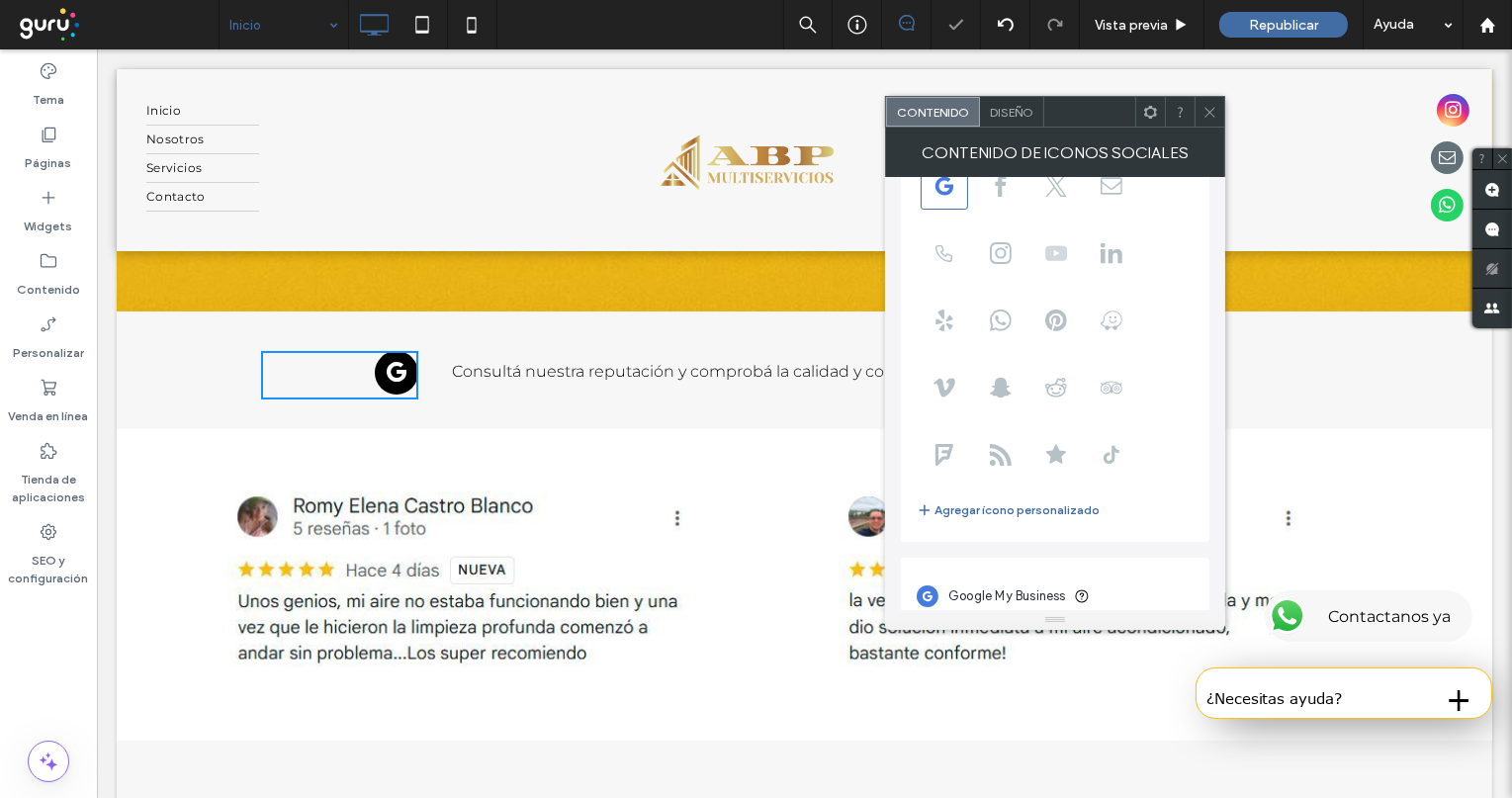 scroll, scrollTop: 154, scrollLeft: 0, axis: vertical 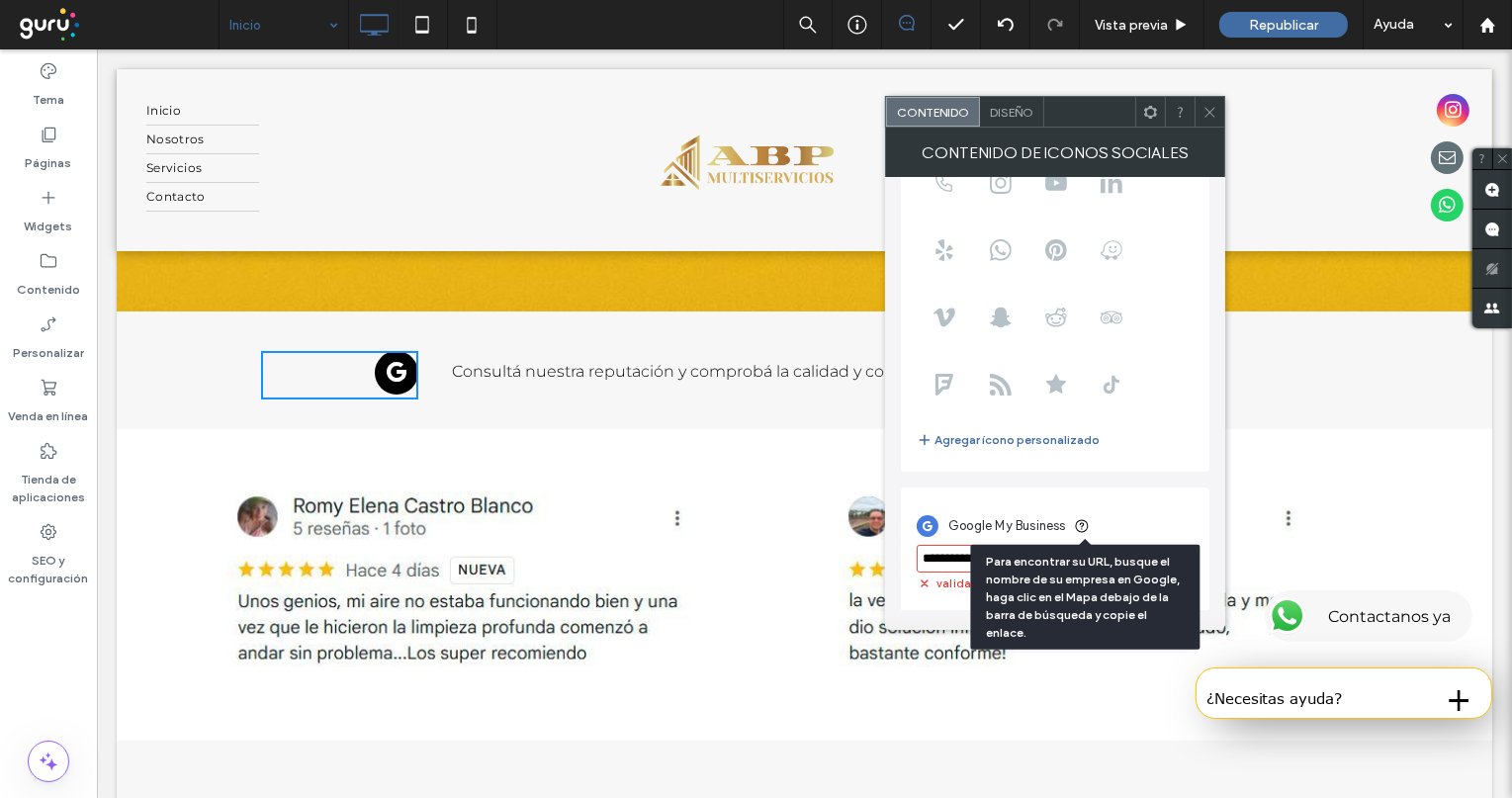 click 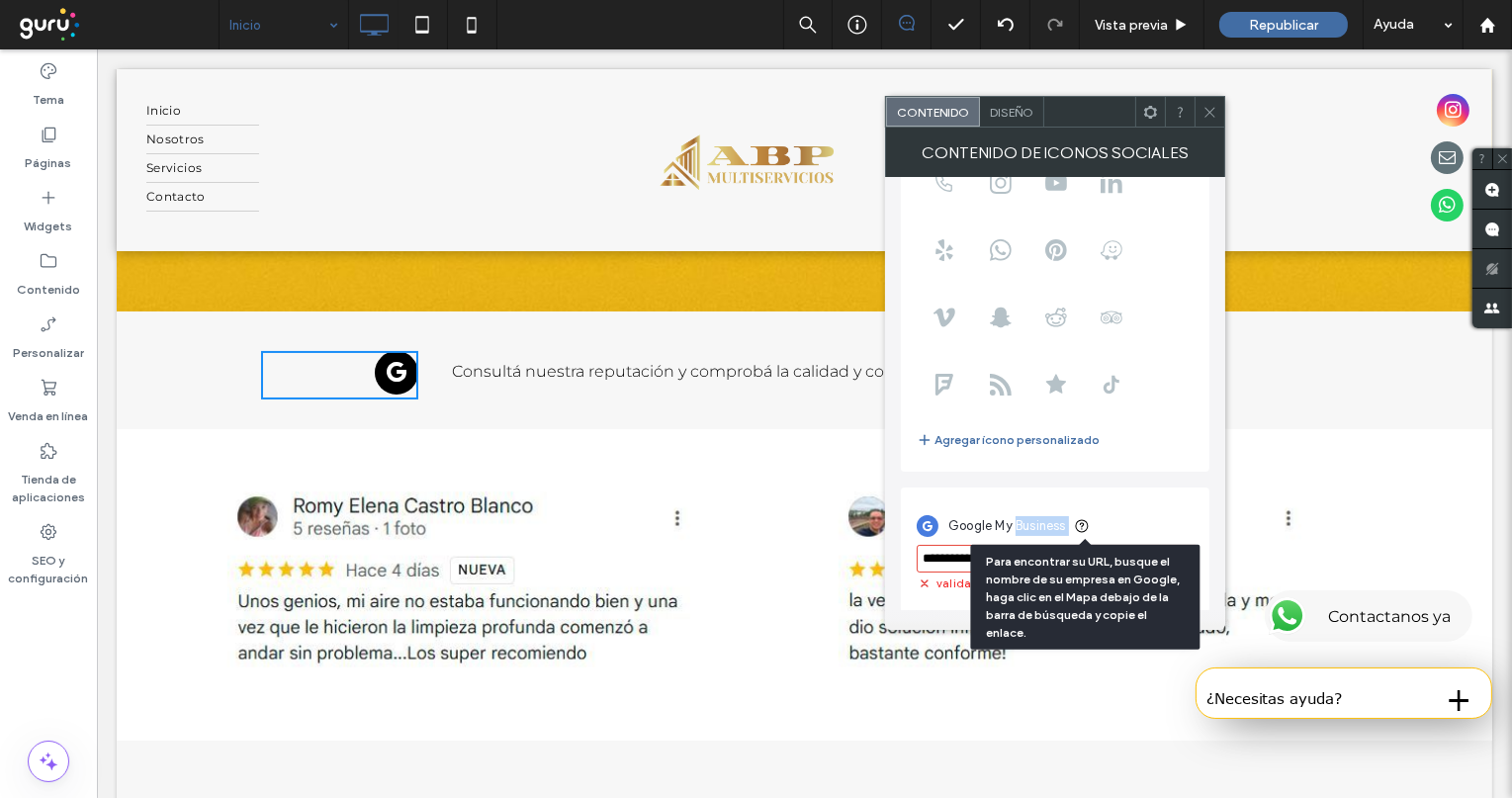 click 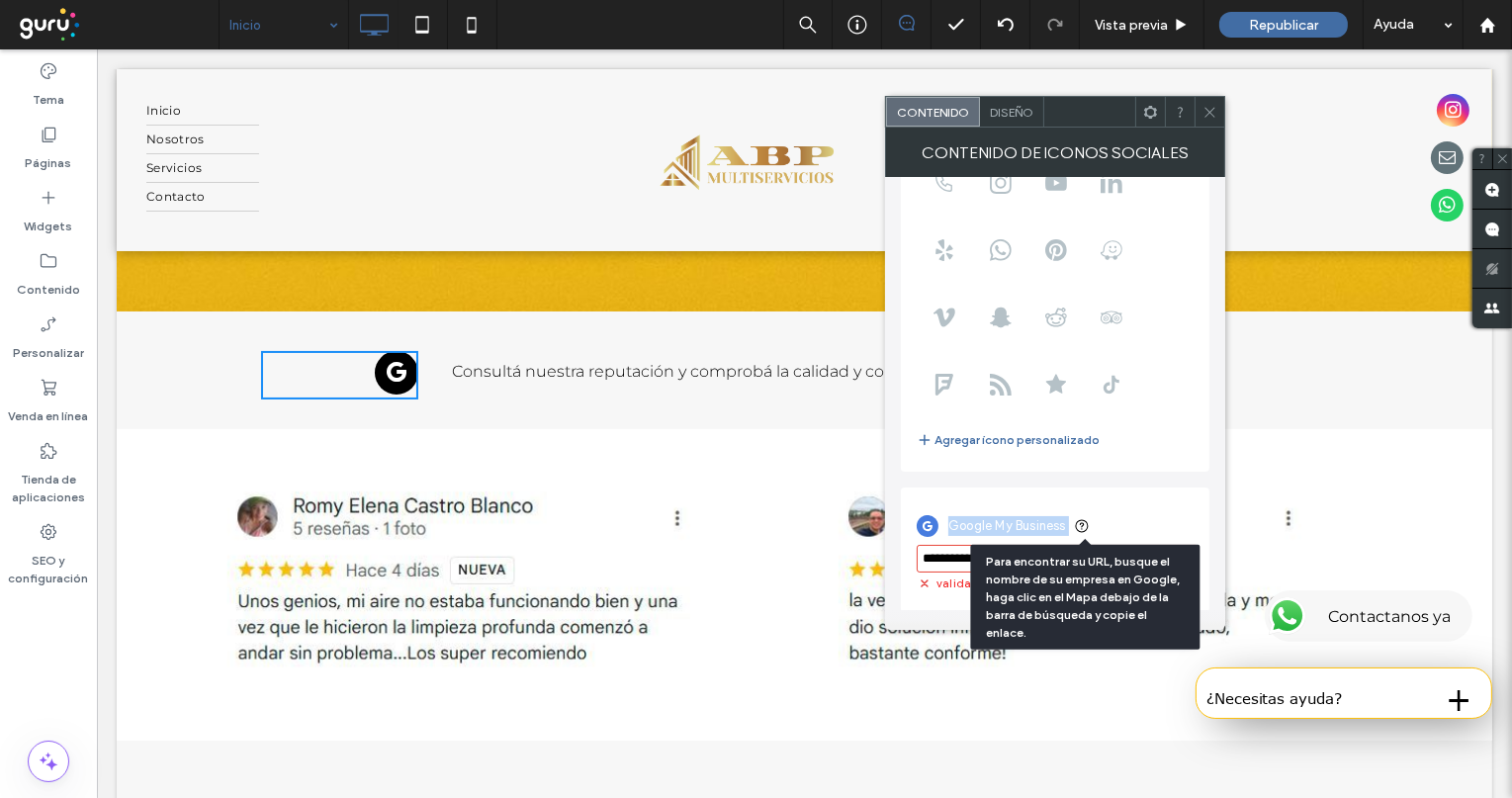 click 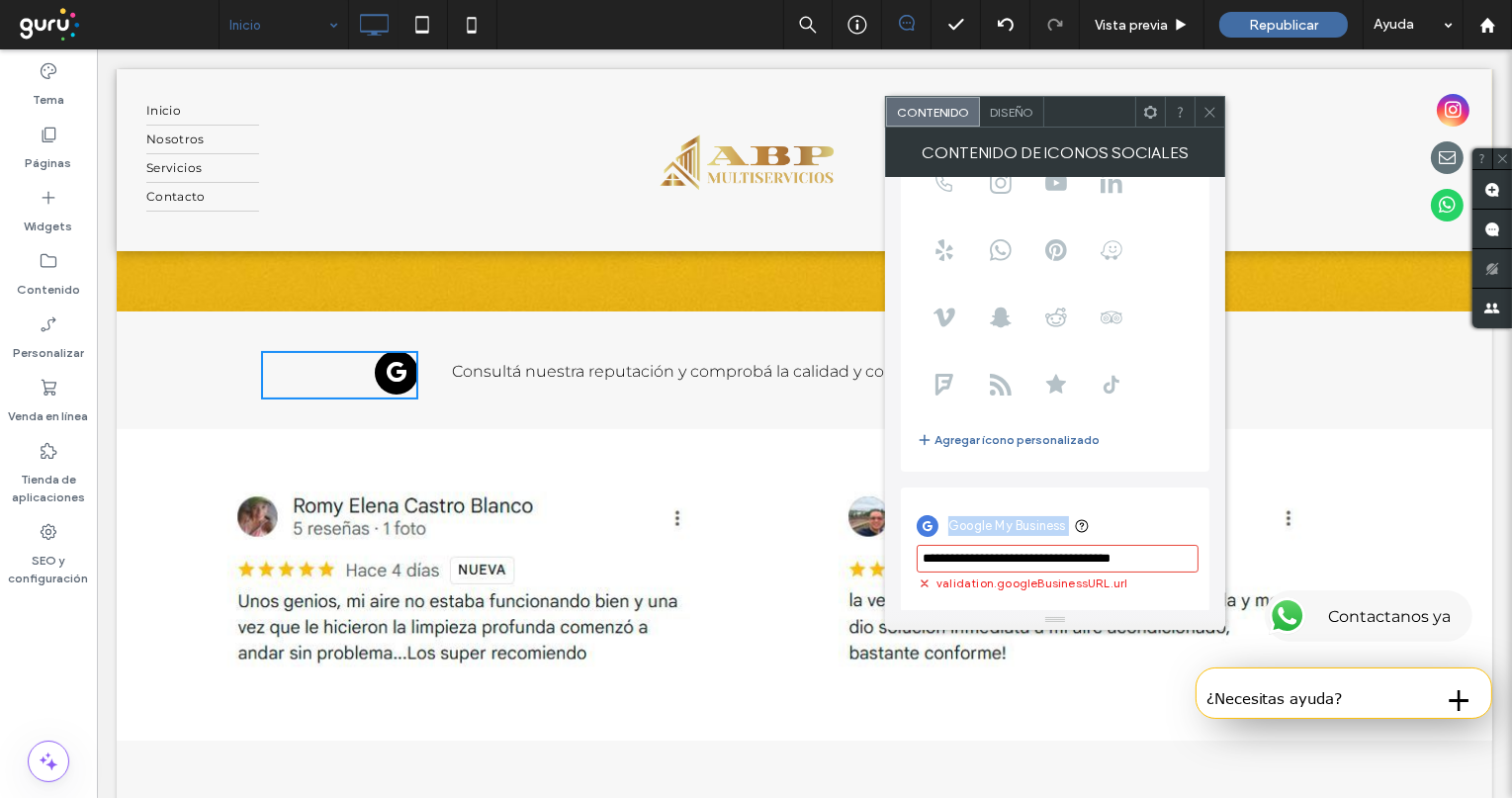 click on "Google My Business" at bounding box center (1055, 526) 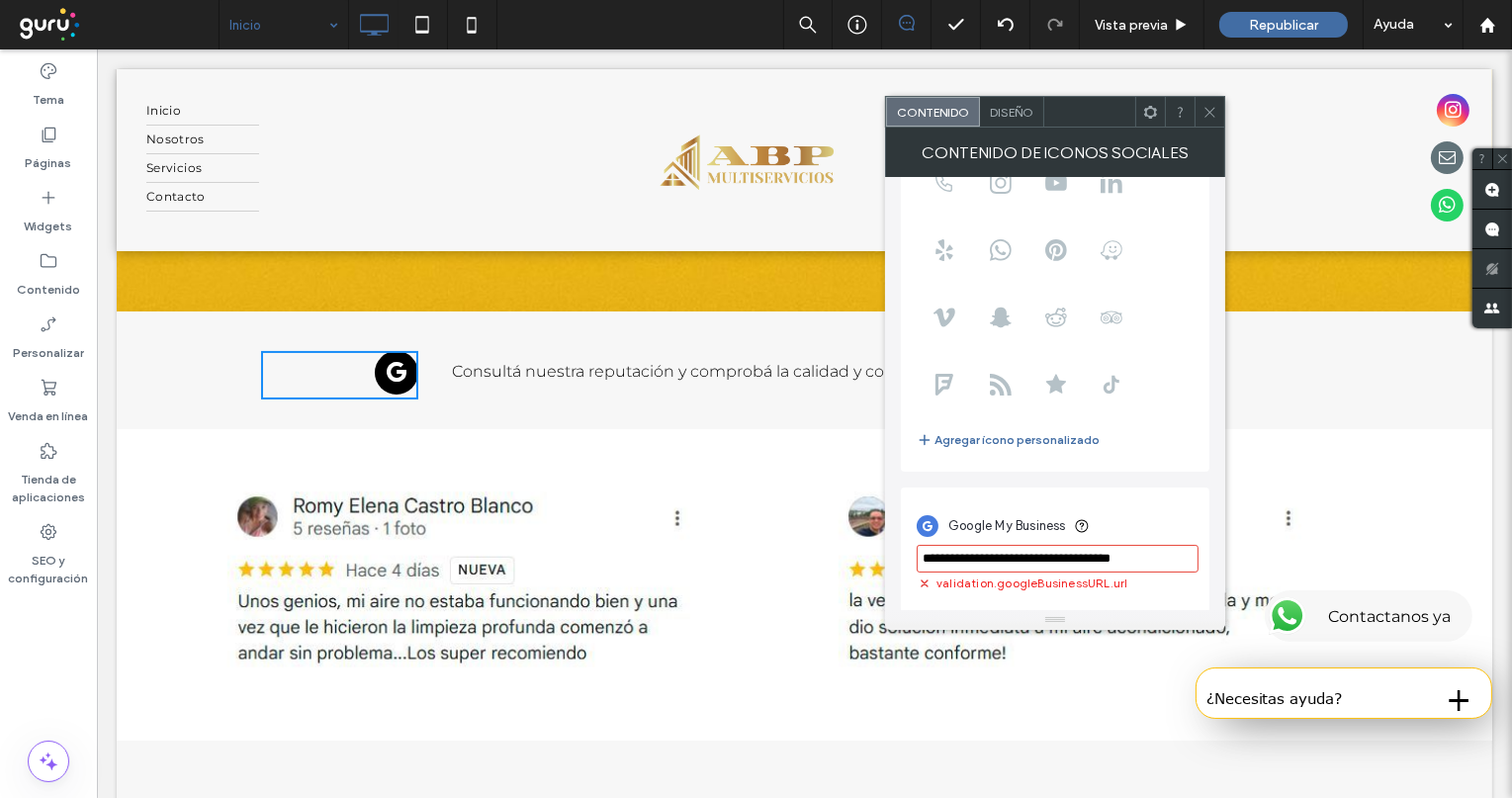 click 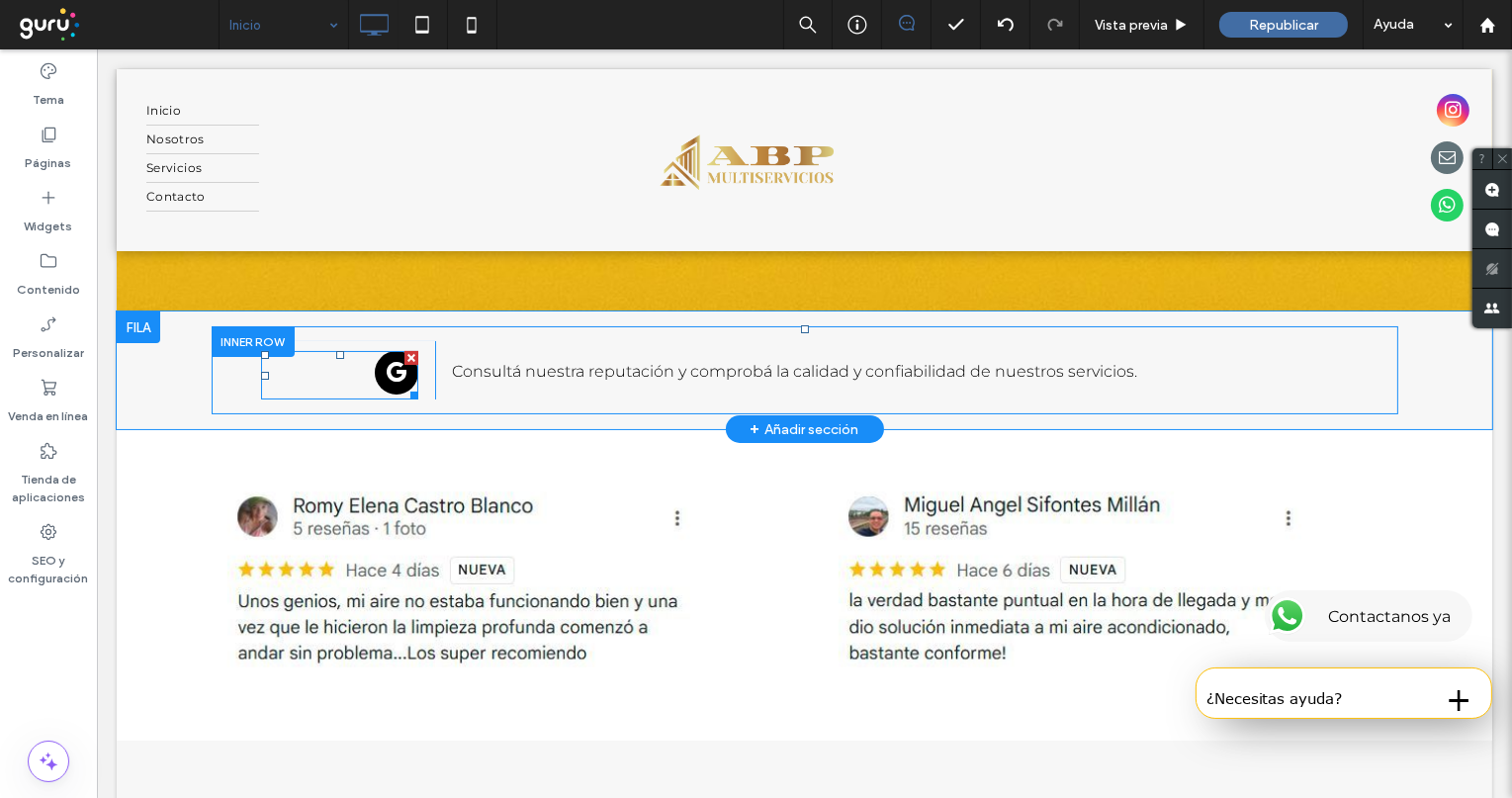 click at bounding box center [396, 373] 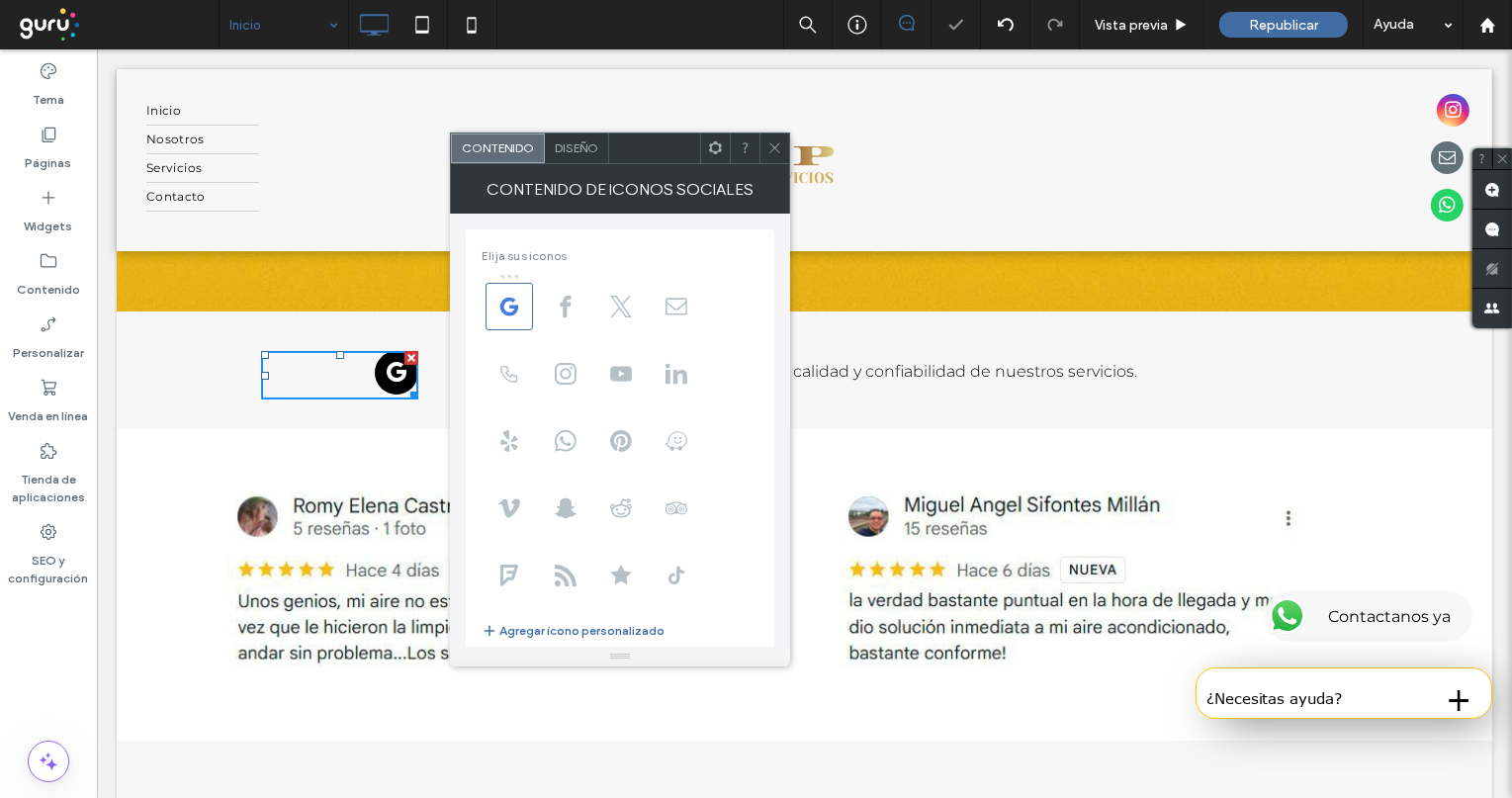scroll, scrollTop: 134, scrollLeft: 0, axis: vertical 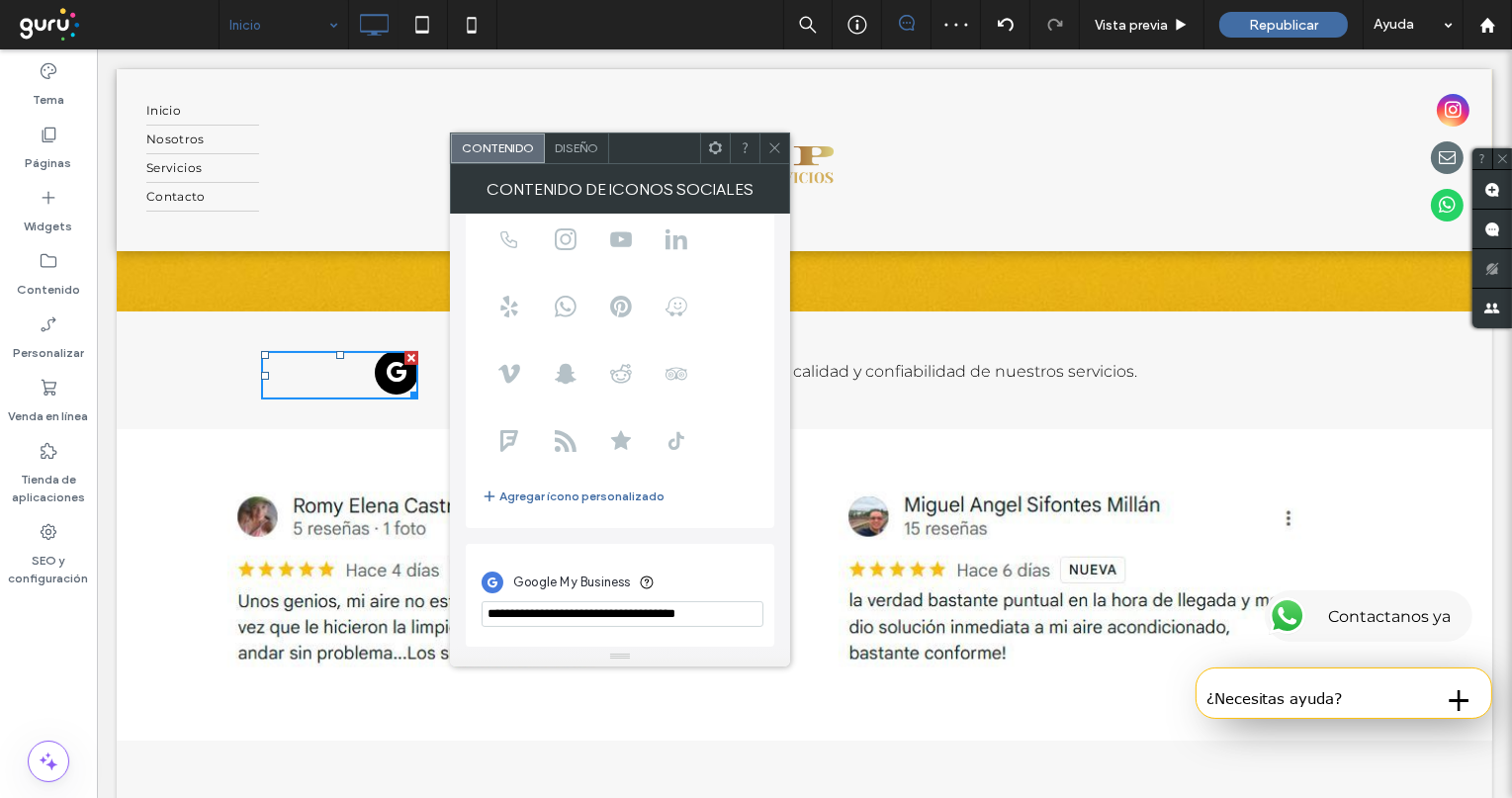 click on "**********" at bounding box center (622, 614) 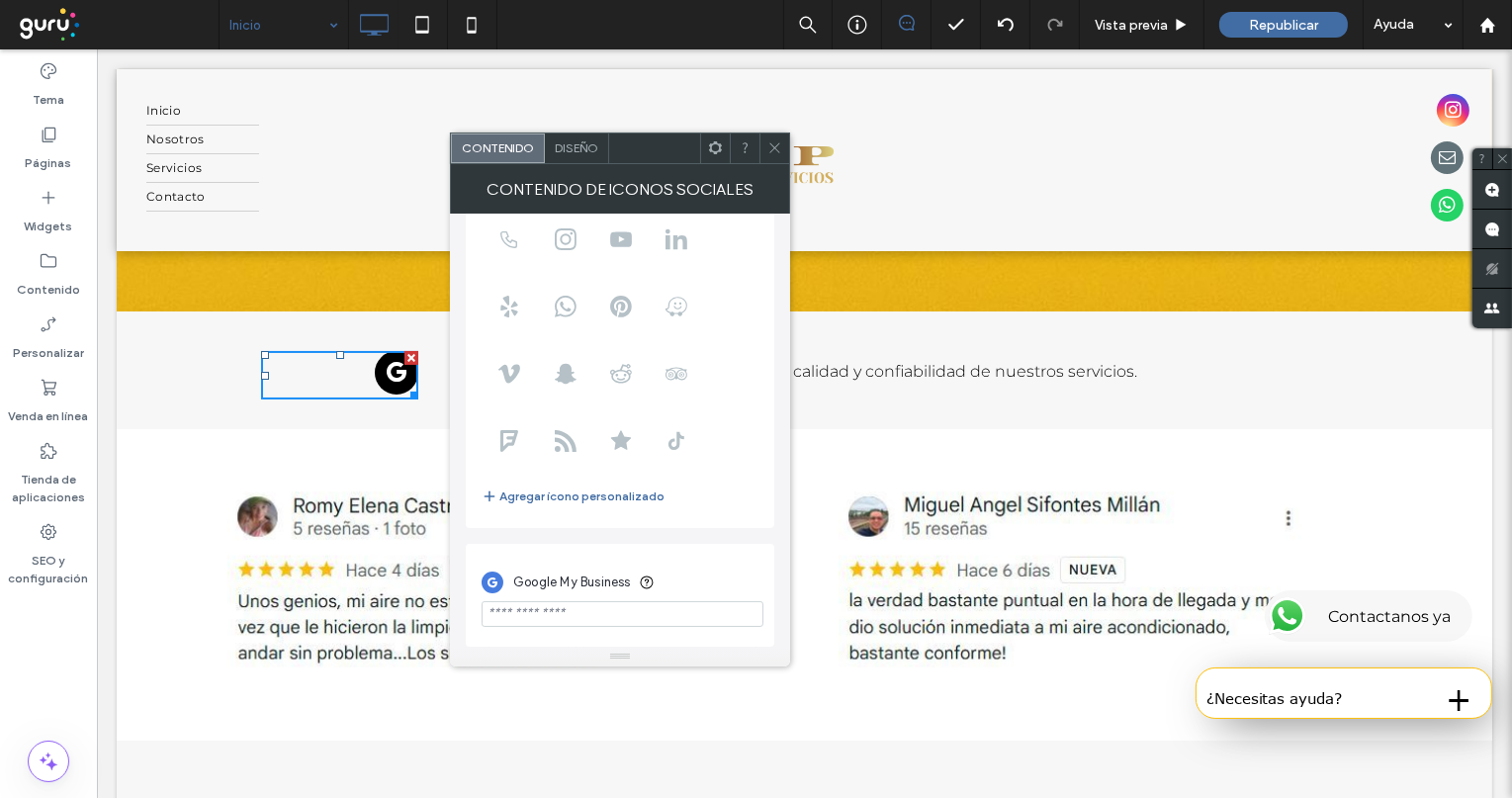 type 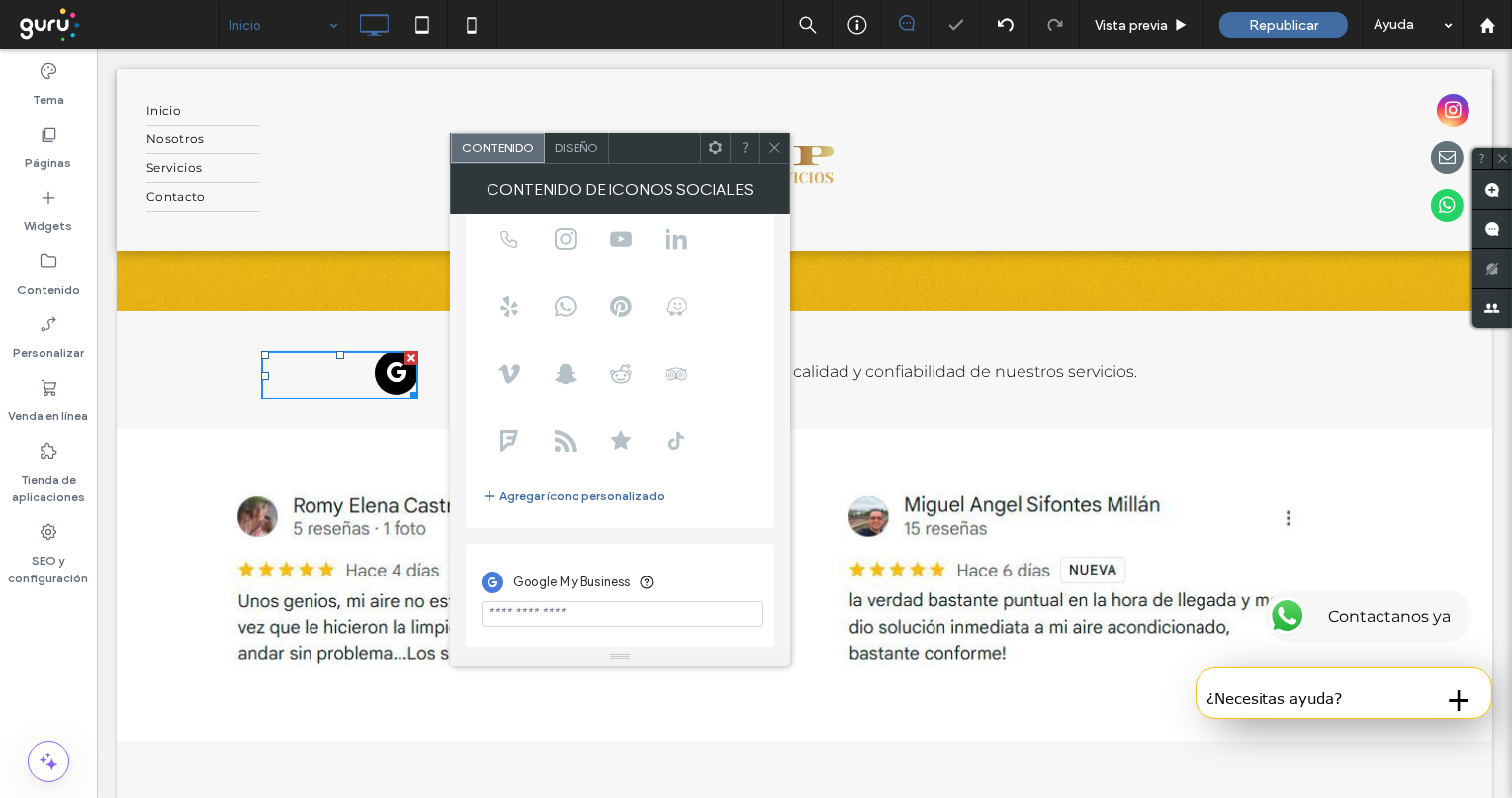 click on "Elija sus iconos   Agregar ícono personalizado   Google My Business" at bounding box center [620, 363] 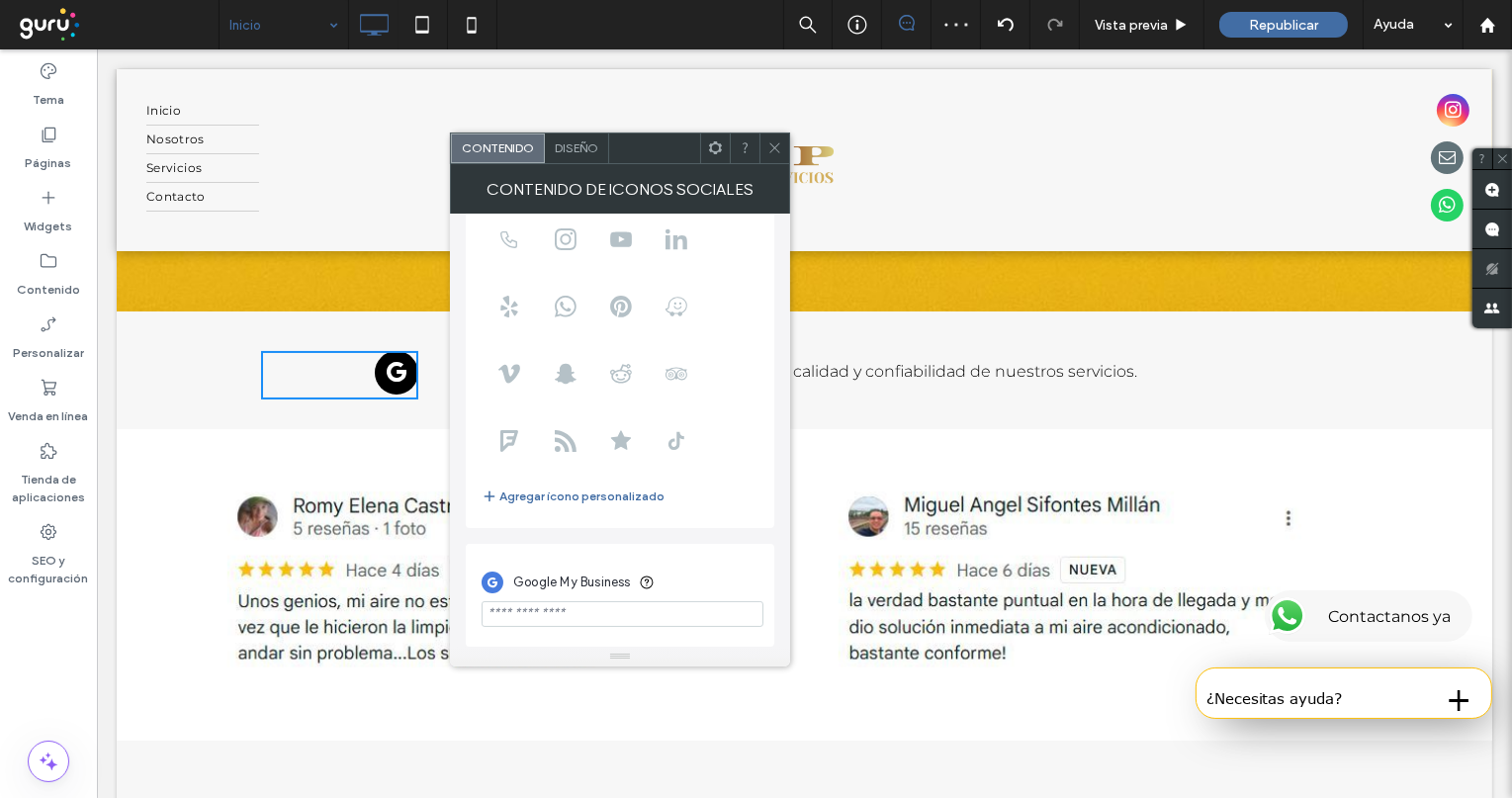 scroll, scrollTop: 134, scrollLeft: 0, axis: vertical 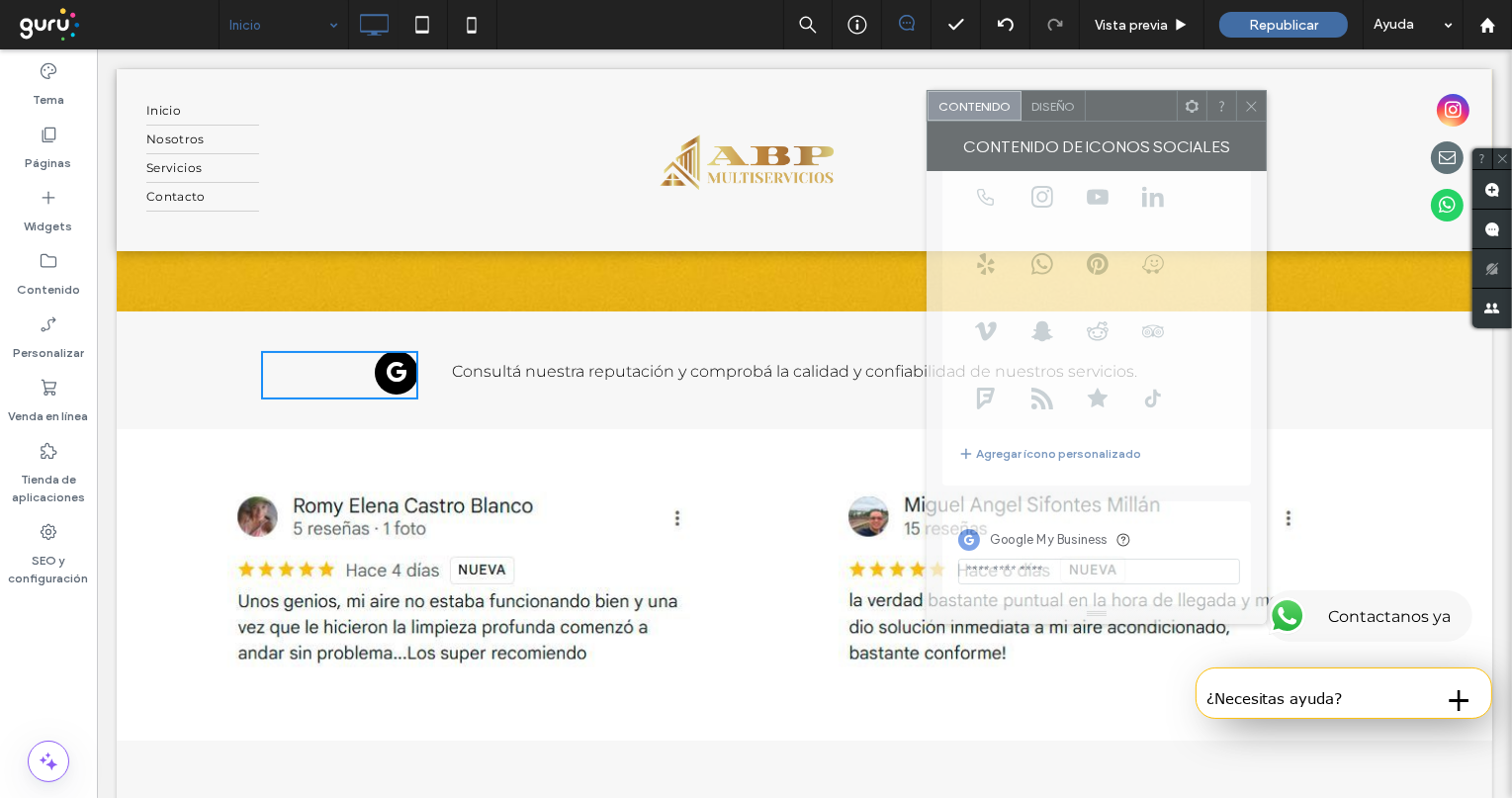 drag, startPoint x: 660, startPoint y: 152, endPoint x: 1074, endPoint y: 102, distance: 417.0084 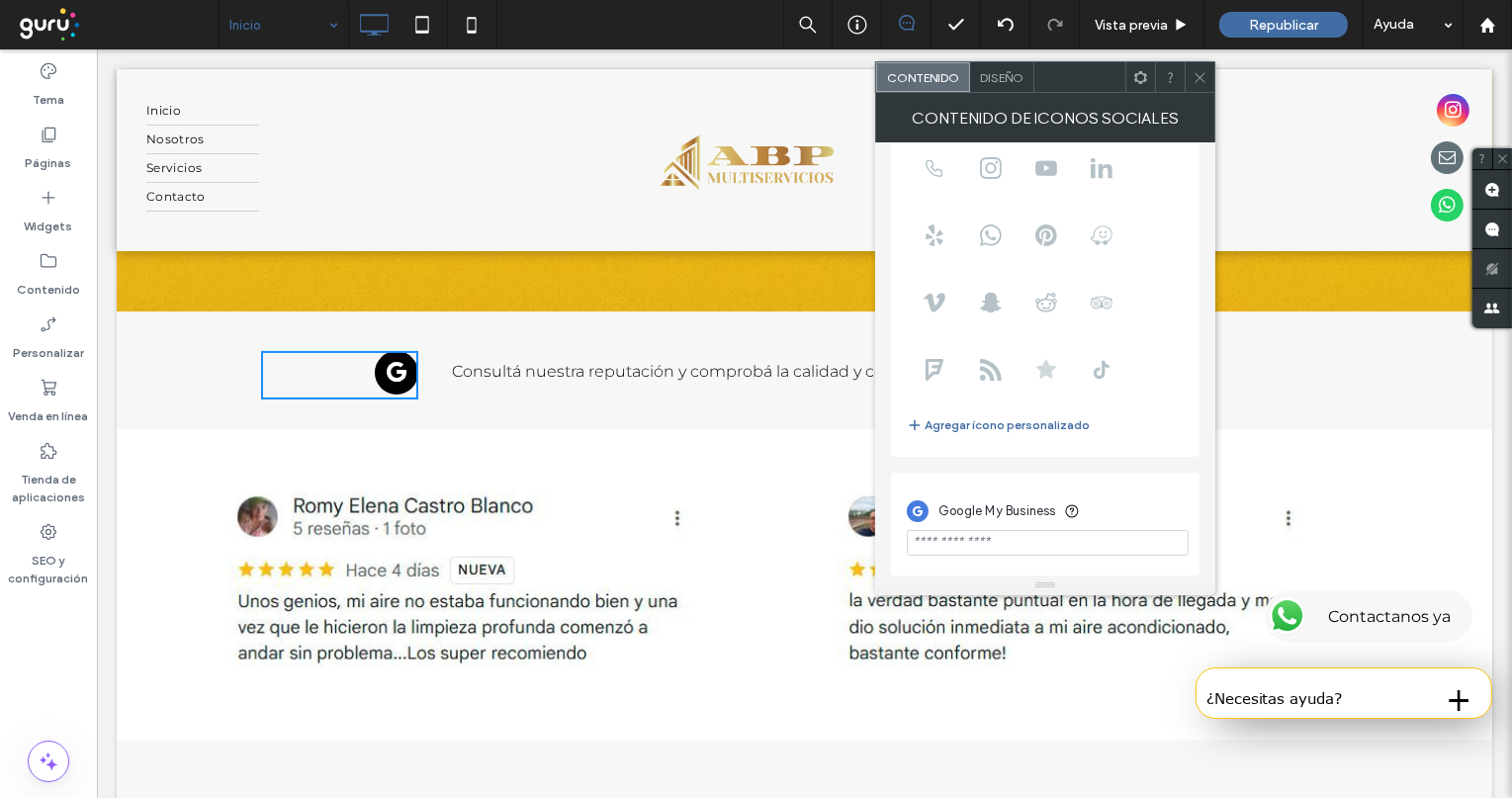 click 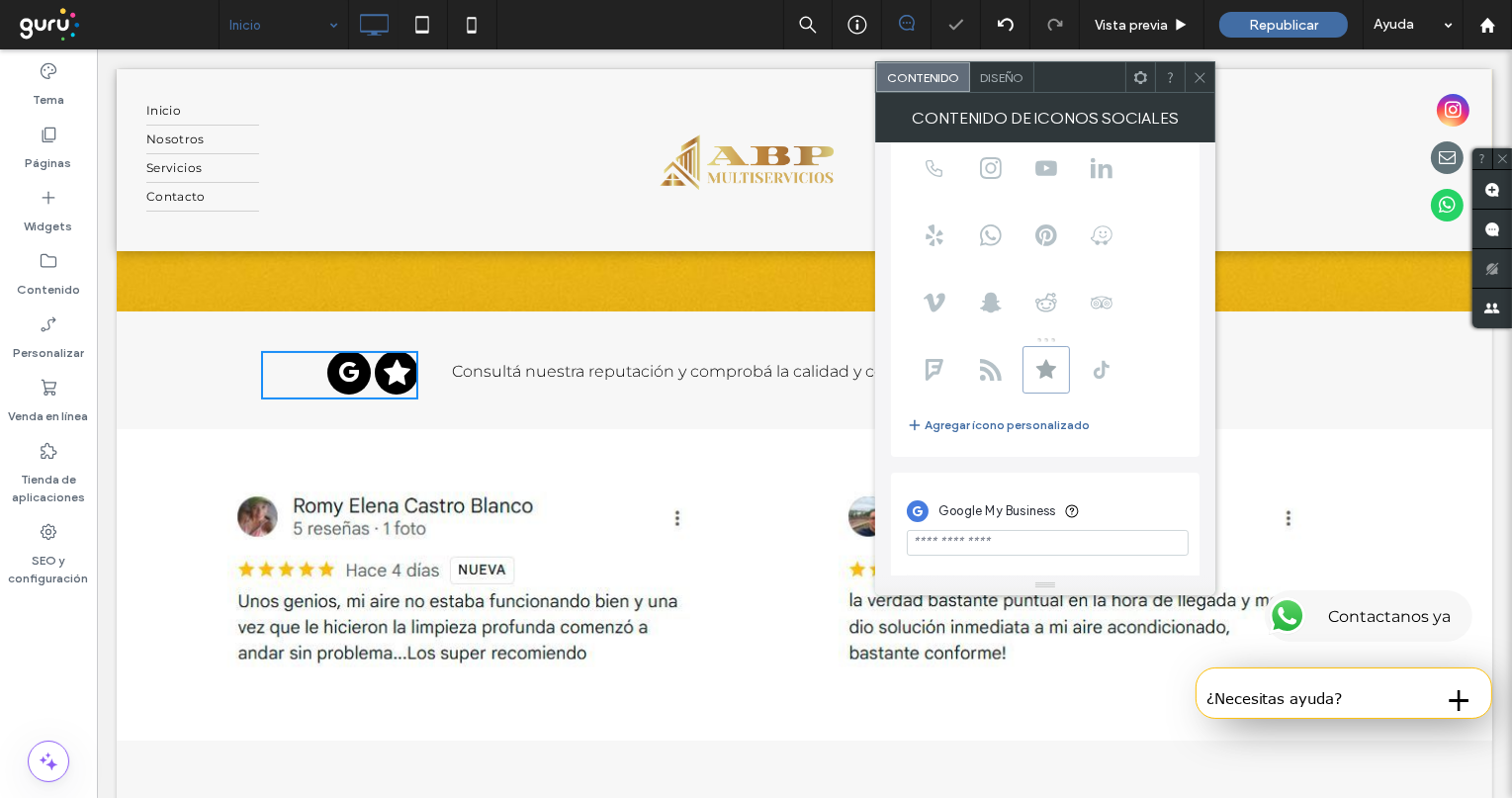 scroll, scrollTop: 0, scrollLeft: 0, axis: both 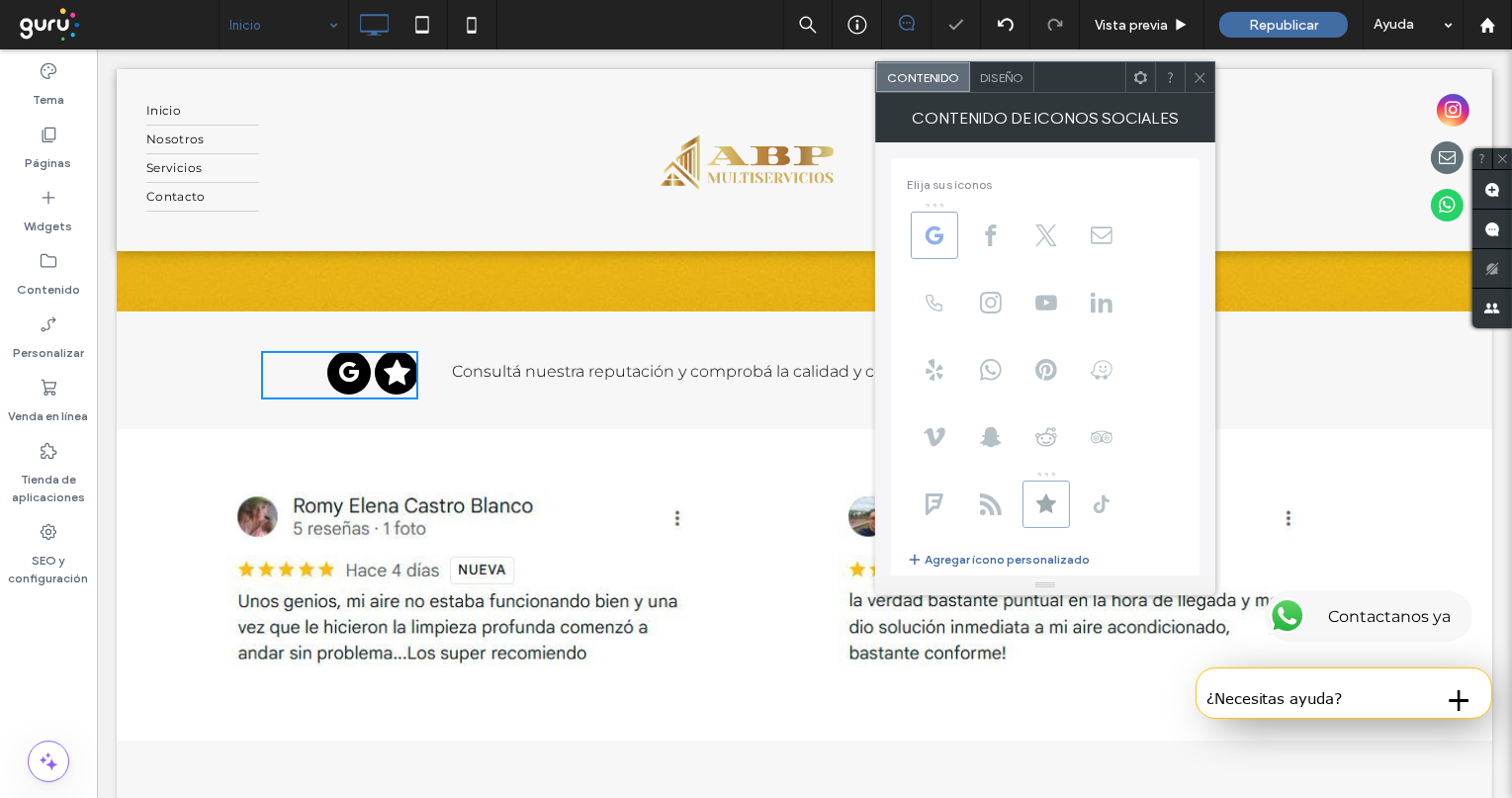 click 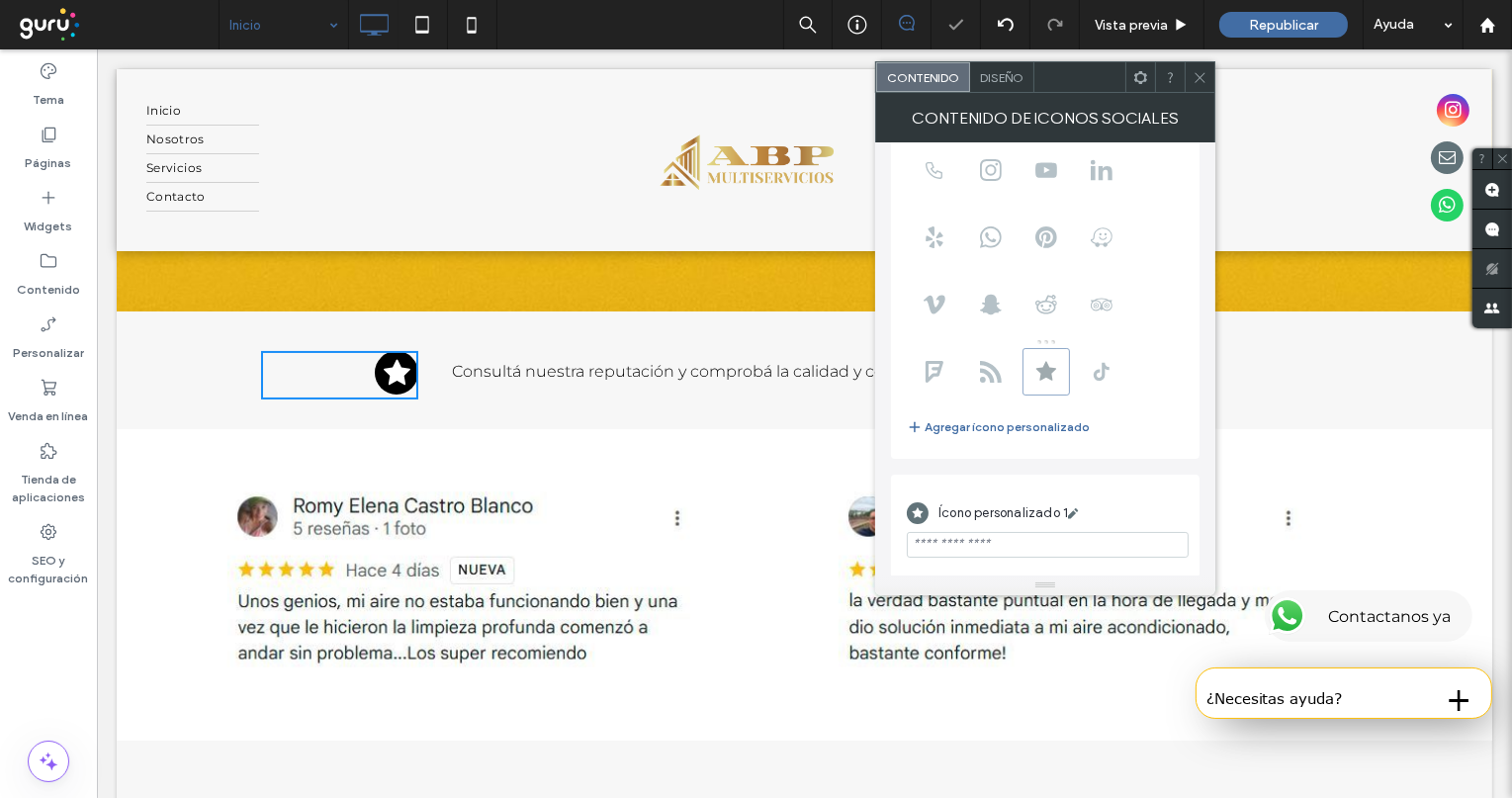 scroll, scrollTop: 134, scrollLeft: 0, axis: vertical 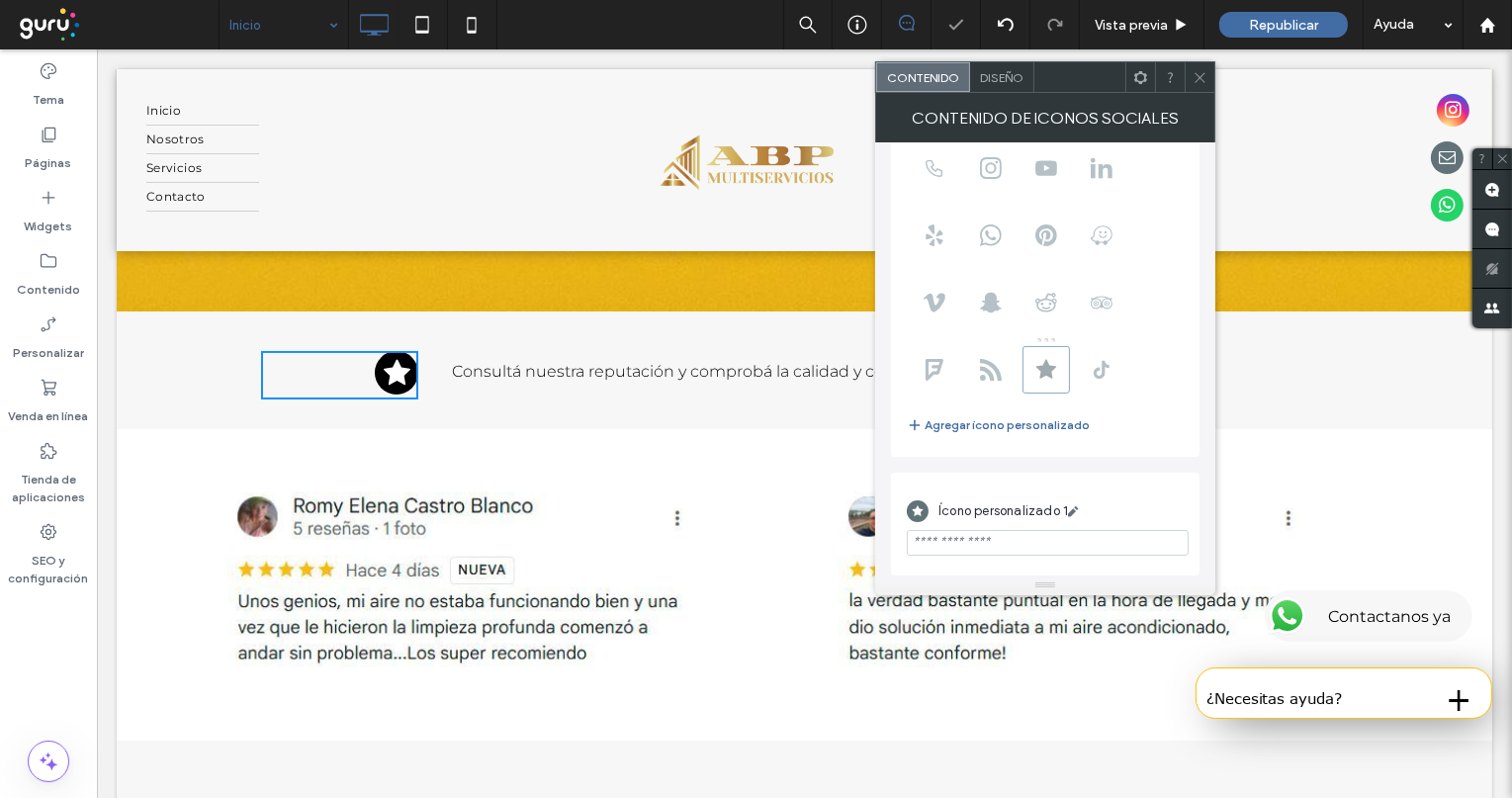 click at bounding box center (1047, 543) 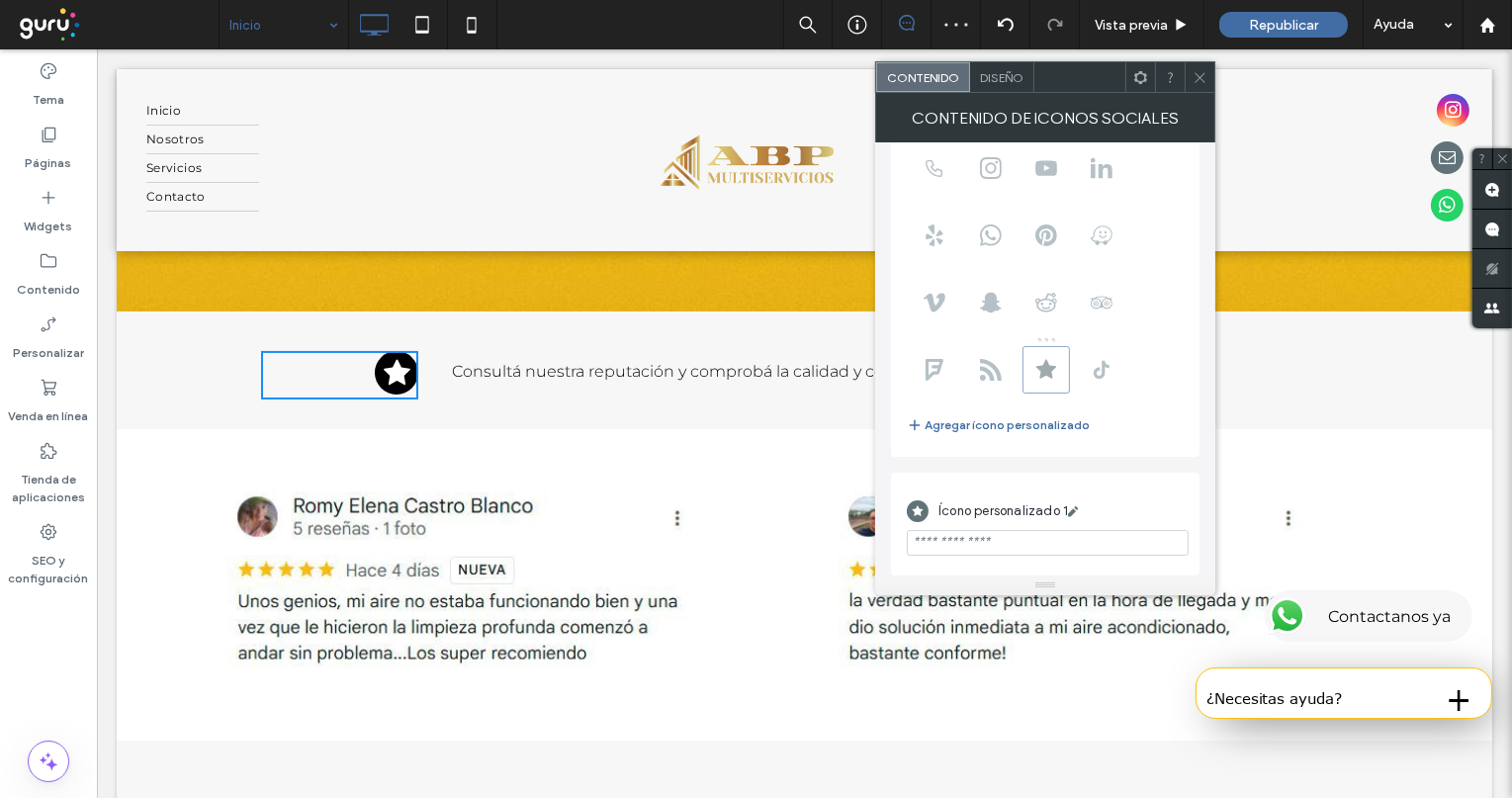 paste on "**********" 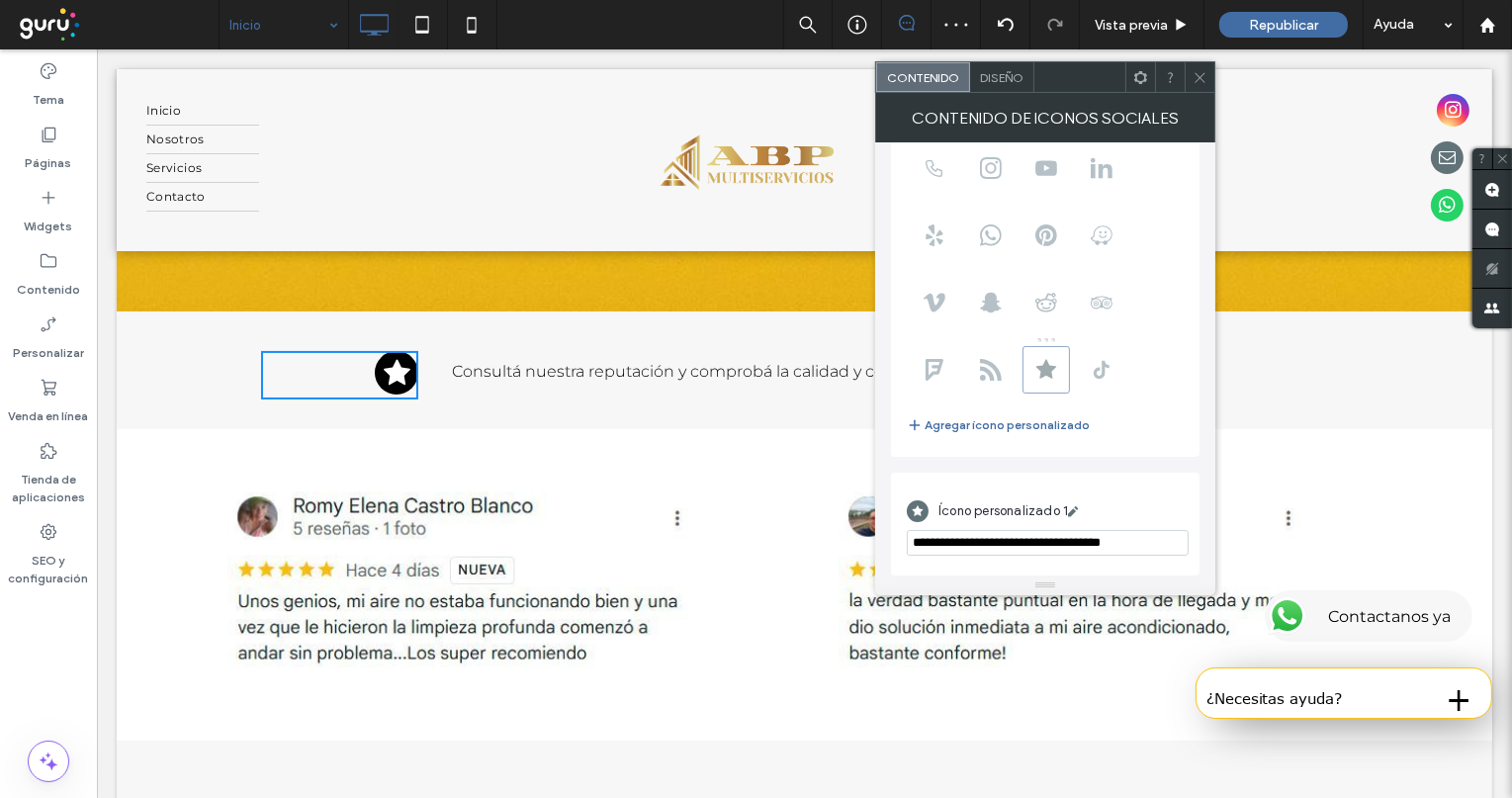 type on "**********" 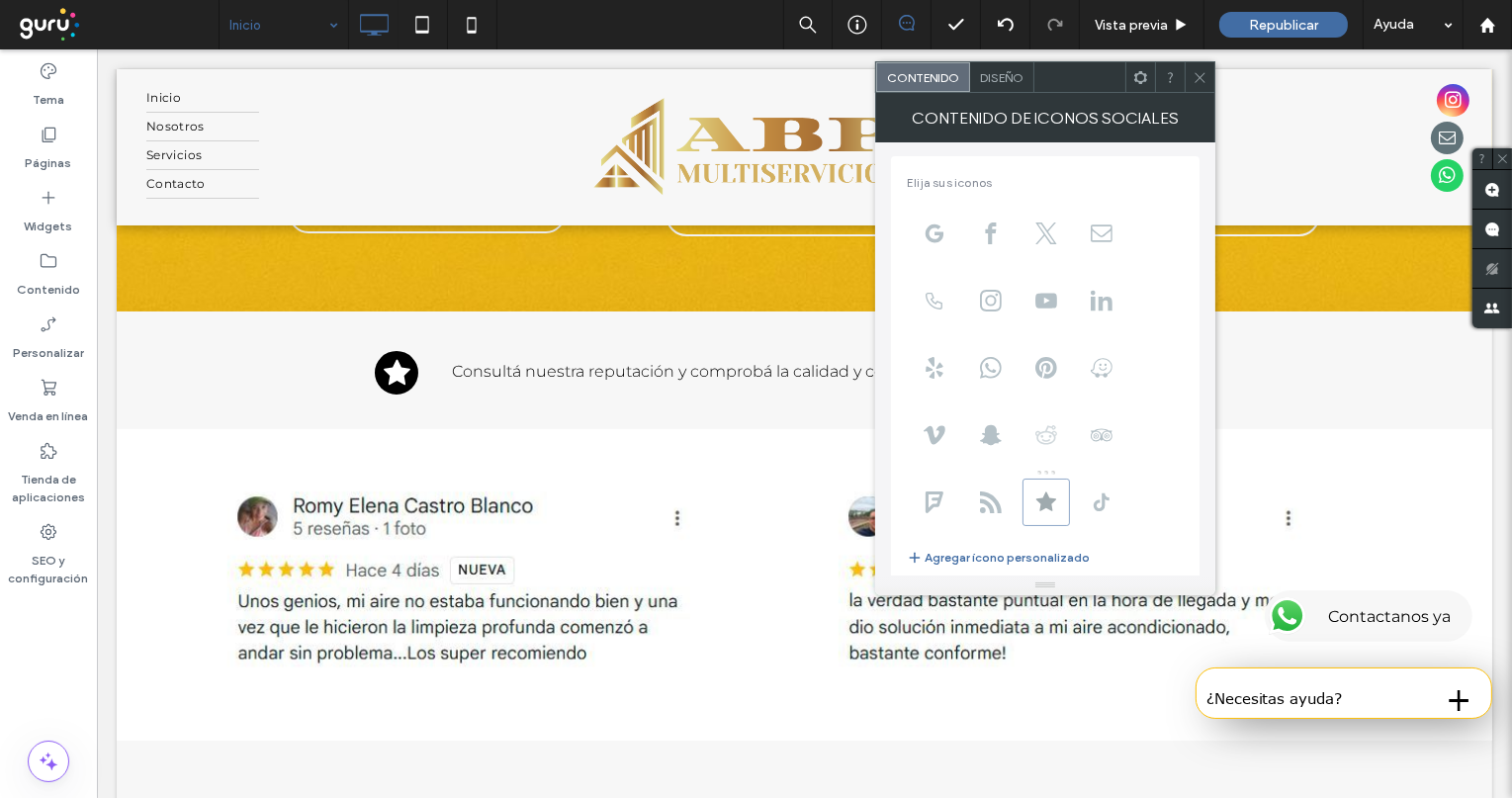scroll, scrollTop: 0, scrollLeft: 0, axis: both 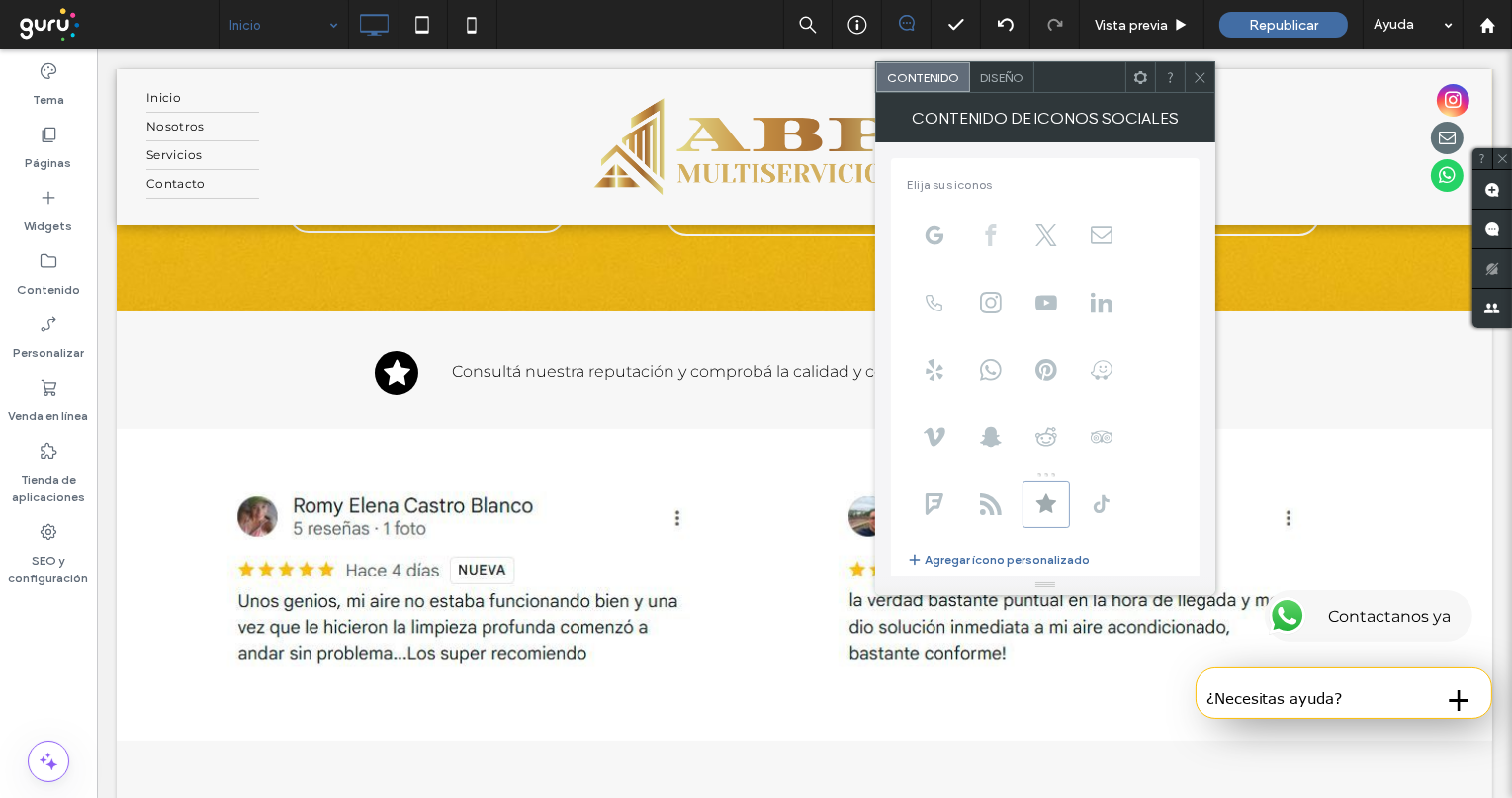 click 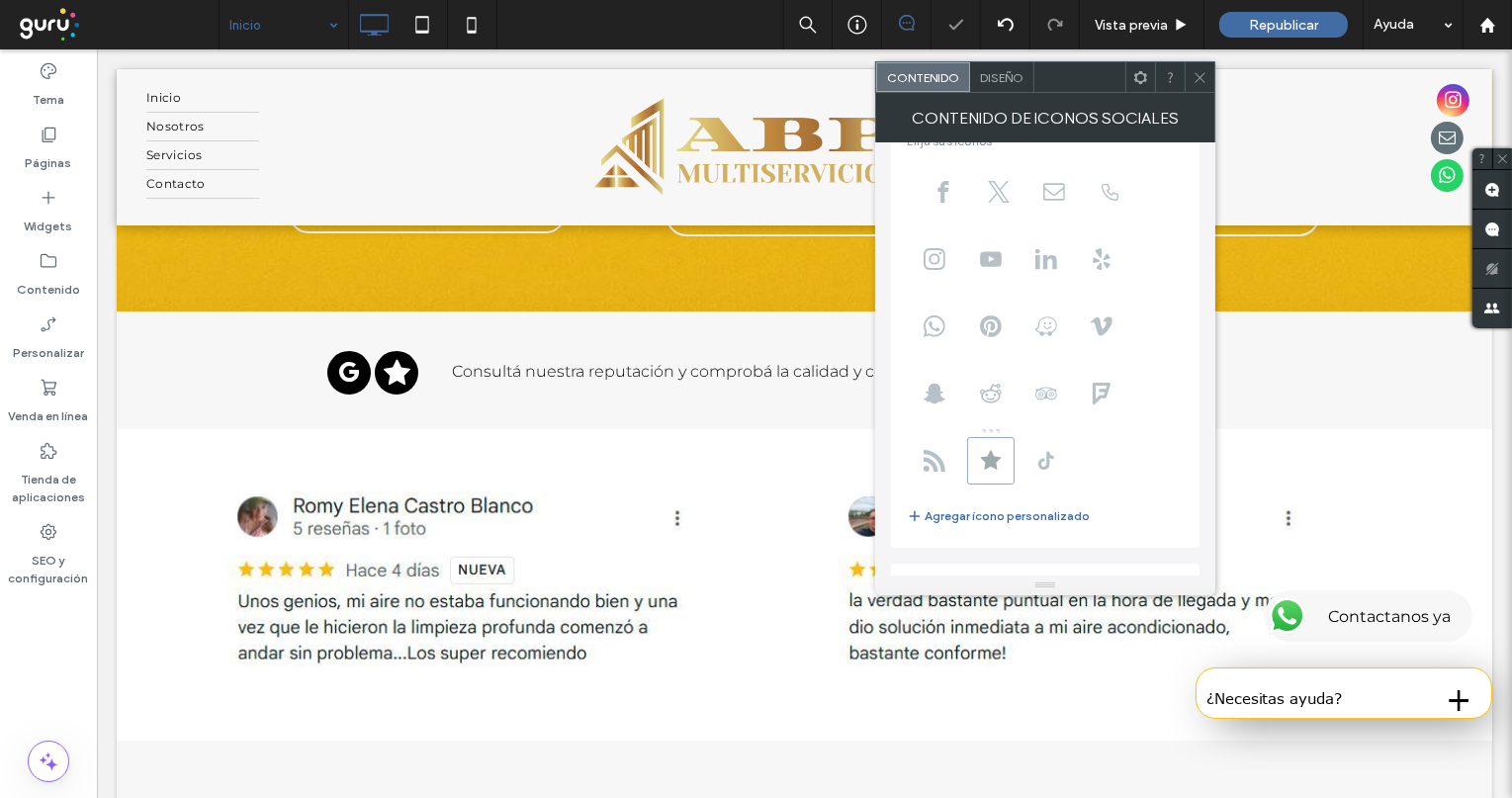 scroll, scrollTop: 239, scrollLeft: 0, axis: vertical 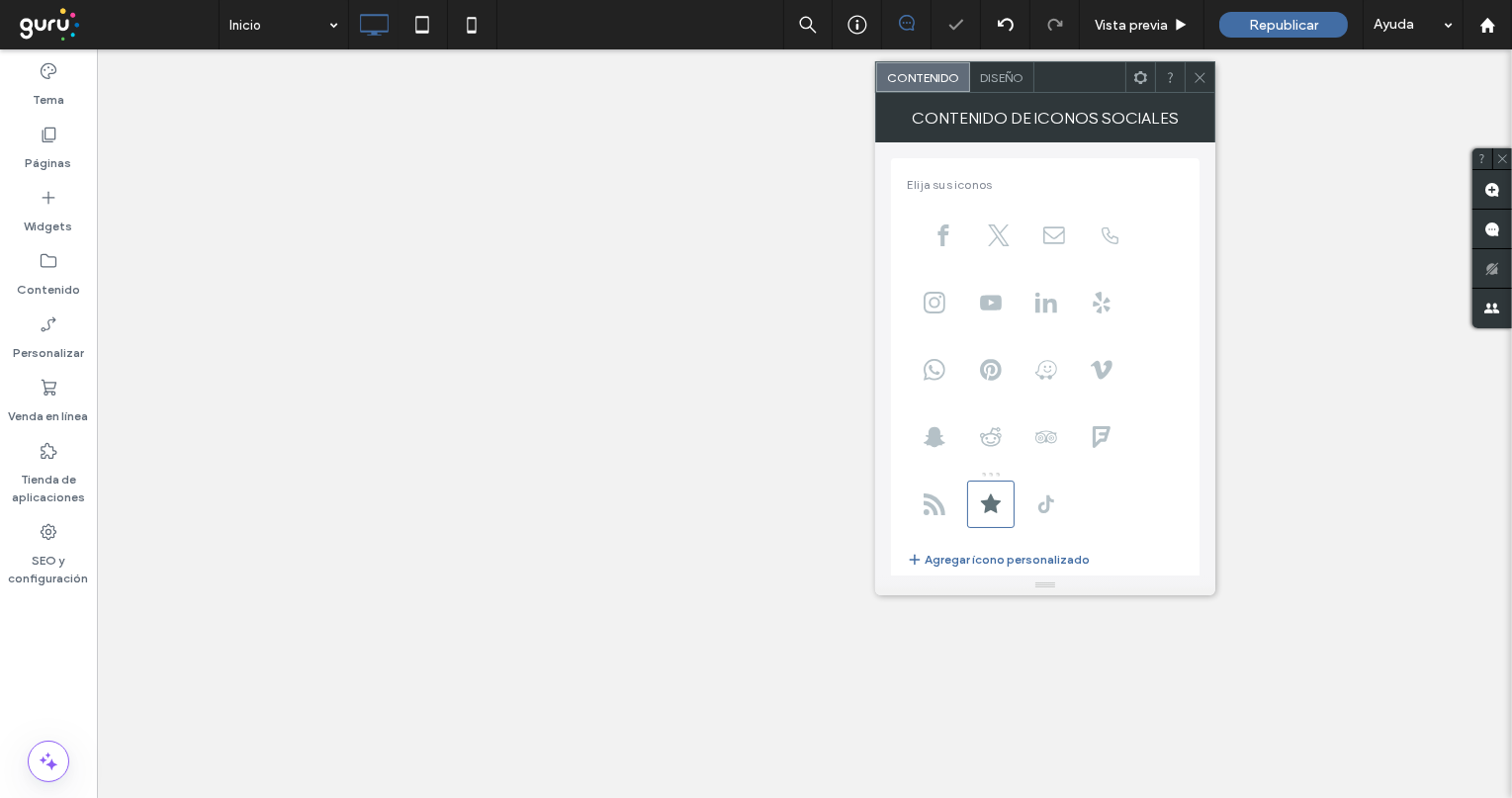 click at bounding box center [1047, 677] 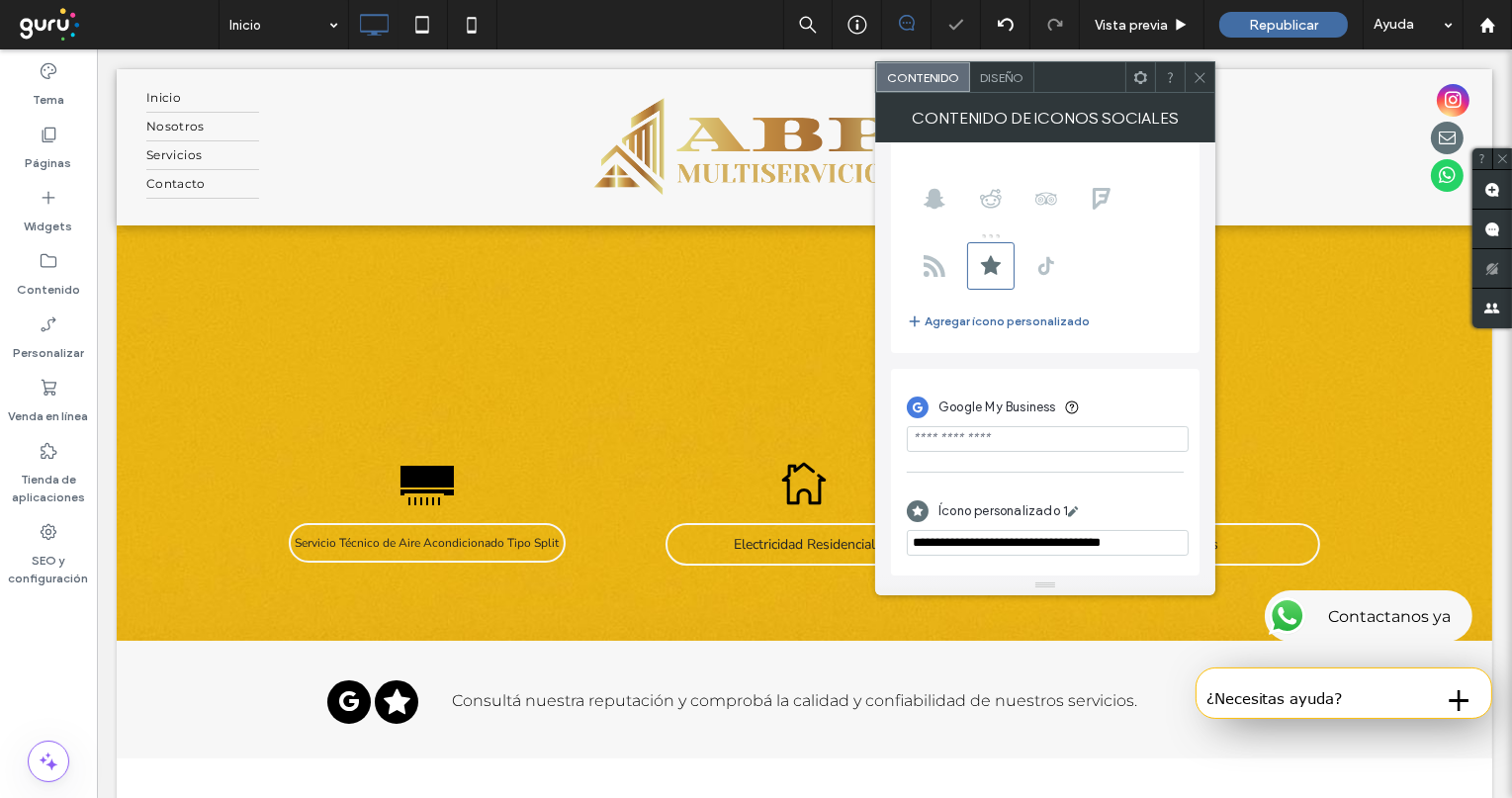 paste on "**********" 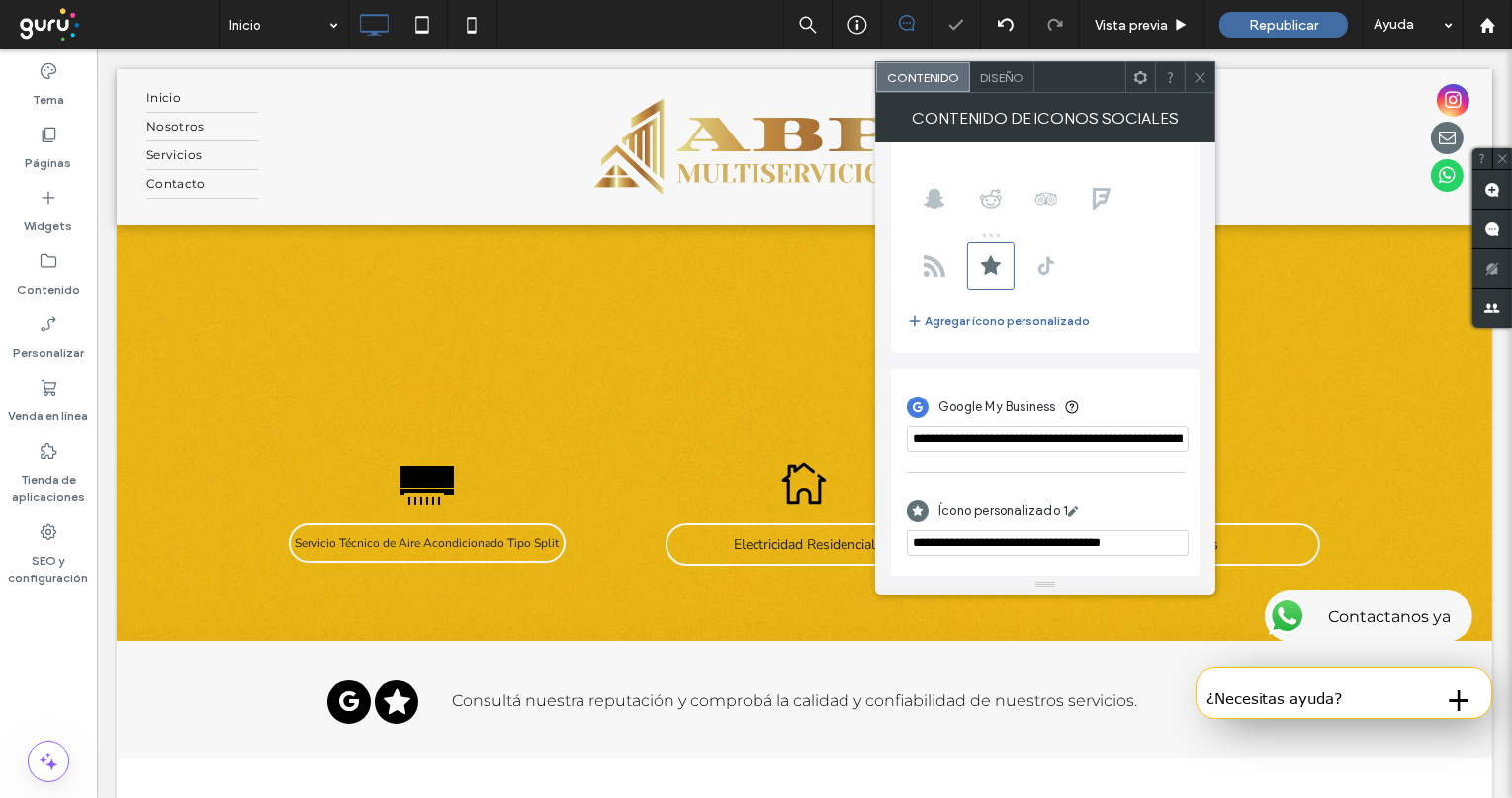 scroll, scrollTop: 329, scrollLeft: 0, axis: vertical 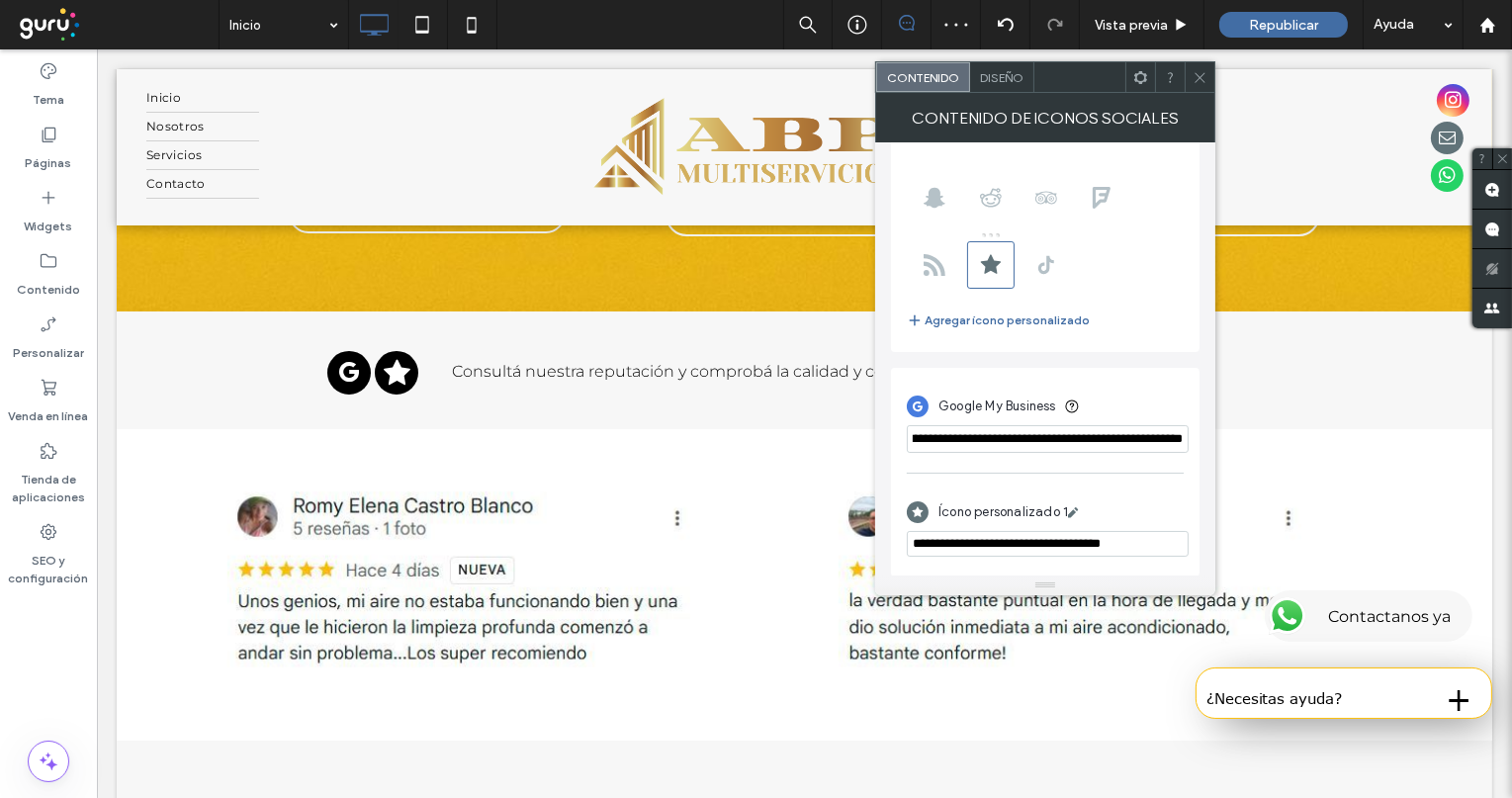 type on "**********" 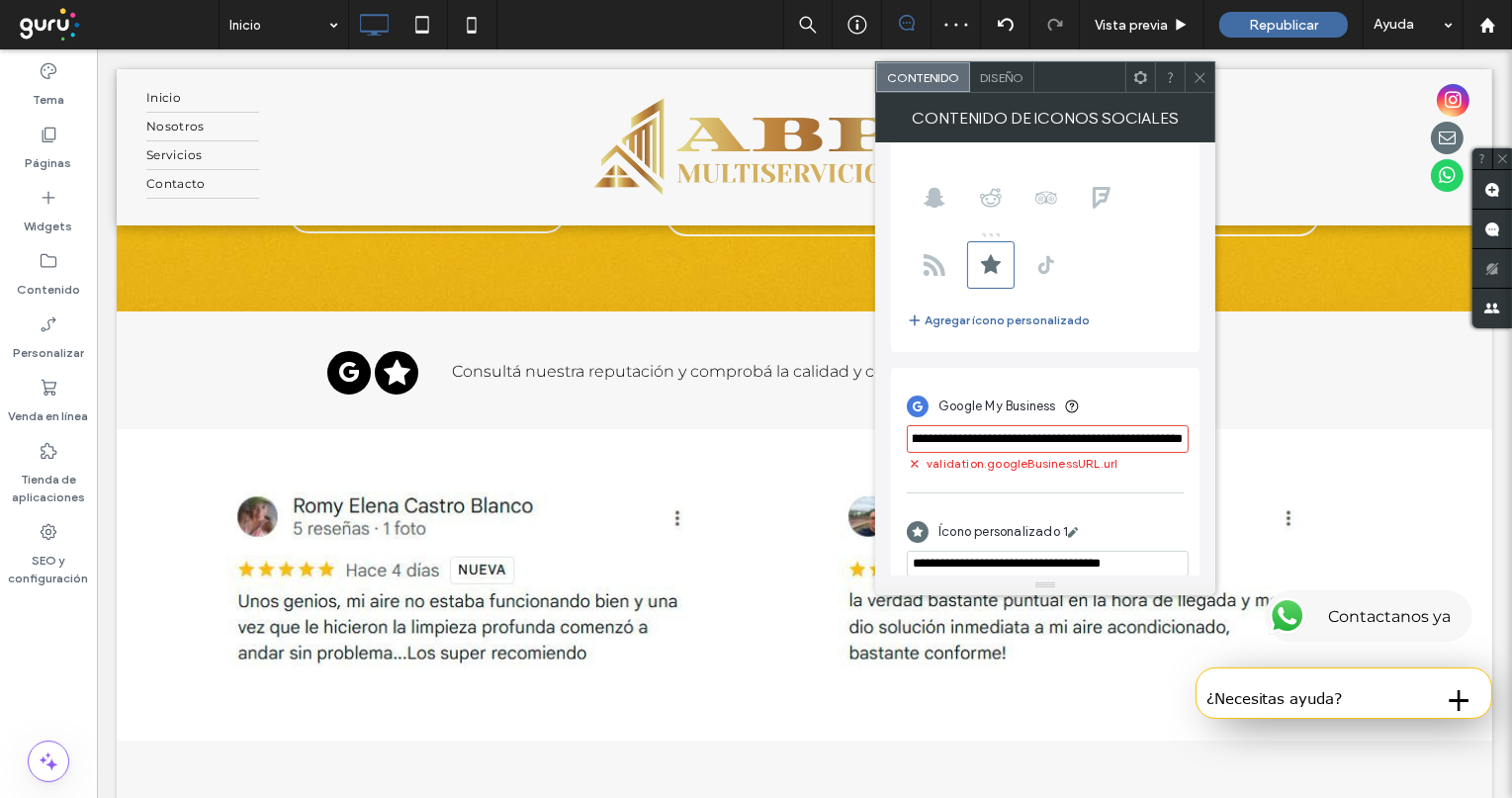 click on "Google My Business" at bounding box center [1045, 406] 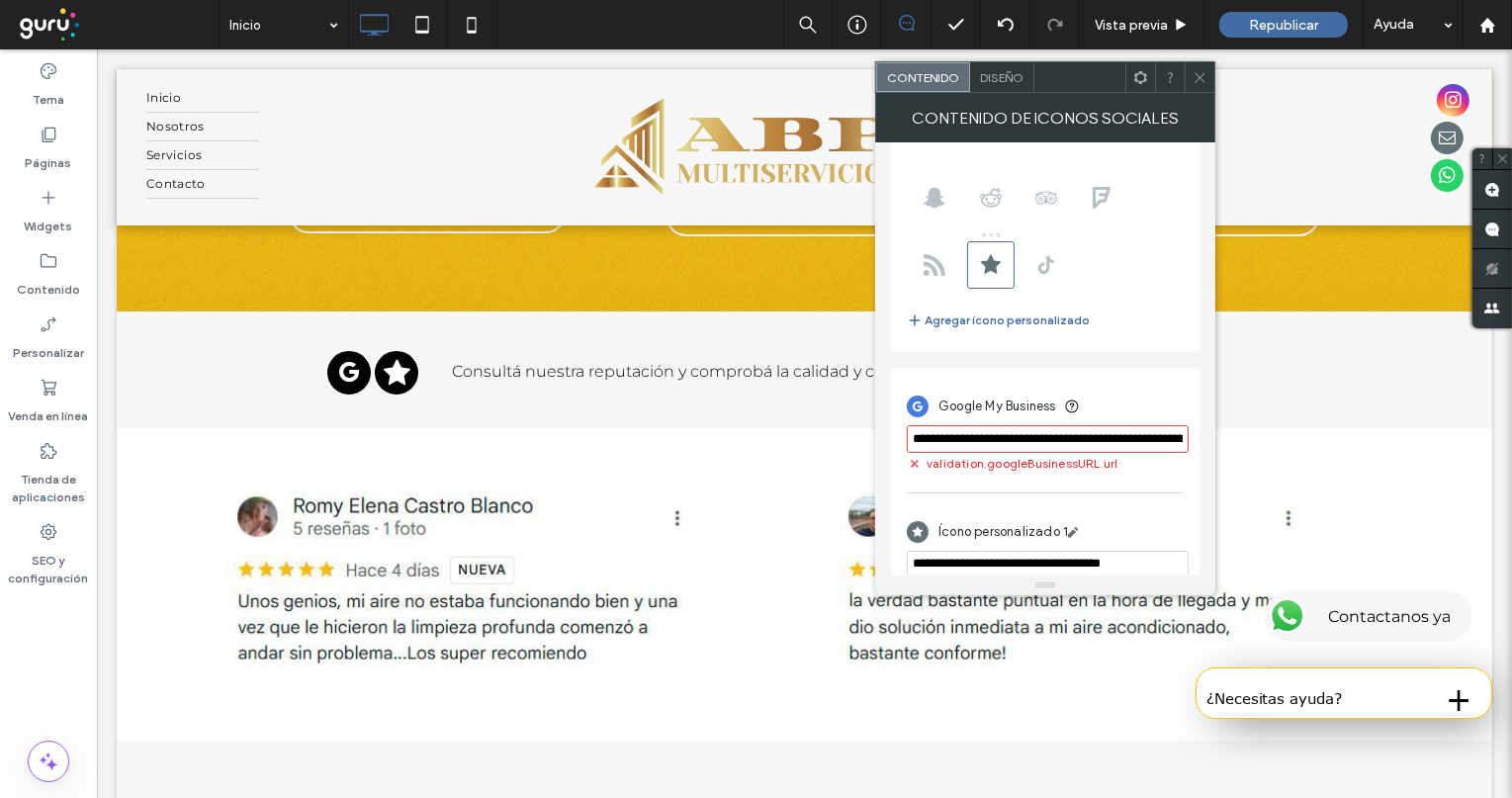 click on "**********" at bounding box center (1047, 439) 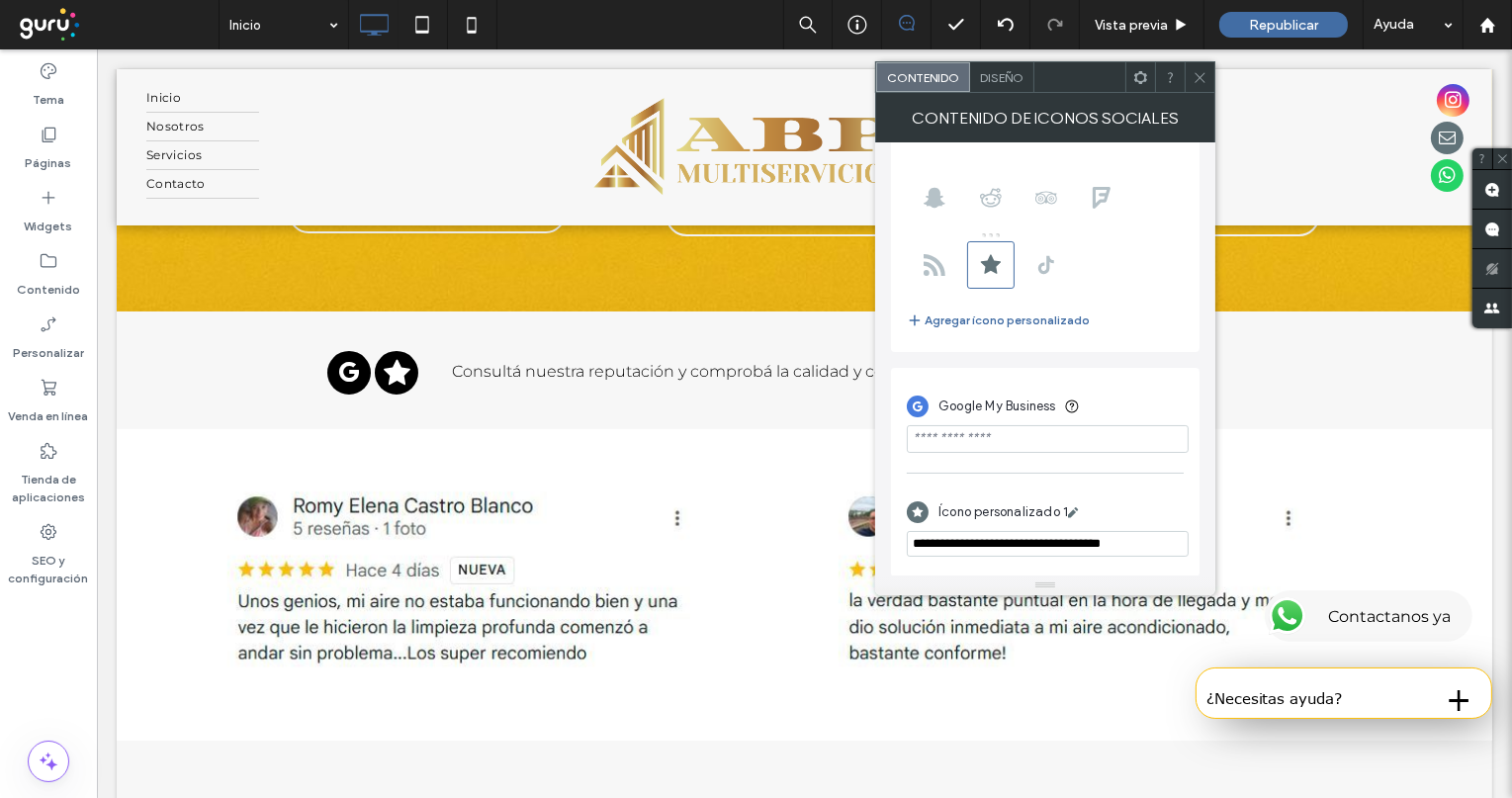 type 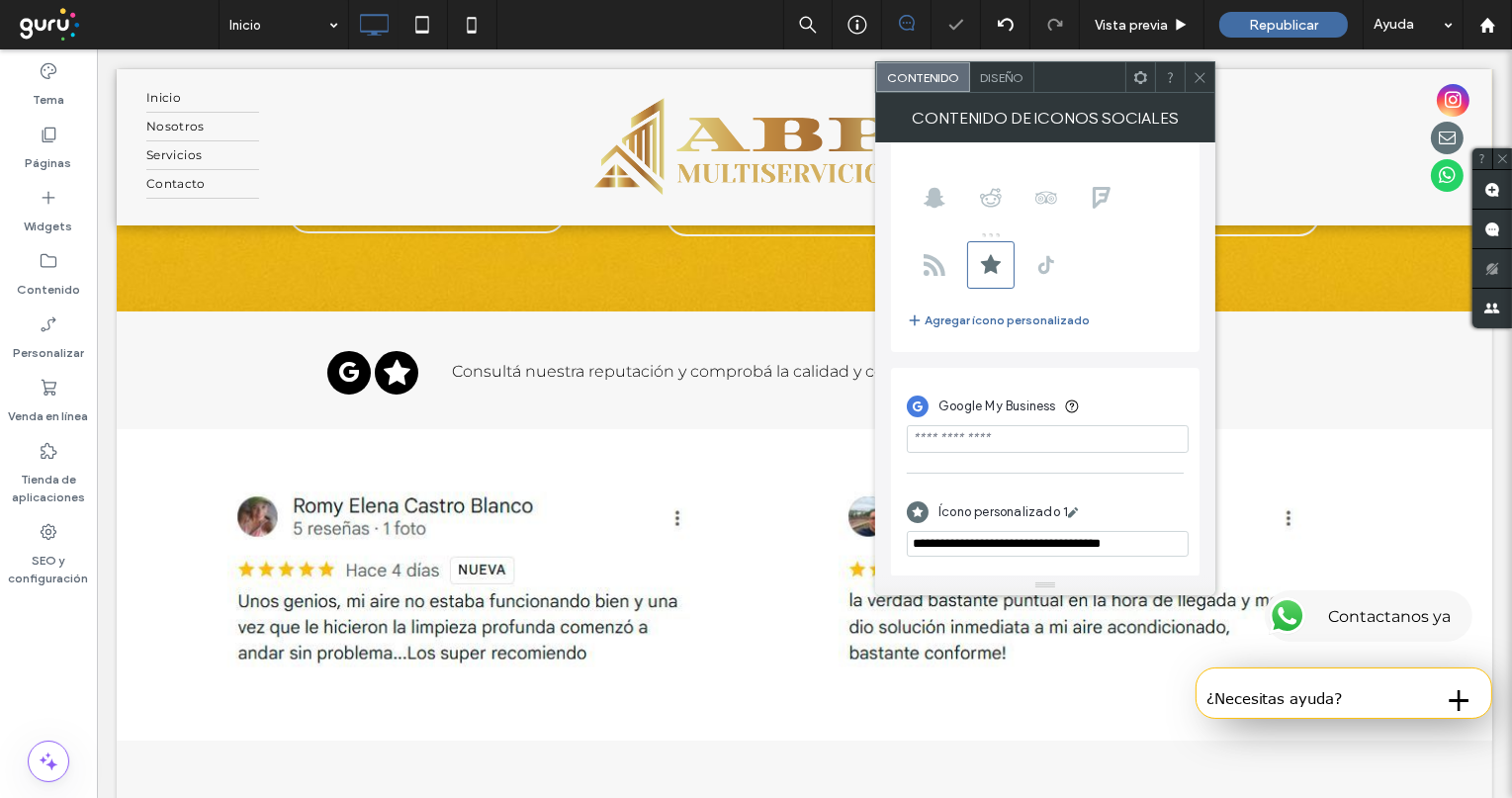 click on "Google My Business" at bounding box center (1045, 406) 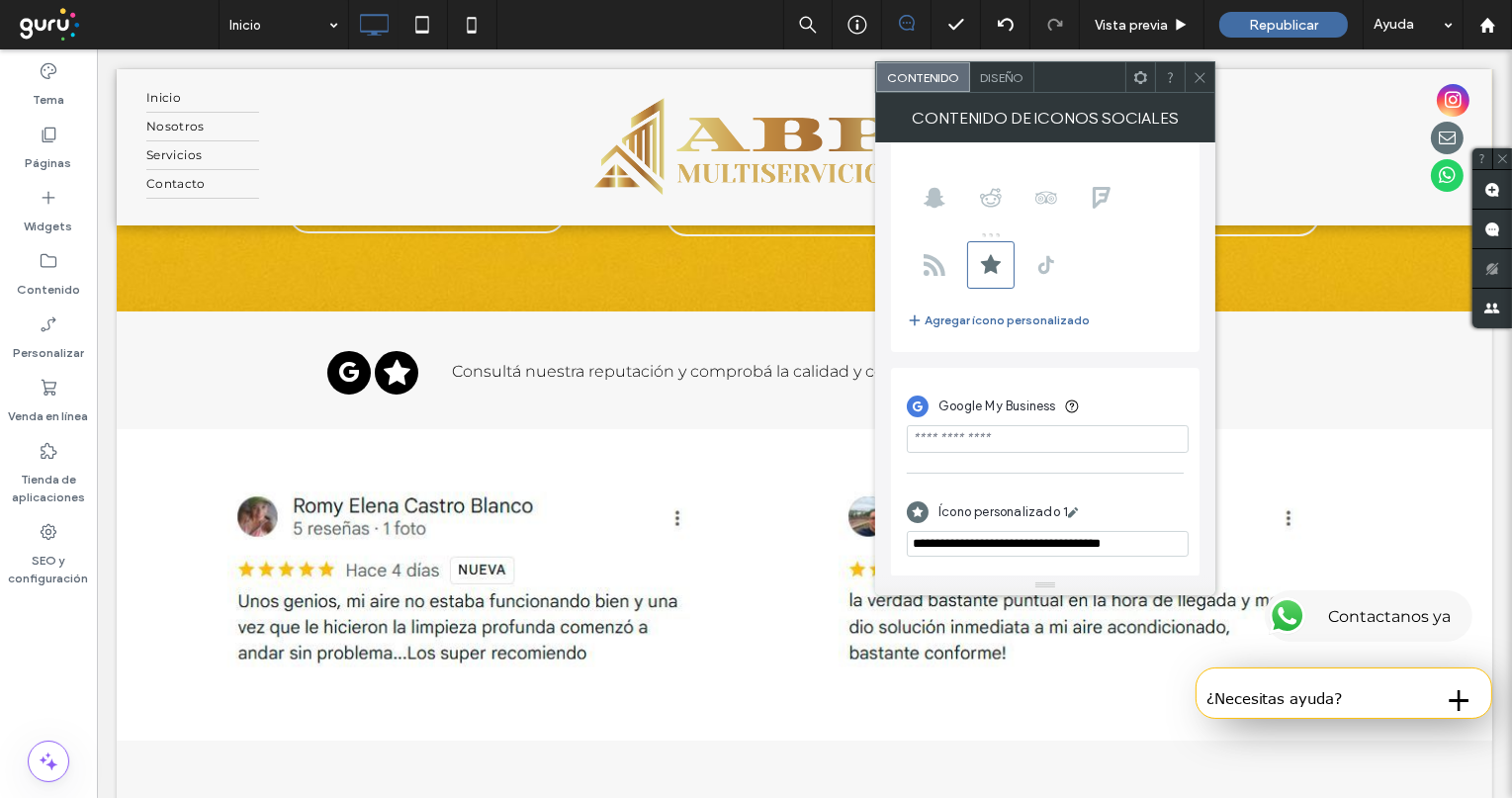 click at bounding box center [1080, 77] 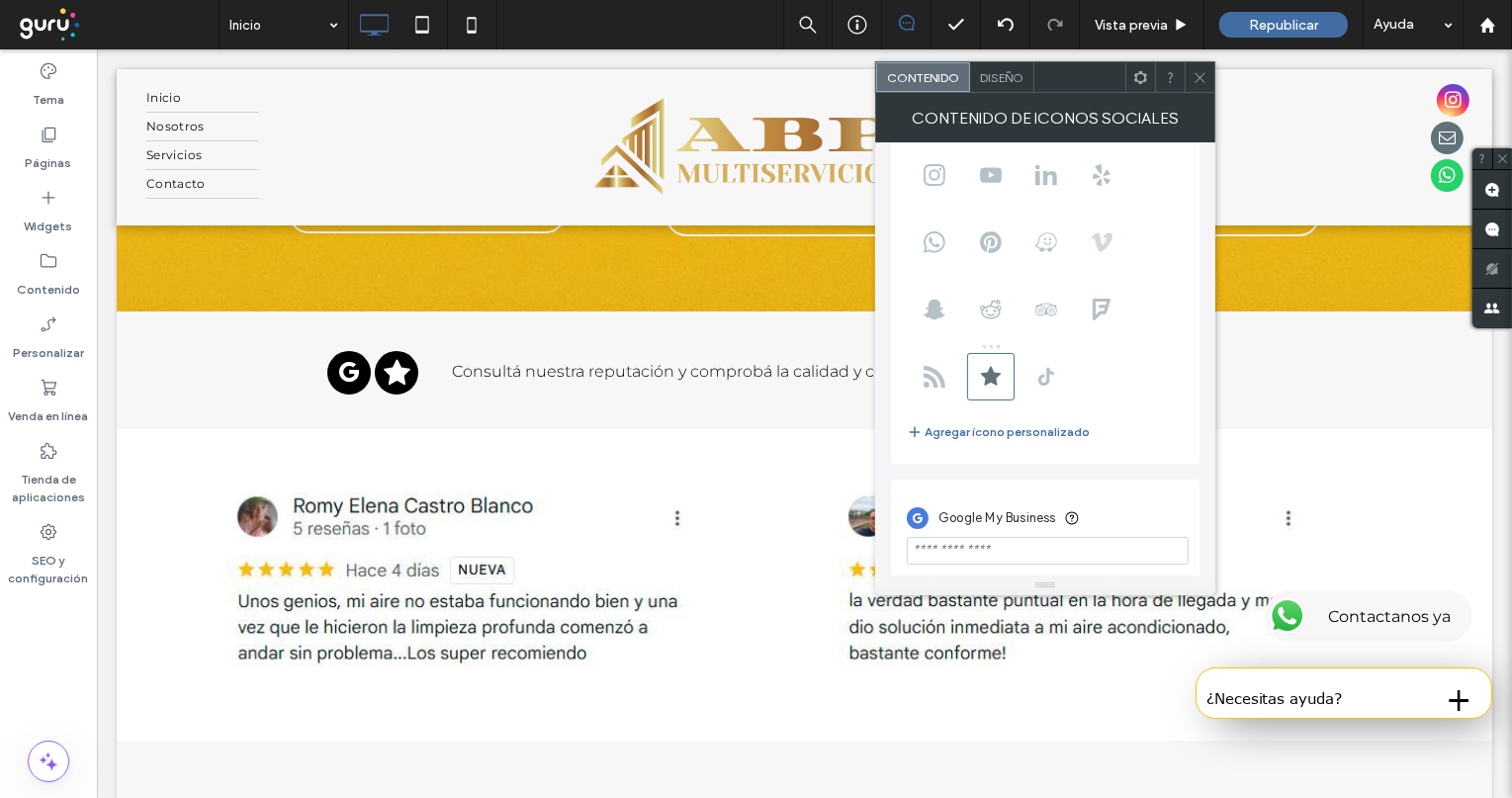 scroll, scrollTop: 239, scrollLeft: 0, axis: vertical 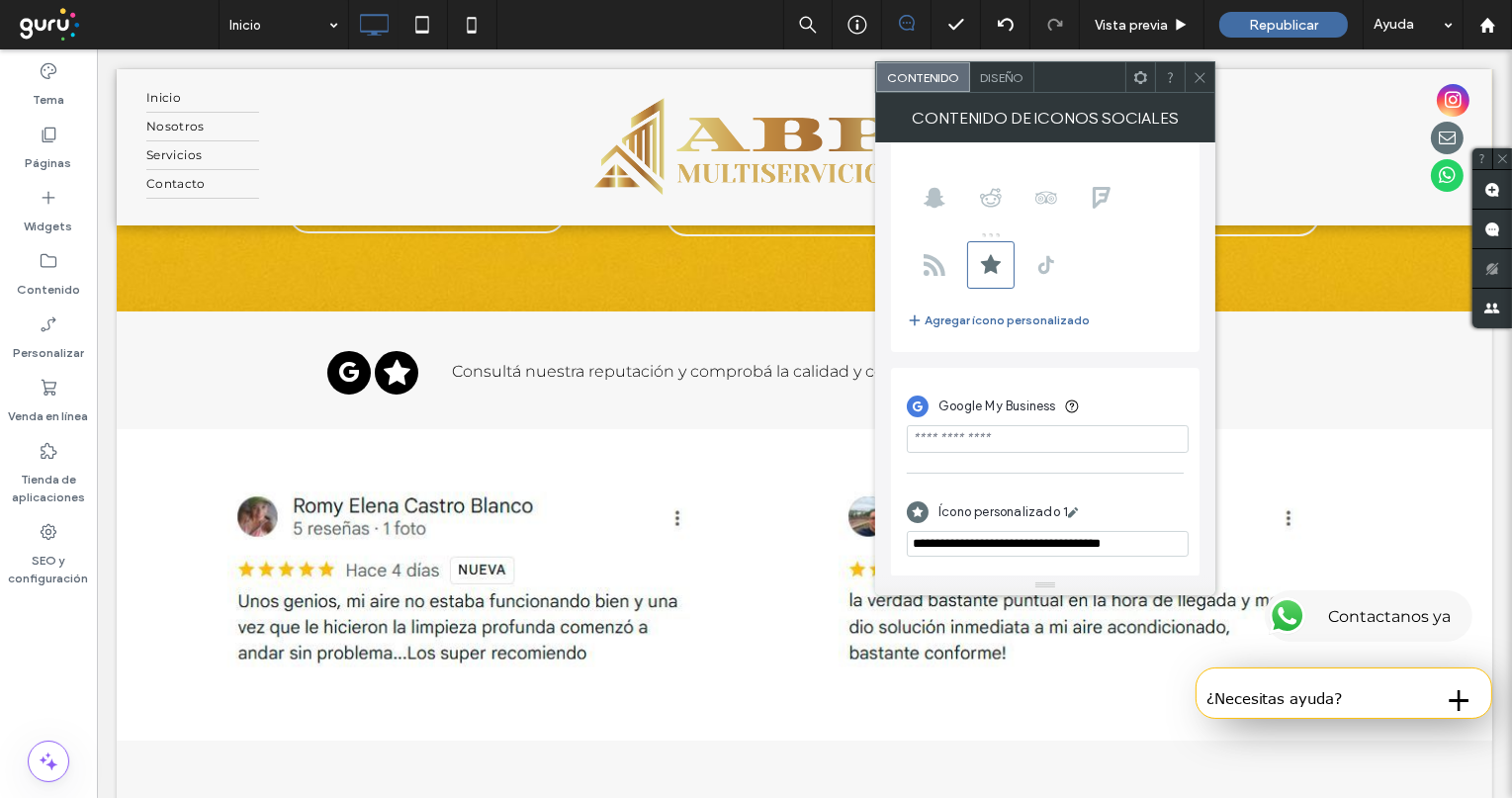 click on "**********" at bounding box center (1047, 544) 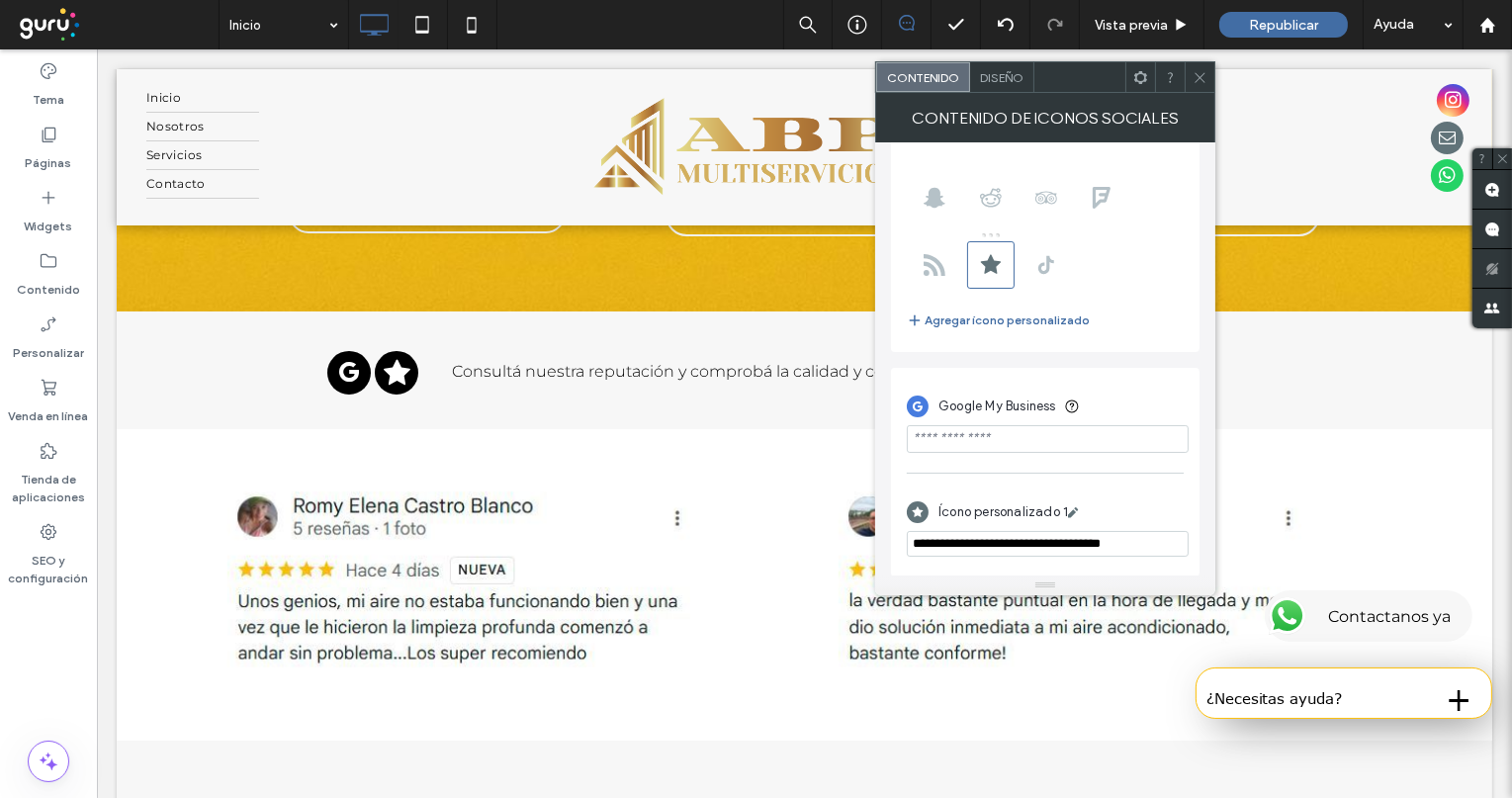 paste on "**********" 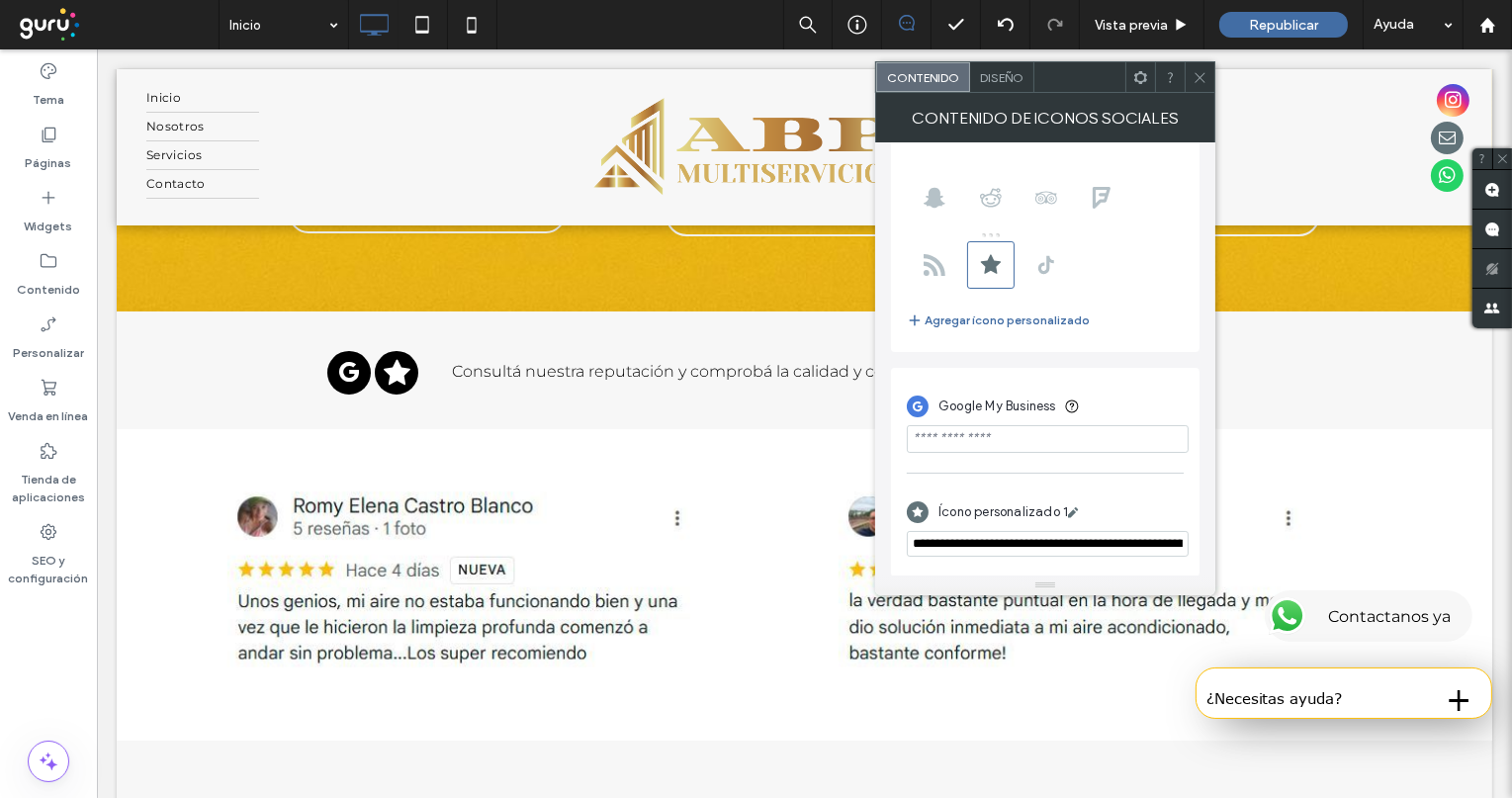scroll, scrollTop: 0, scrollLeft: 1672, axis: horizontal 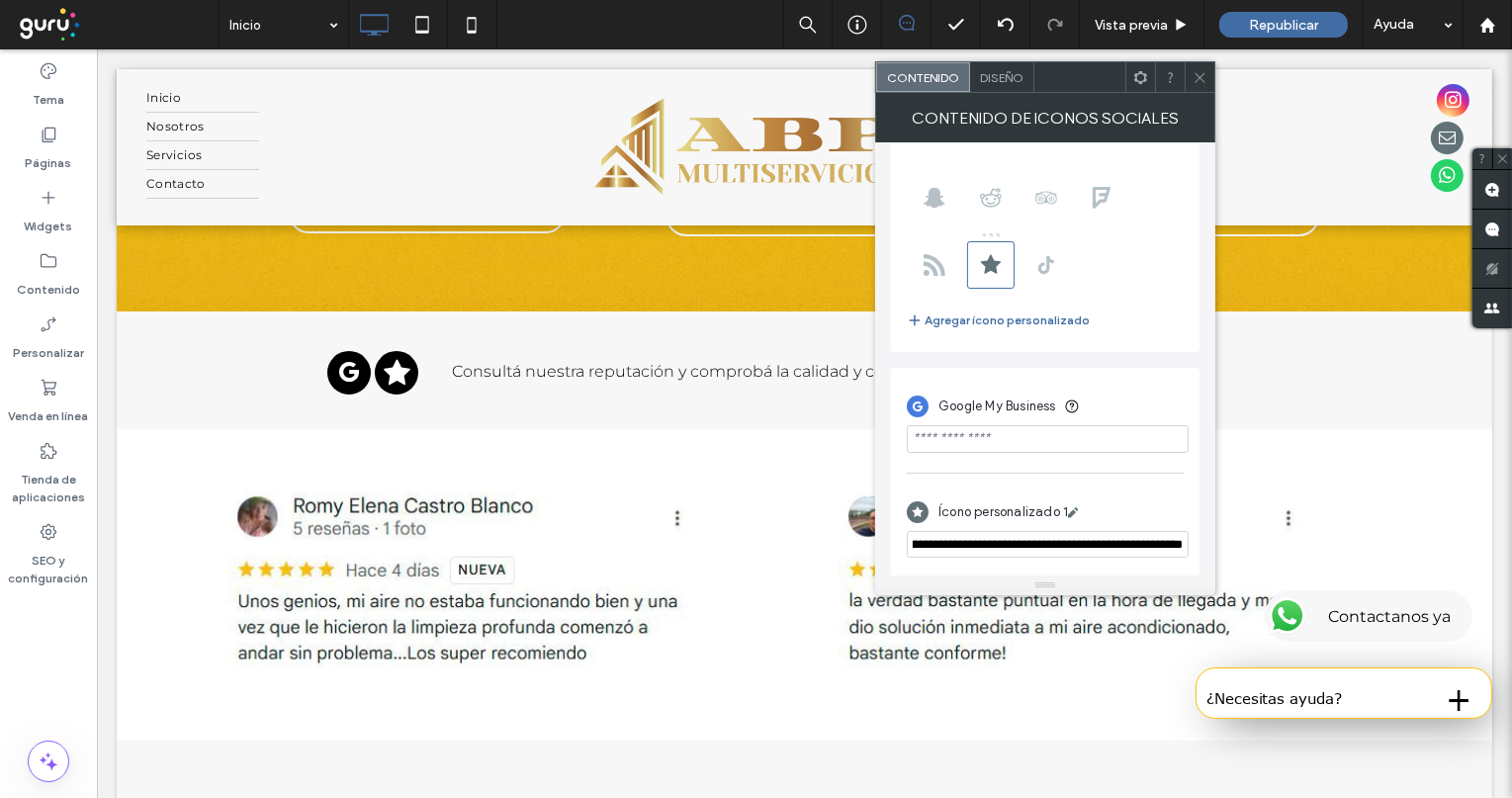 type on "**********" 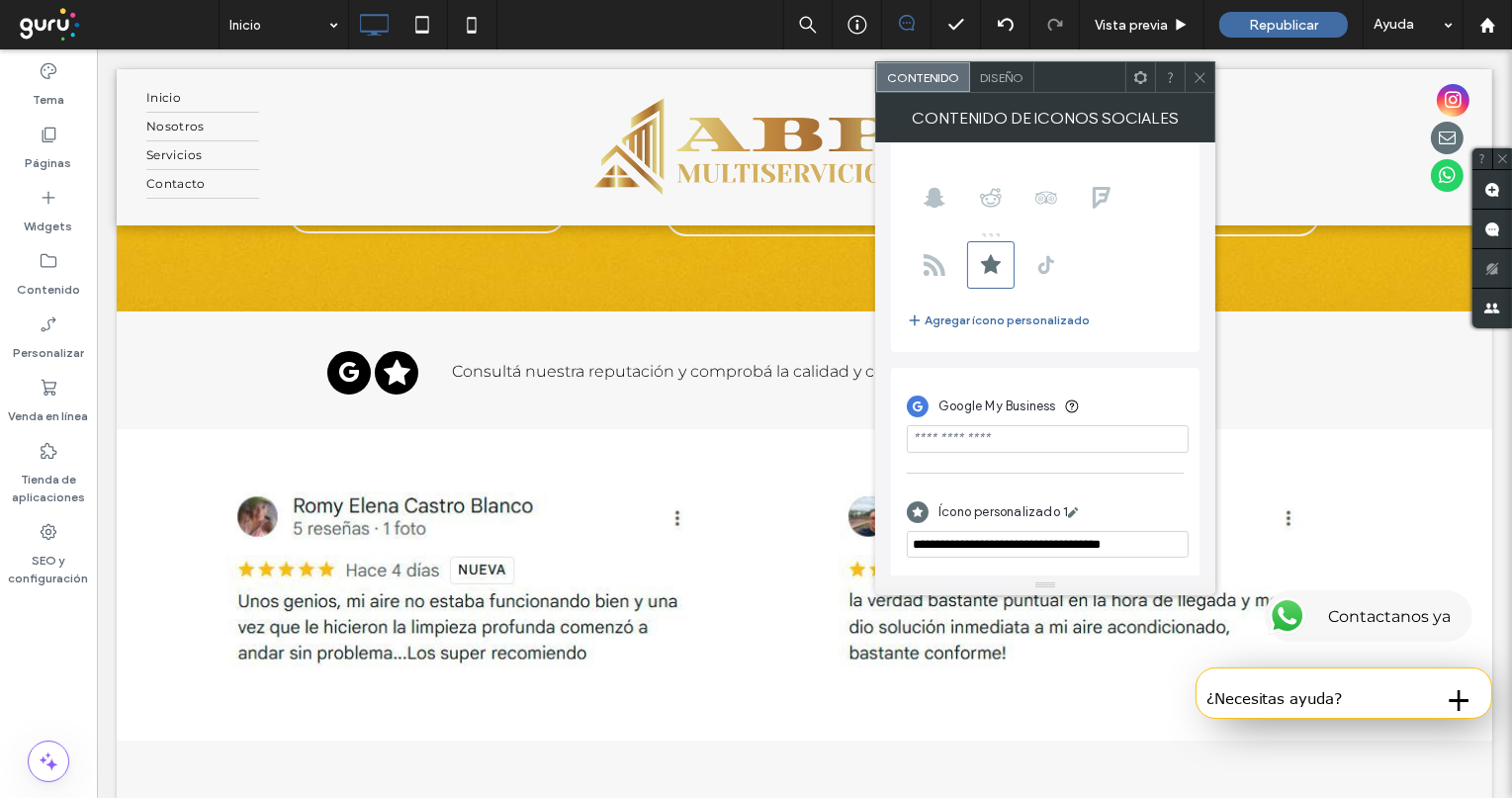 scroll, scrollTop: 0, scrollLeft: 0, axis: both 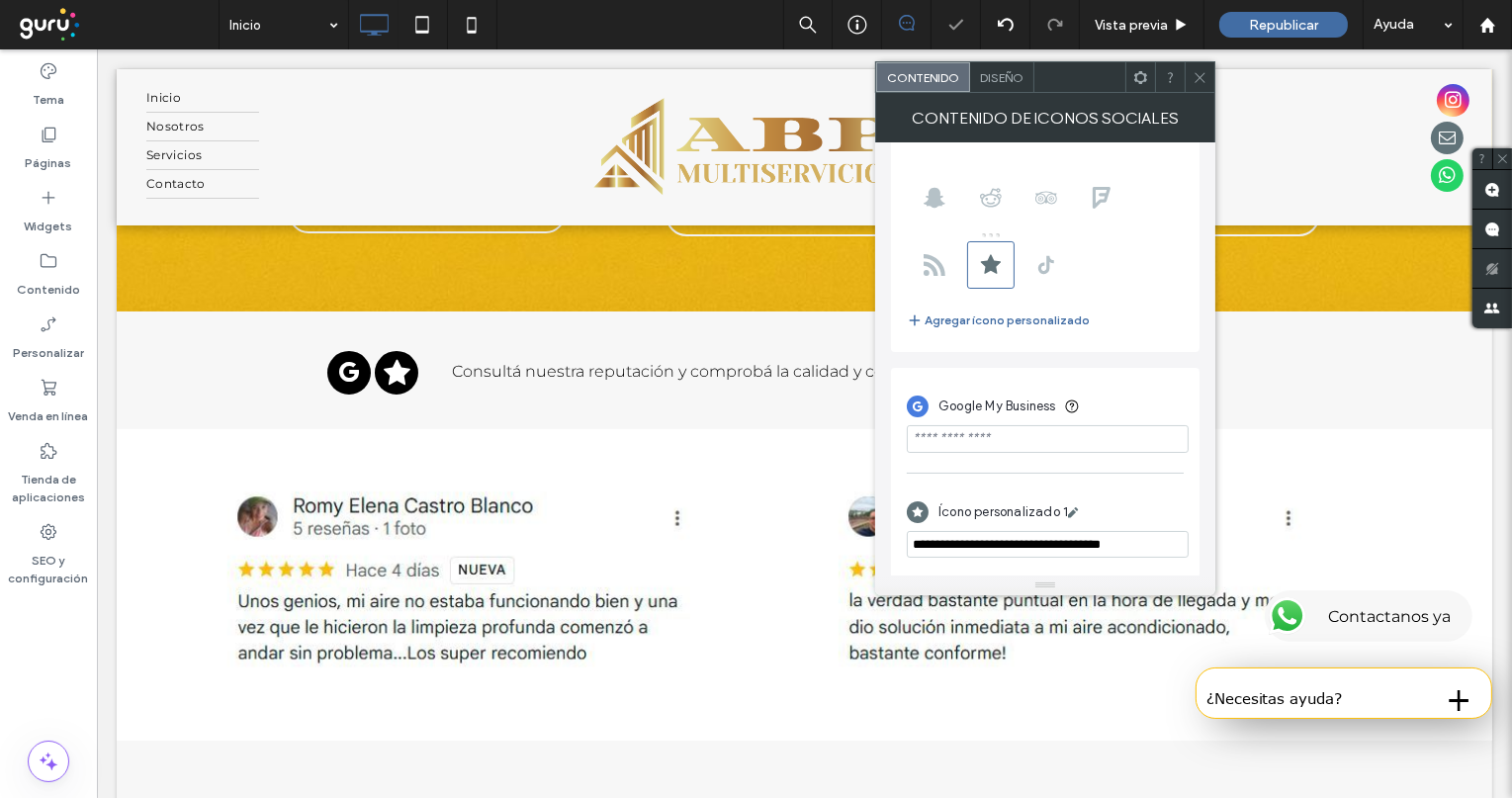 click on "Ícono personalizado 1" at bounding box center [1045, 512] 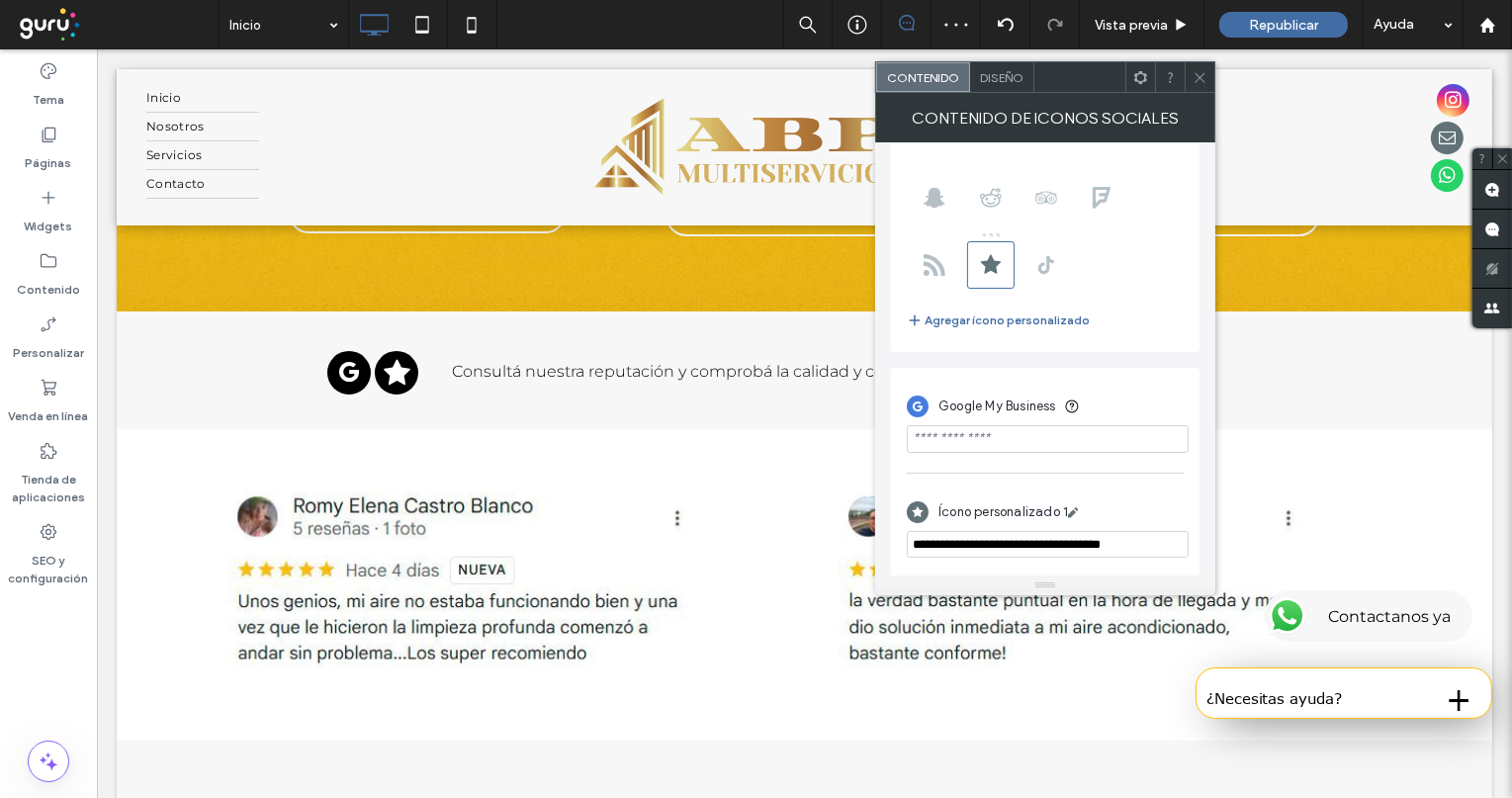 click 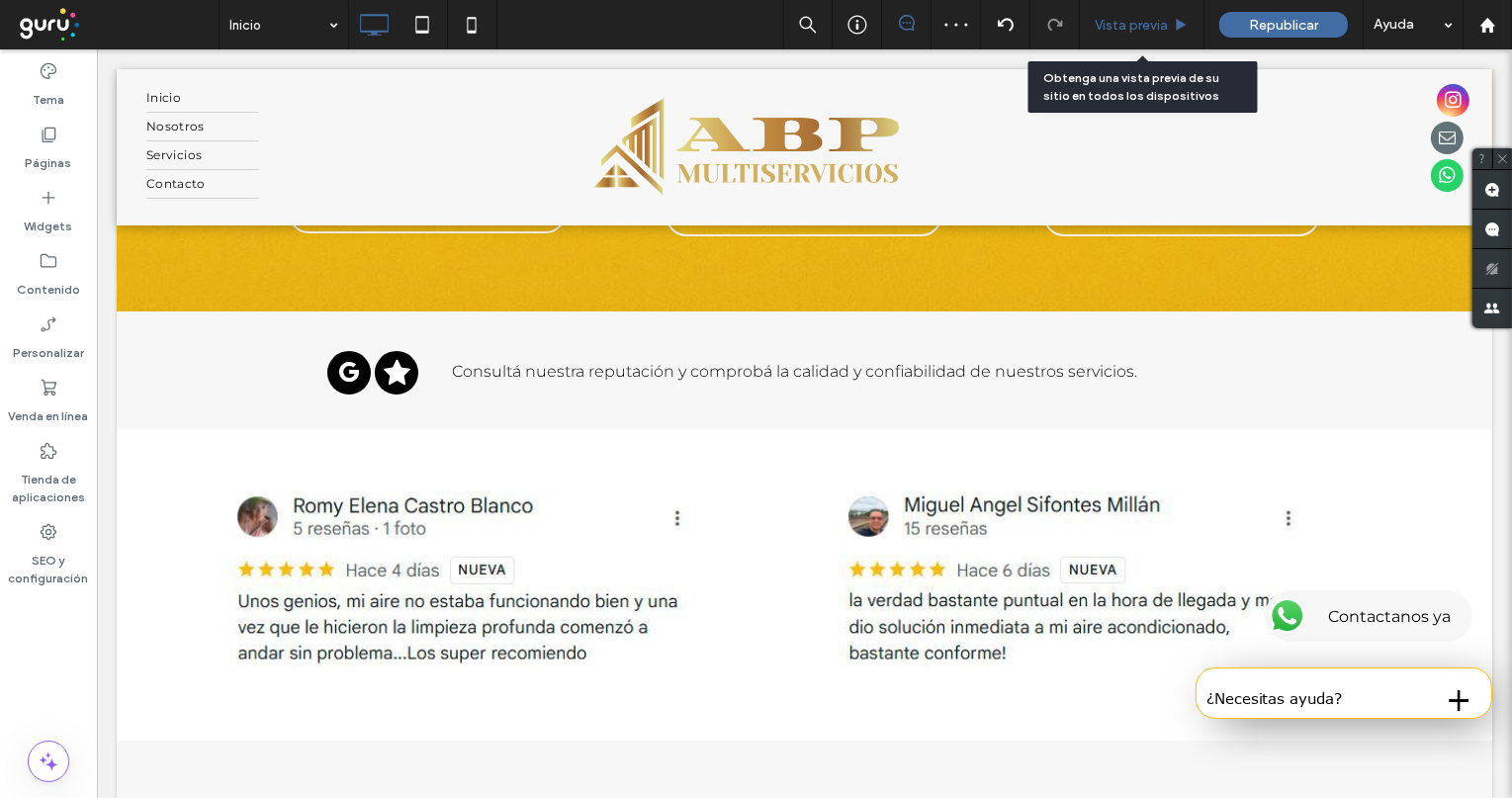 click on "Vista previa" at bounding box center [1131, 25] 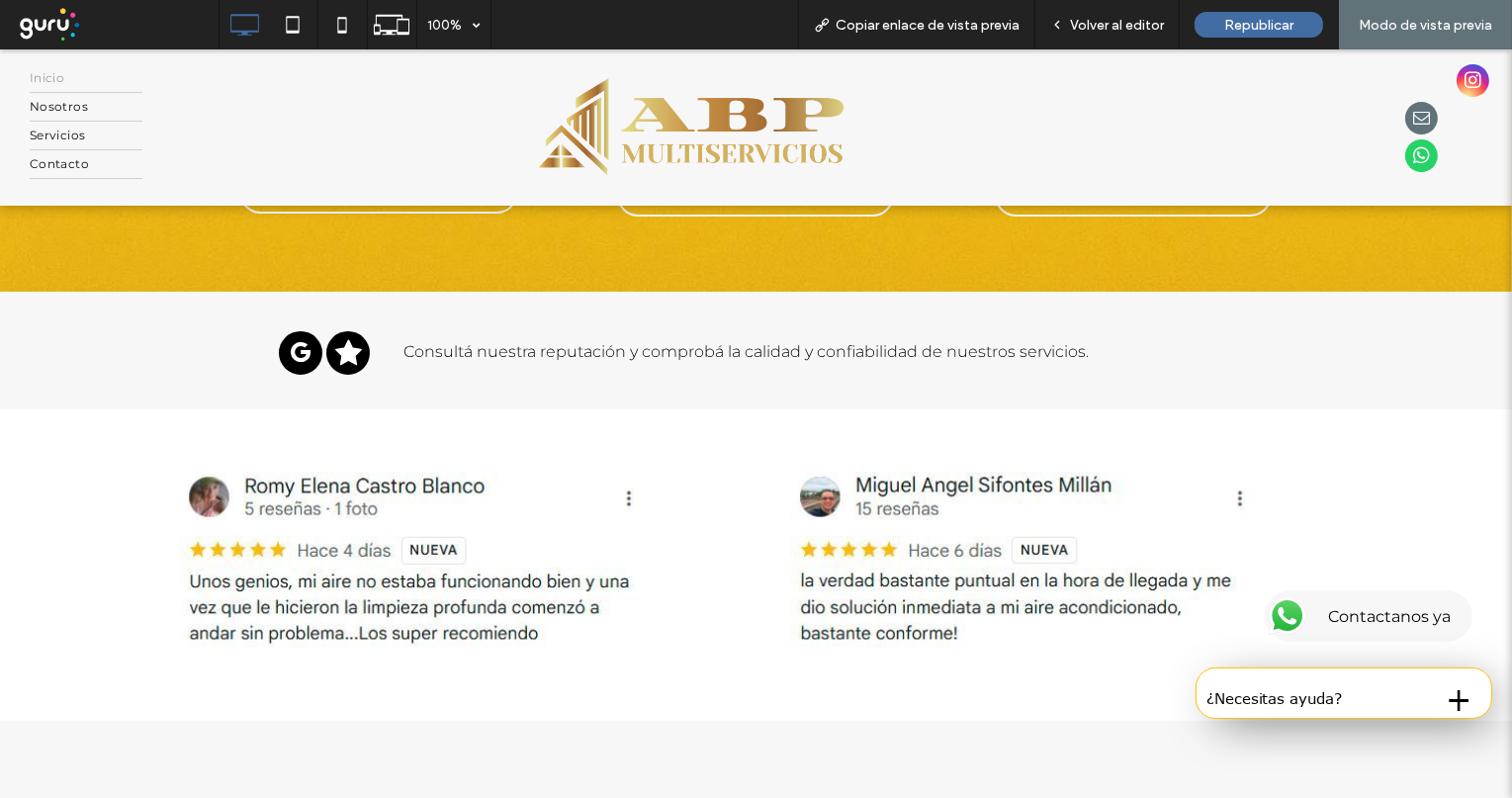 click 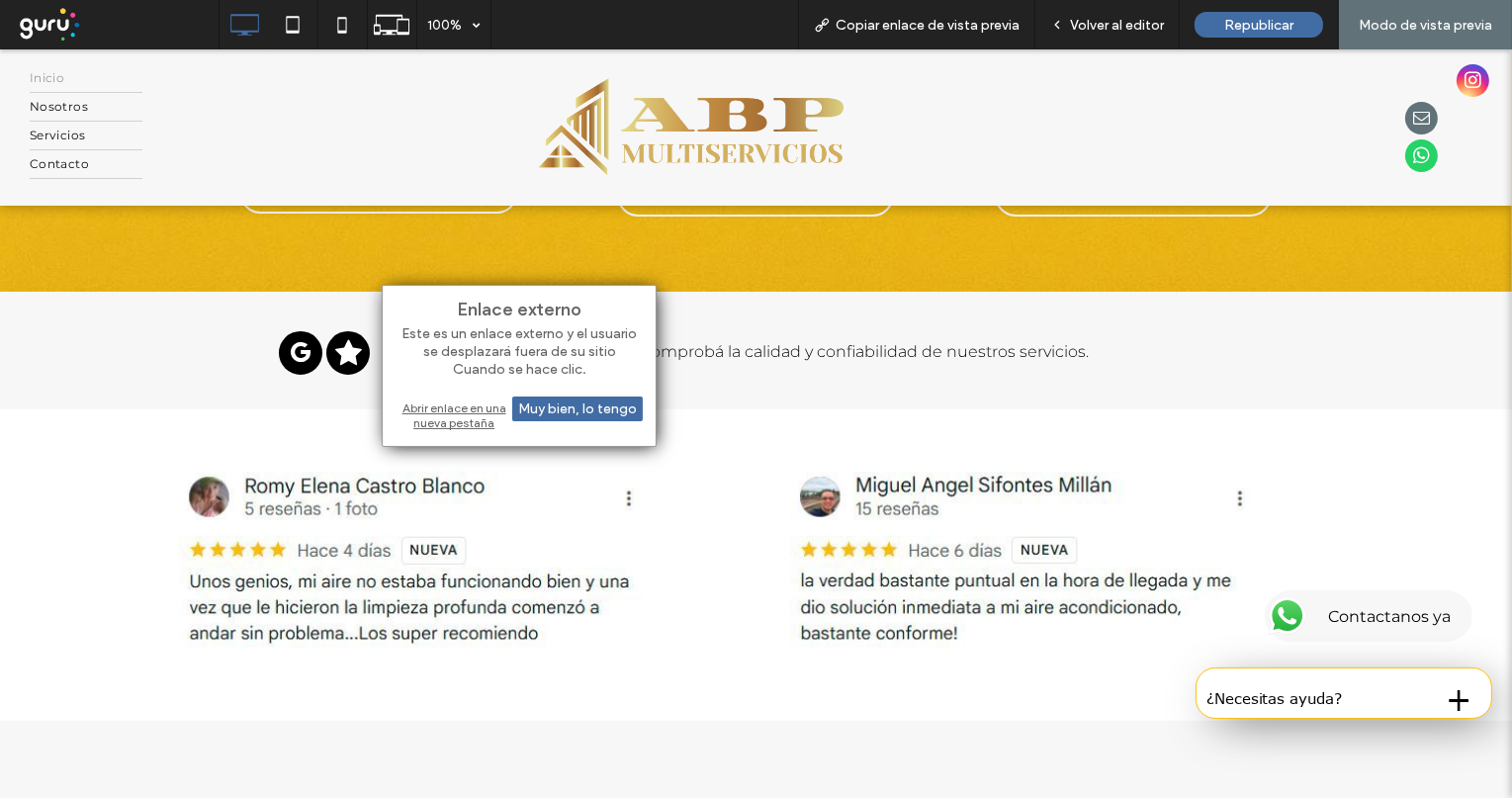 click on "Abrir enlace en una nueva pestaña" at bounding box center (519, 415) 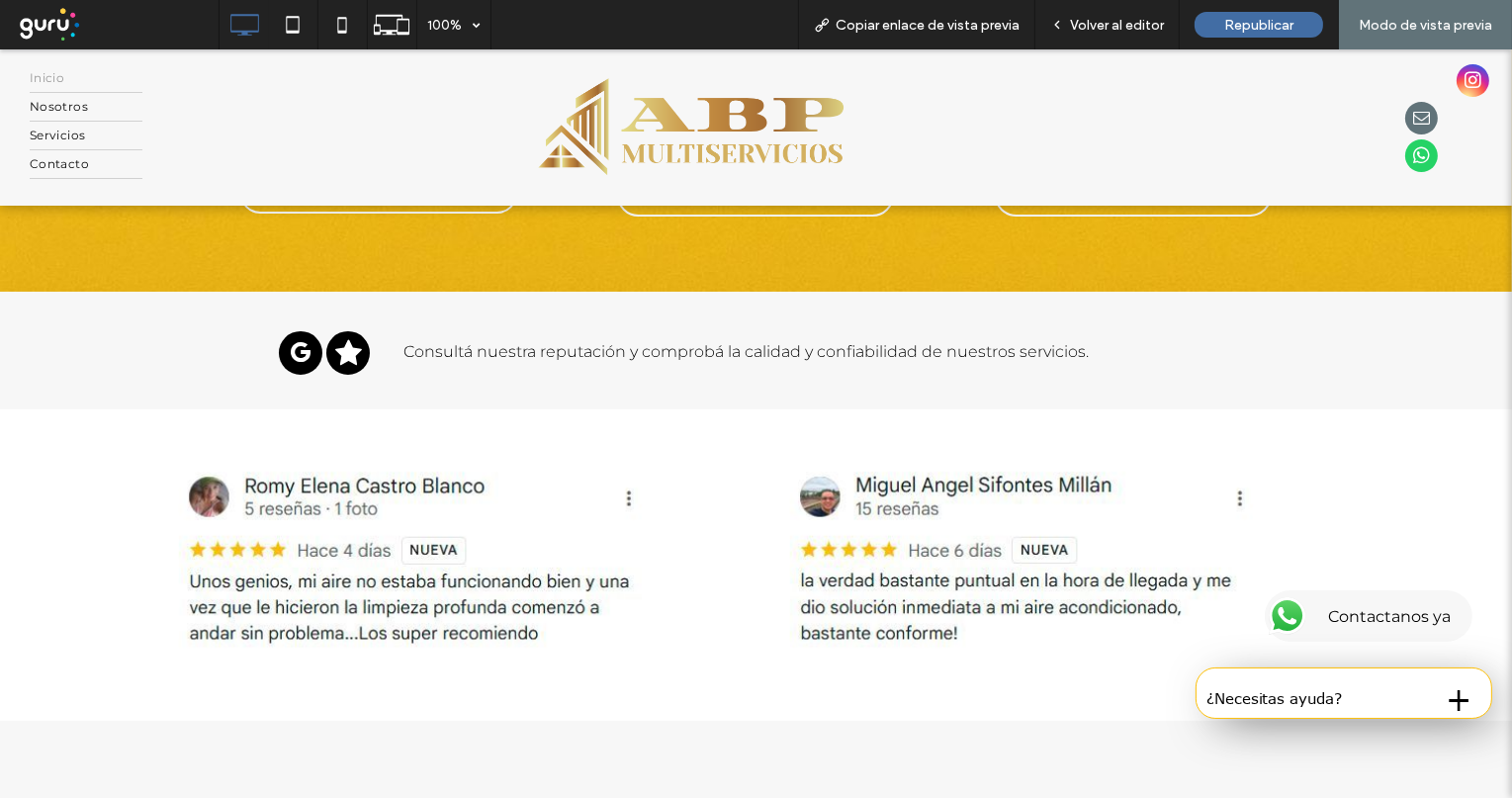 click at bounding box center [301, 353] 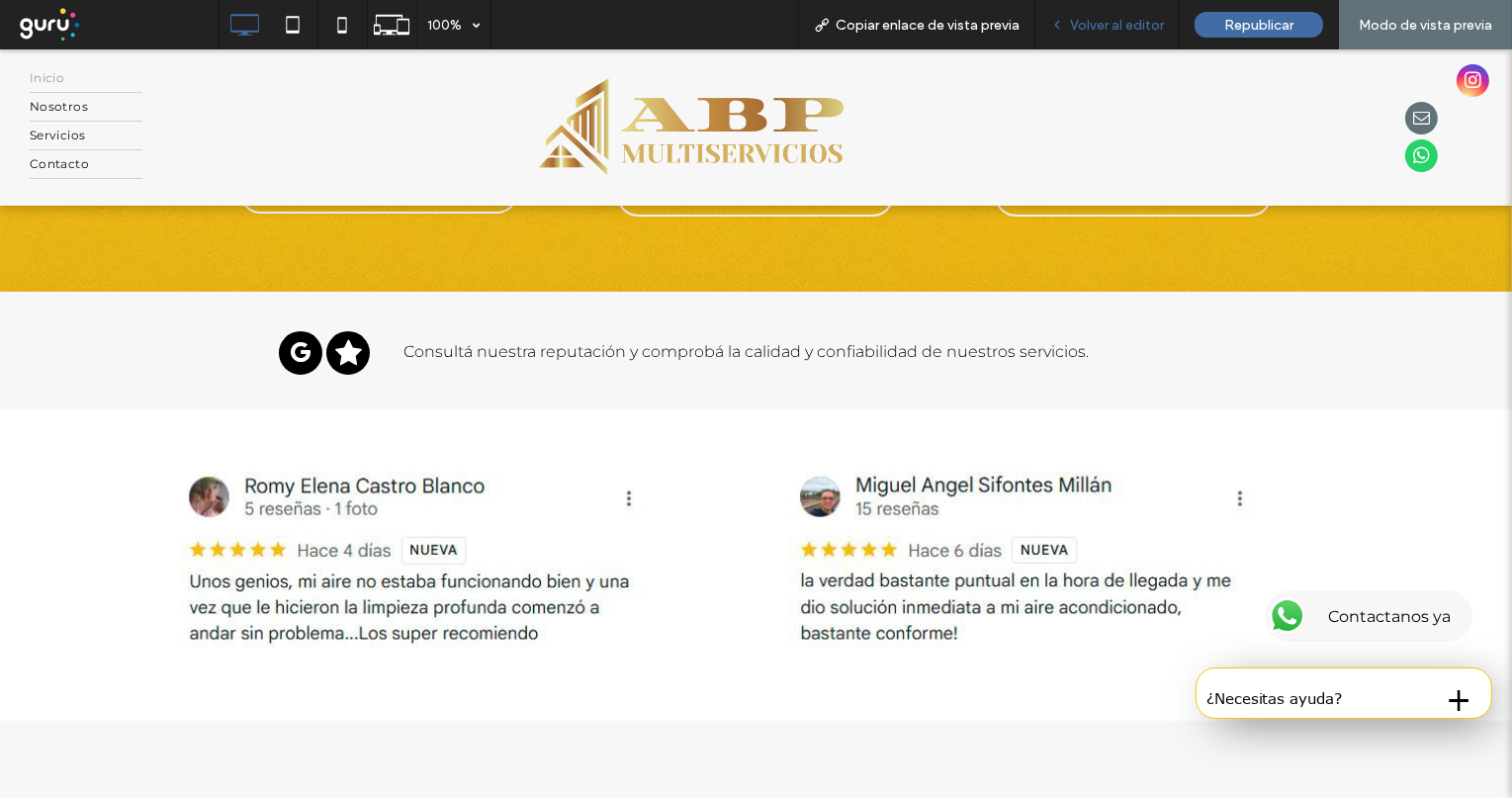 click on "Volver al editor" at bounding box center [1116, 25] 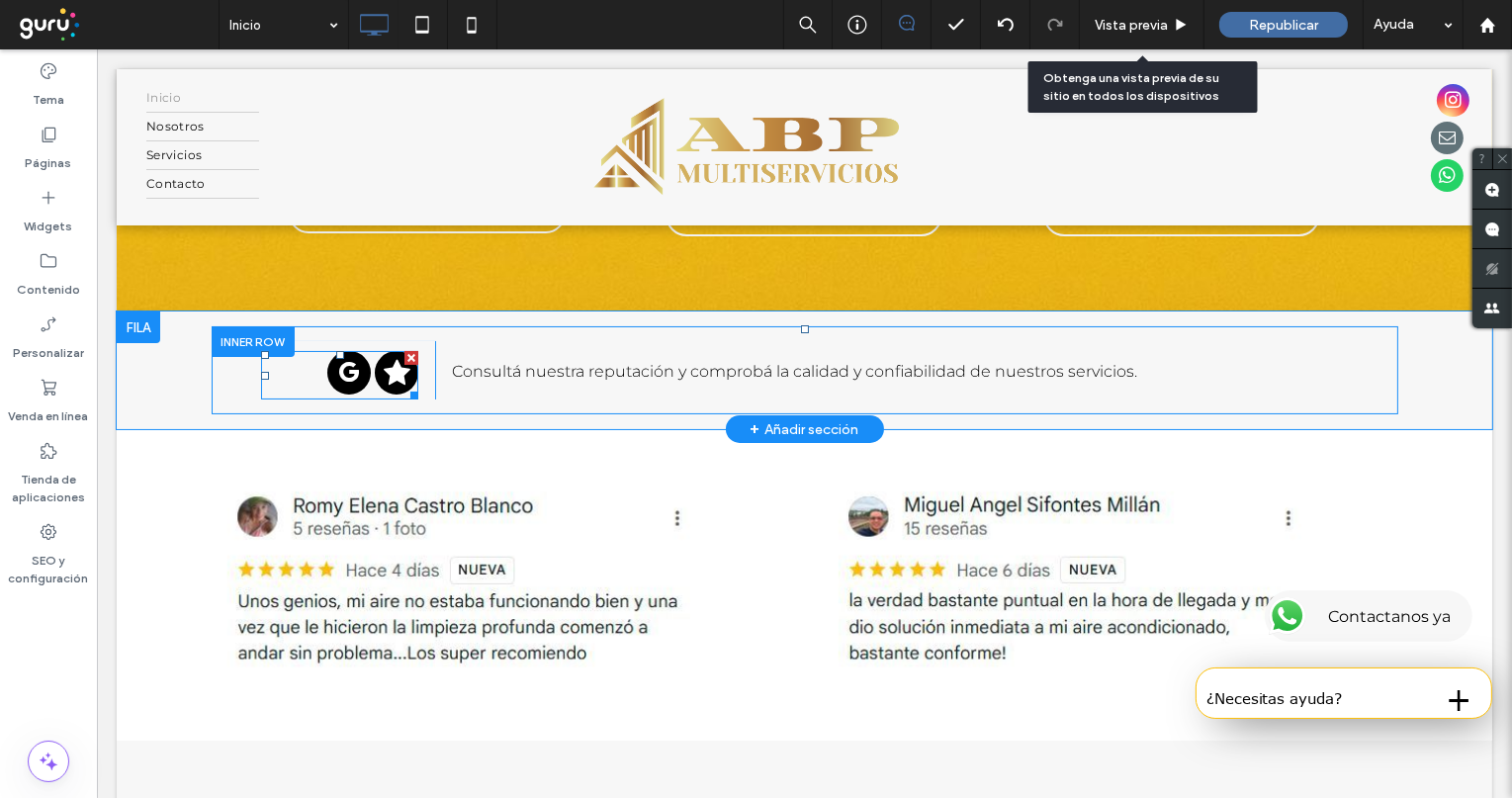 click 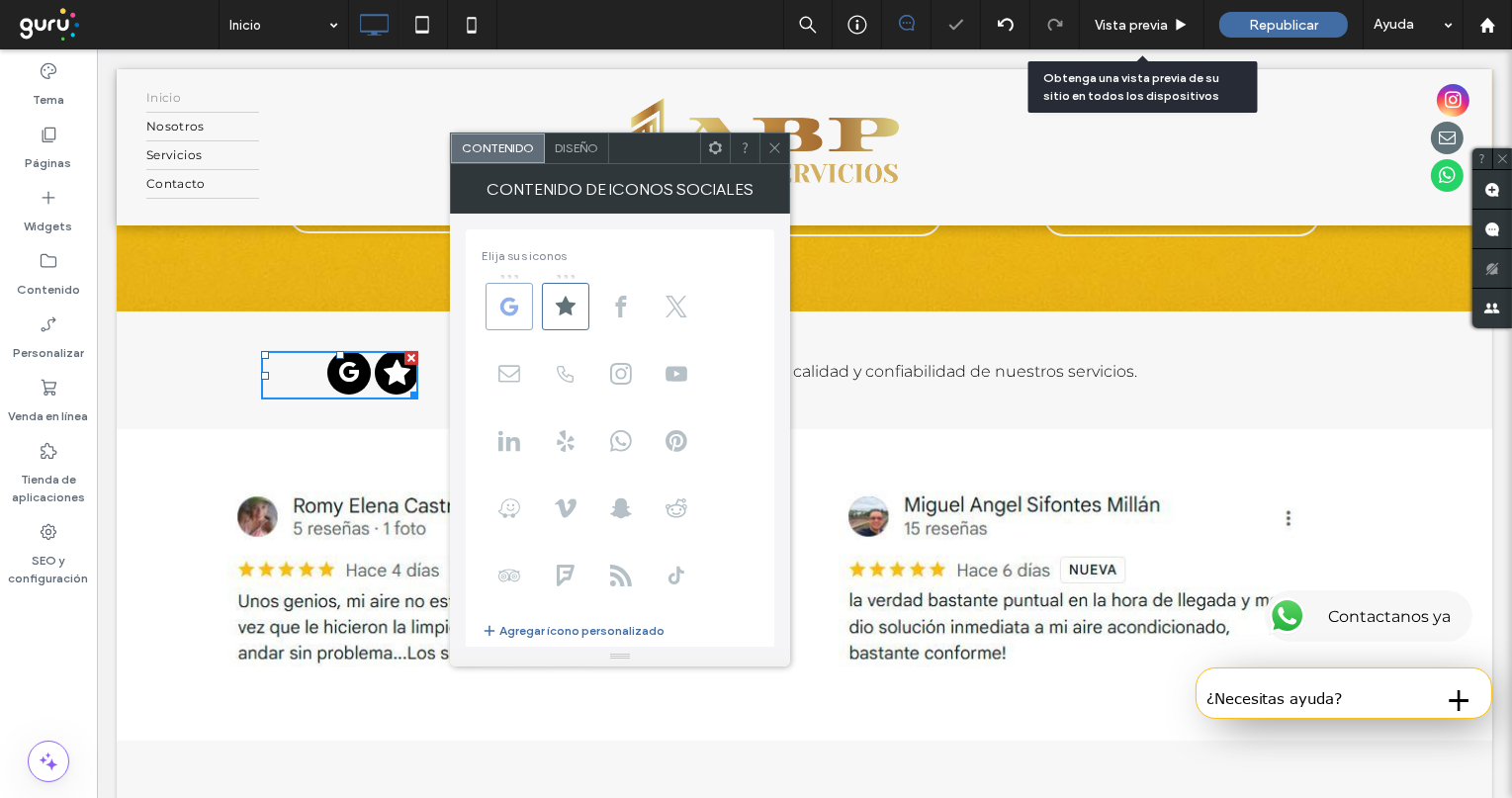 click at bounding box center (509, 307) 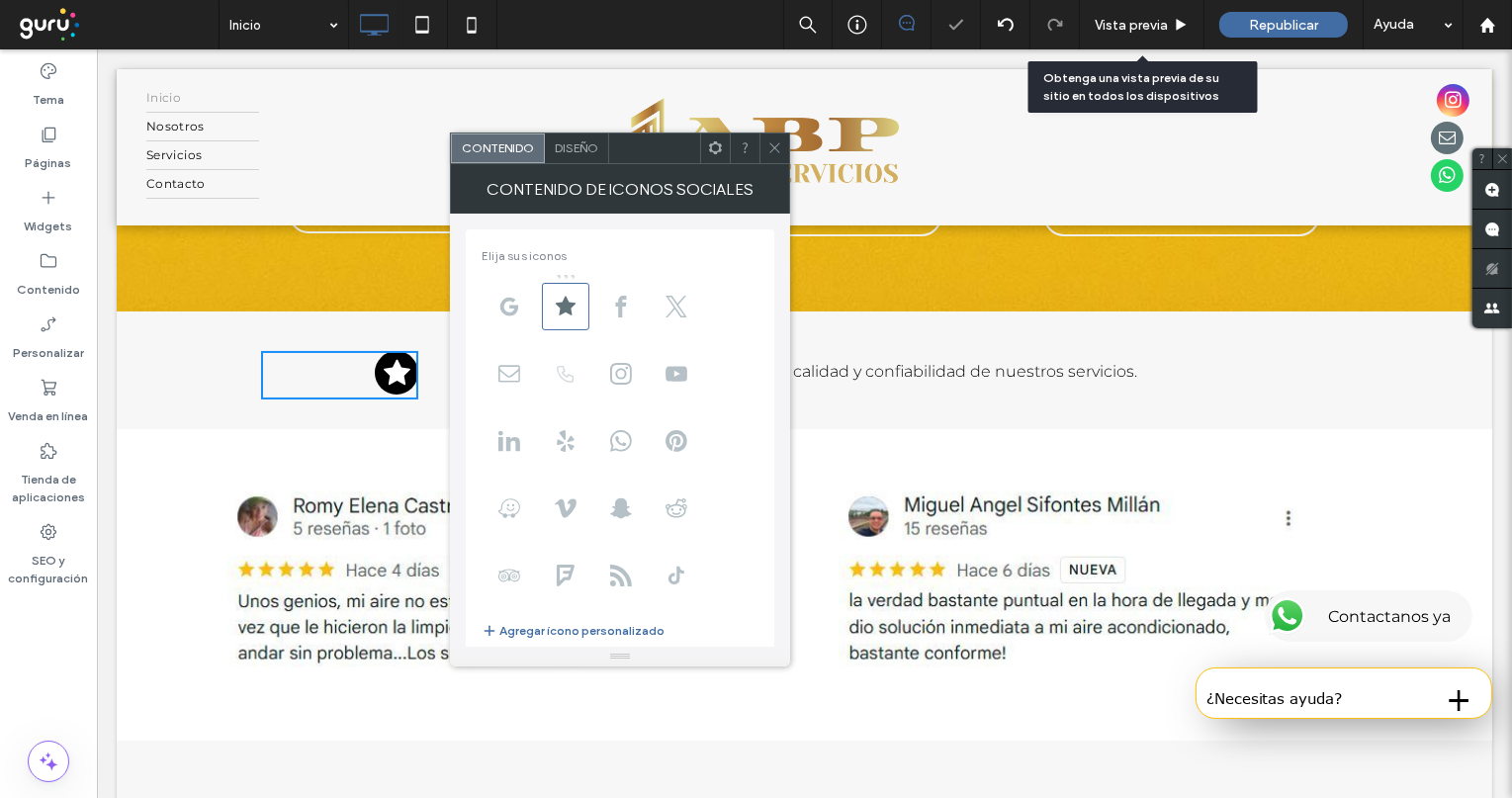 scroll, scrollTop: 134, scrollLeft: 0, axis: vertical 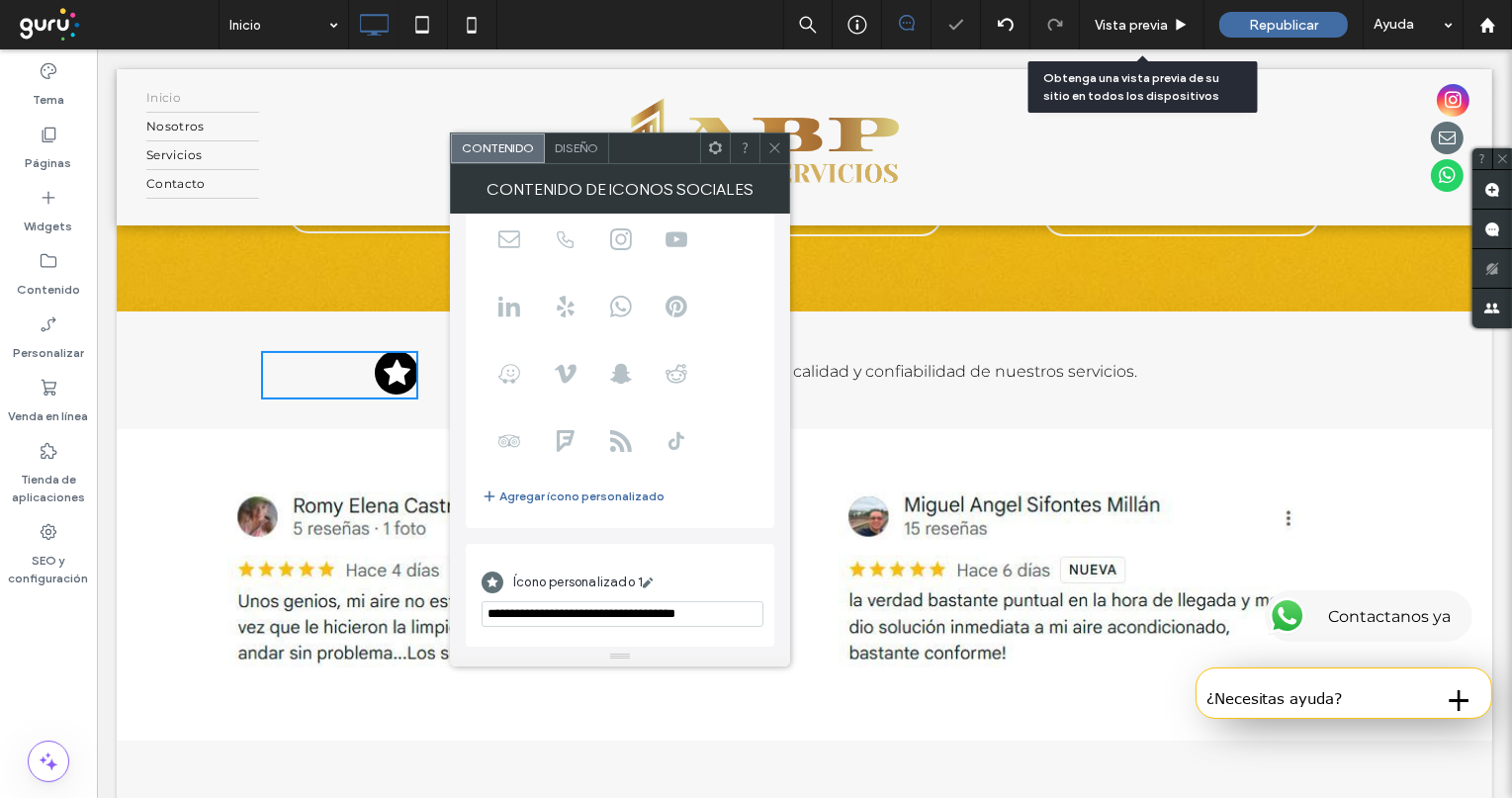 click on "**********" at bounding box center (622, 614) 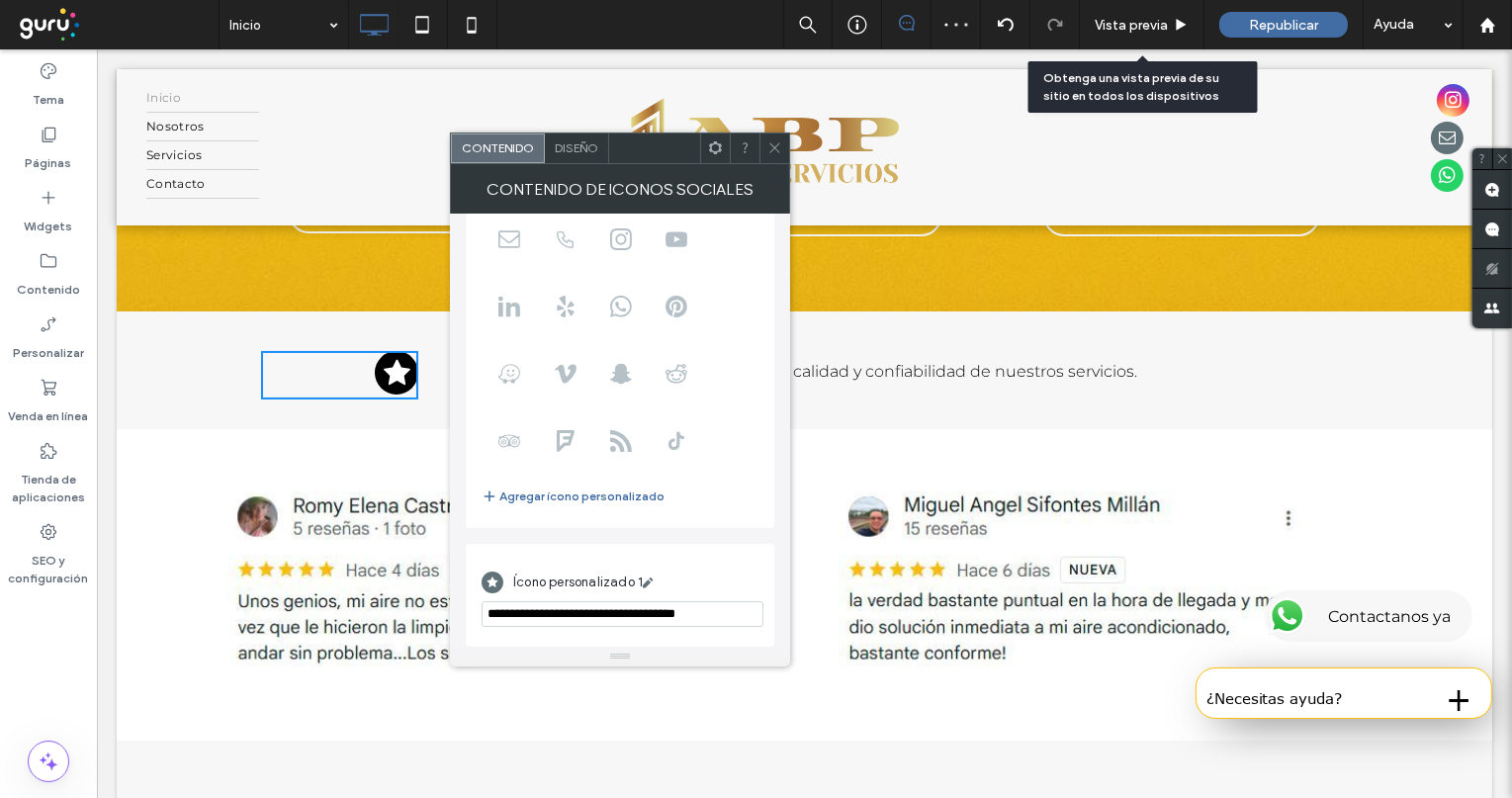 paste on "**********" 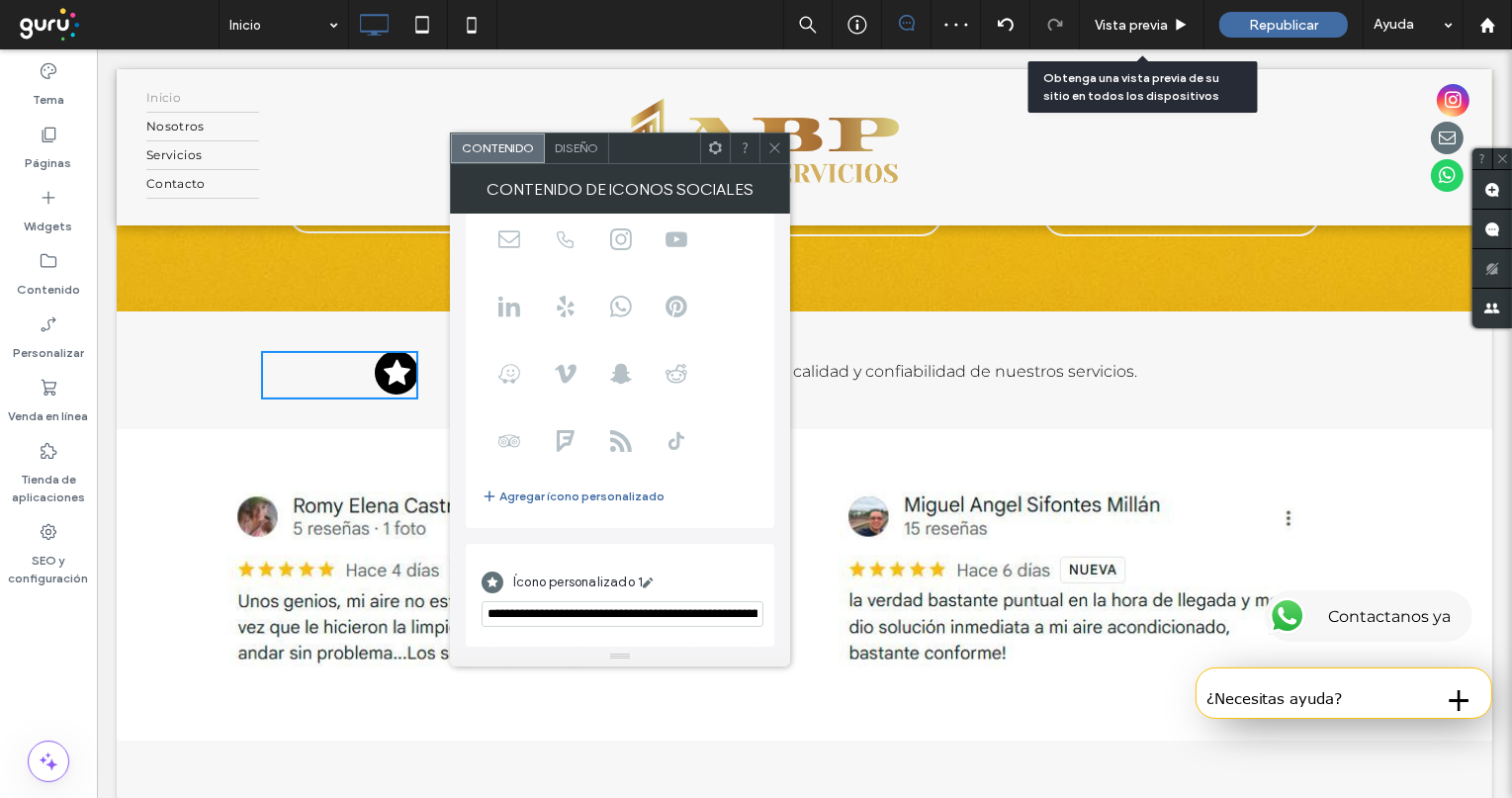 scroll, scrollTop: 0, scrollLeft: 1672, axis: horizontal 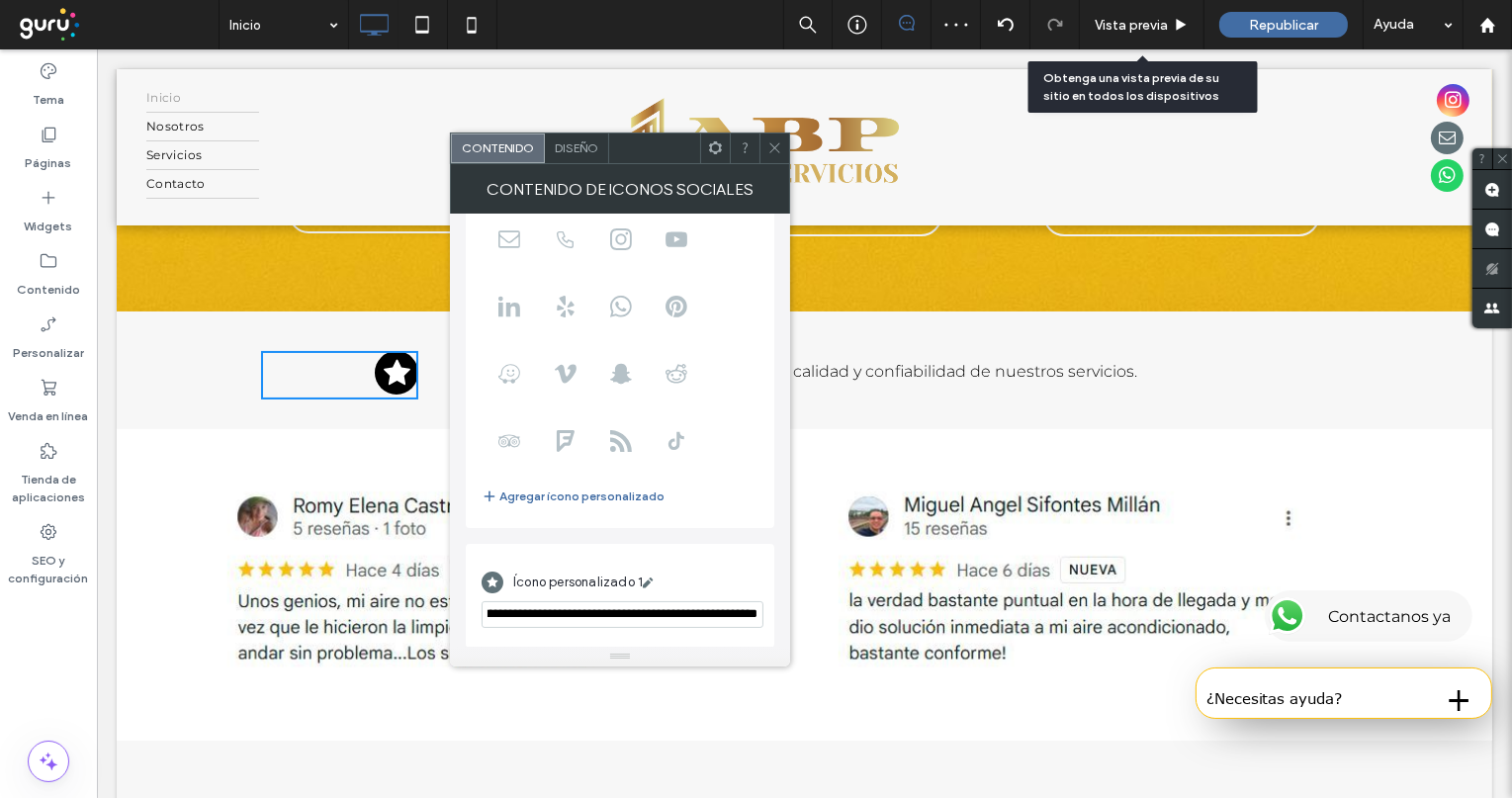 type on "**********" 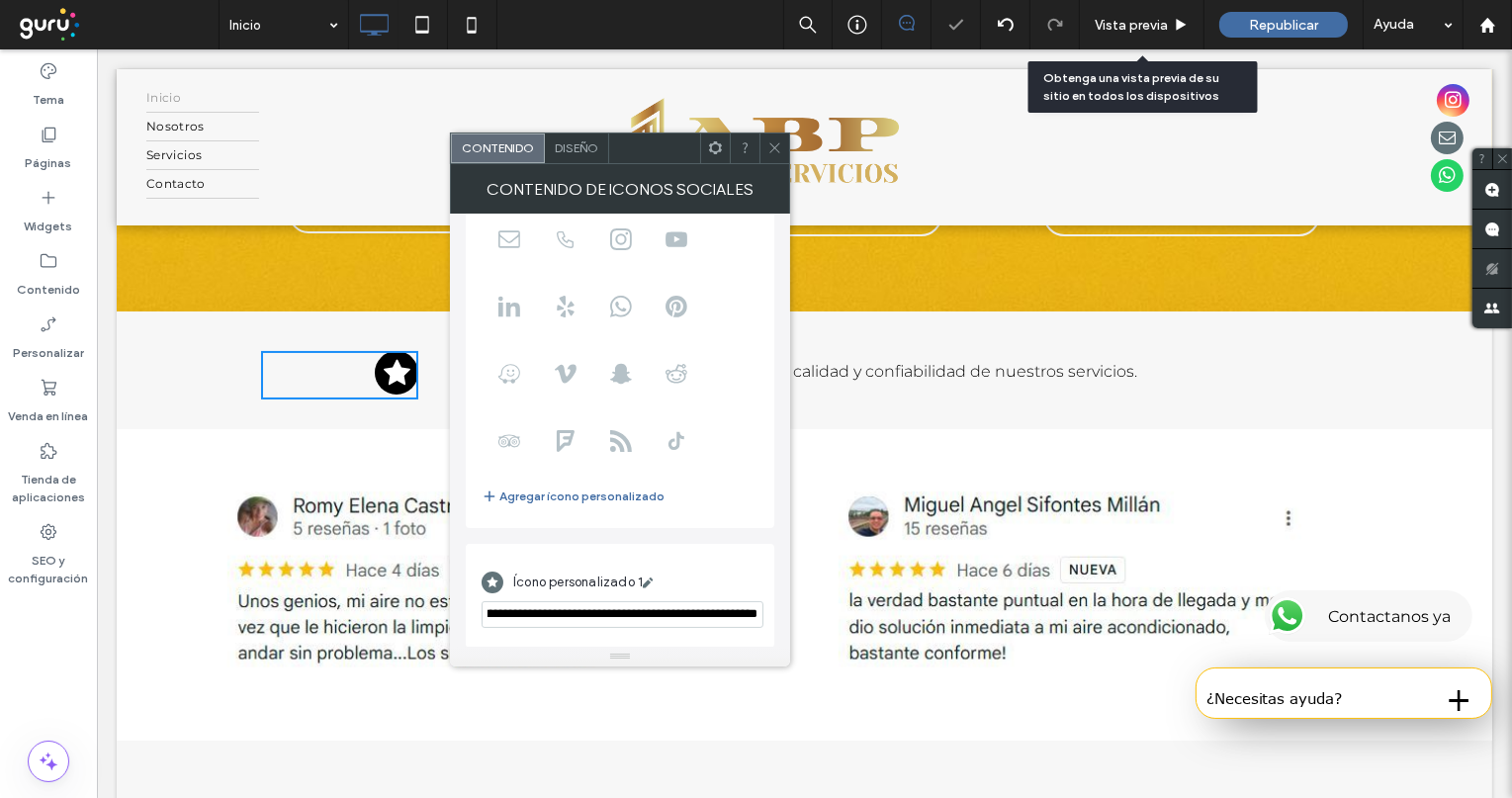 scroll, scrollTop: 0, scrollLeft: 0, axis: both 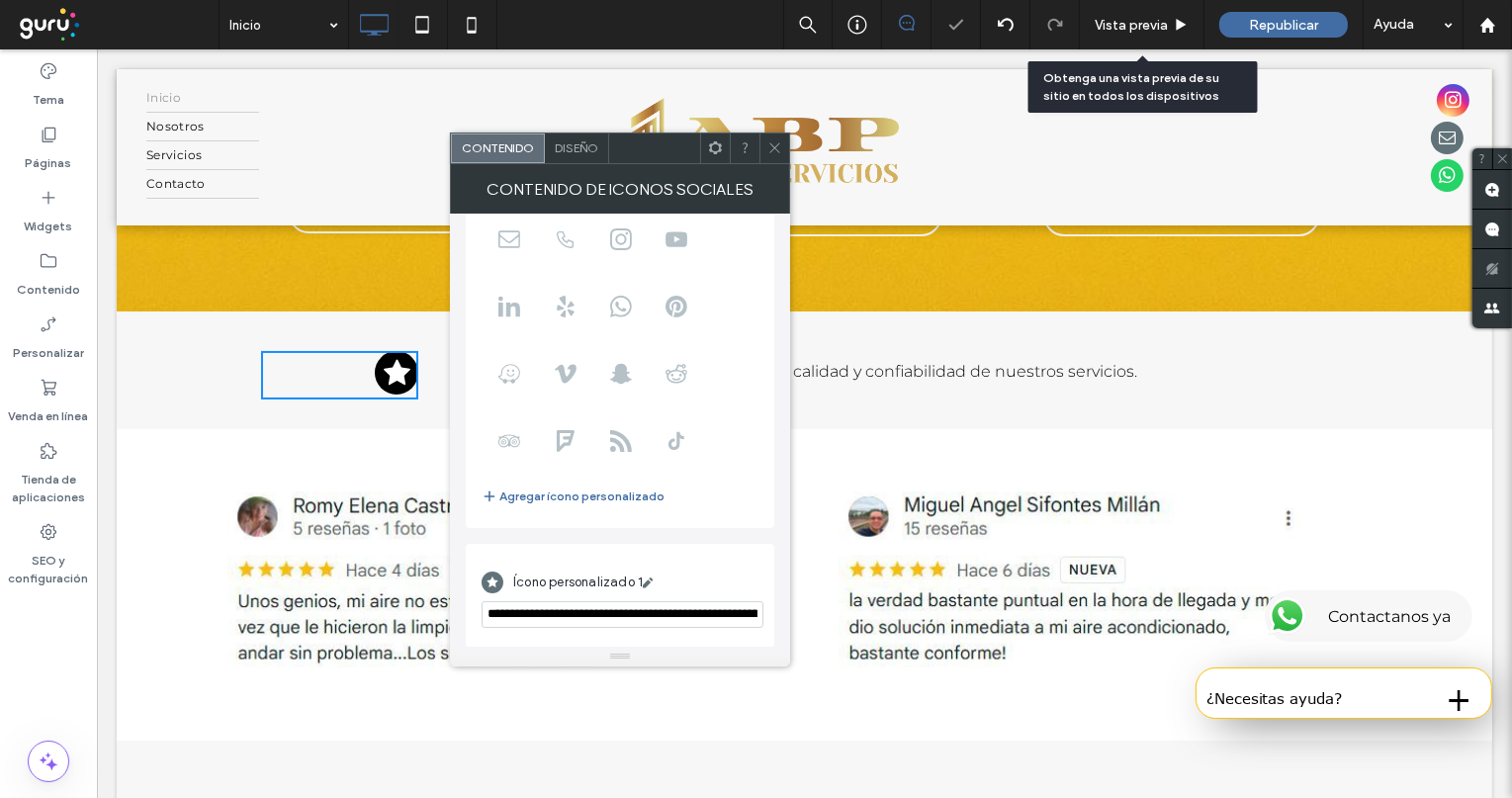 click on "Ícono personalizado 1" at bounding box center (620, 582) 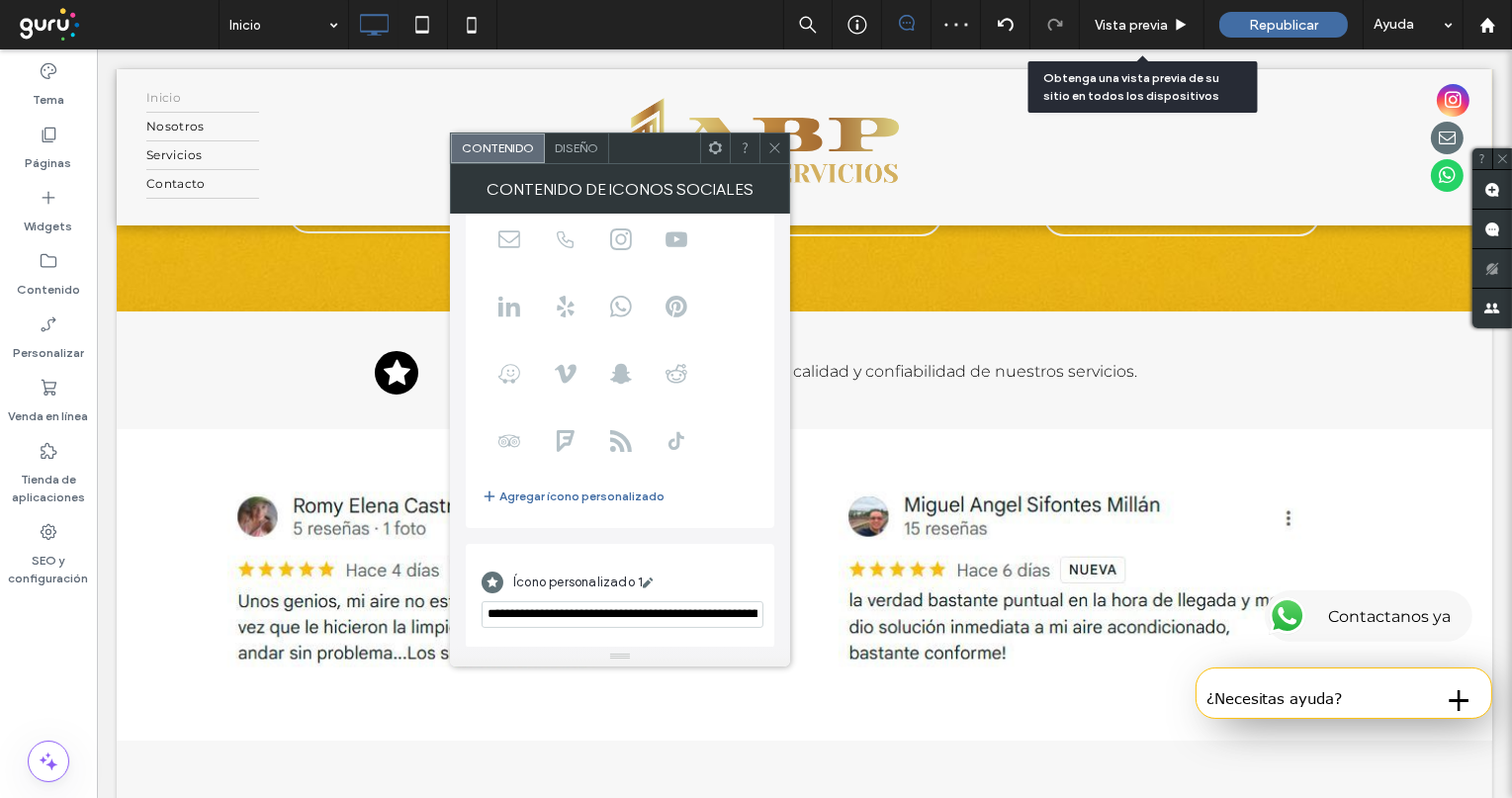 click 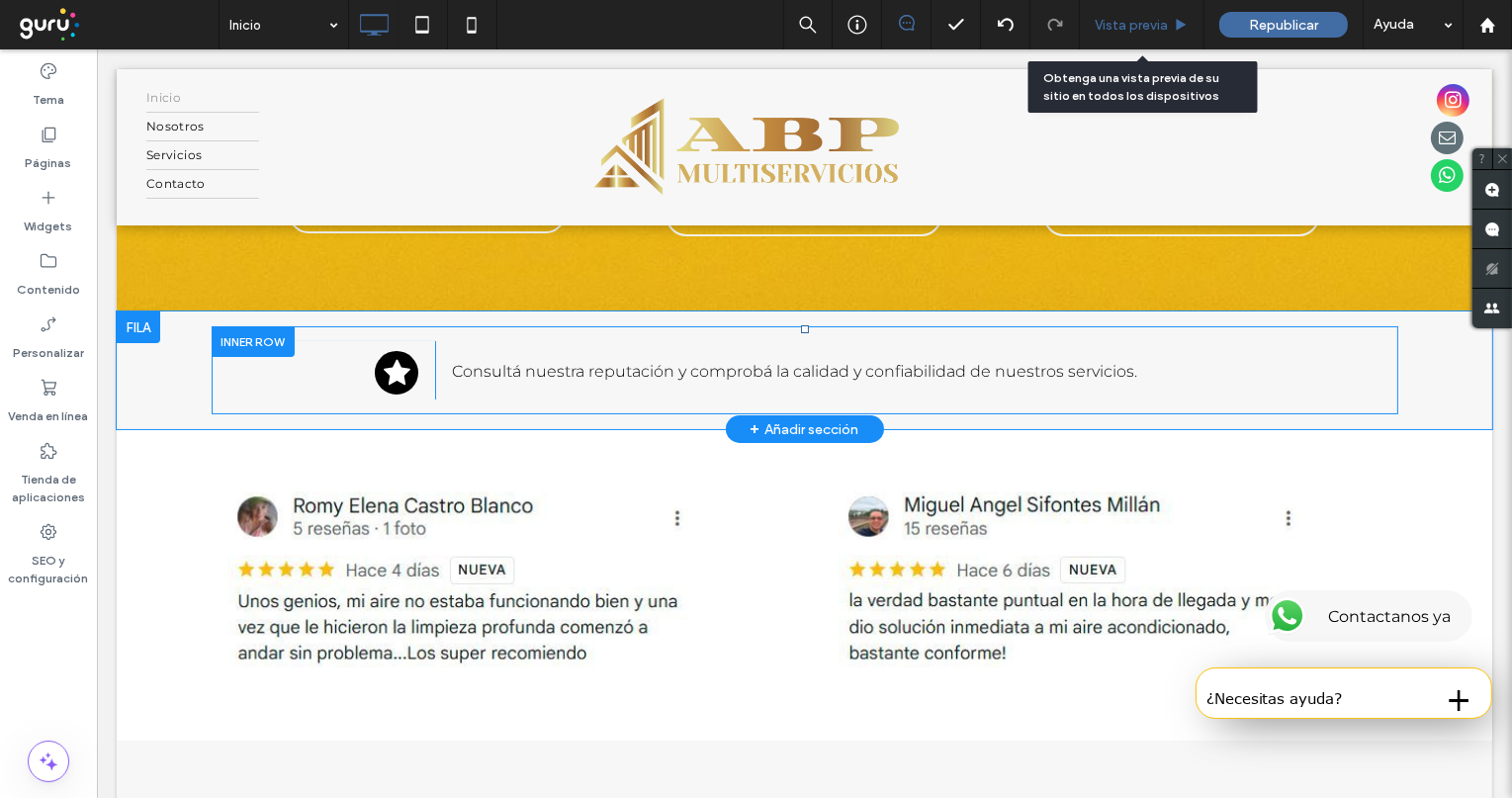 click on "Vista previa" at bounding box center [1131, 25] 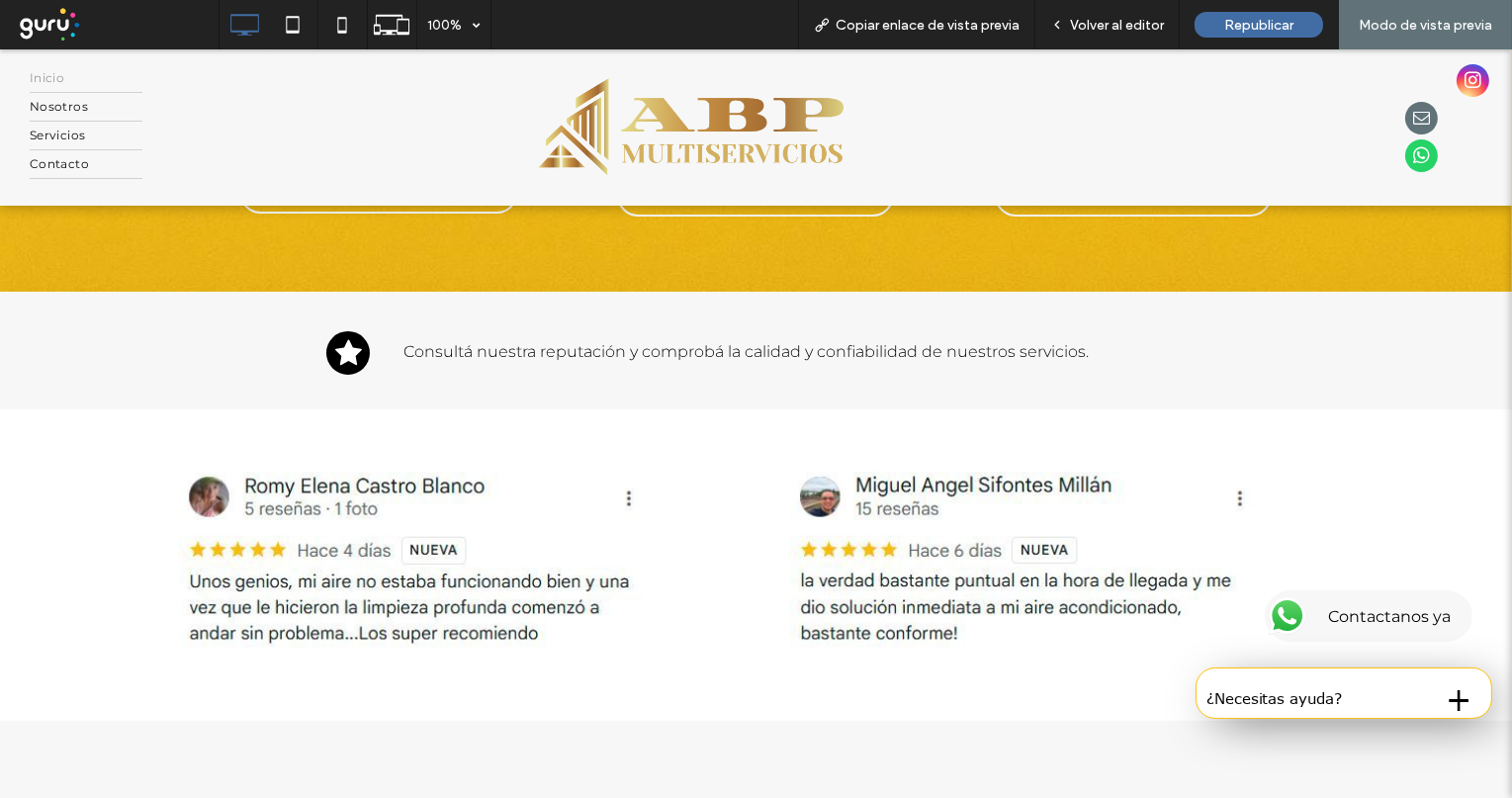 click at bounding box center [348, 353] 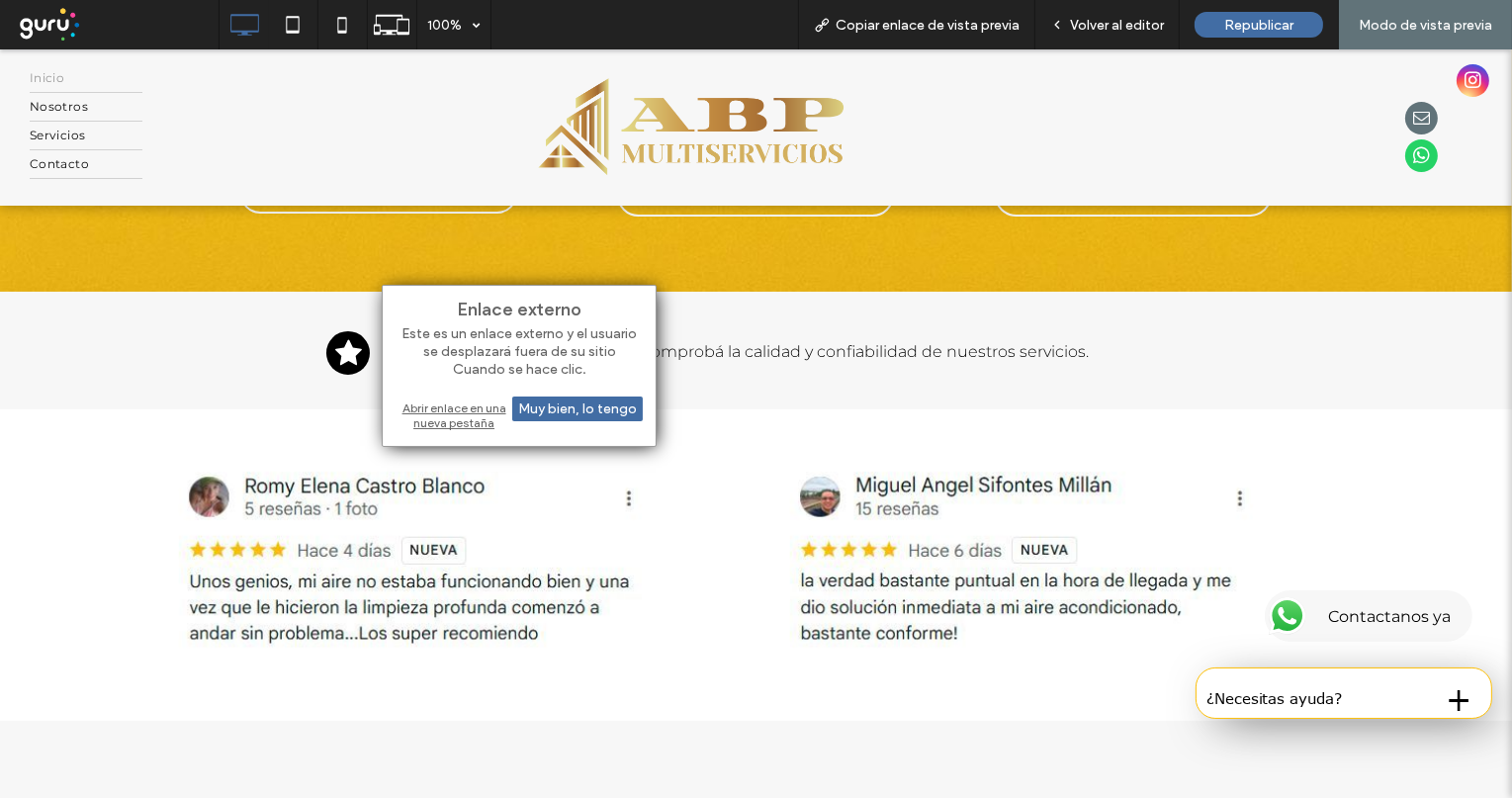click on "Abrir enlace en una nueva pestaña" at bounding box center [519, 415] 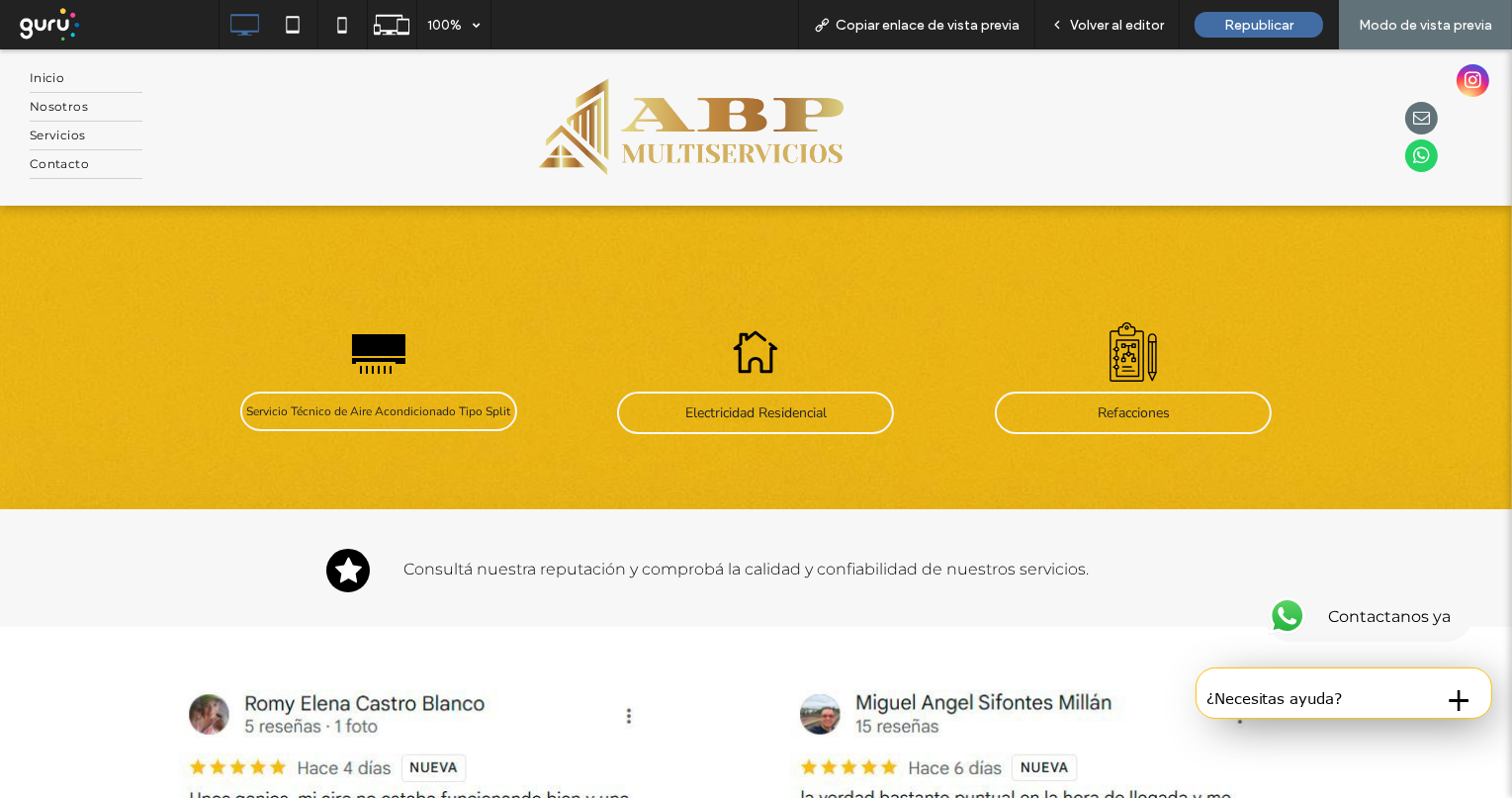 scroll, scrollTop: 110, scrollLeft: 0, axis: vertical 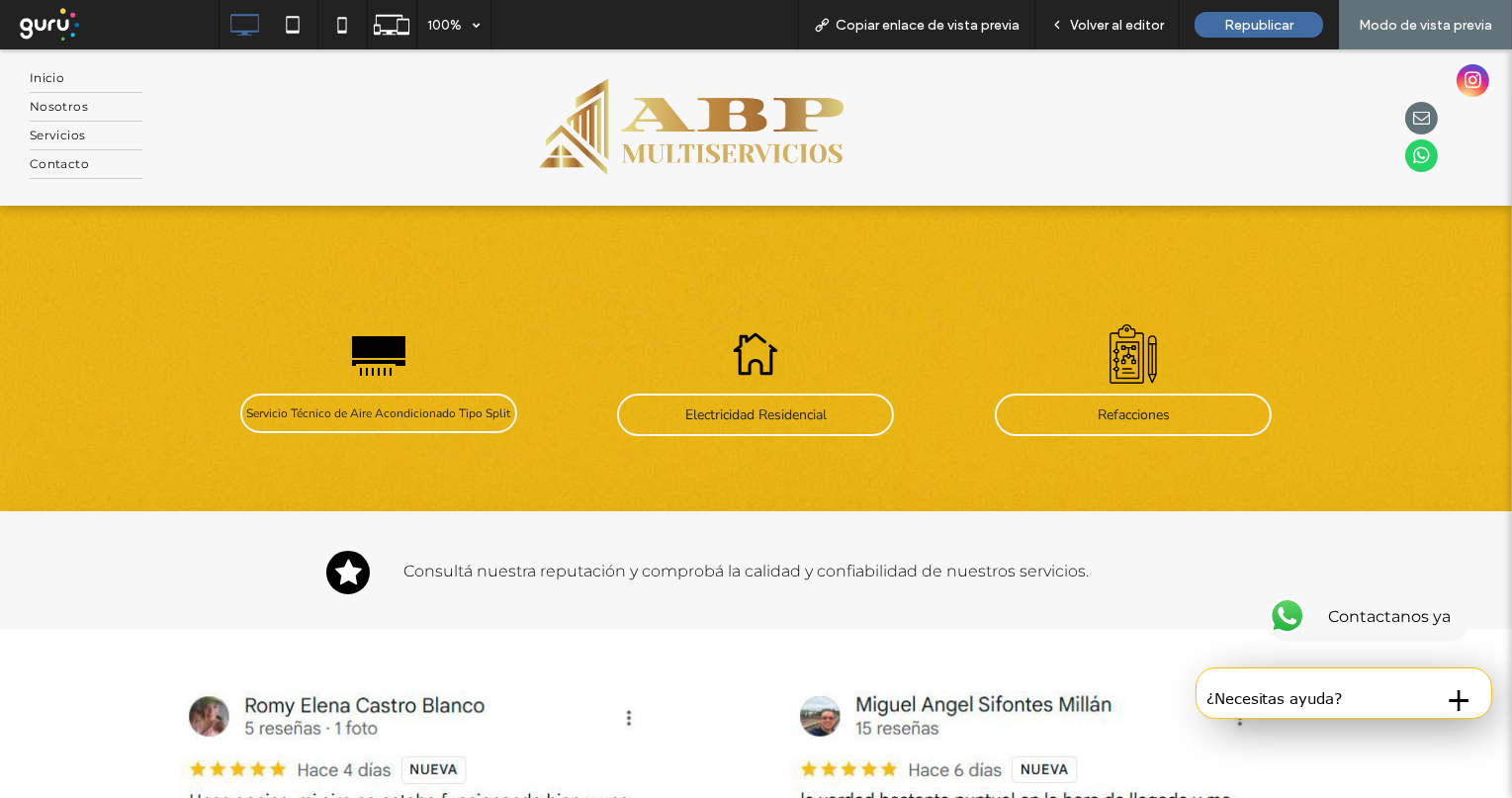 click at bounding box center (348, 573) 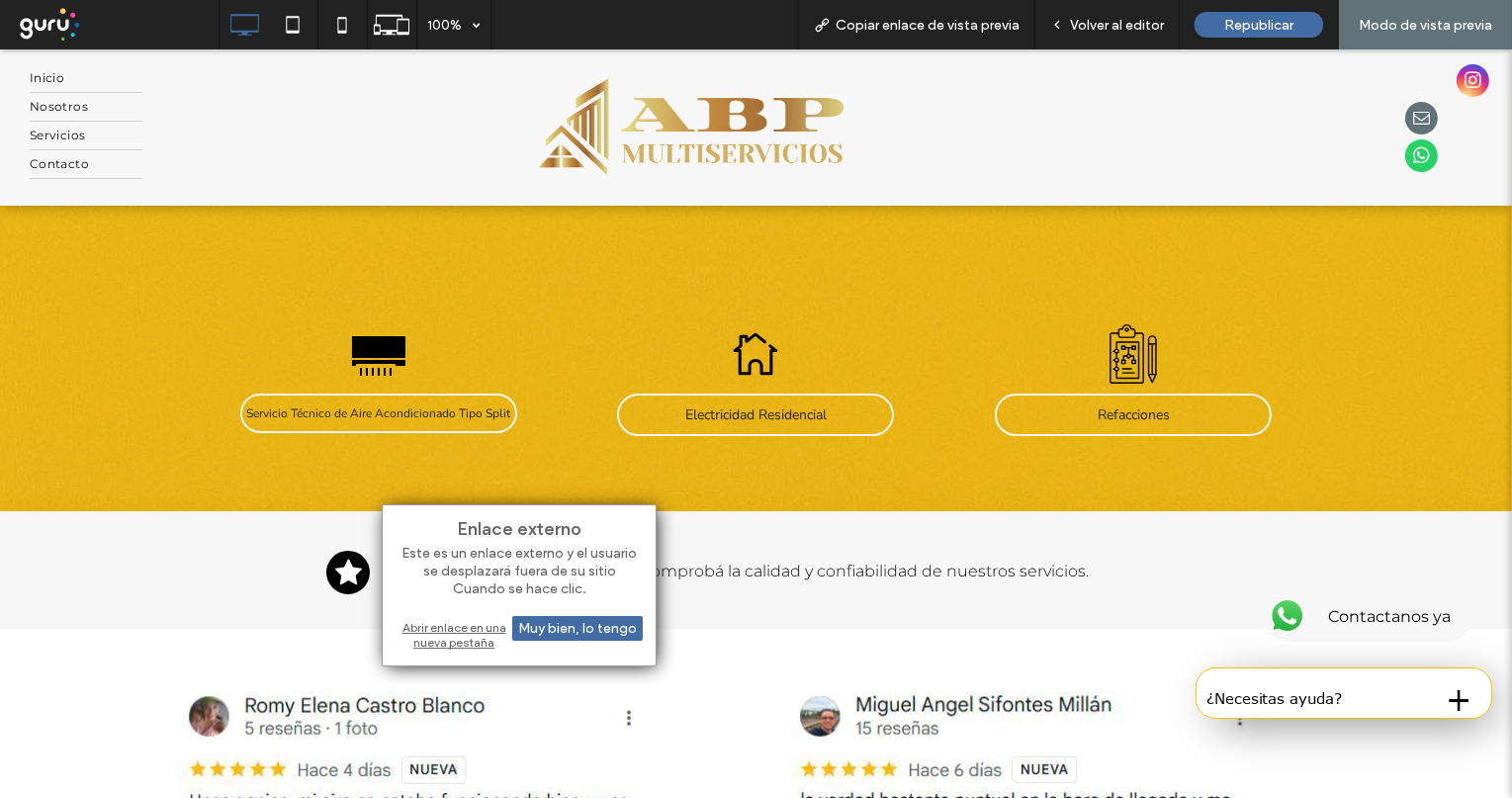 click on "Abrir enlace en una nueva pestaña" at bounding box center [519, 635] 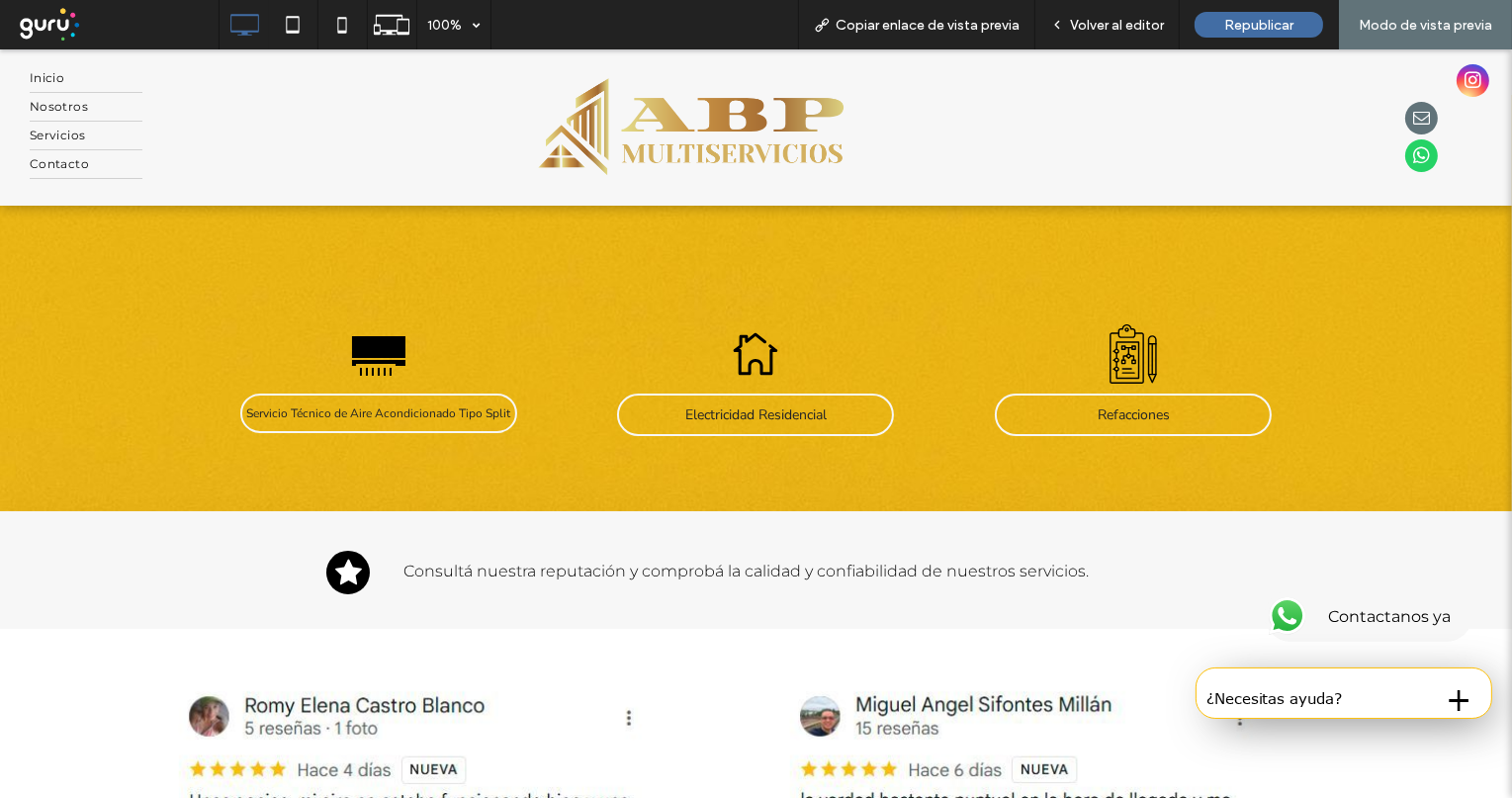 click on "Consultá nuestra reputación y comprobá la calidad y confiabilidad de nuestros servicios." at bounding box center (856, 572) 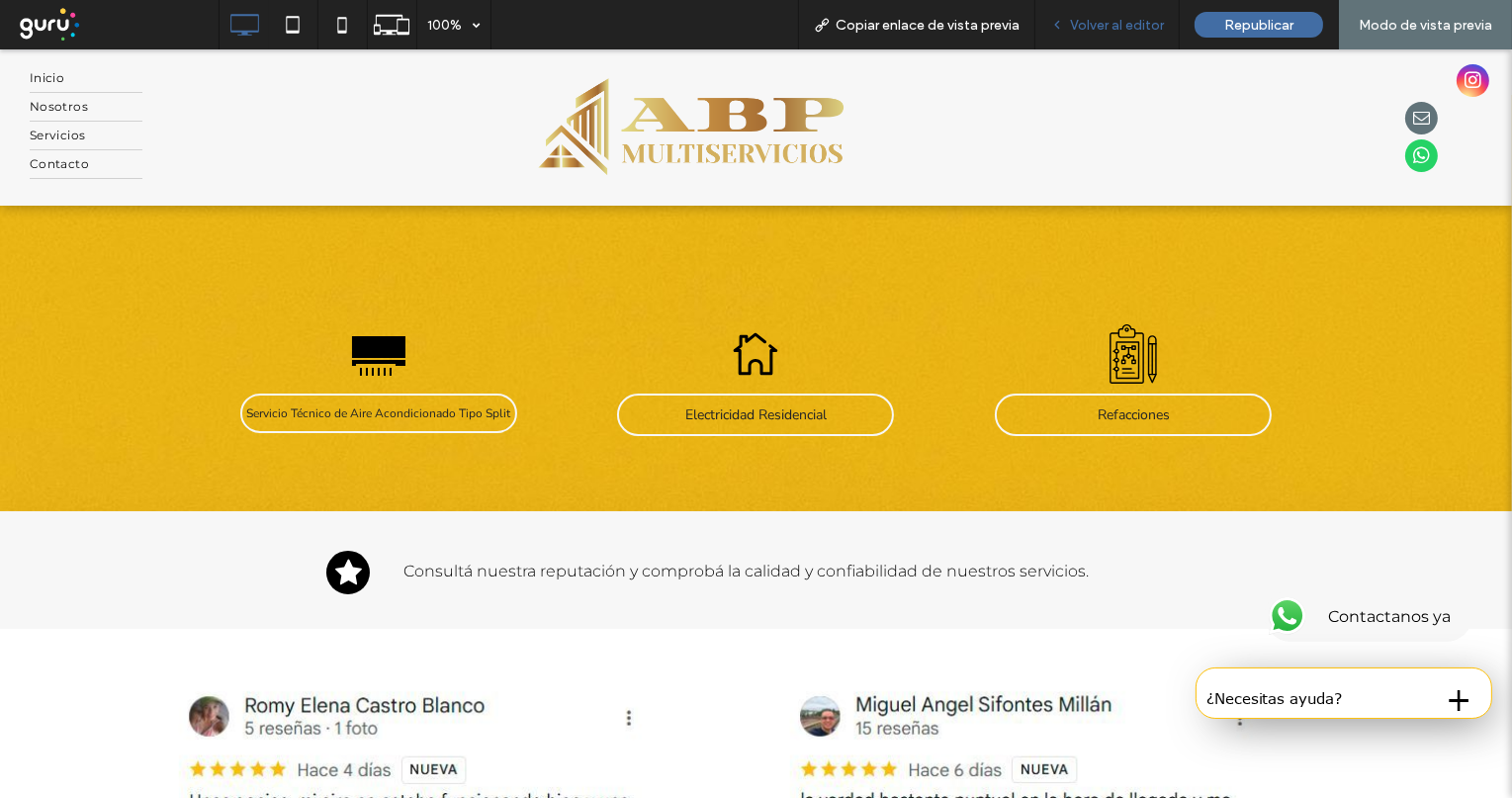 click on "Volver al editor" at bounding box center [1116, 25] 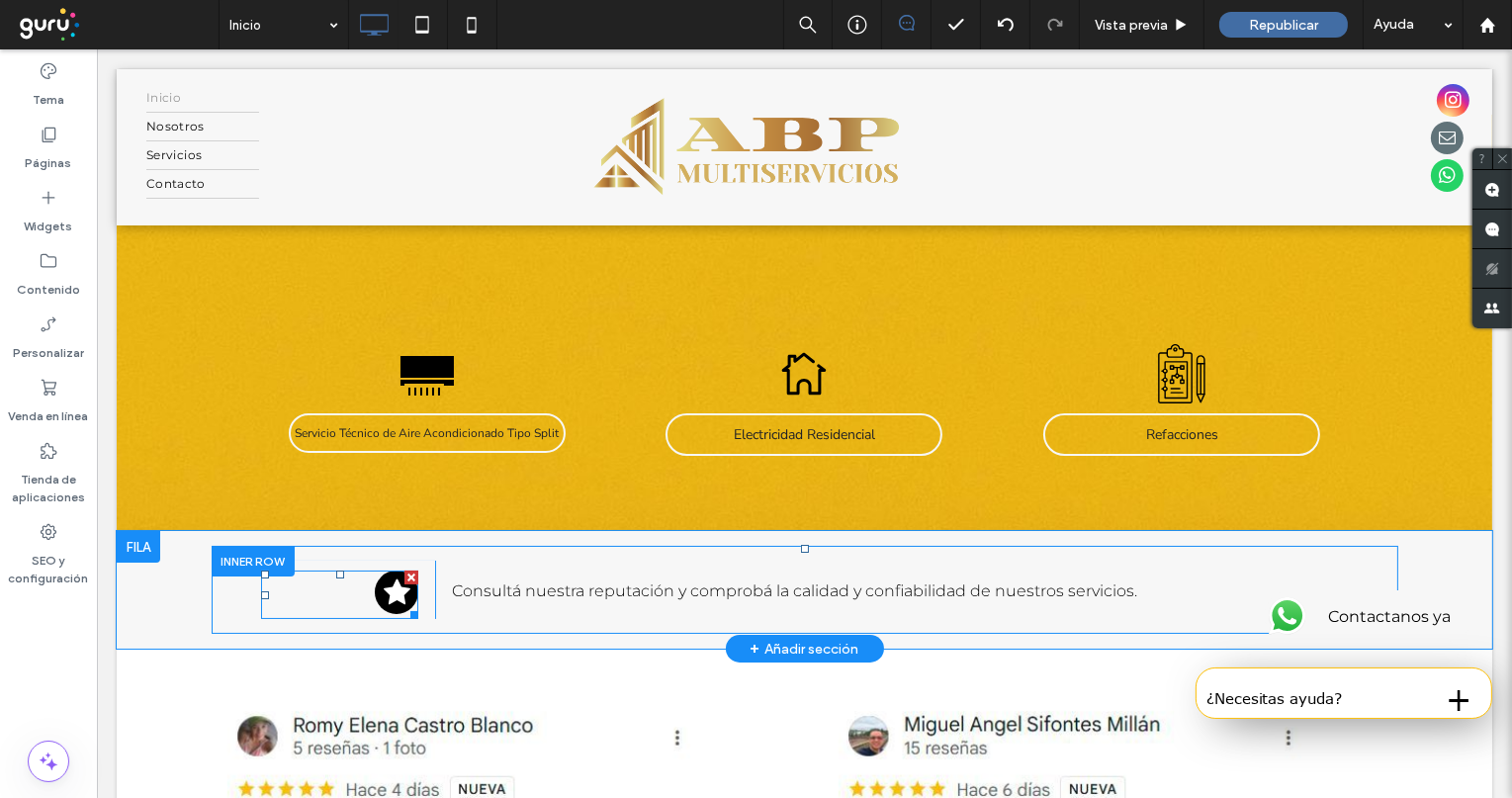 click 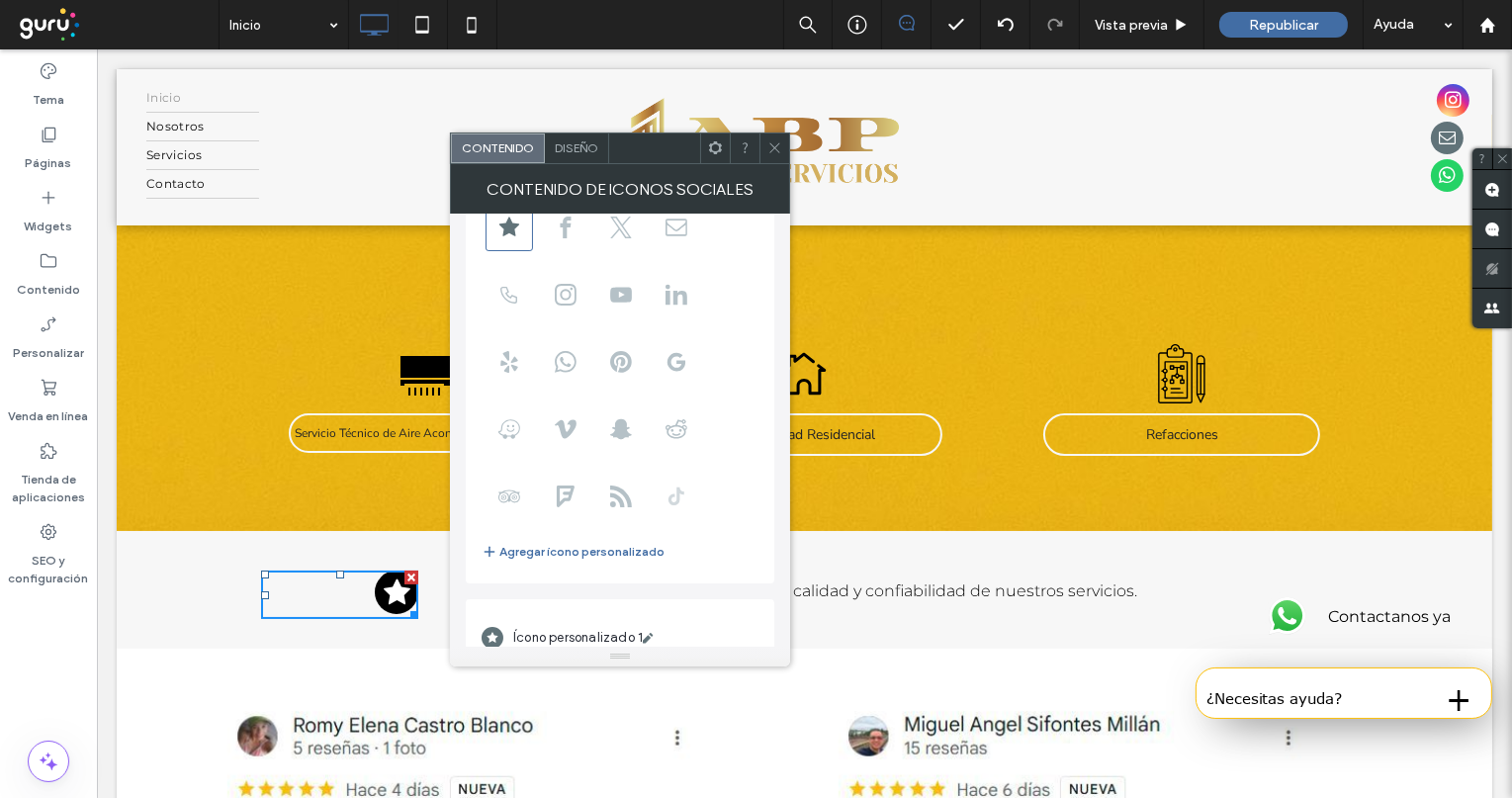 scroll, scrollTop: 134, scrollLeft: 0, axis: vertical 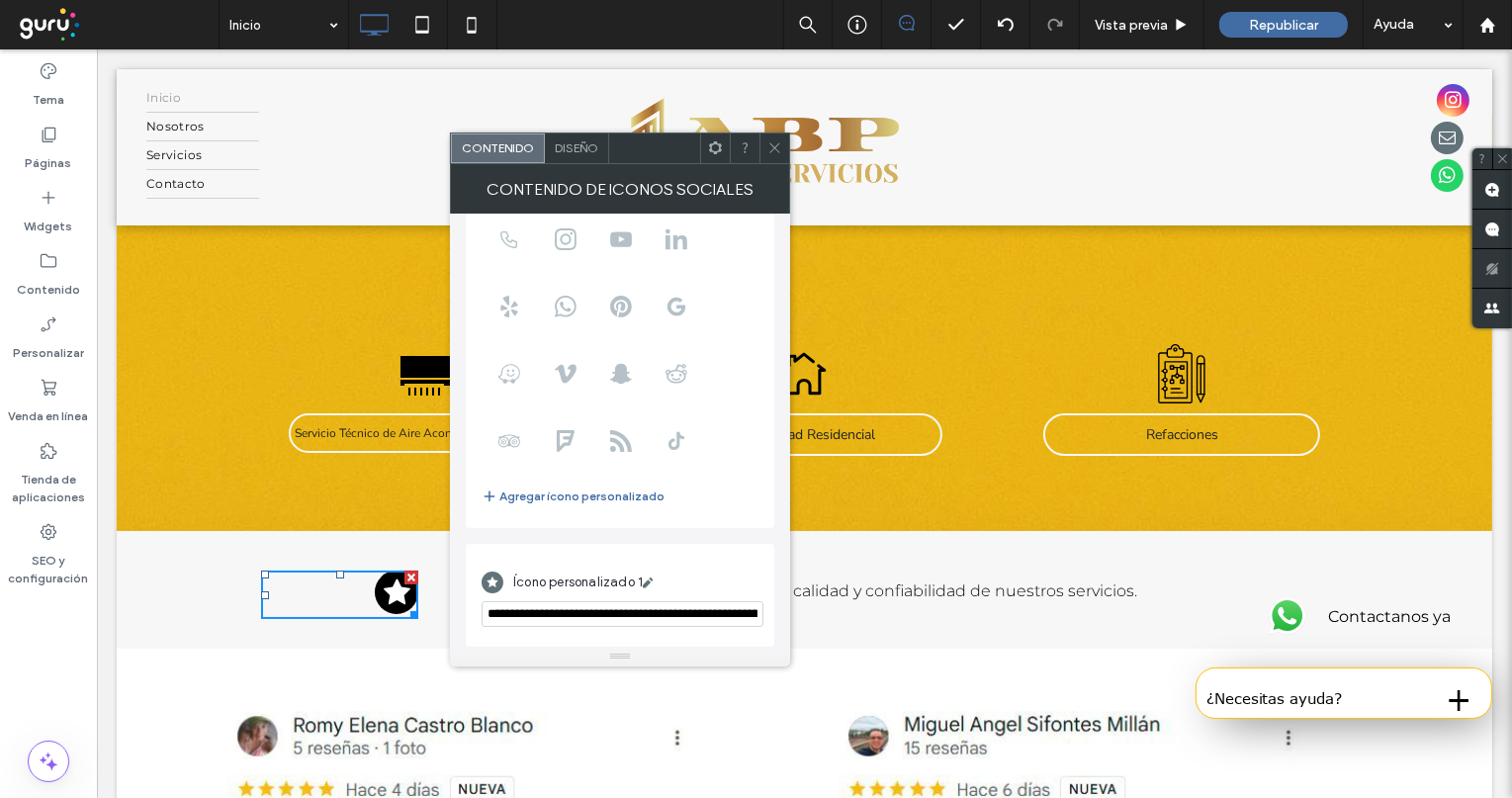 click 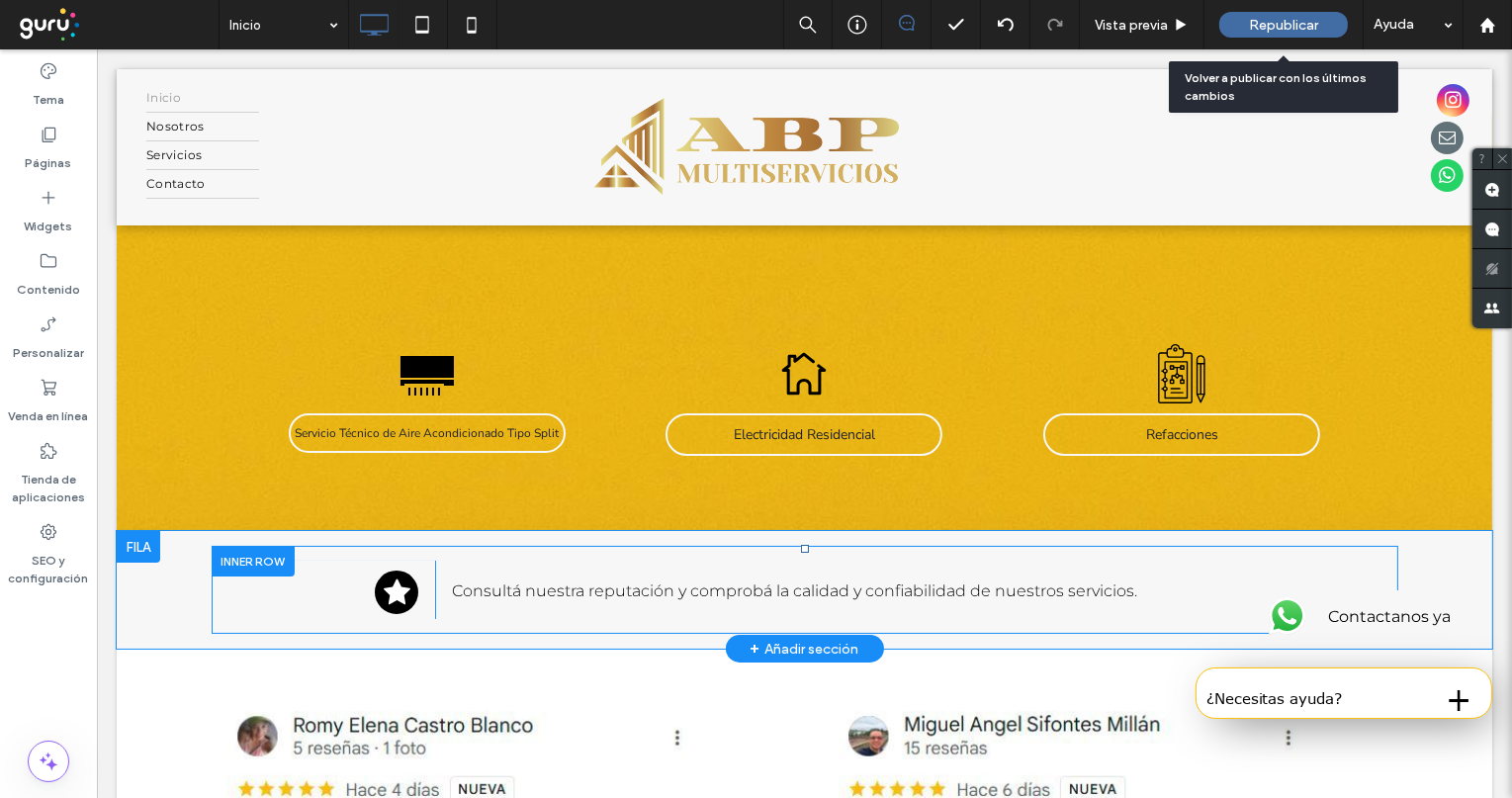click on "Republicar" at bounding box center [1284, 25] 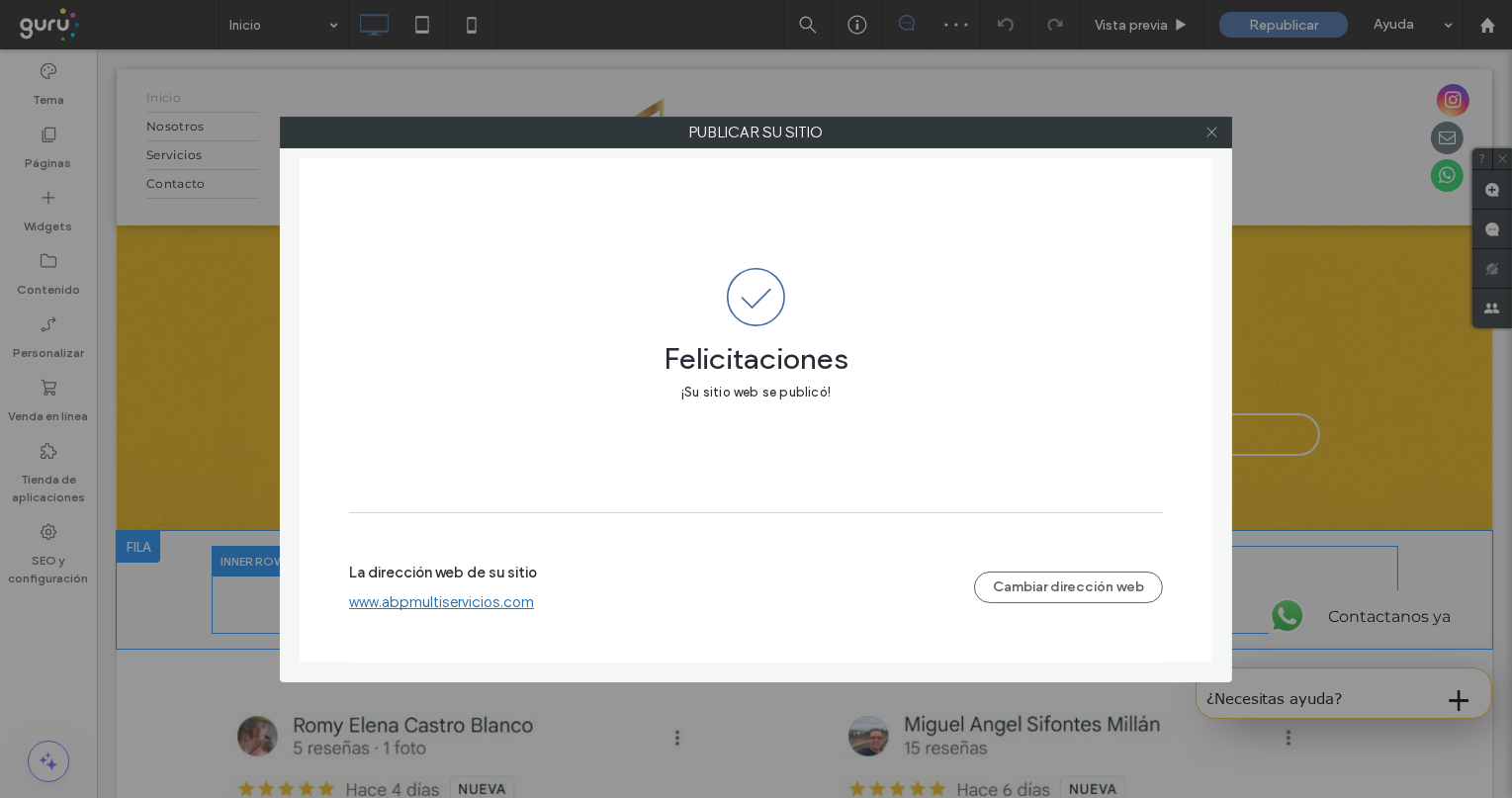 click 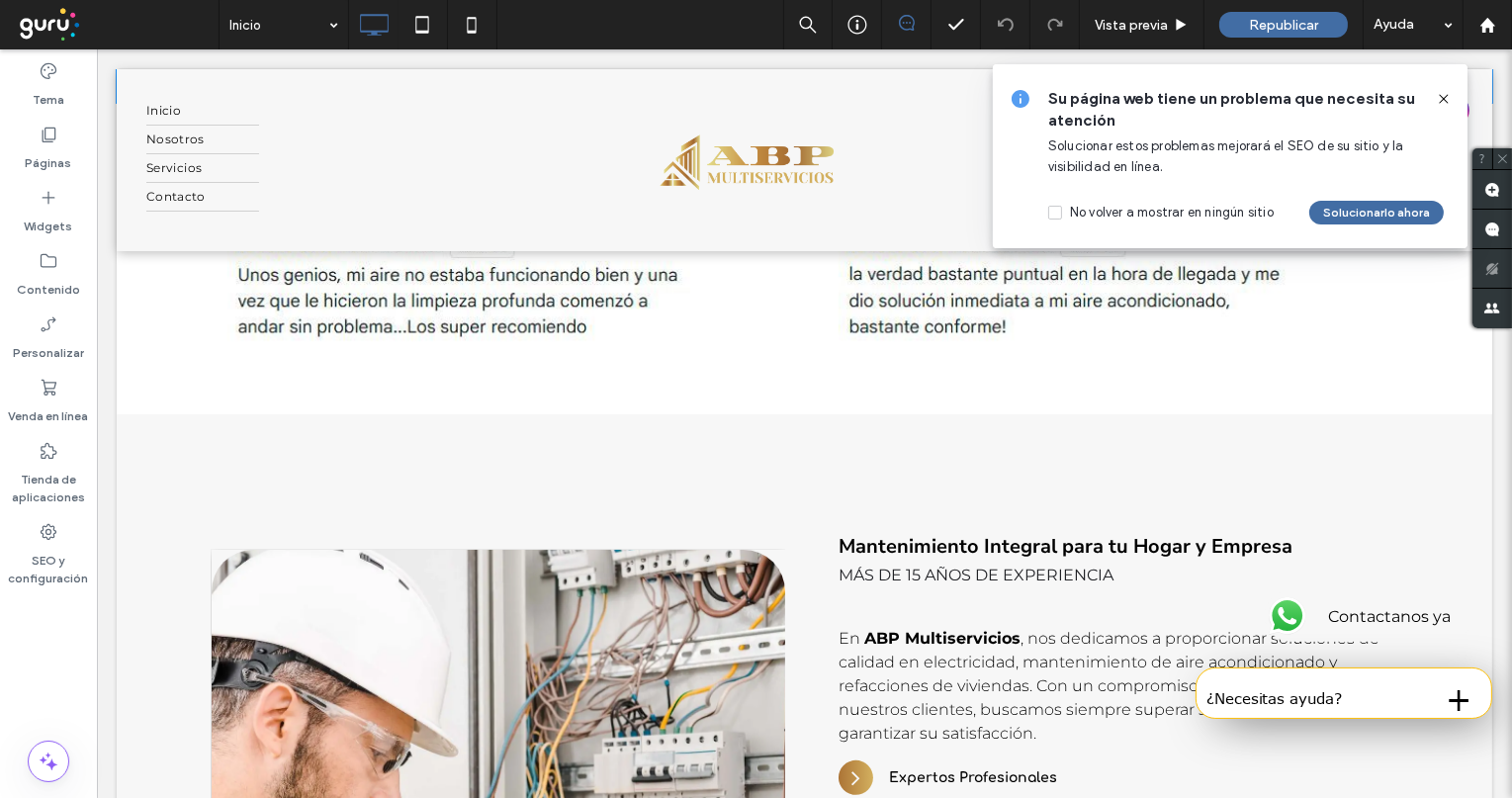 scroll, scrollTop: 660, scrollLeft: 0, axis: vertical 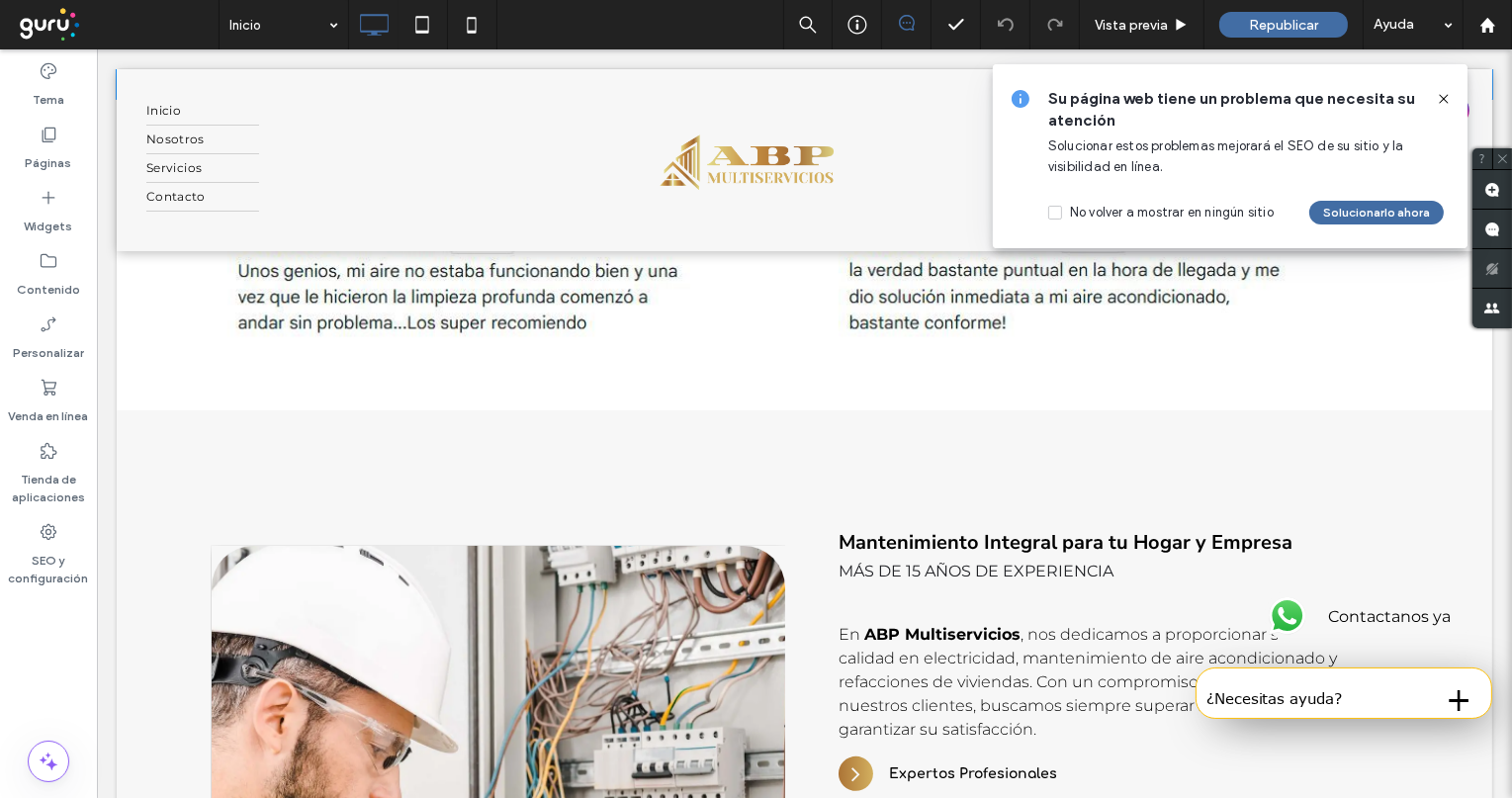 click at bounding box center (1436, 99) 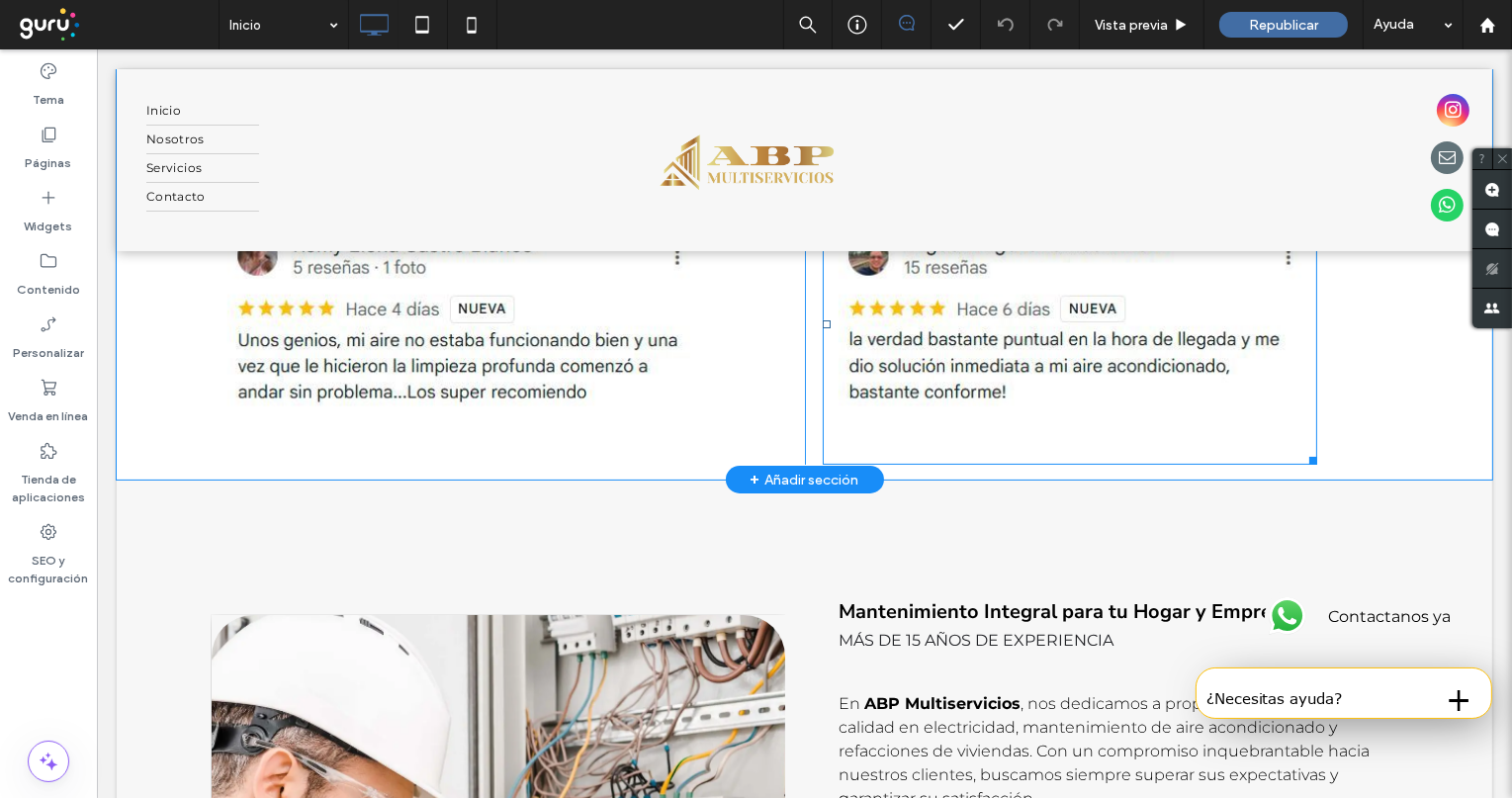 scroll, scrollTop: 329, scrollLeft: 0, axis: vertical 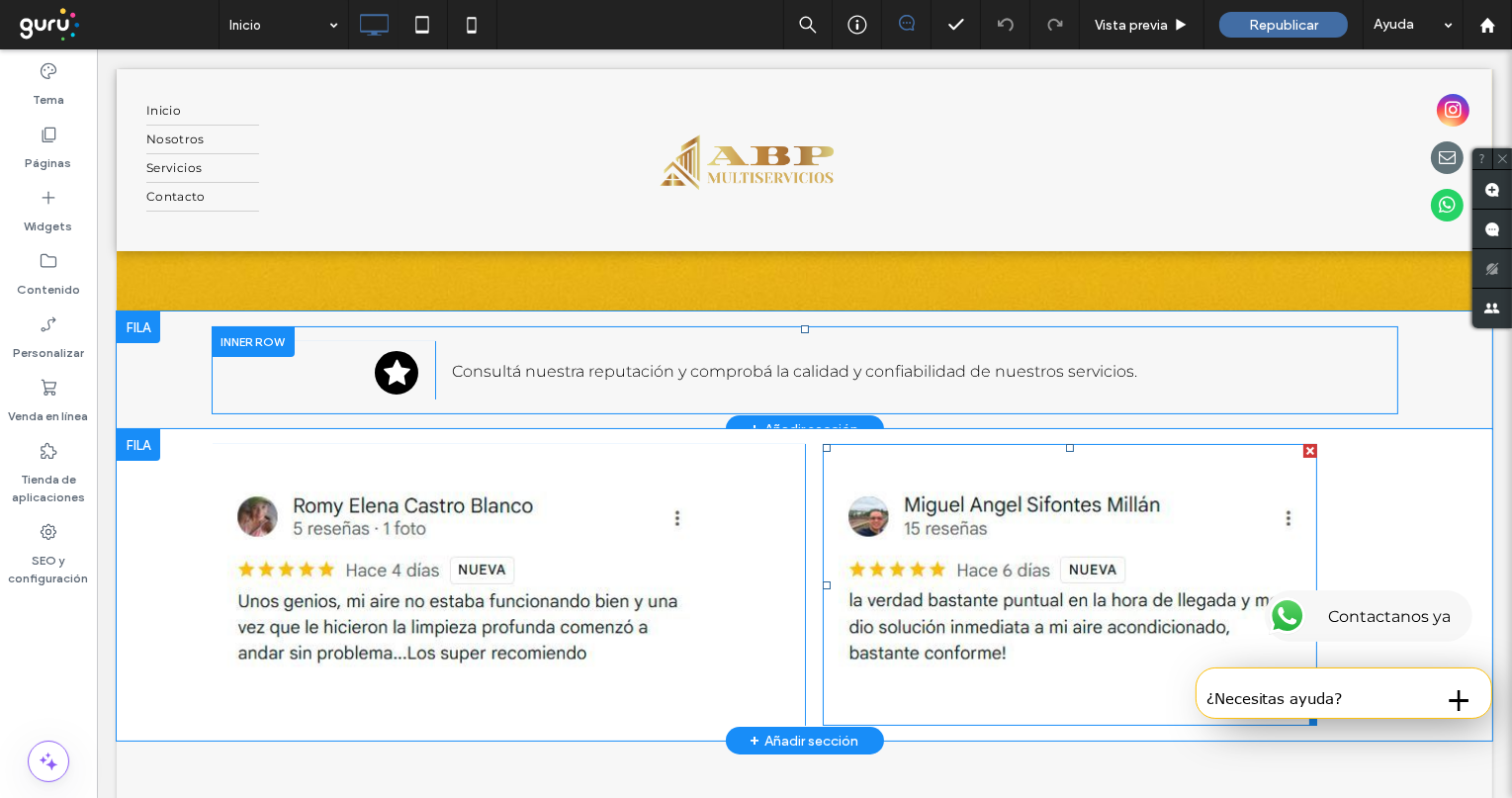 click at bounding box center [1069, 584] 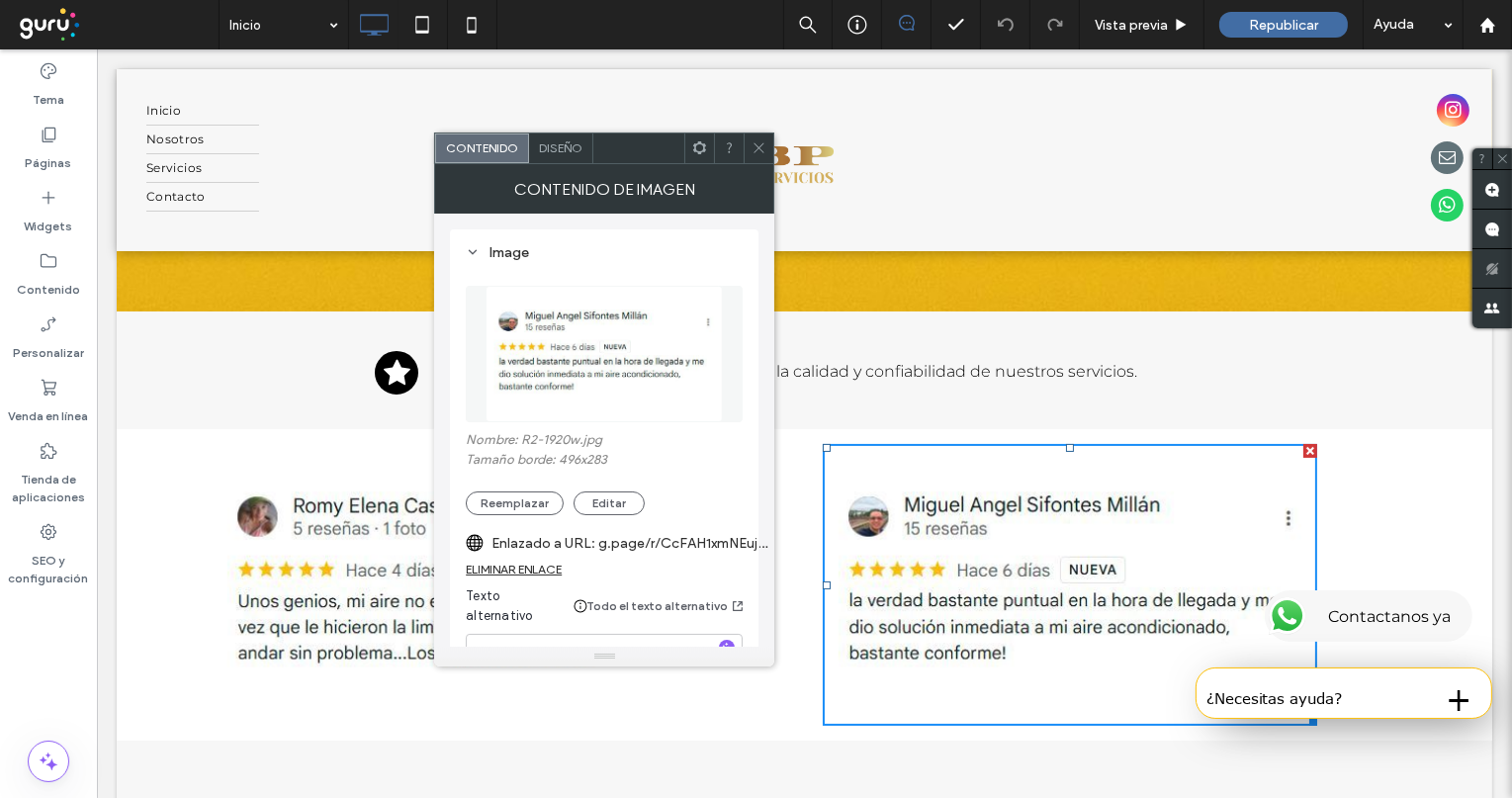 click 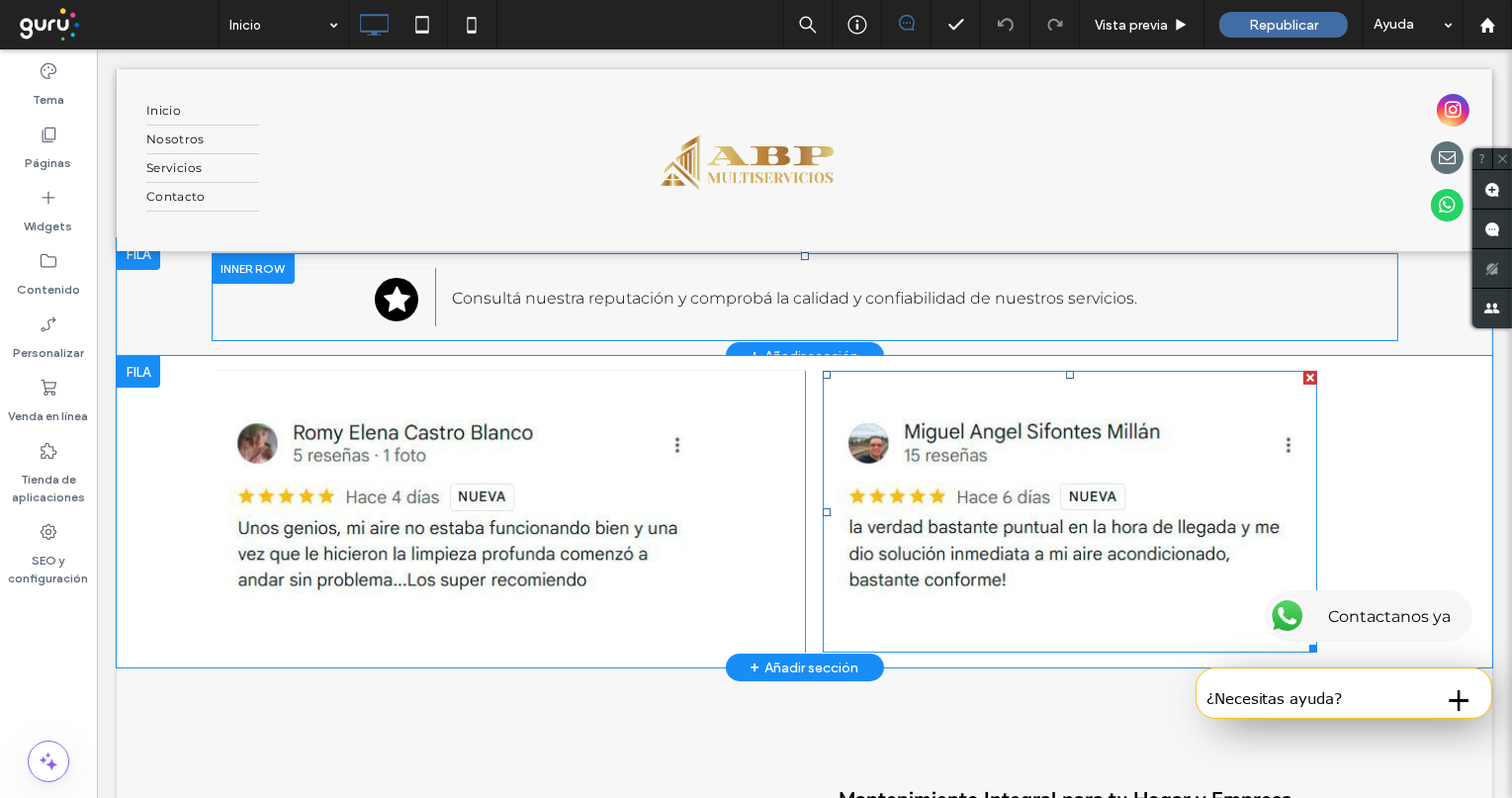 scroll, scrollTop: 439, scrollLeft: 0, axis: vertical 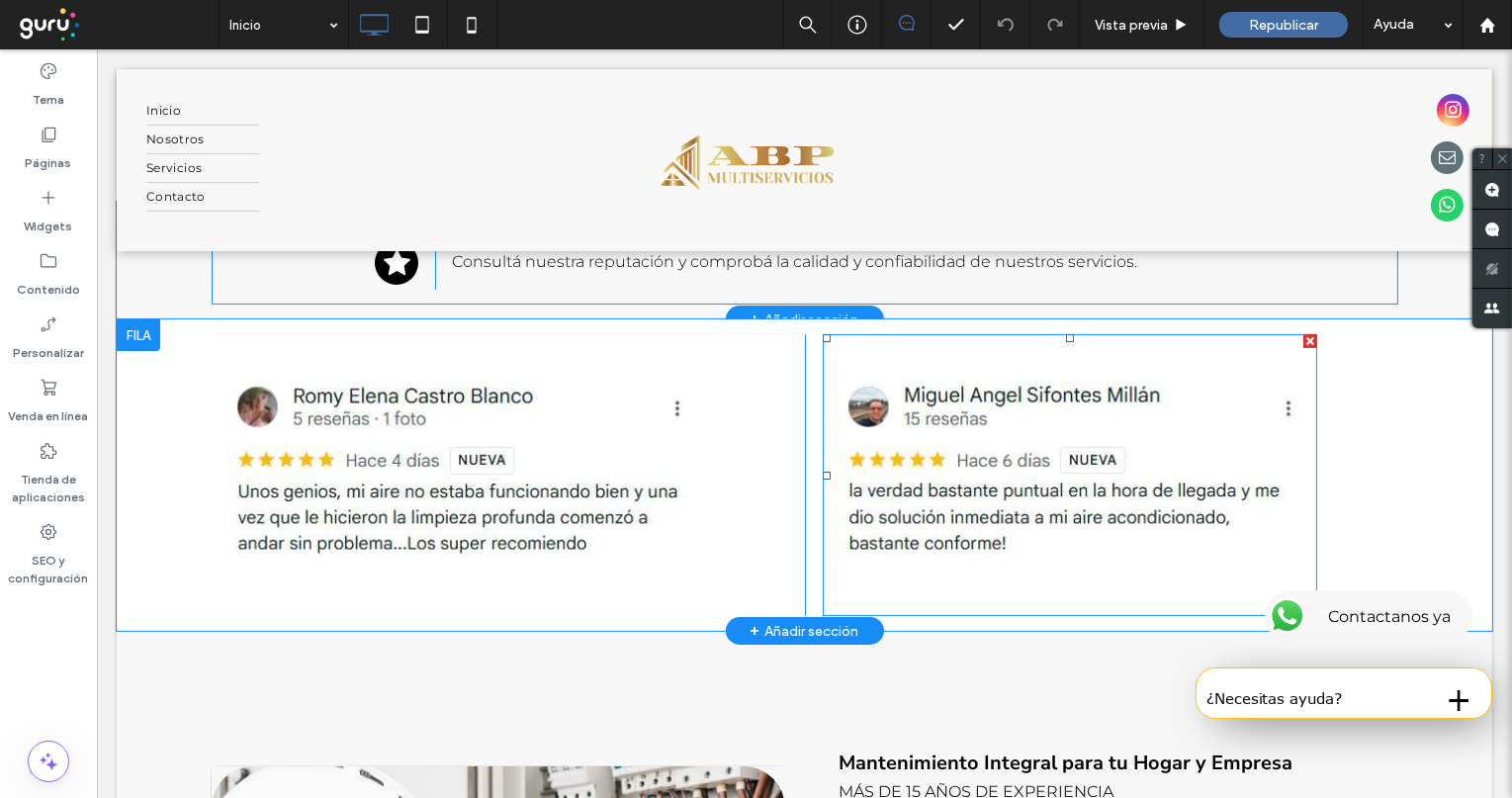click at bounding box center (1069, 475) 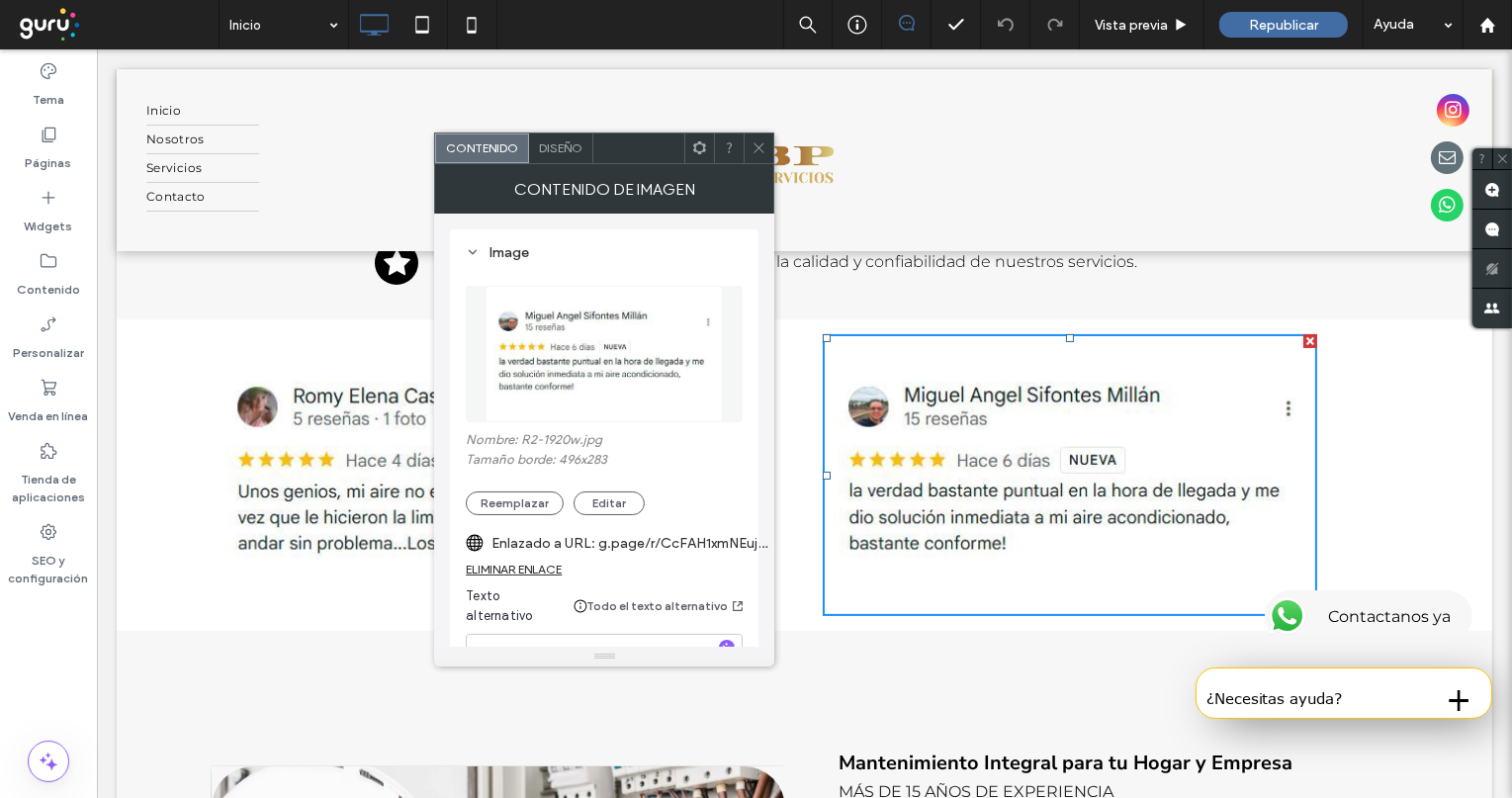 click 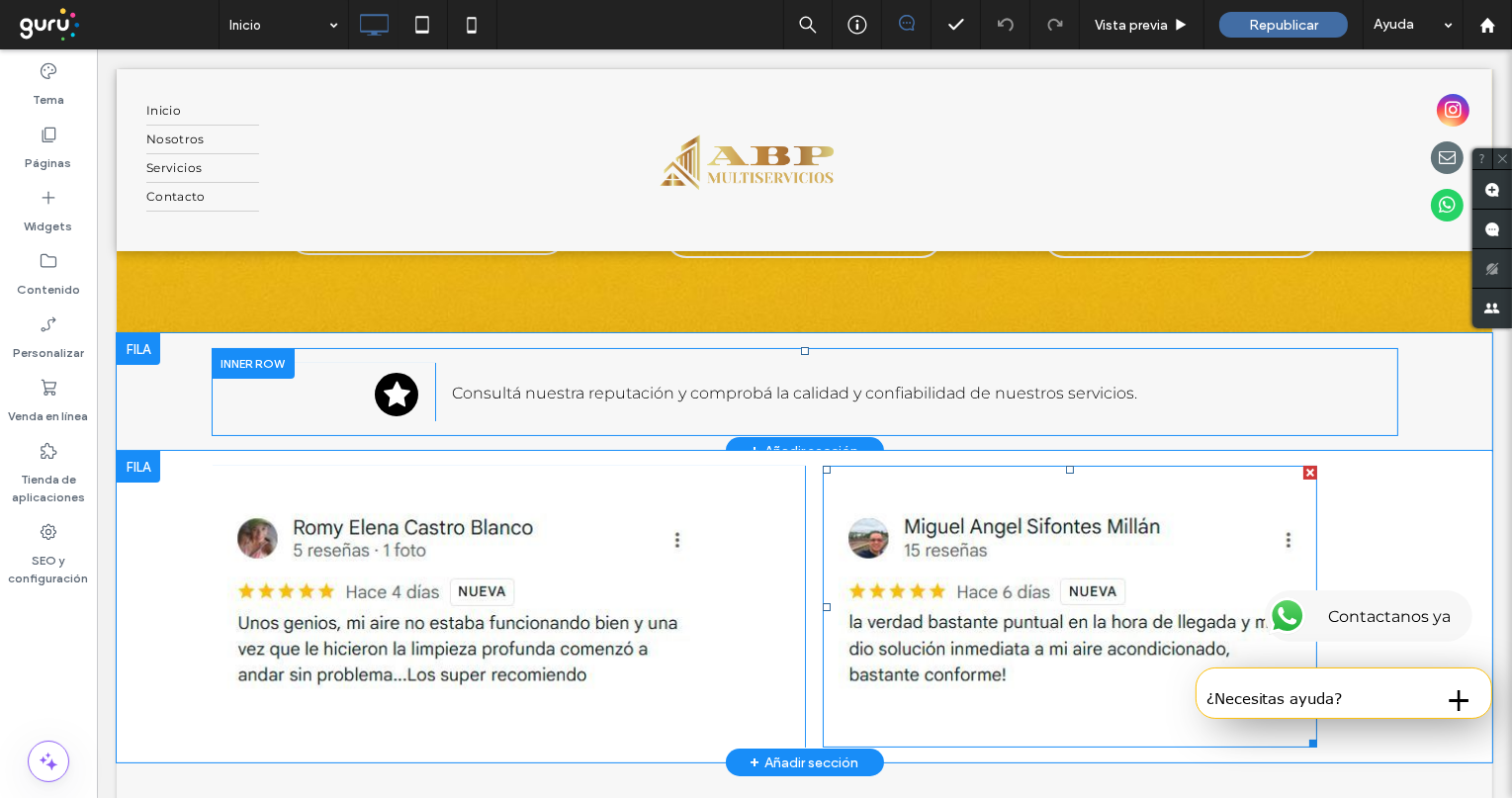 scroll, scrollTop: 439, scrollLeft: 0, axis: vertical 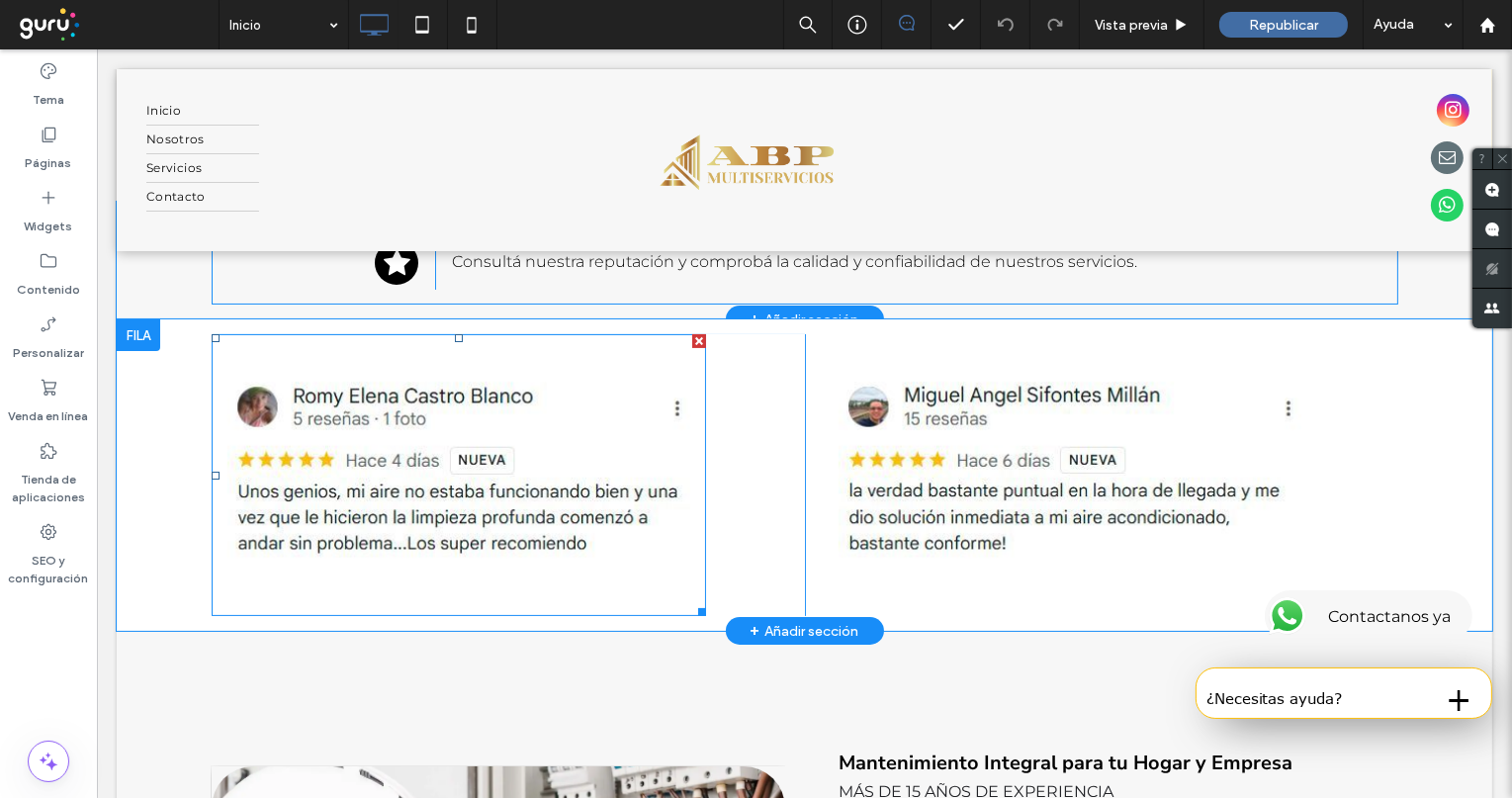 click at bounding box center (458, 475) 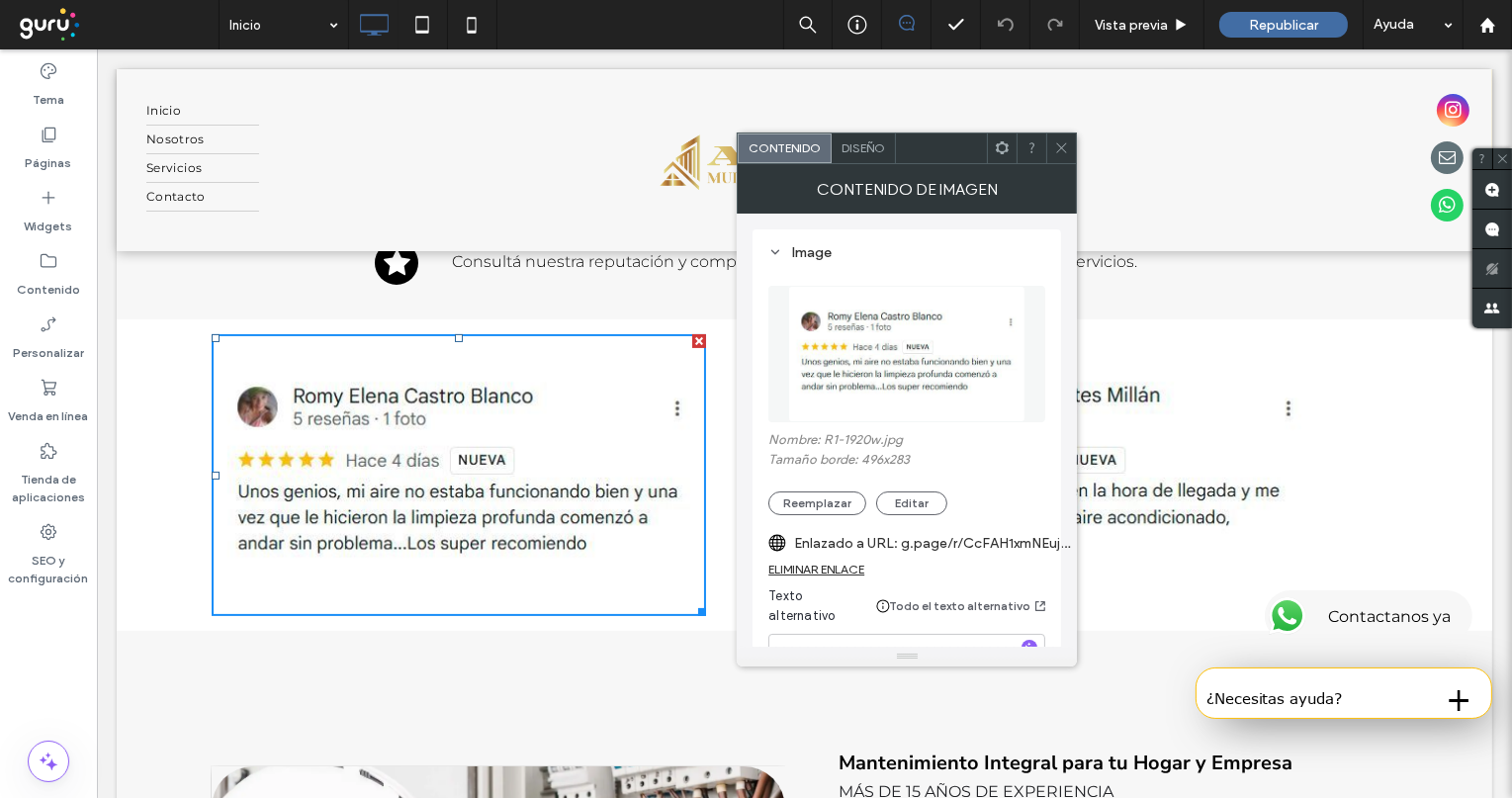 click 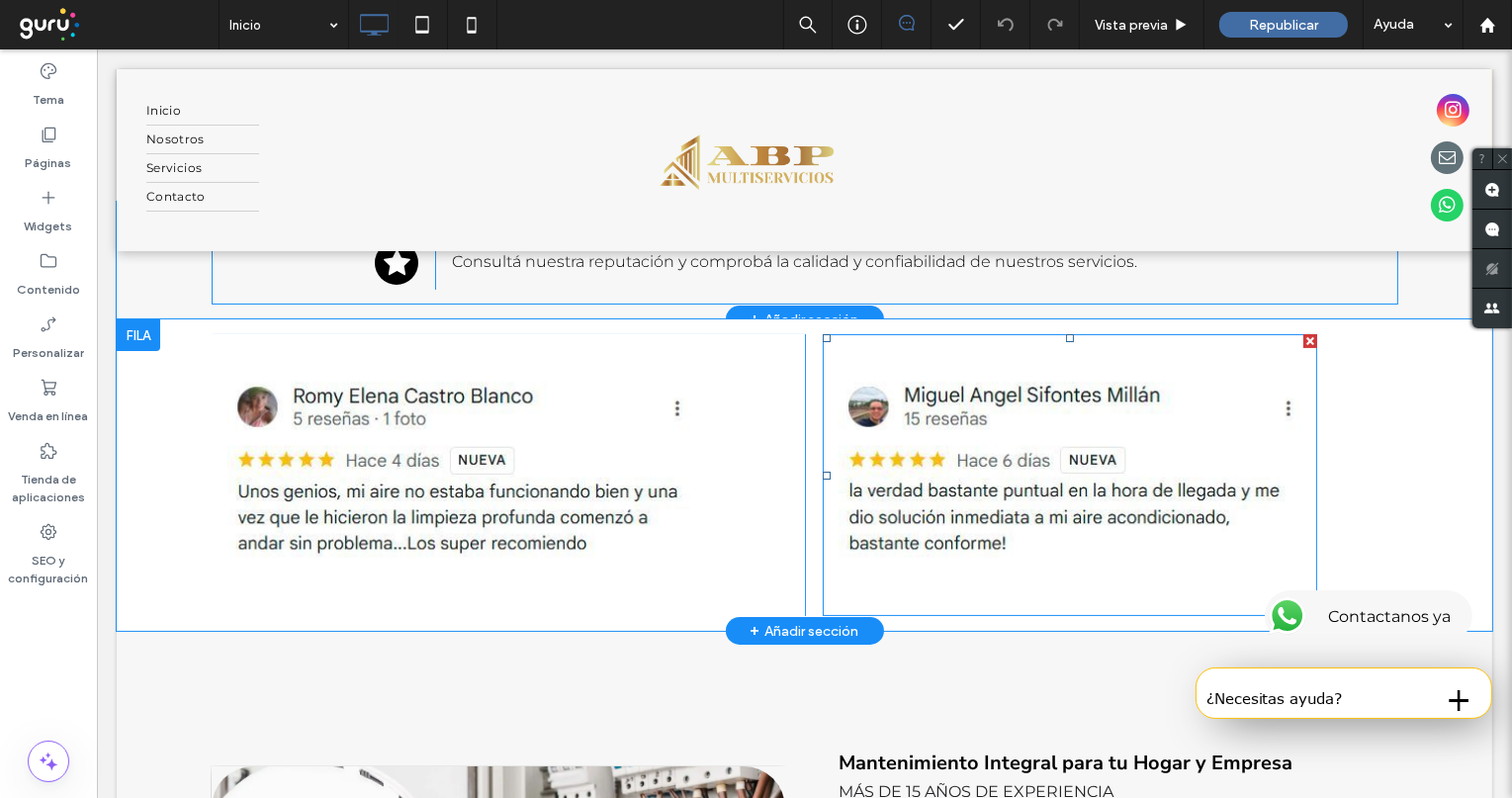 scroll, scrollTop: 0, scrollLeft: 0, axis: both 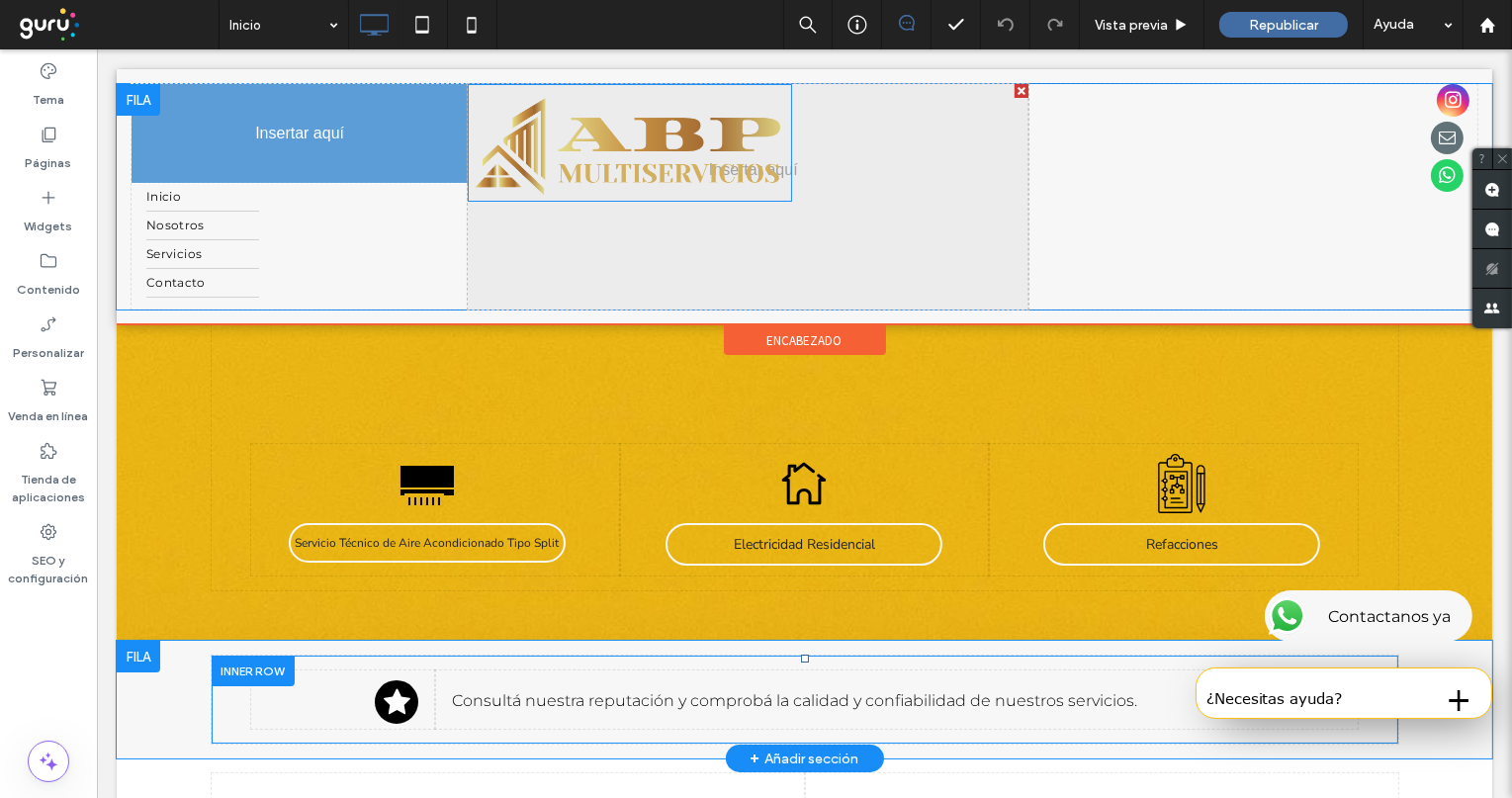 drag, startPoint x: 718, startPoint y: 137, endPoint x: 319, endPoint y: 150, distance: 399.21172 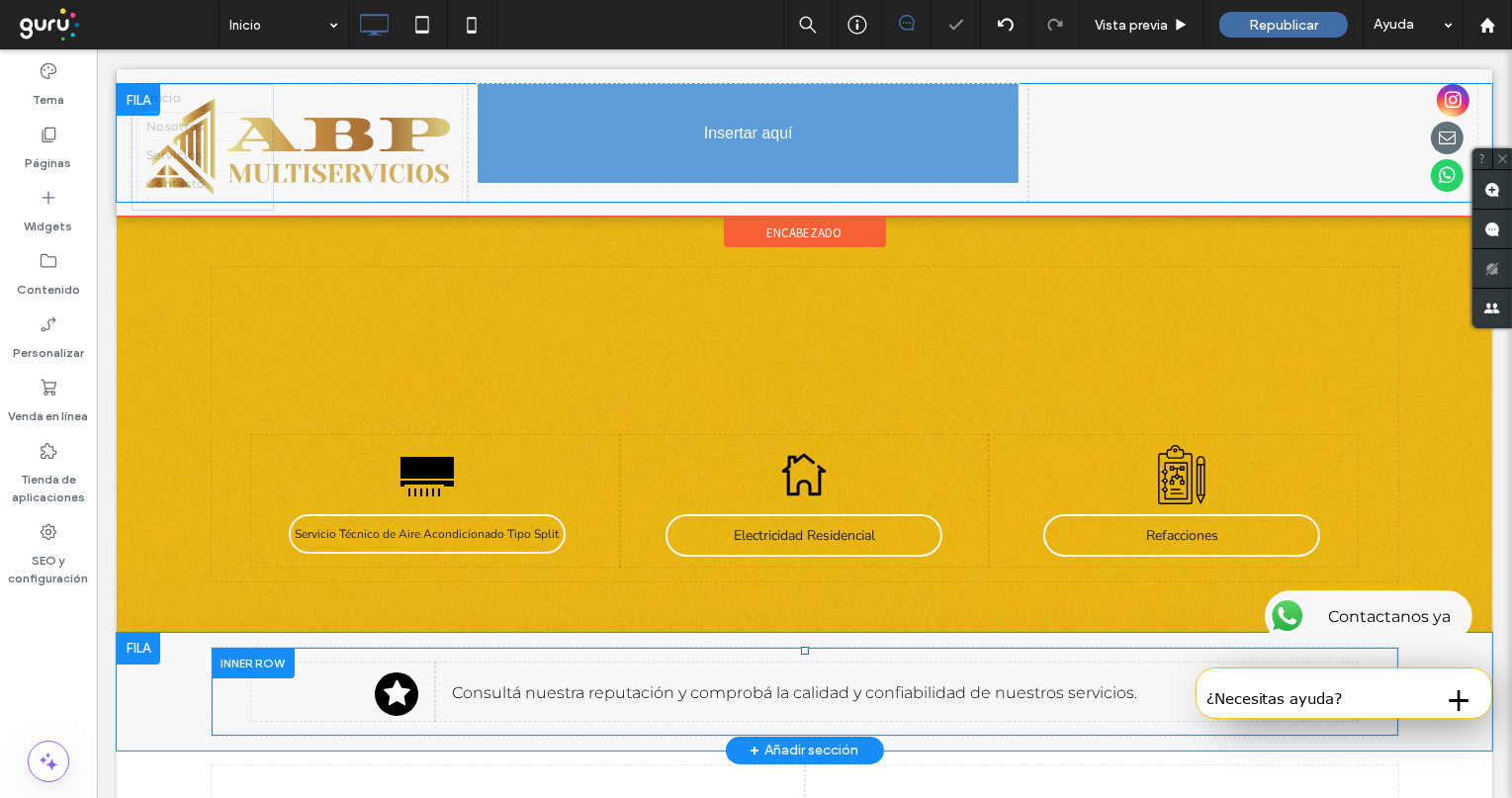 drag, startPoint x: 261, startPoint y: 298, endPoint x: 724, endPoint y: 164, distance: 482.00104 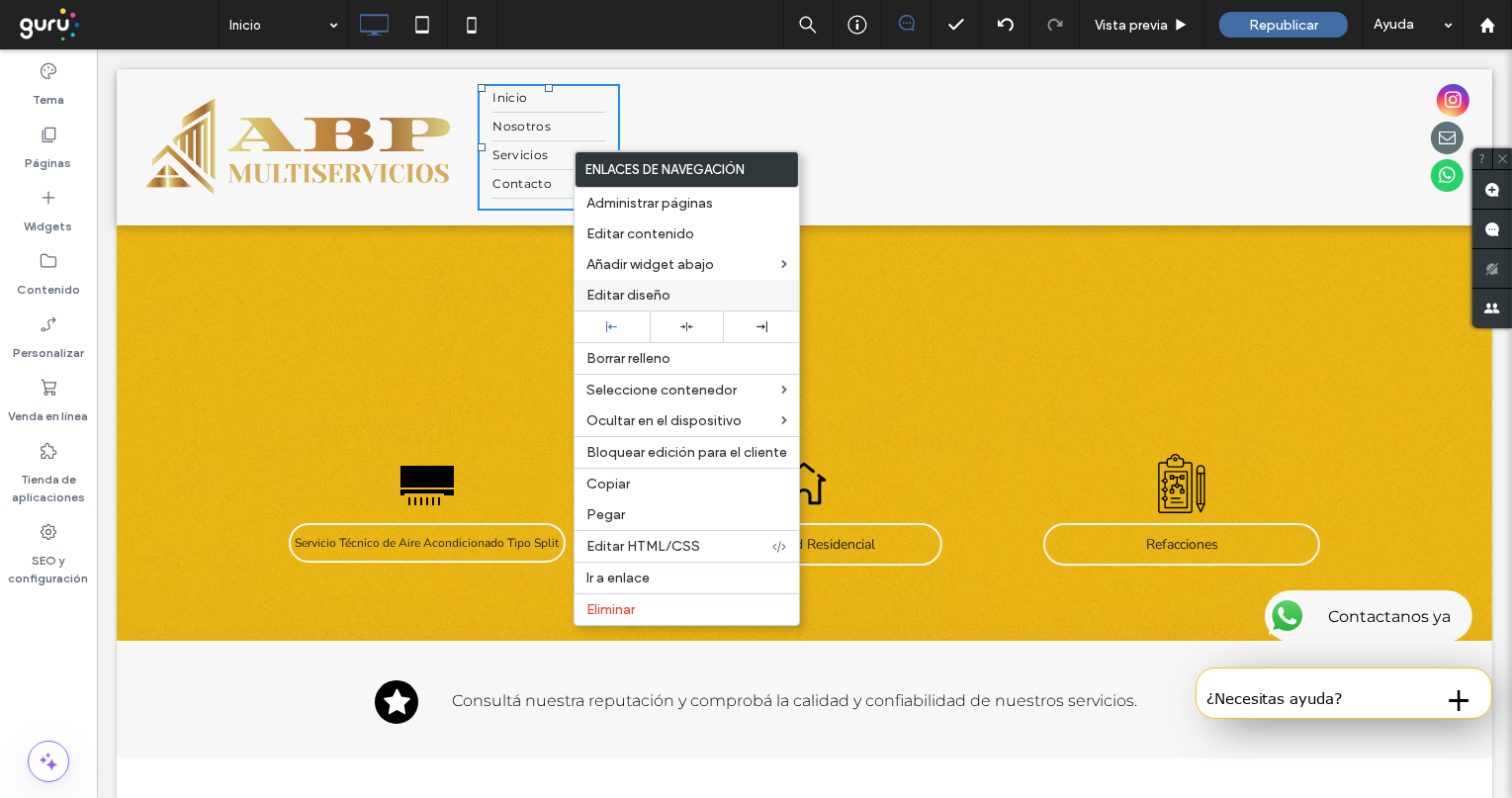 click on "Editar diseño" at bounding box center [628, 295] 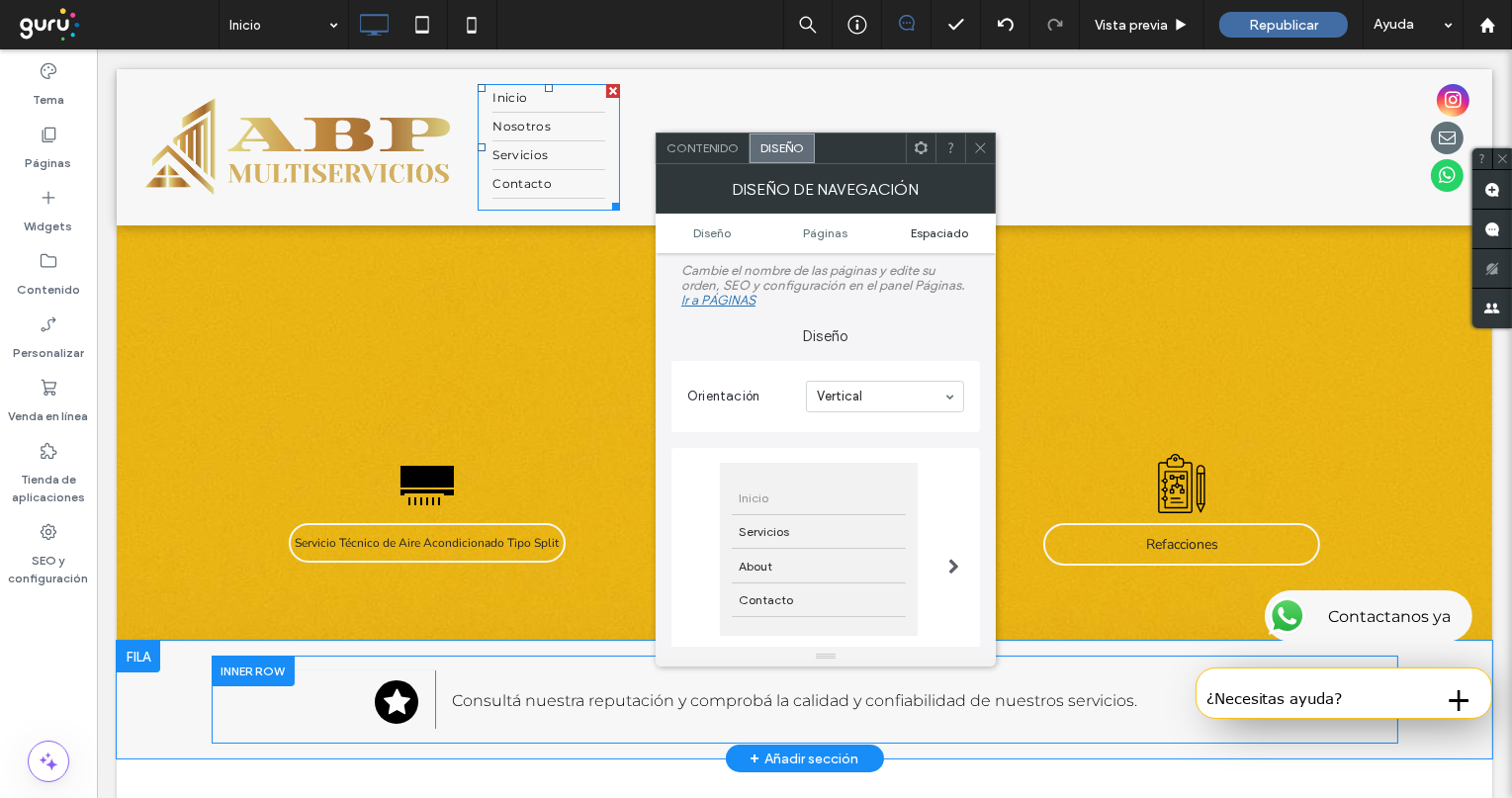 click on "Espaciado" at bounding box center (939, 232) 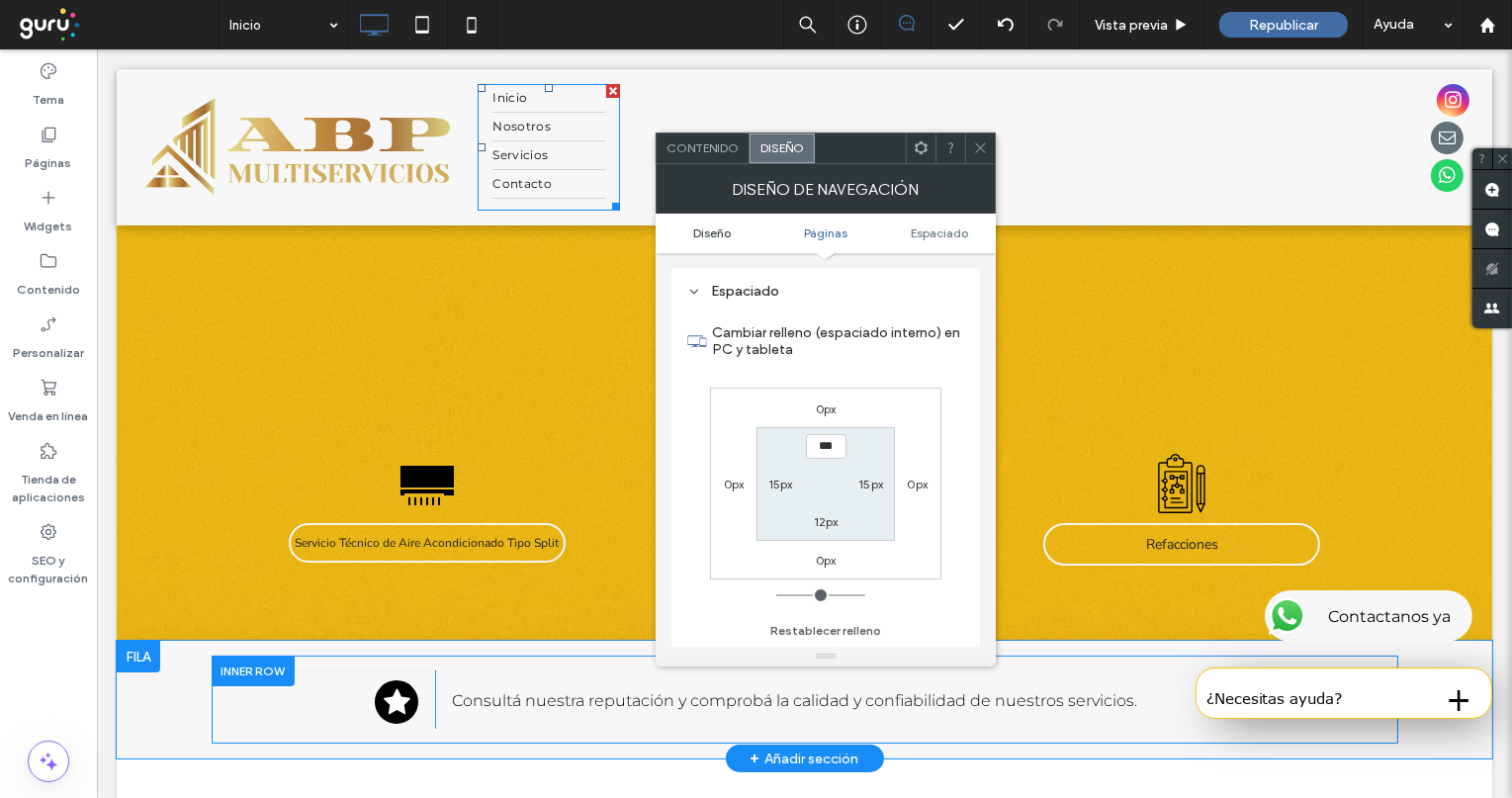 click on "Diseño" at bounding box center (712, 232) 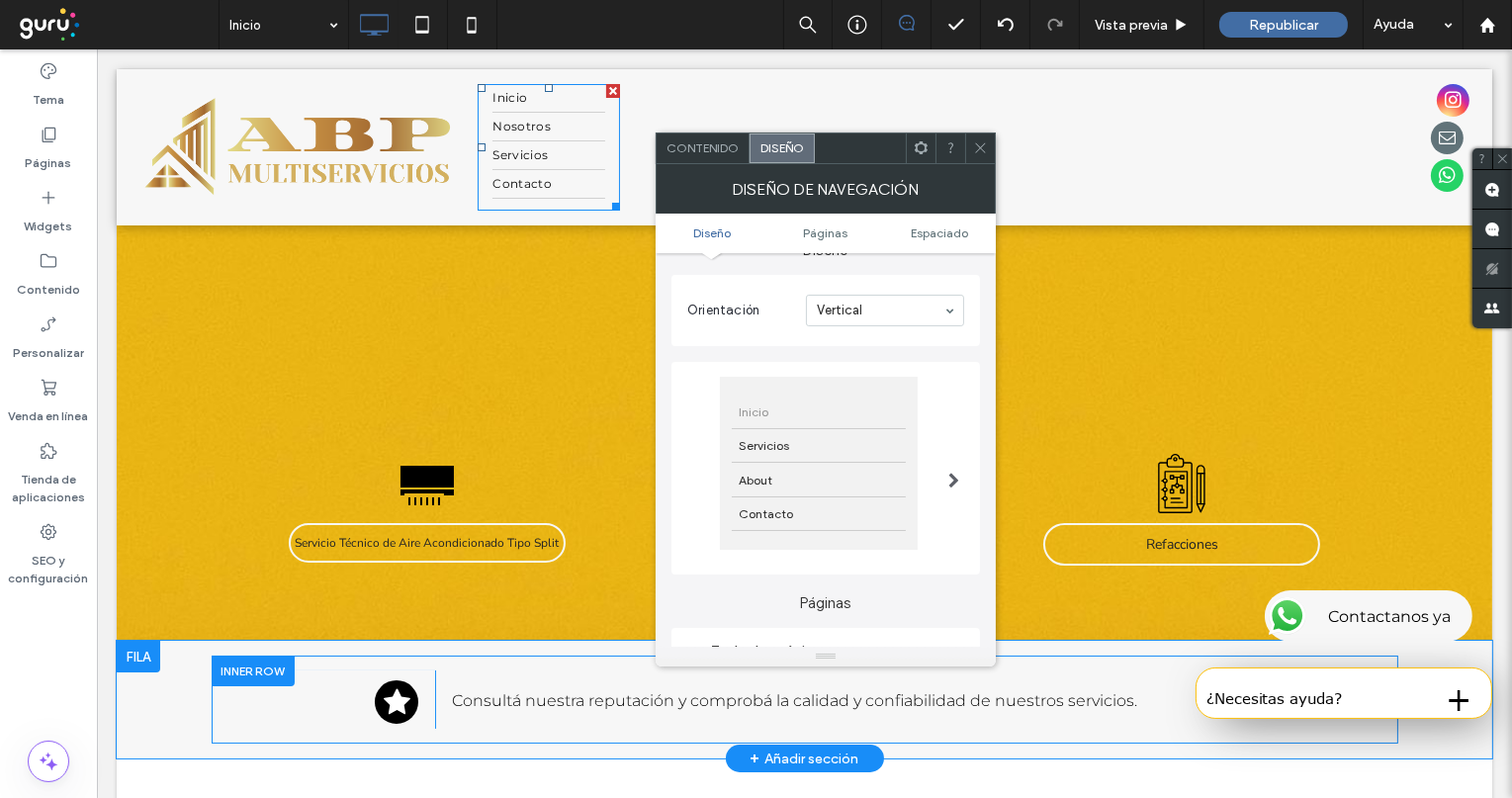 scroll, scrollTop: 57, scrollLeft: 0, axis: vertical 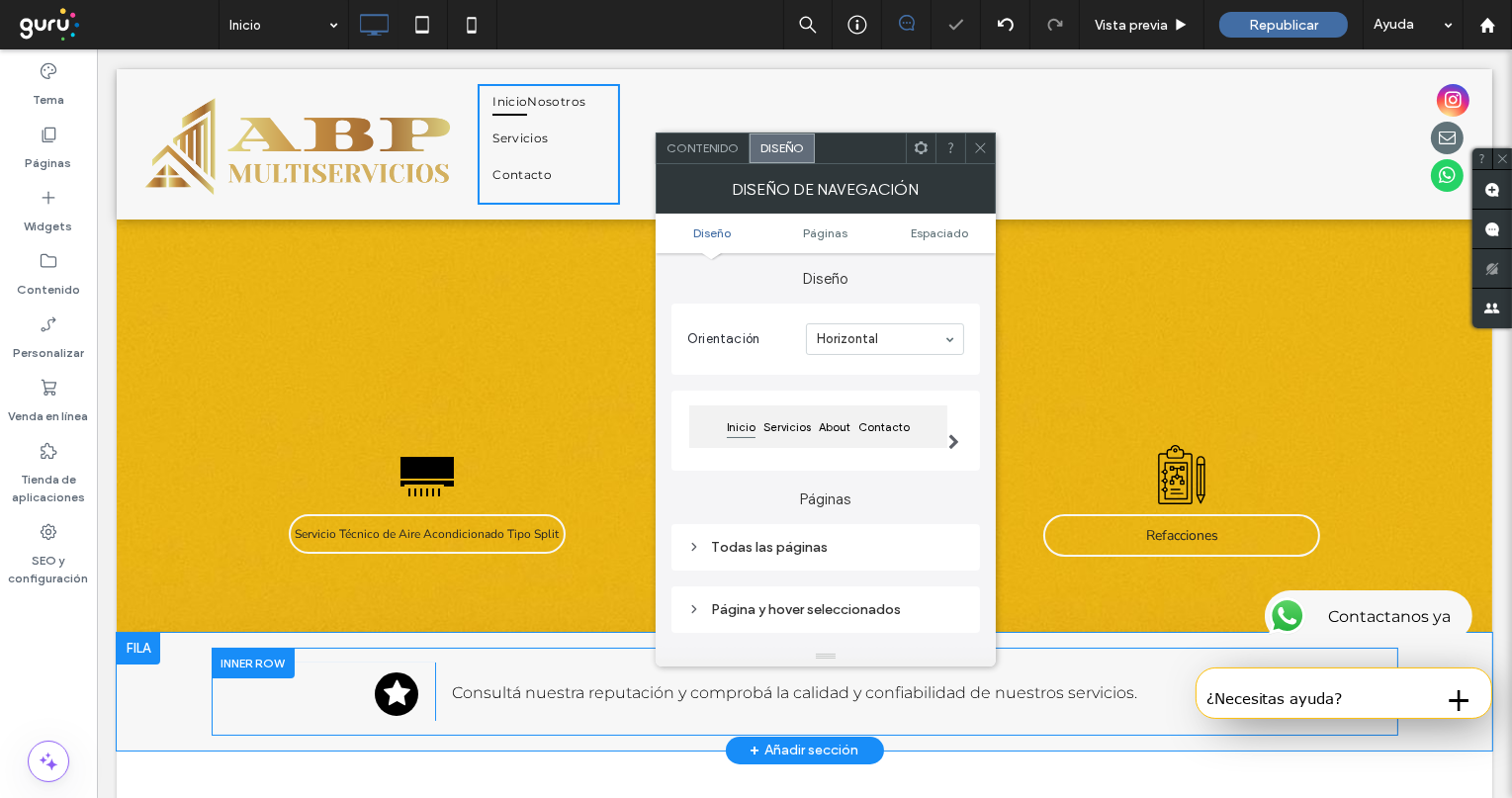drag, startPoint x: 976, startPoint y: 143, endPoint x: 960, endPoint y: 143, distance: 16 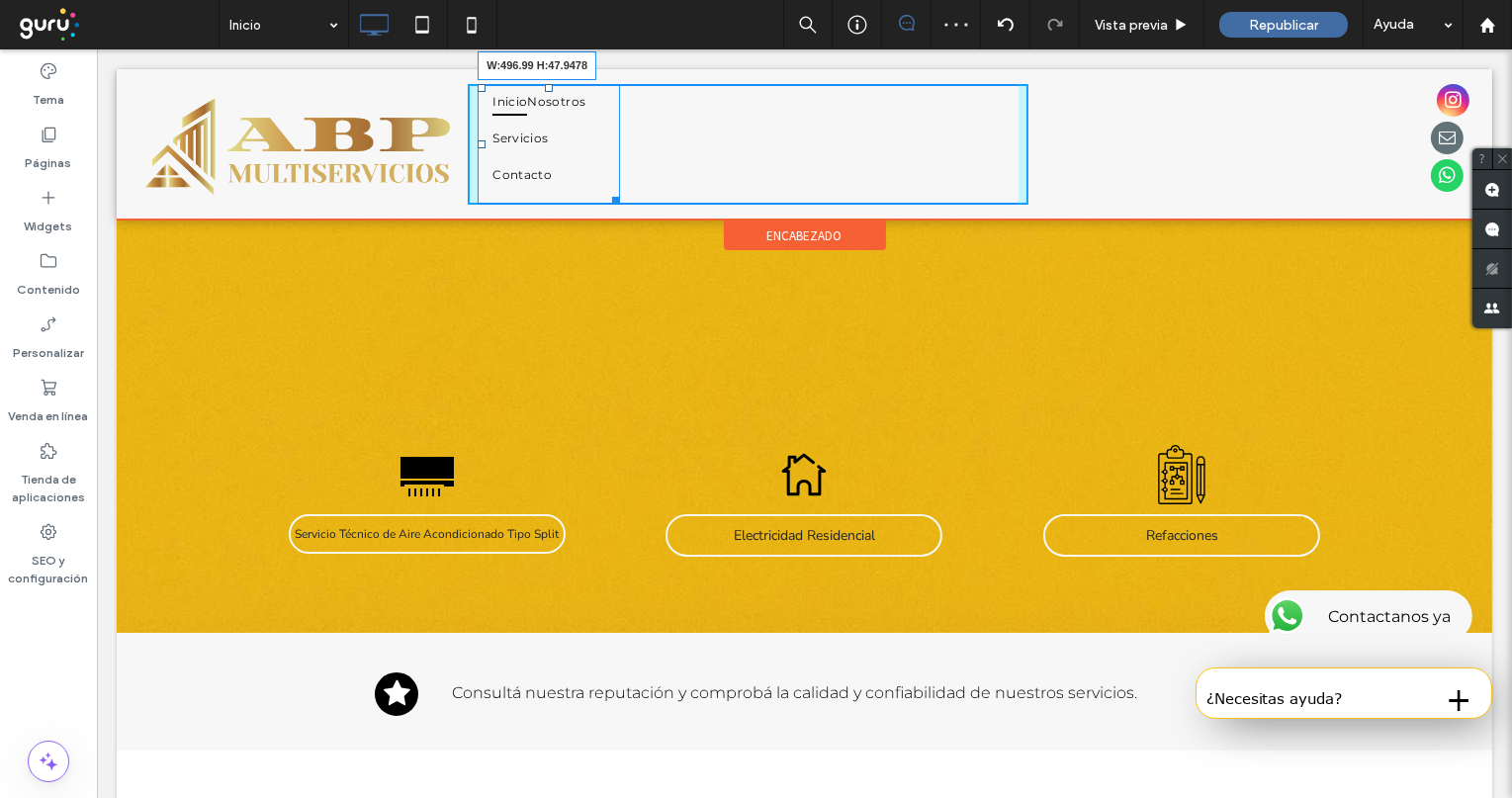 drag, startPoint x: 607, startPoint y: 164, endPoint x: 956, endPoint y: 140, distance: 349.8242 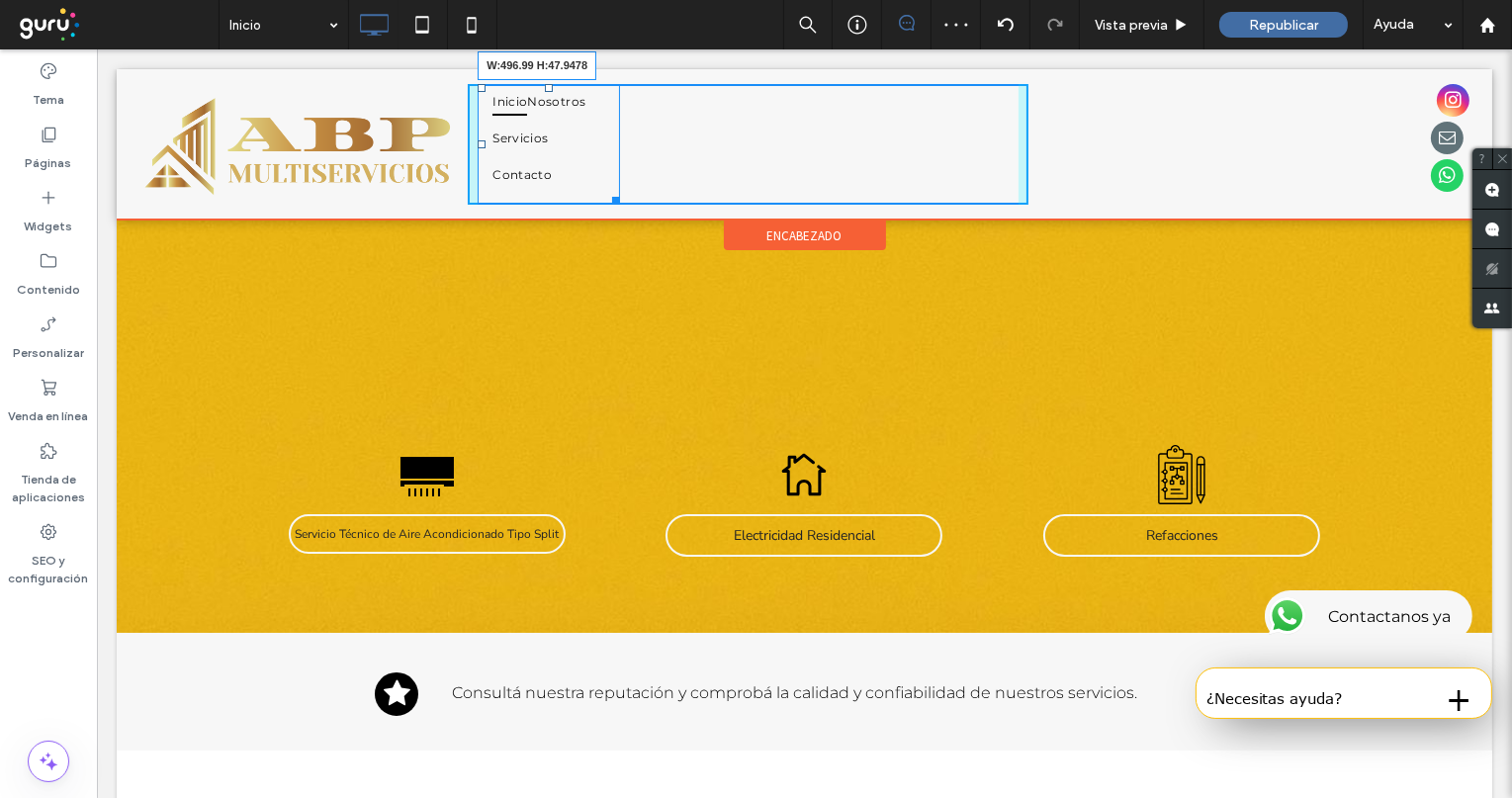 click on "Click To Paste             Inicio
Nosotros
Servicios
Contacto
W:496.99 H:47.9478" at bounding box center (747, 144) 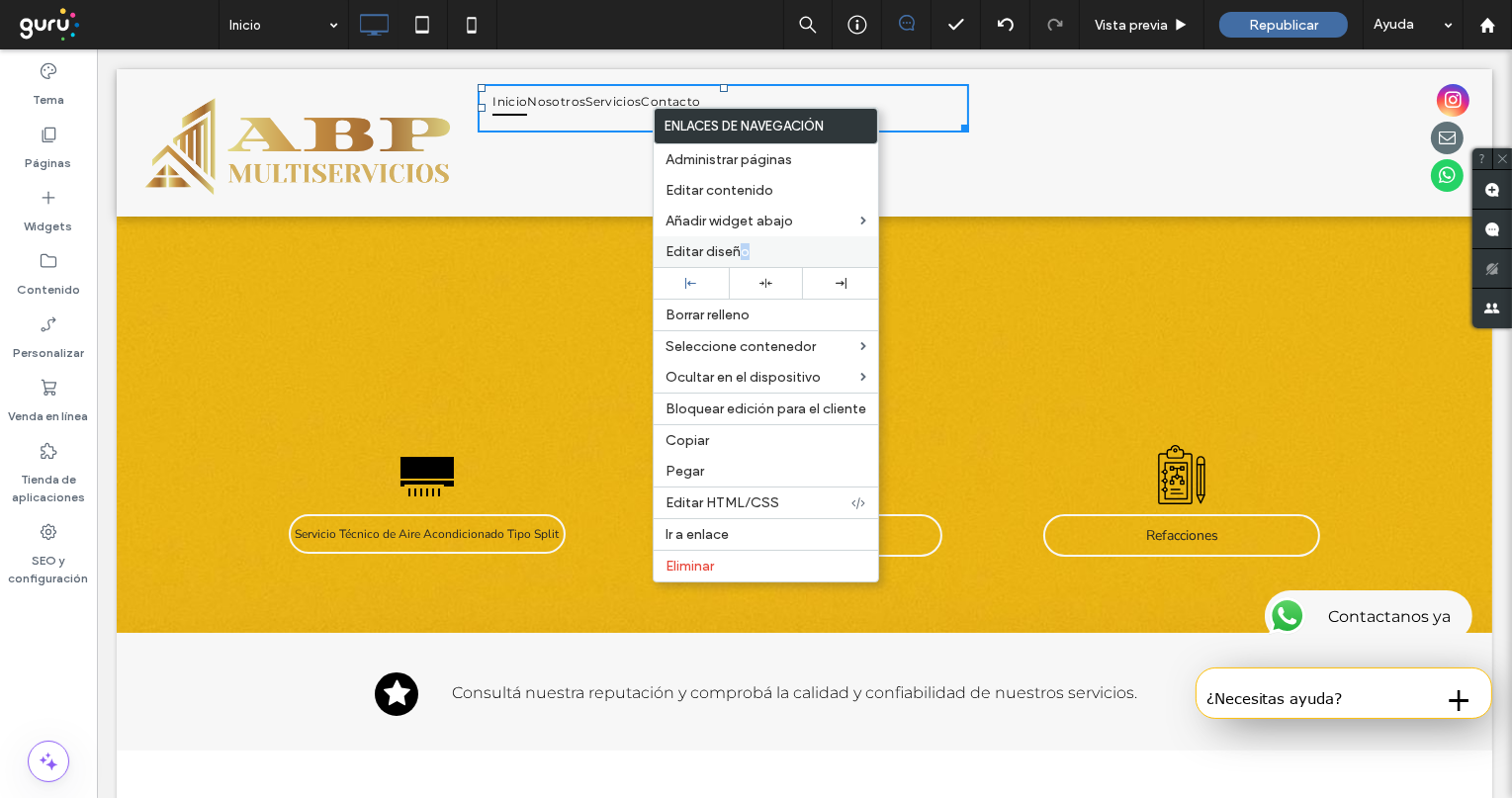 click on "Editar diseño" at bounding box center (707, 251) 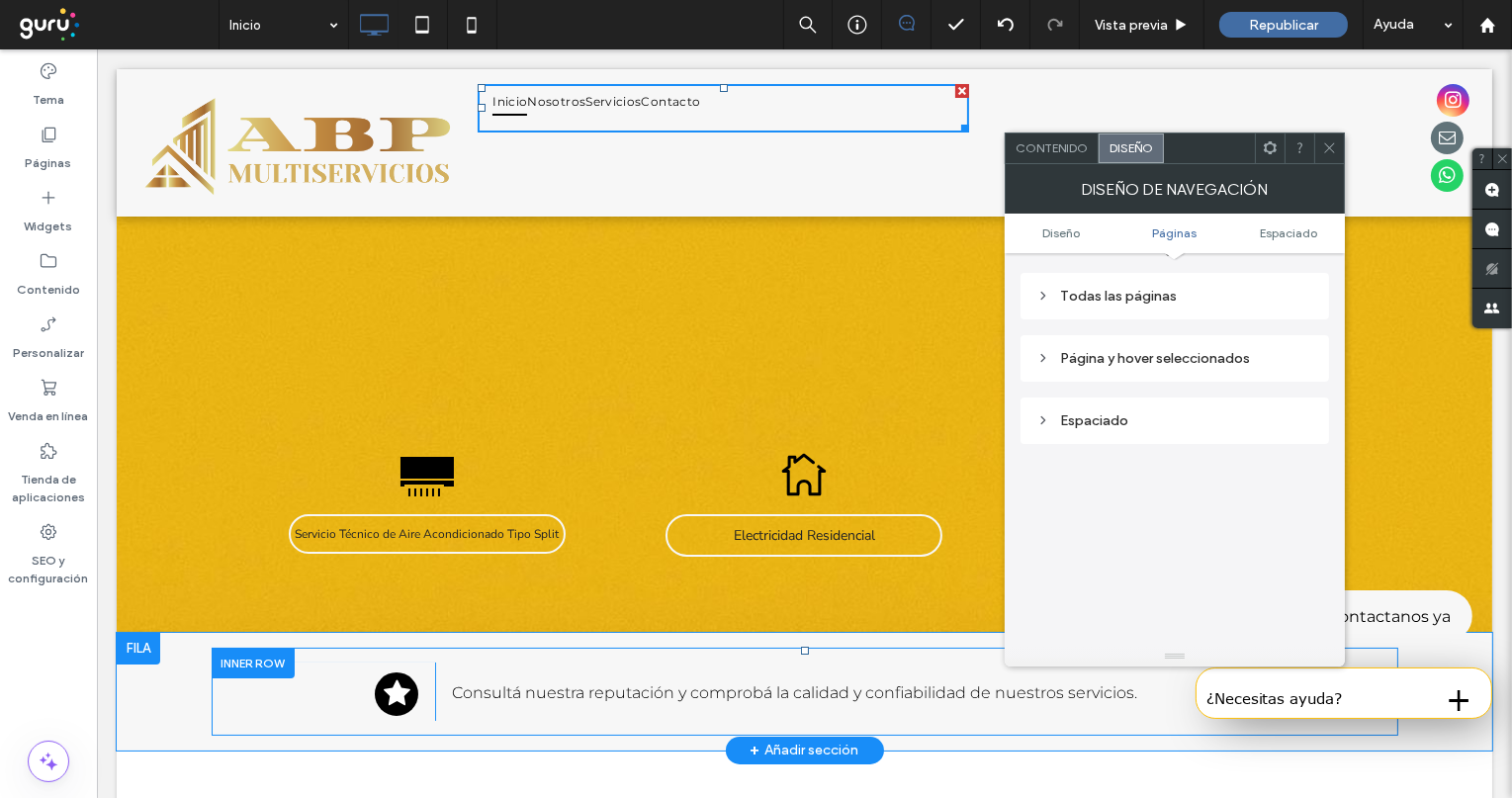 scroll, scrollTop: 329, scrollLeft: 0, axis: vertical 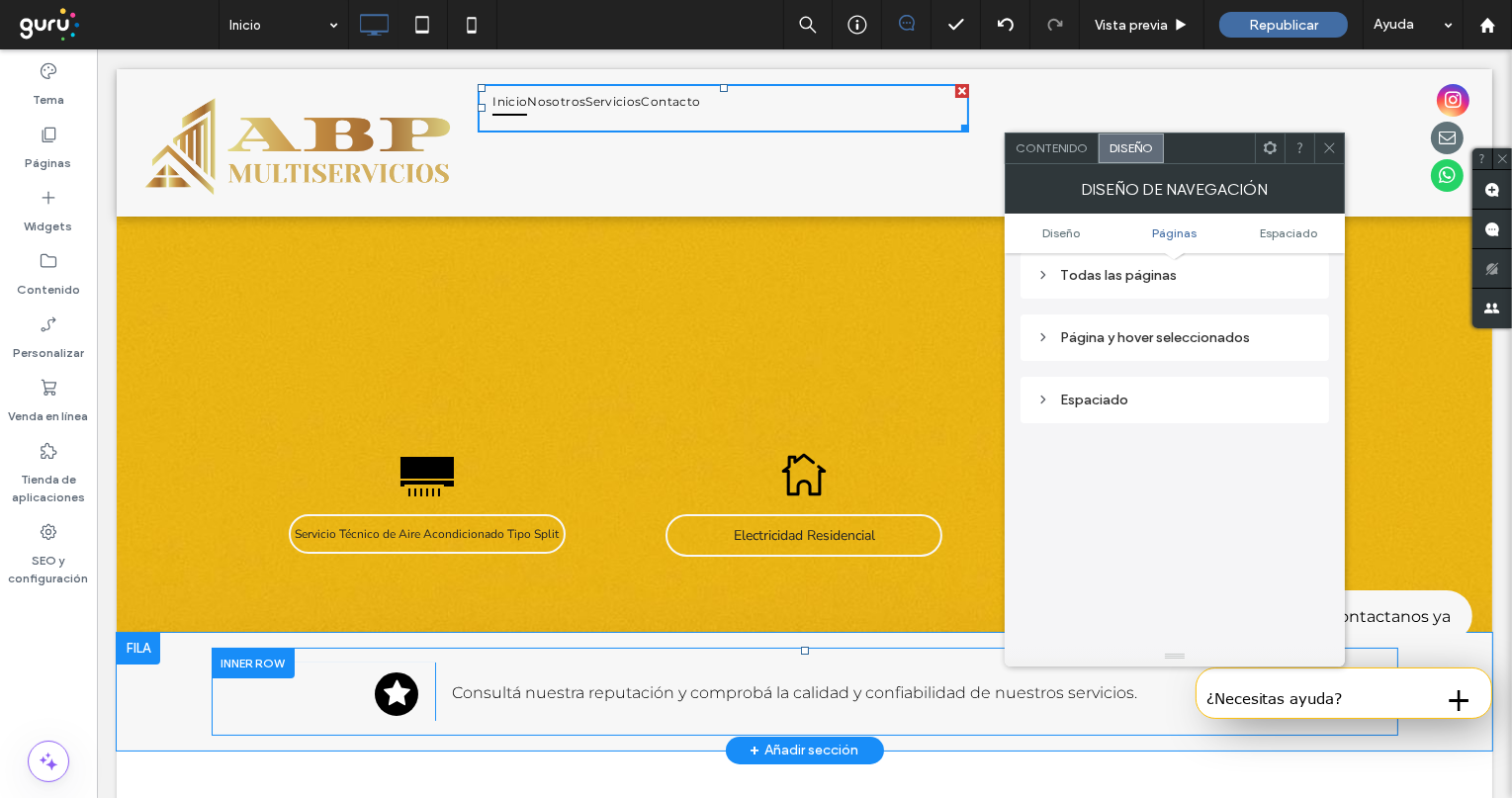 click on "Todas las páginas" at bounding box center (1175, 275) 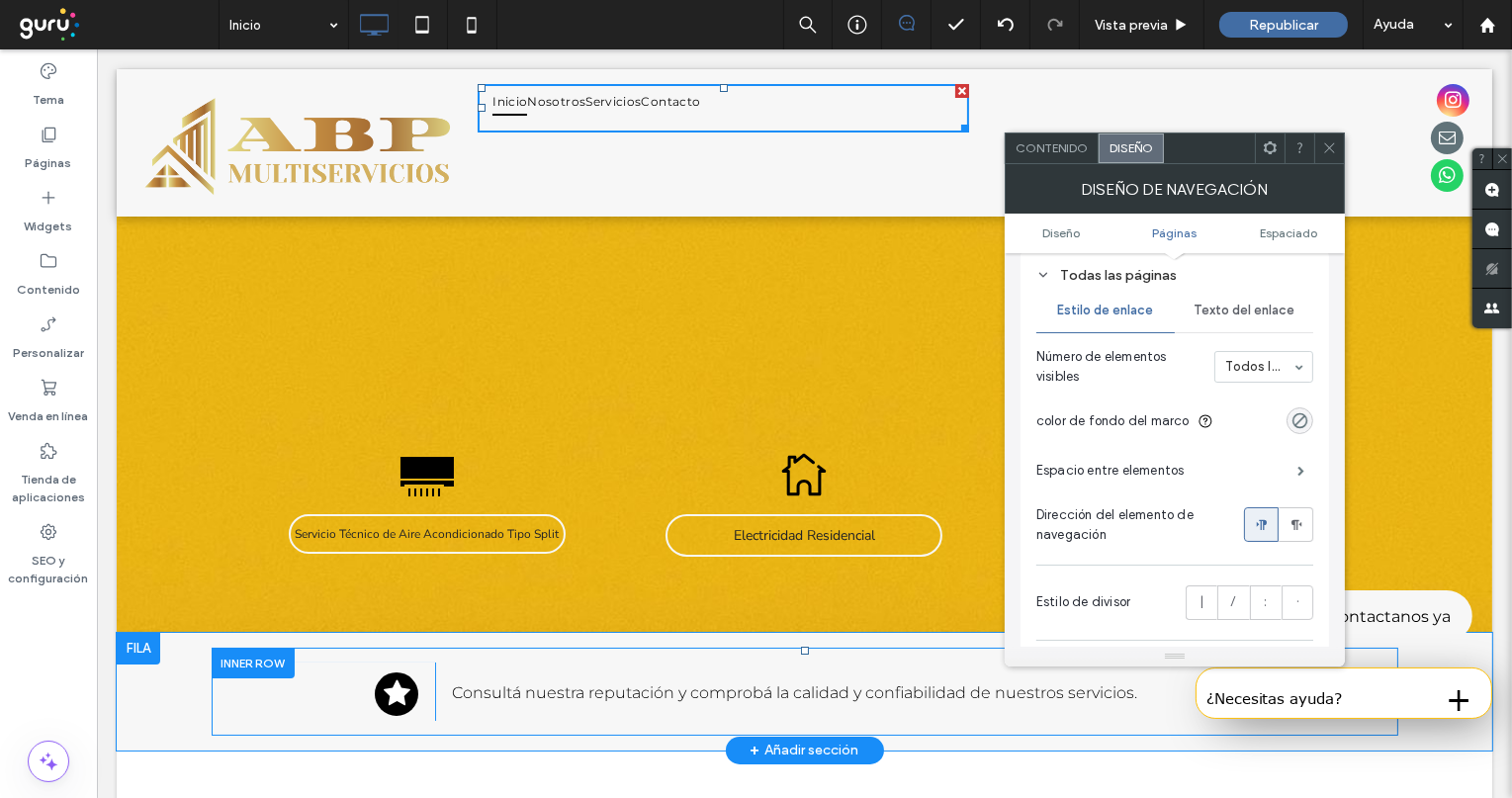 click on "Espacio entre elementos" at bounding box center (1111, 471) 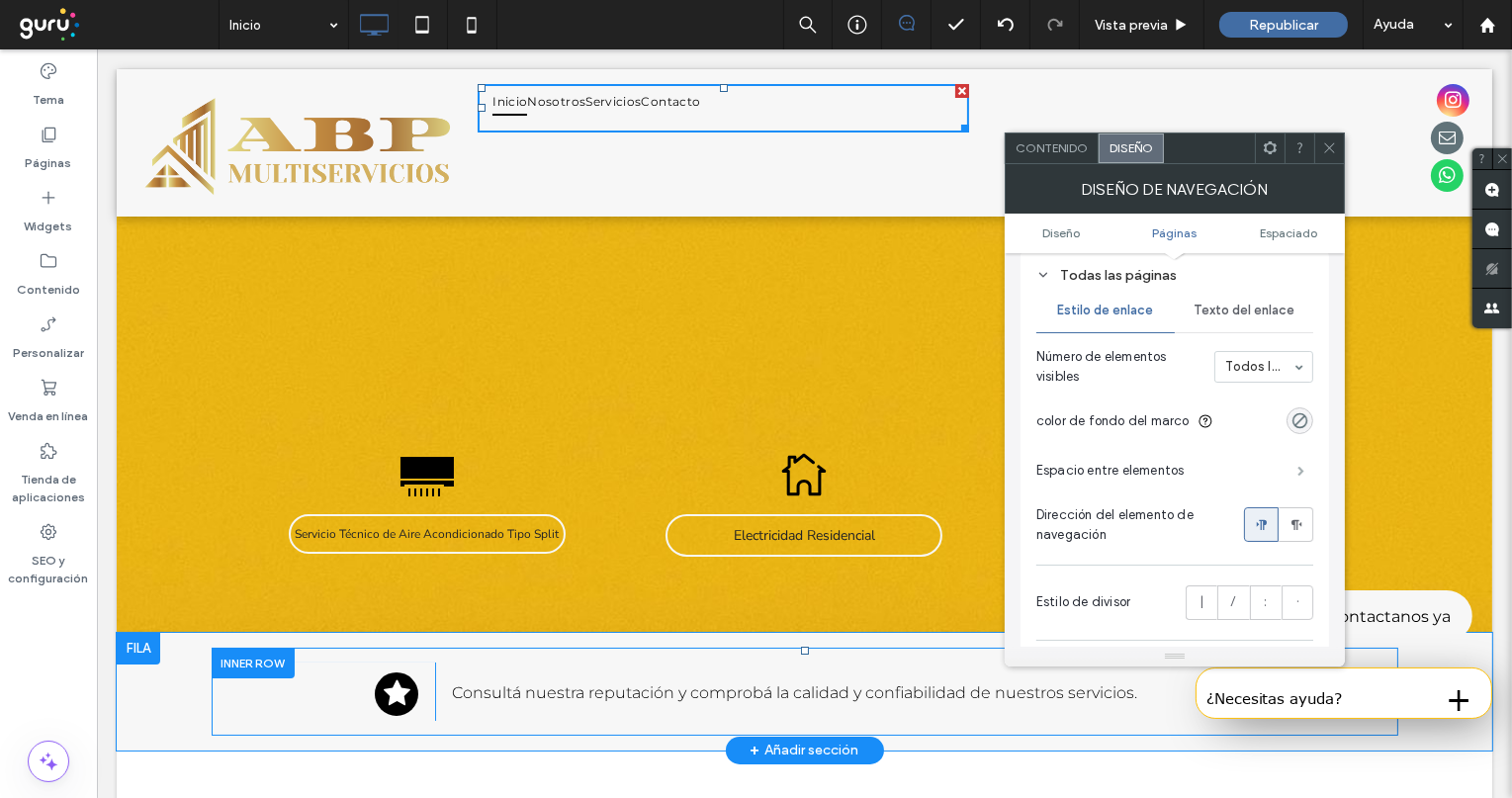 click at bounding box center (1300, 471) 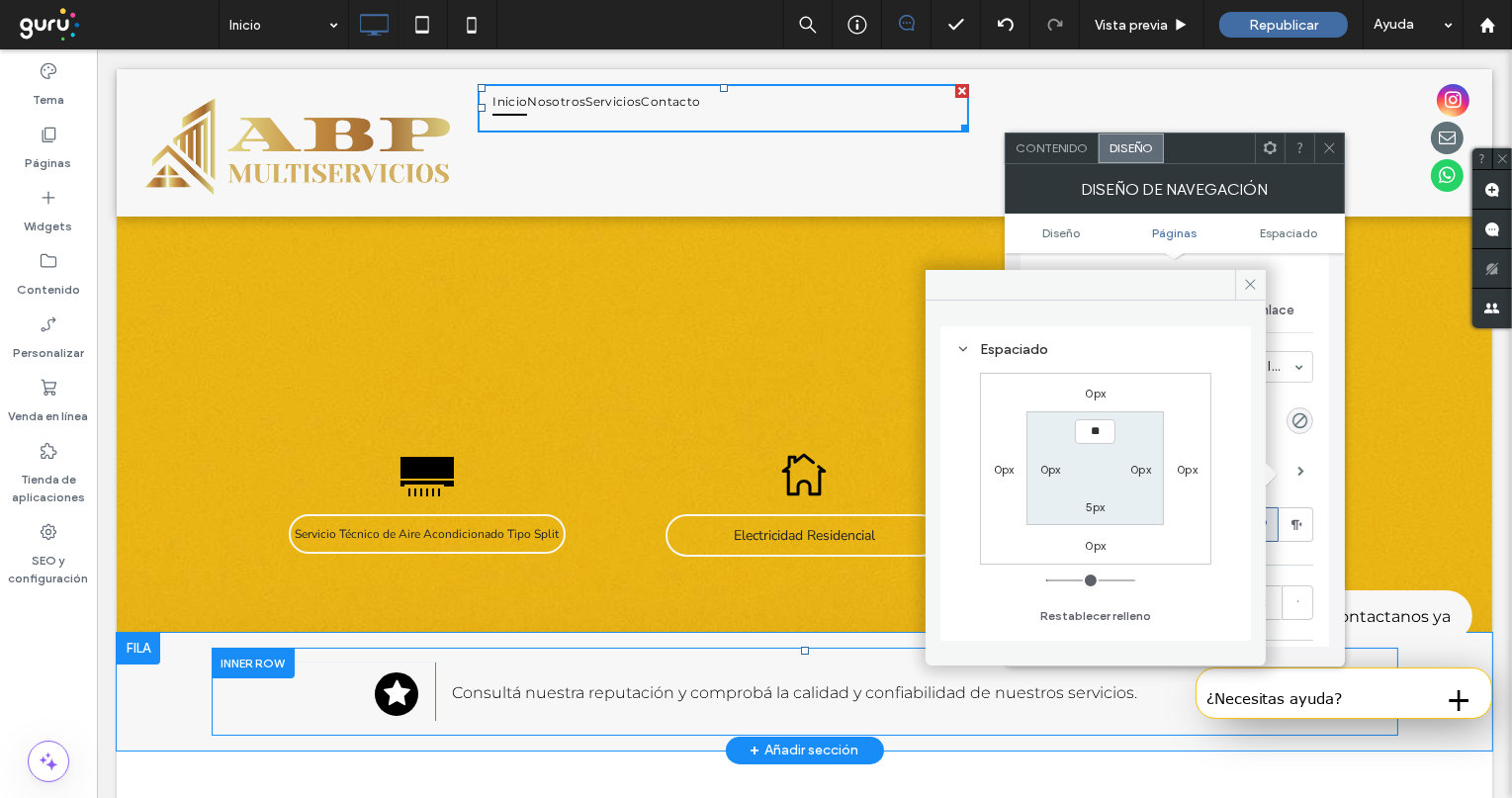 type on "****" 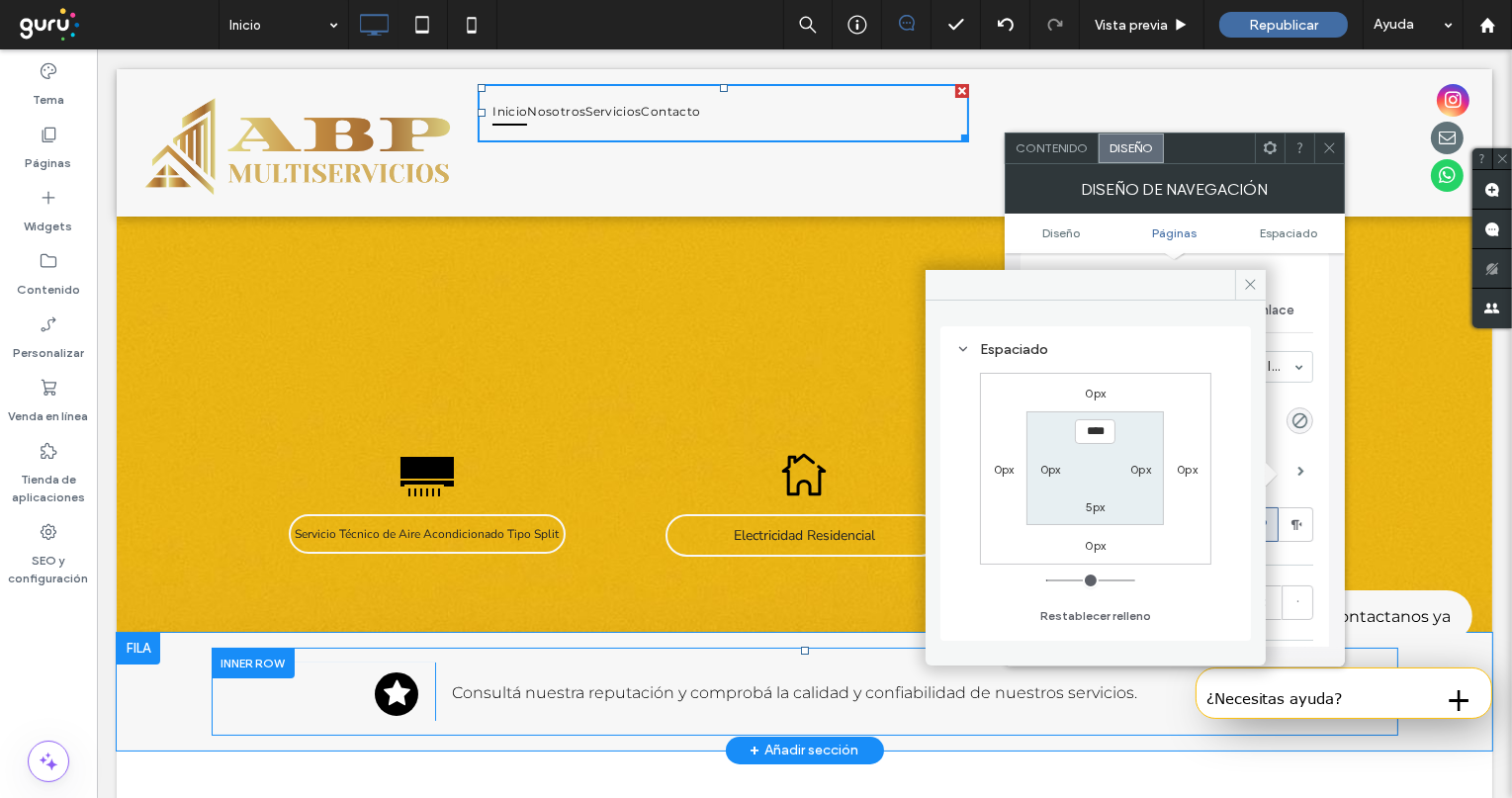 click on "5px" at bounding box center [1096, 506] 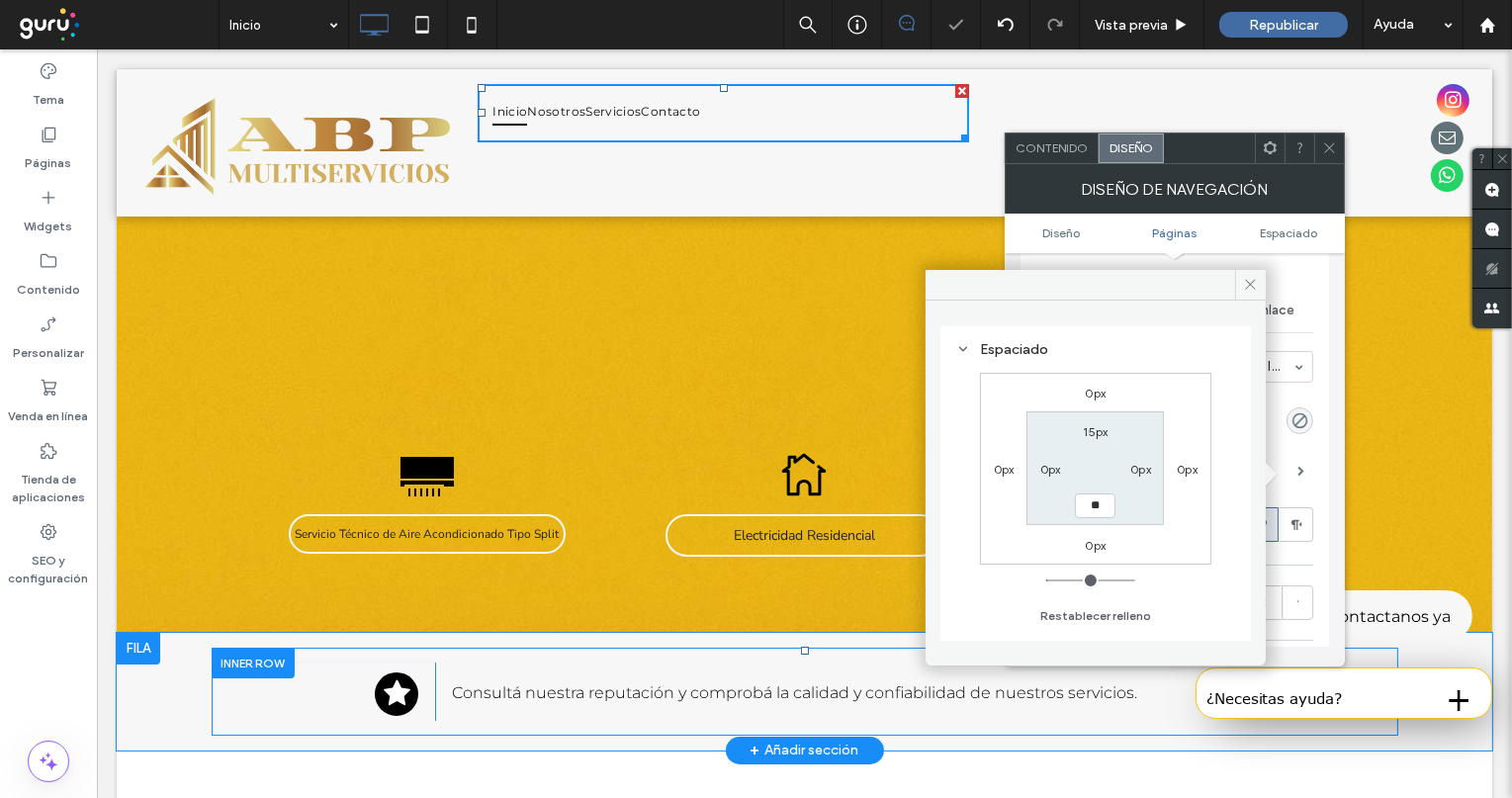 type on "**" 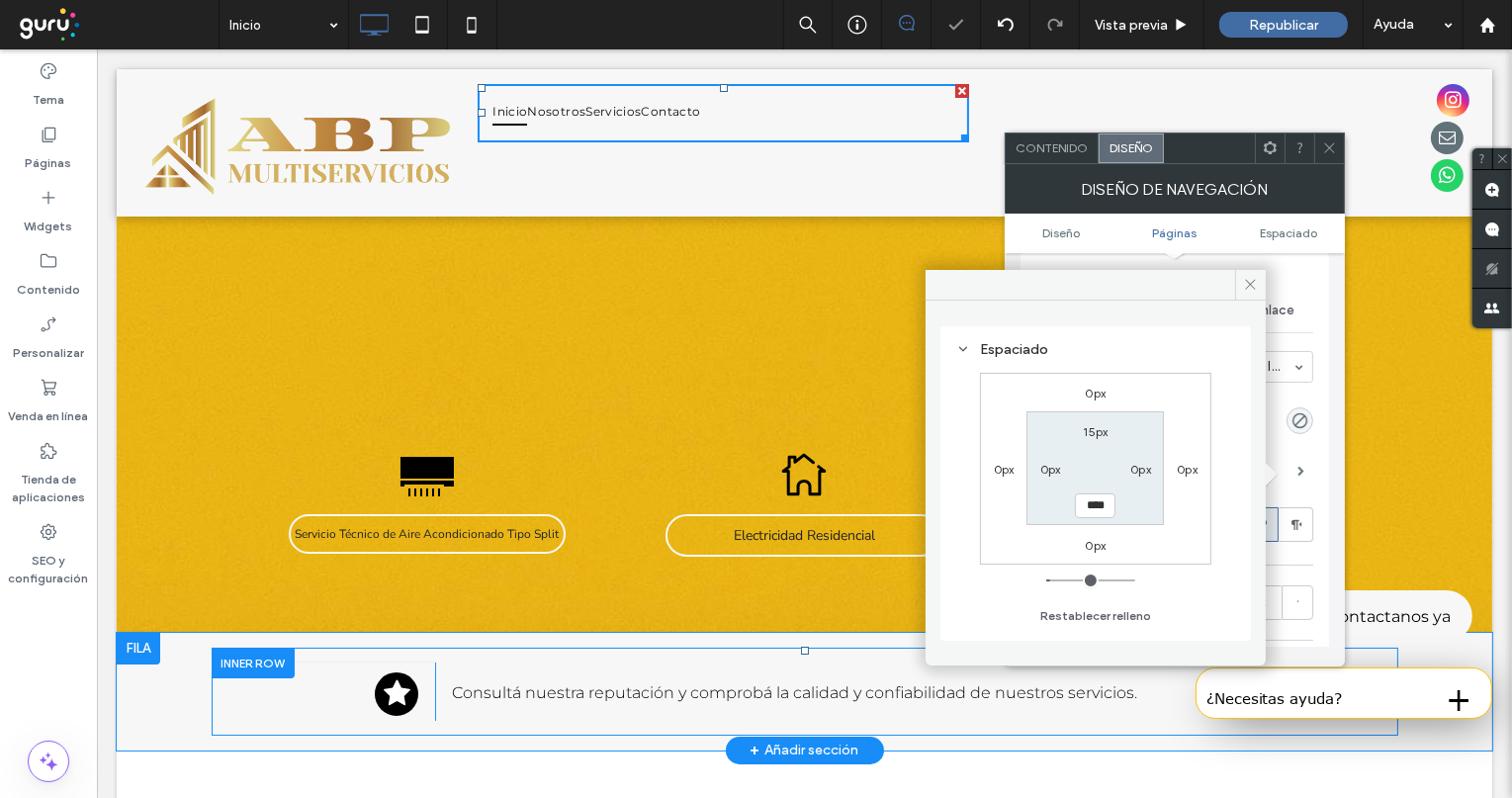 drag, startPoint x: 1039, startPoint y: 476, endPoint x: 1047, endPoint y: 469, distance: 10.630146 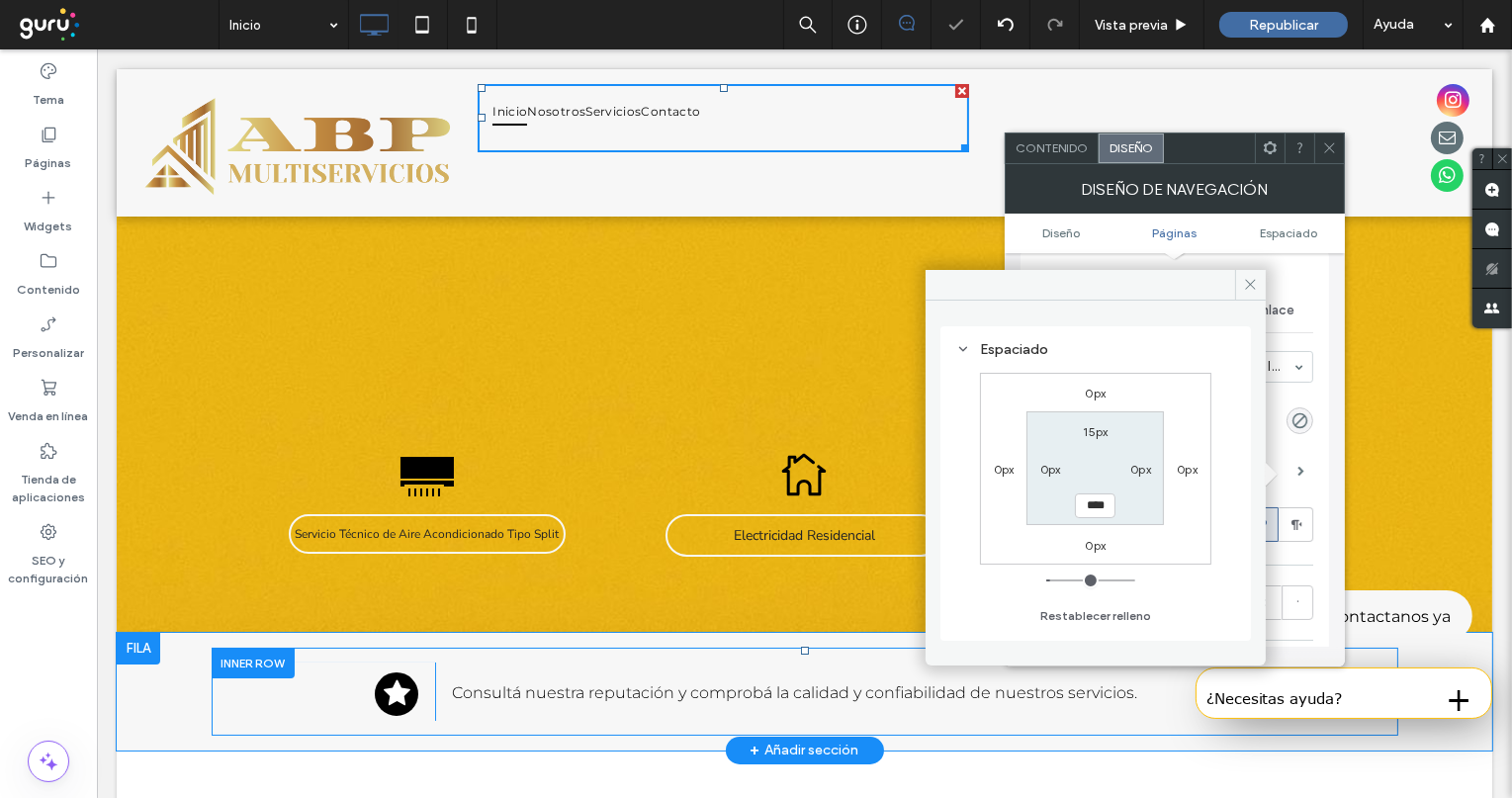 click on "0px" at bounding box center [1050, 469] 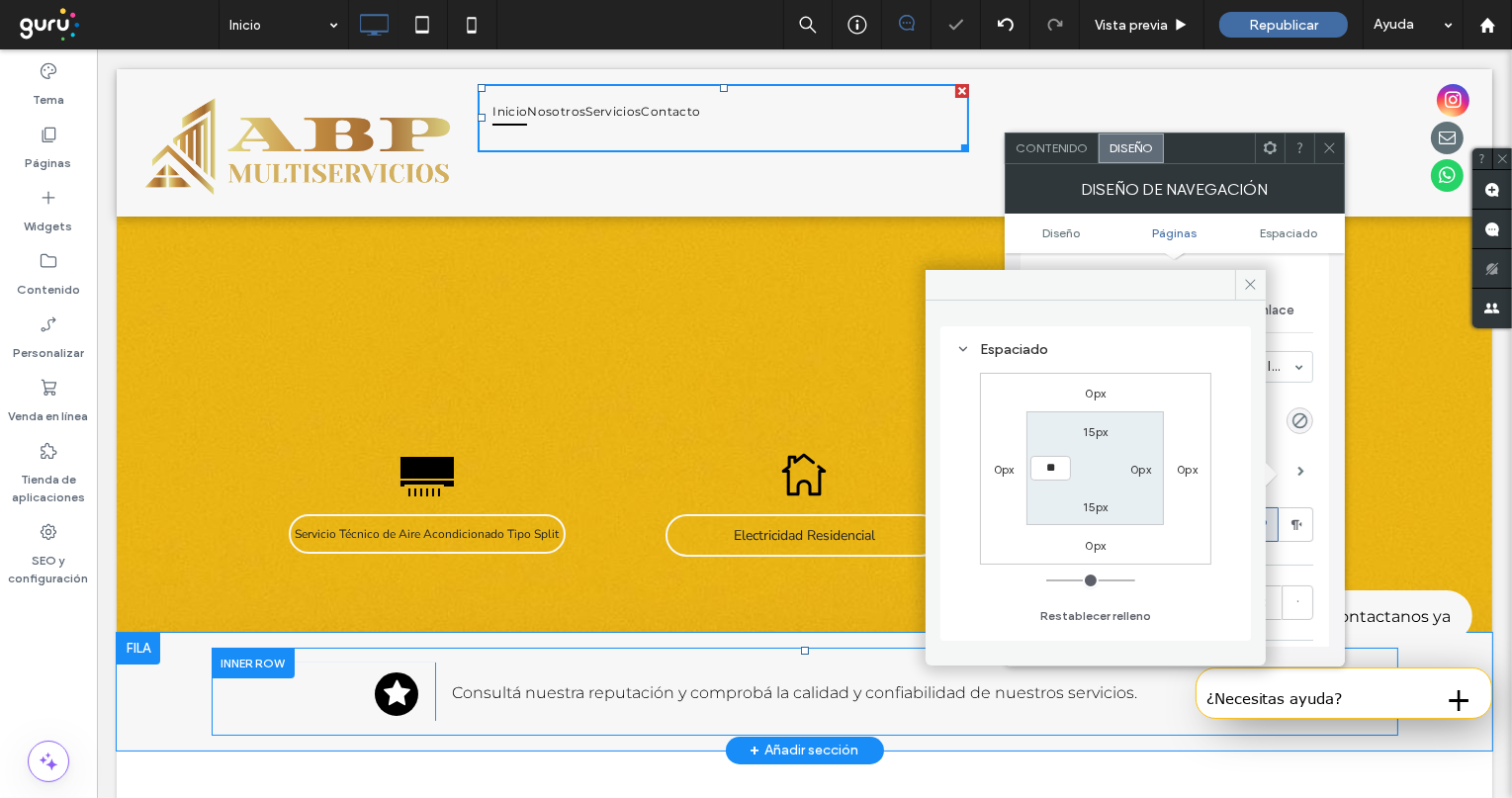type on "**" 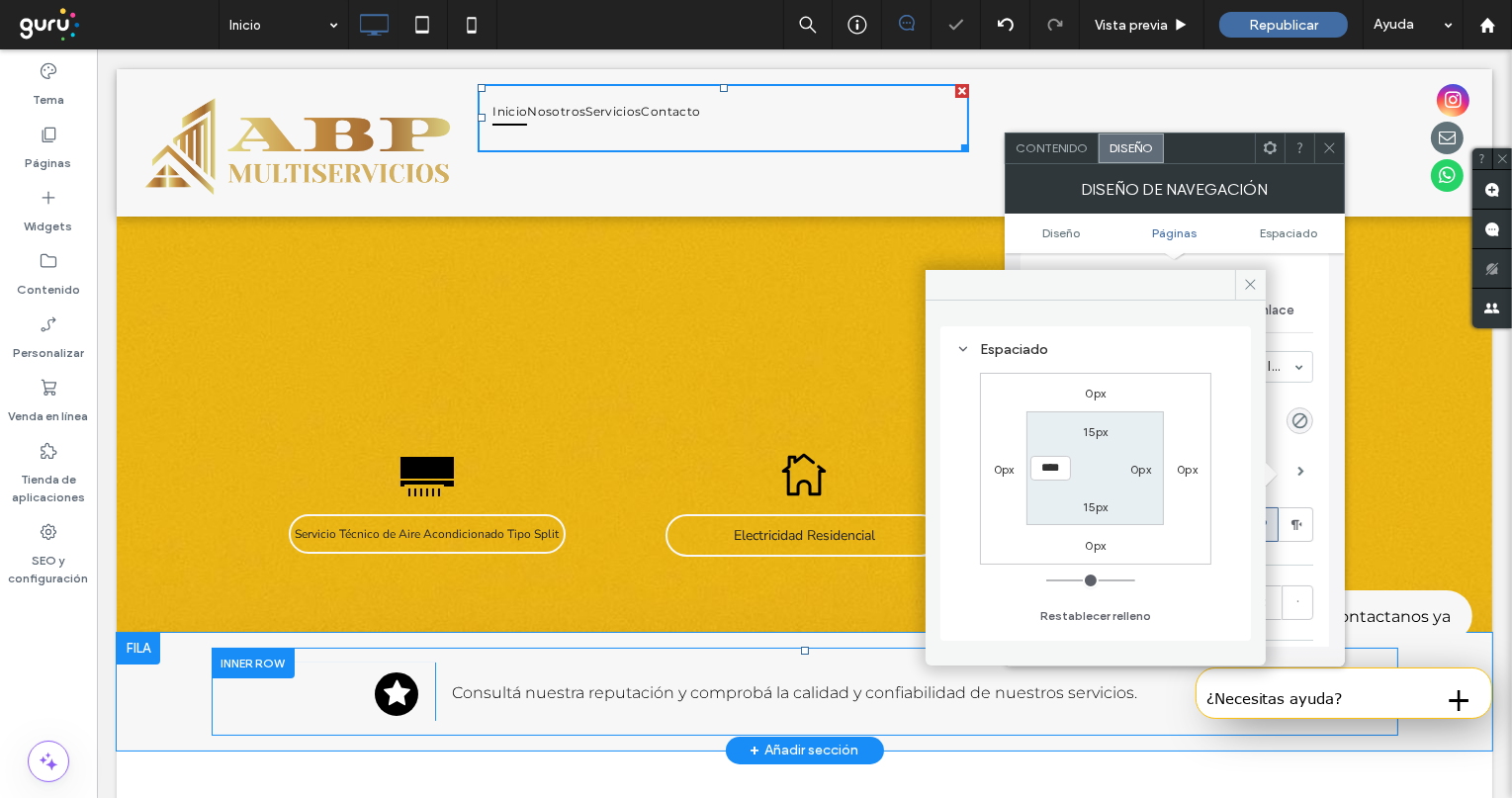 click on "0px" at bounding box center (1140, 469) 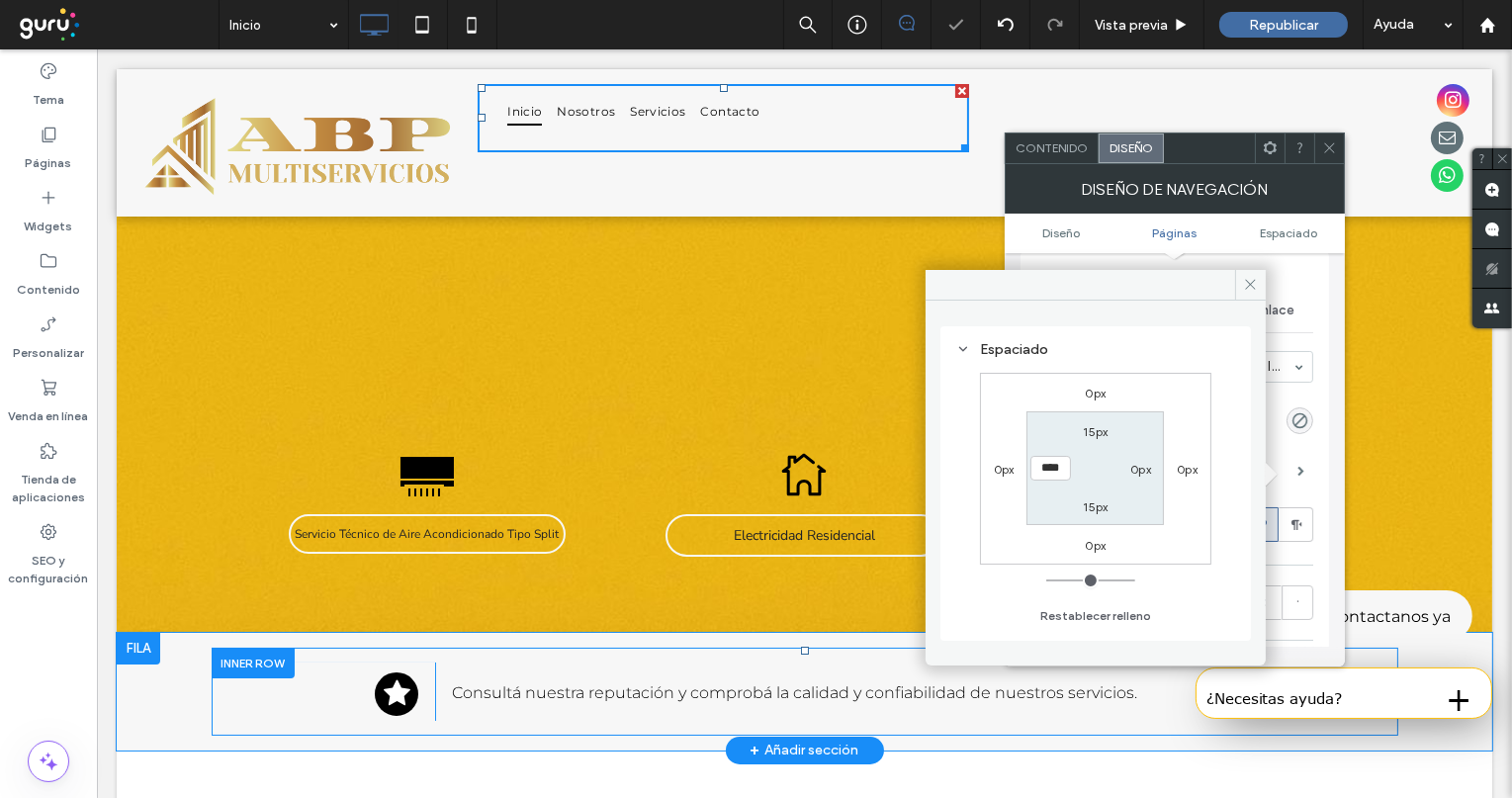 type on "*" 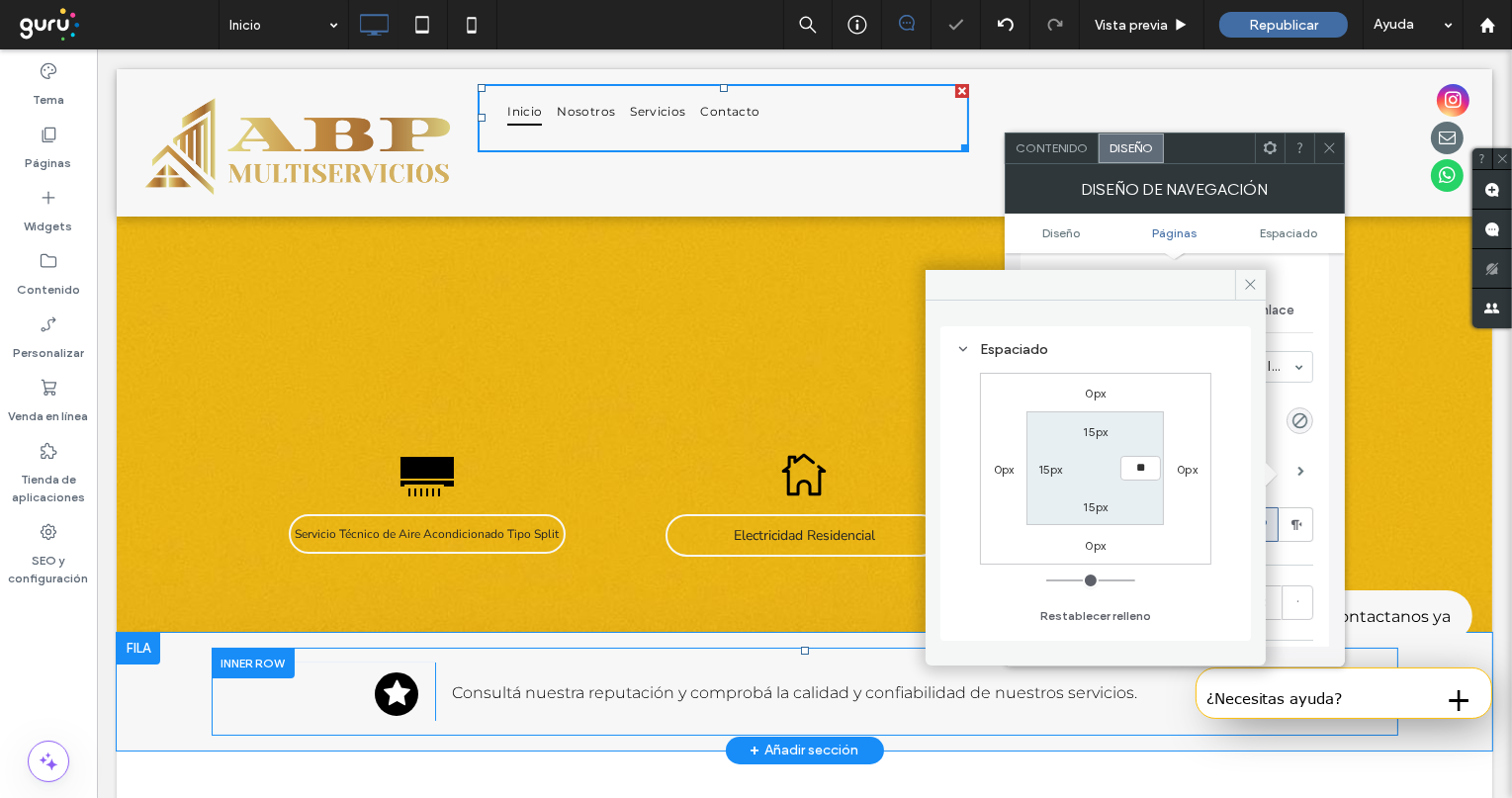 type on "**" 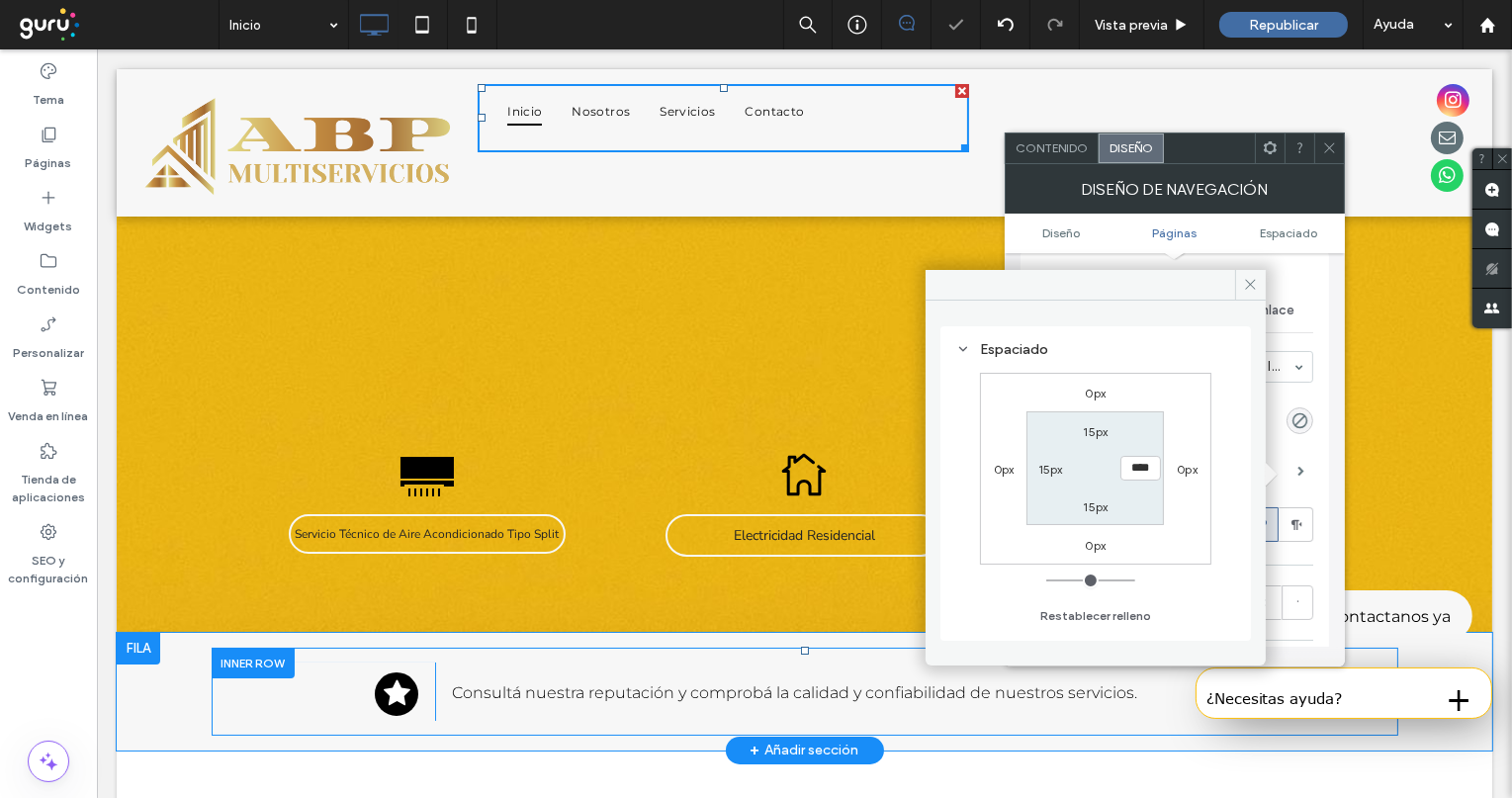 click on "0px 0px 0px 0px 15px **** 15px 15px" at bounding box center [1096, 469] 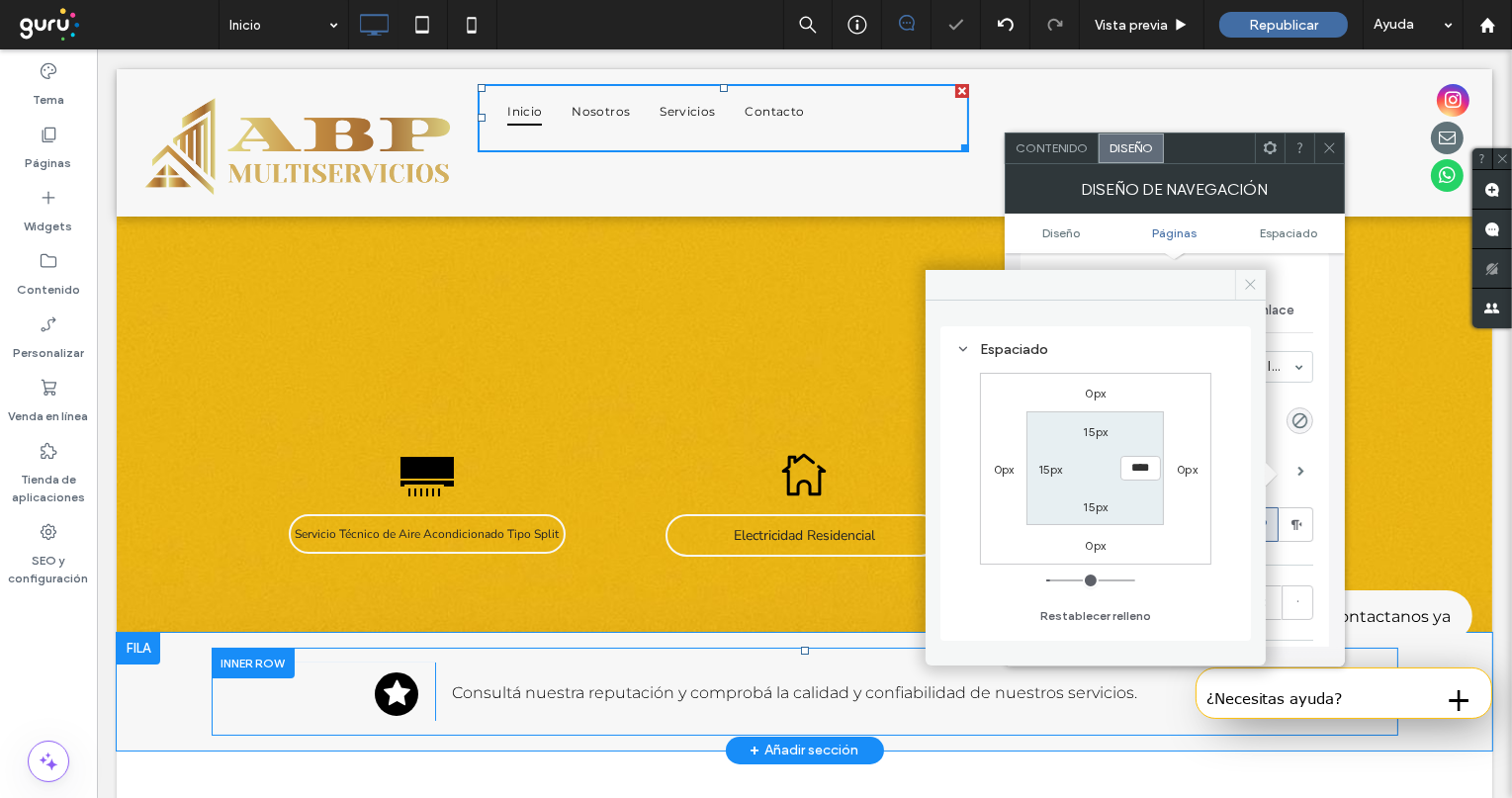 click 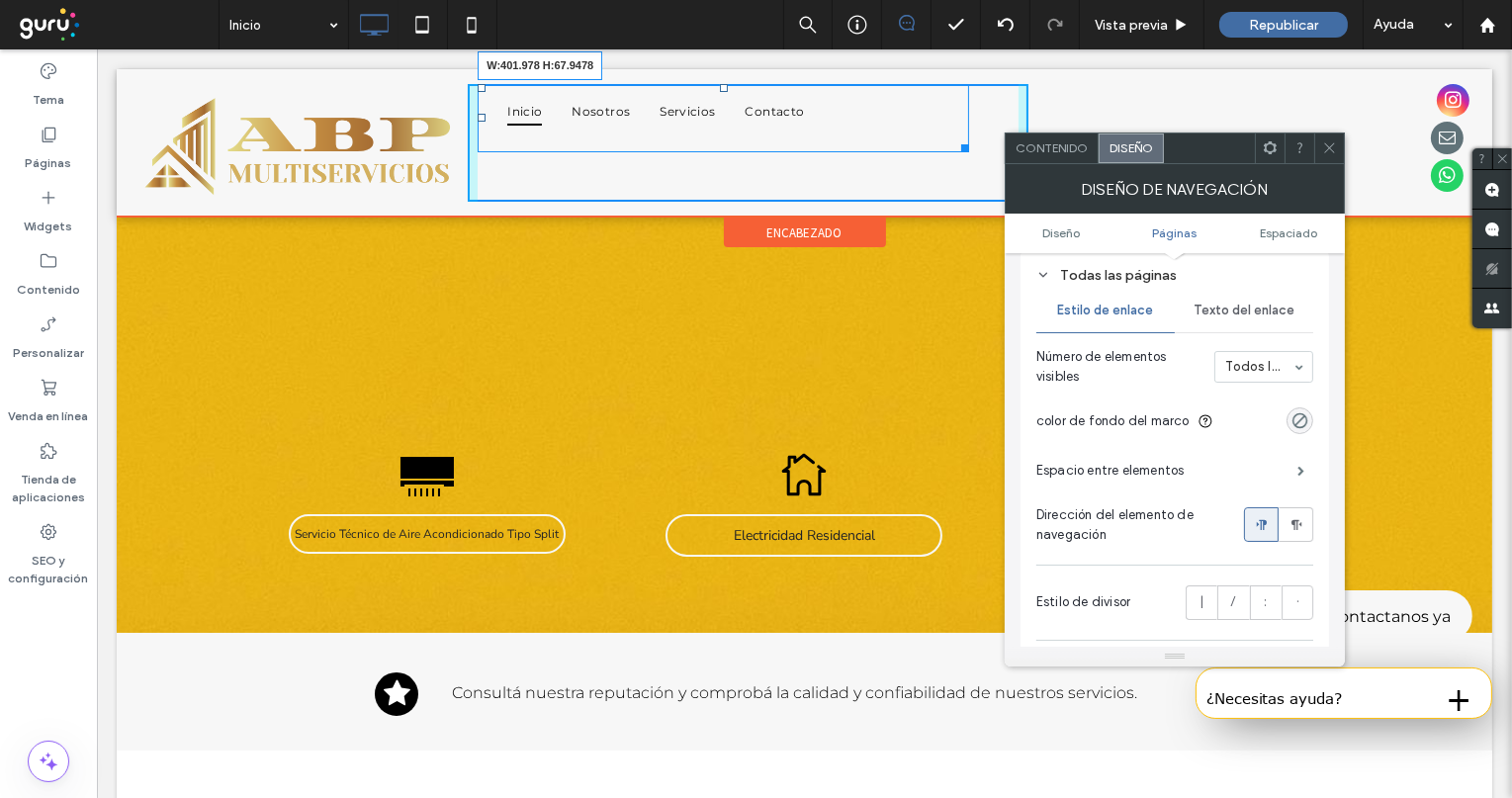 drag, startPoint x: 961, startPoint y: 147, endPoint x: 867, endPoint y: 144, distance: 94.04786 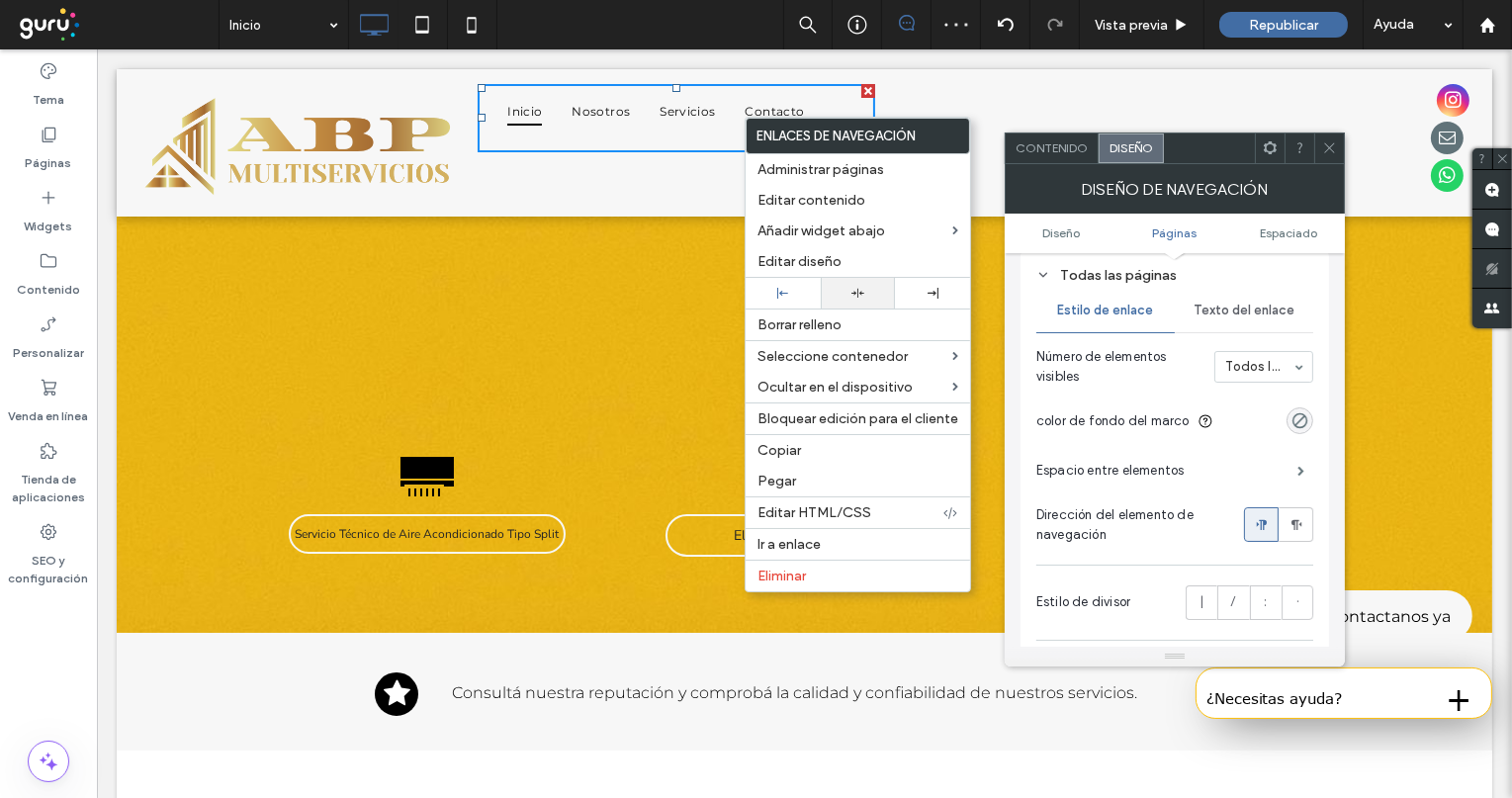 click 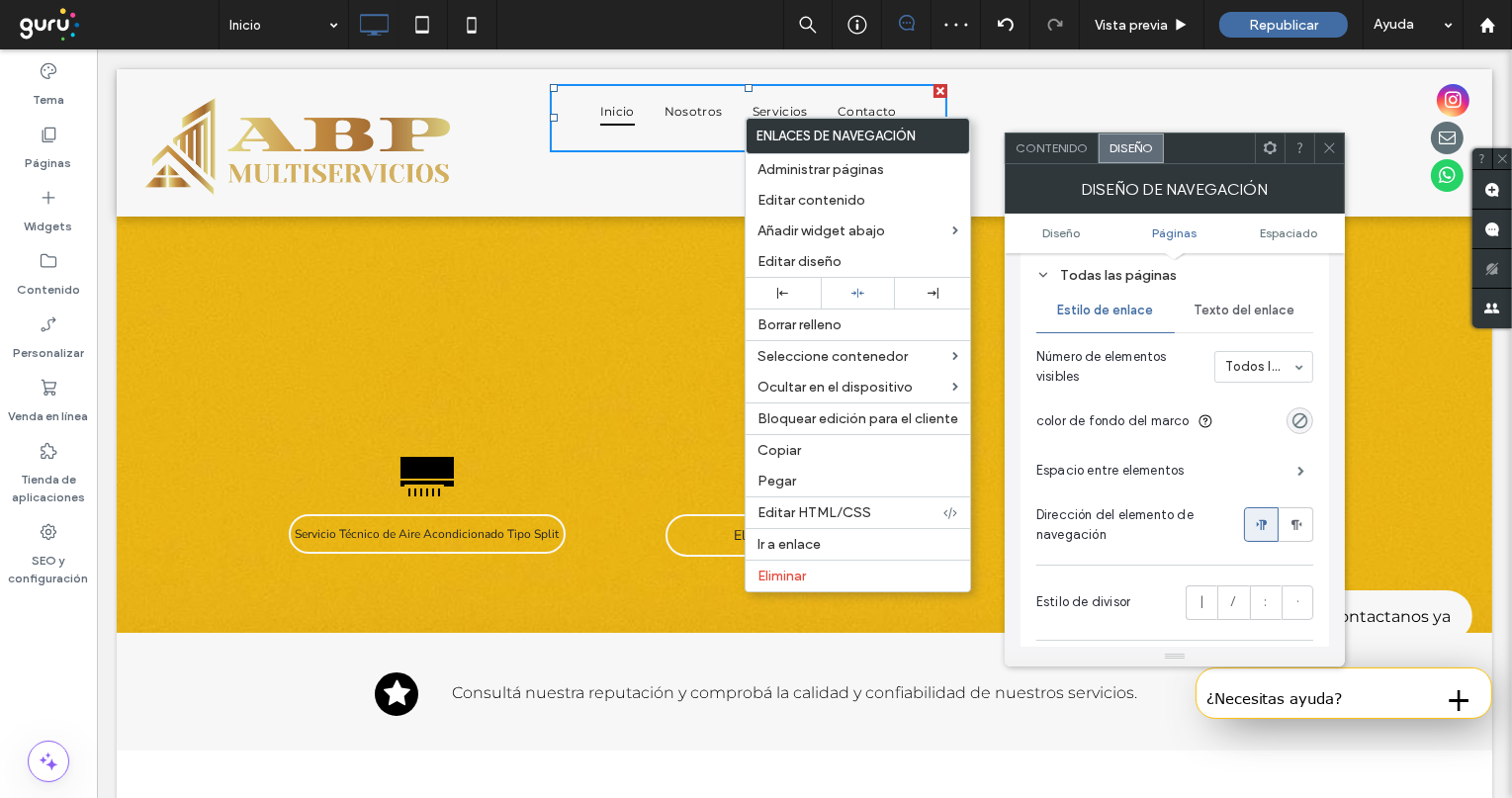 click 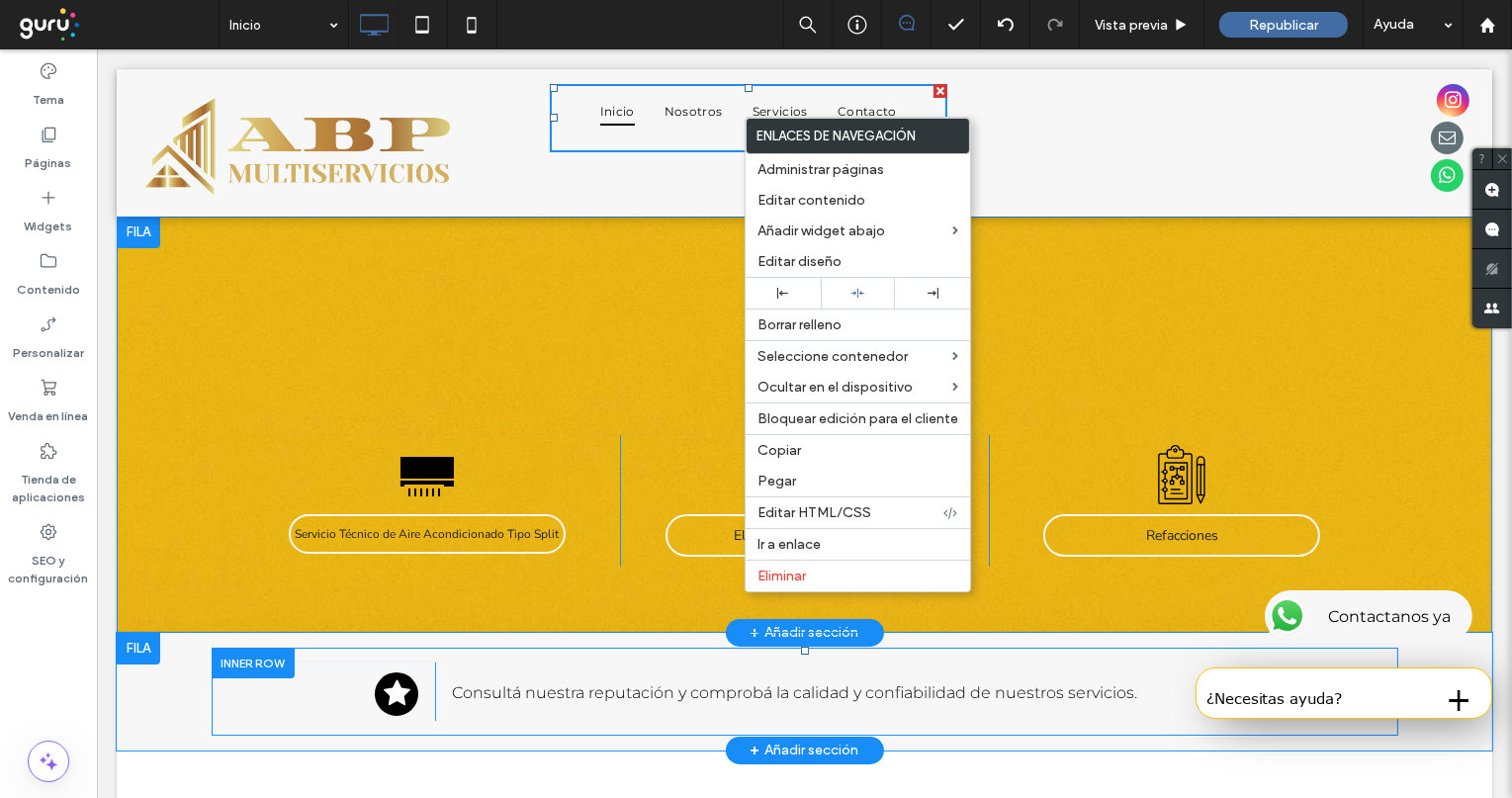 click on "Servicio Técnico de Aire Acondicionado  Tipo Split
Click To Paste
Electricidad Residencial
Click To Paste
Refacciones
Click To Paste
Click To Paste" at bounding box center (804, 424) 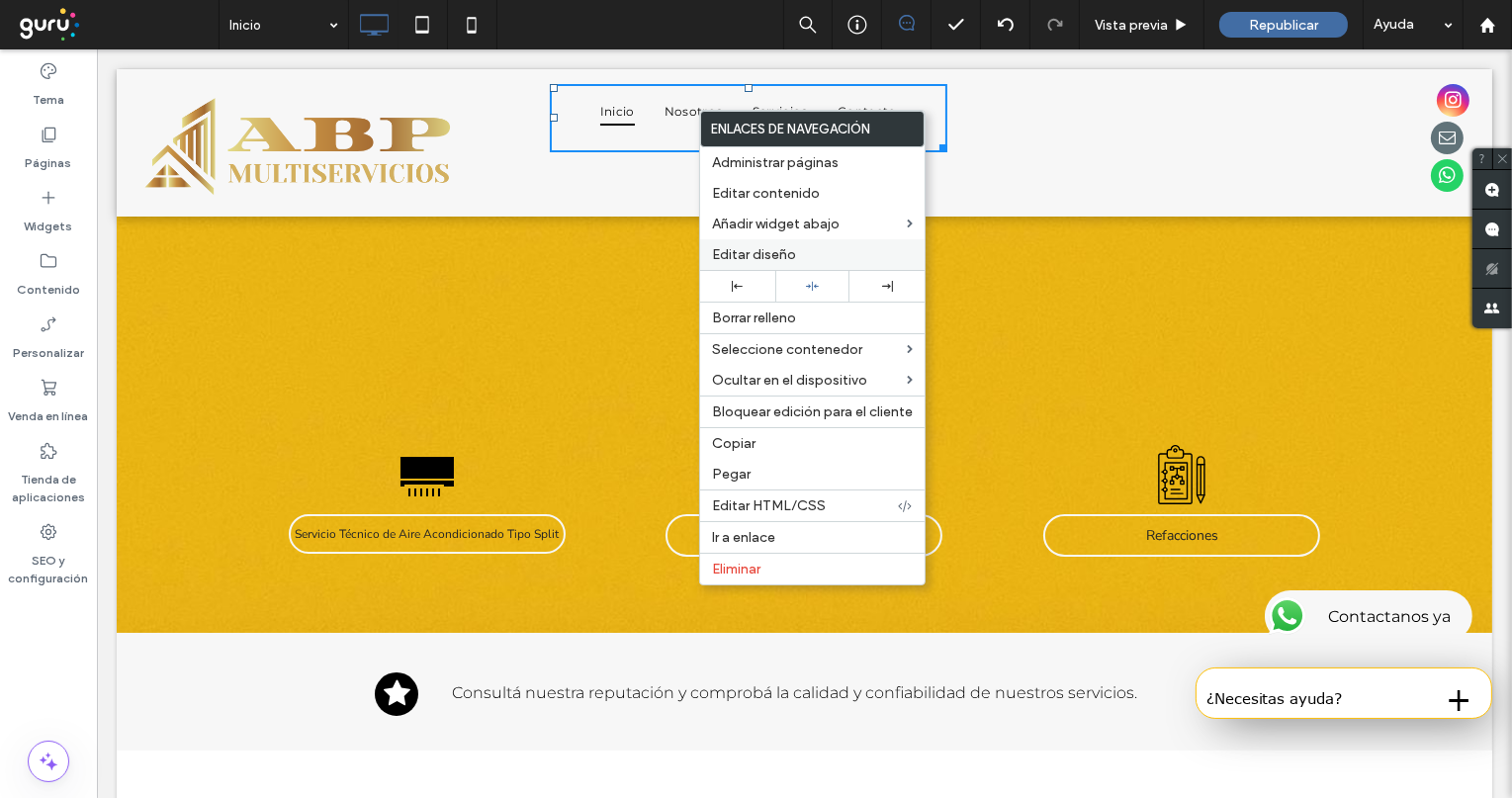 click on "Editar diseño" at bounding box center (754, 254) 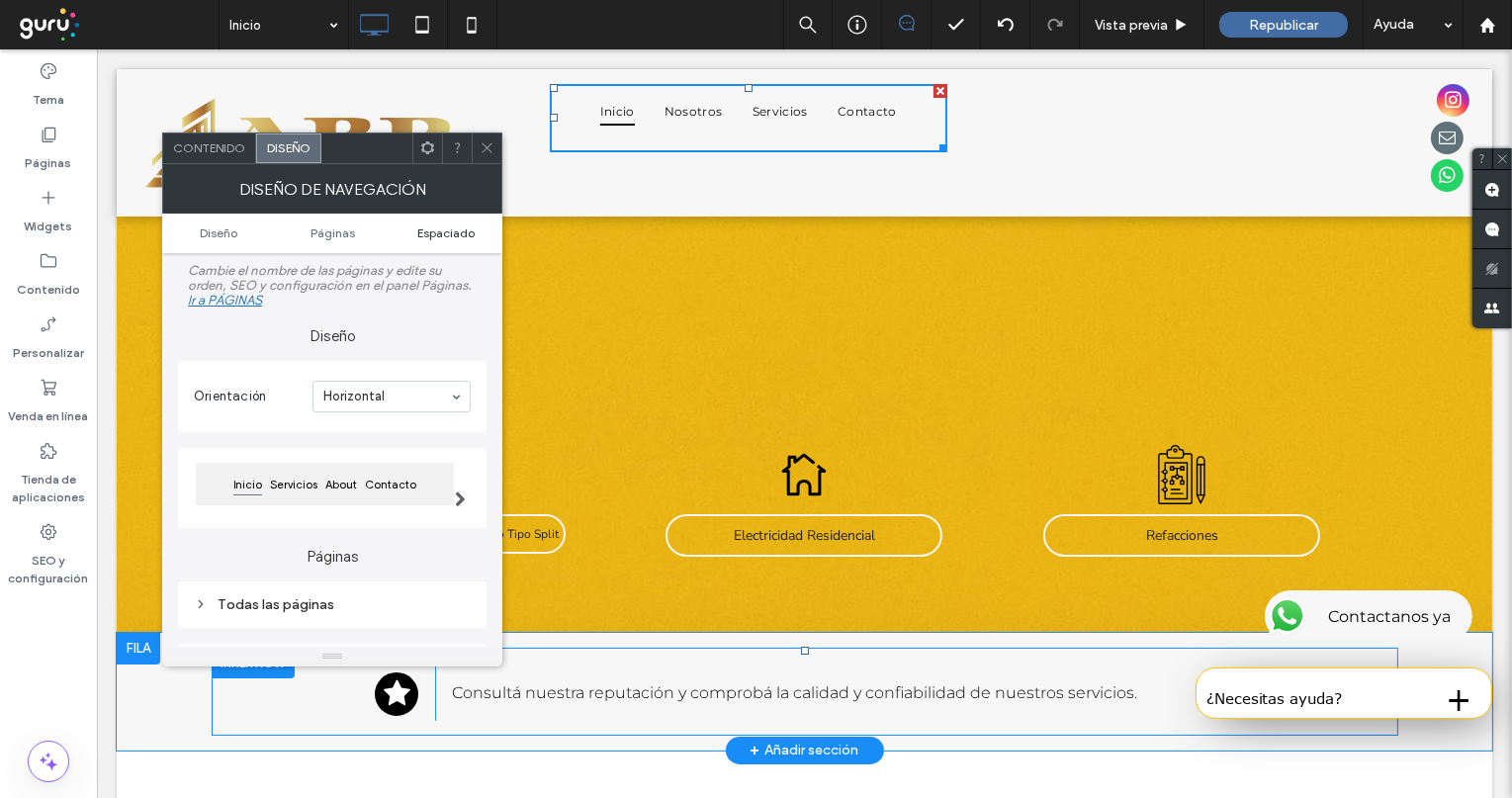 click on "Espaciado" at bounding box center [446, 232] 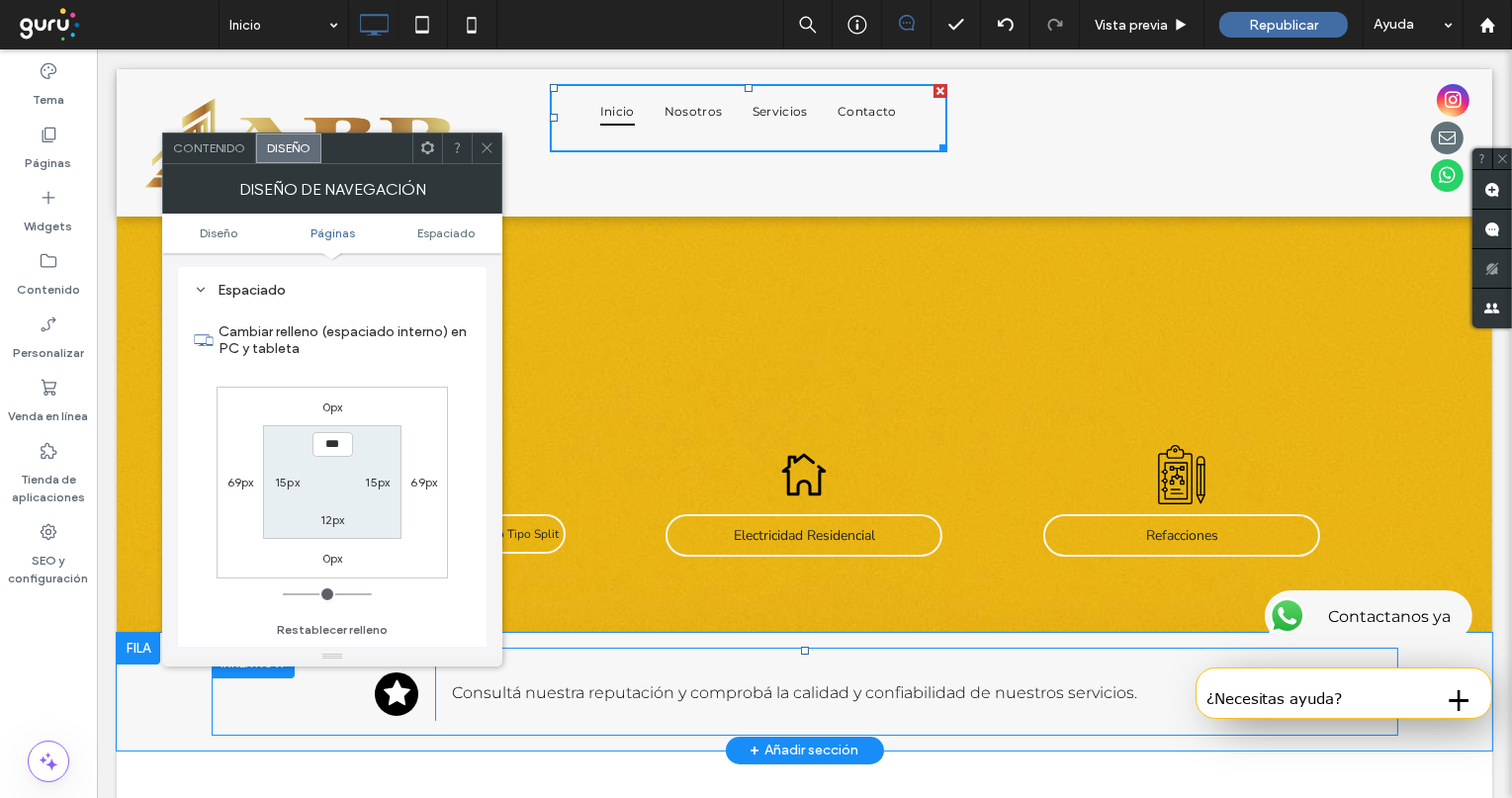 scroll, scrollTop: 439, scrollLeft: 0, axis: vertical 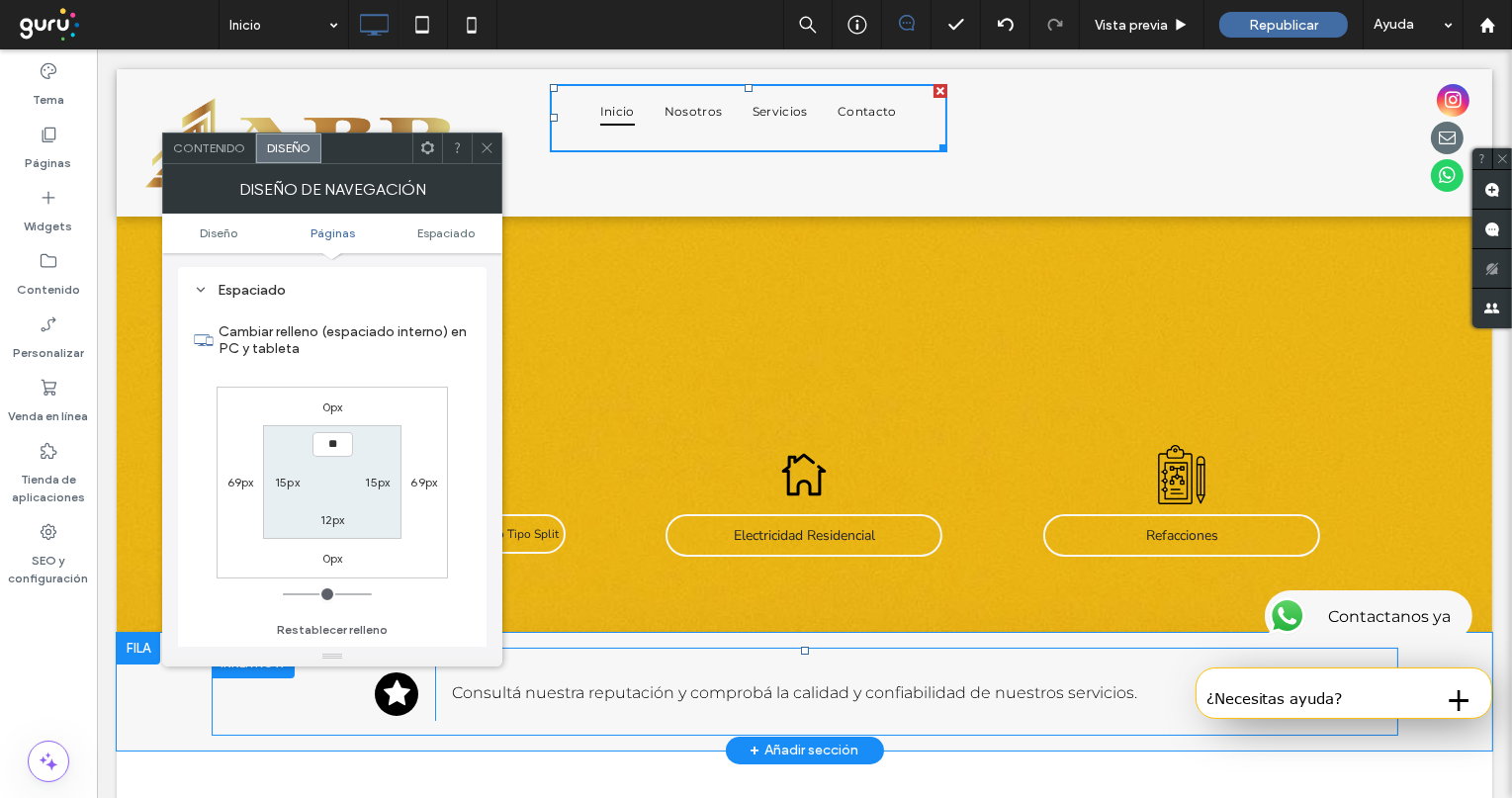 type on "****" 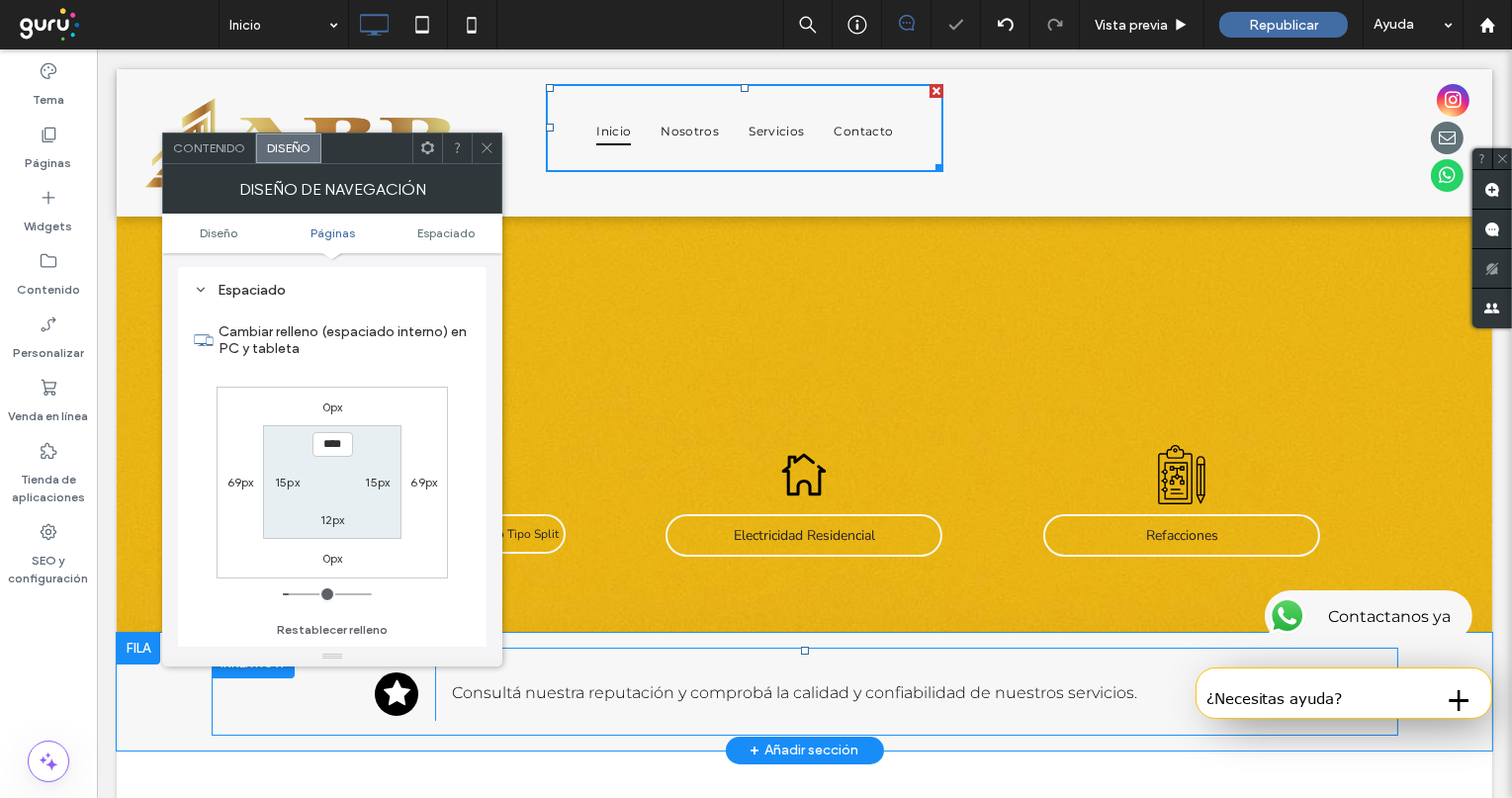drag, startPoint x: 489, startPoint y: 144, endPoint x: 319, endPoint y: 138, distance: 170.10585 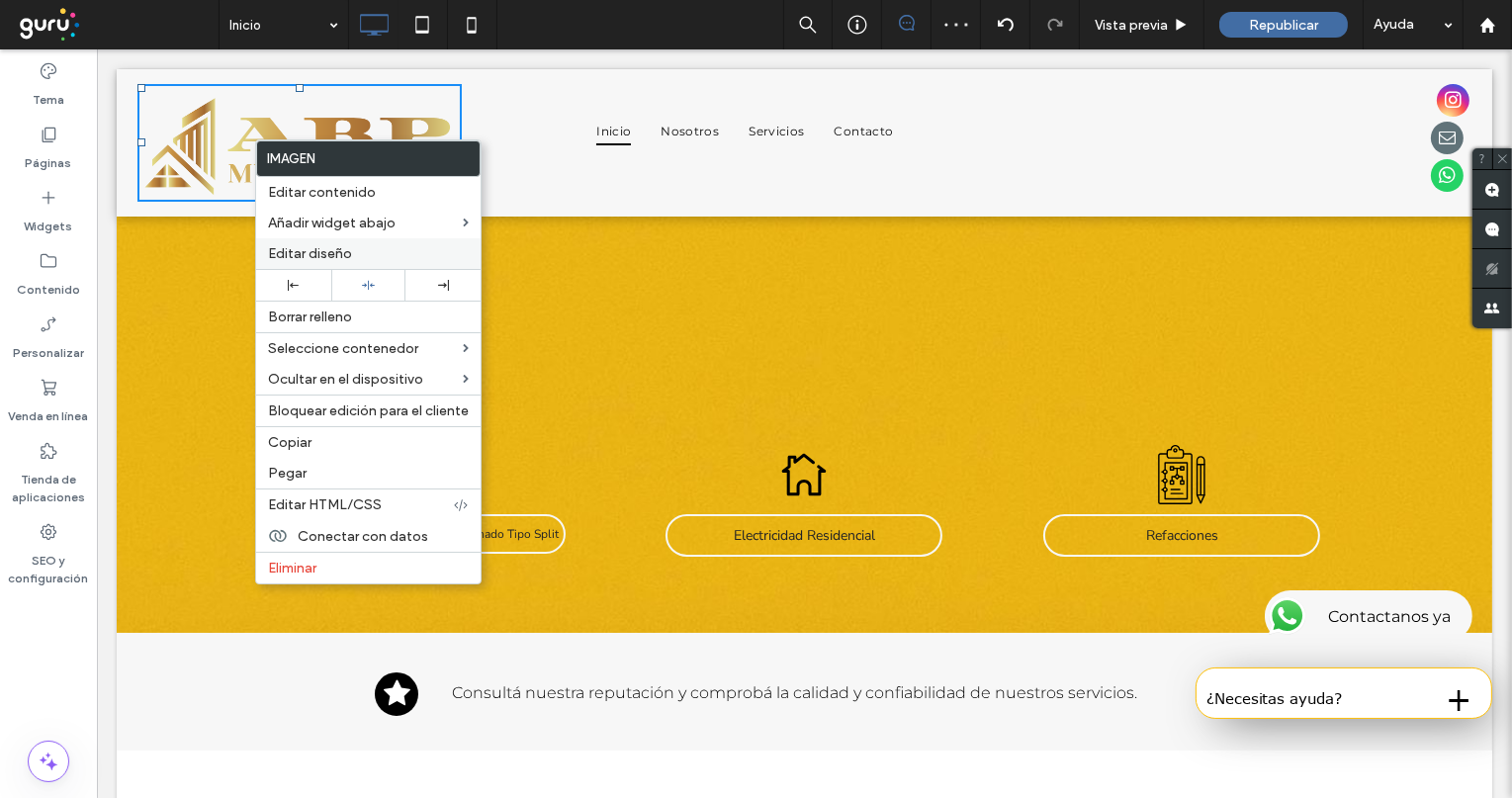 click on "Editar diseño" at bounding box center [310, 253] 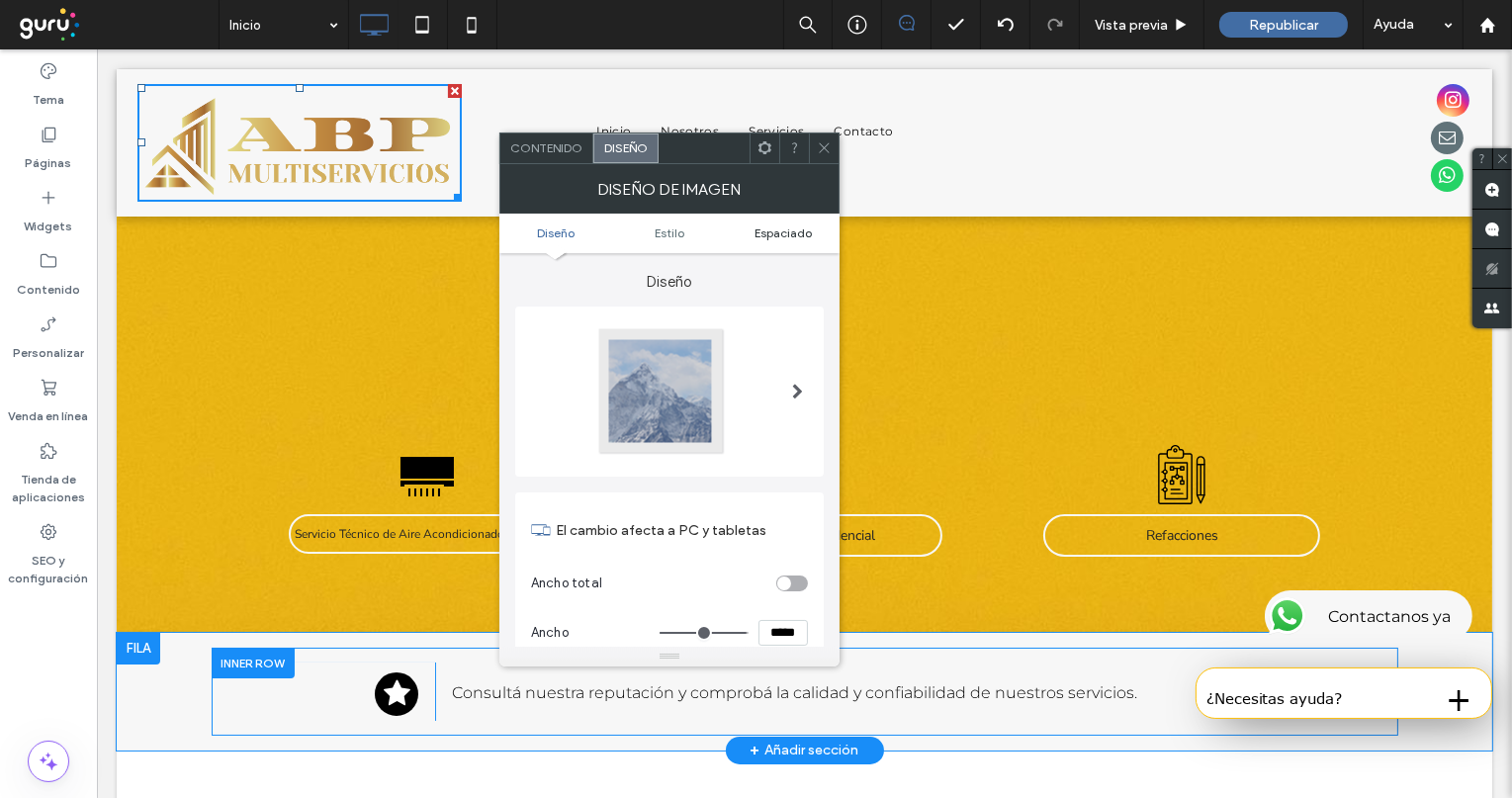 click on "Espaciado" at bounding box center [783, 232] 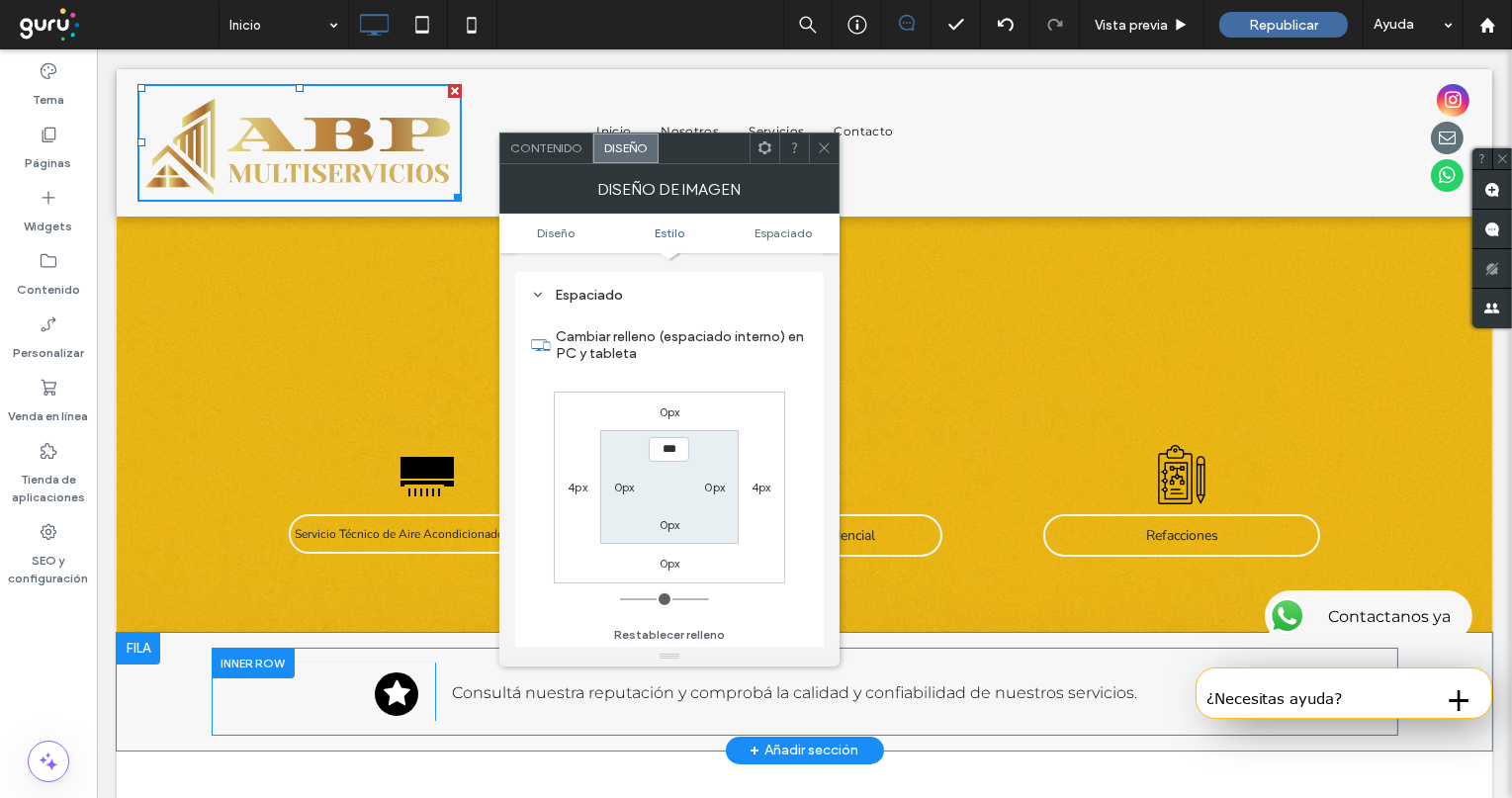 scroll, scrollTop: 932, scrollLeft: 0, axis: vertical 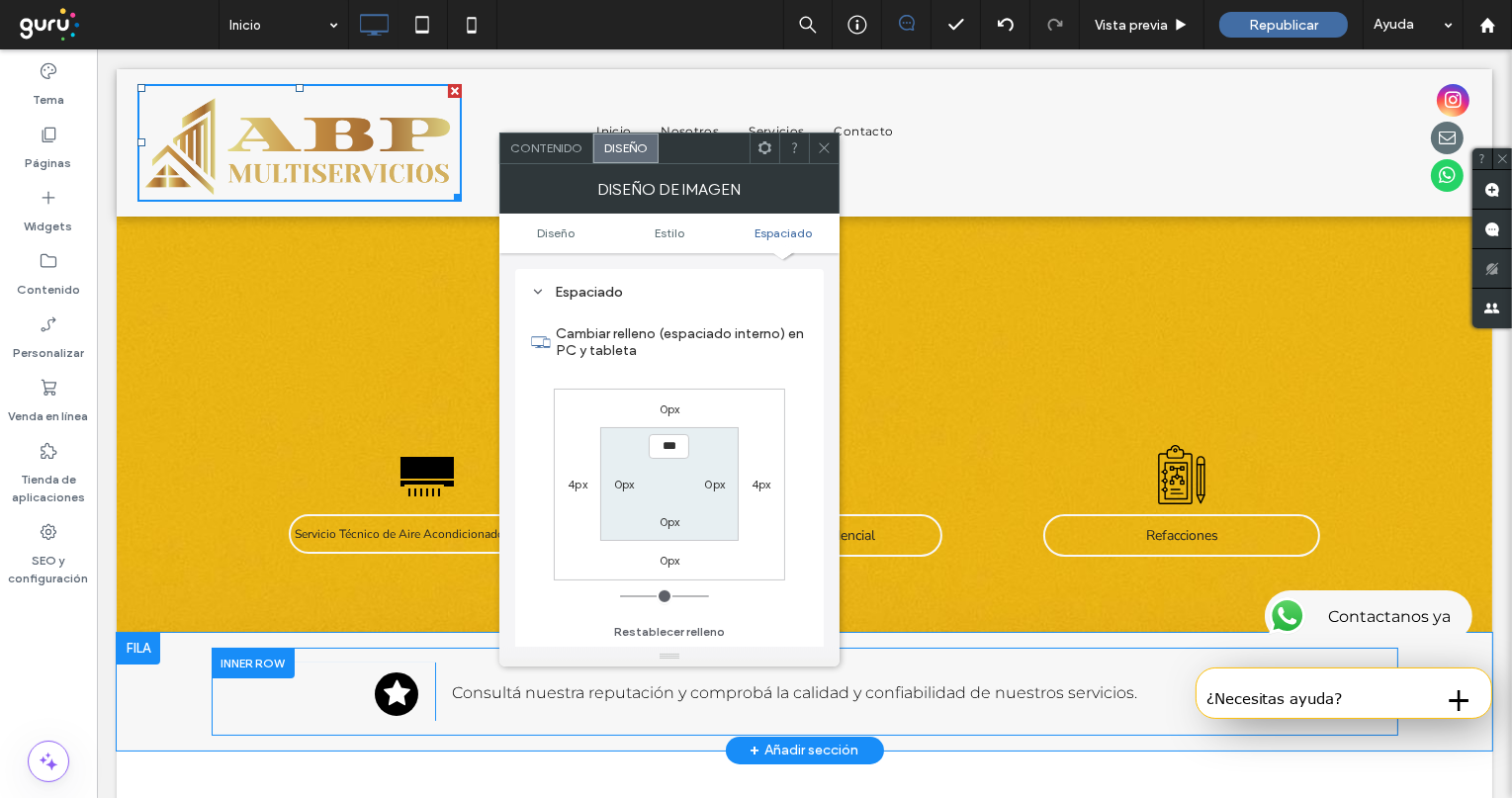 click 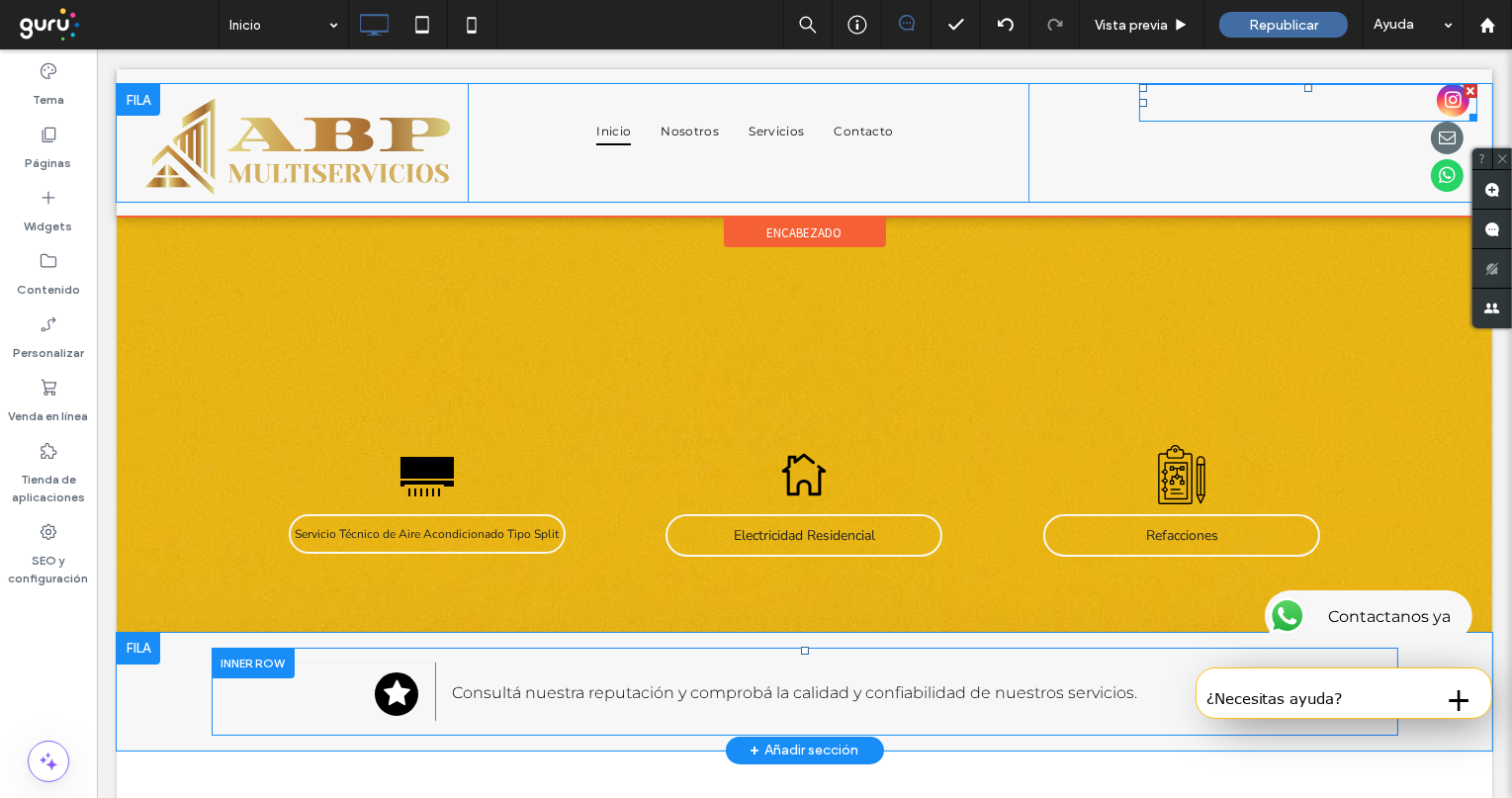 click at bounding box center (1452, 100) 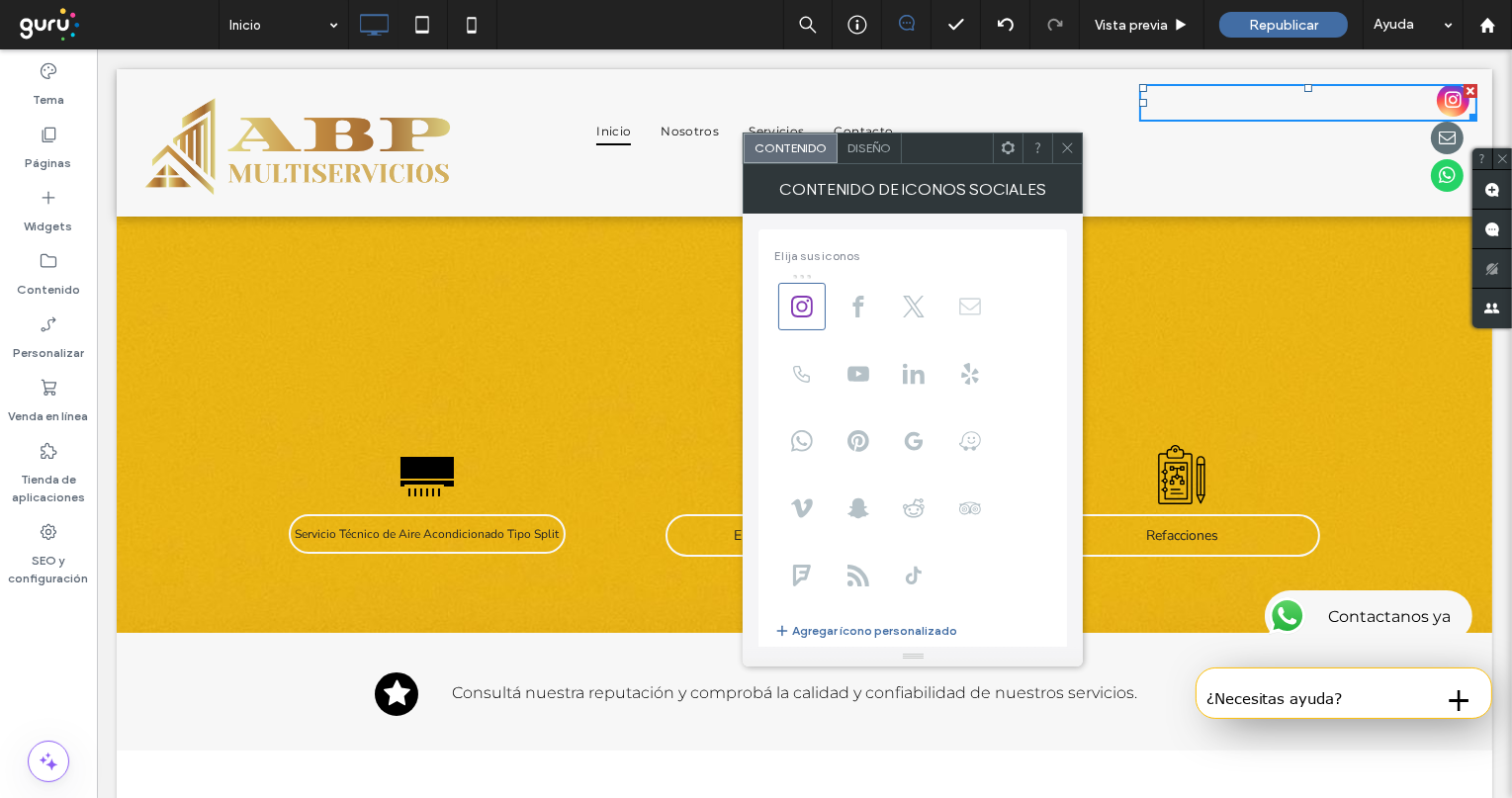 click 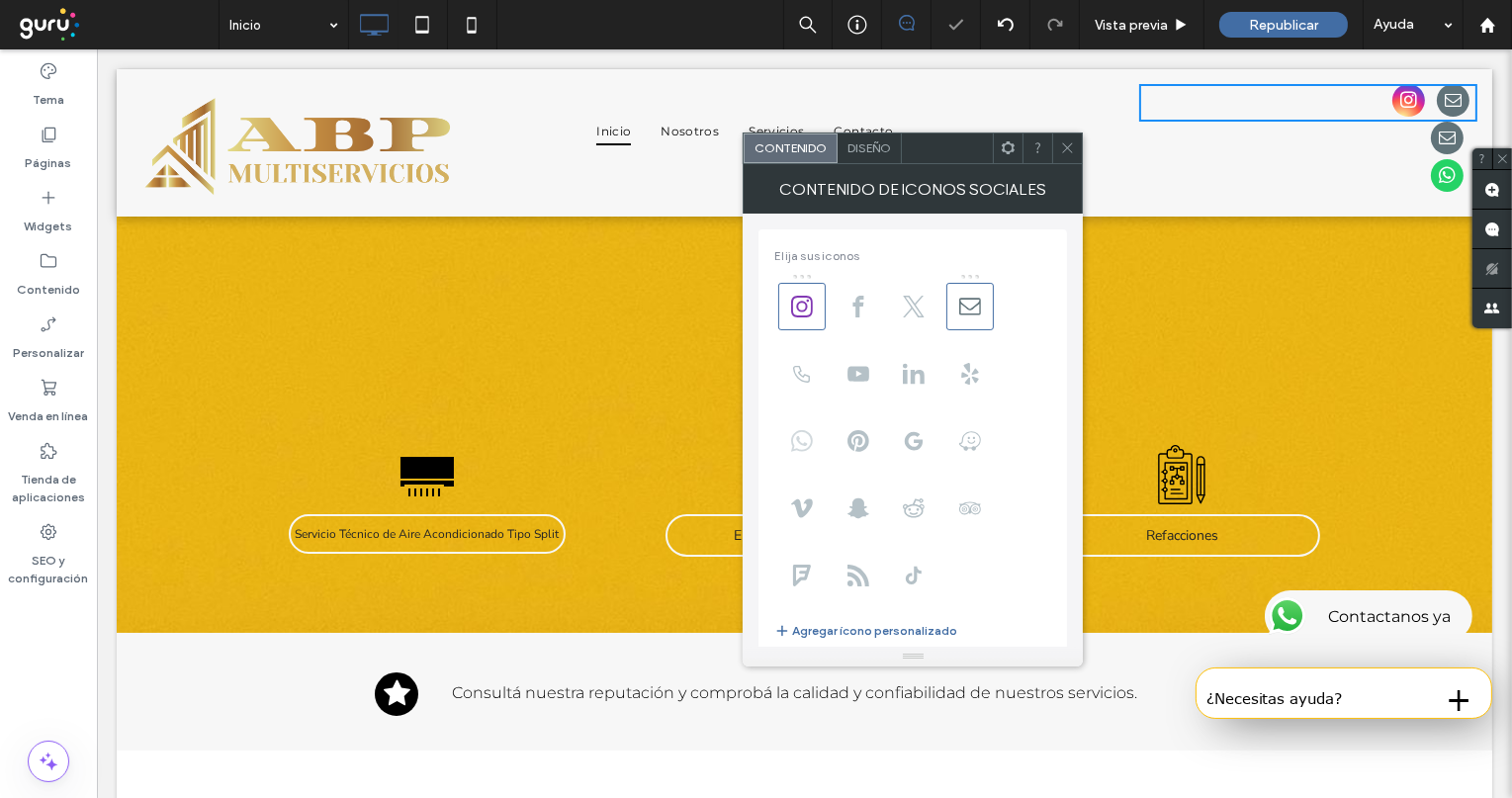 click 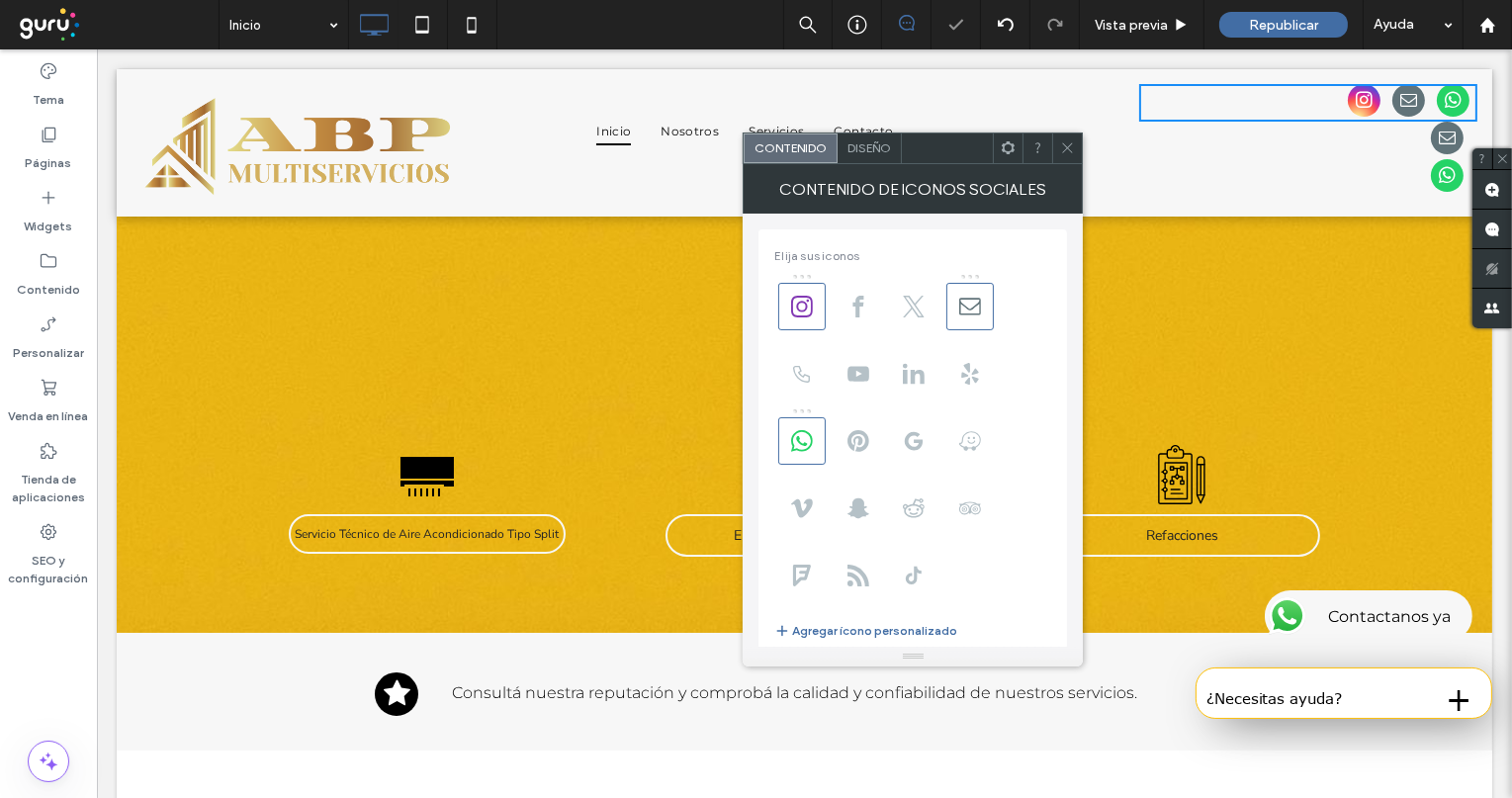 click 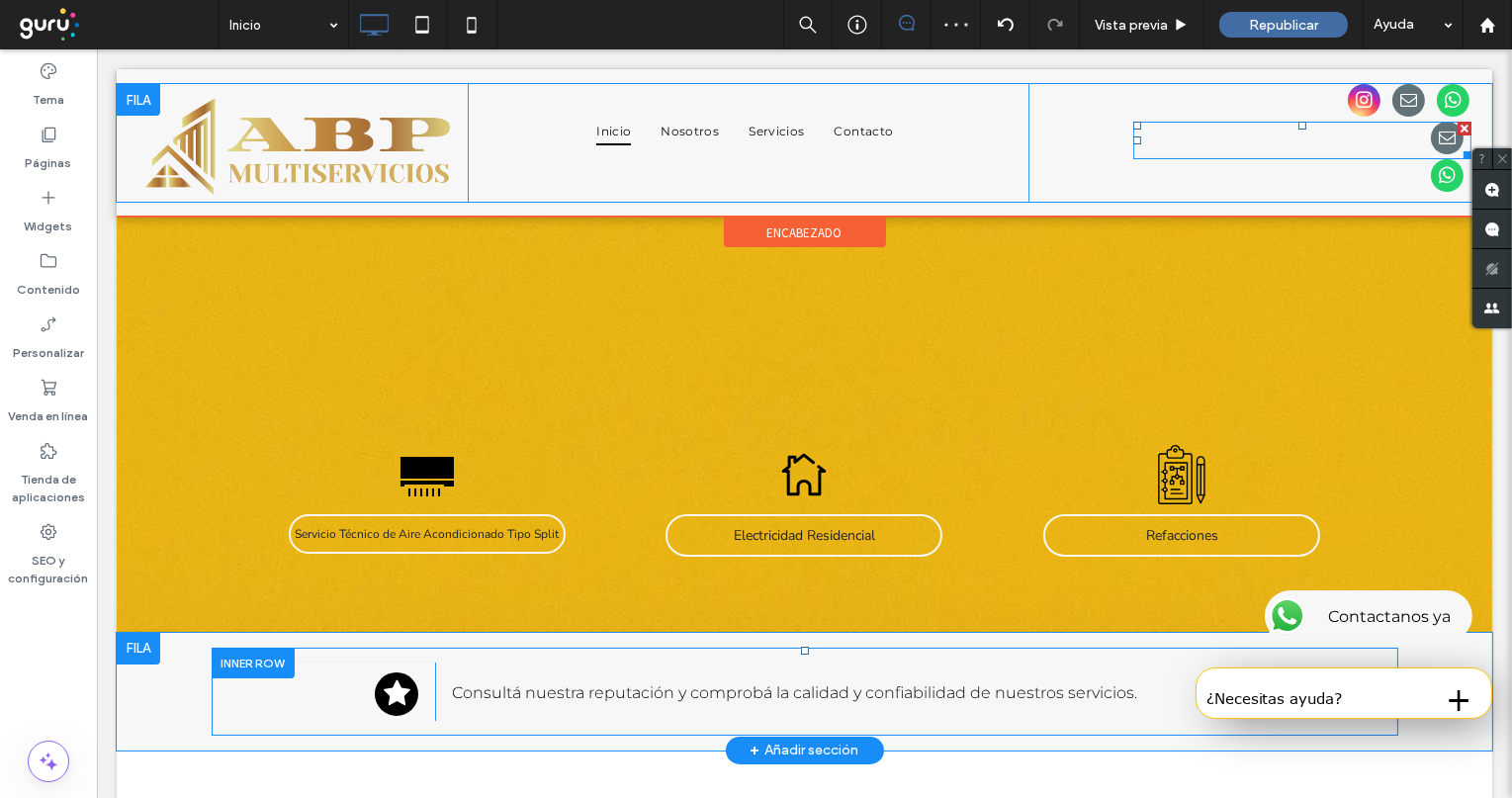 click at bounding box center (1464, 129) 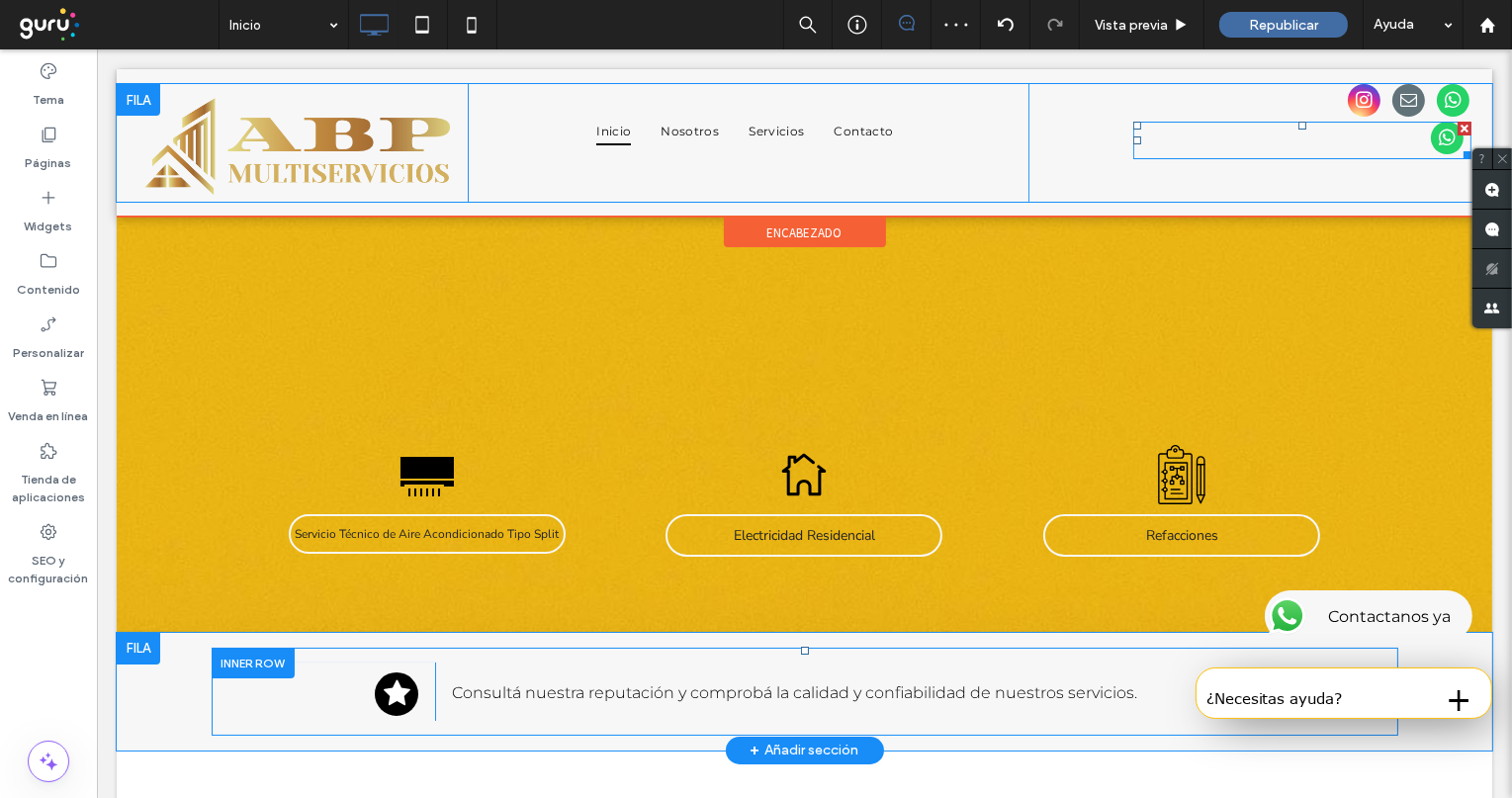 click at bounding box center [1464, 129] 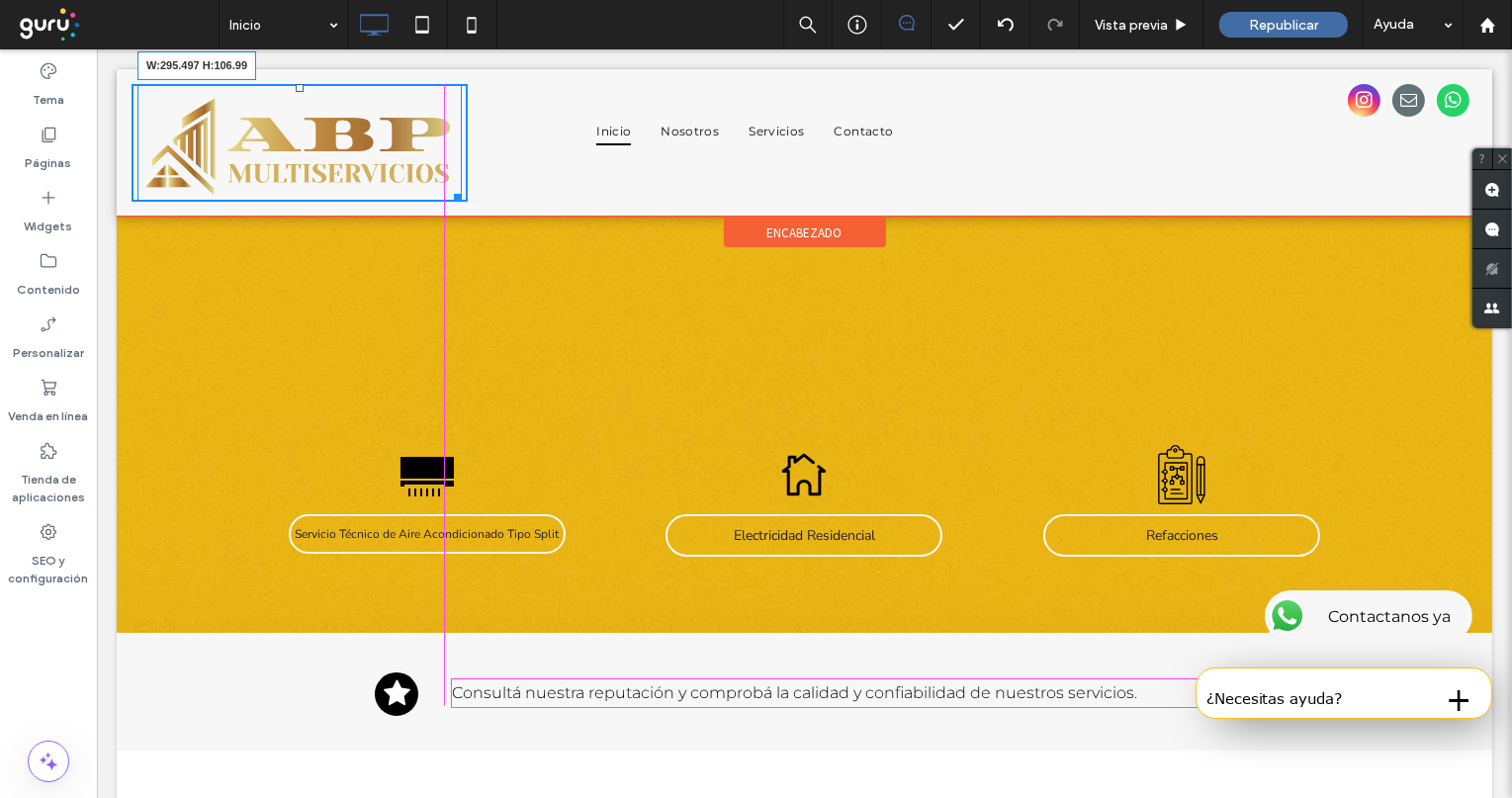 drag, startPoint x: 450, startPoint y: 193, endPoint x: 435, endPoint y: 168, distance: 29.15476 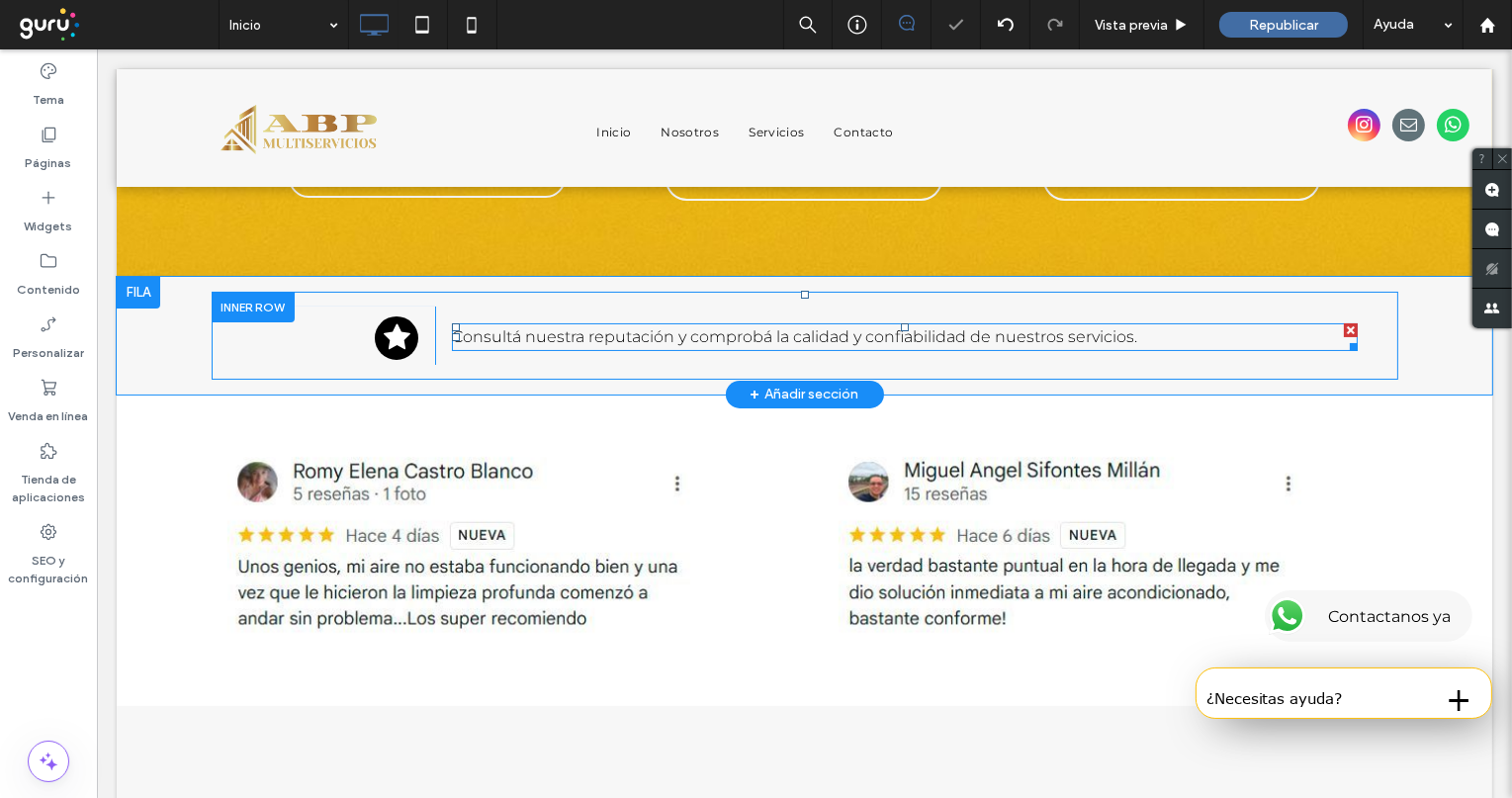 scroll, scrollTop: 0, scrollLeft: 0, axis: both 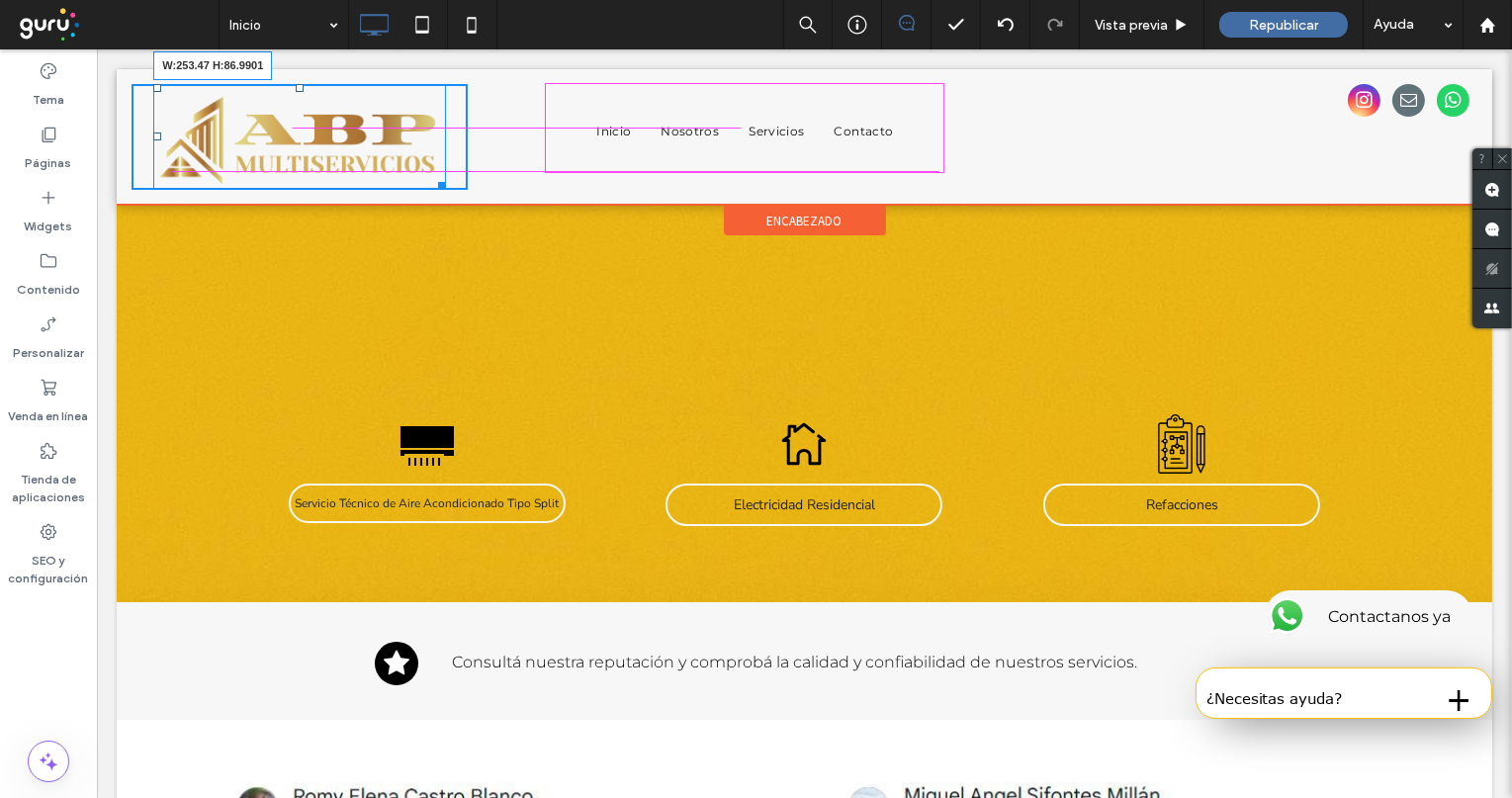 drag, startPoint x: 436, startPoint y: 187, endPoint x: 415, endPoint y: 168, distance: 28.319605 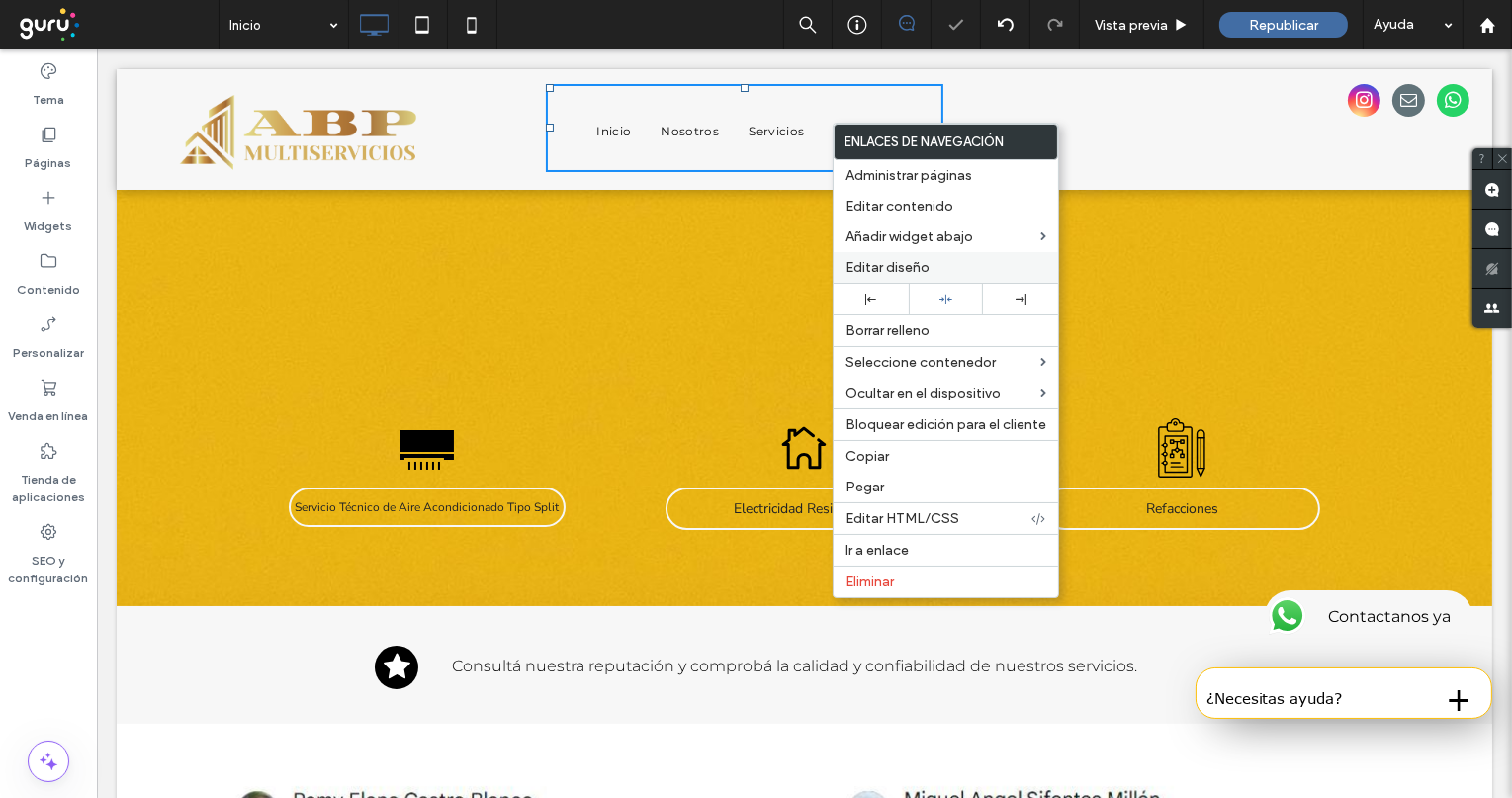 click on "Editar diseño" at bounding box center [887, 267] 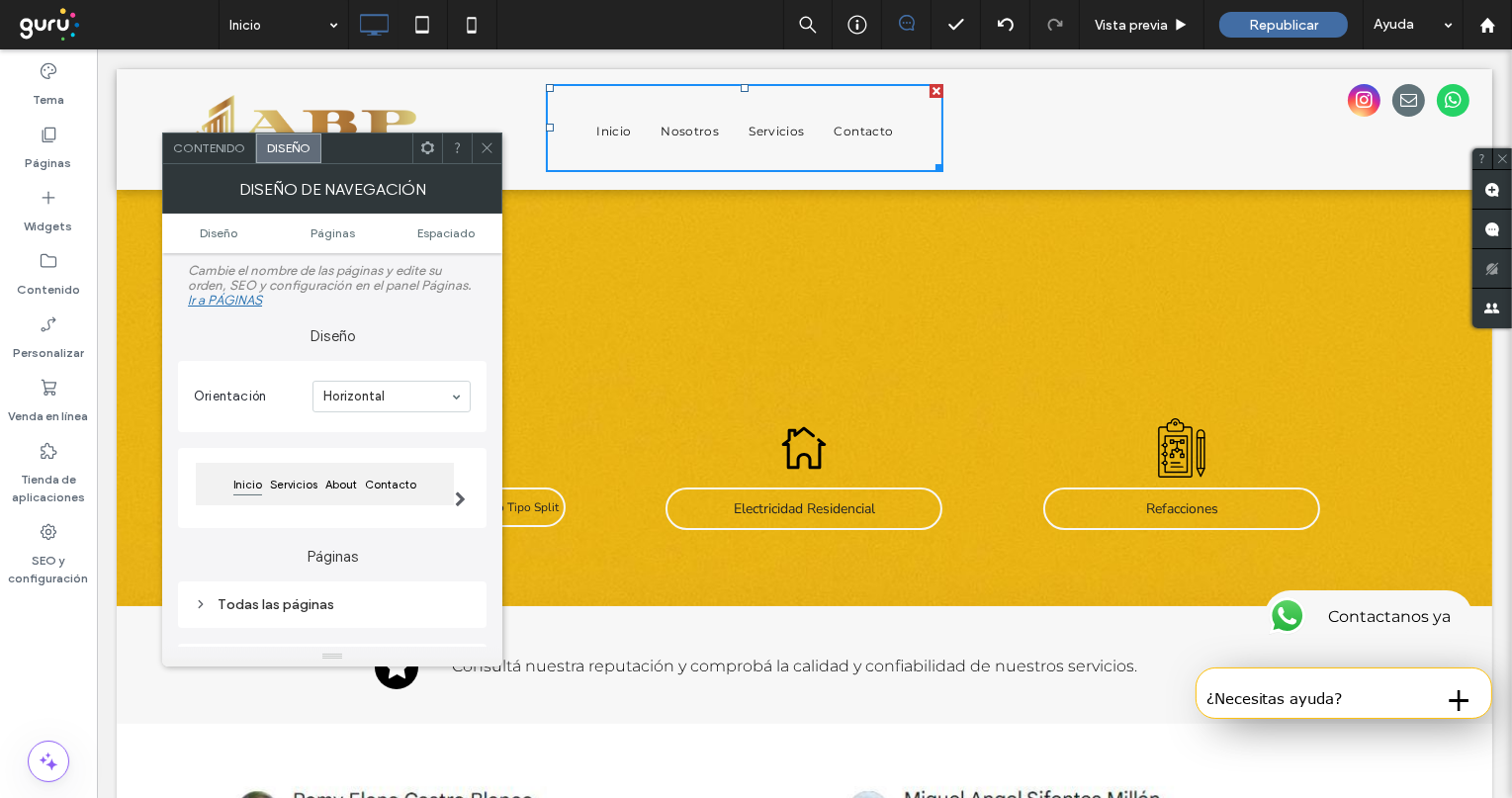 click 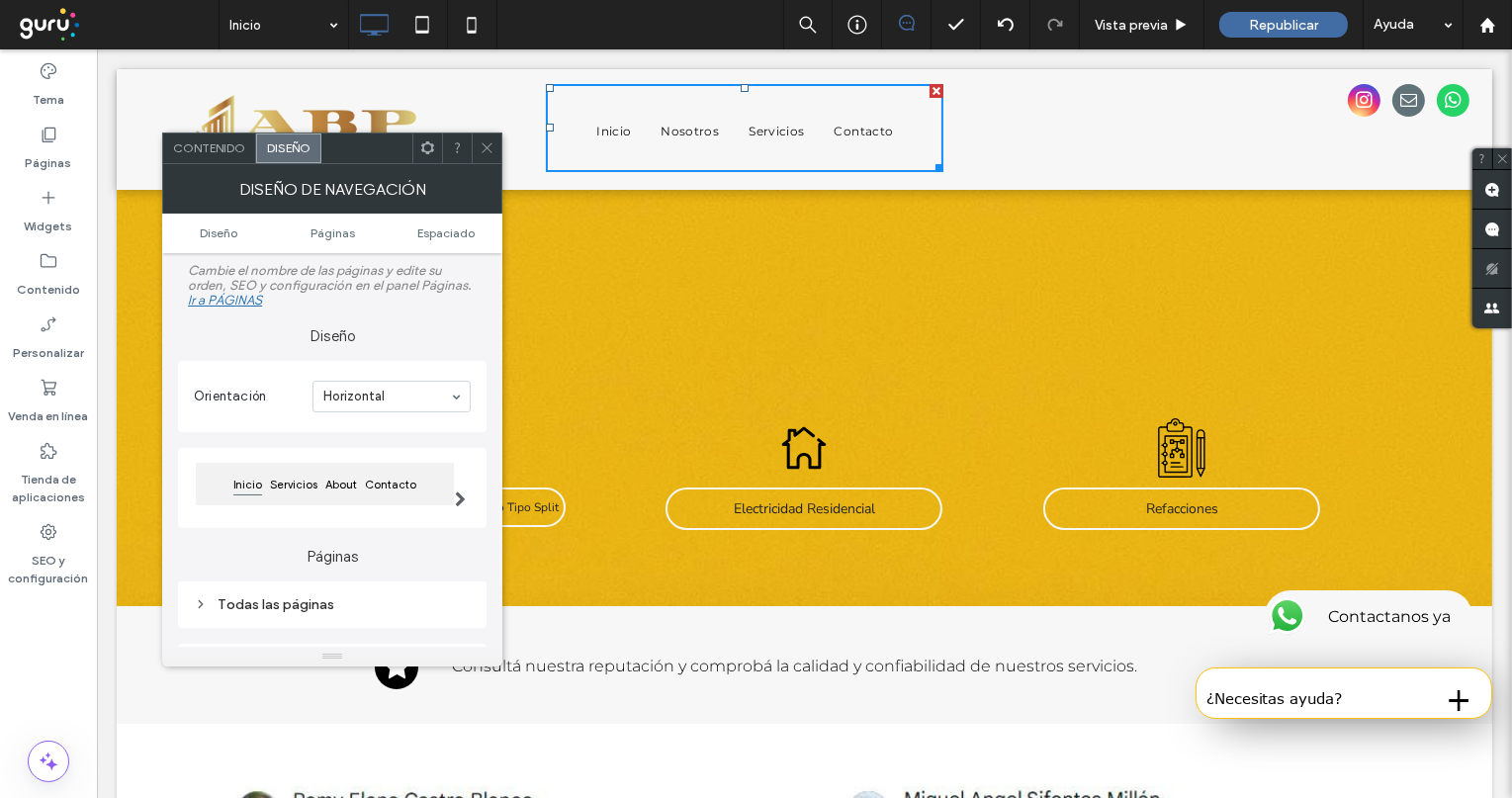click on "Diseño de navegación" at bounding box center [332, 189] 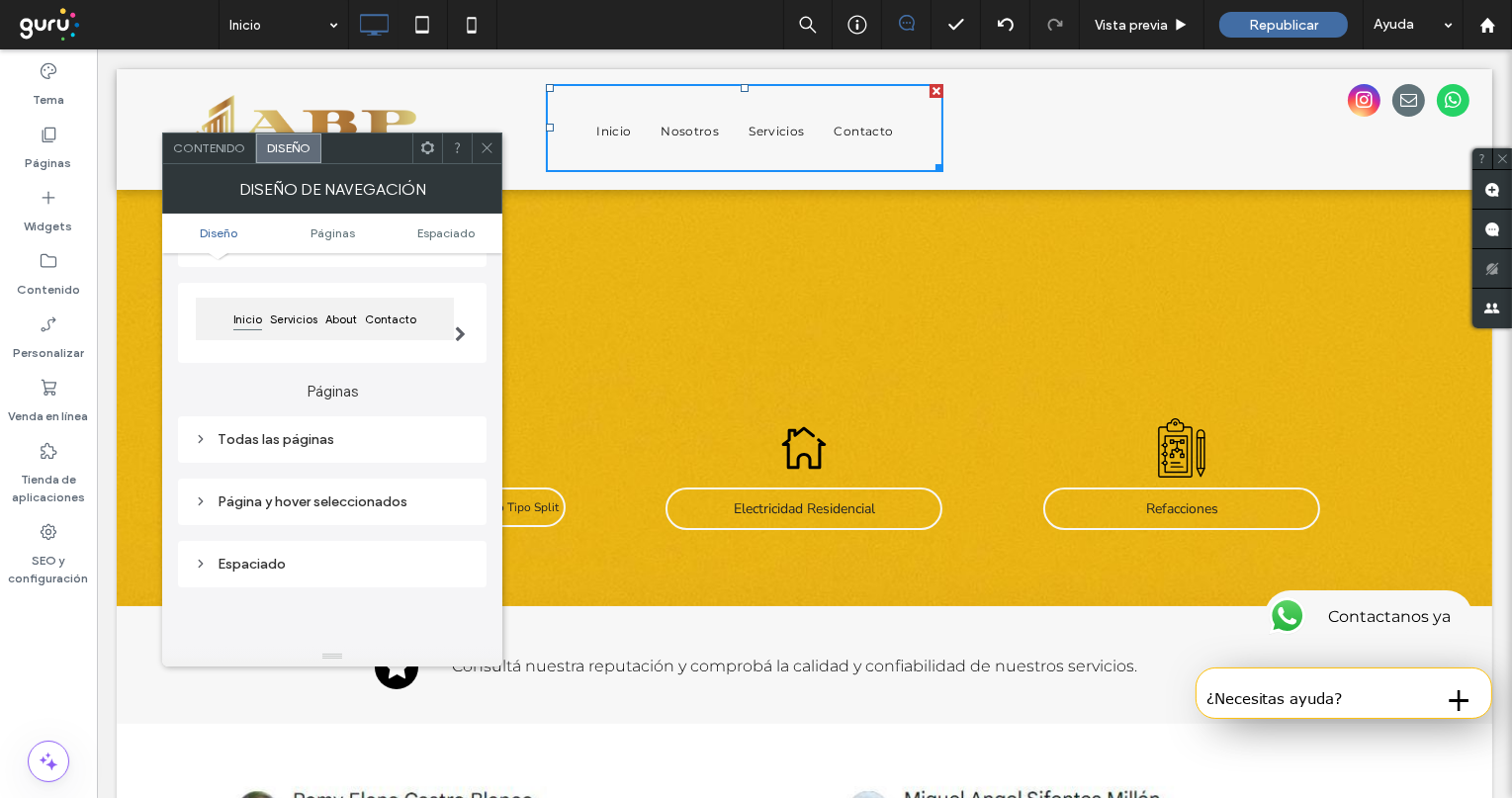scroll, scrollTop: 220, scrollLeft: 0, axis: vertical 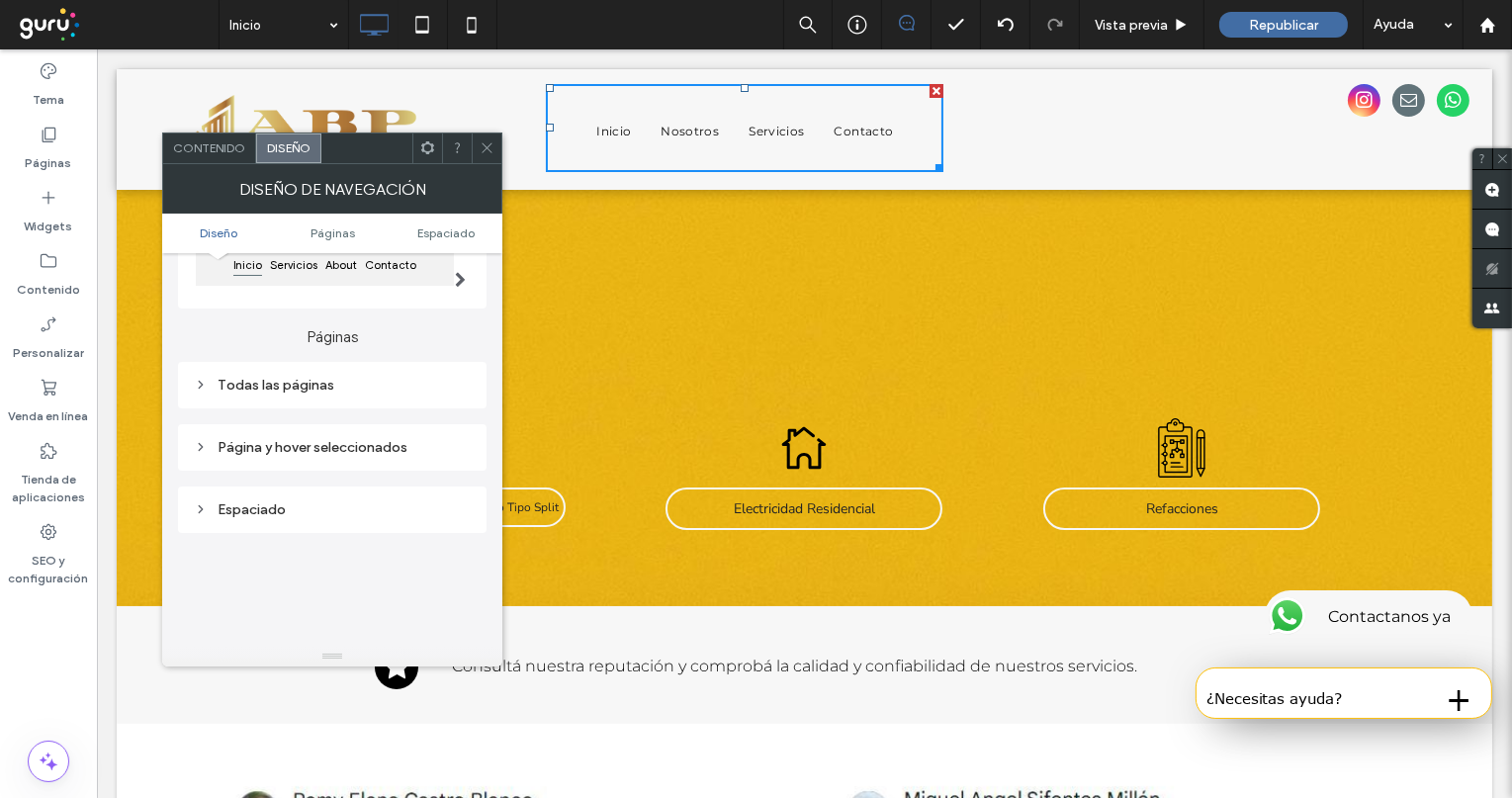 click 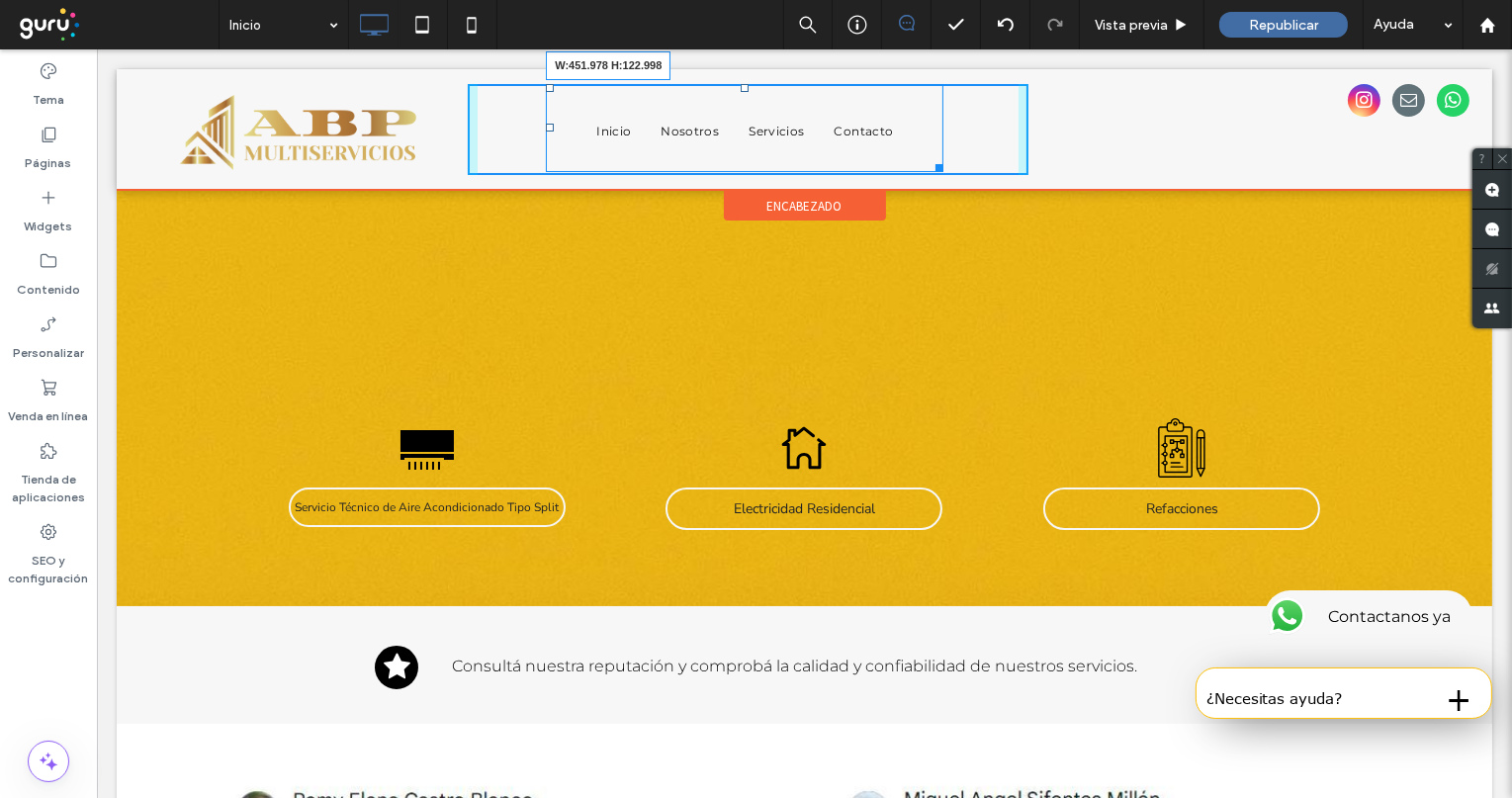 drag, startPoint x: 934, startPoint y: 163, endPoint x: 959, endPoint y: 148, distance: 29.15476 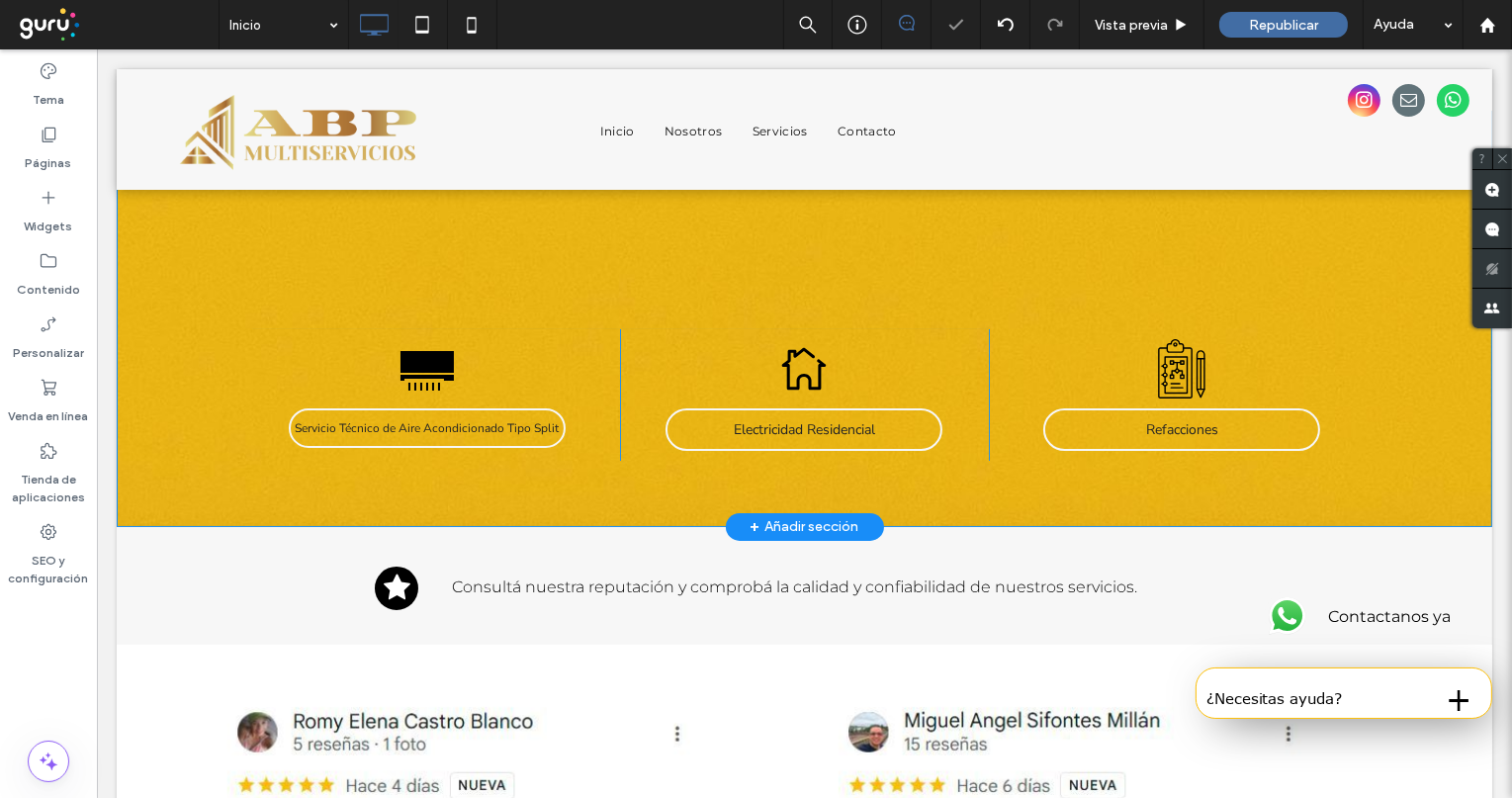 scroll, scrollTop: 110, scrollLeft: 0, axis: vertical 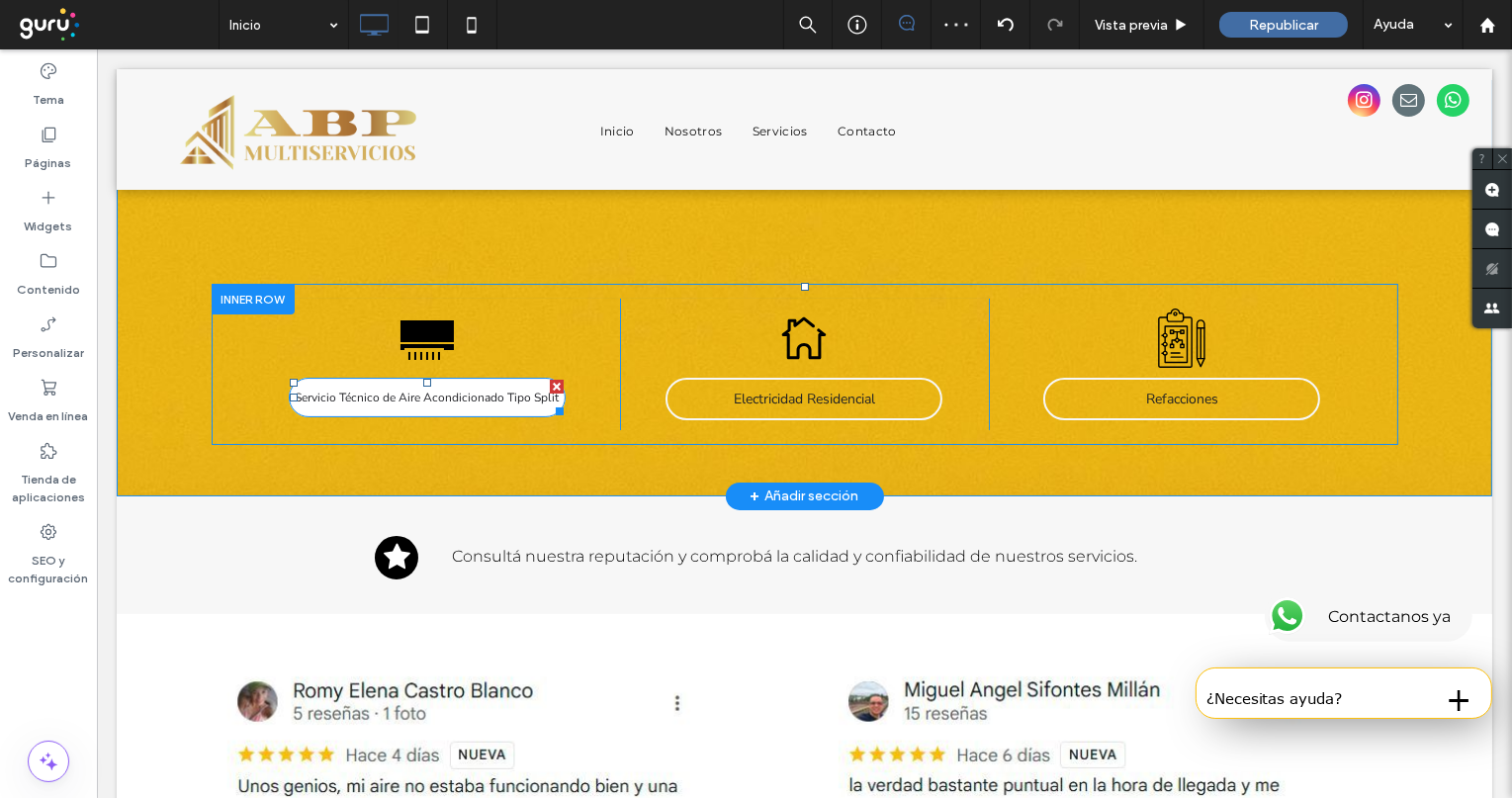 click on "Servicio Técnico de Aire Acondicionado  Tipo Split" at bounding box center [425, 398] 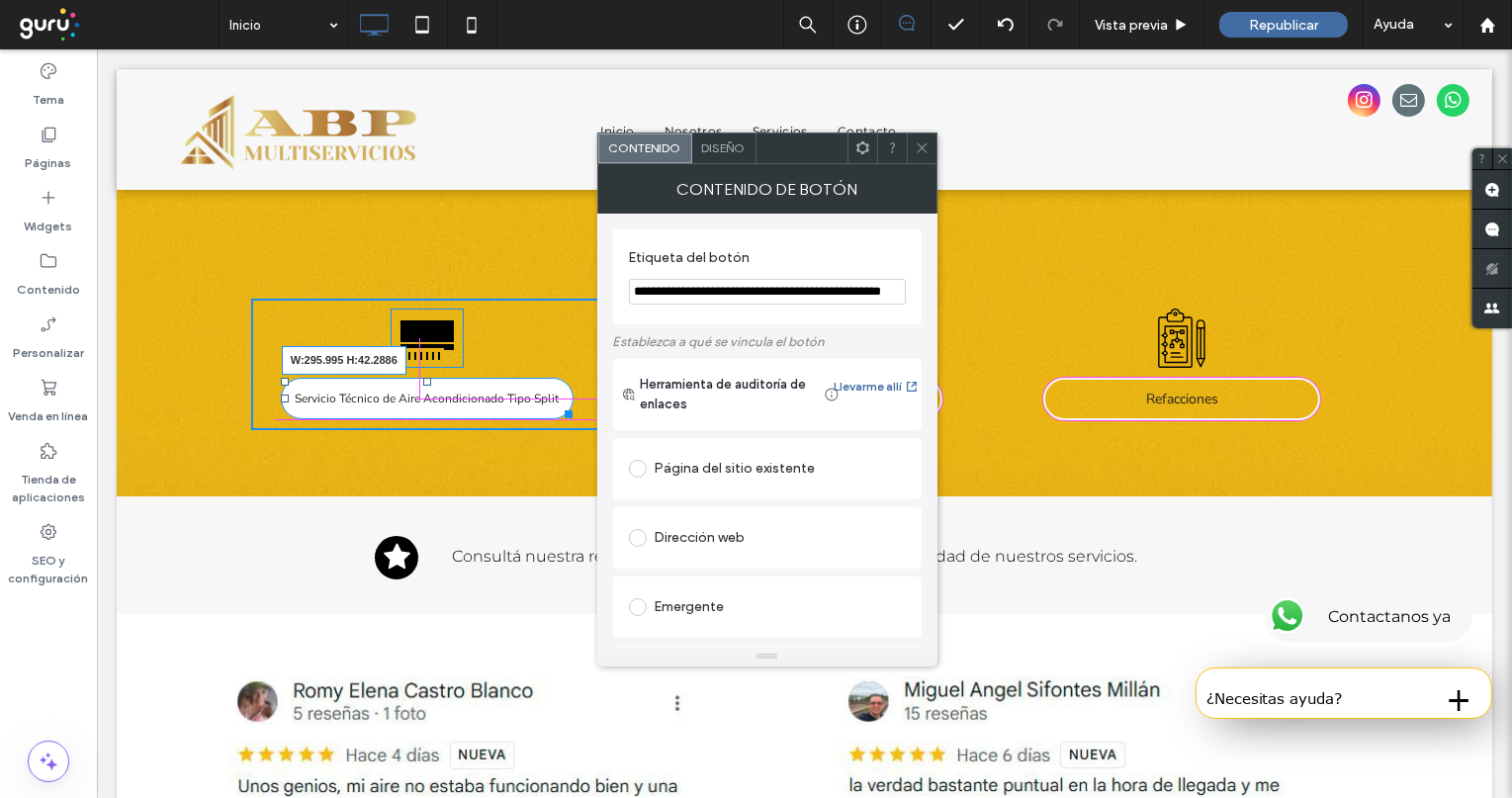 drag, startPoint x: 545, startPoint y: 406, endPoint x: 761, endPoint y: 397, distance: 216.1874 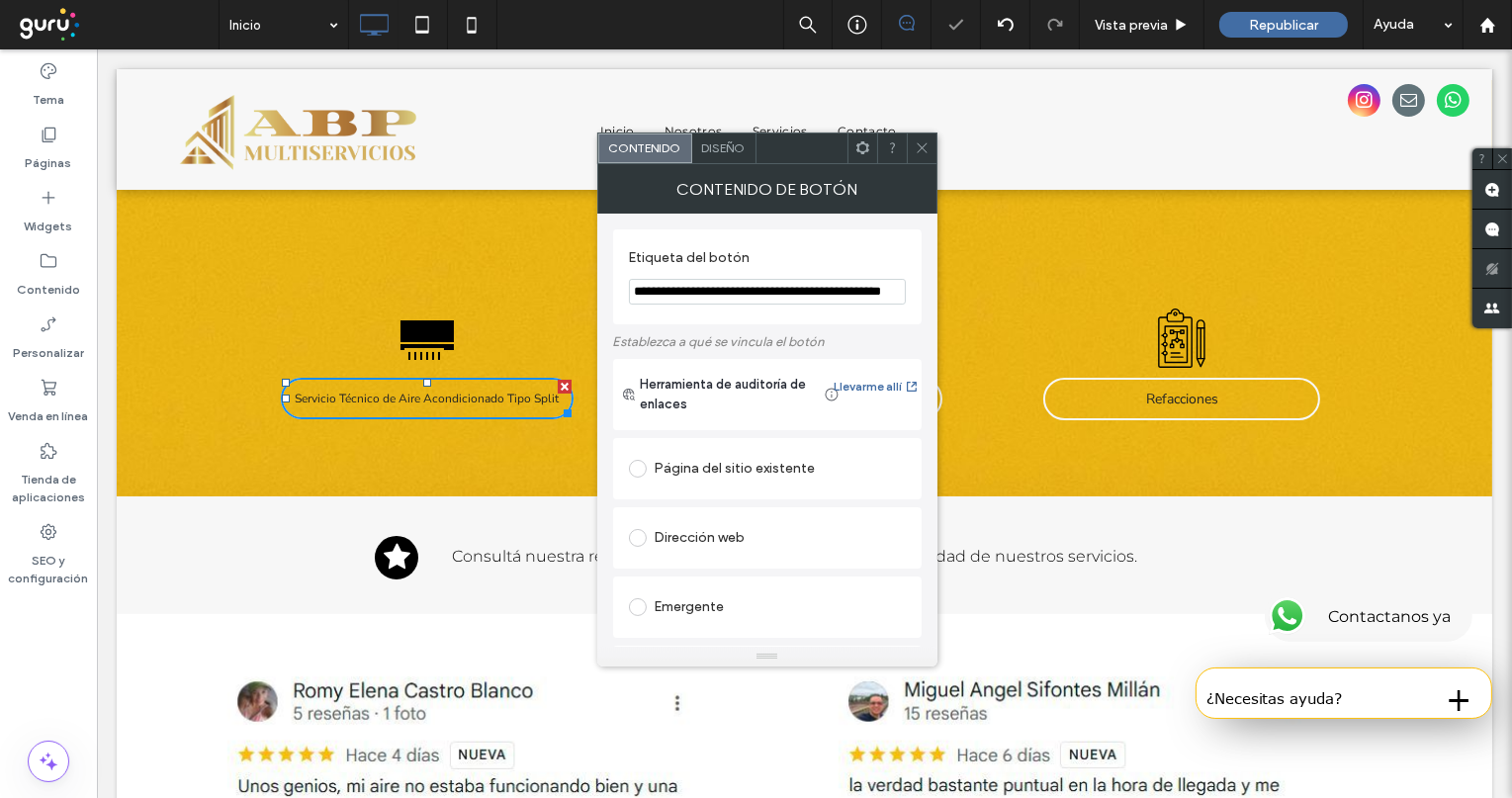click 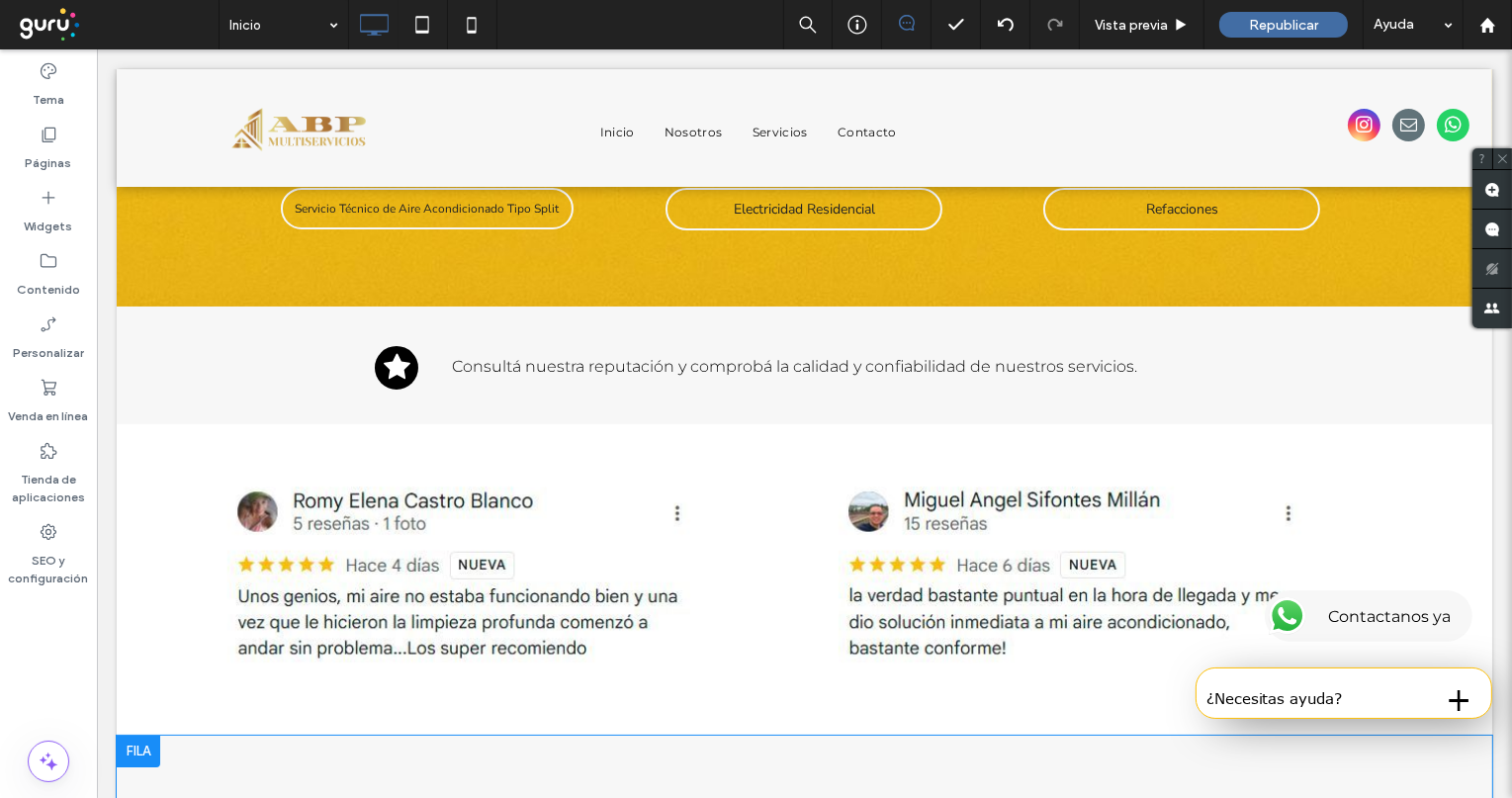 scroll, scrollTop: 220, scrollLeft: 0, axis: vertical 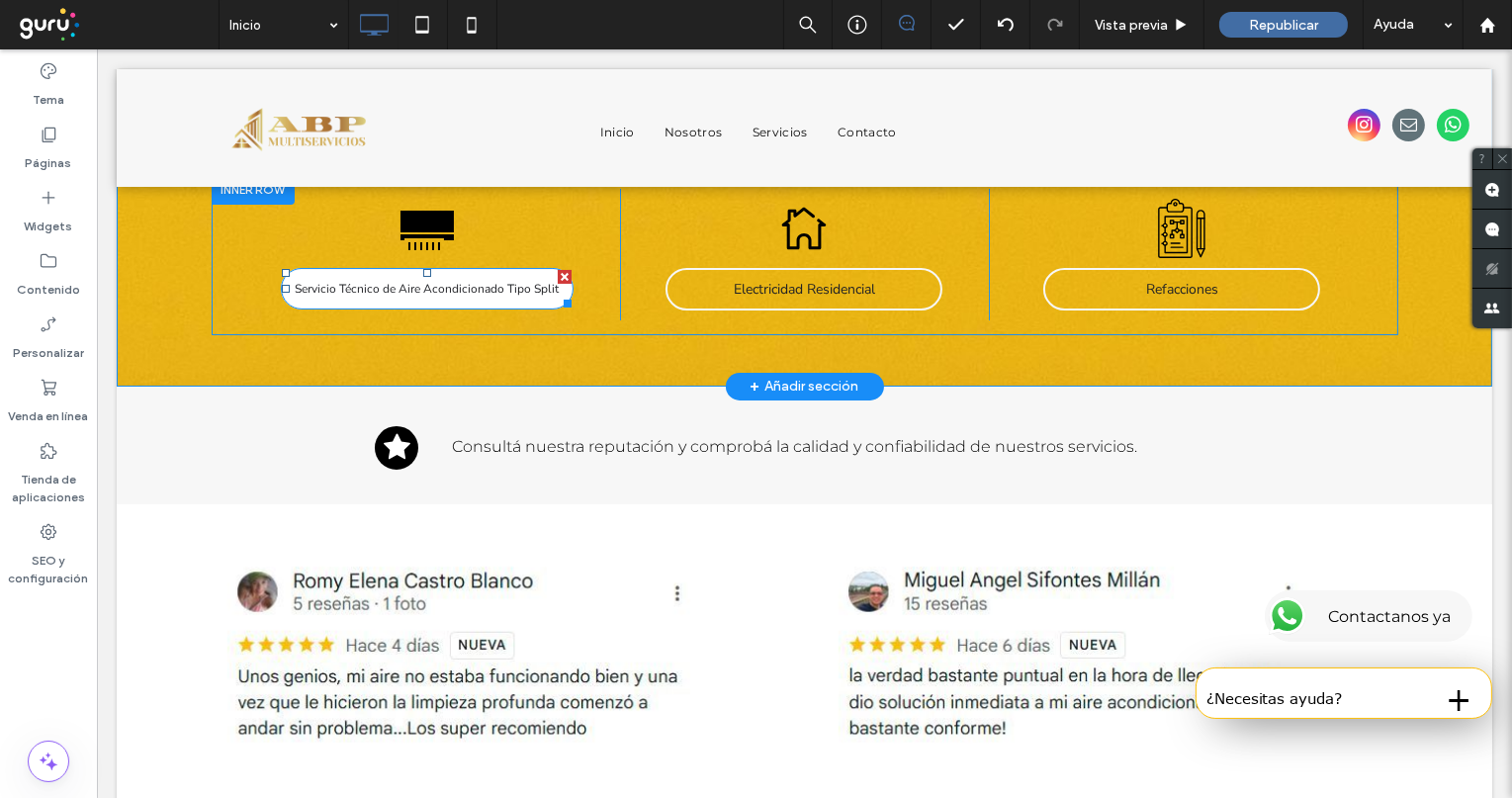 click on "Servicio Técnico de Aire Acondicionado  Tipo Split" at bounding box center [425, 289] 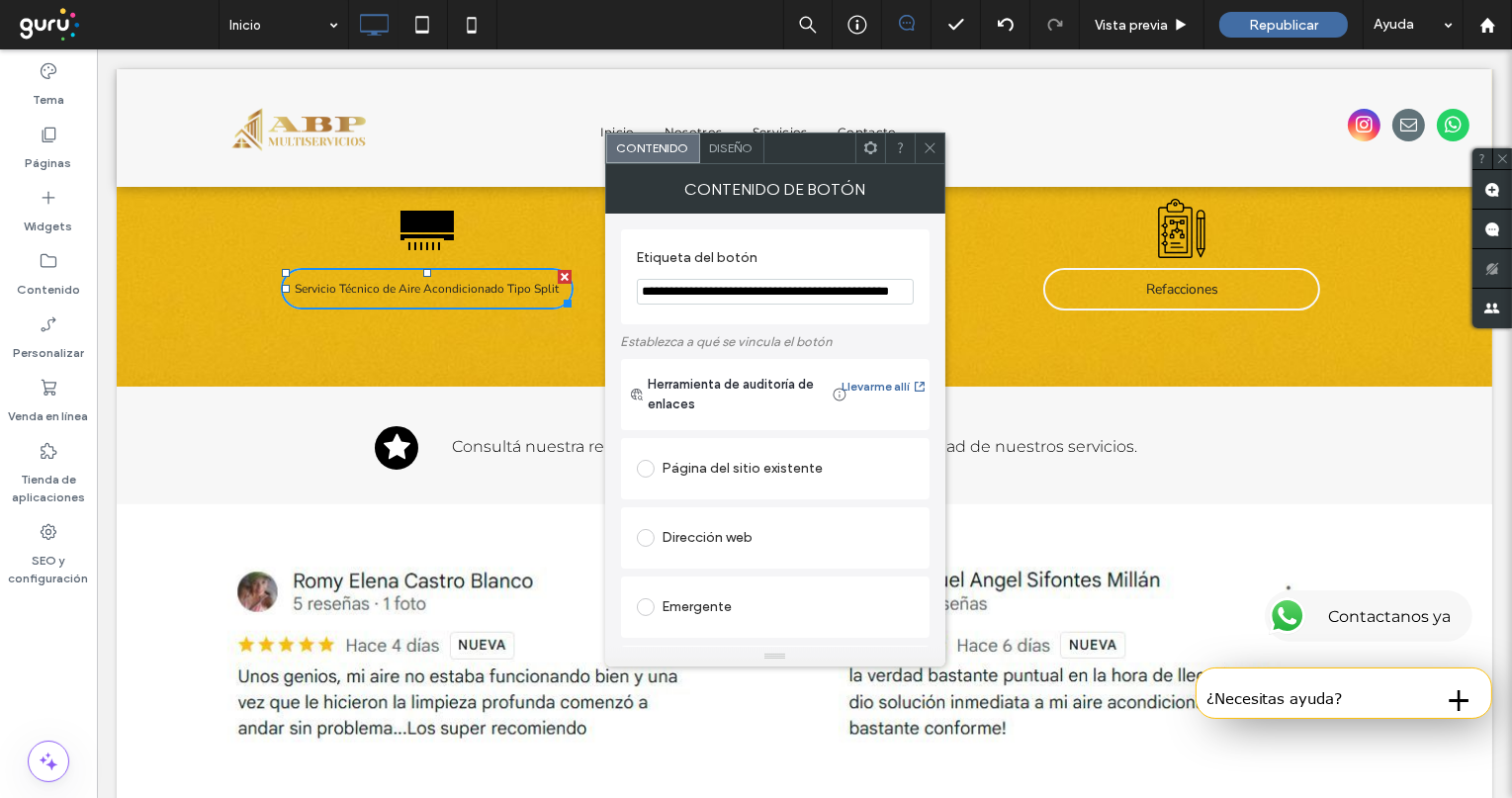click 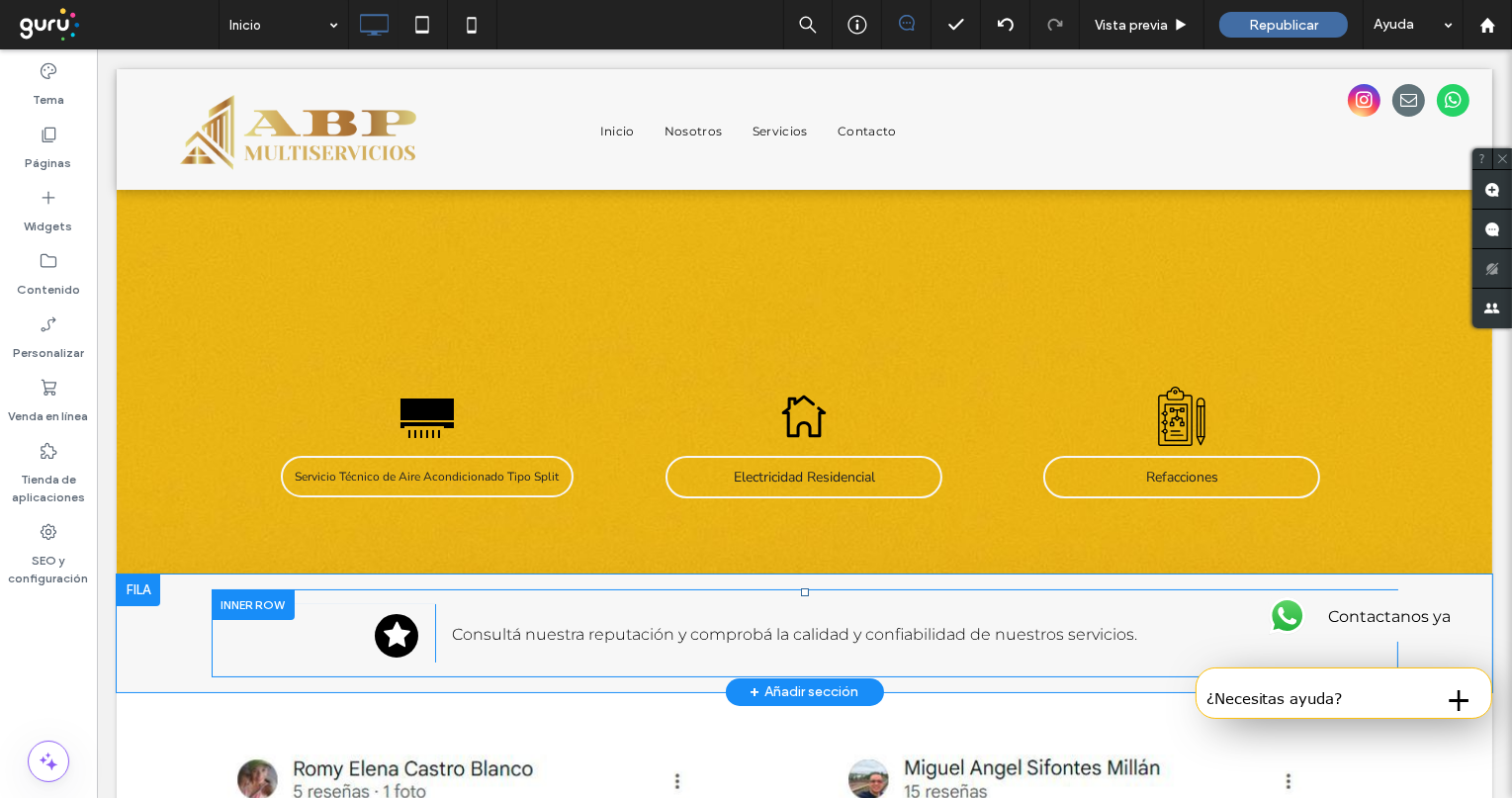 scroll, scrollTop: 0, scrollLeft: 0, axis: both 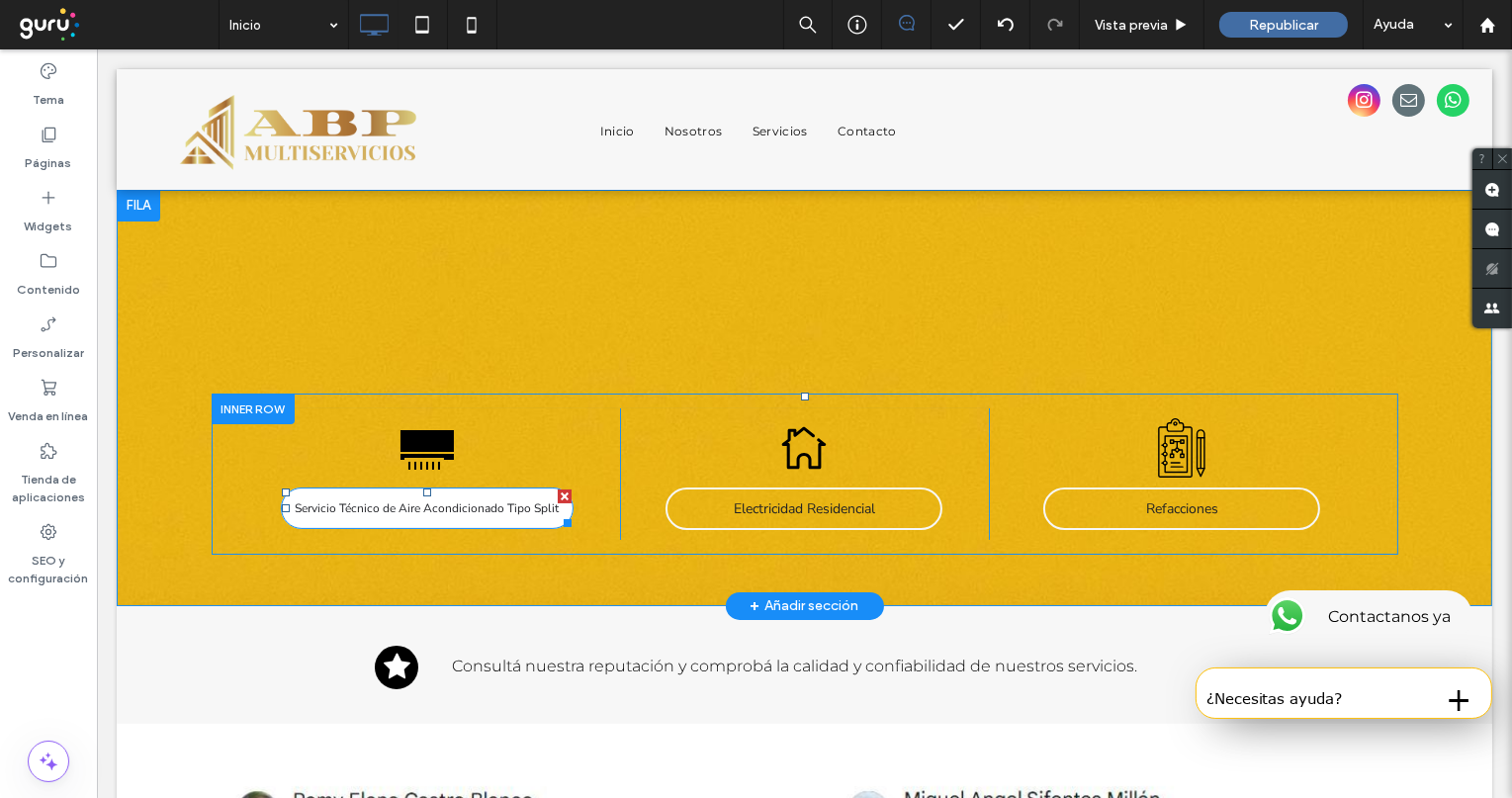 click on "Servicio Técnico de Aire Acondicionado  Tipo Split" at bounding box center (426, 508) 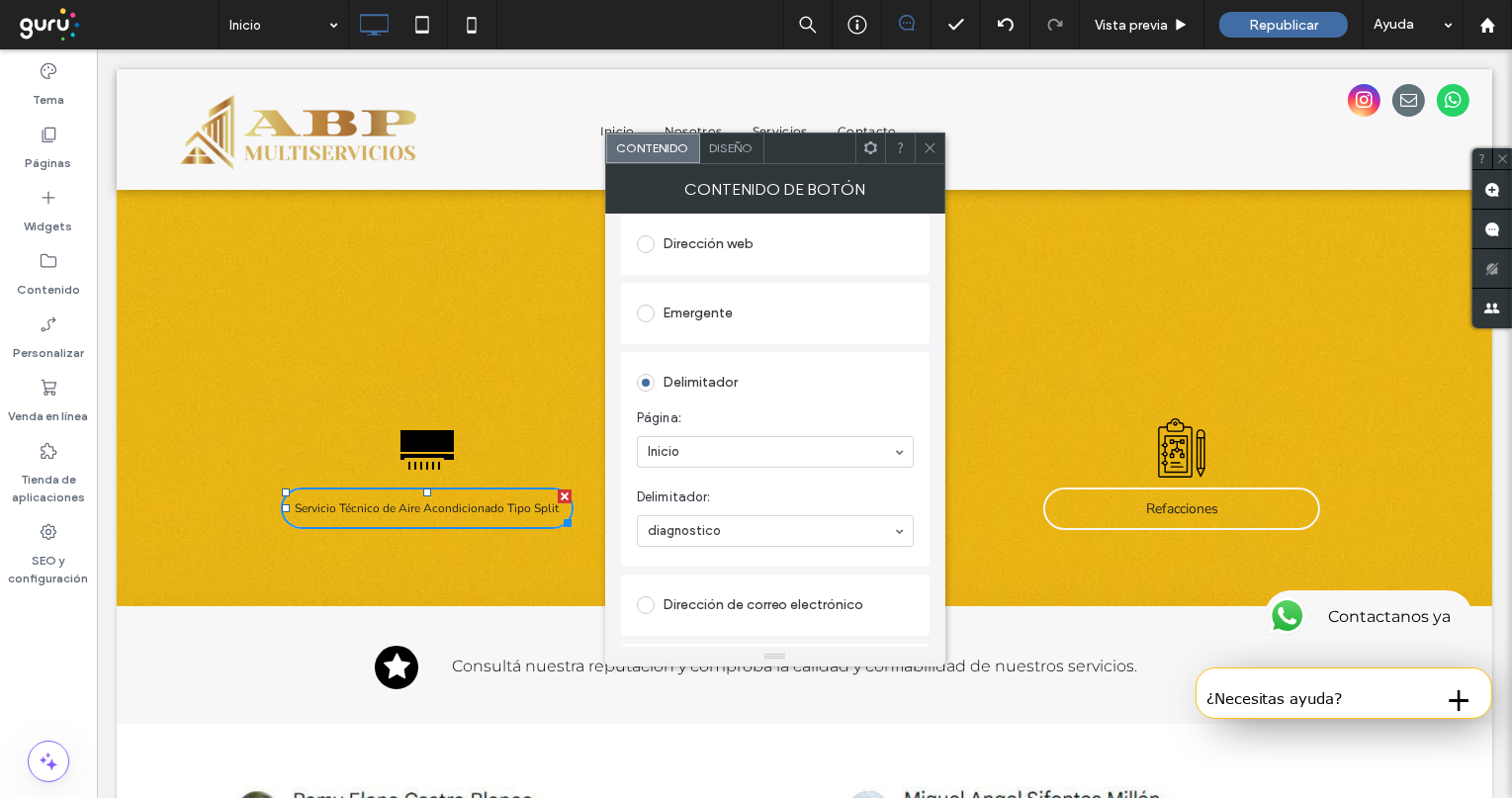 scroll, scrollTop: 329, scrollLeft: 0, axis: vertical 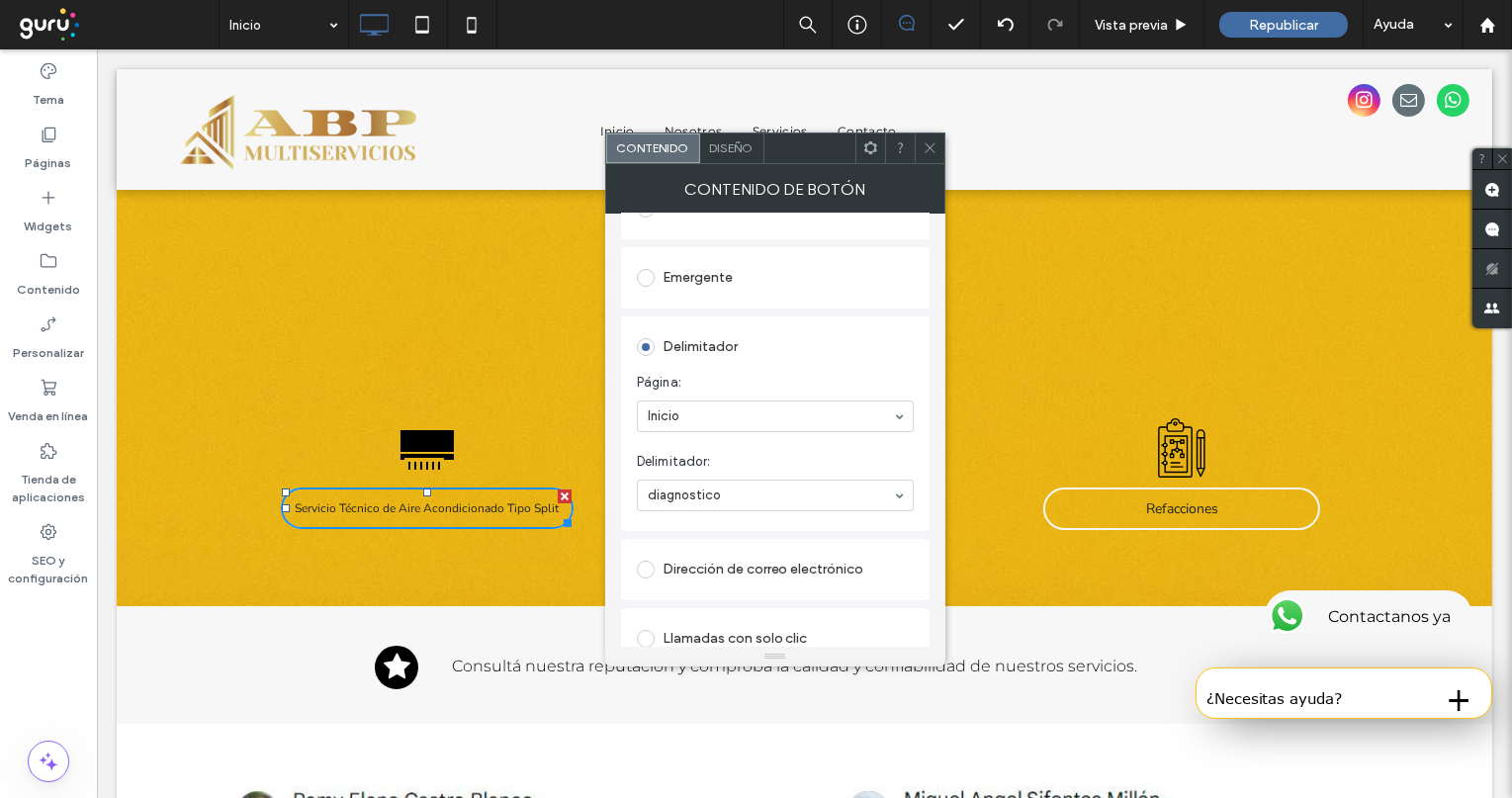 drag, startPoint x: 937, startPoint y: 144, endPoint x: 895, endPoint y: 199, distance: 69.2026 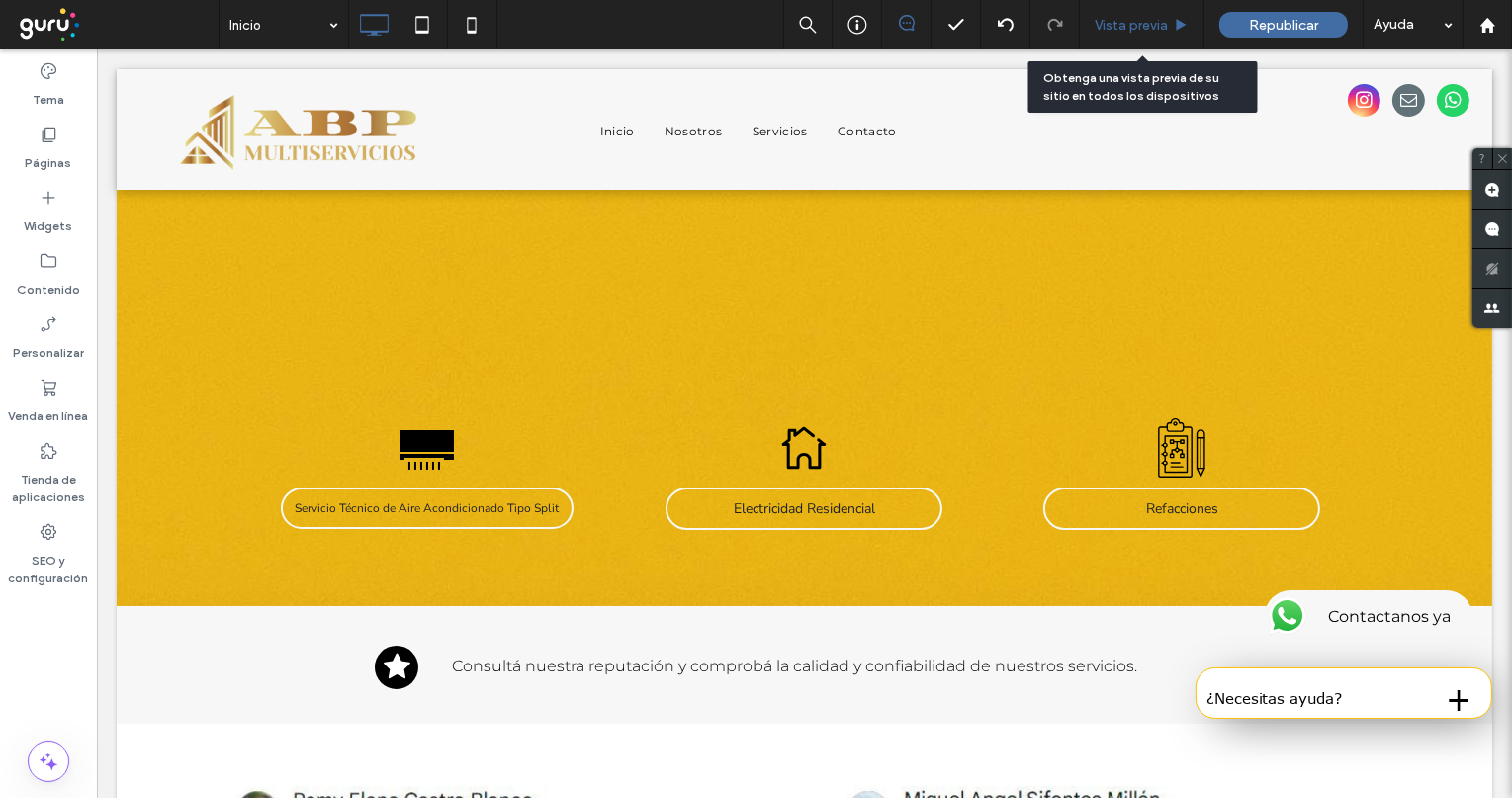 click on "Vista previa" at bounding box center (1131, 25) 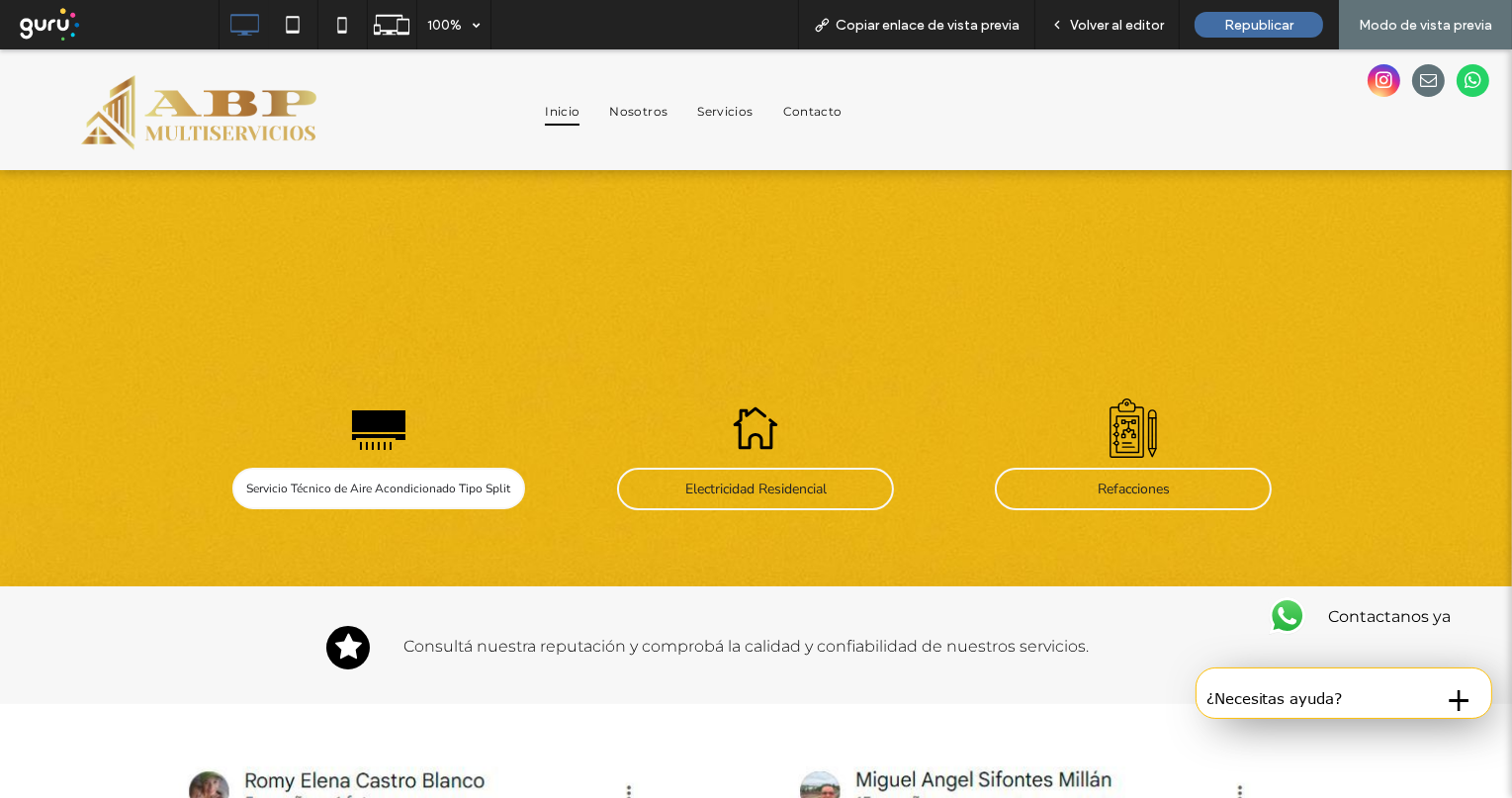 click on "Servicio Técnico de Aire Acondicionado  Tipo Split" at bounding box center [379, 488] 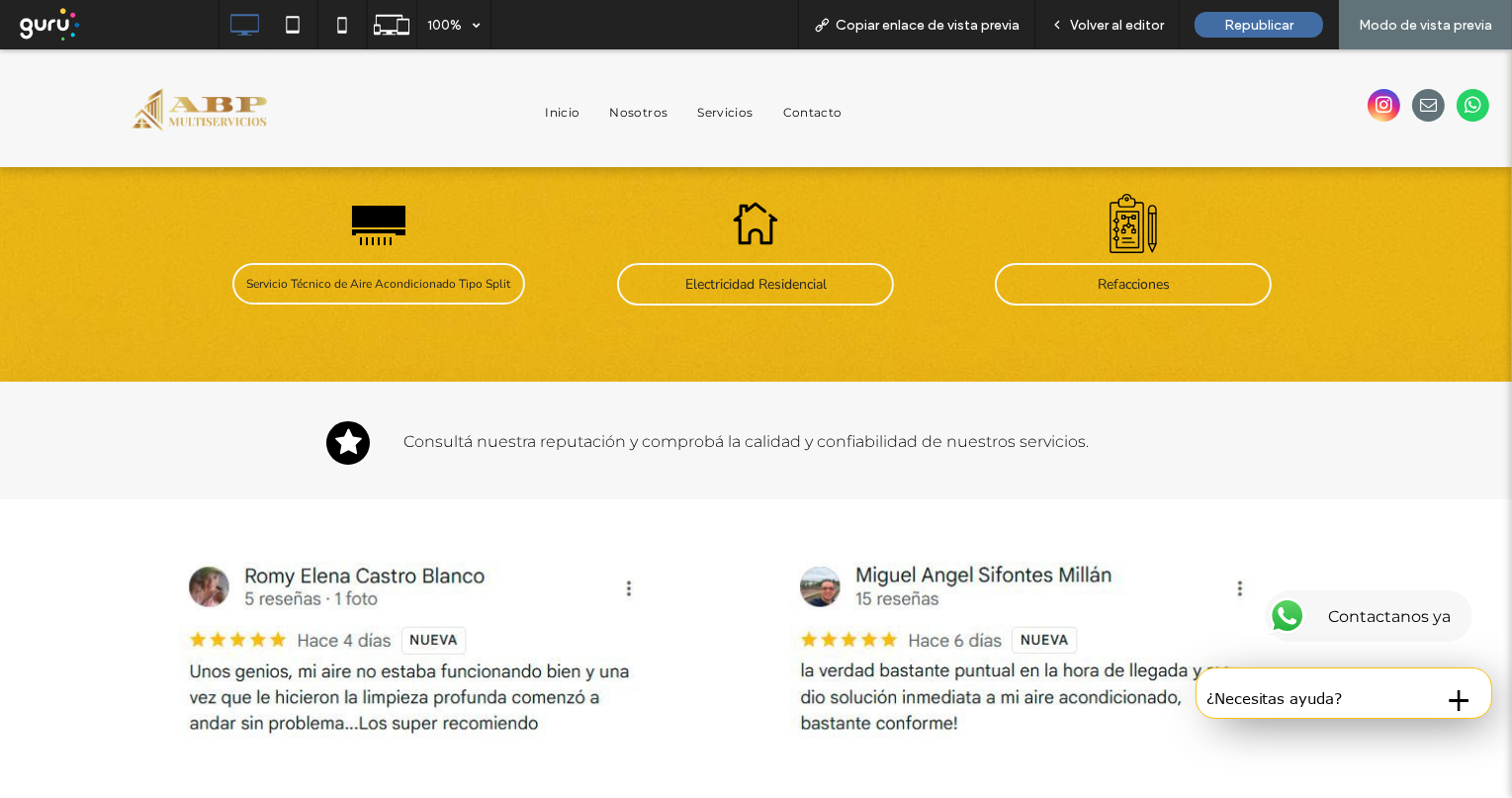 scroll, scrollTop: 0, scrollLeft: 0, axis: both 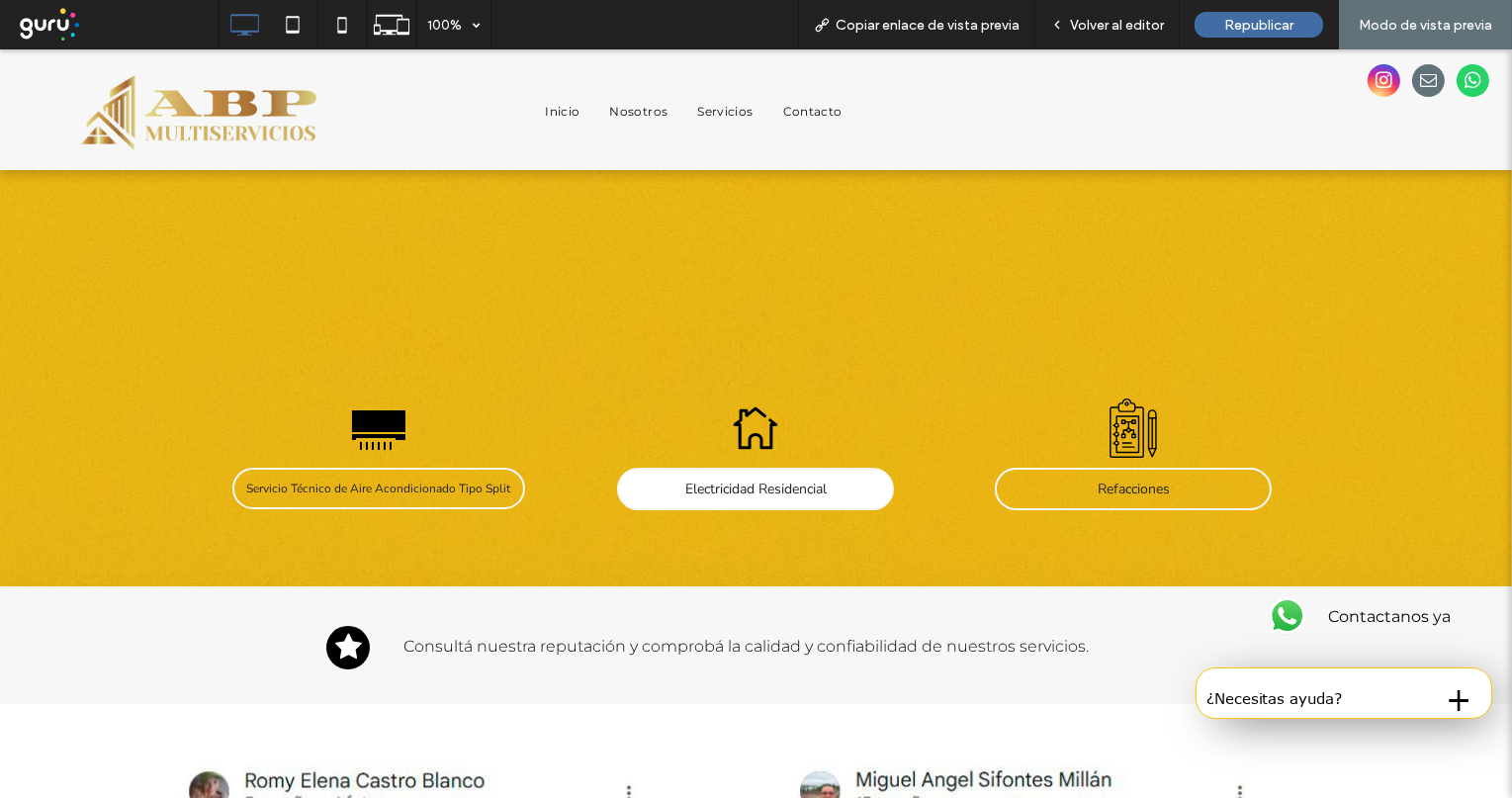 click on "Electricidad Residencial" at bounding box center (756, 488) 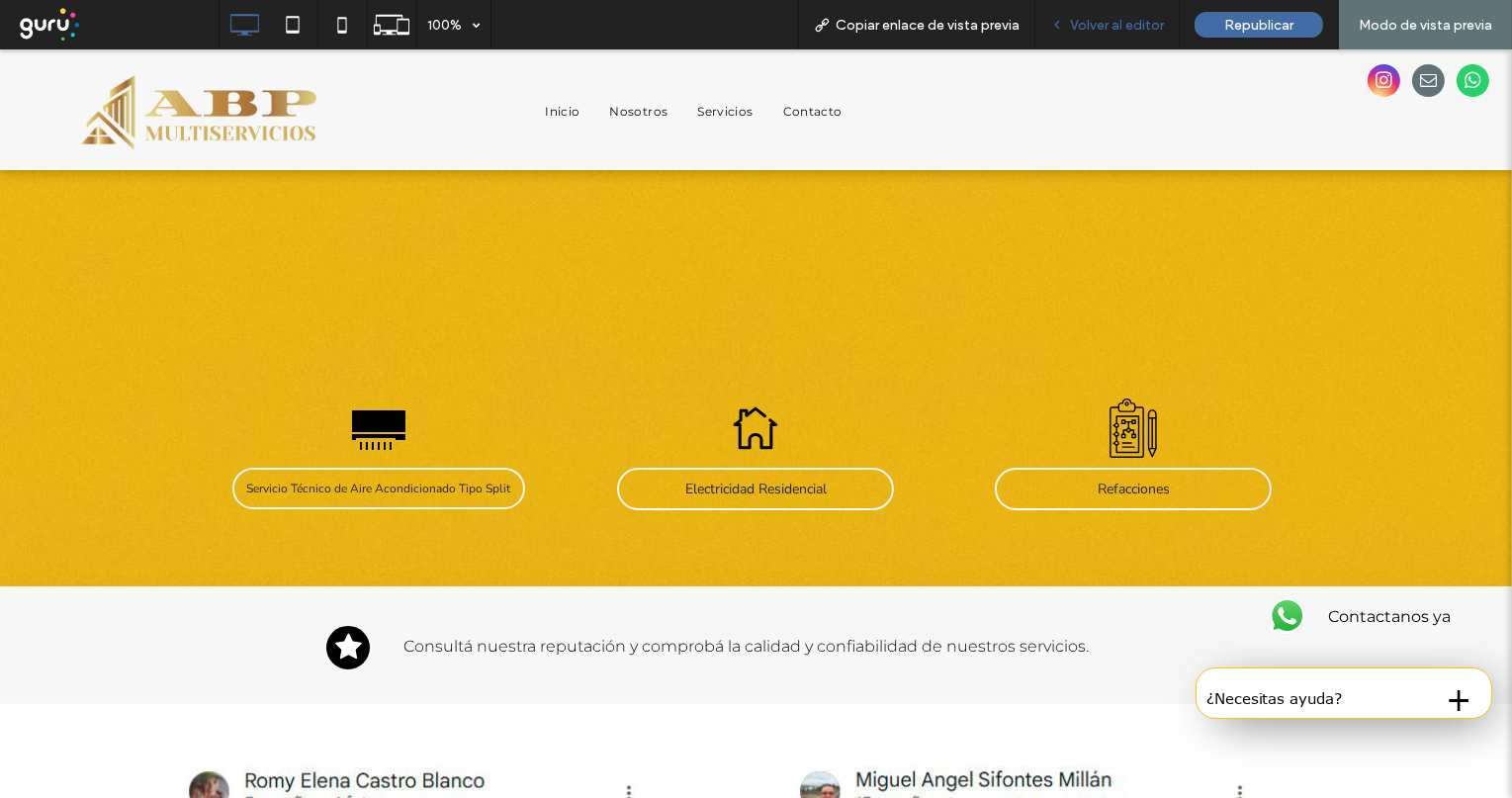click on "Volver al editor" at bounding box center (1116, 25) 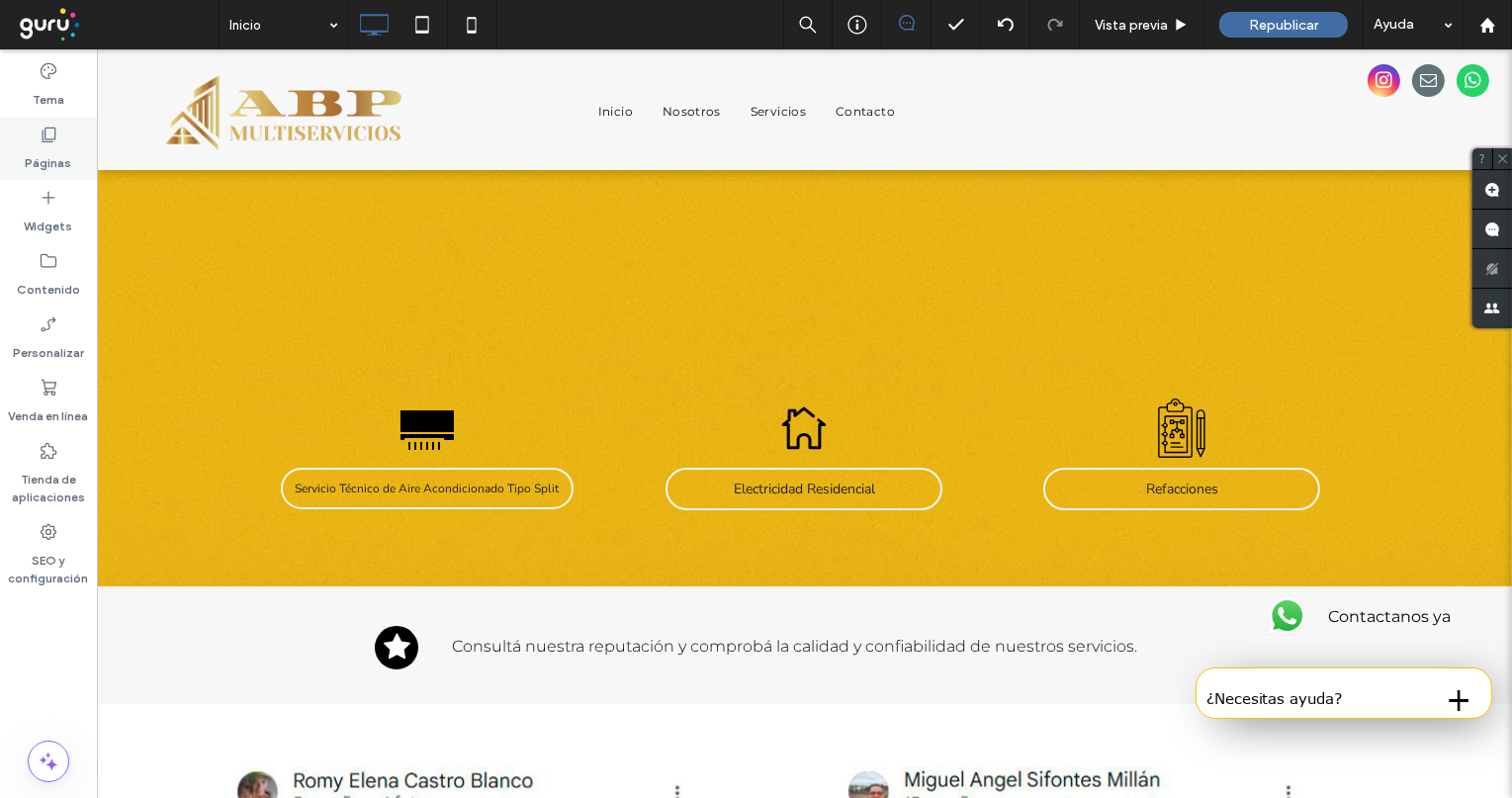 click on "Páginas" at bounding box center (48, 148) 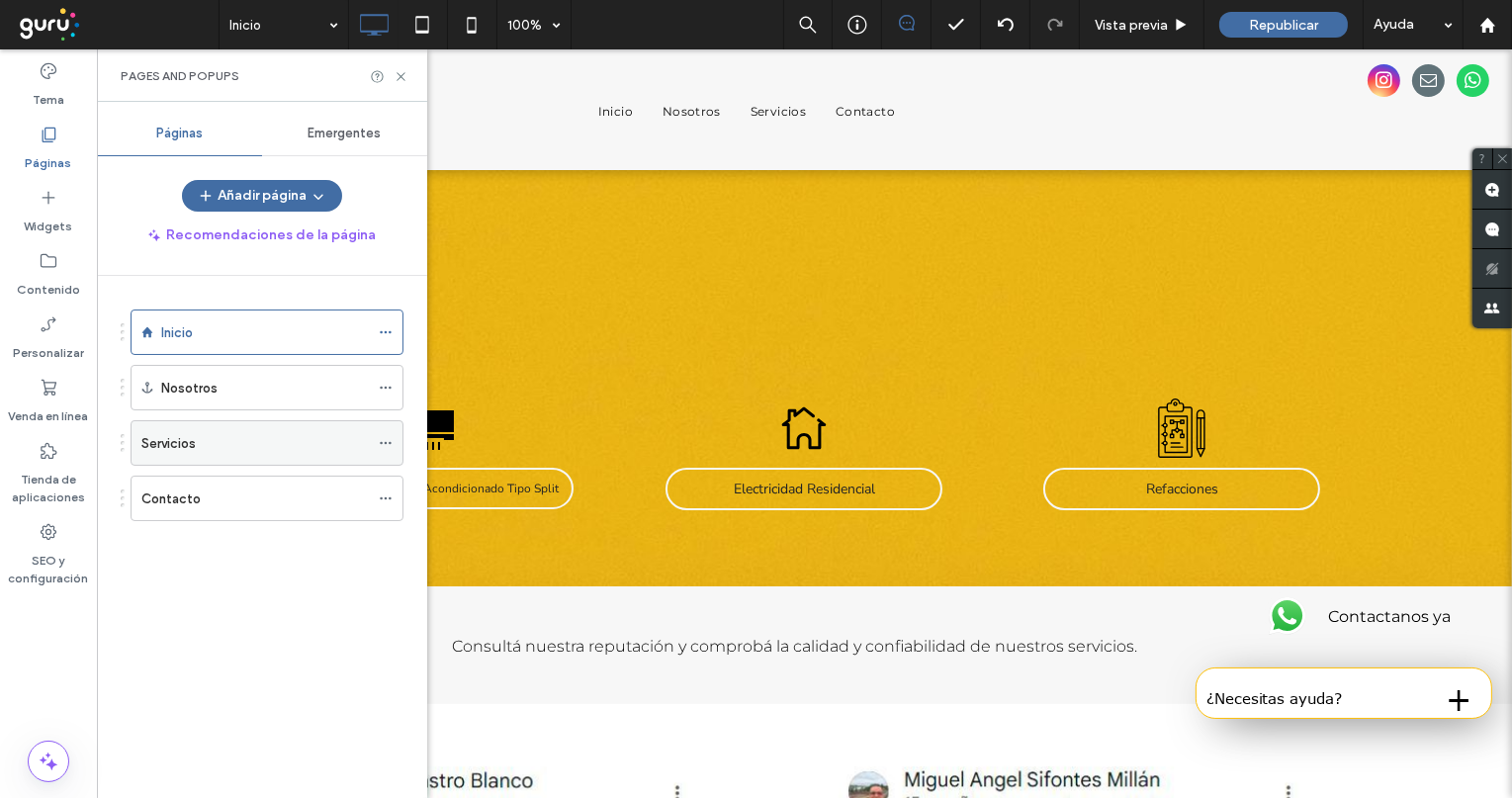 click on "Servicios" at bounding box center [255, 443] 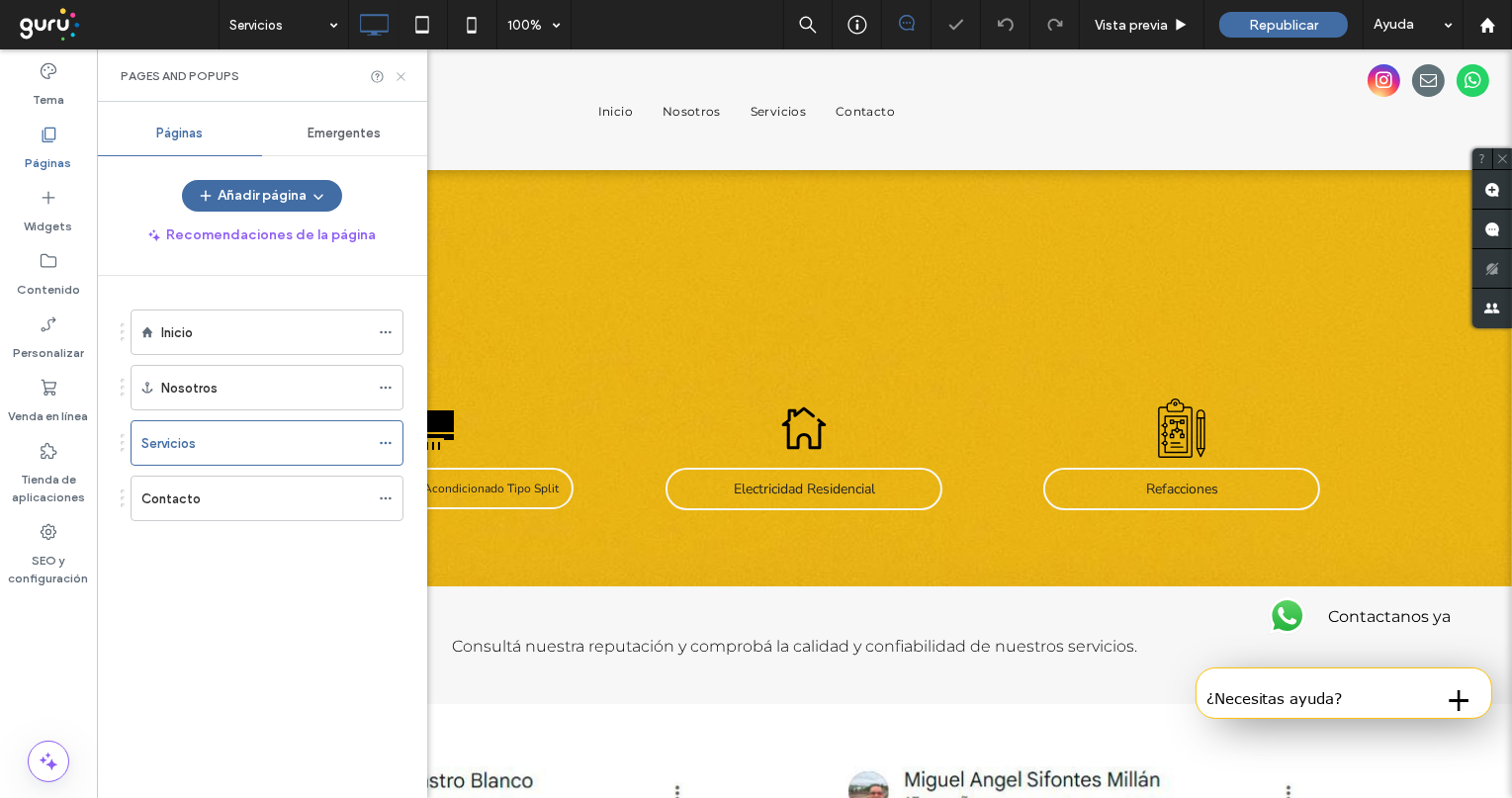 click 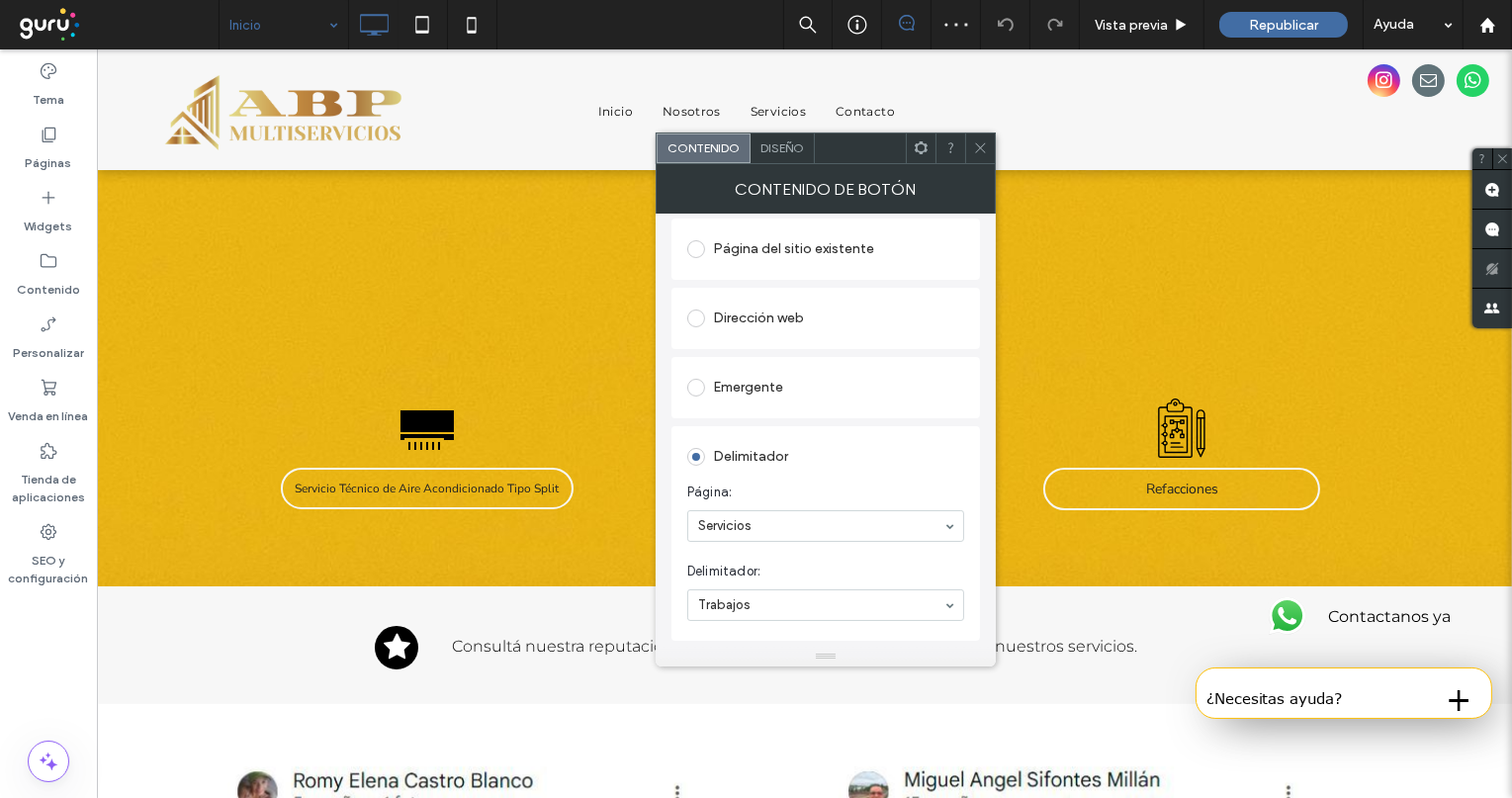scroll, scrollTop: 329, scrollLeft: 0, axis: vertical 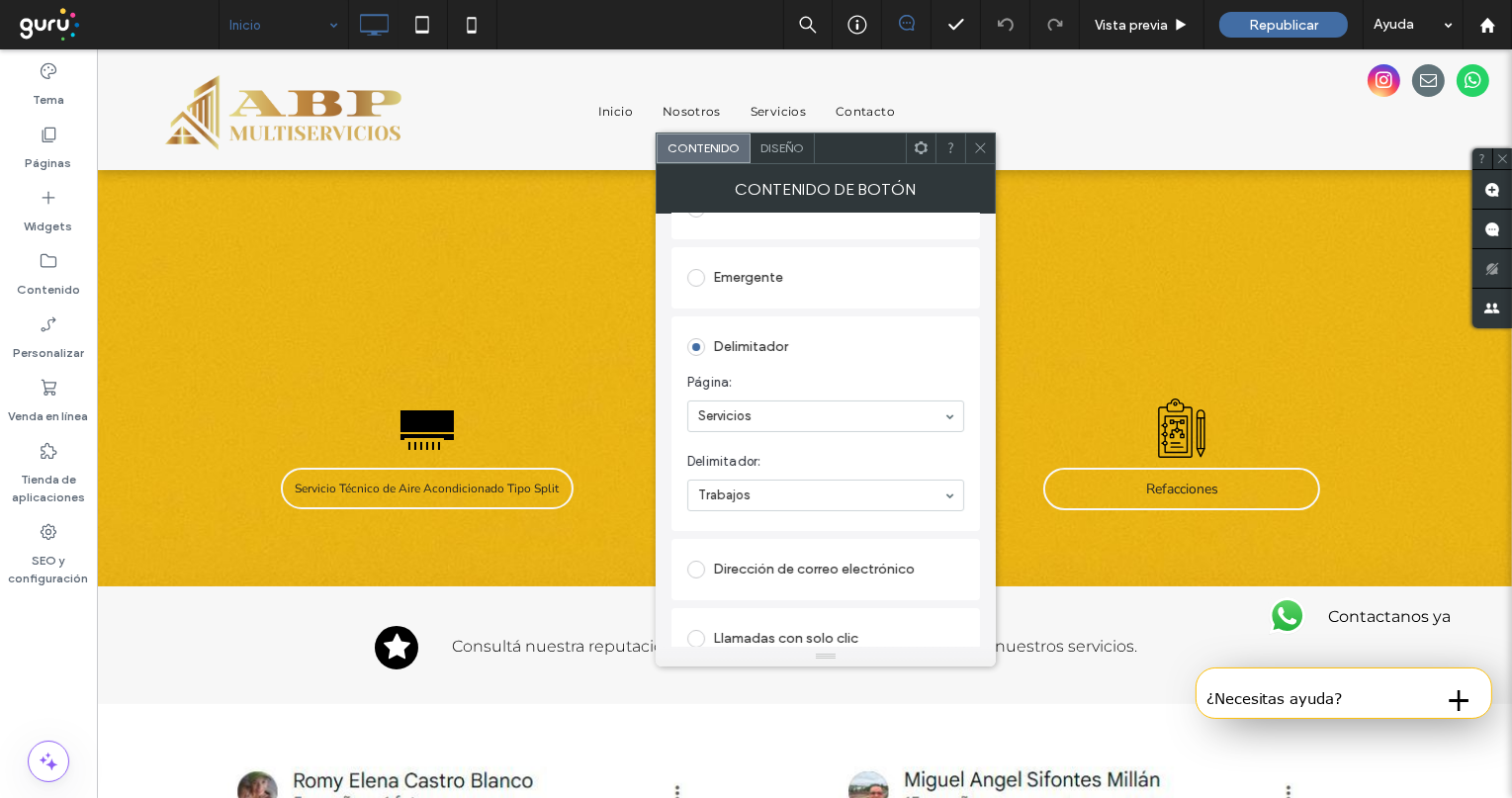 click 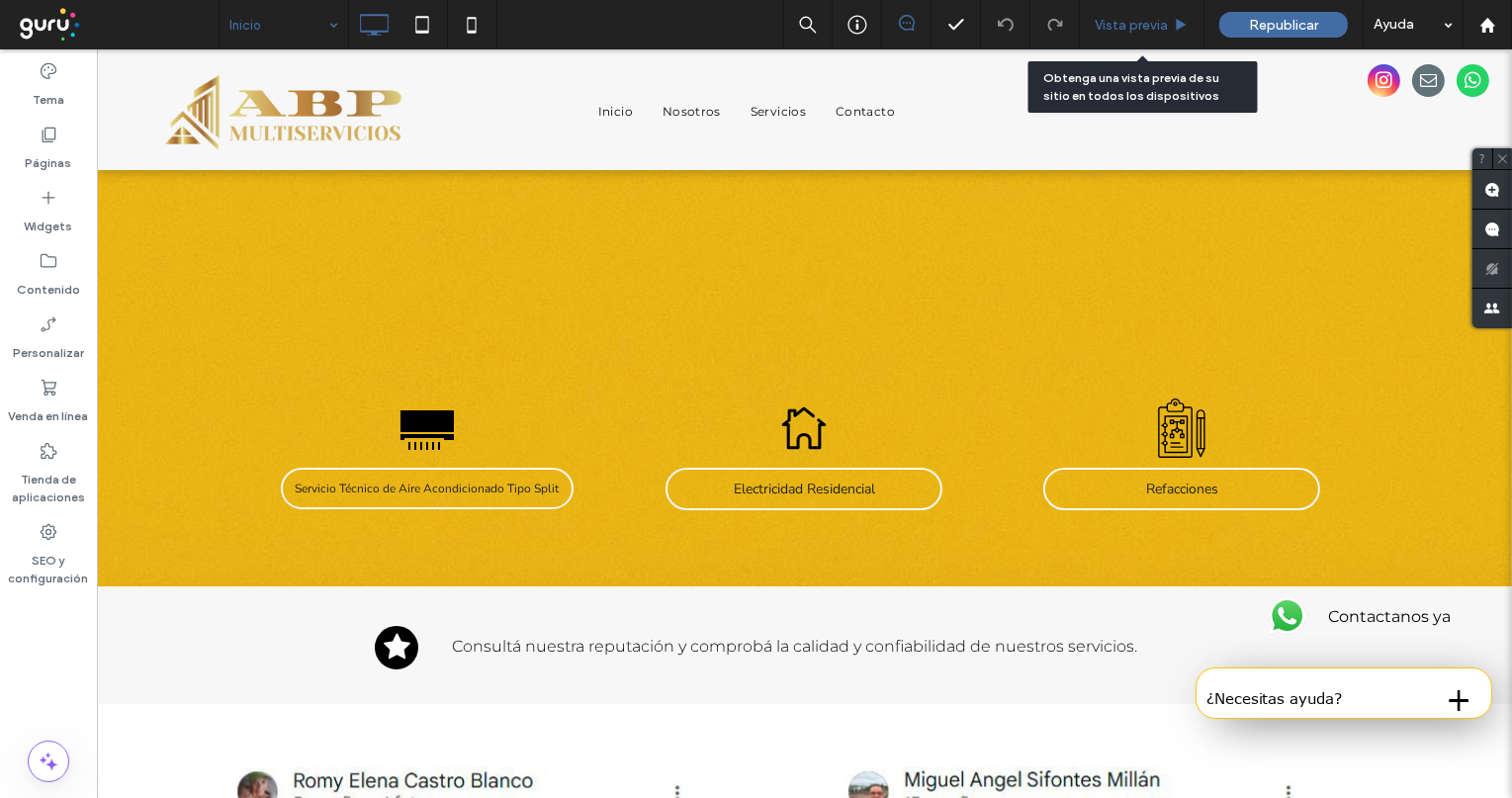click on "Vista previa" at bounding box center (1131, 25) 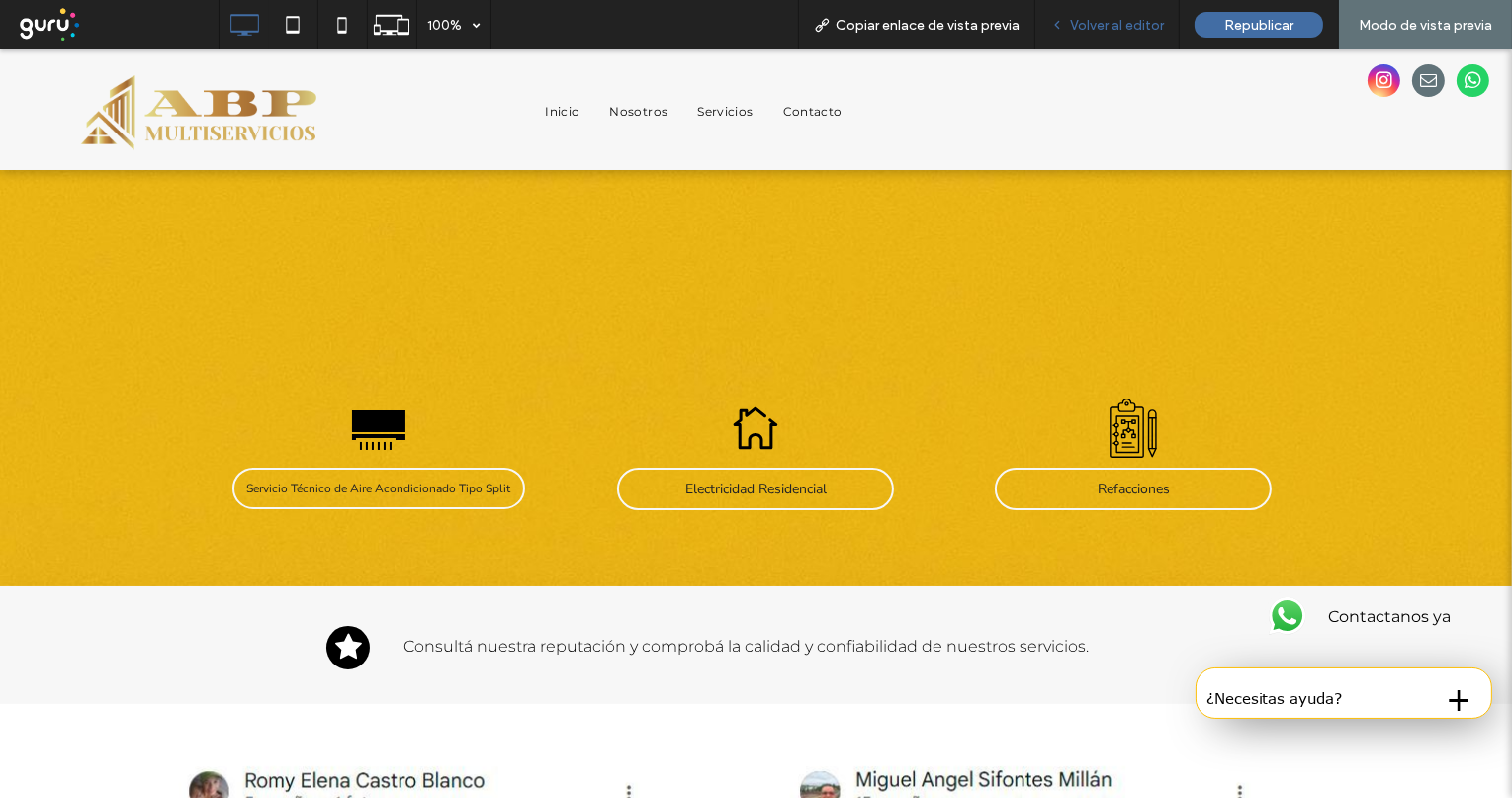 click on "Volver al editor" at bounding box center [1116, 25] 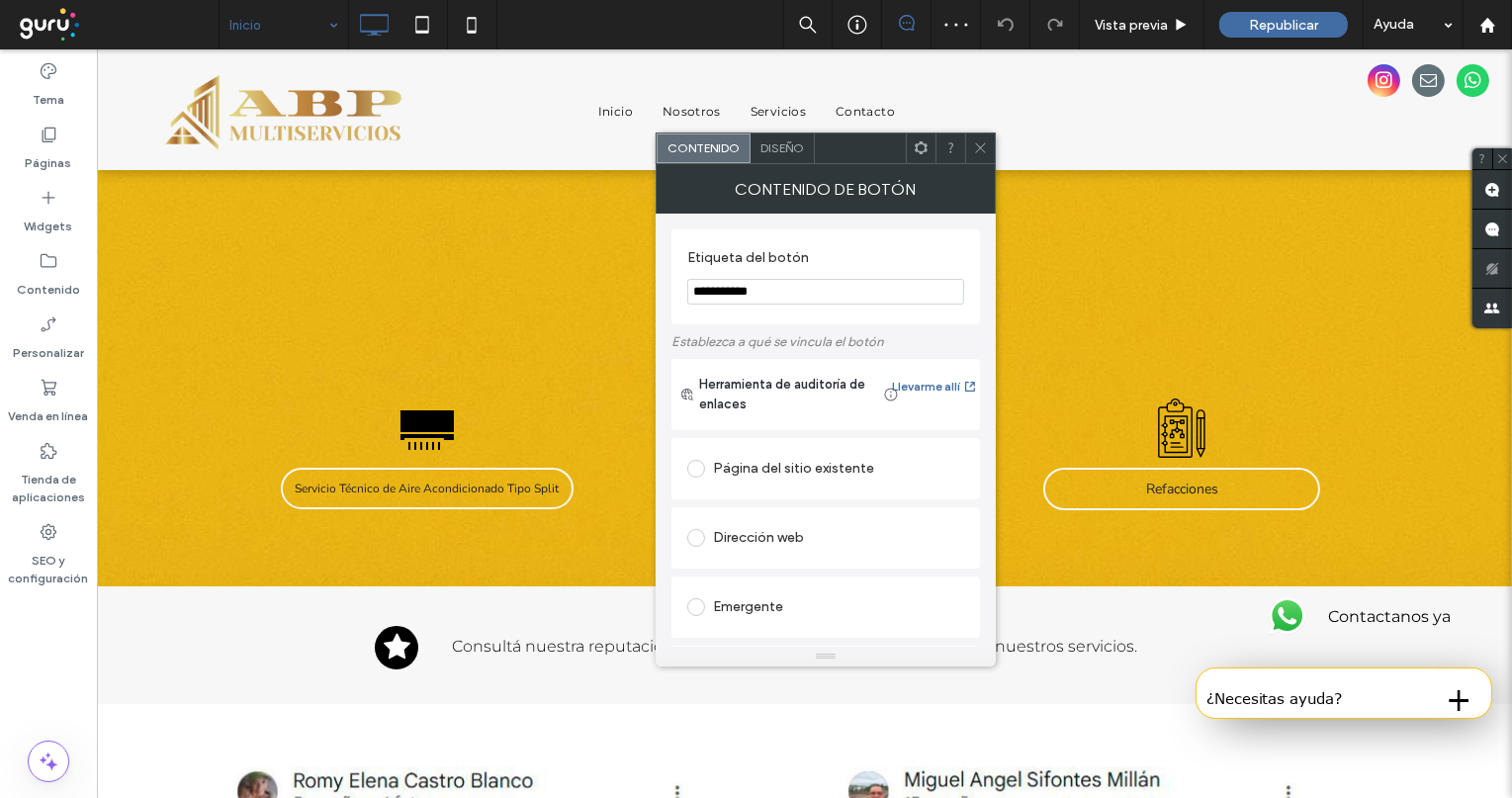 click on "**********" at bounding box center (826, 292) 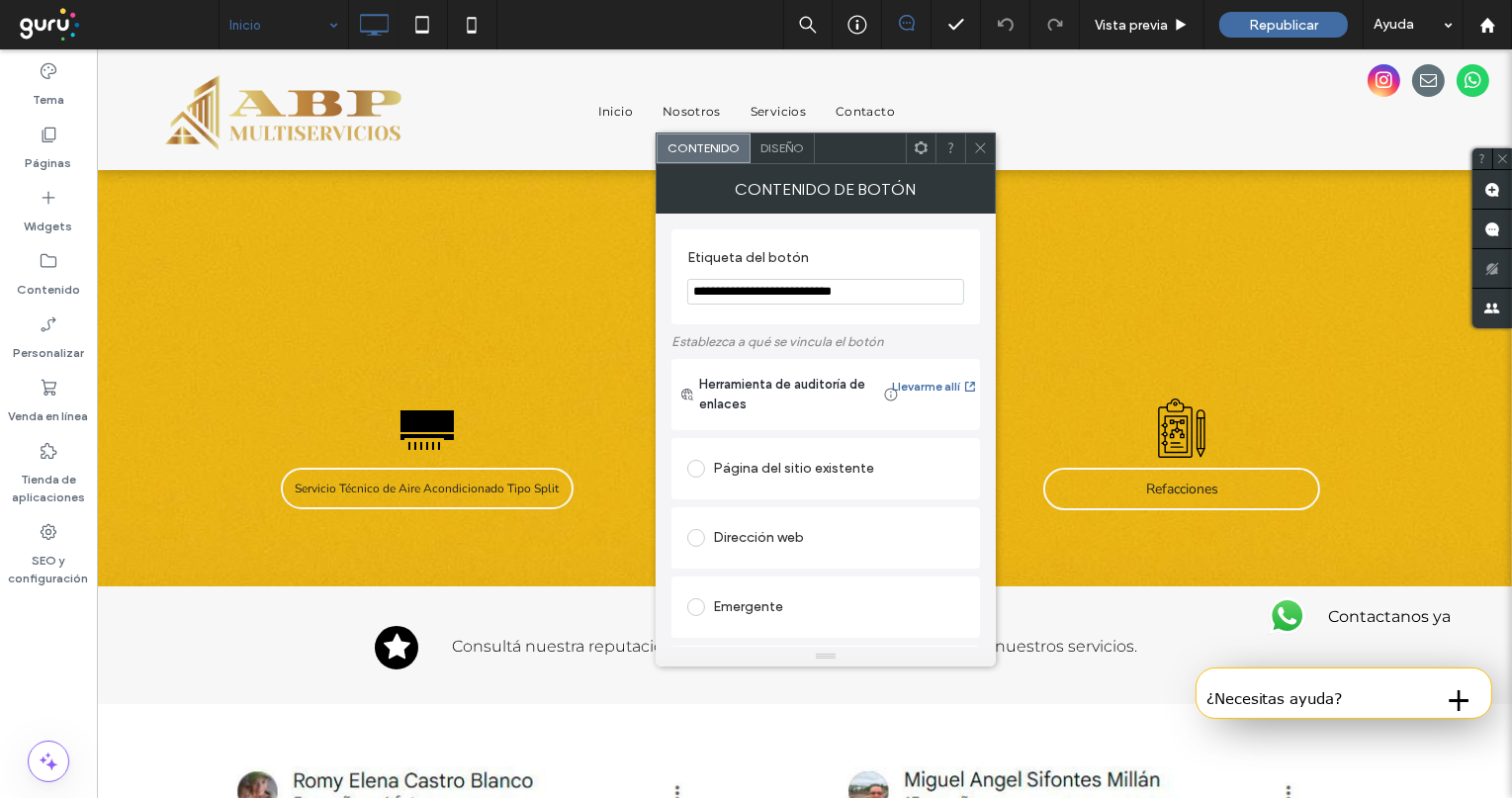 type on "**********" 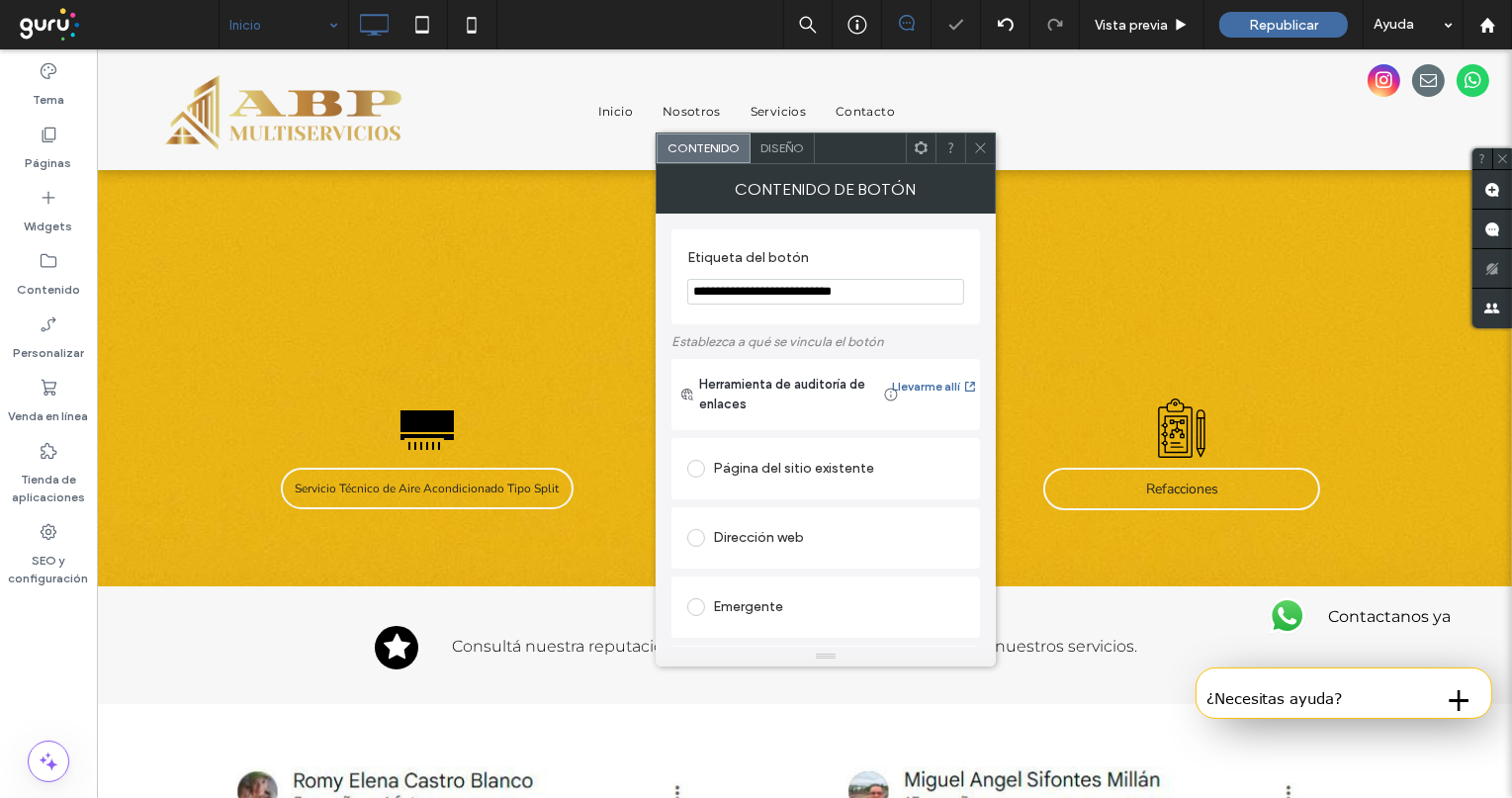 click on "Etiqueta del botón" at bounding box center (822, 260) 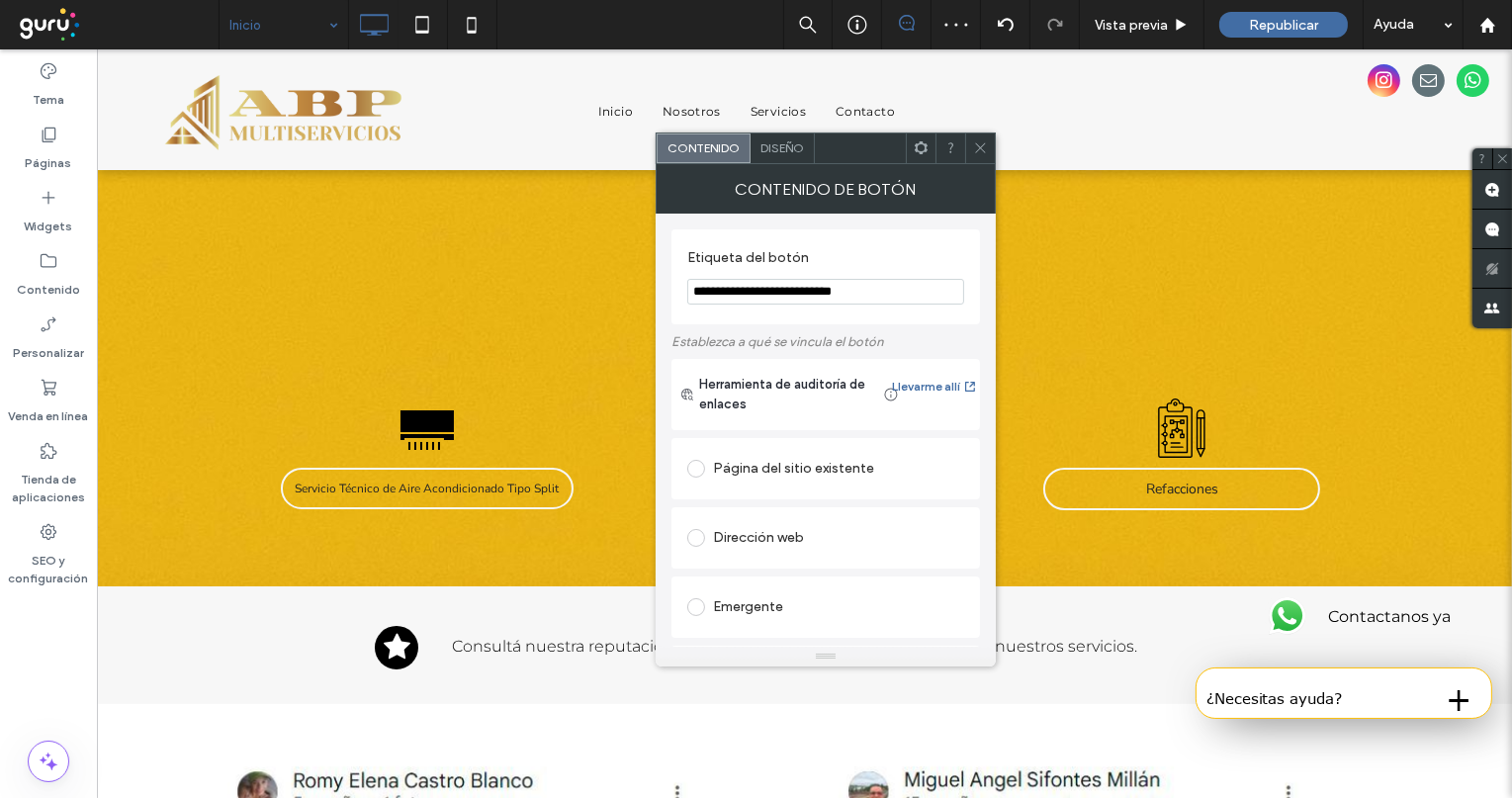 click at bounding box center (980, 148) 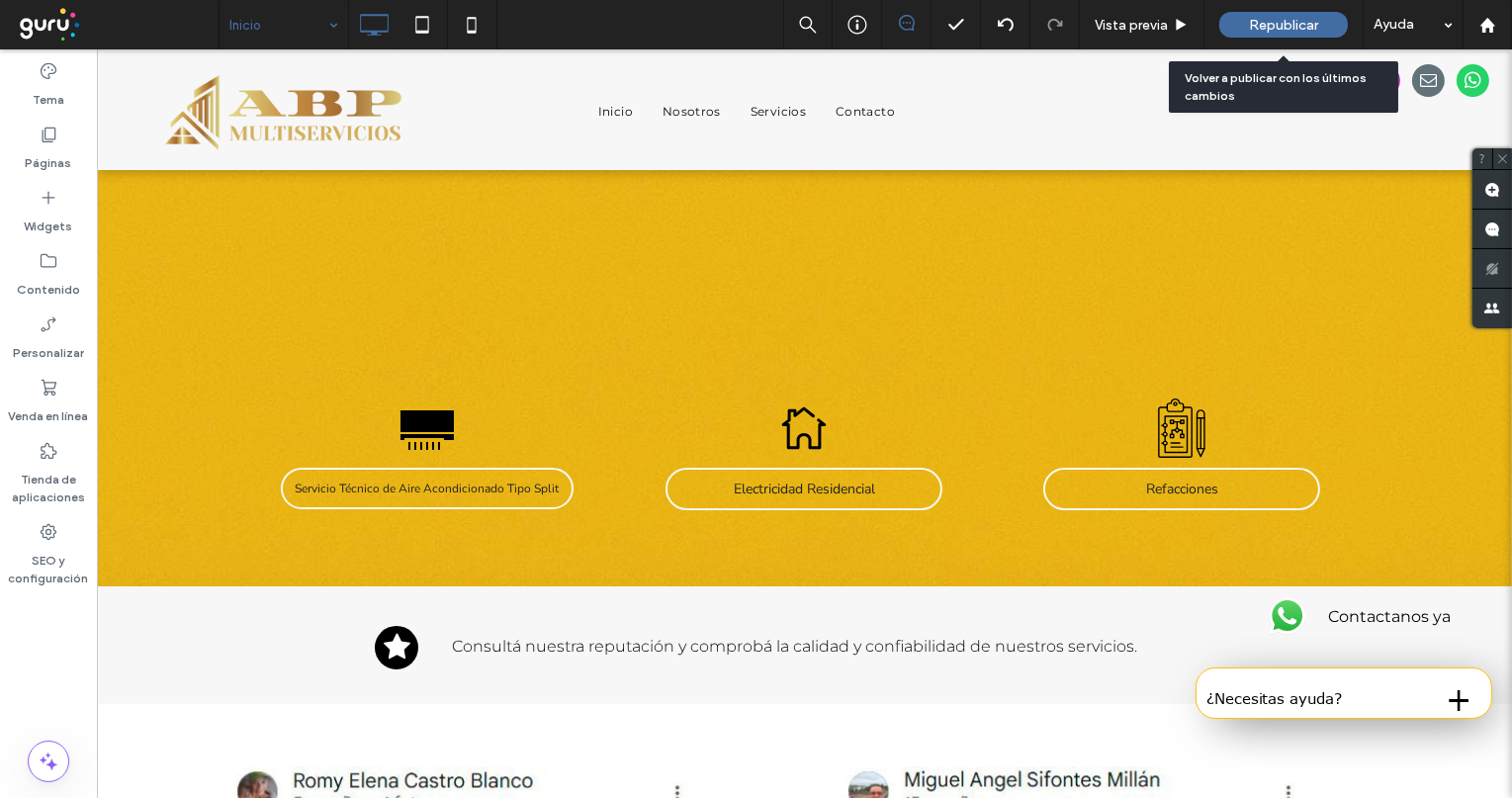click on "Republicar" at bounding box center (1284, 25) 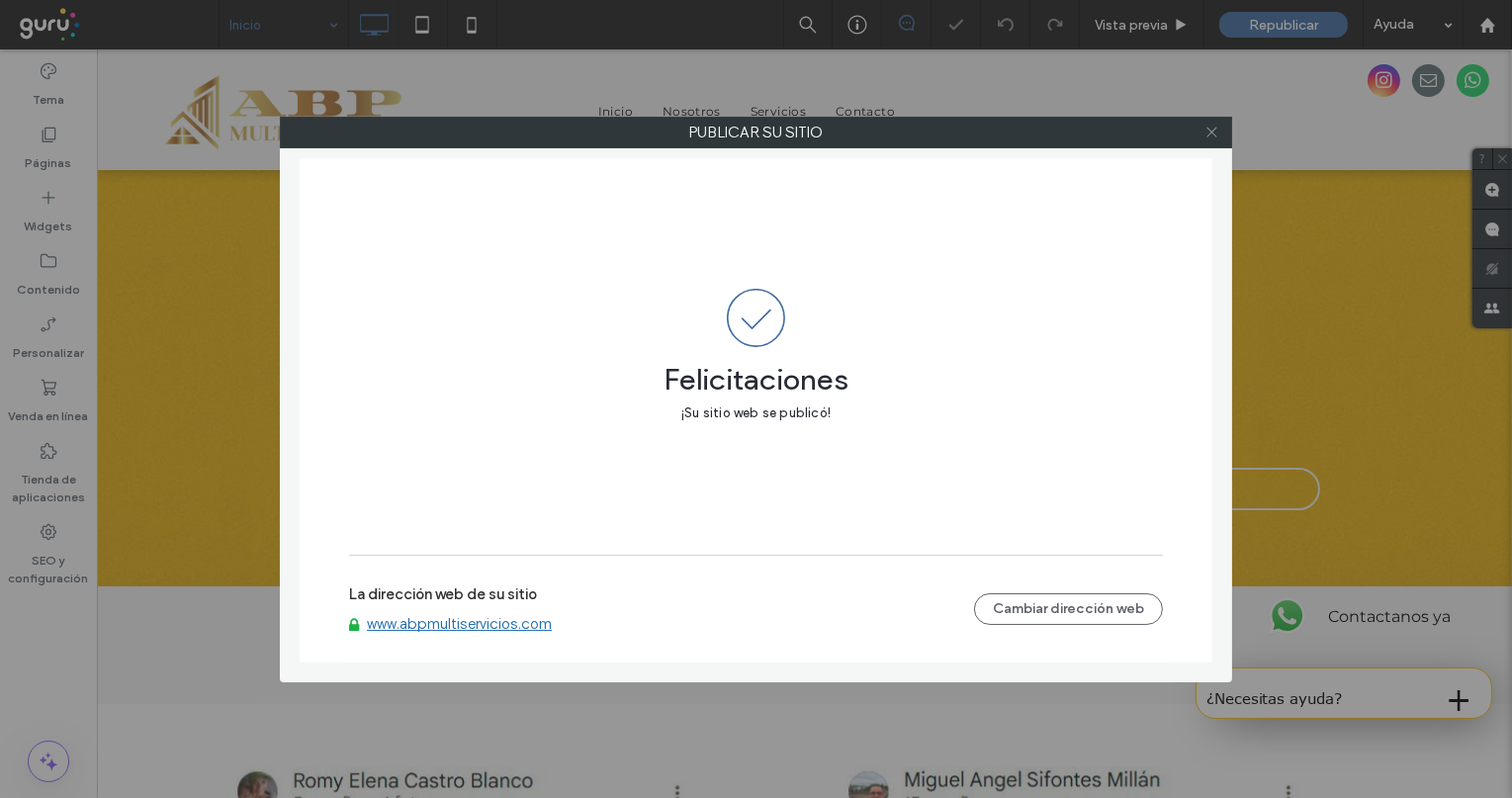 click 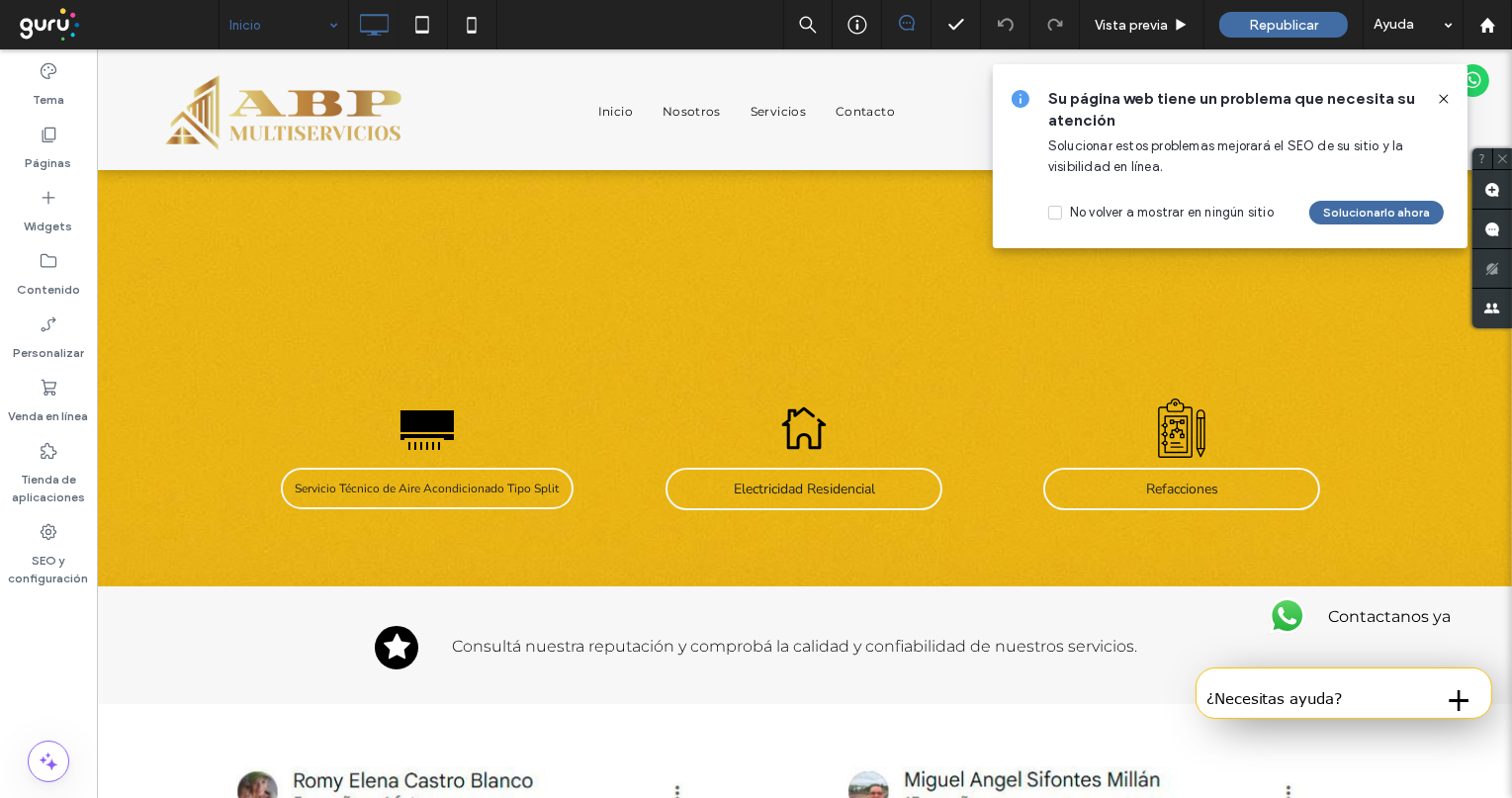 click 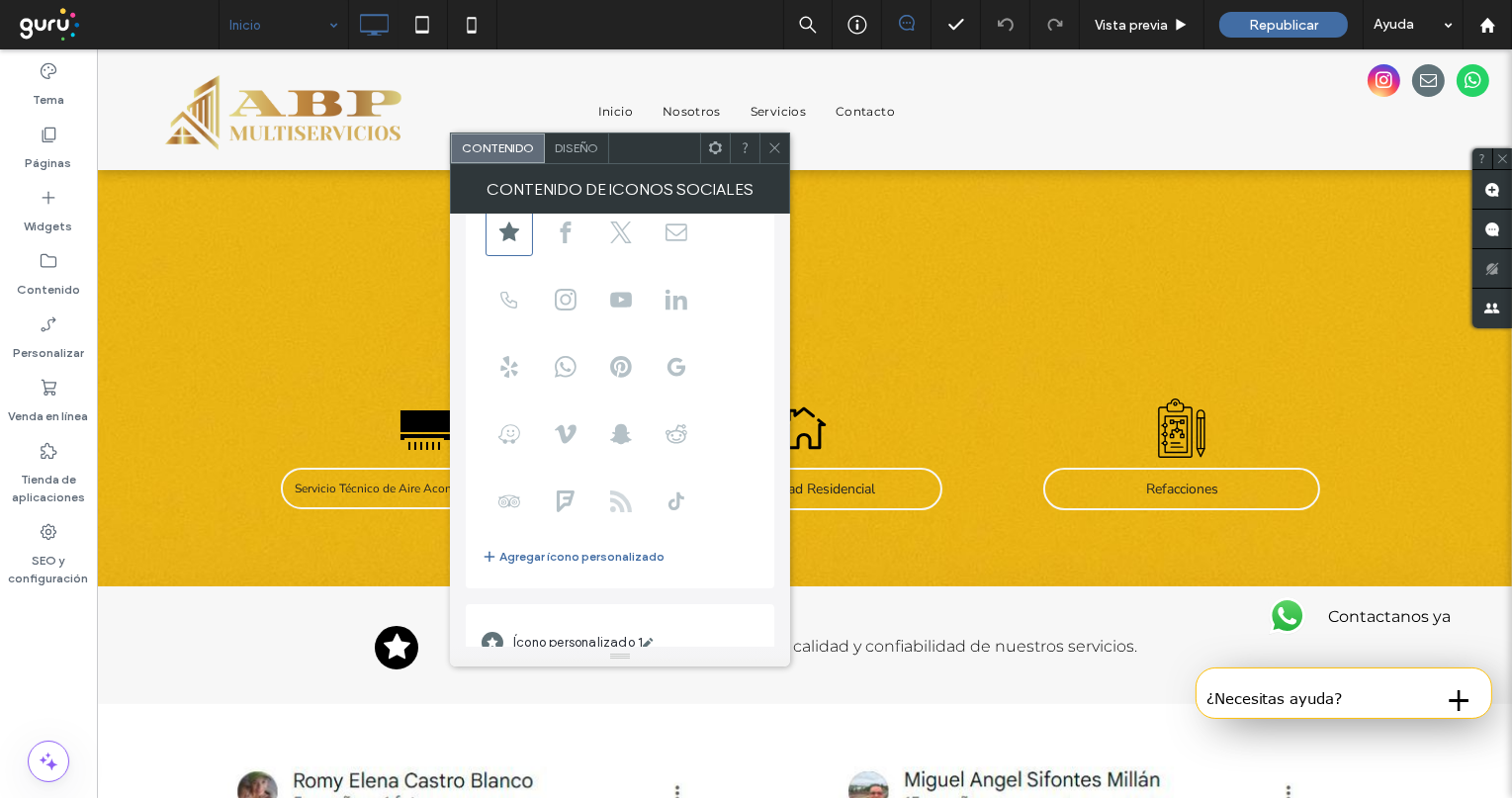 scroll, scrollTop: 25, scrollLeft: 0, axis: vertical 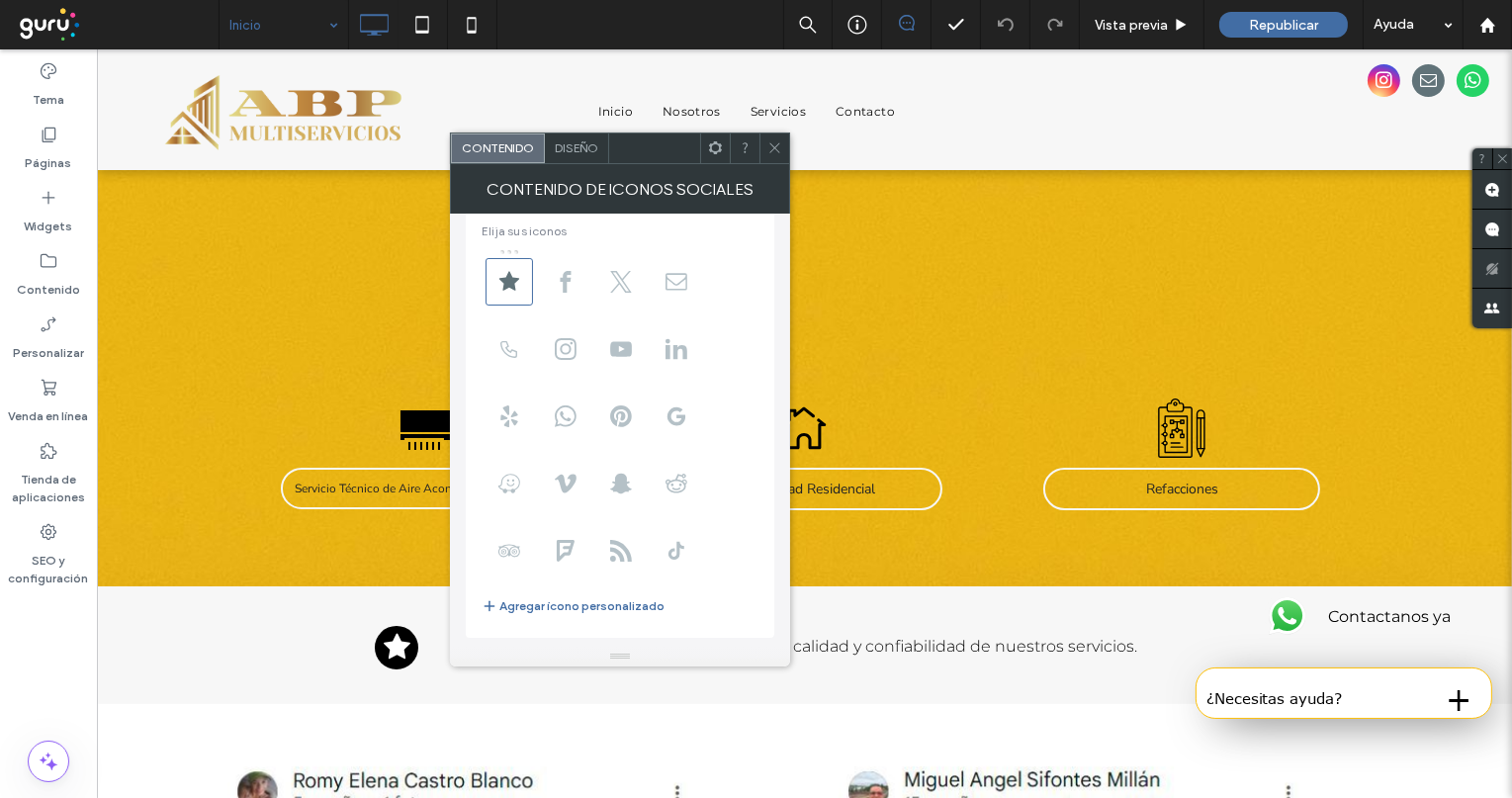 click 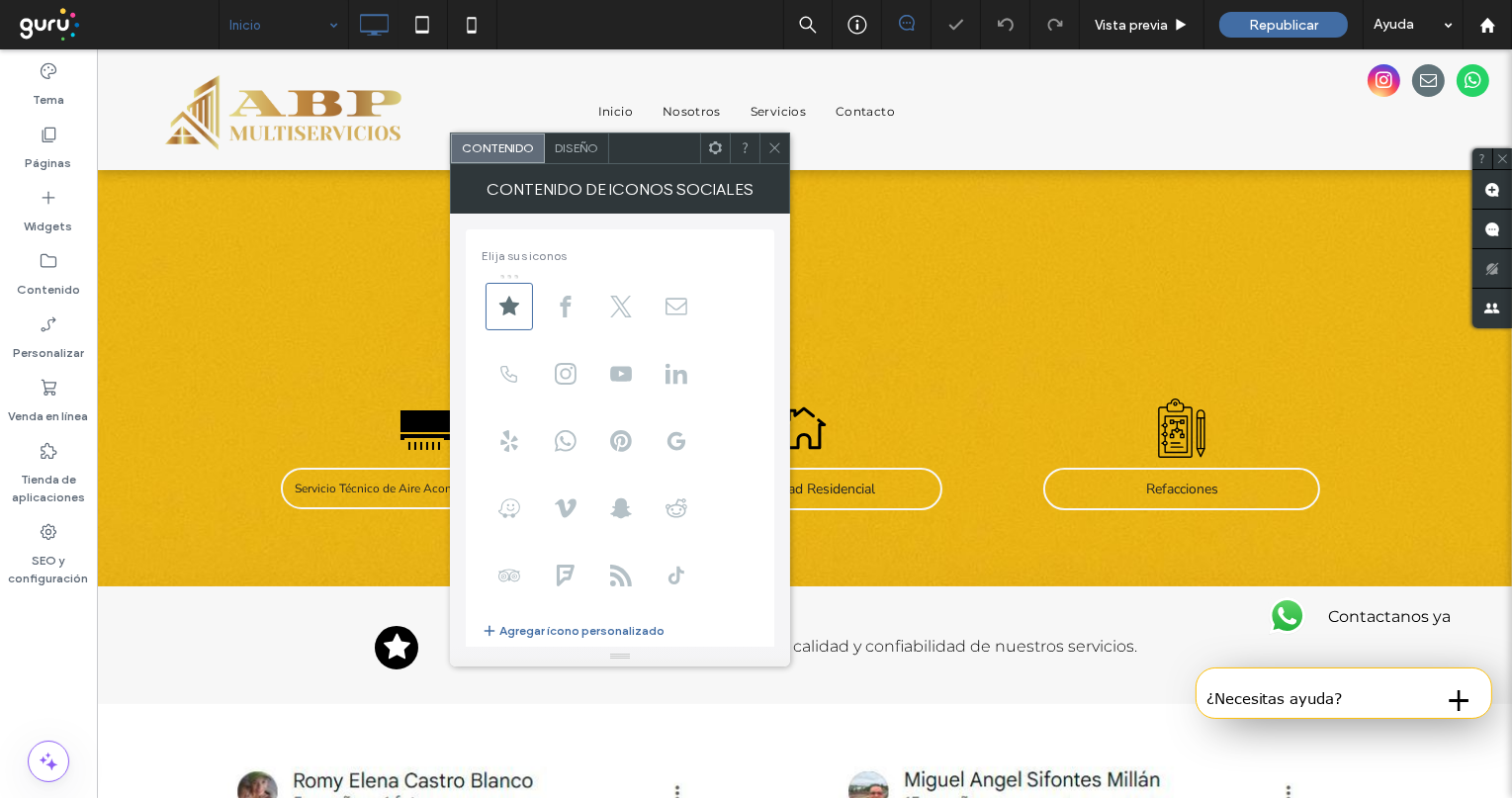 scroll, scrollTop: 134, scrollLeft: 0, axis: vertical 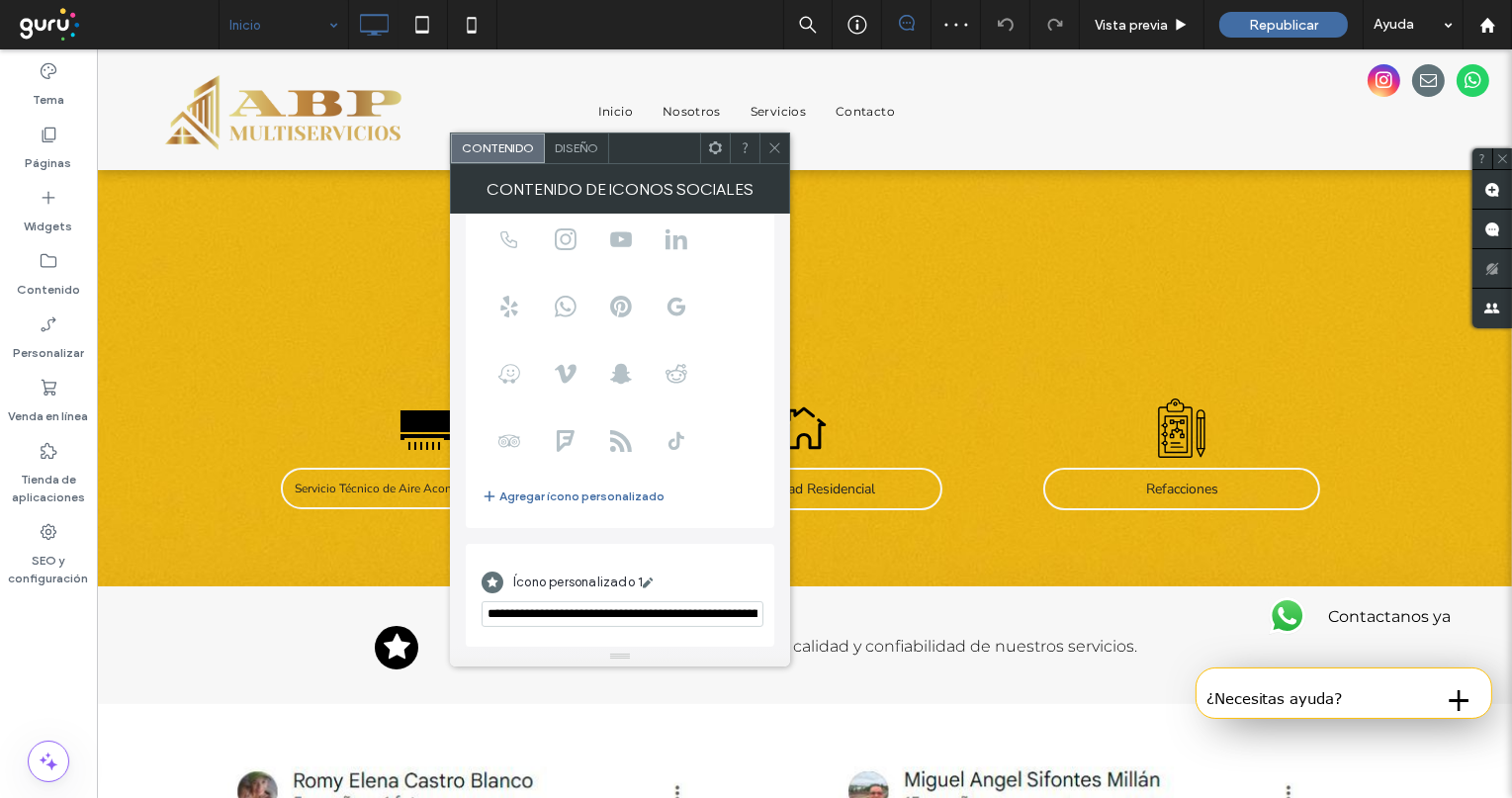 click on "**********" at bounding box center [622, 614] 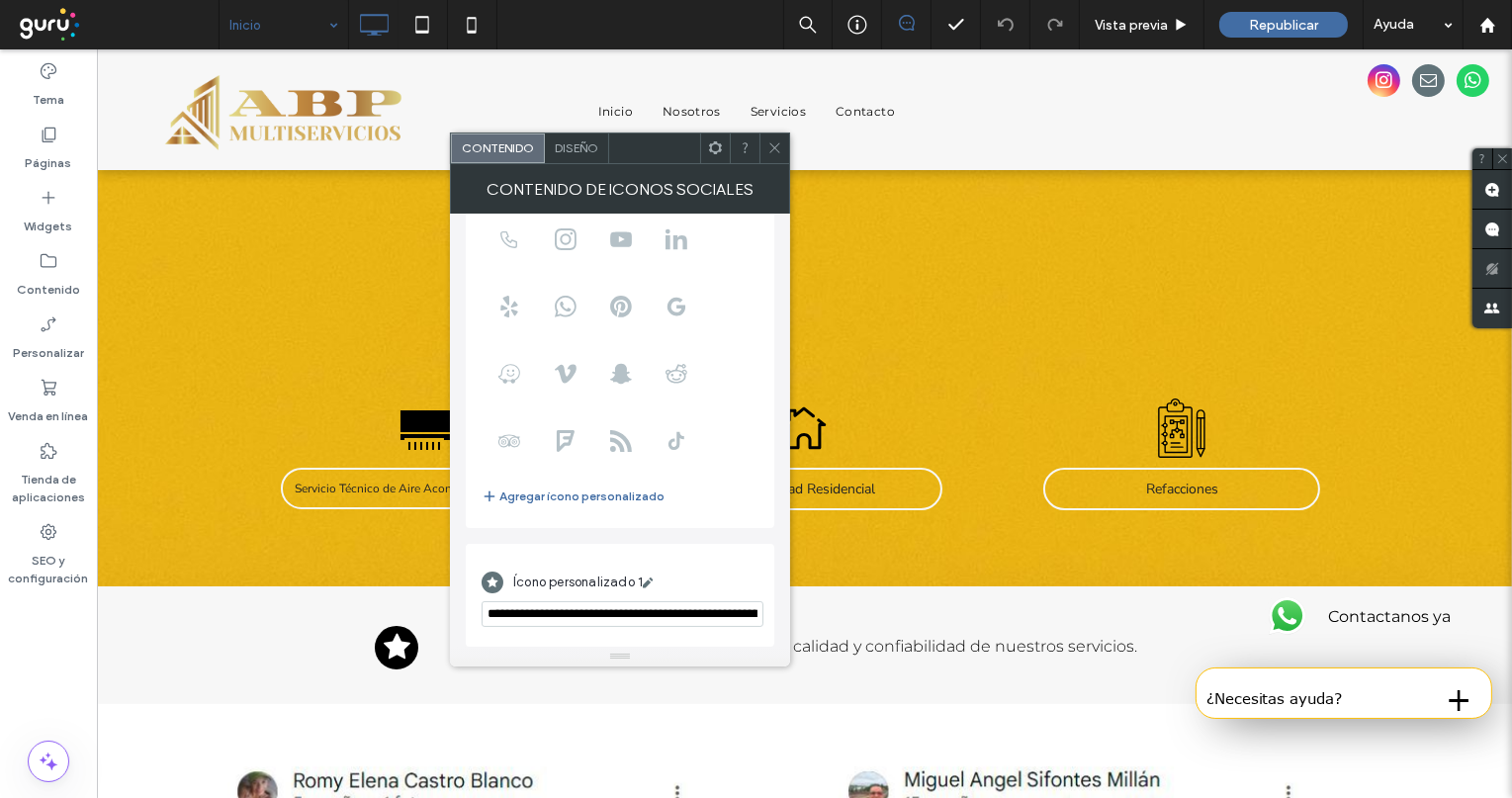 click 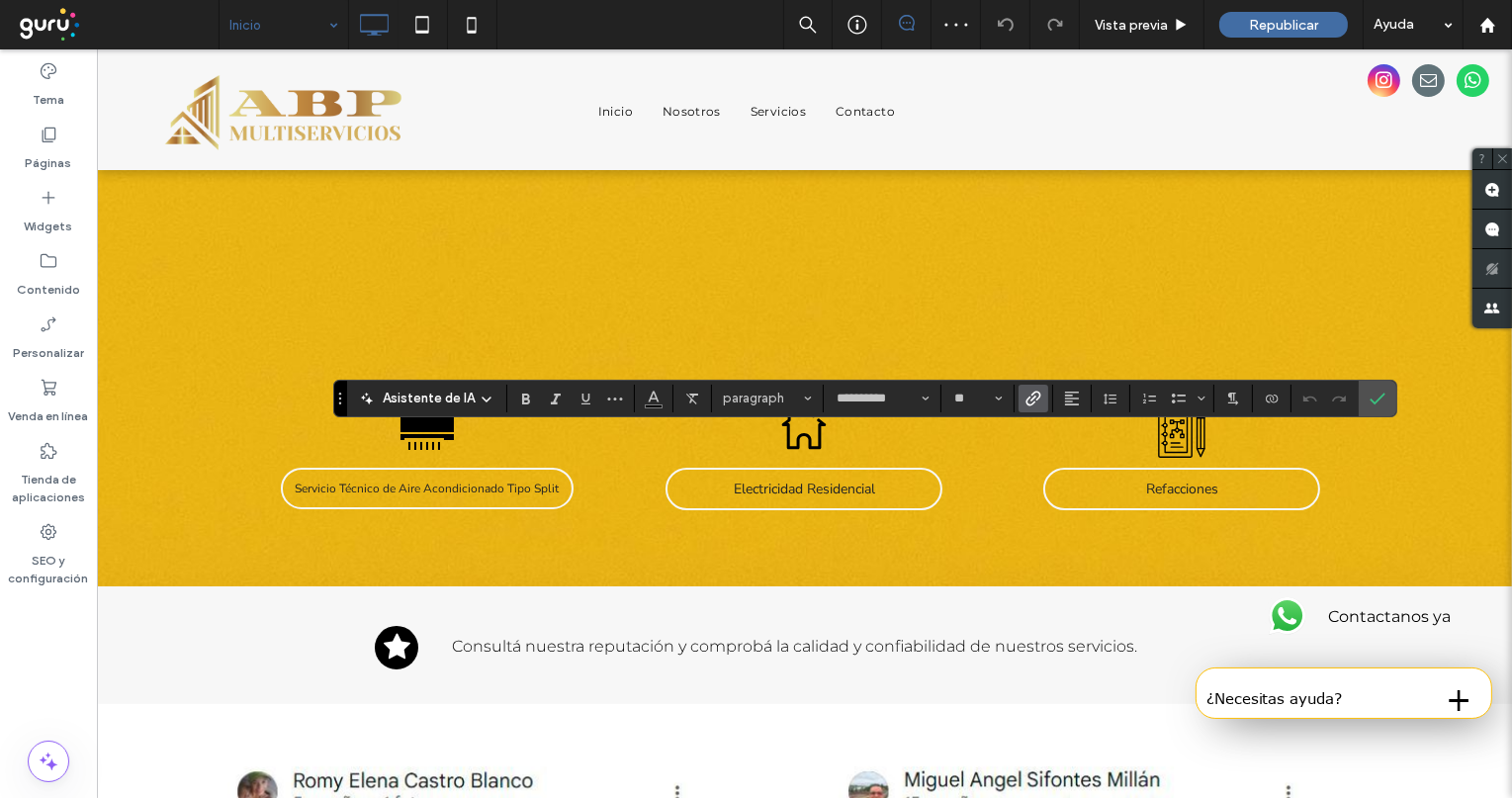 click 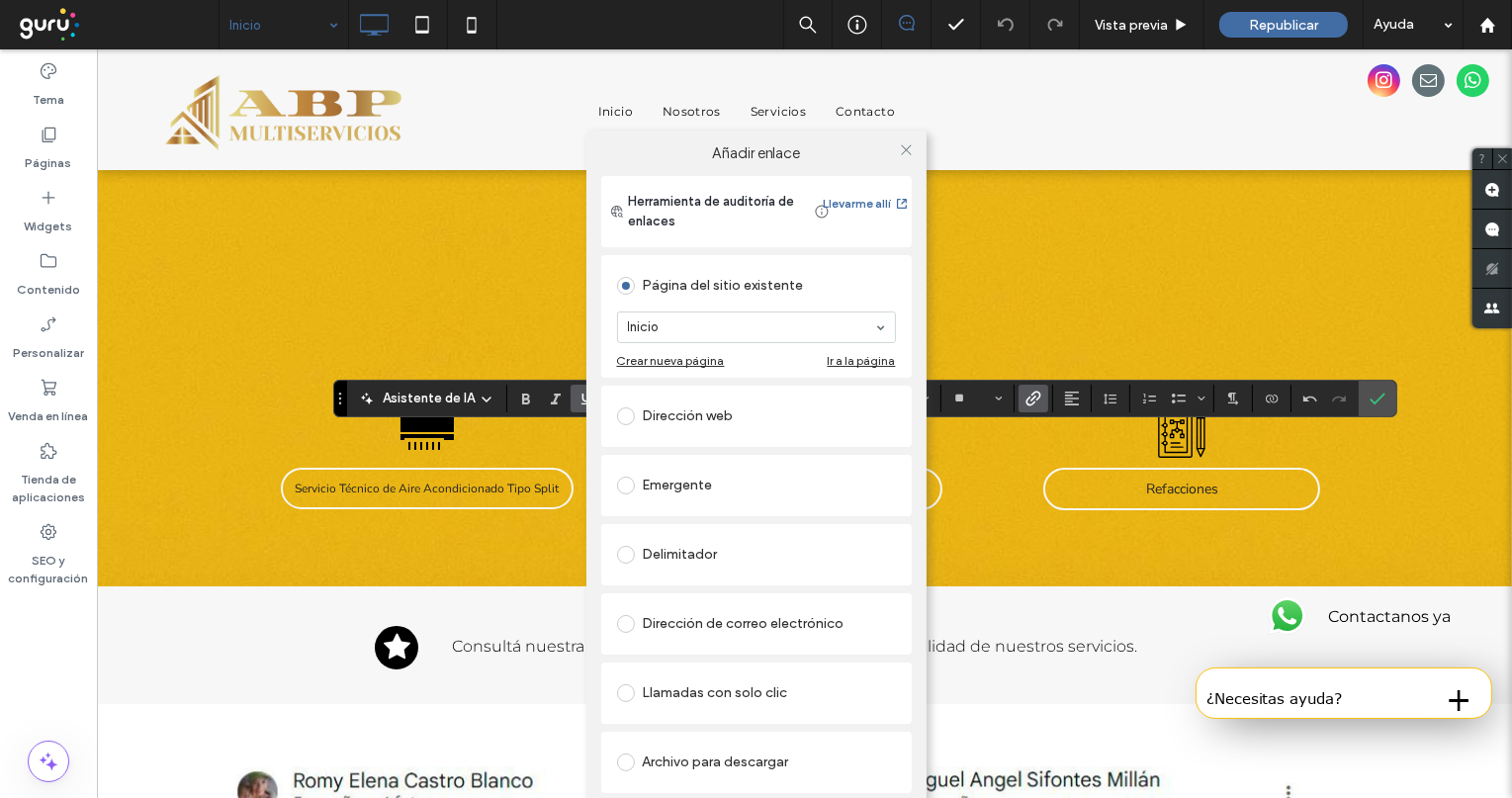 click on "Dirección web" at bounding box center [756, 416] 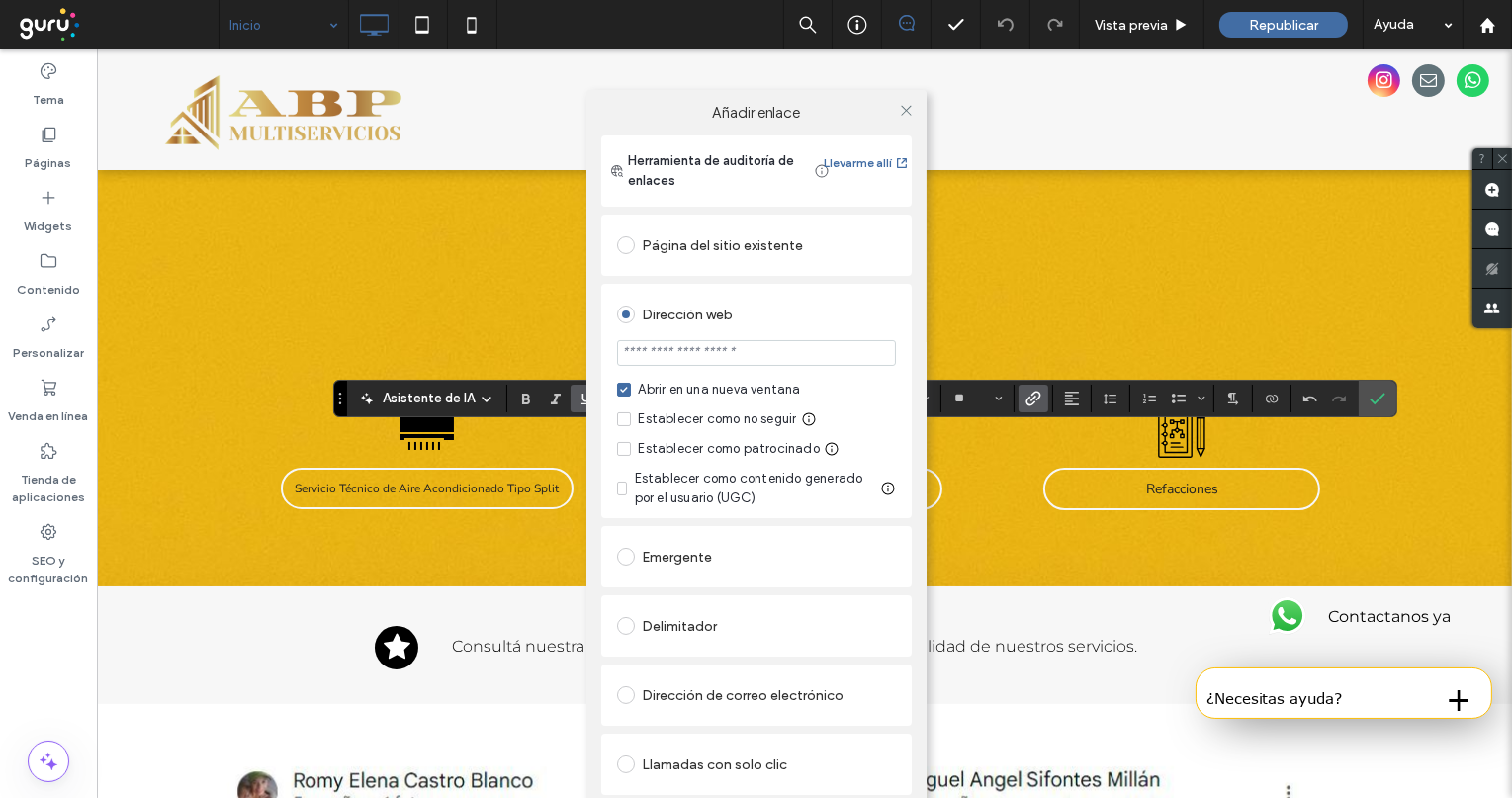 click at bounding box center (756, 353) 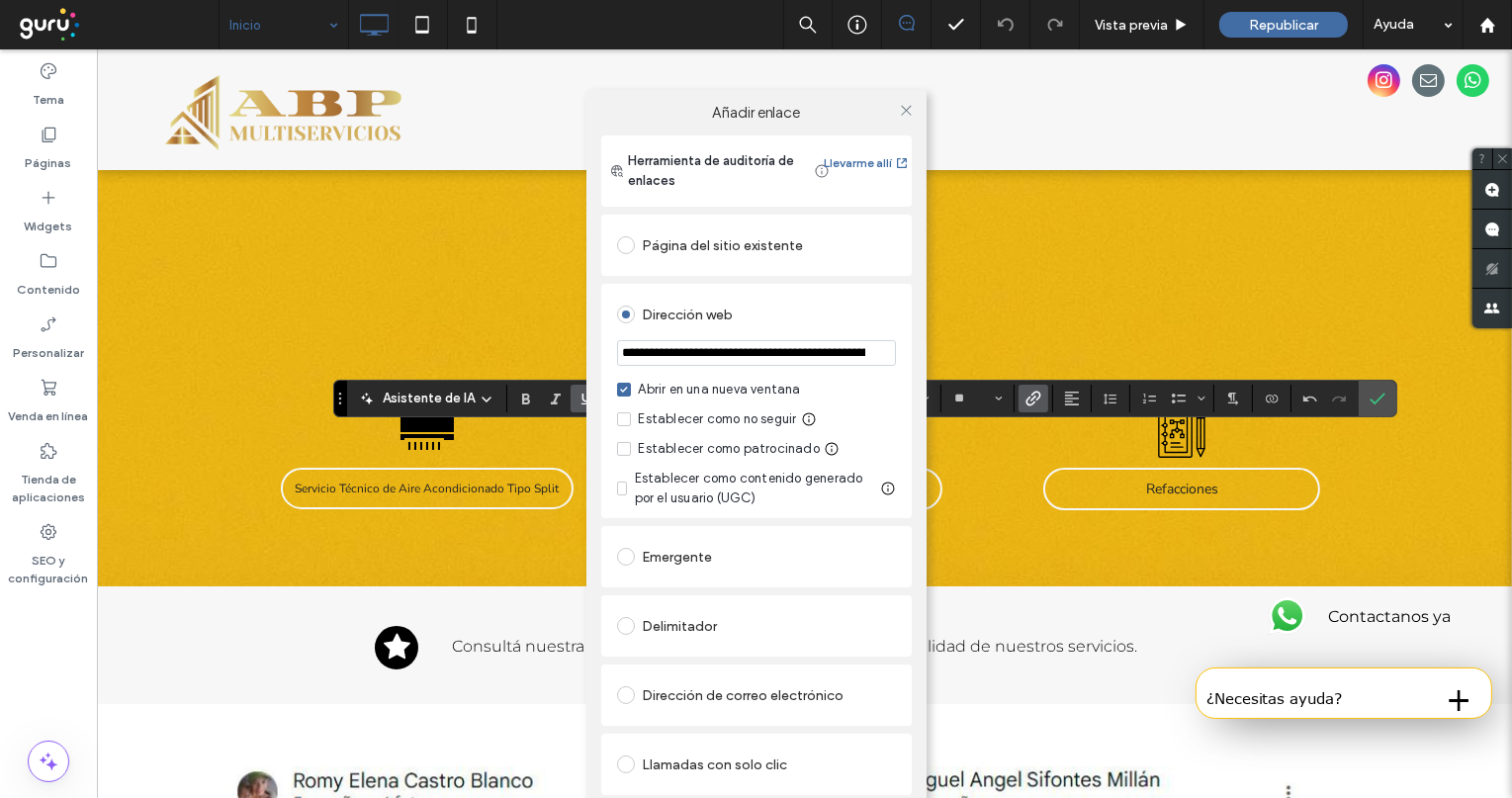 scroll, scrollTop: 0, scrollLeft: 1701, axis: horizontal 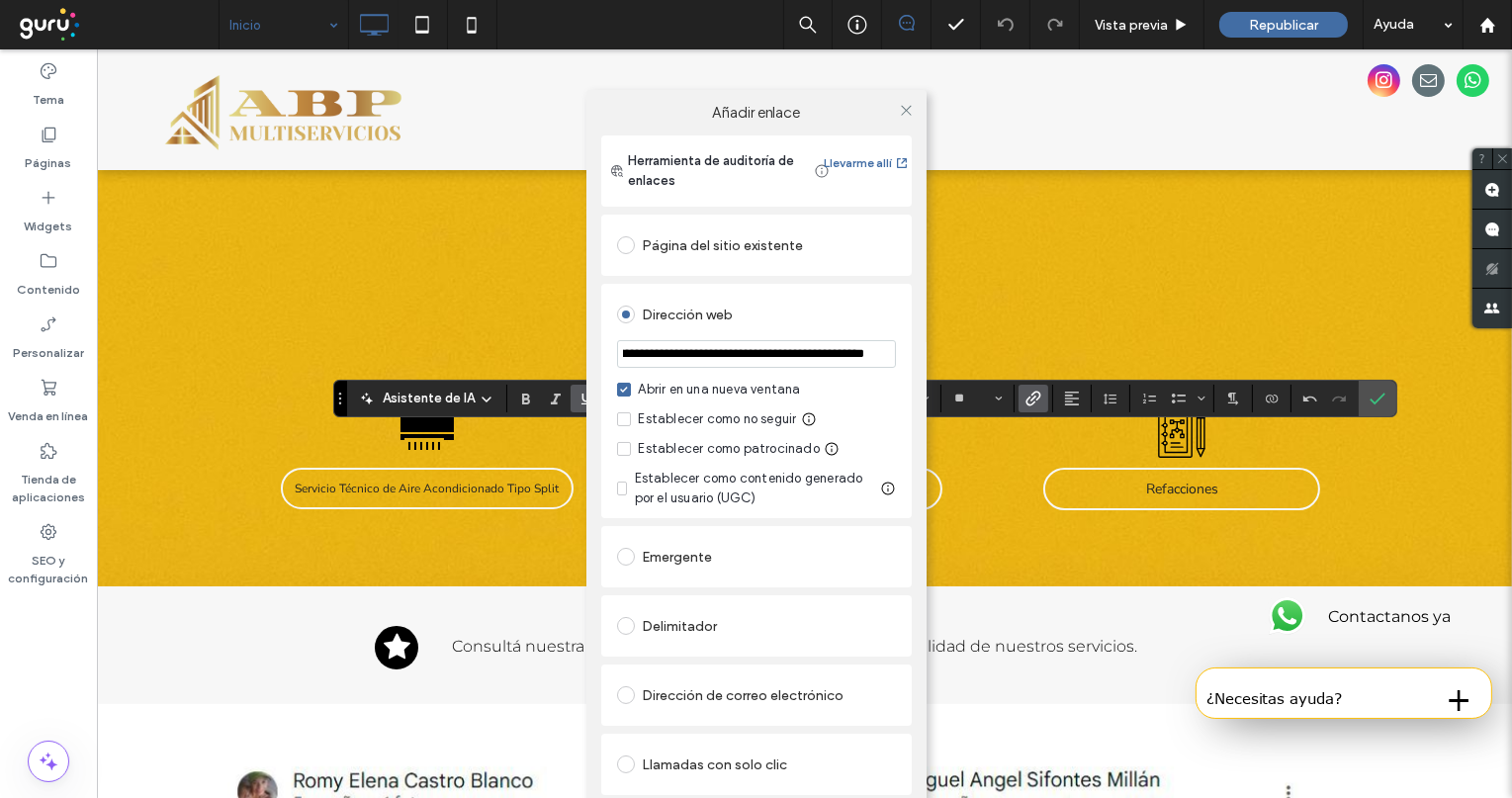 type on "**********" 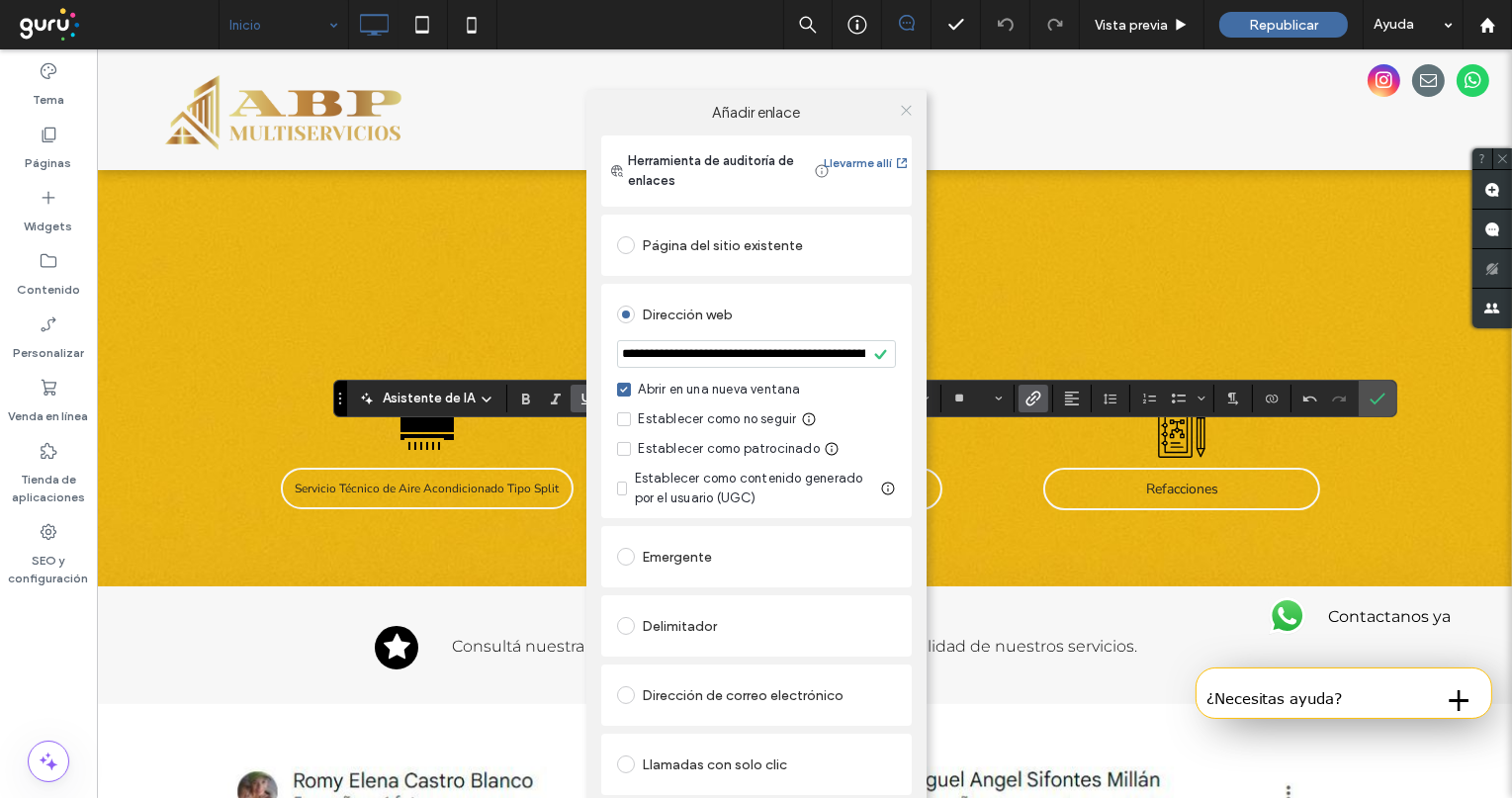 click 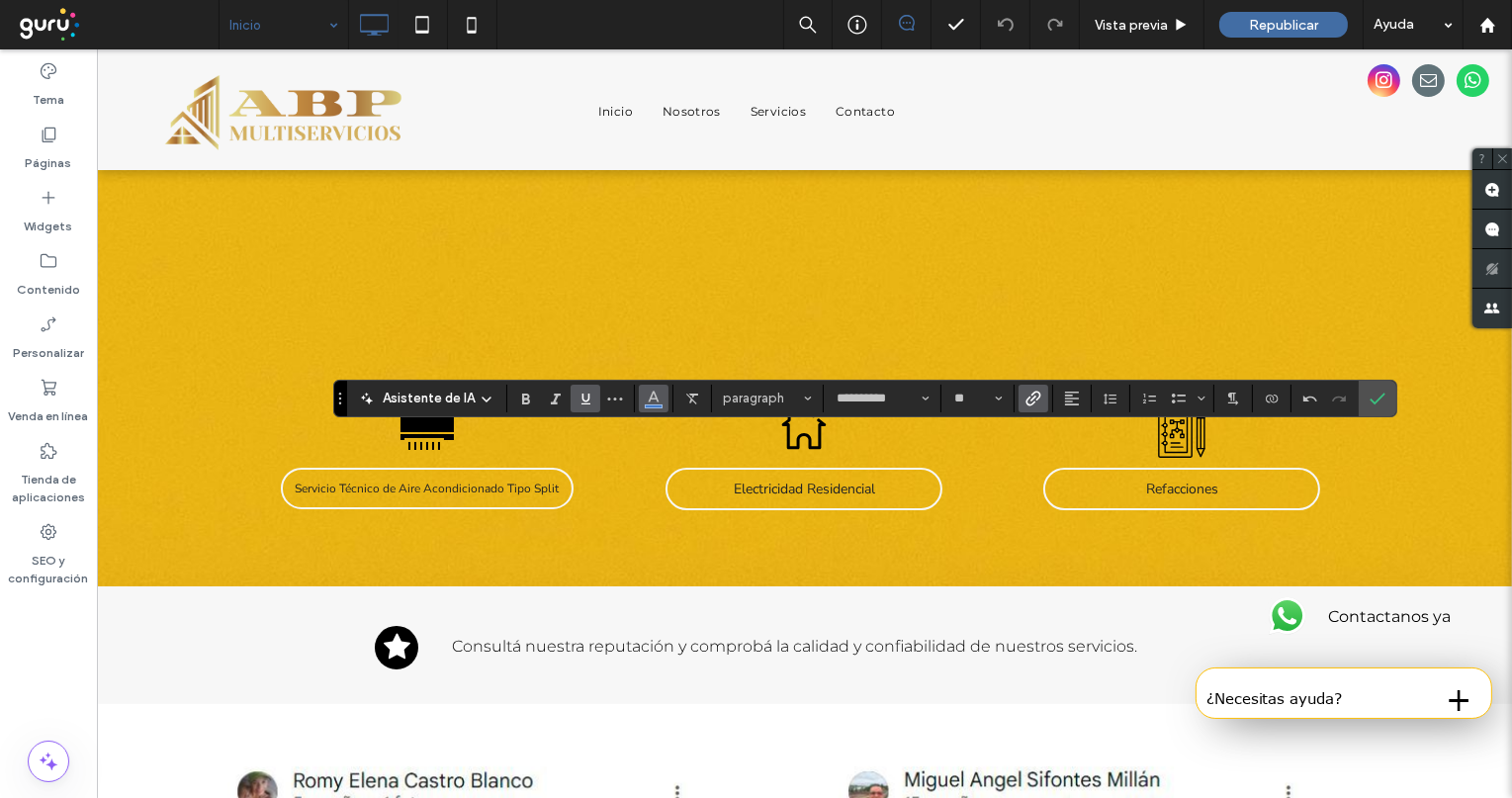 click 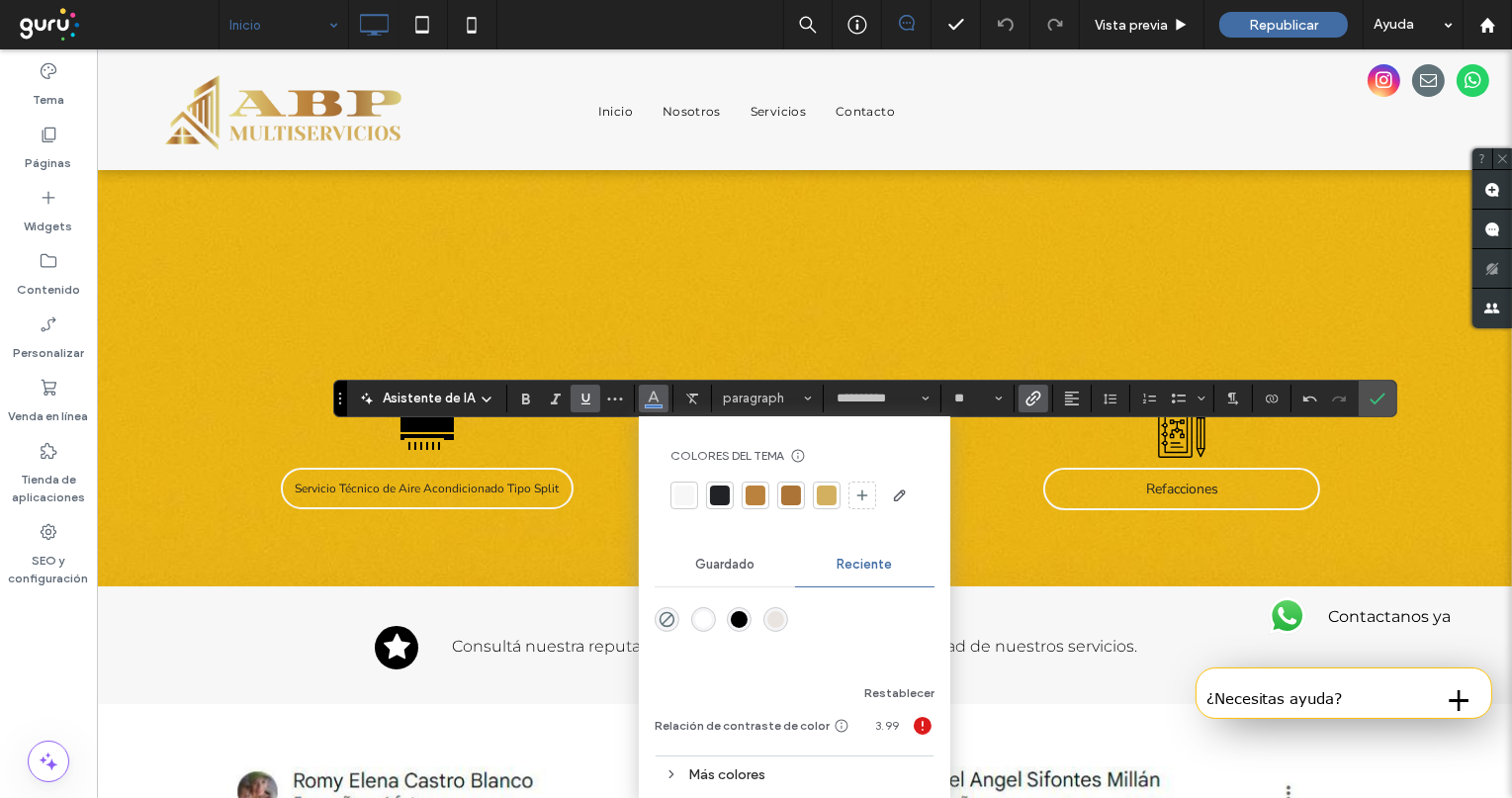 click at bounding box center (720, 495) 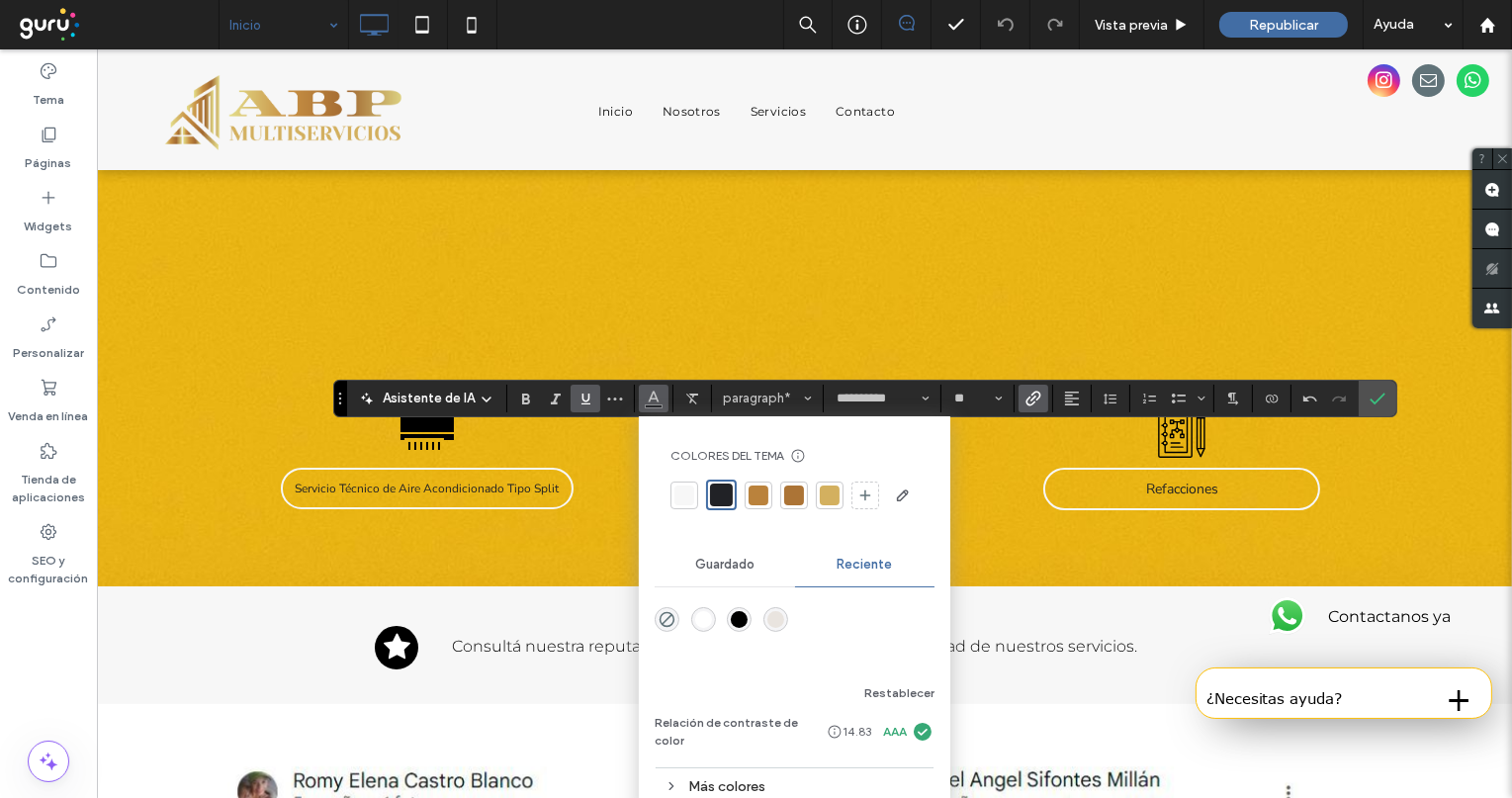 drag, startPoint x: 576, startPoint y: 399, endPoint x: 616, endPoint y: 394, distance: 40.3113 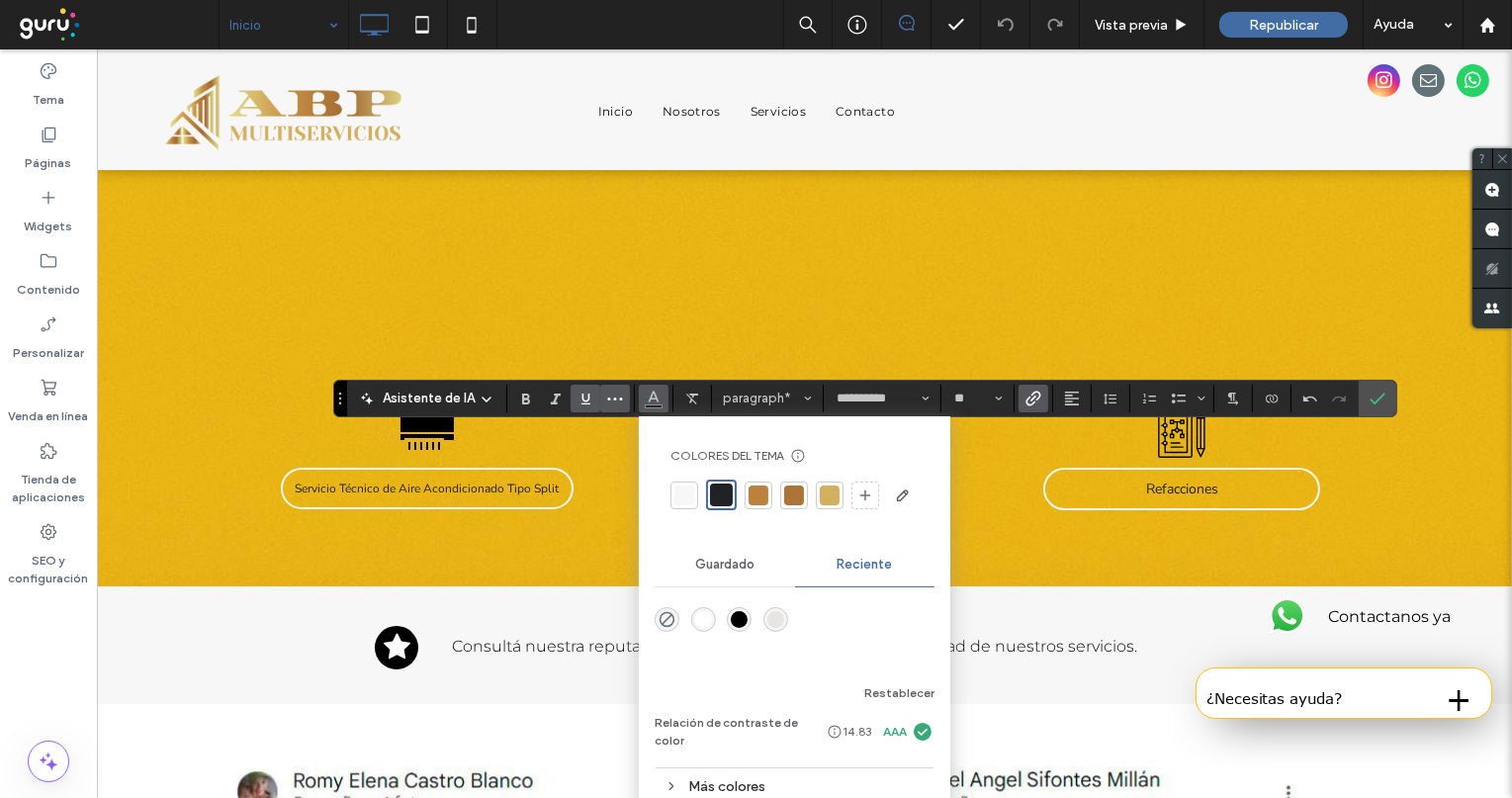 click 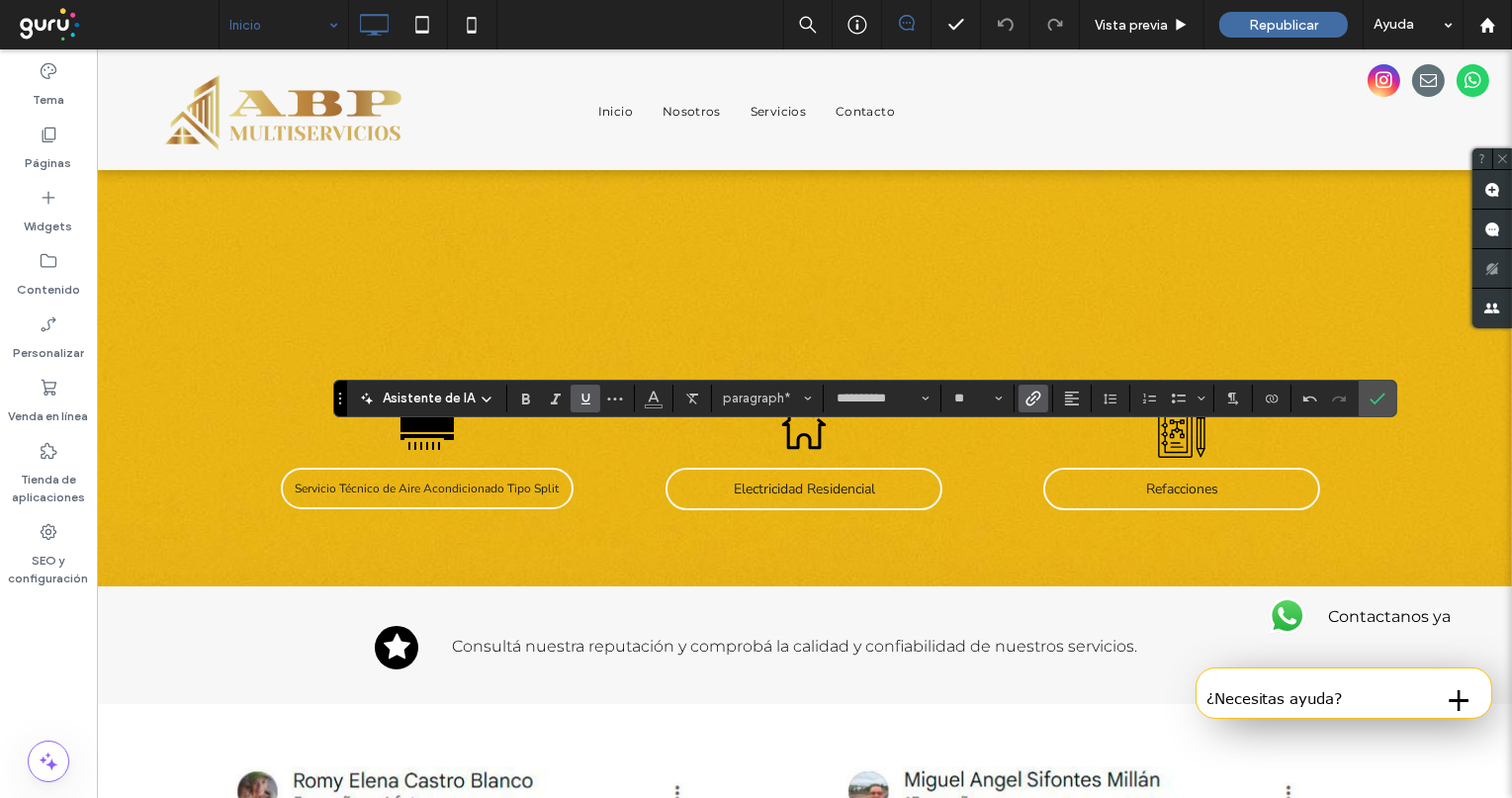 click 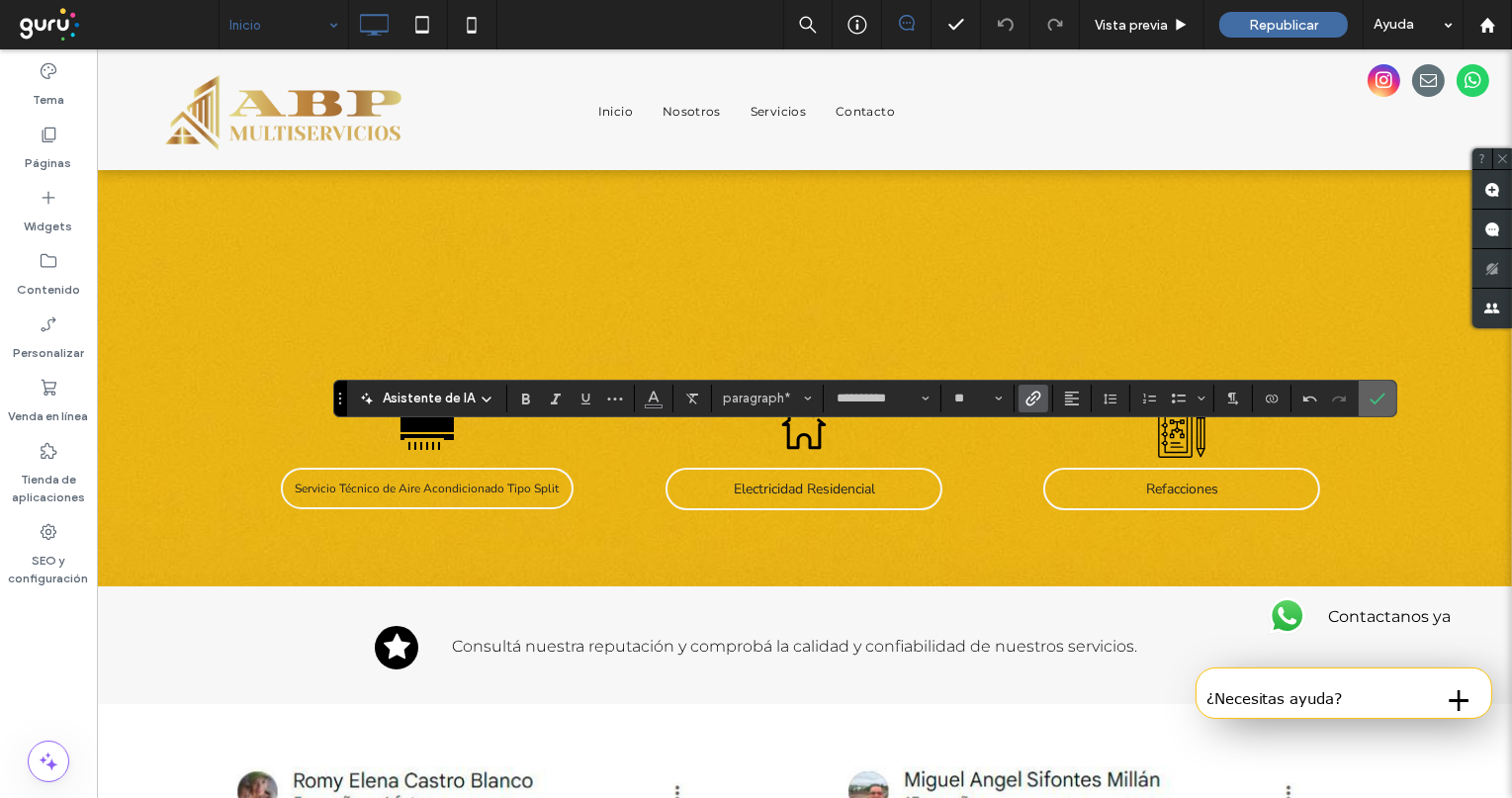 click 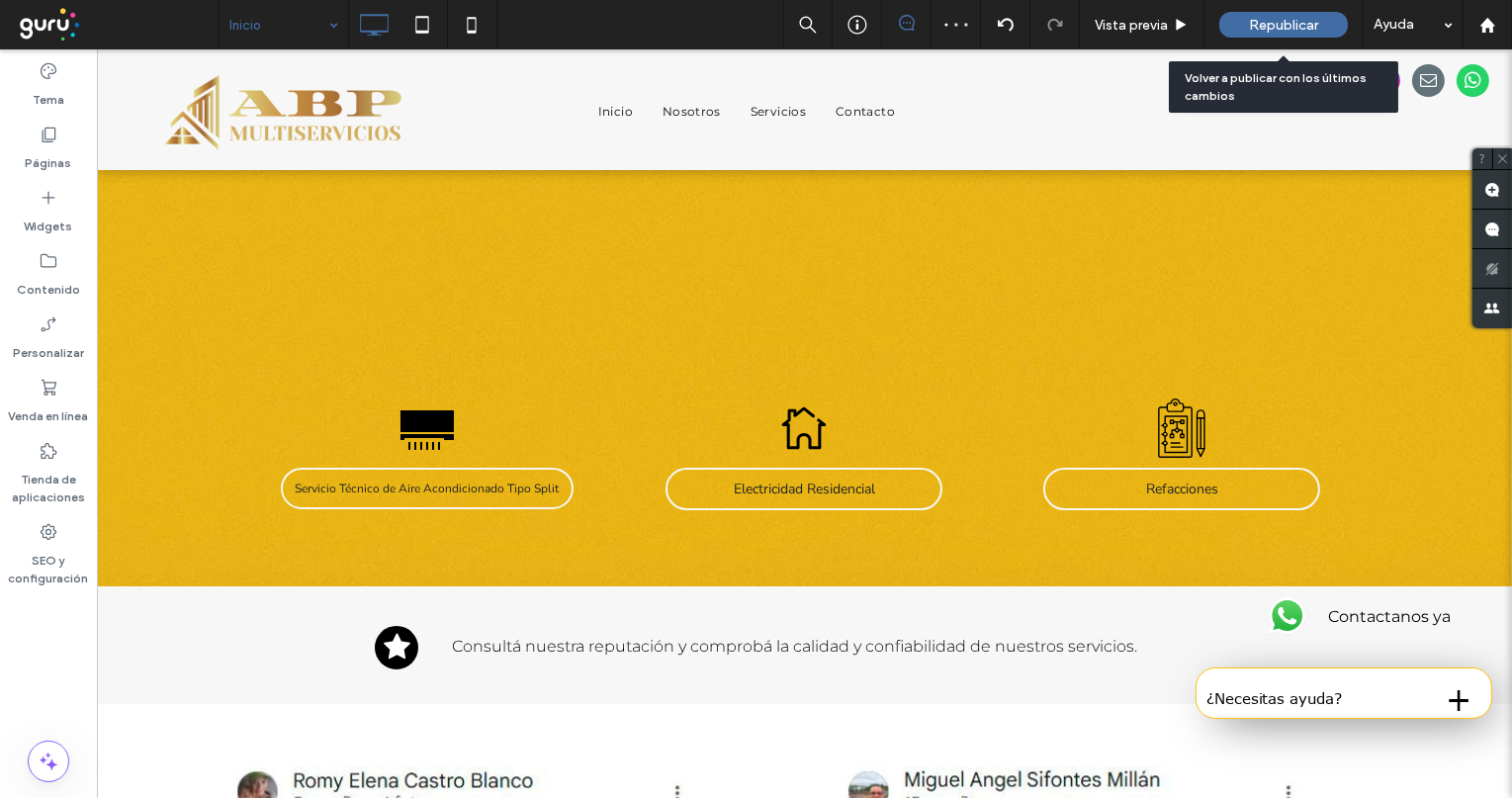 click on "Republicar" at bounding box center (1284, 25) 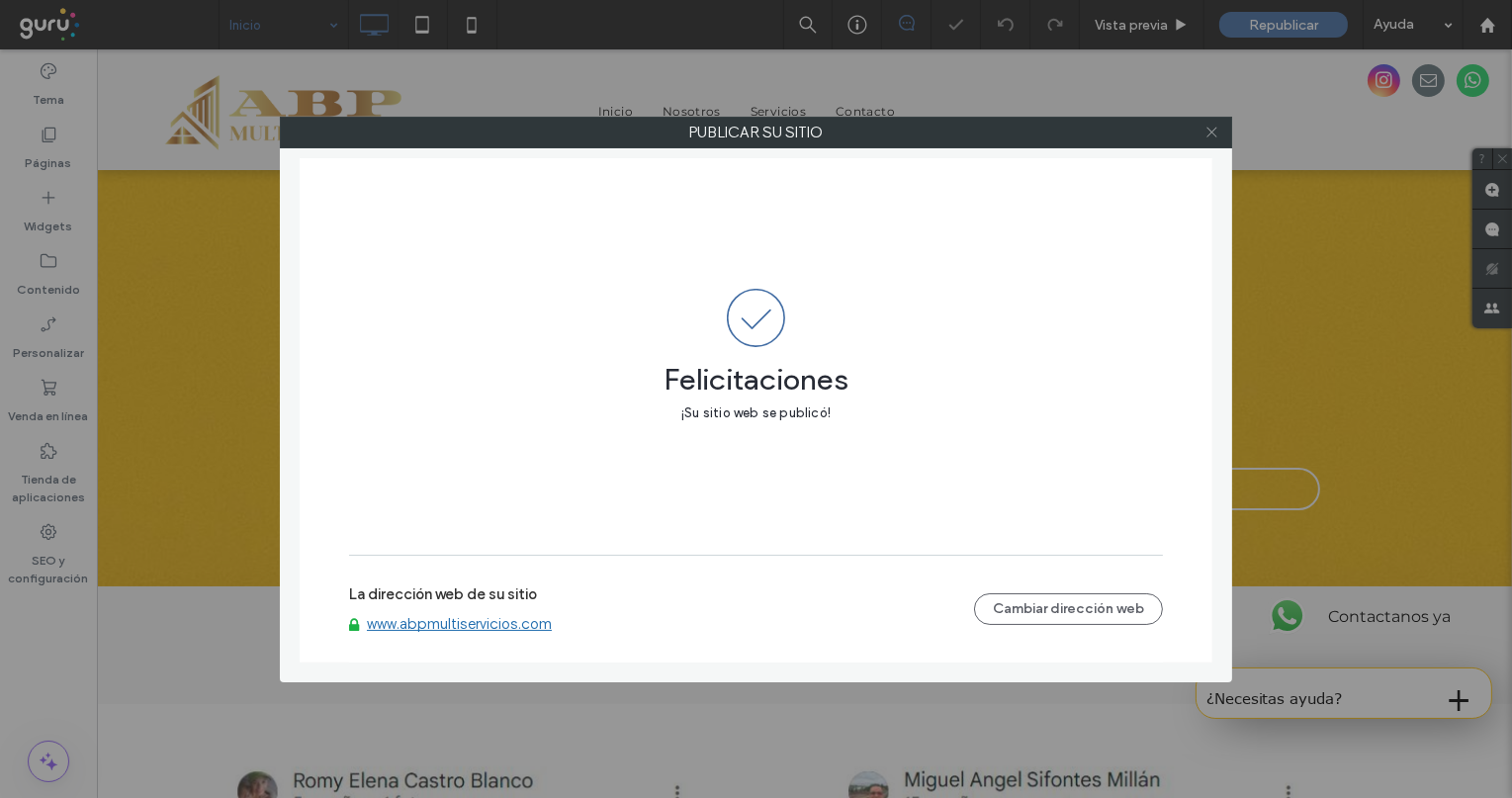 click 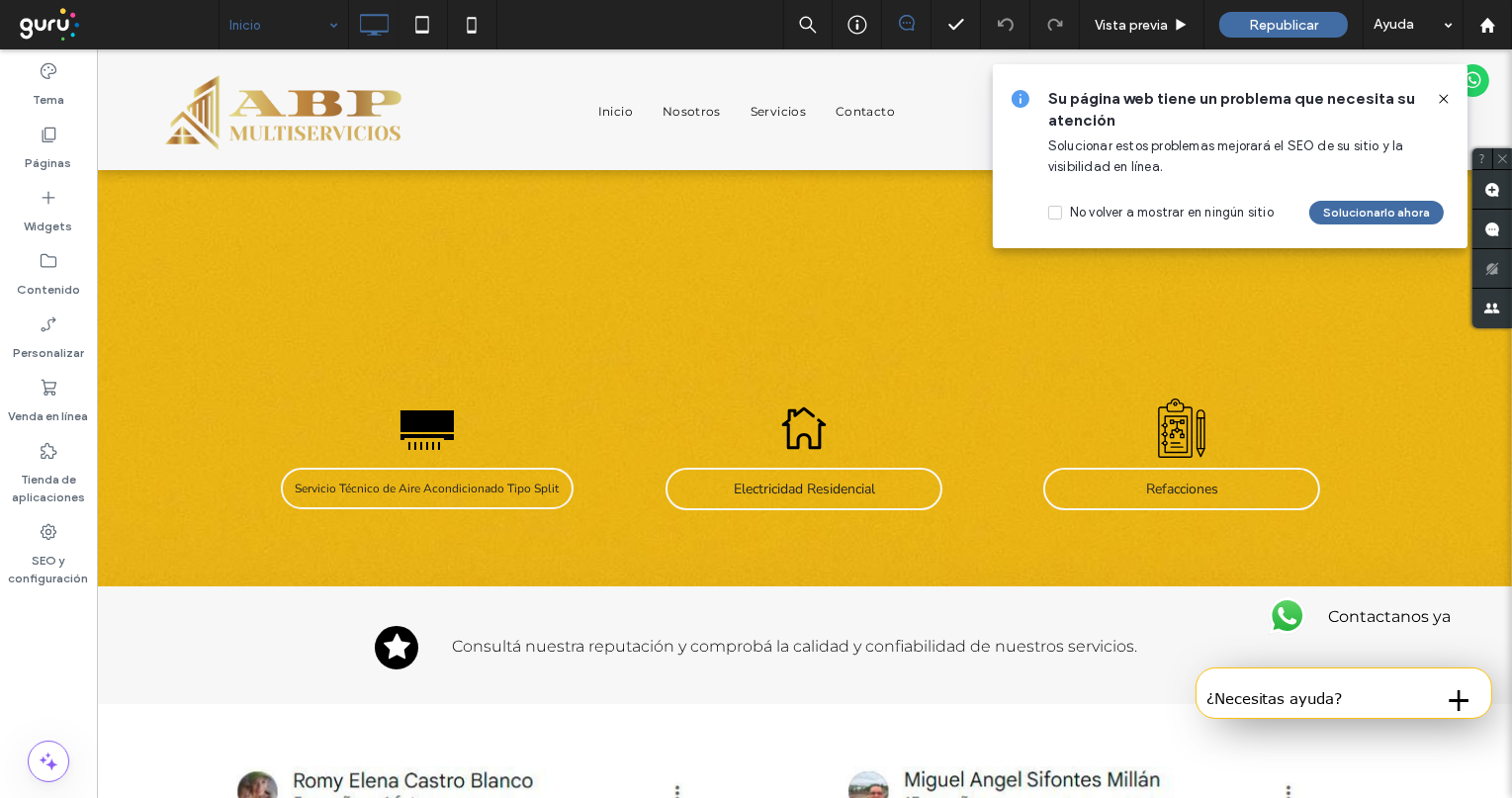 click 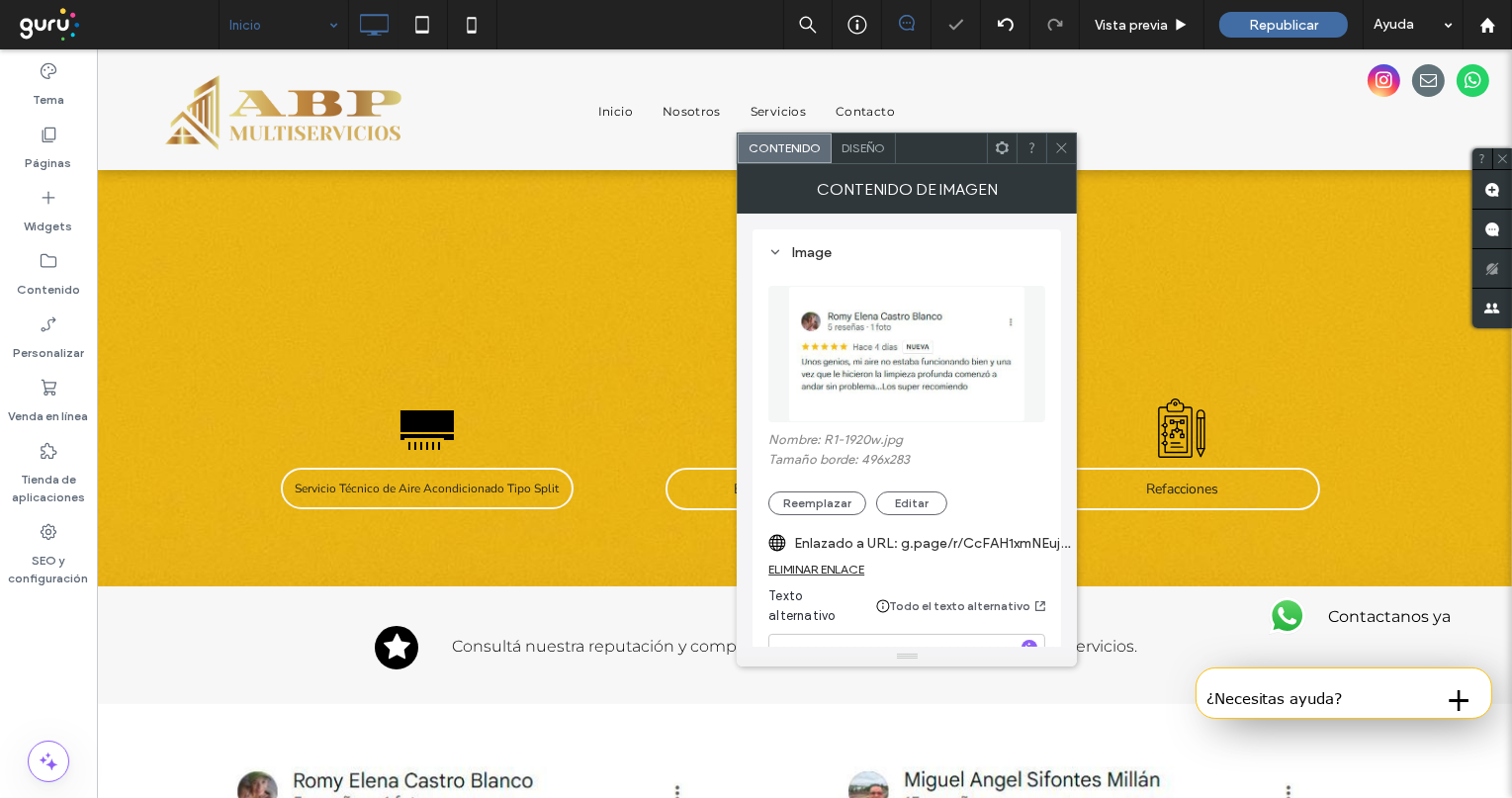 click 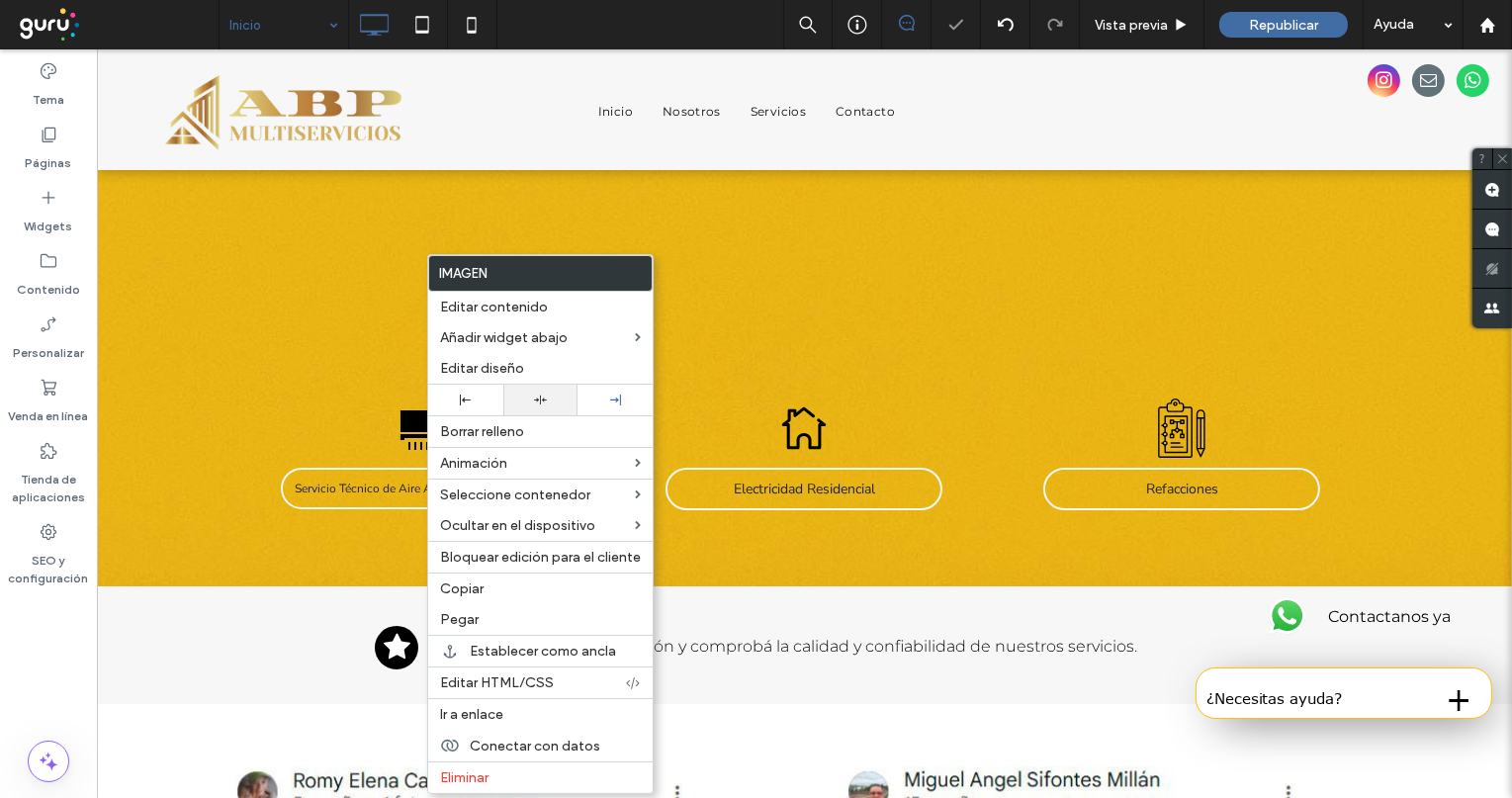 click 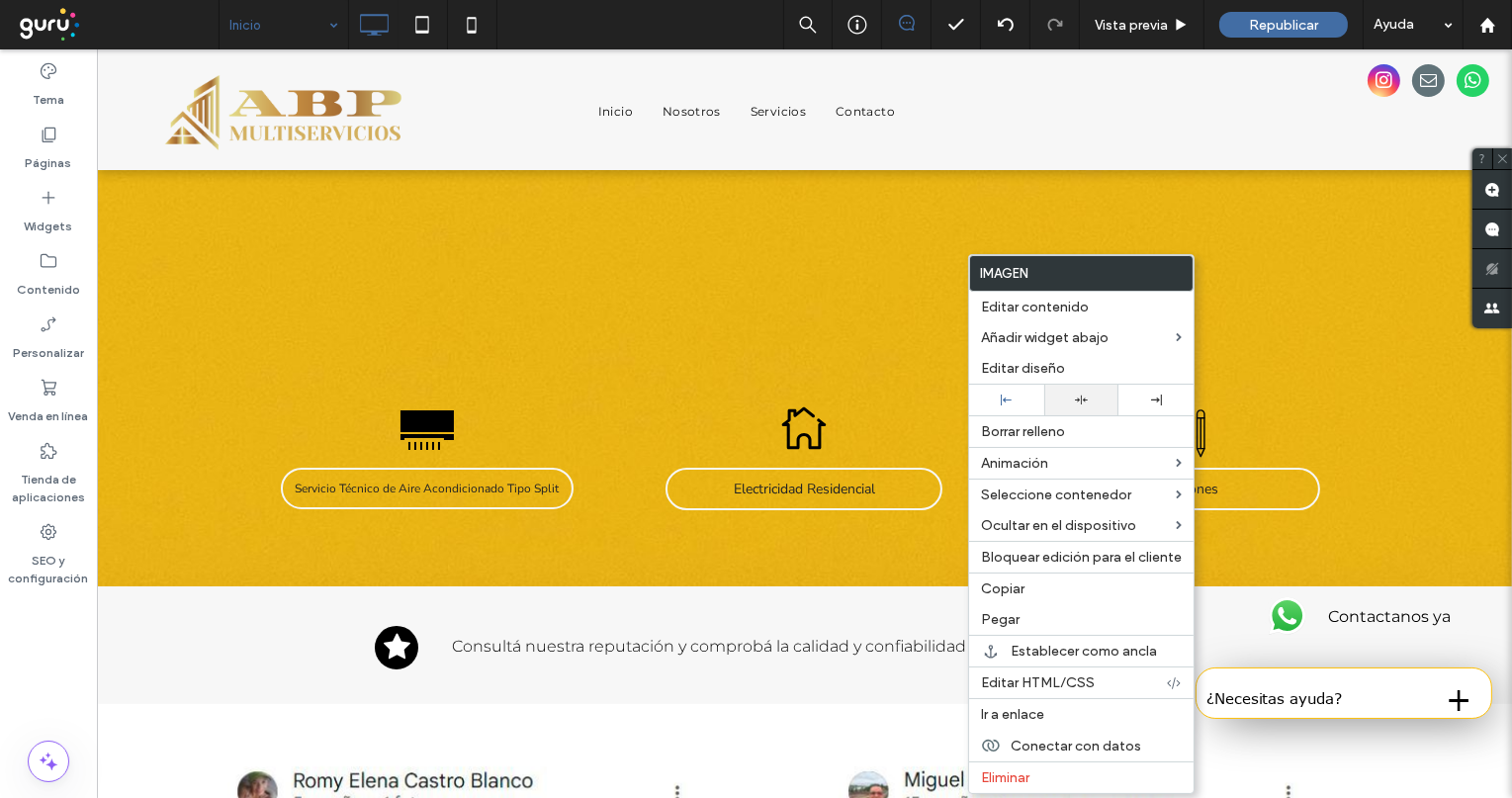click at bounding box center (1082, 399) 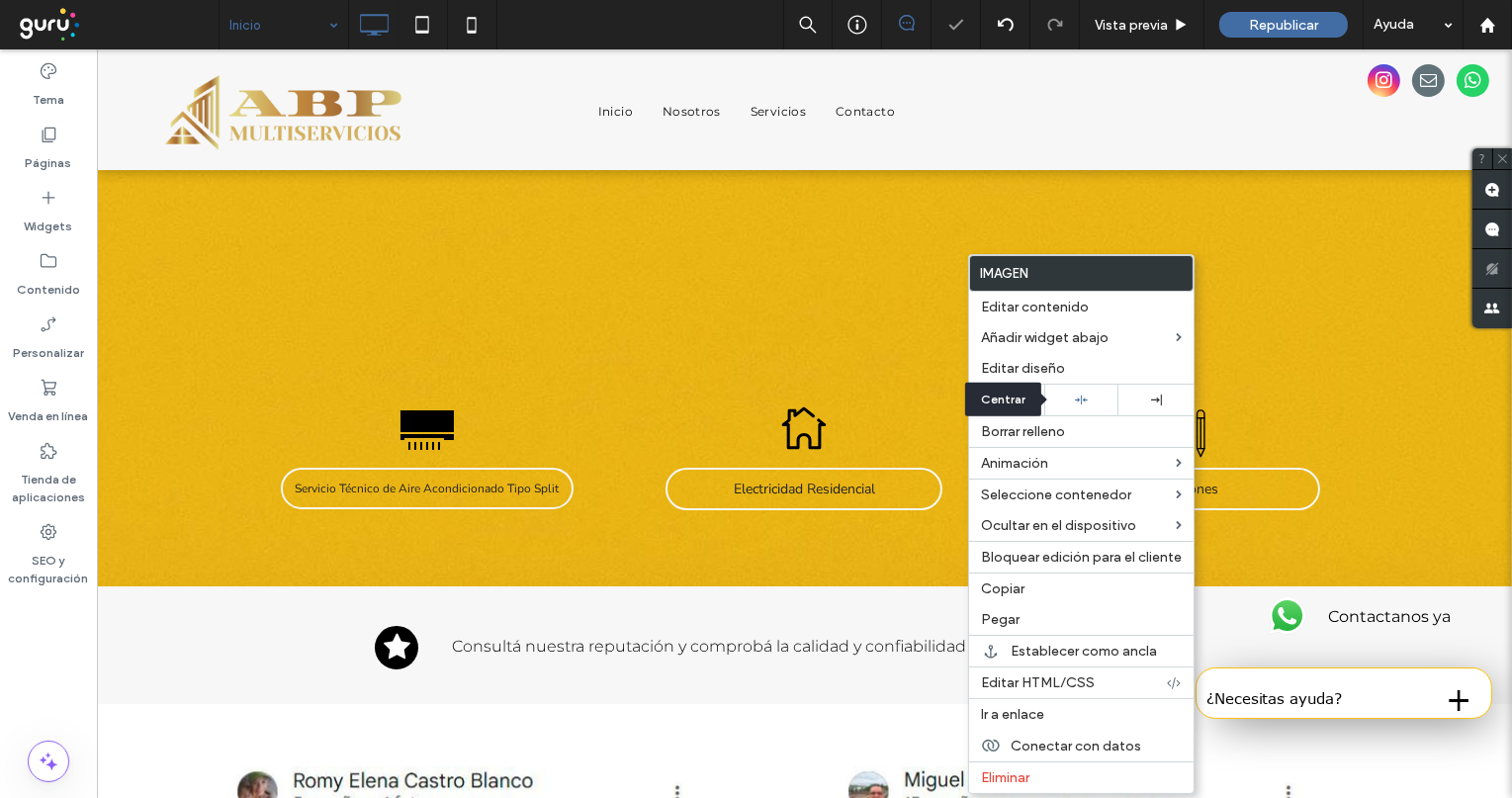 click on "Centrar" at bounding box center (1003, 399) 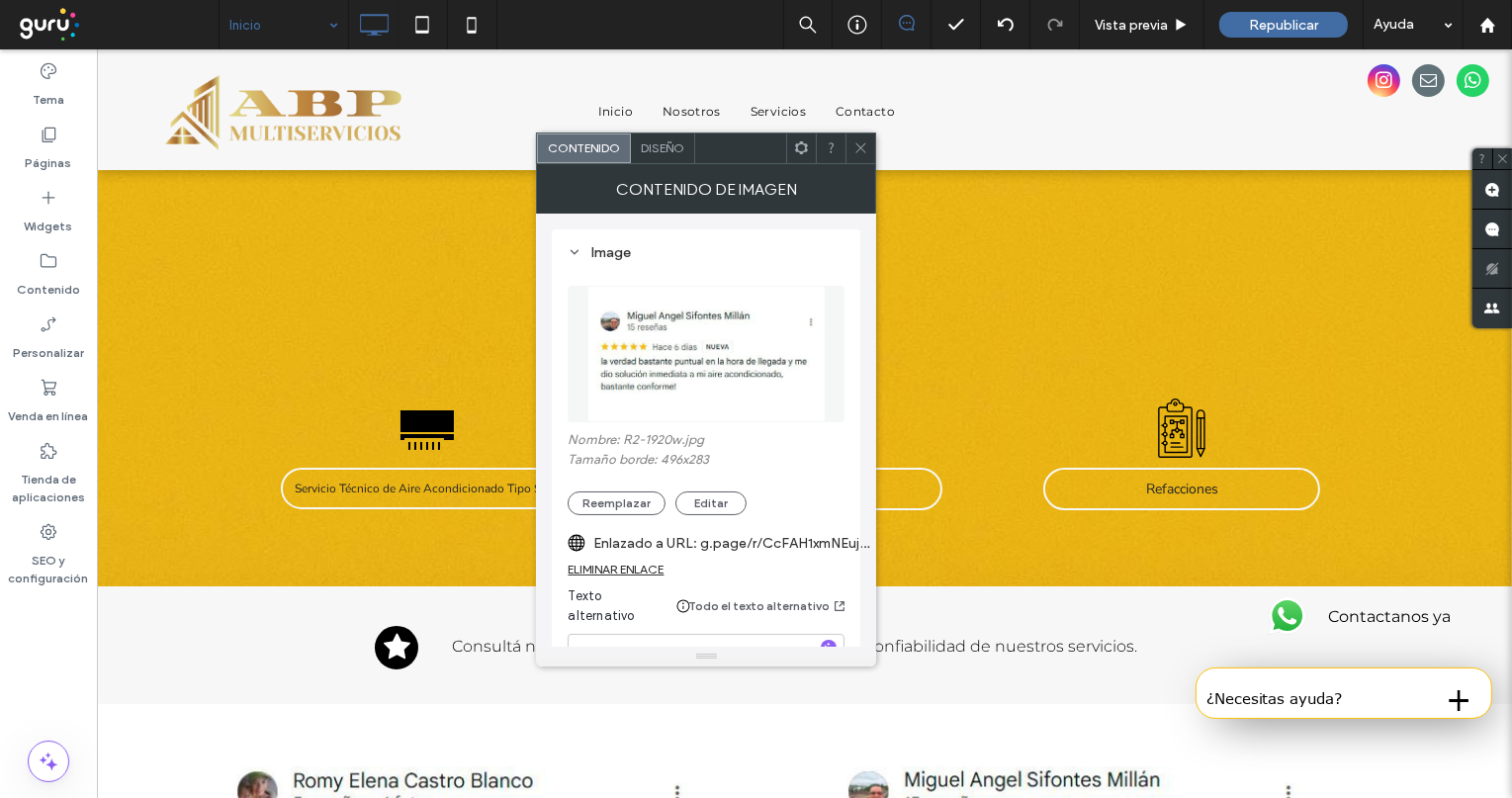 click 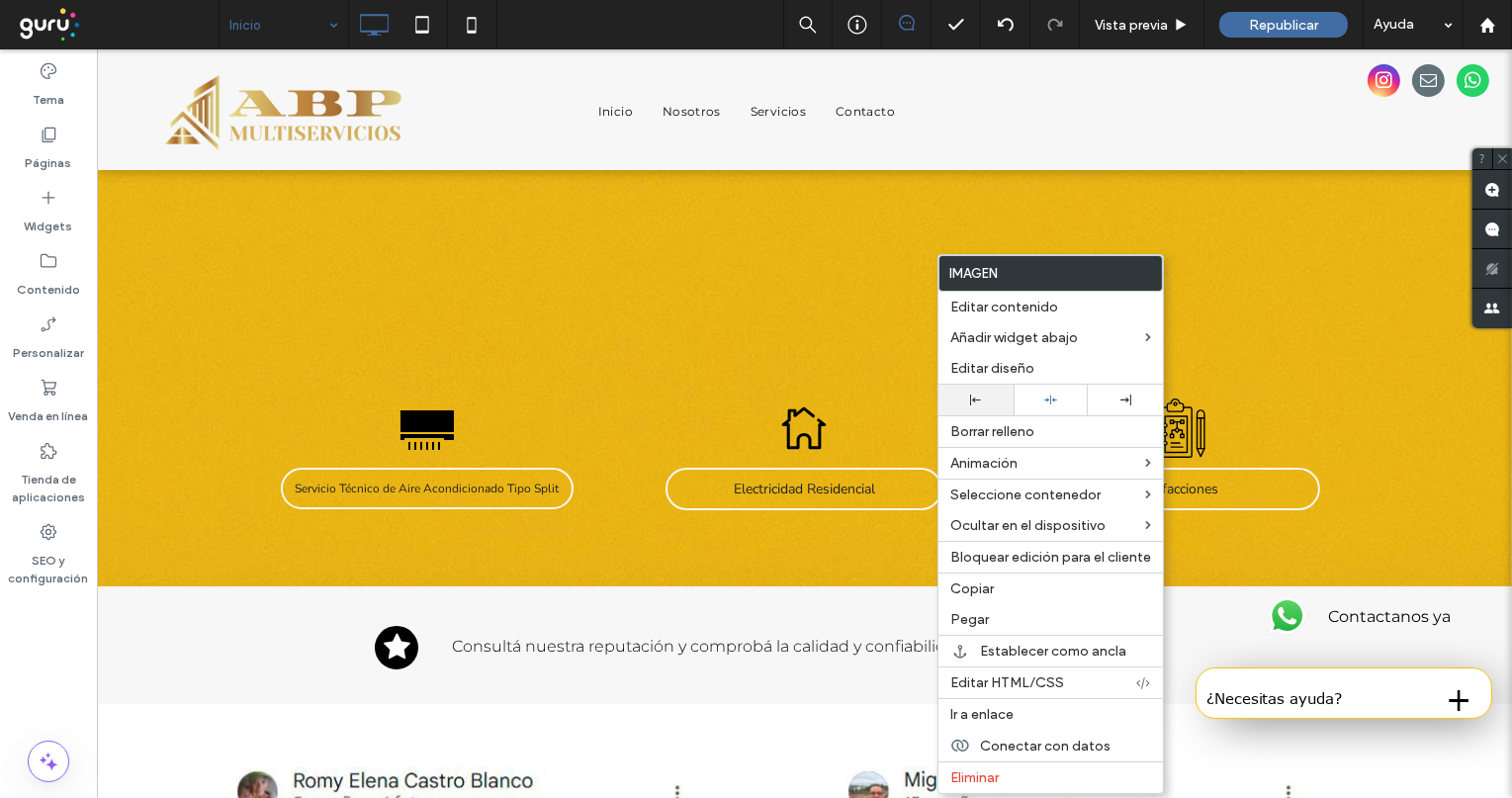 click 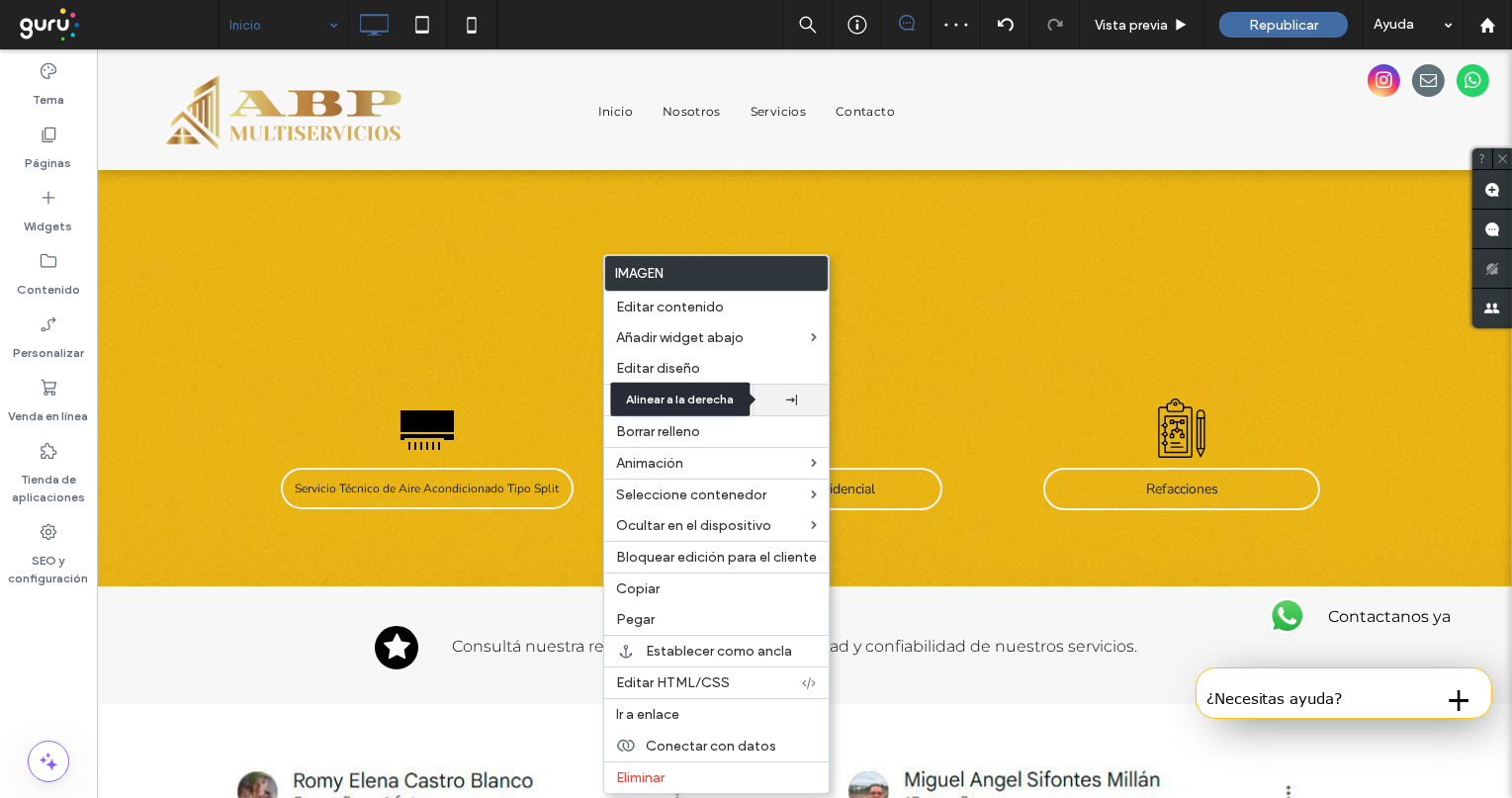 click at bounding box center (791, 399) 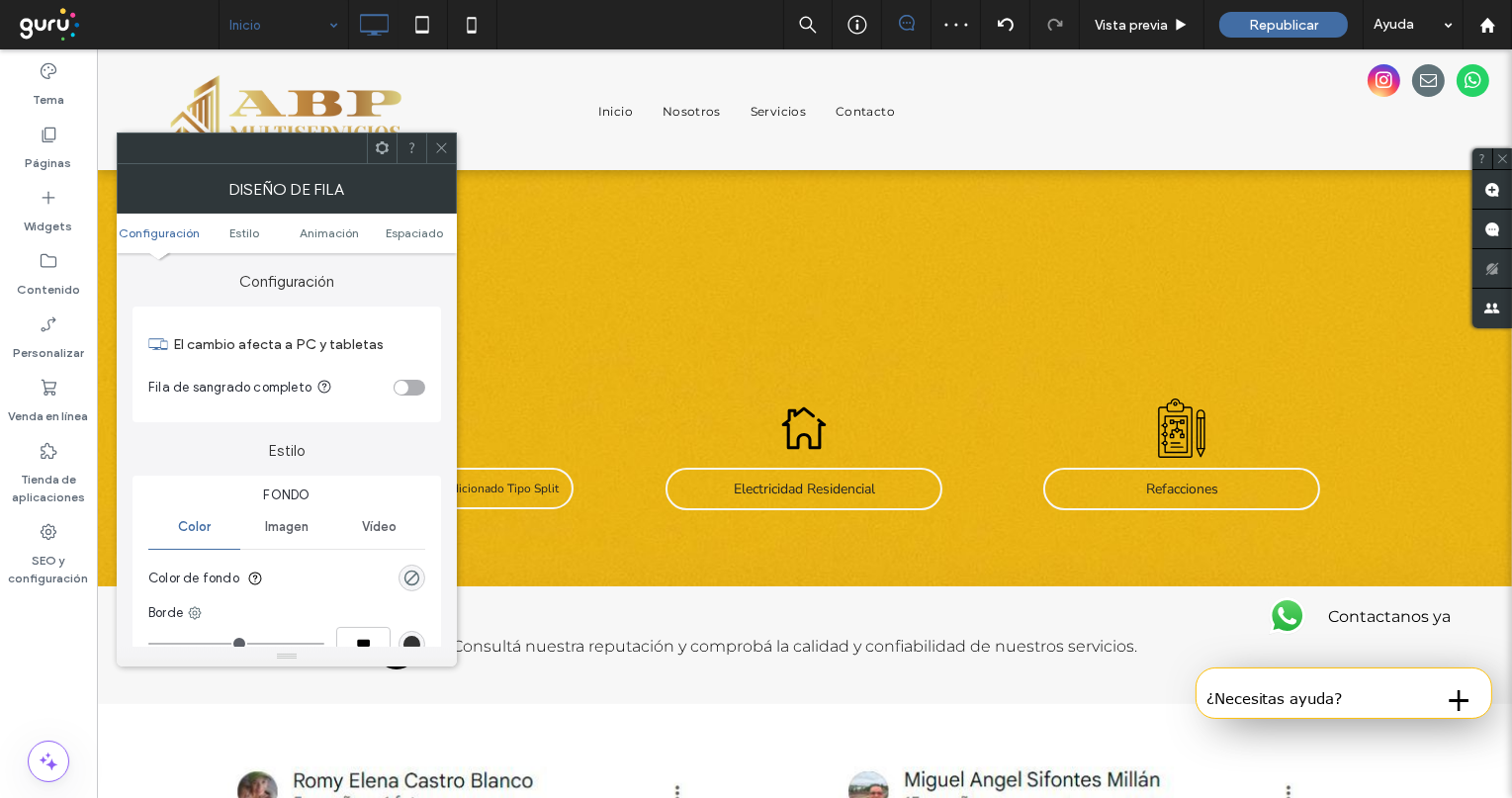 click 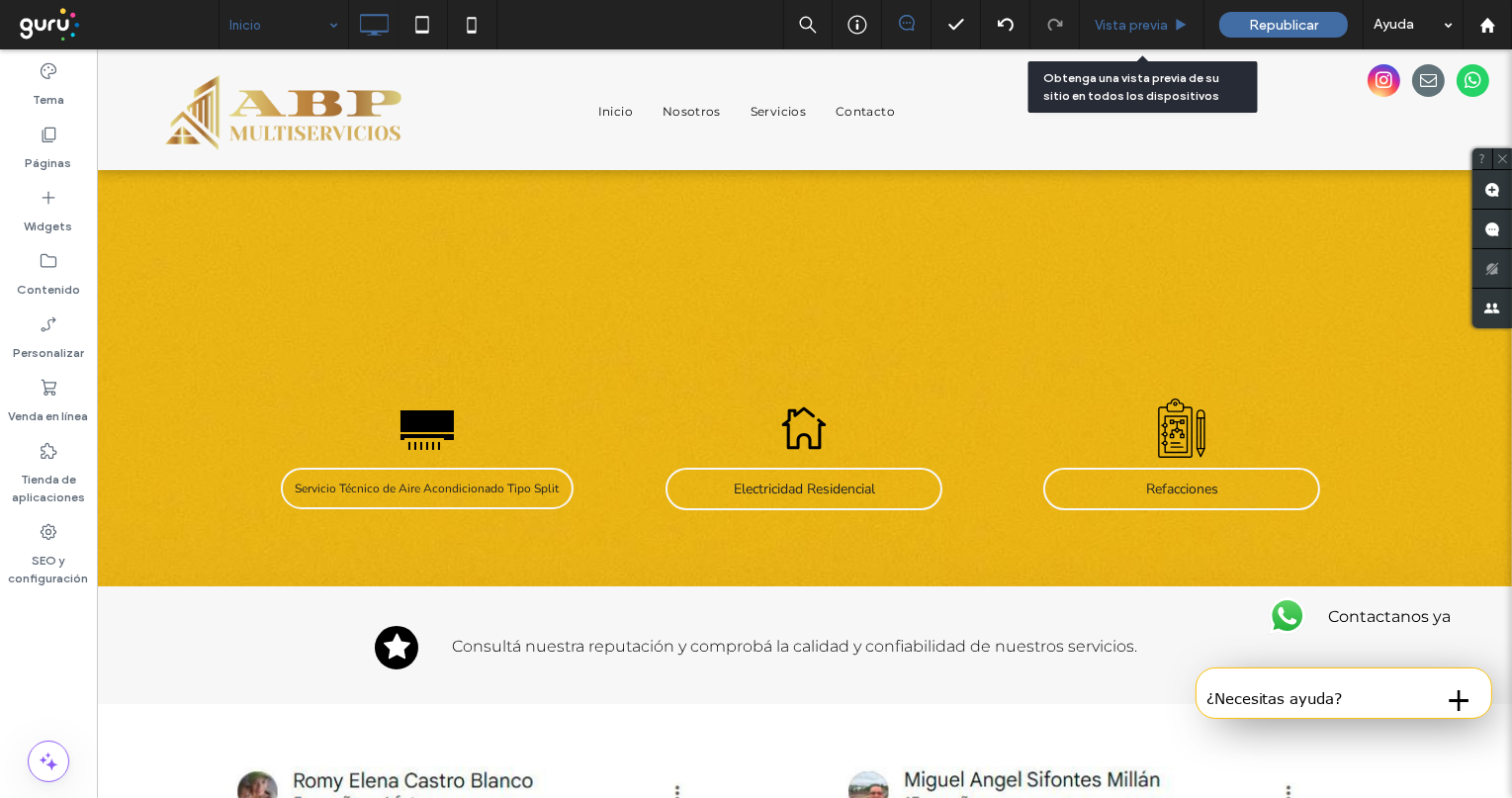 click on "Vista previa" at bounding box center (1131, 25) 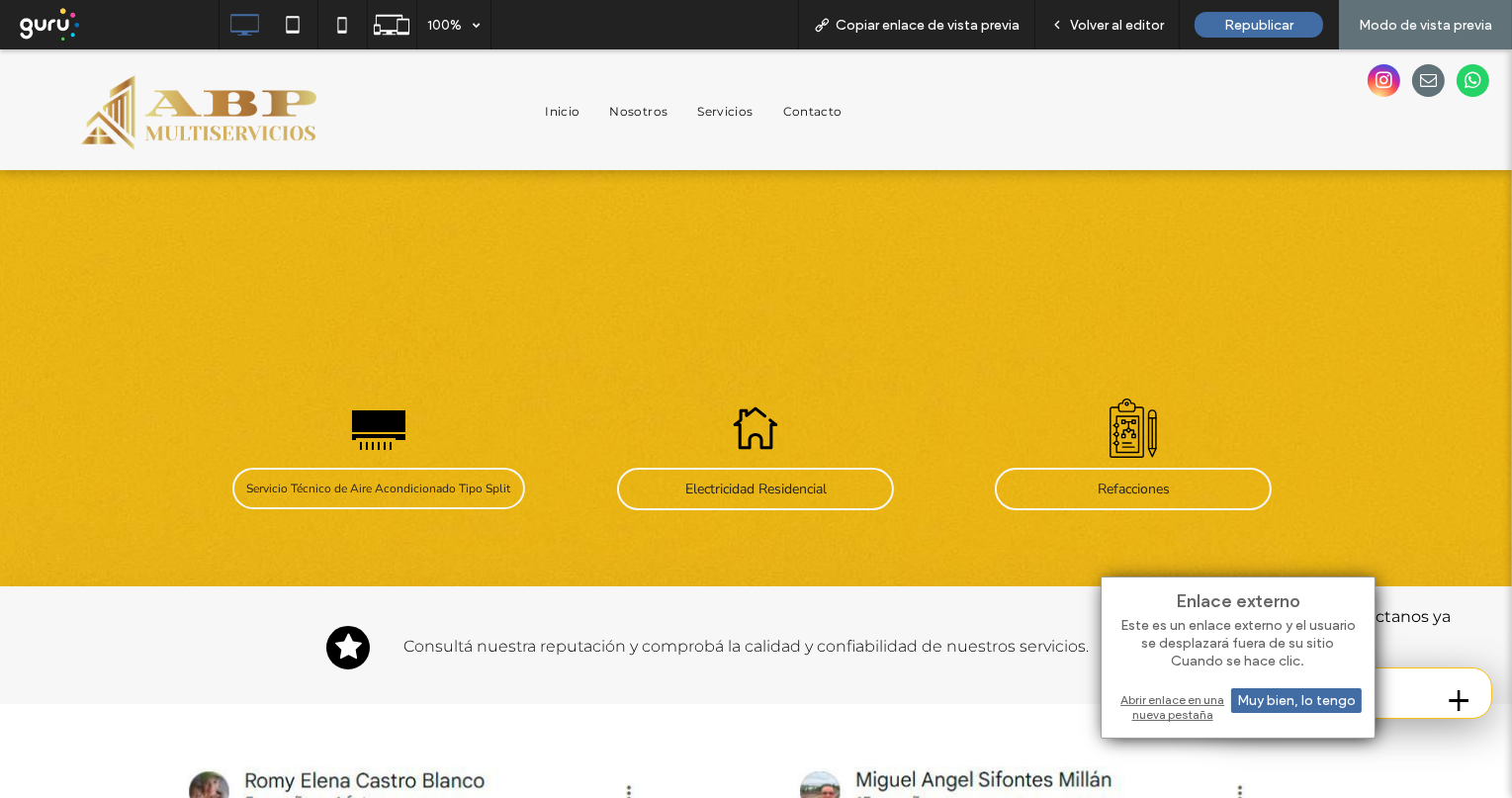 click on "Abrir enlace en una nueva pestaña" at bounding box center (1238, 707) 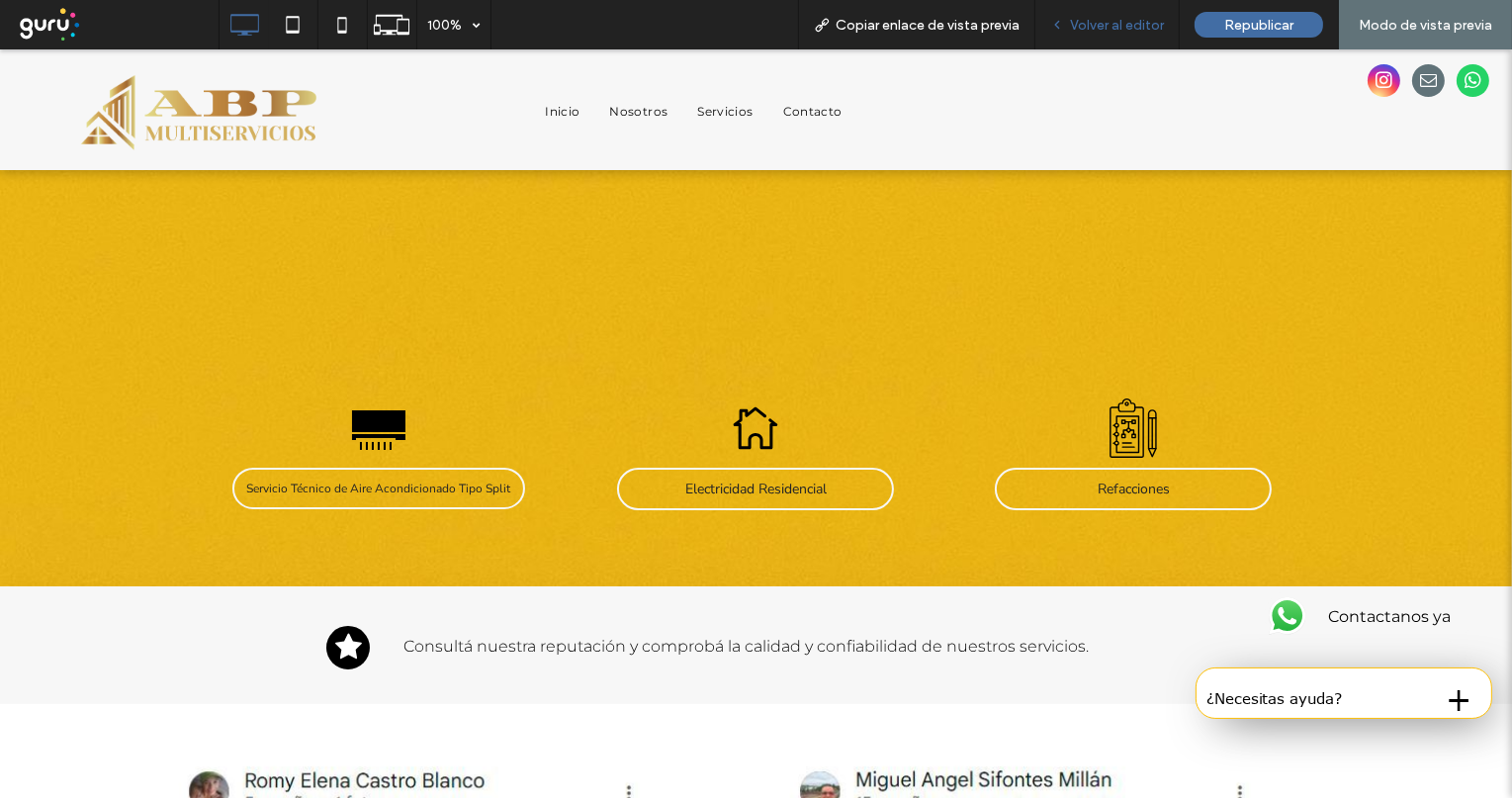 click on "Volver al editor" at bounding box center (1116, 25) 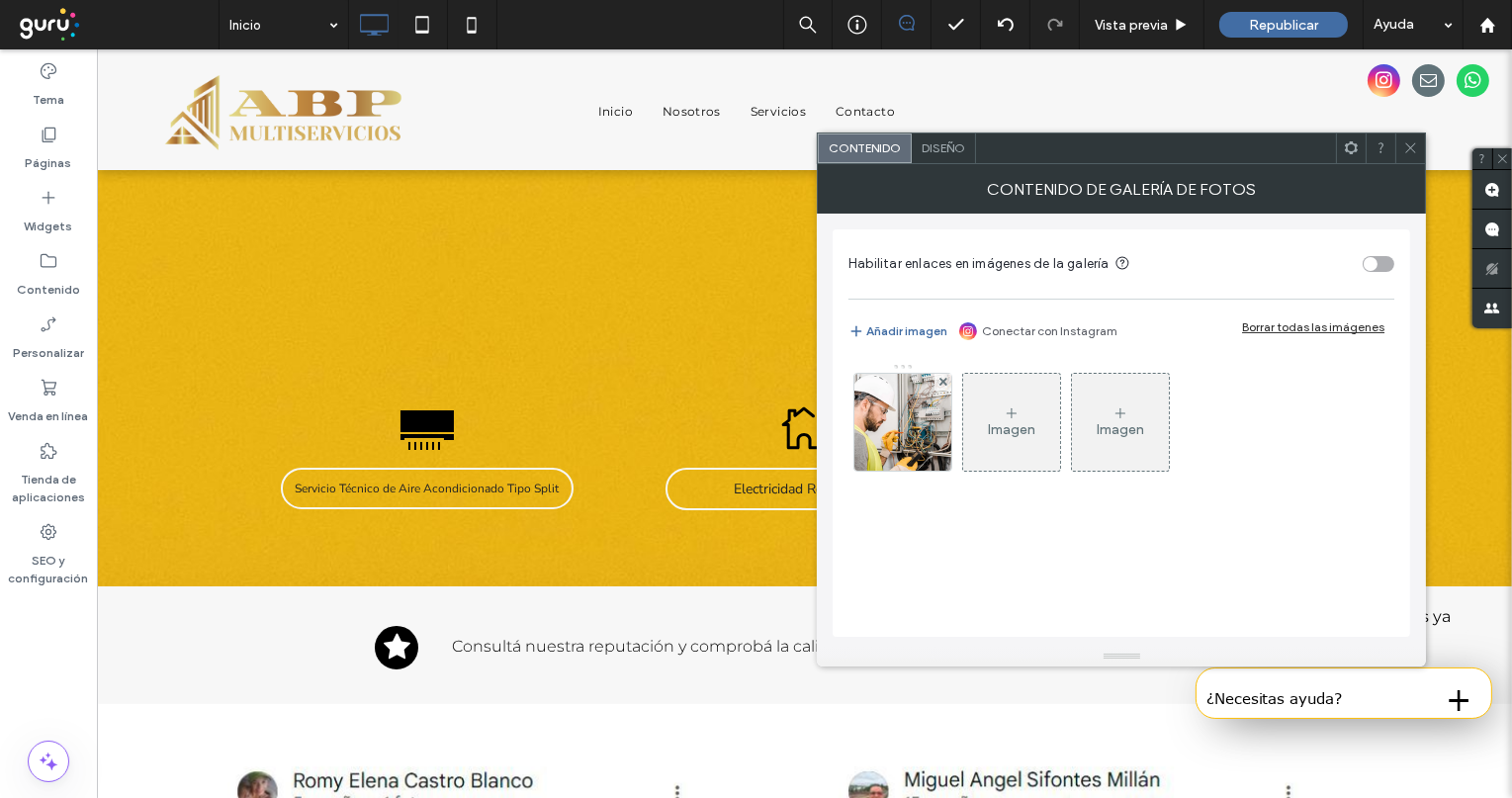 click 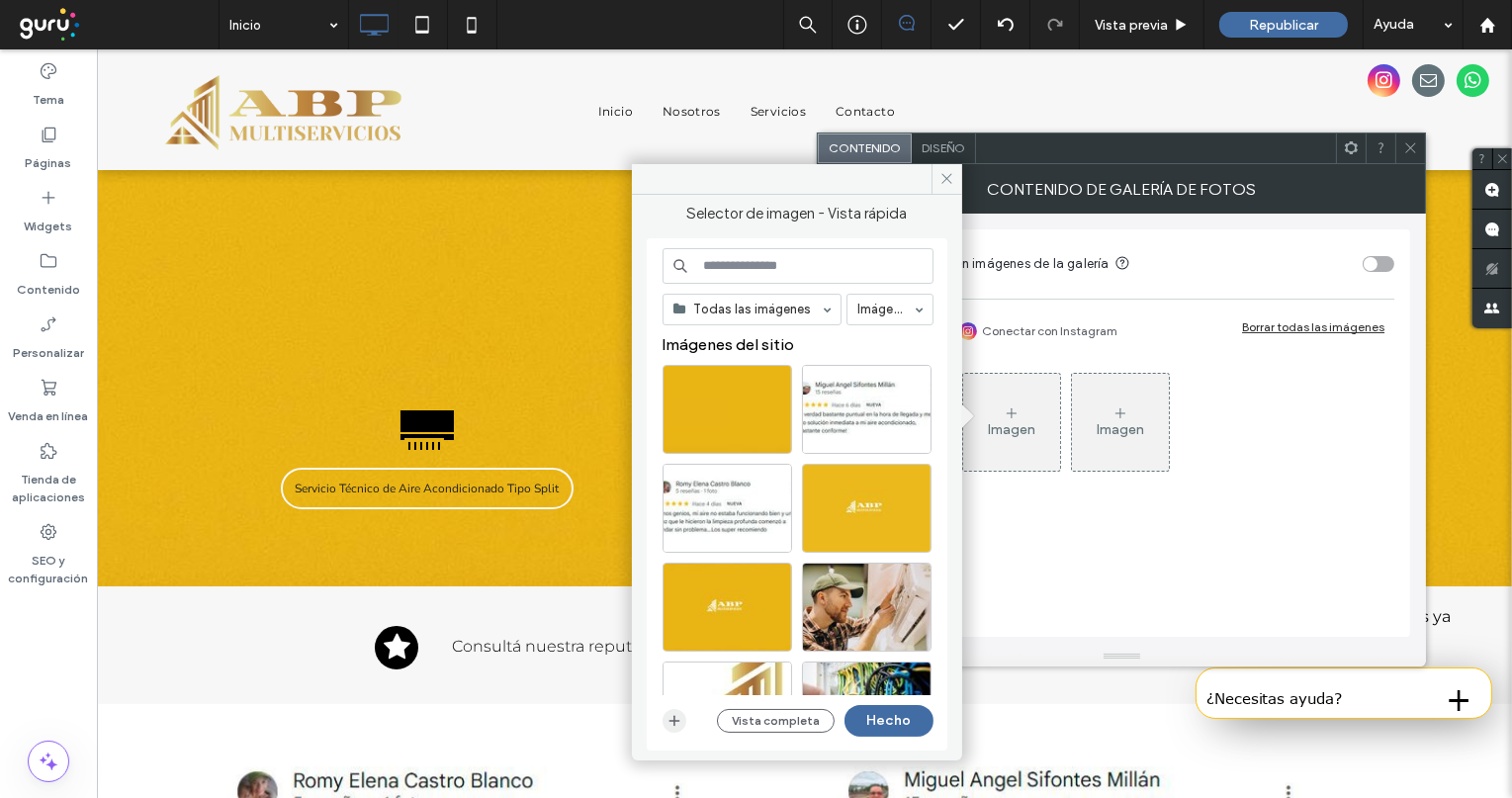 click 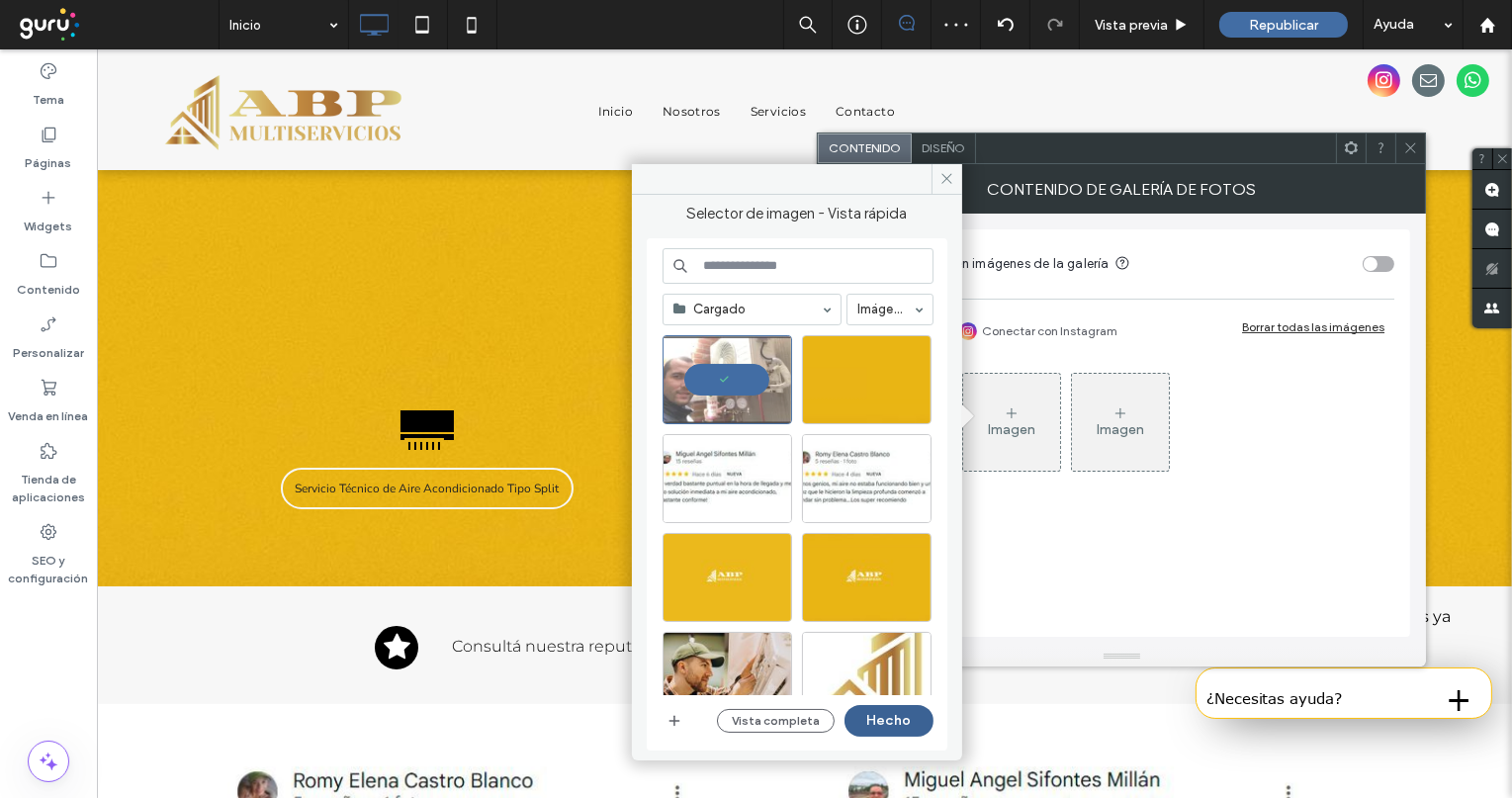 click on "Hecho" at bounding box center (889, 721) 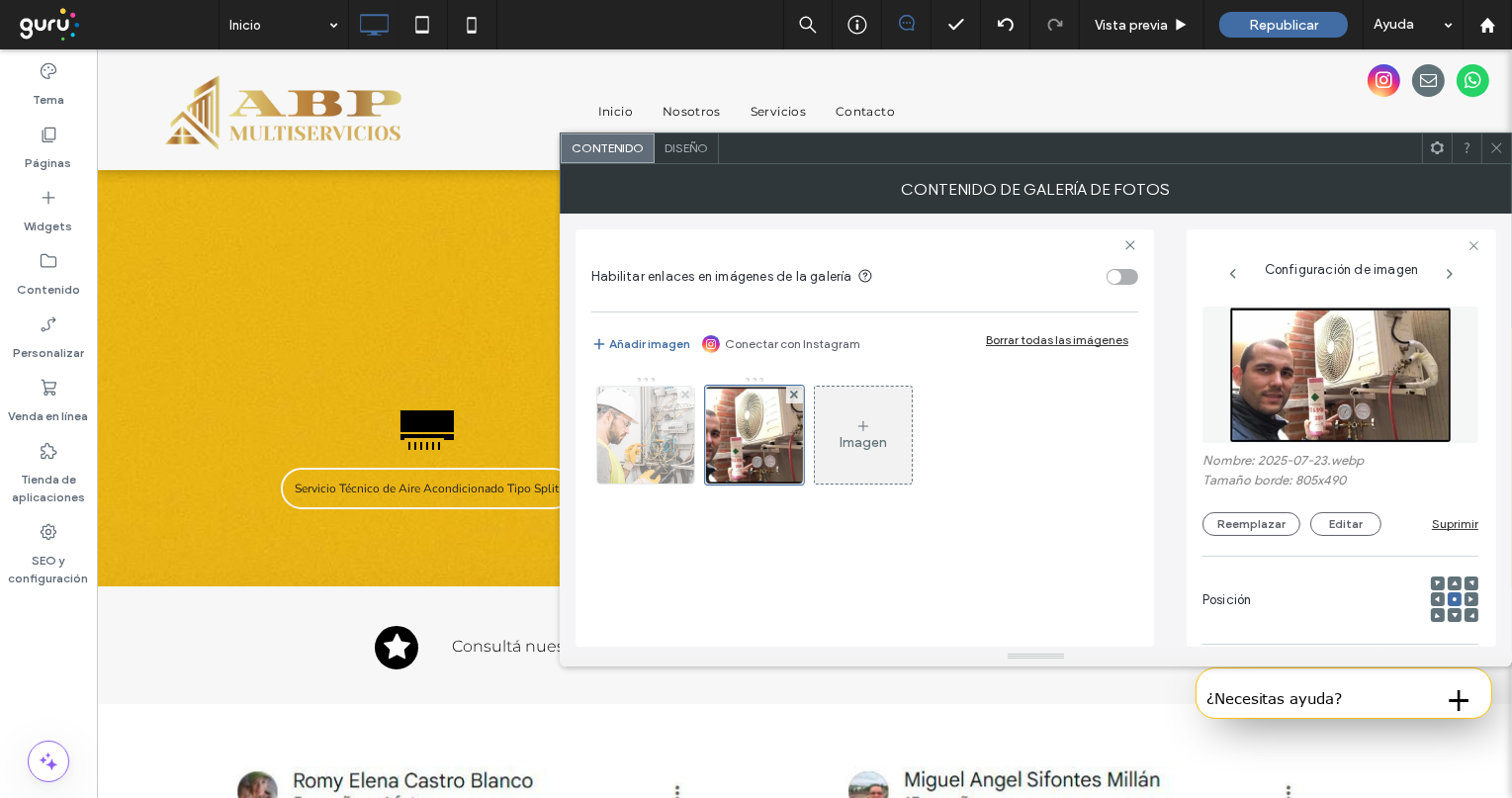 click 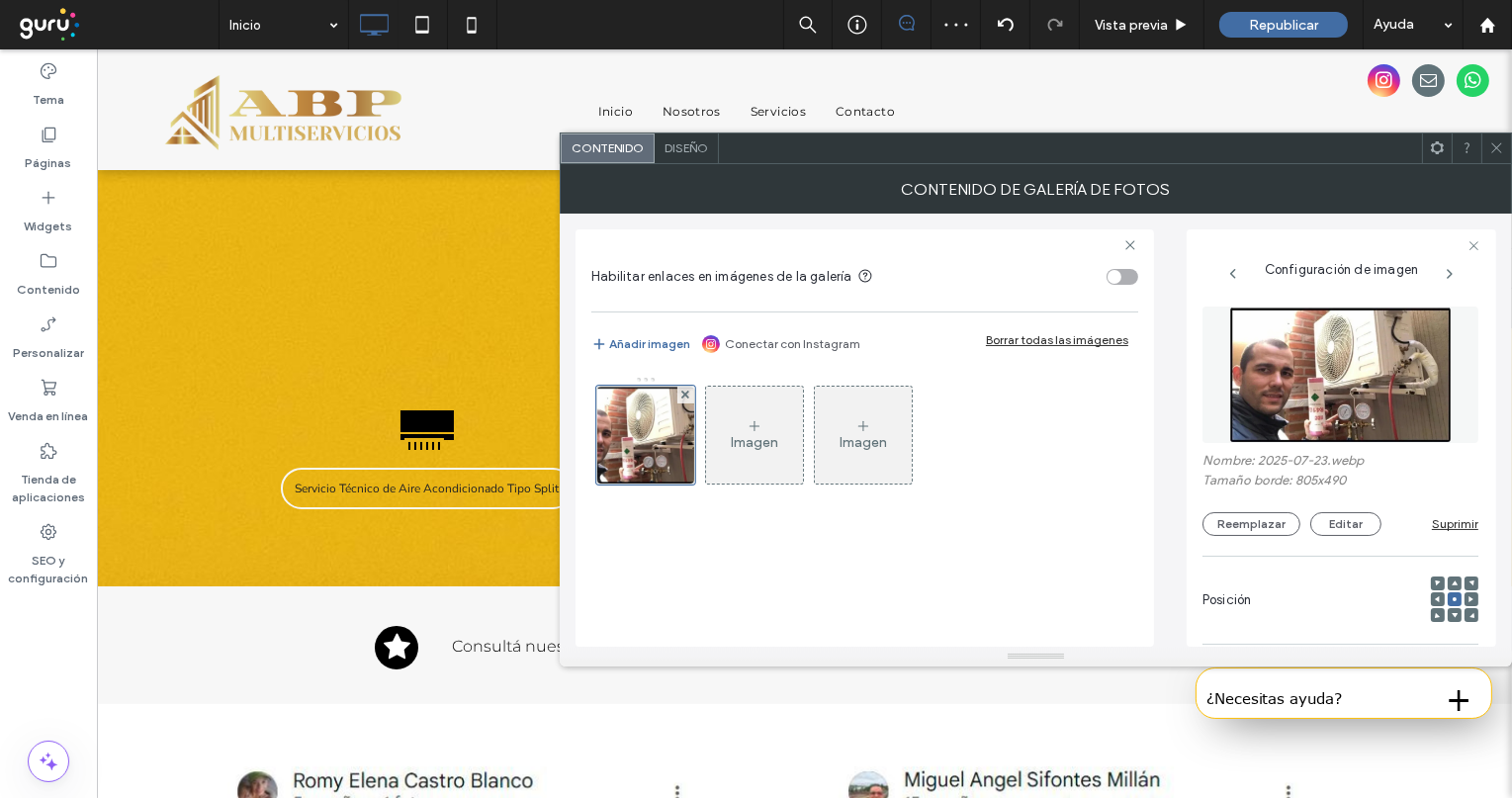 click 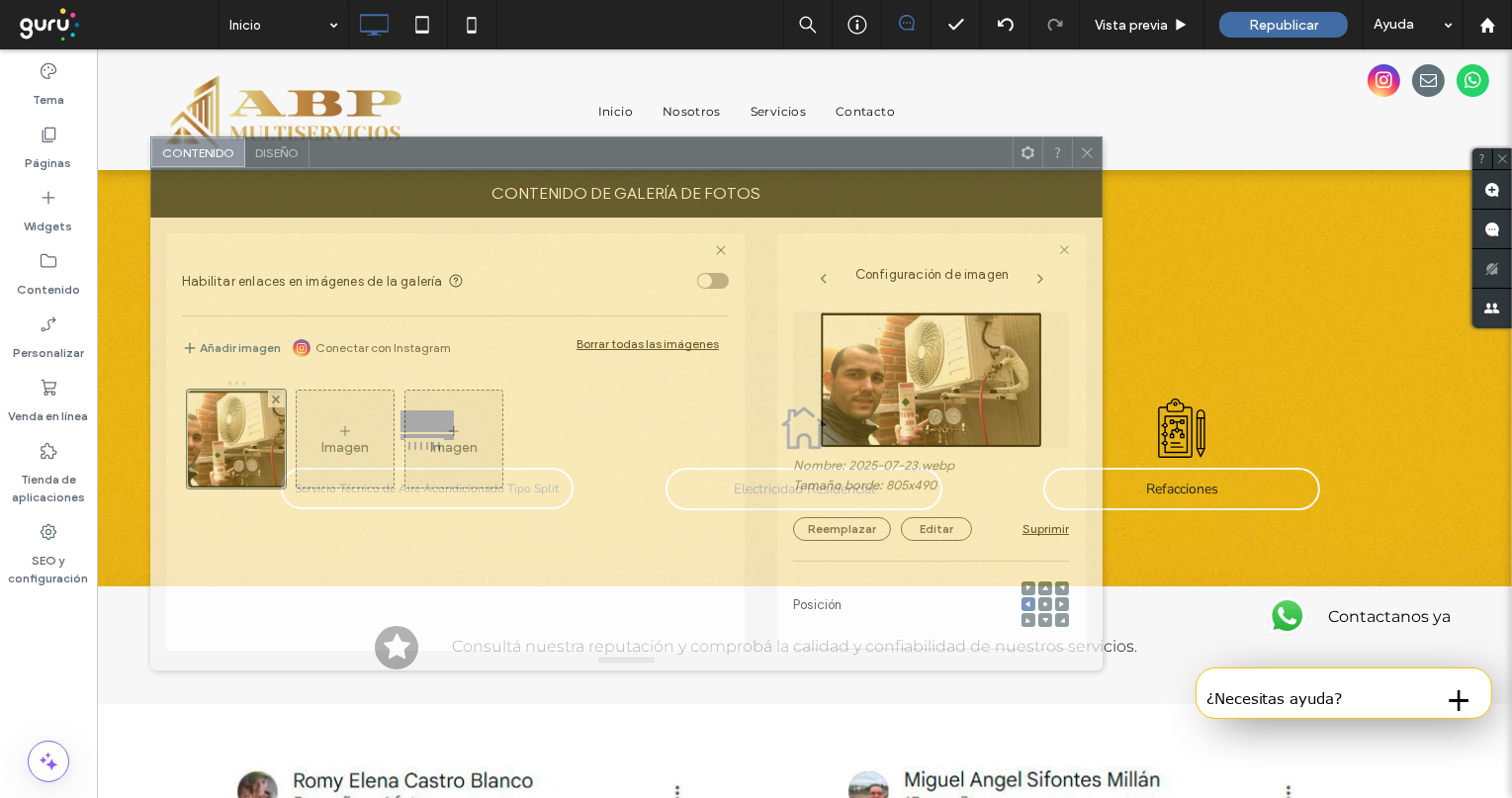 drag, startPoint x: 1177, startPoint y: 159, endPoint x: 824, endPoint y: 199, distance: 355.25906 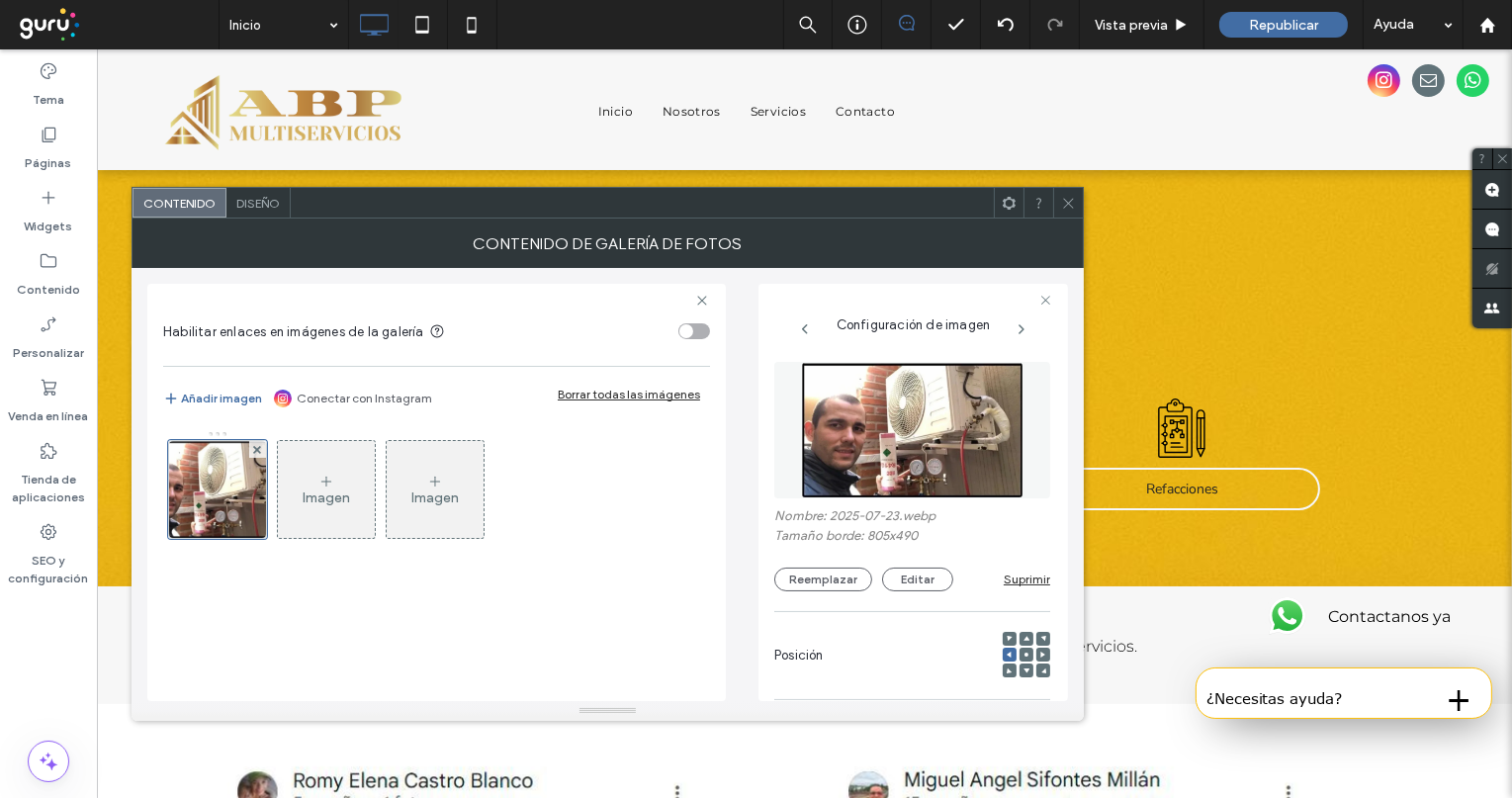 click 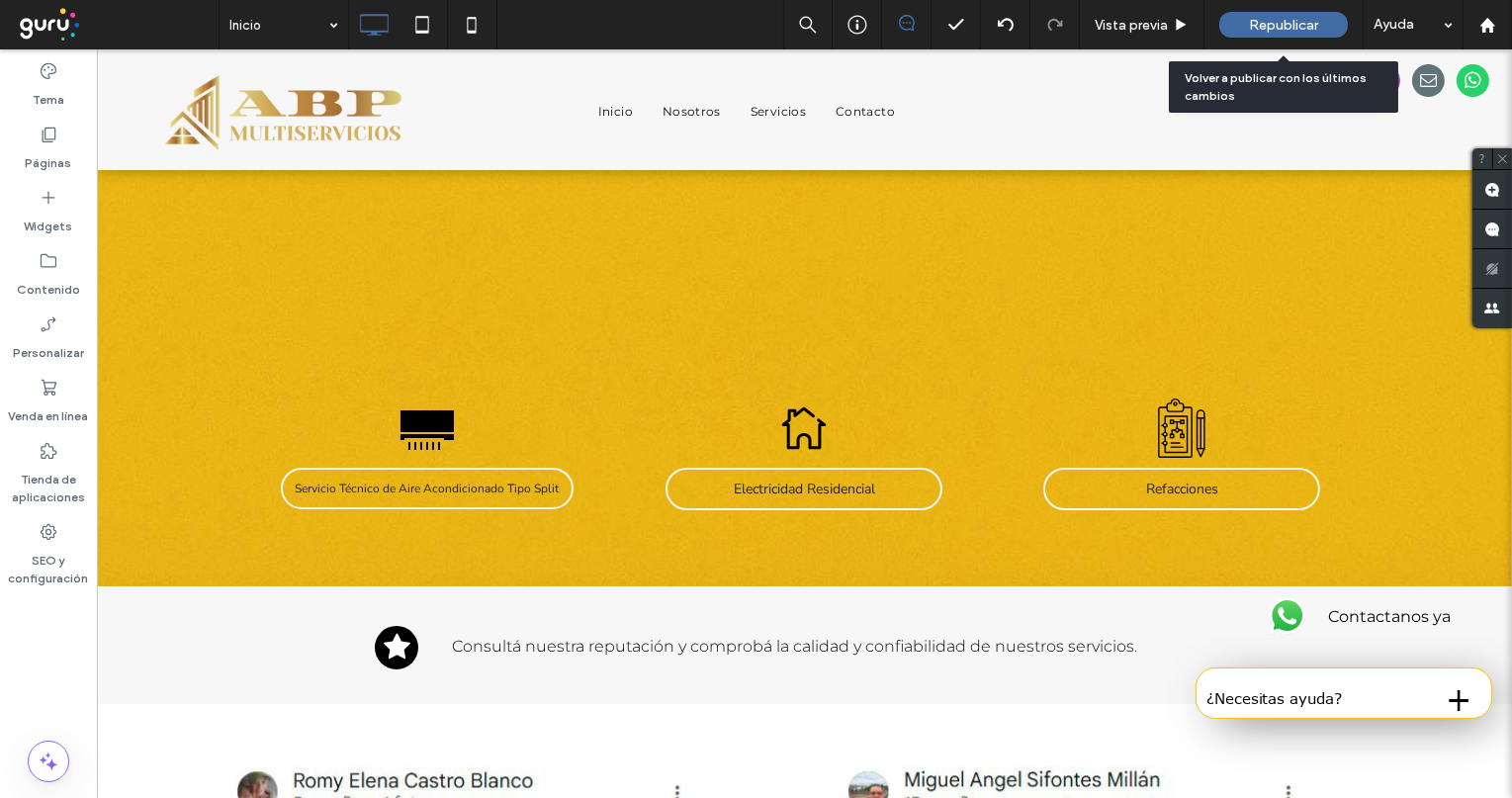 click on "Republicar" at bounding box center [1284, 25] 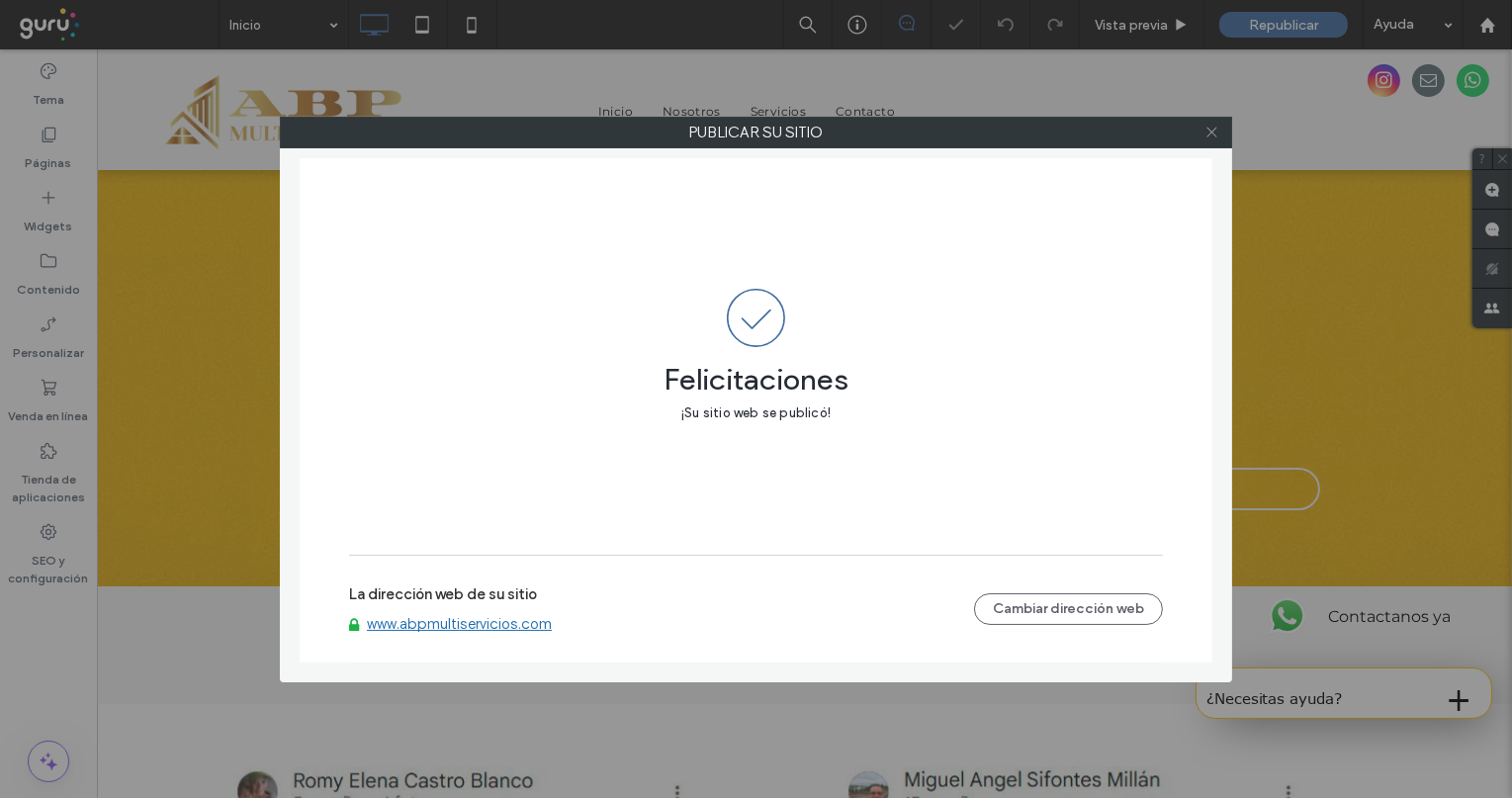 click 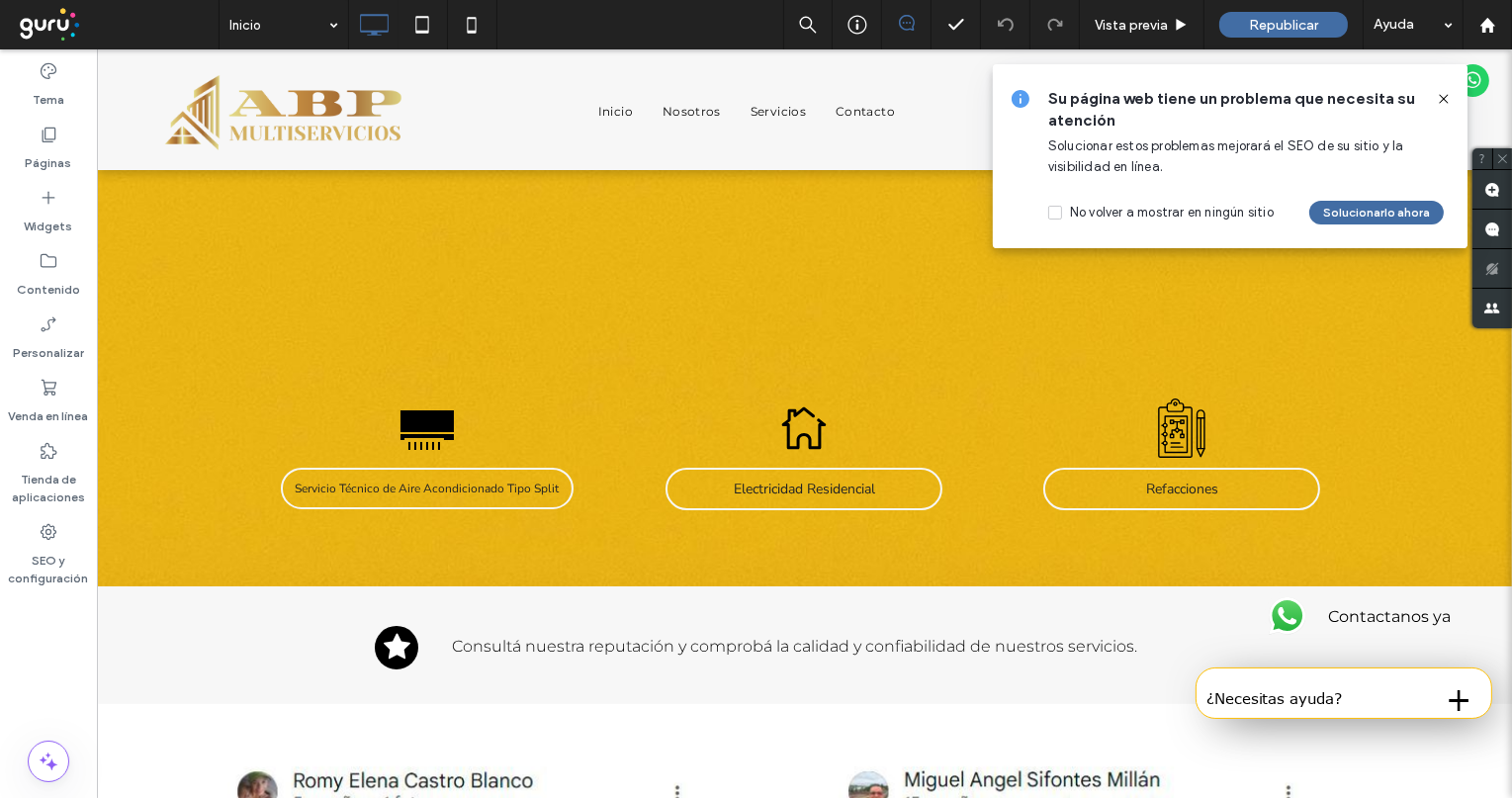click 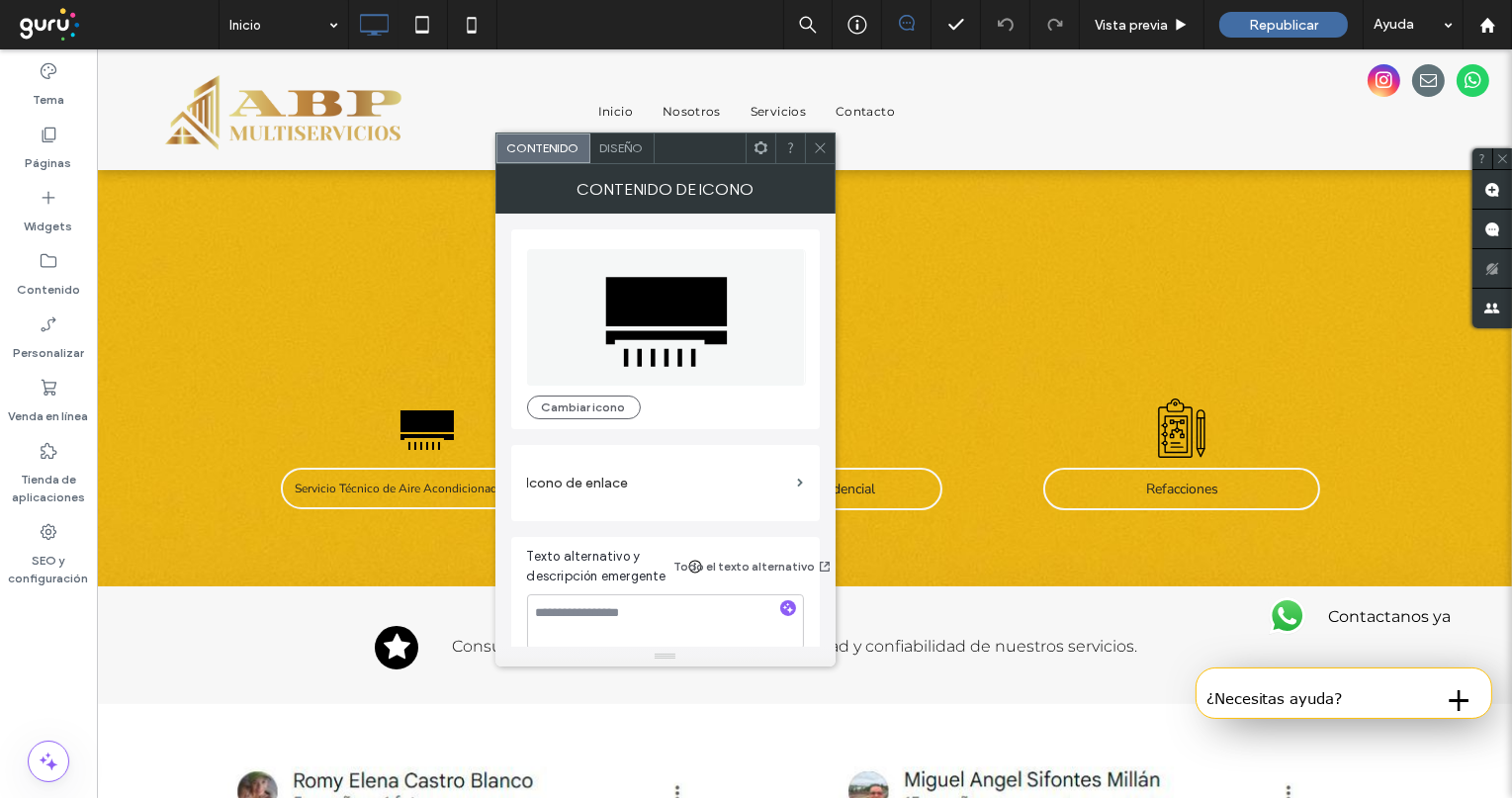 click 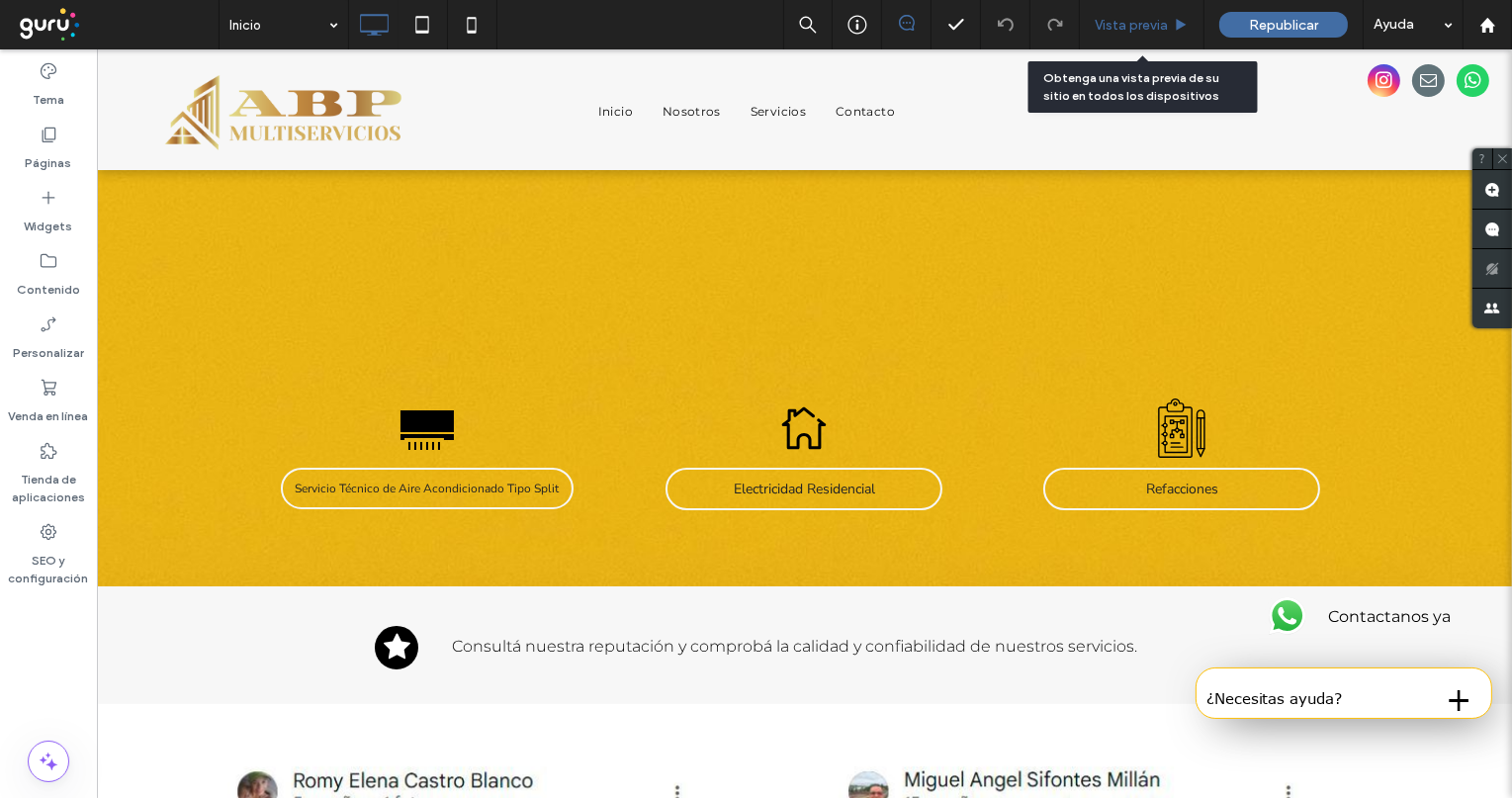 click on "Vista previa" at bounding box center [1142, 25] 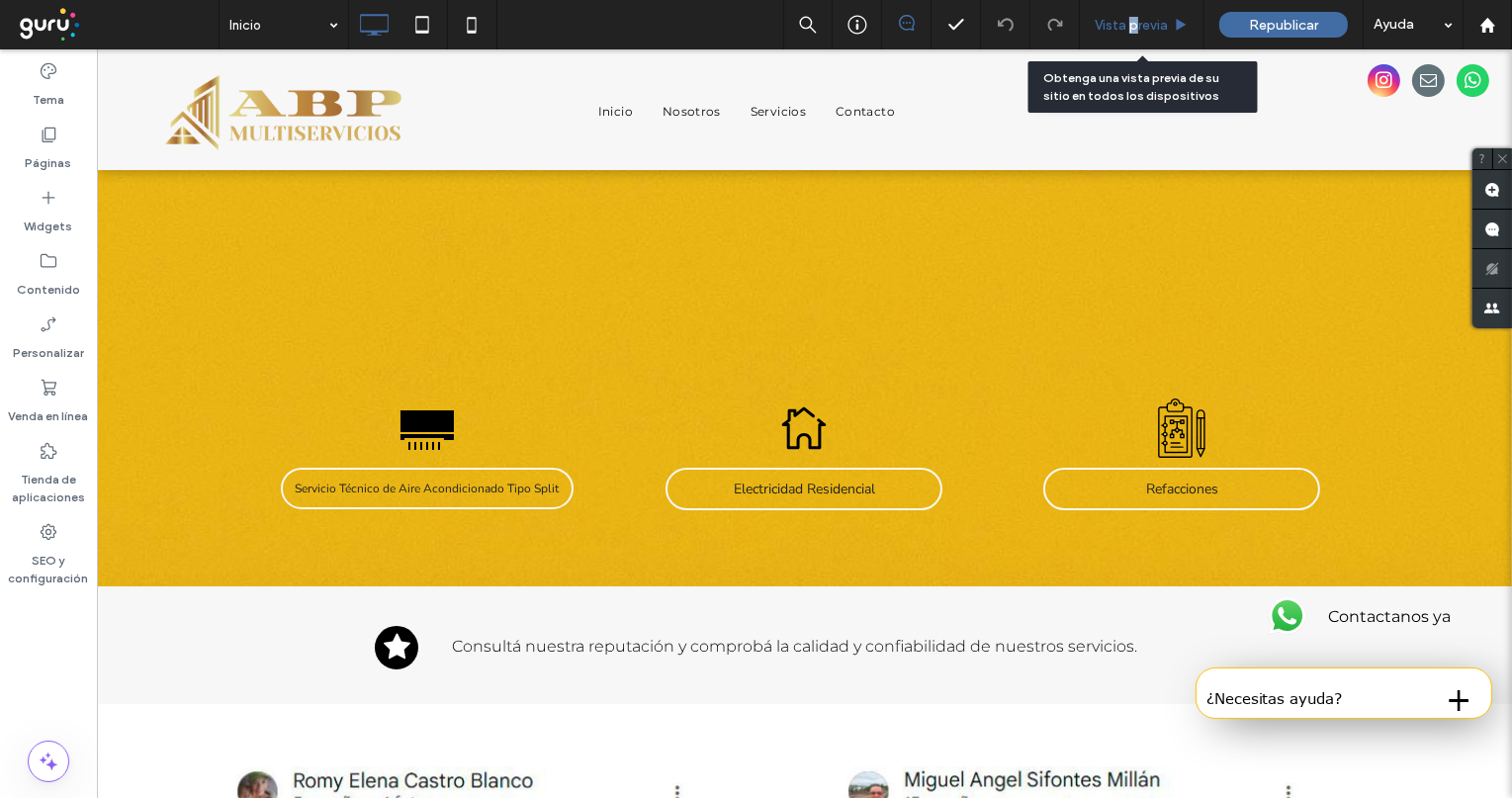 click on "Vista previa" at bounding box center (1131, 25) 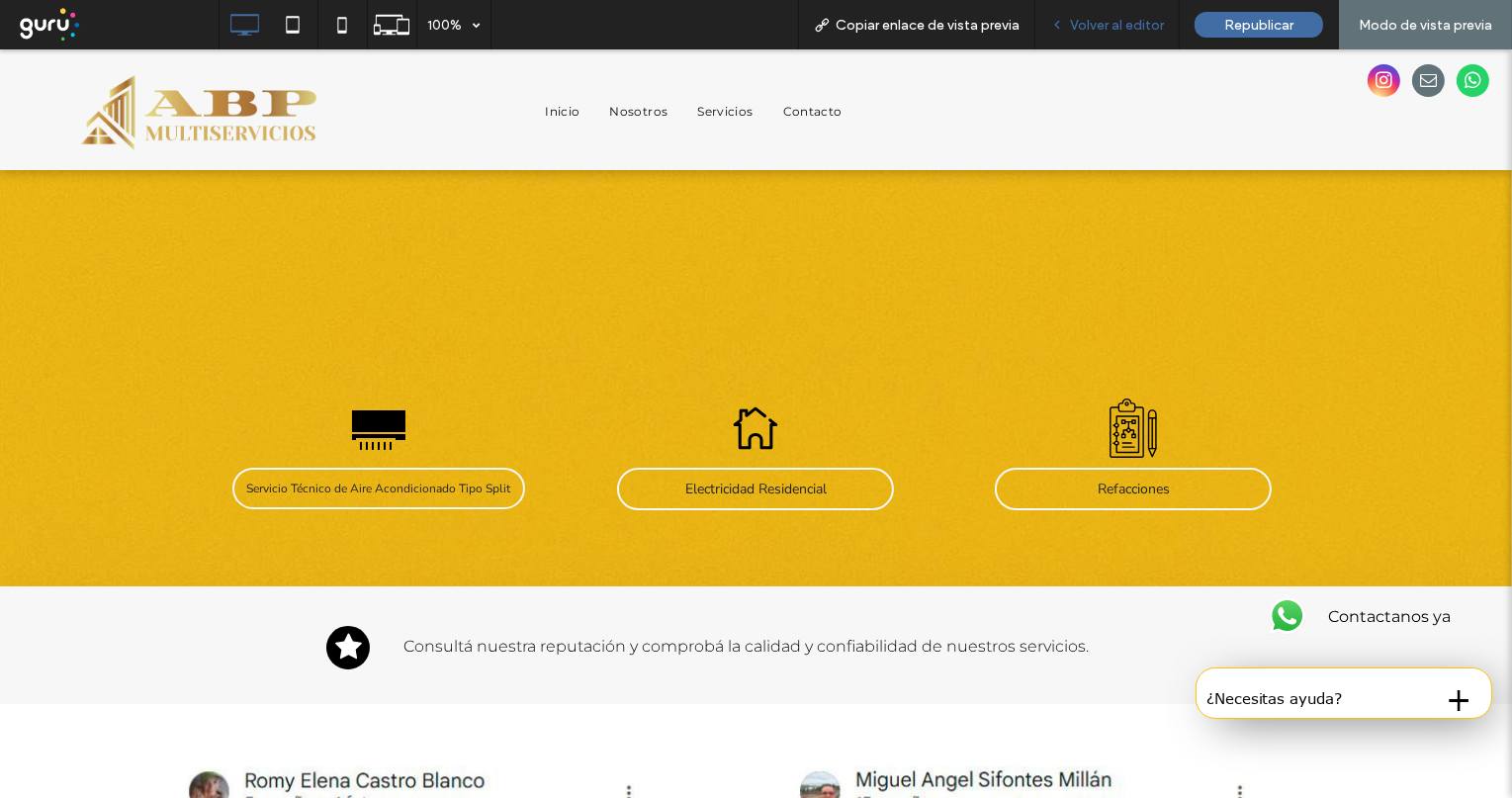 click on "Volver al editor" at bounding box center [1116, 25] 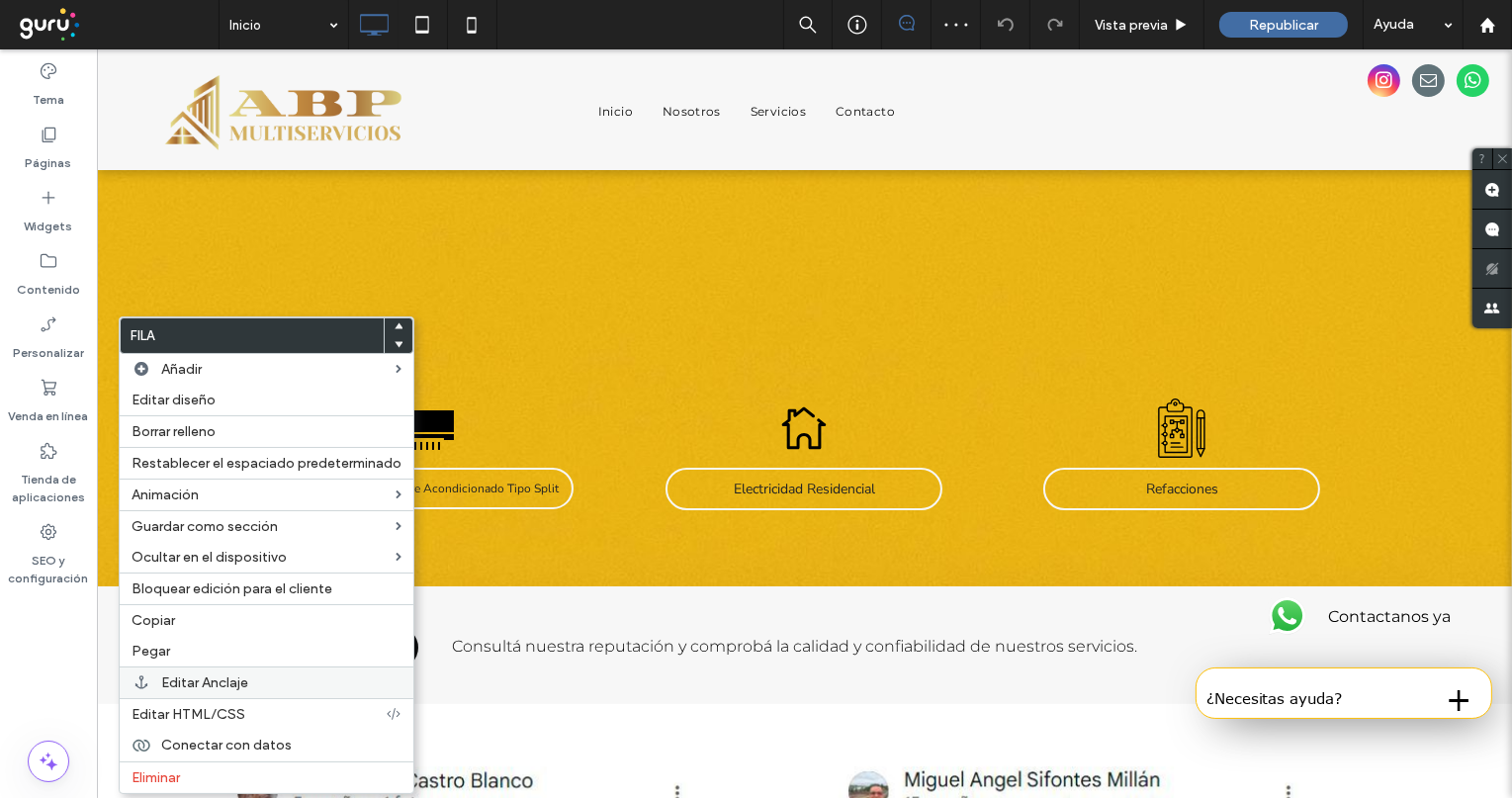 click on "Editar Anclaje" at bounding box center [205, 682] 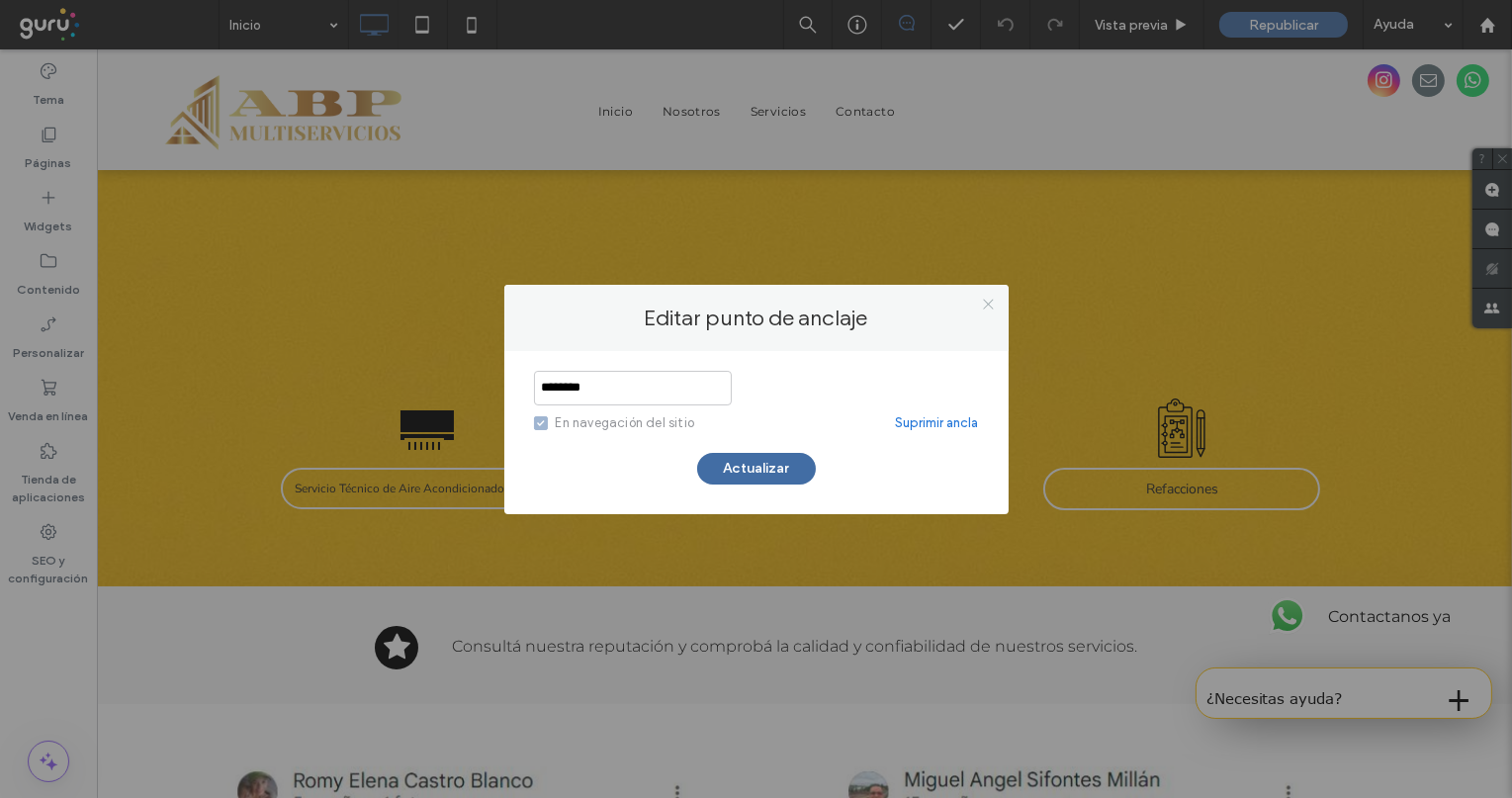 click 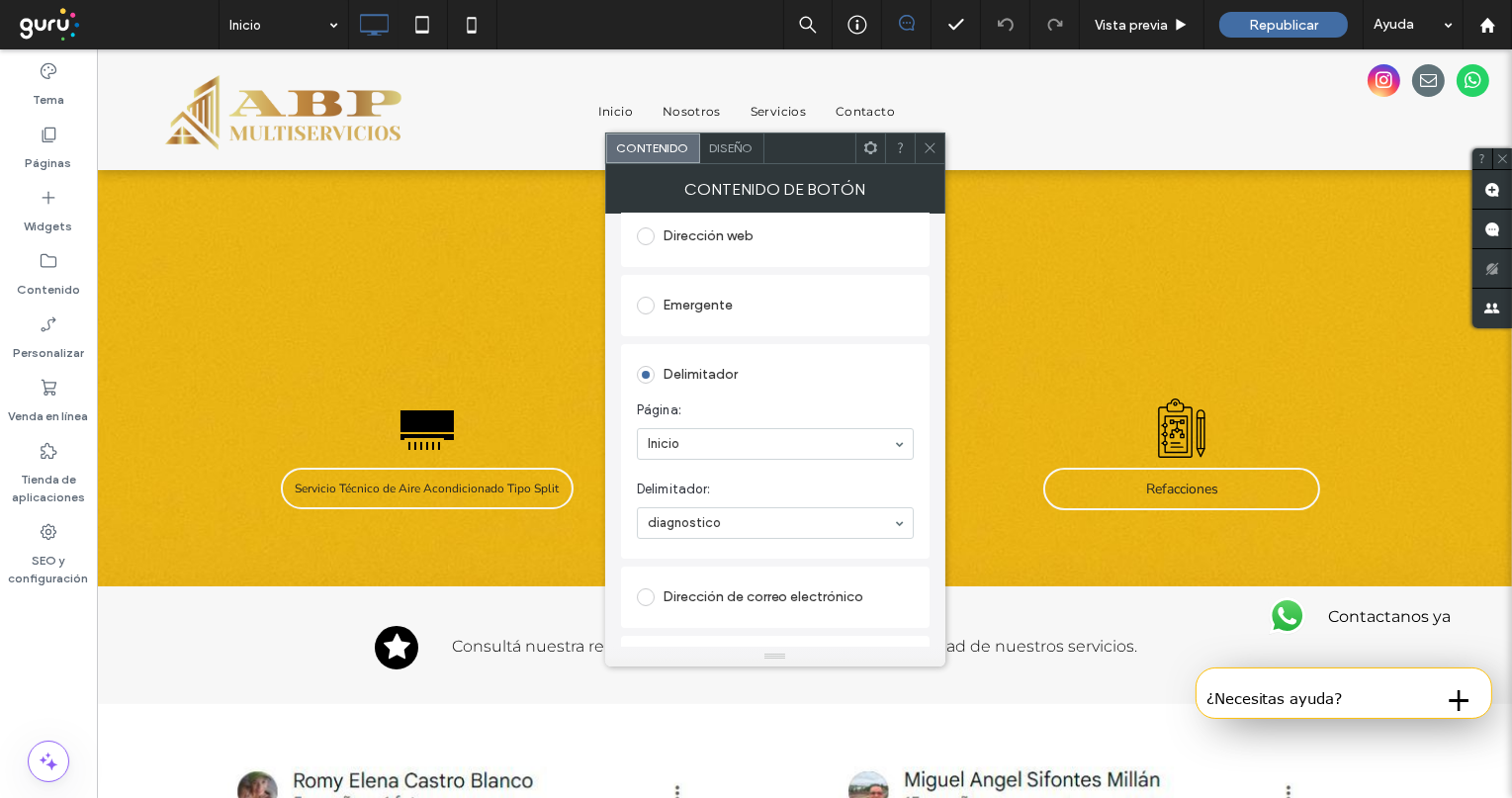scroll, scrollTop: 329, scrollLeft: 0, axis: vertical 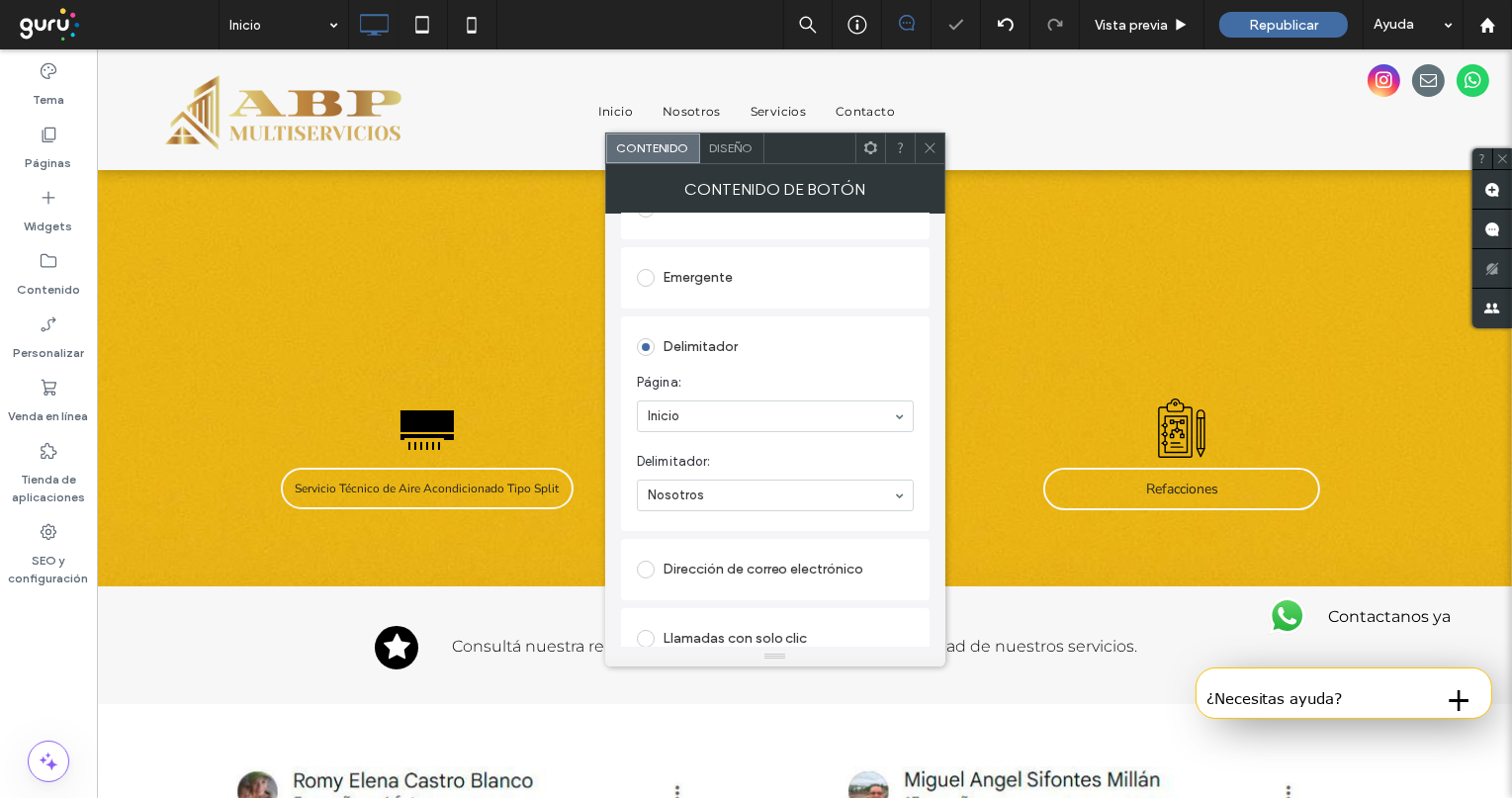 click 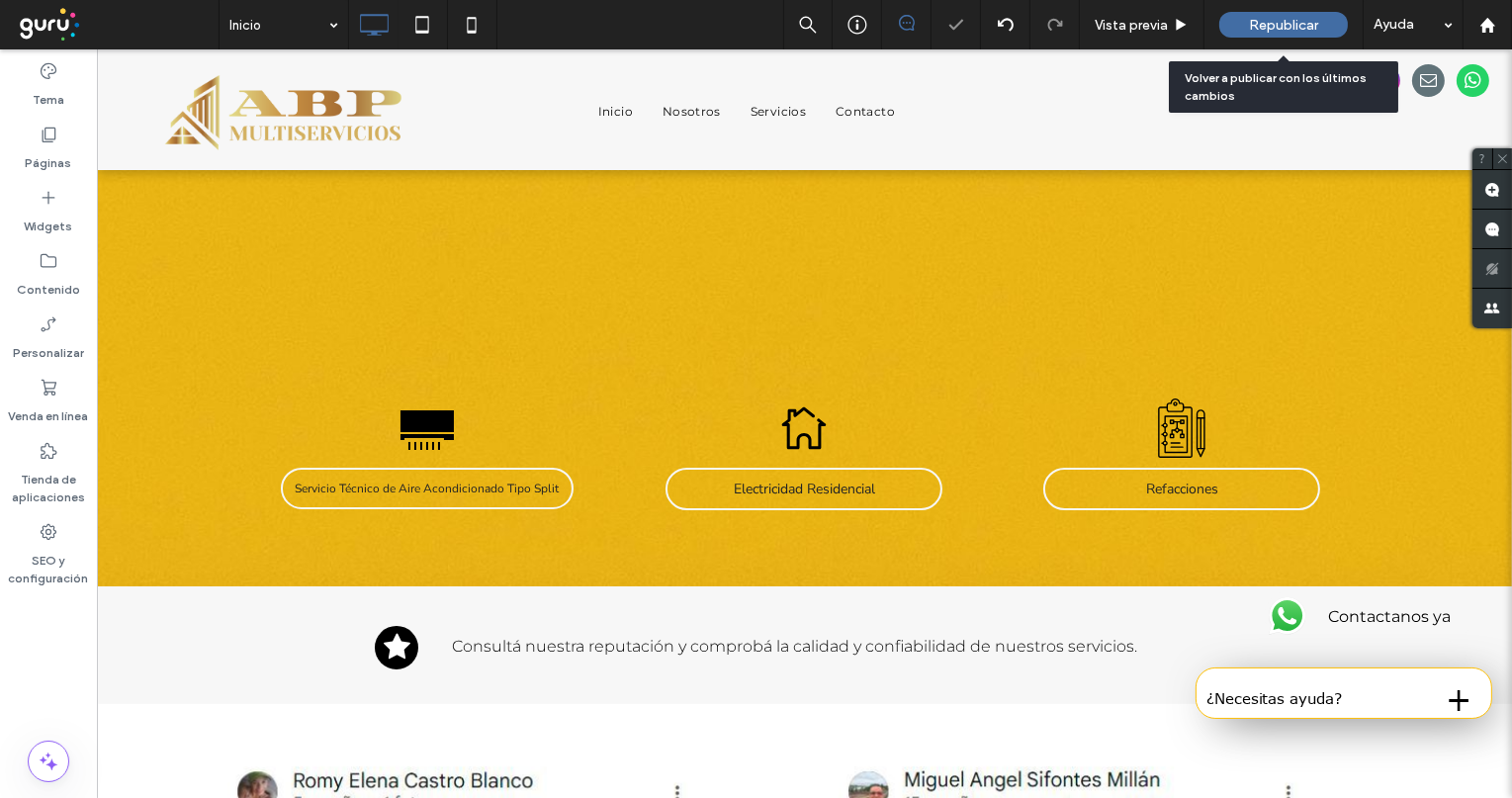 click on "Republicar" at bounding box center (1284, 25) 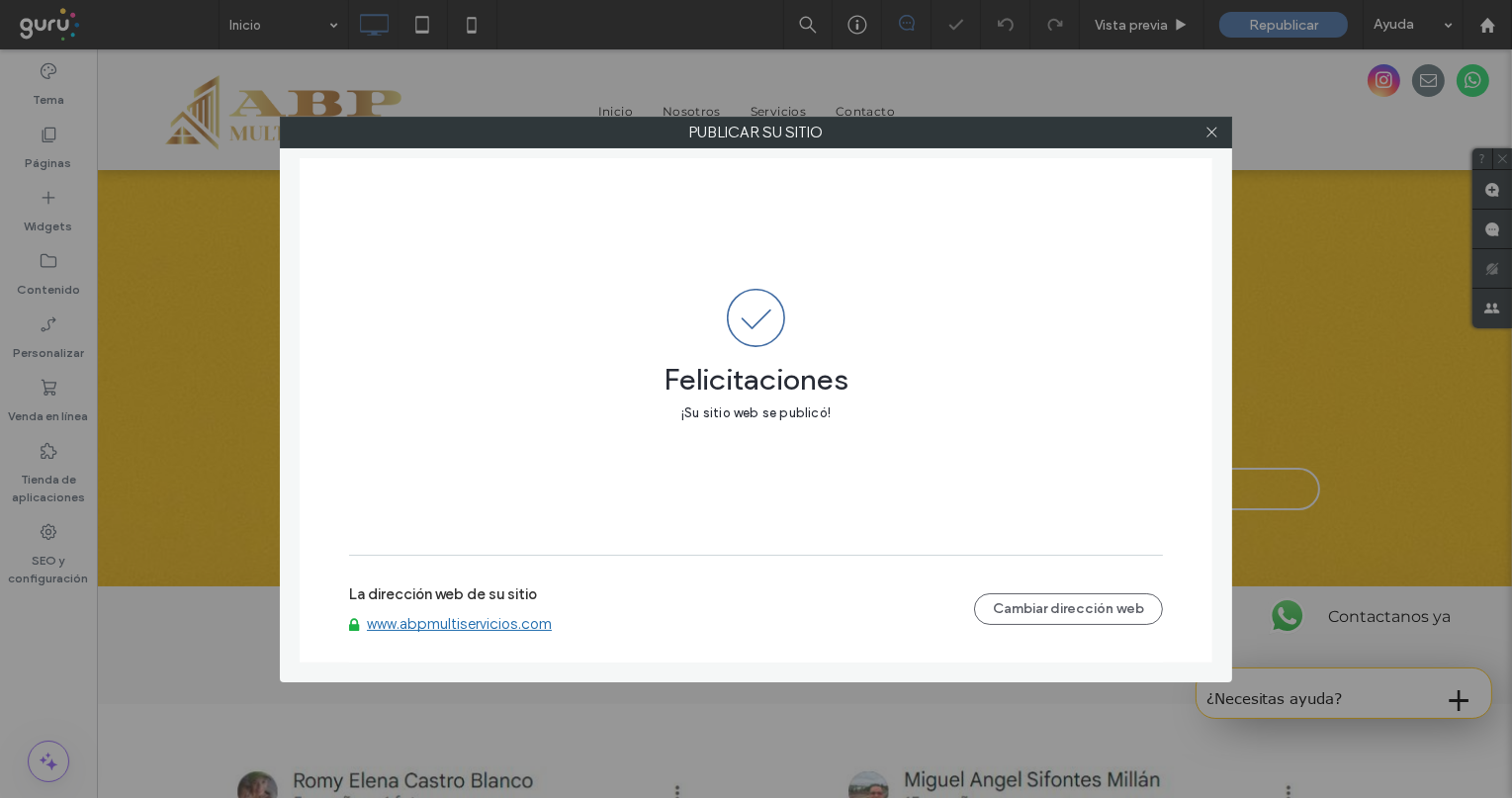 click on "www.abpmultiservicios.com" at bounding box center [459, 624] 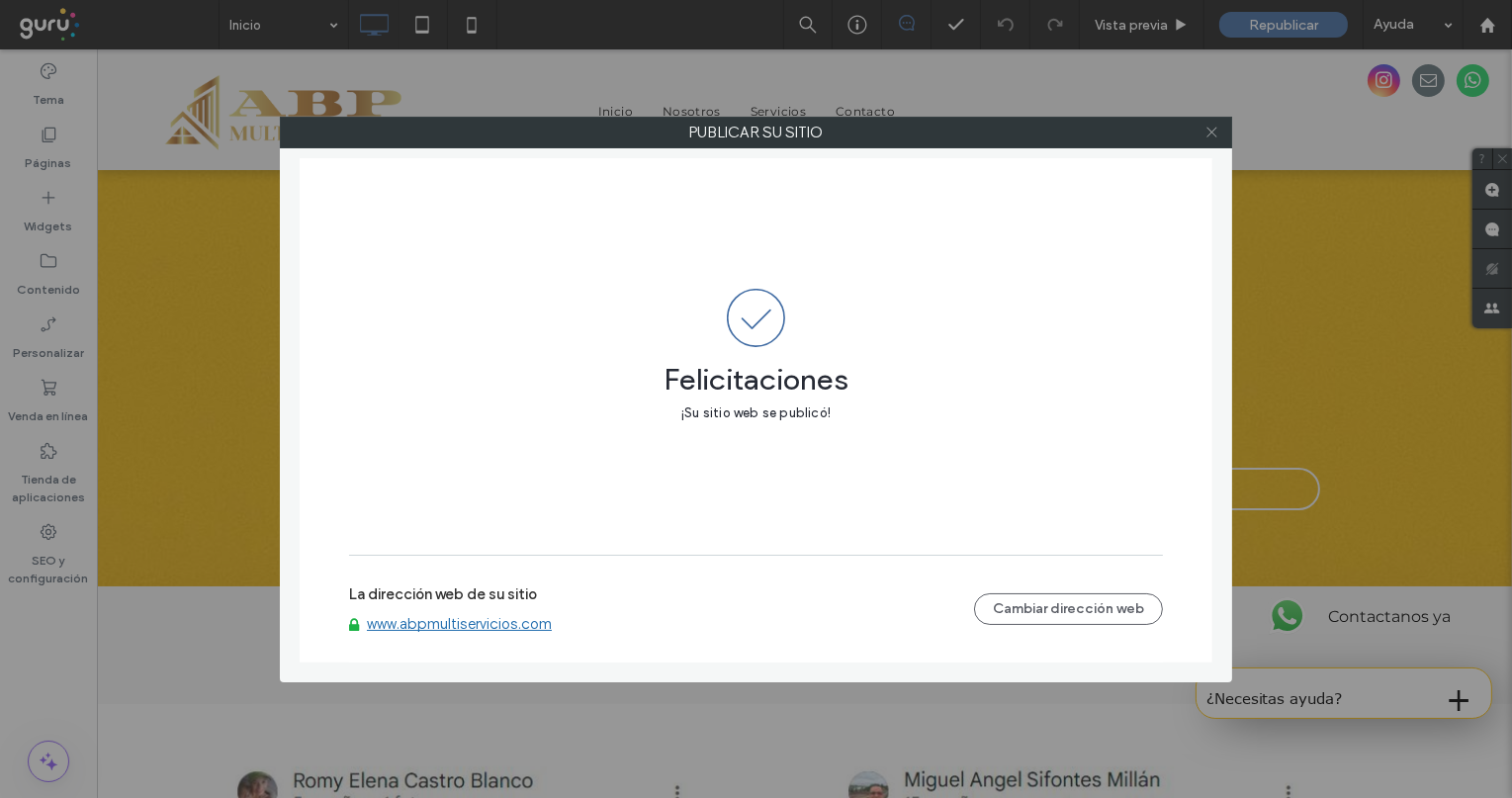 click 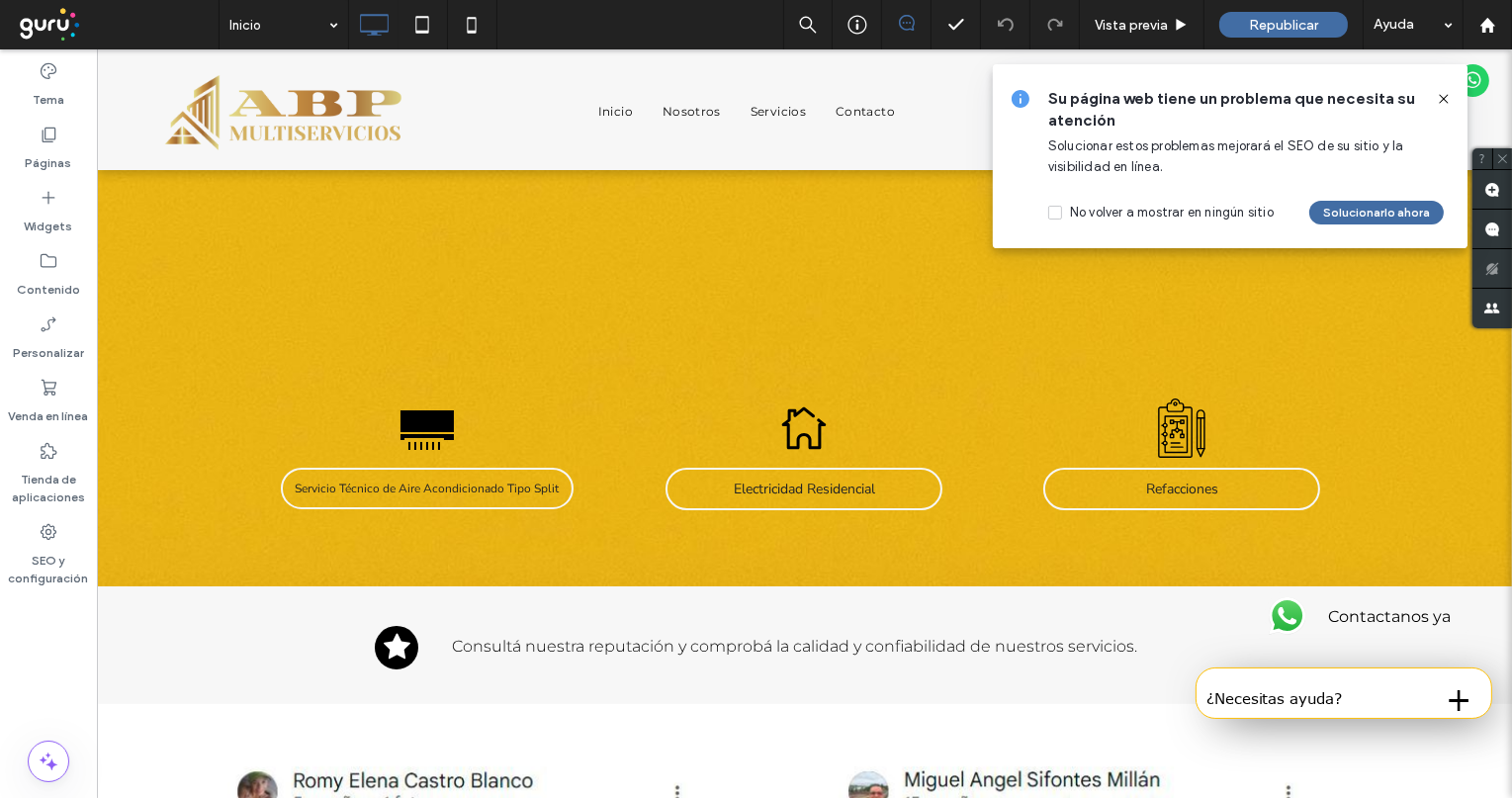 click 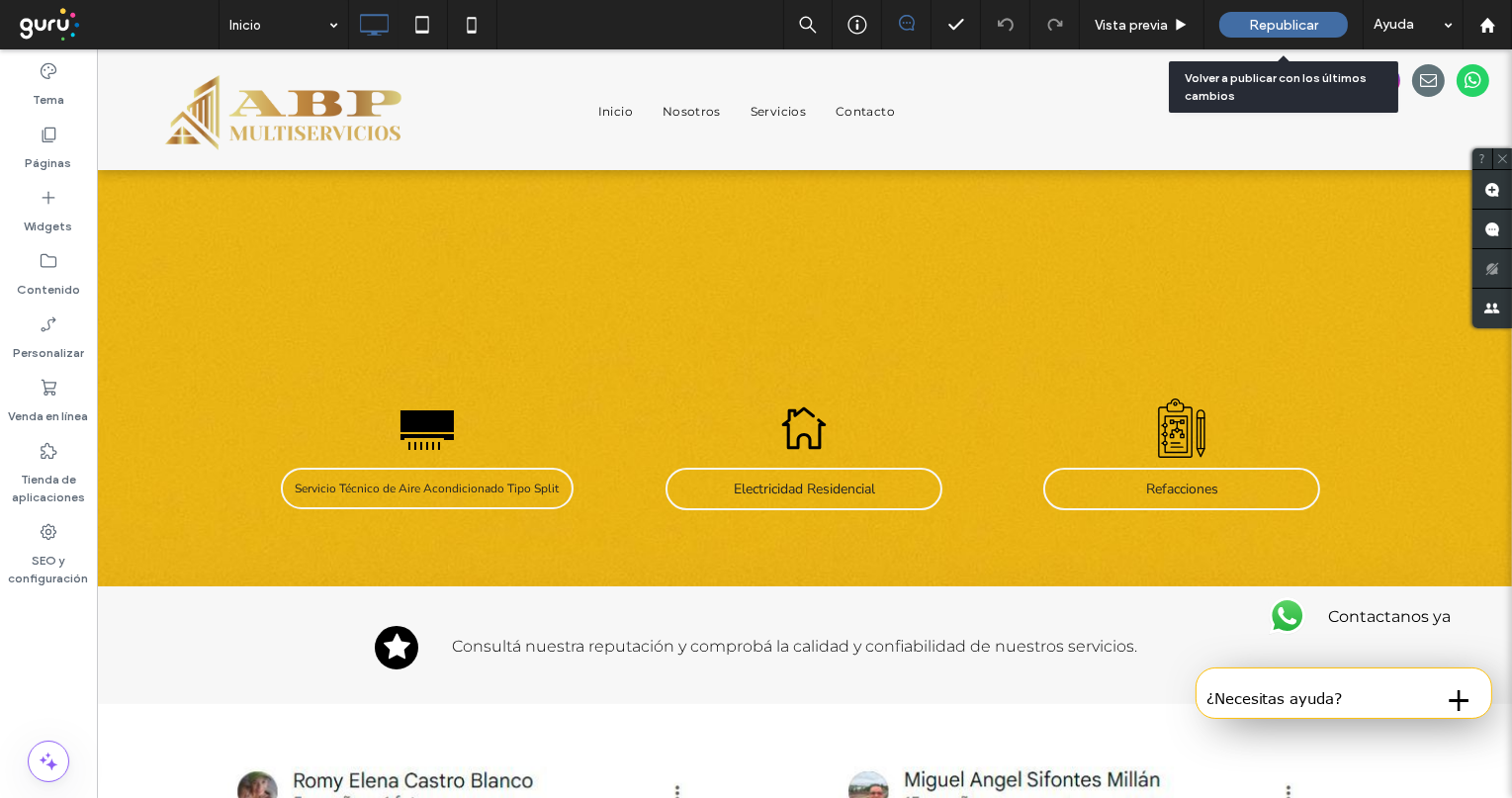 click on "Republicar" at bounding box center (1284, 25) 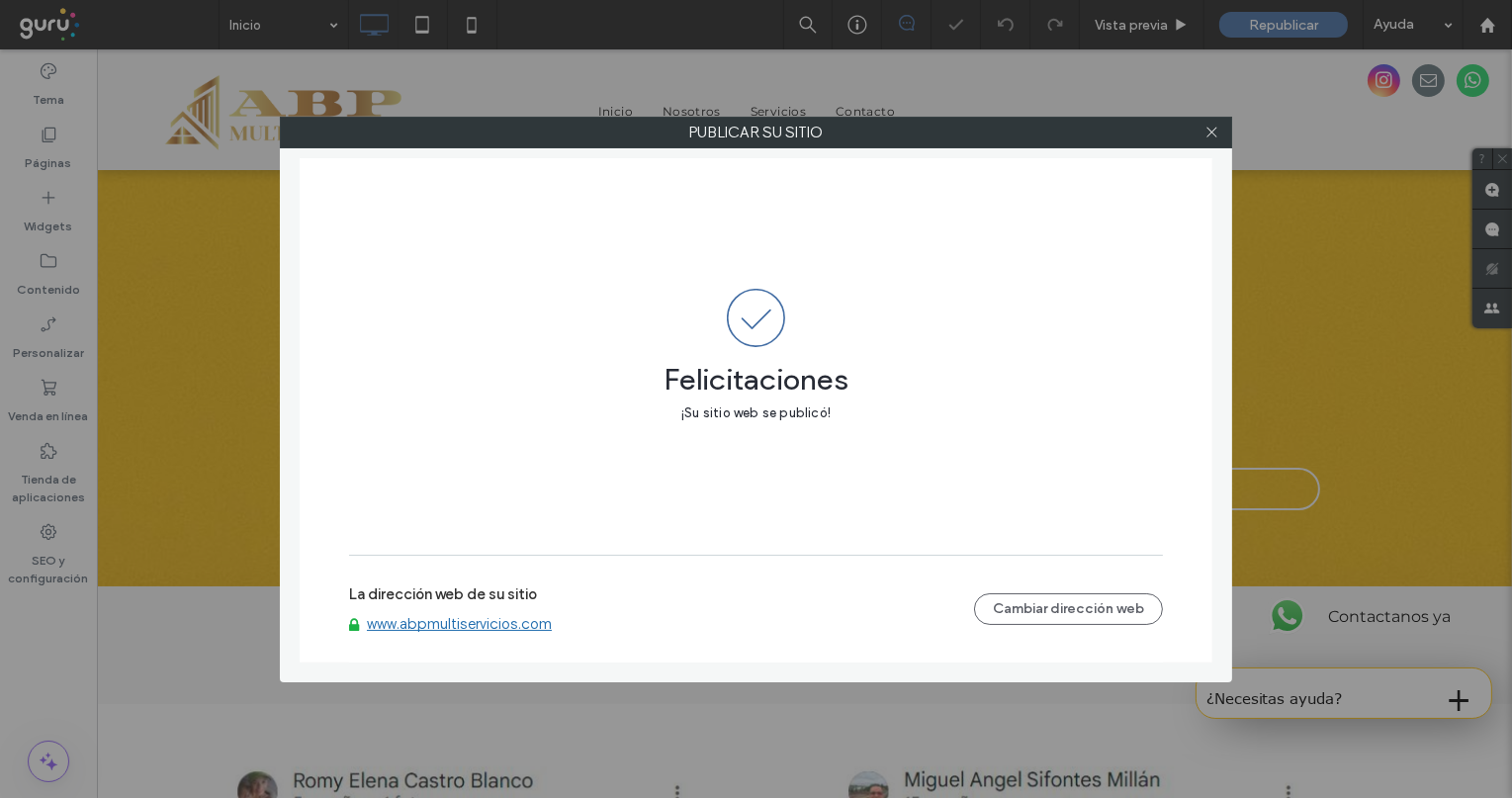 drag, startPoint x: 1215, startPoint y: 129, endPoint x: 975, endPoint y: 31, distance: 259.23734 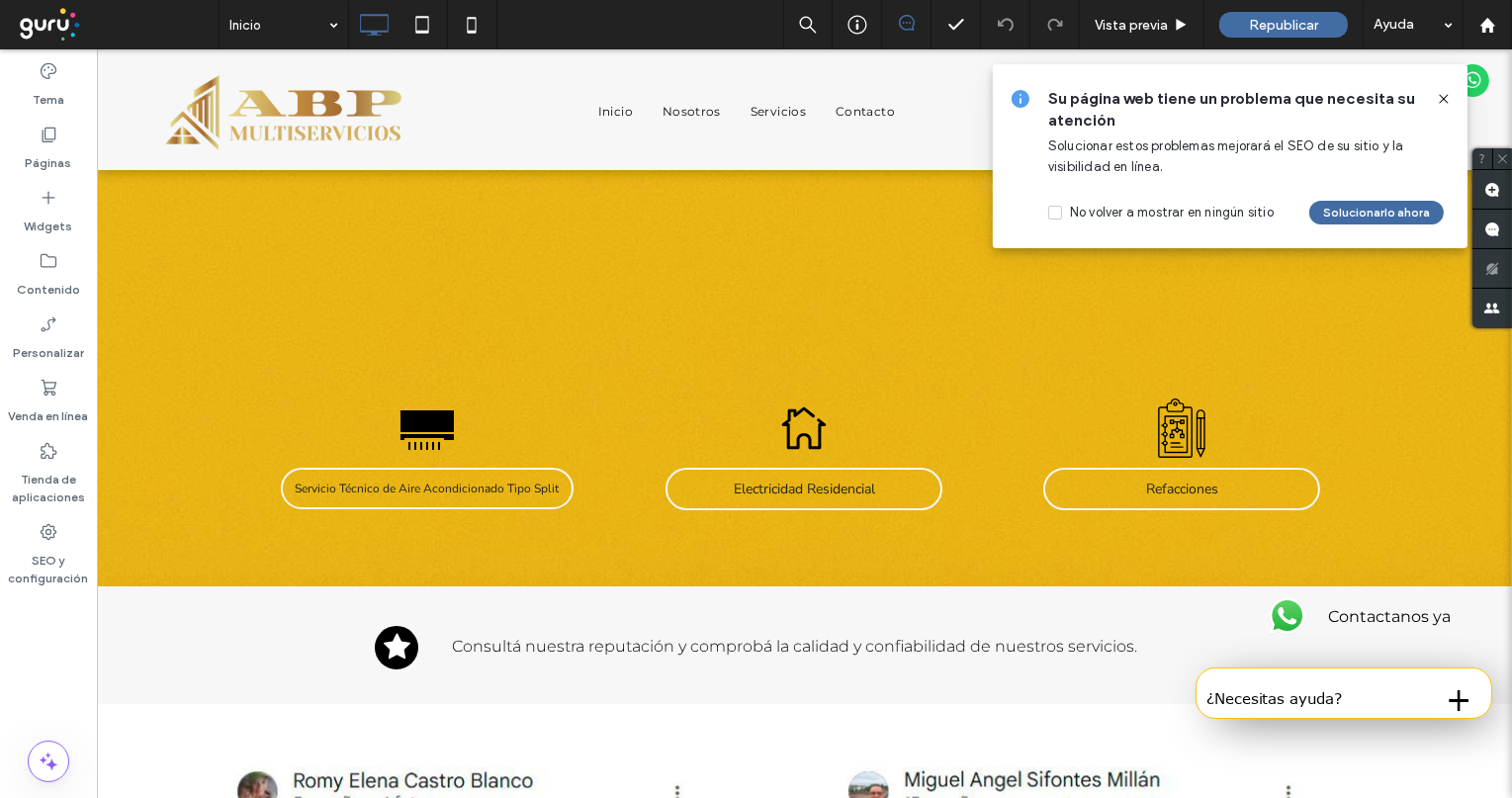click 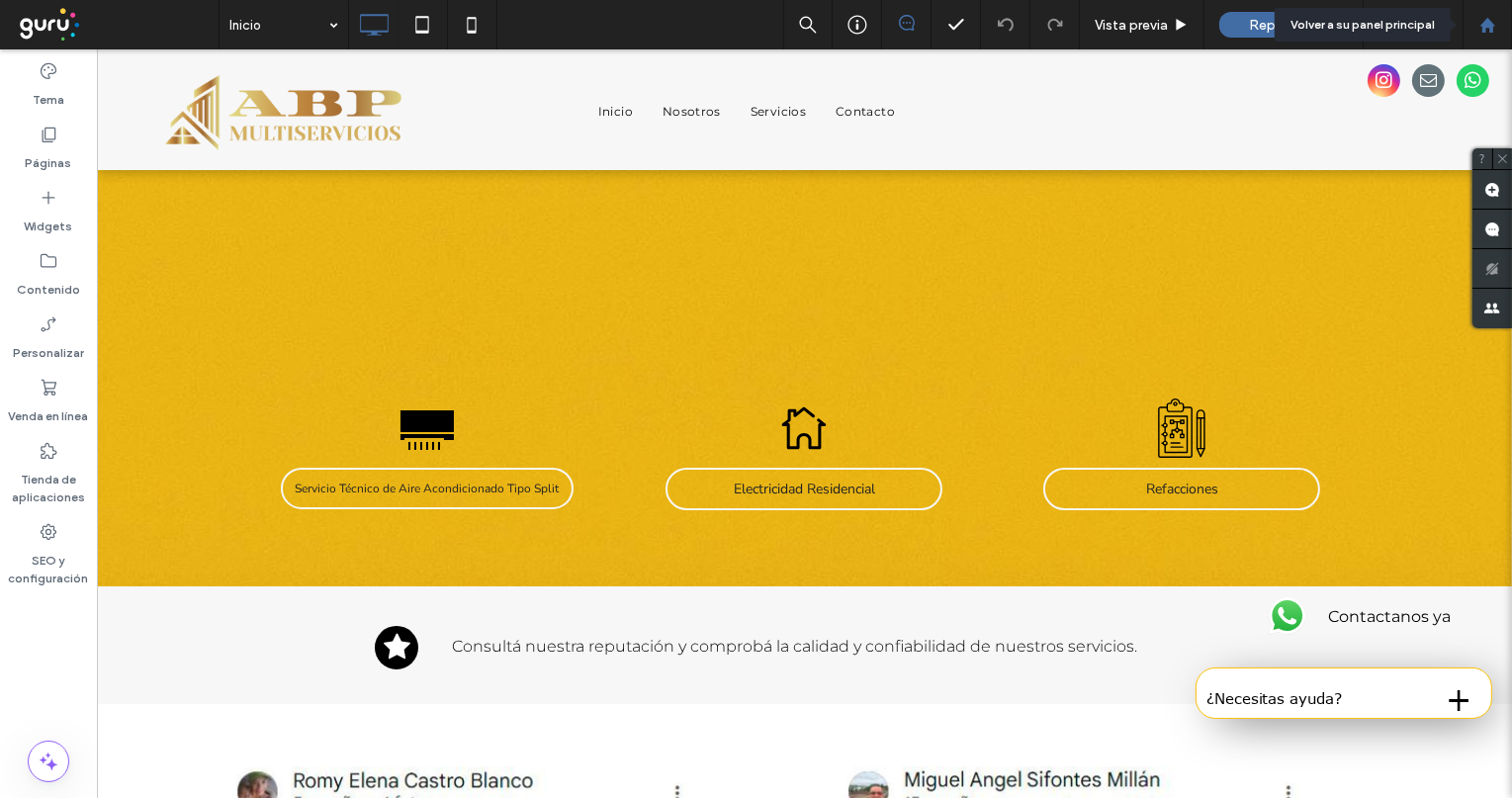 click at bounding box center (1487, 25) 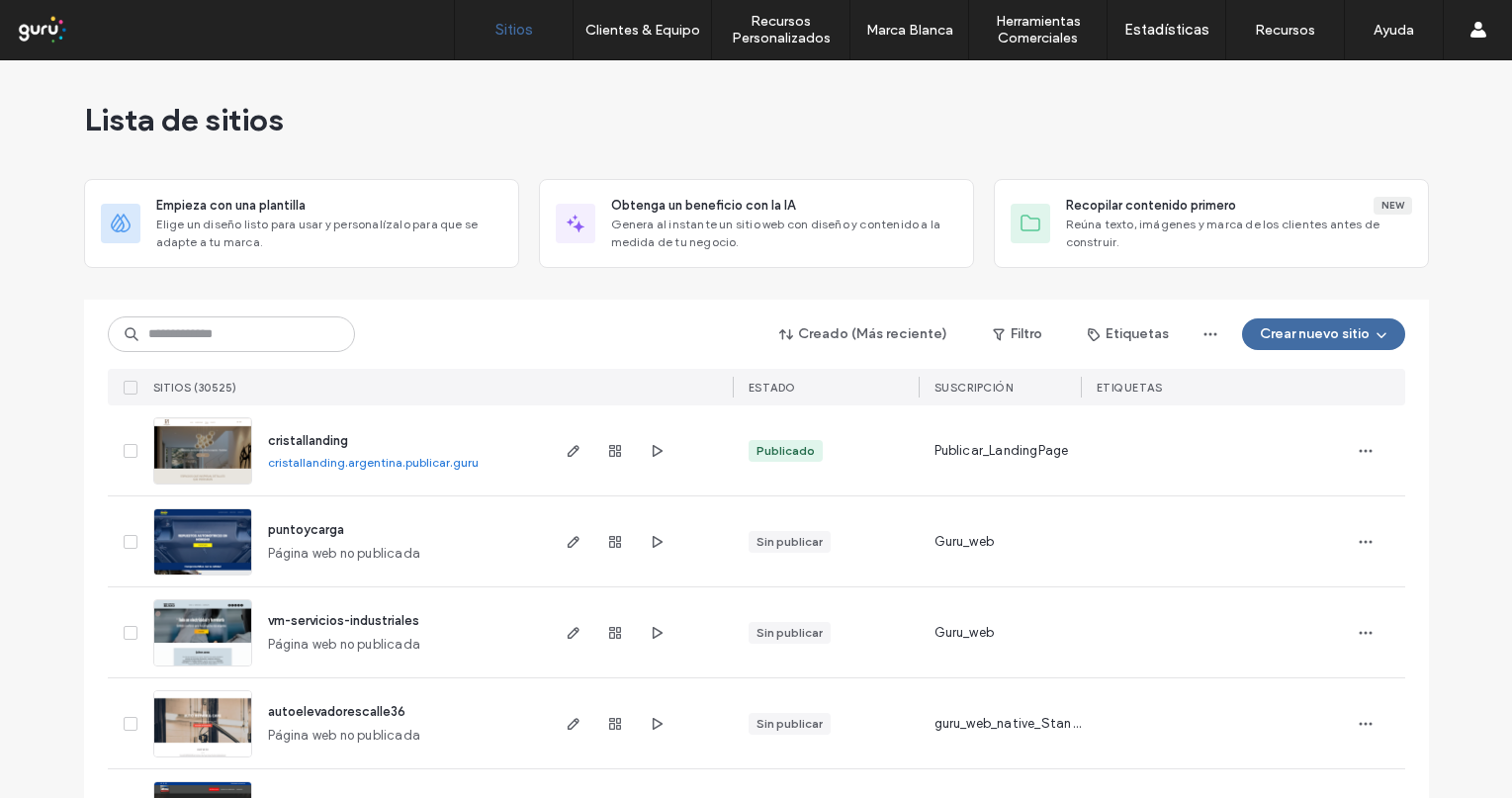 scroll, scrollTop: 0, scrollLeft: 0, axis: both 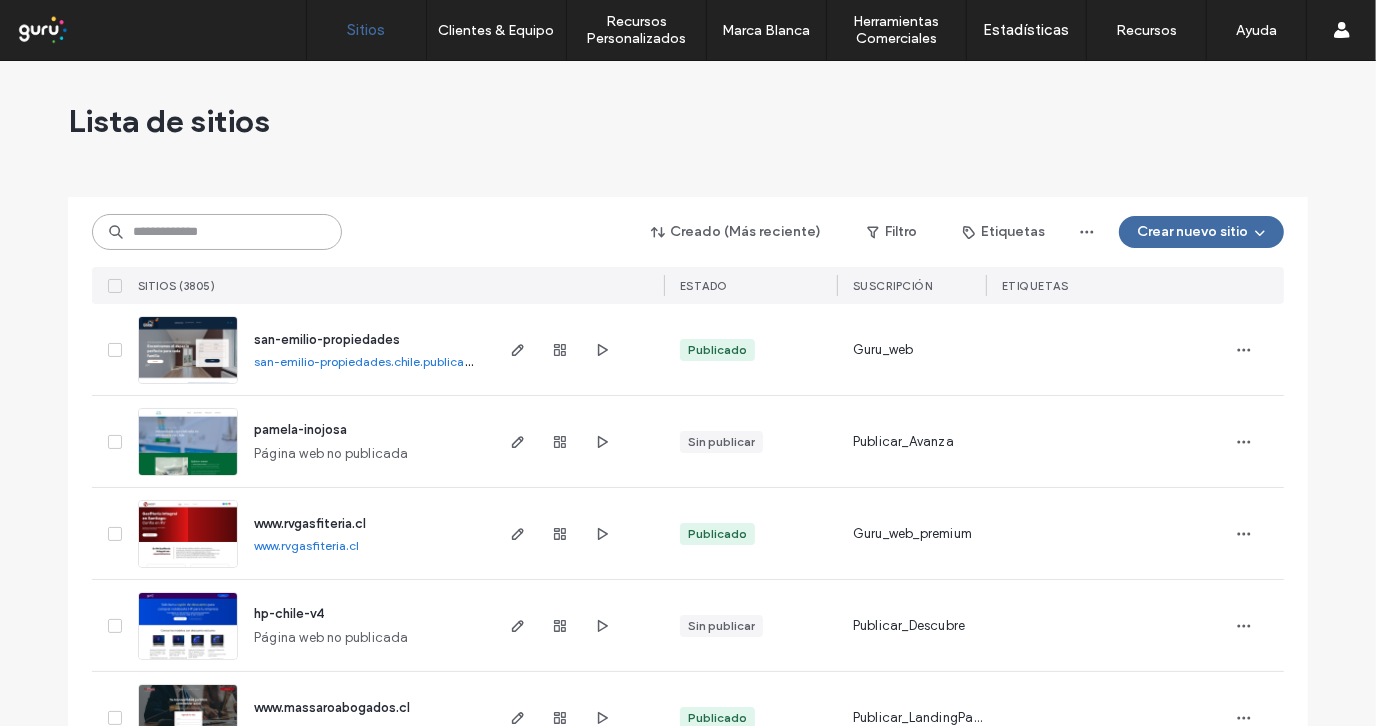 click at bounding box center (217, 232) 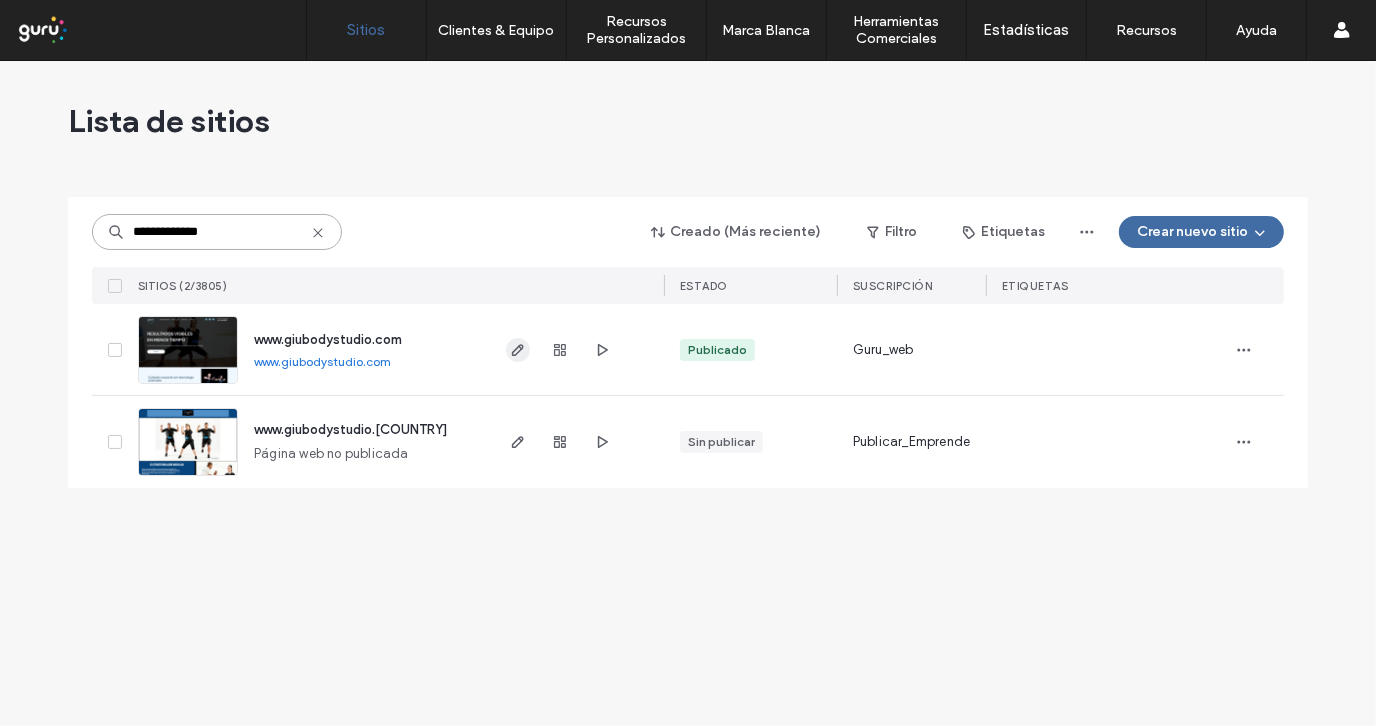 type on "**********" 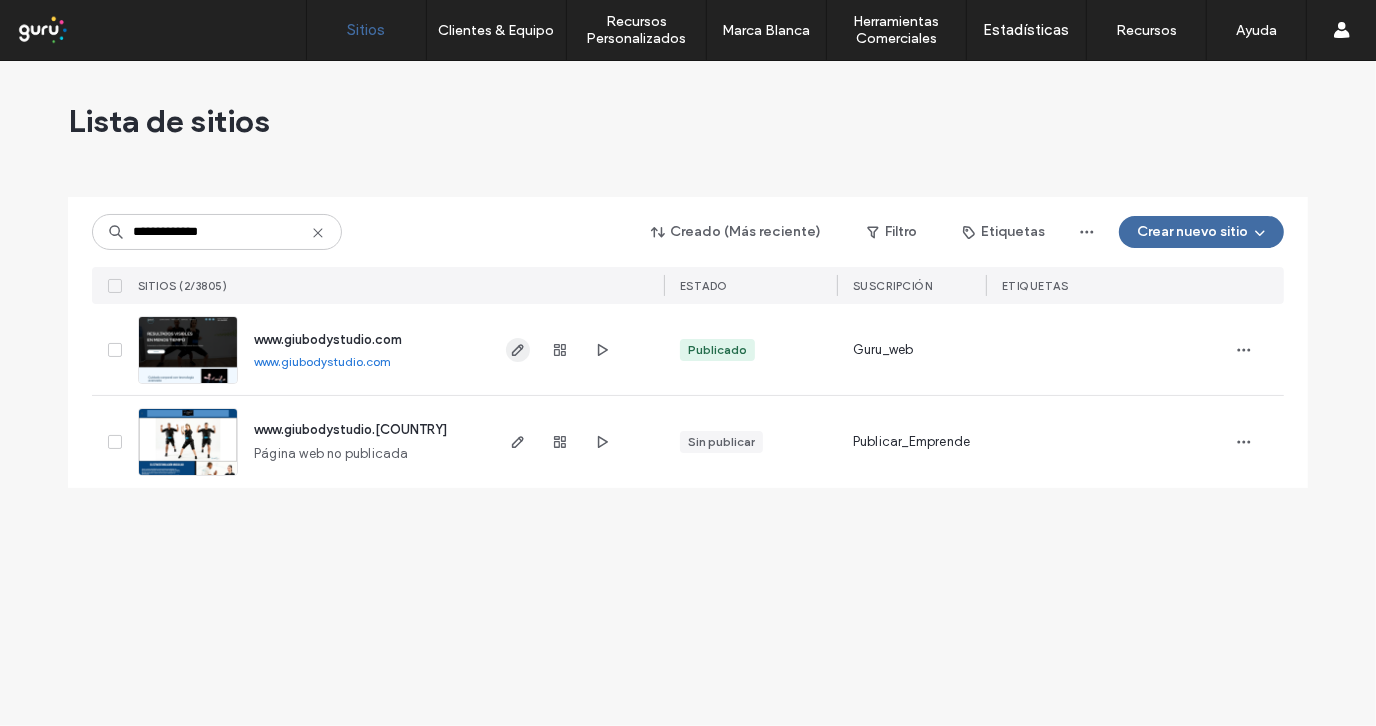 click 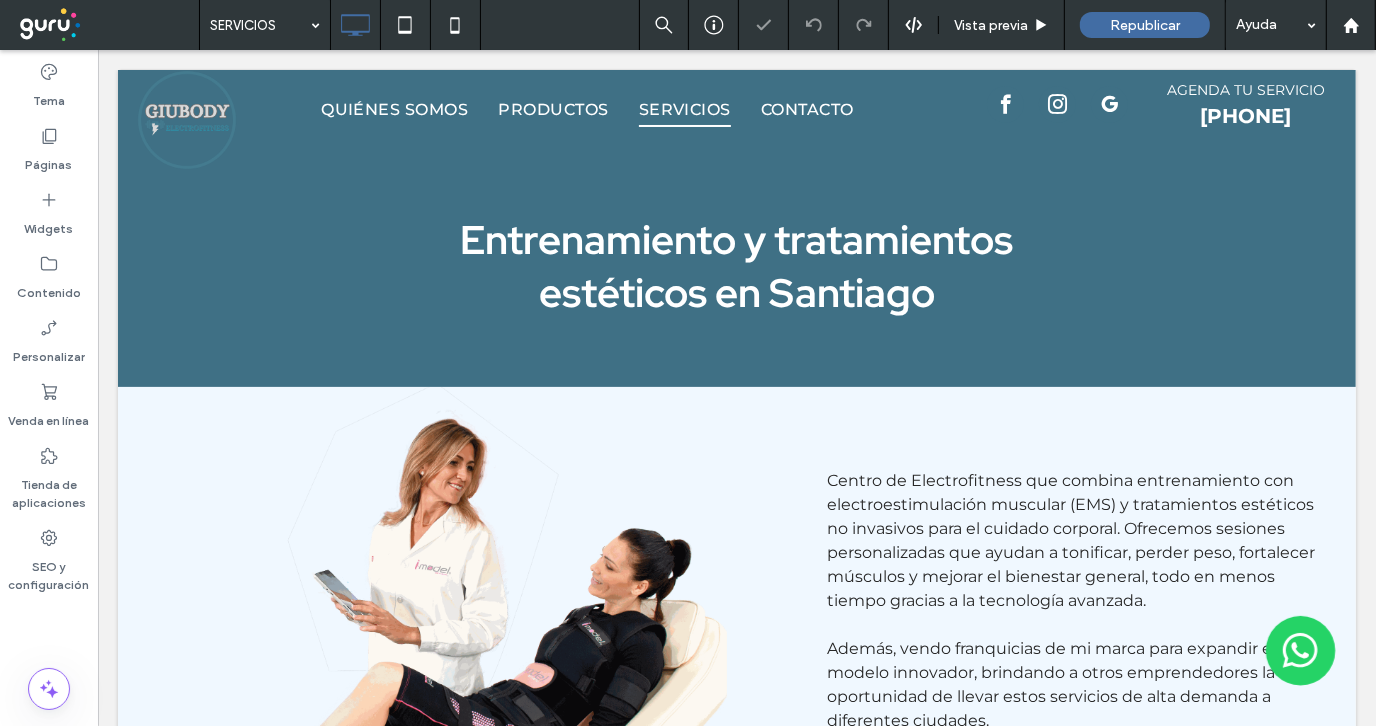 scroll, scrollTop: 0, scrollLeft: 0, axis: both 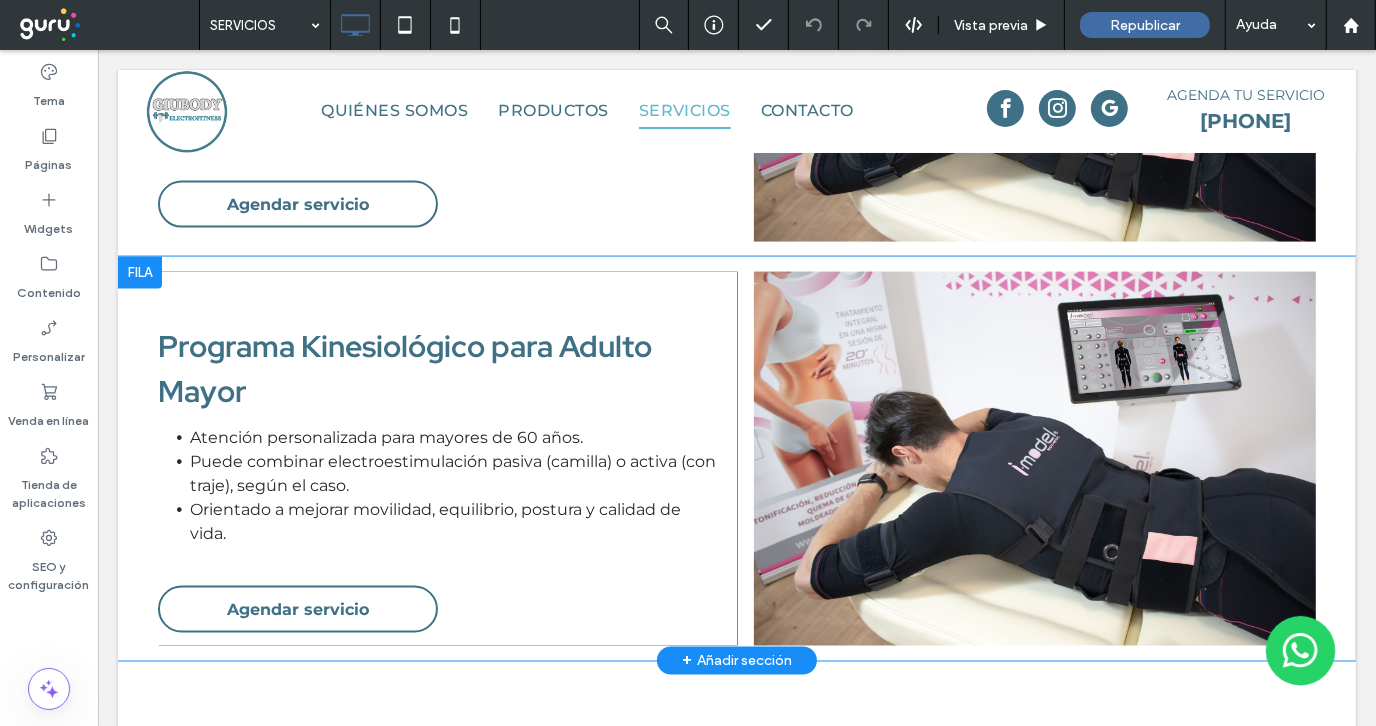 click at bounding box center (139, 272) 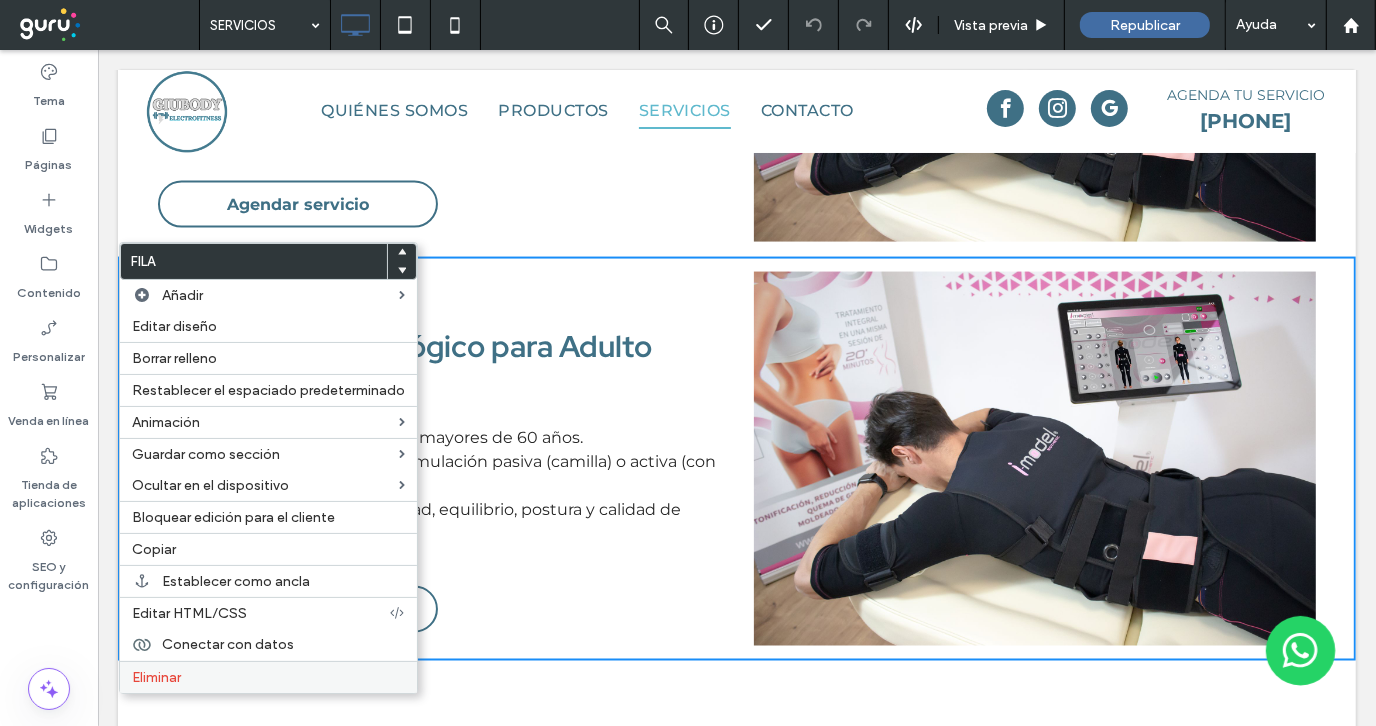 click on "Eliminar" at bounding box center [156, 677] 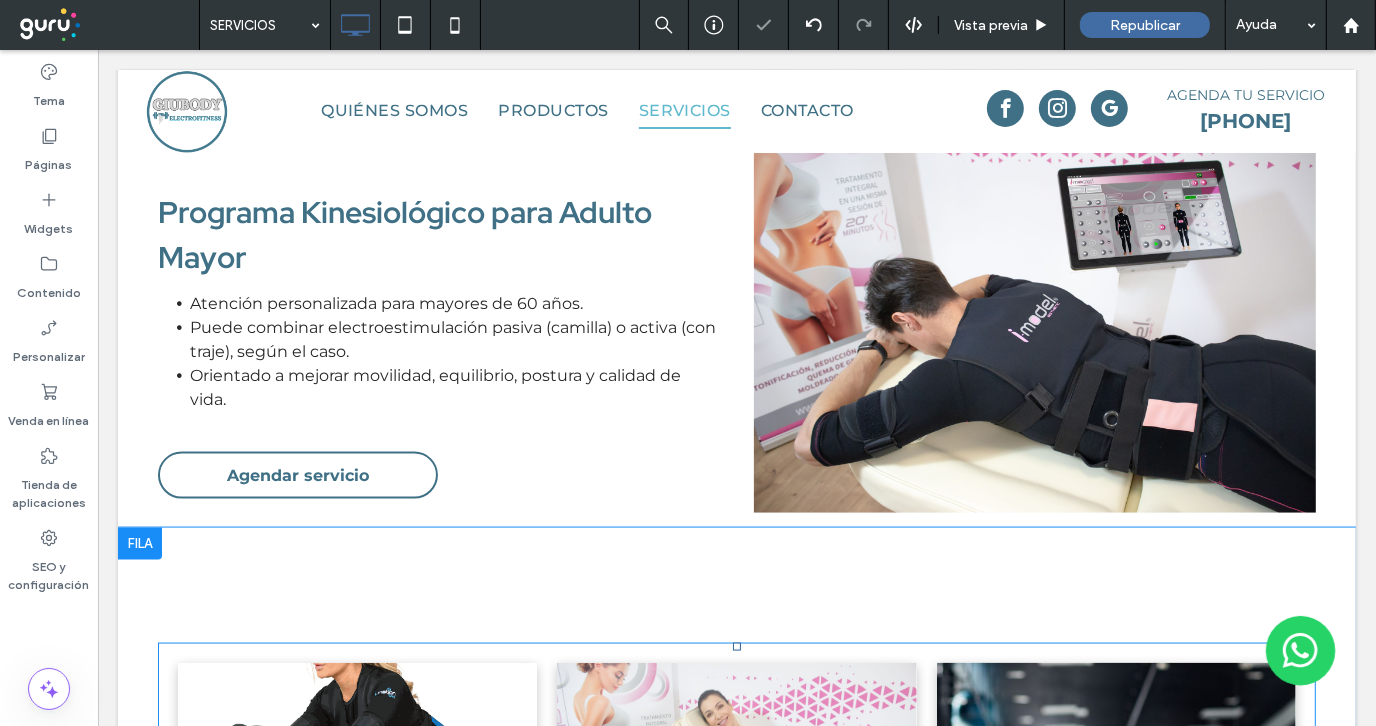 scroll, scrollTop: 2000, scrollLeft: 0, axis: vertical 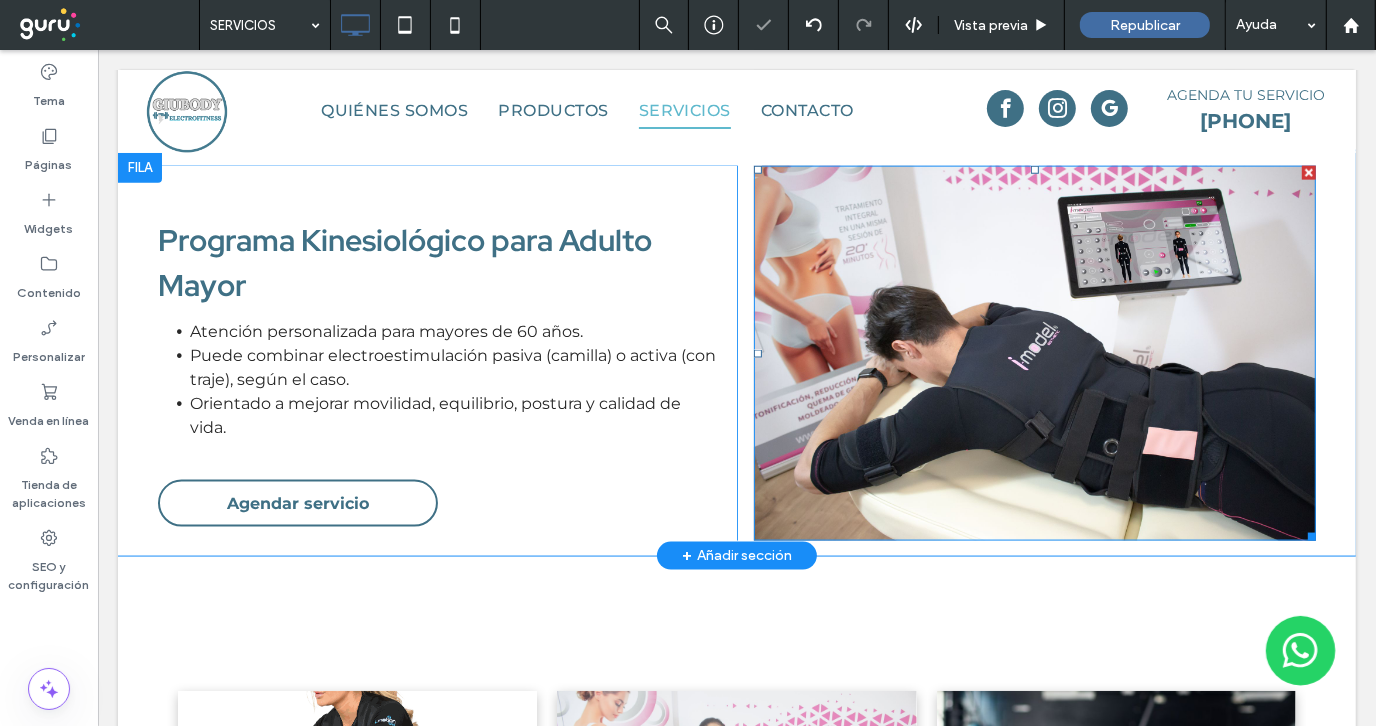 click at bounding box center [1034, 352] 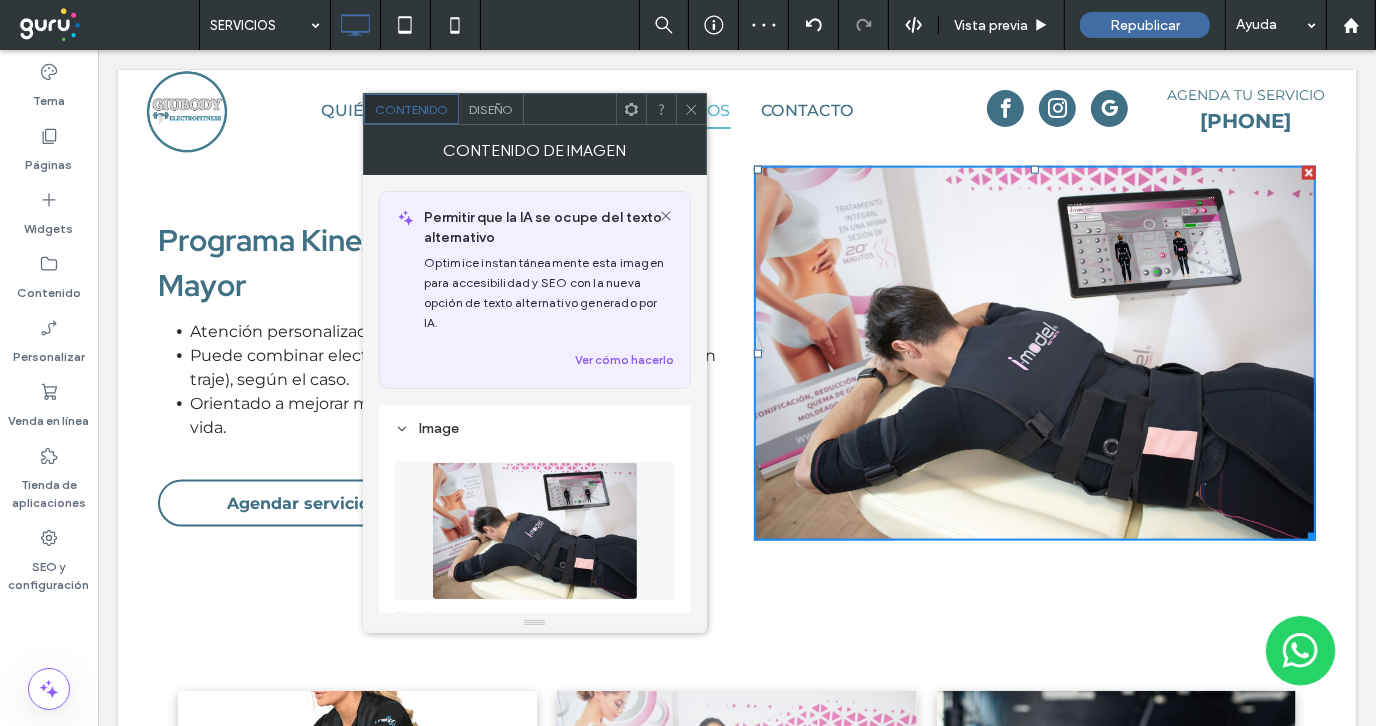 click at bounding box center (535, 531) 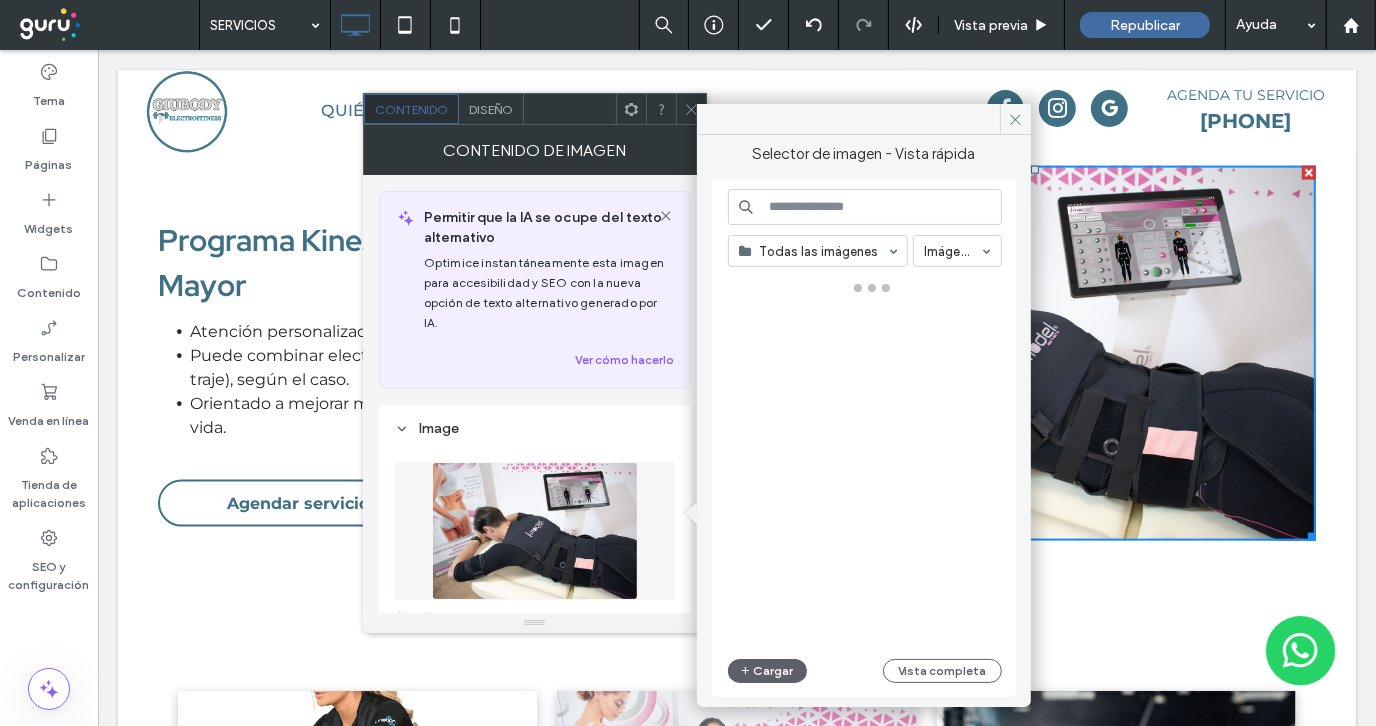 click at bounding box center (865, 207) 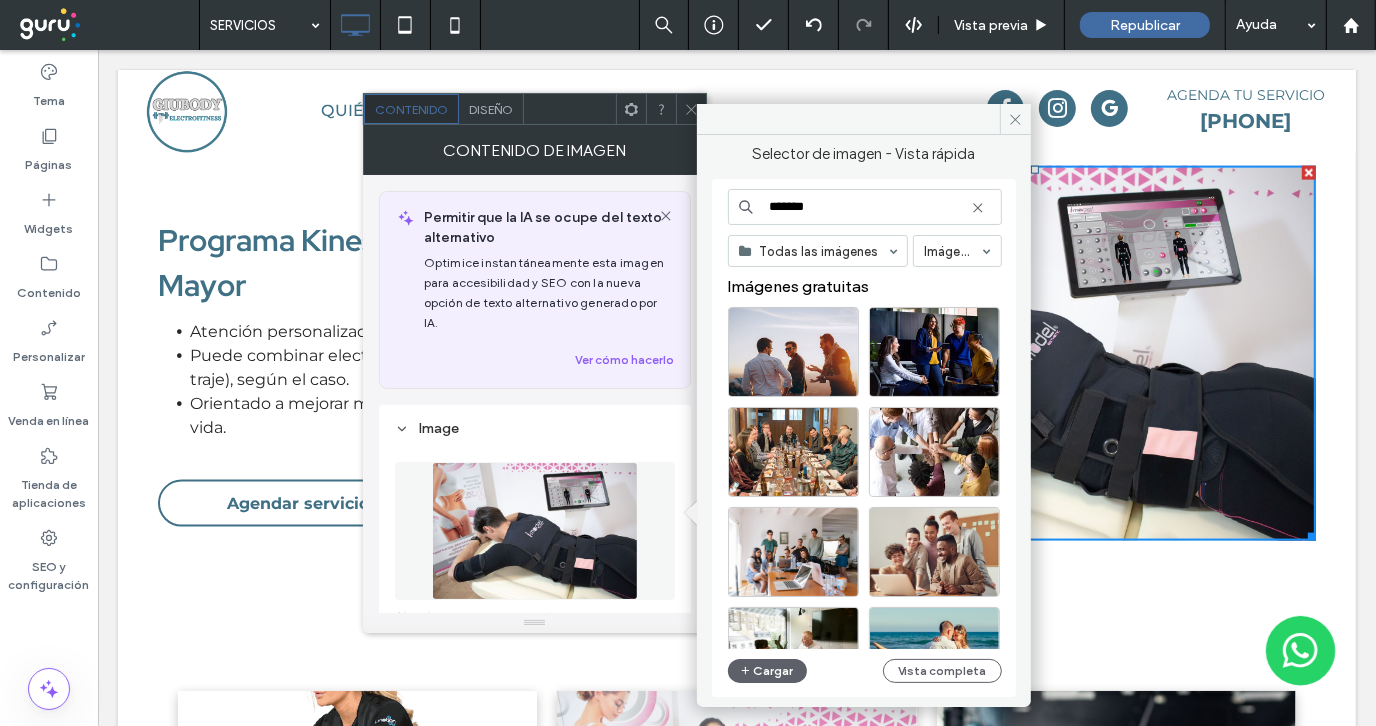type on "*******" 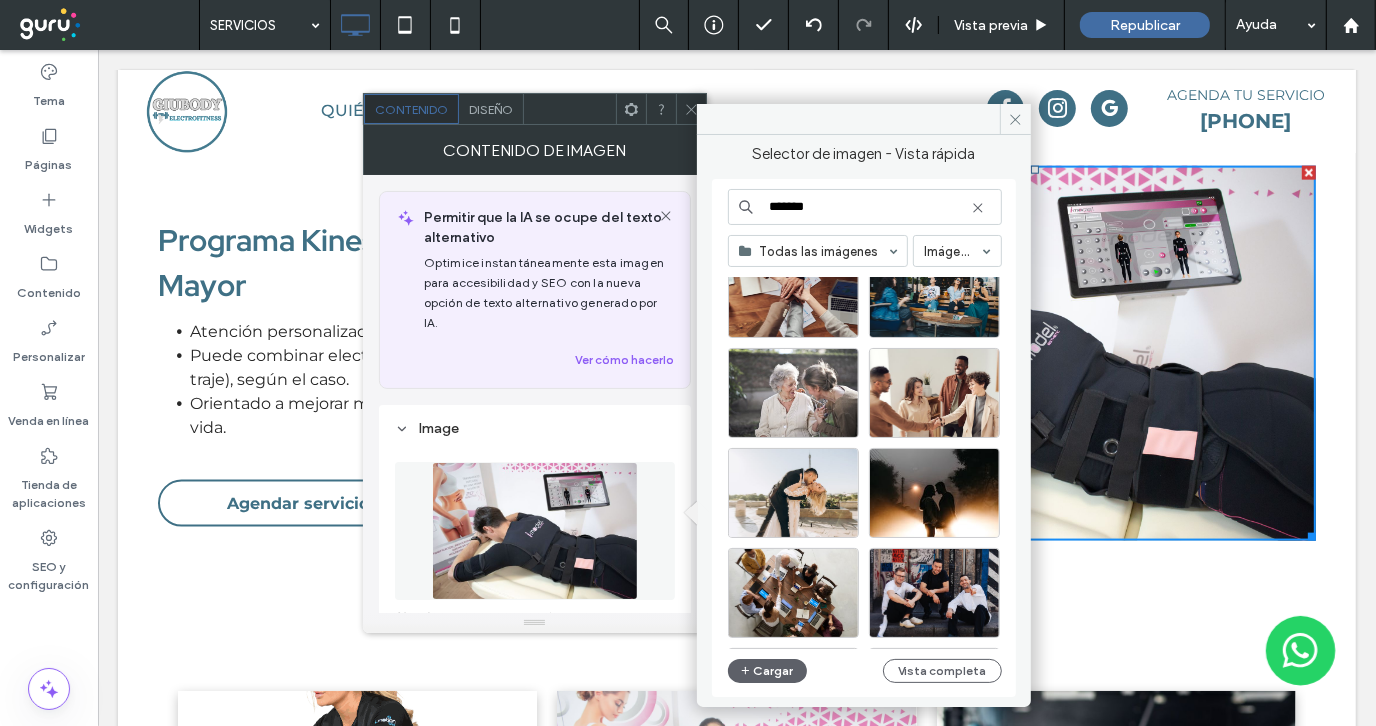 scroll, scrollTop: 457, scrollLeft: 0, axis: vertical 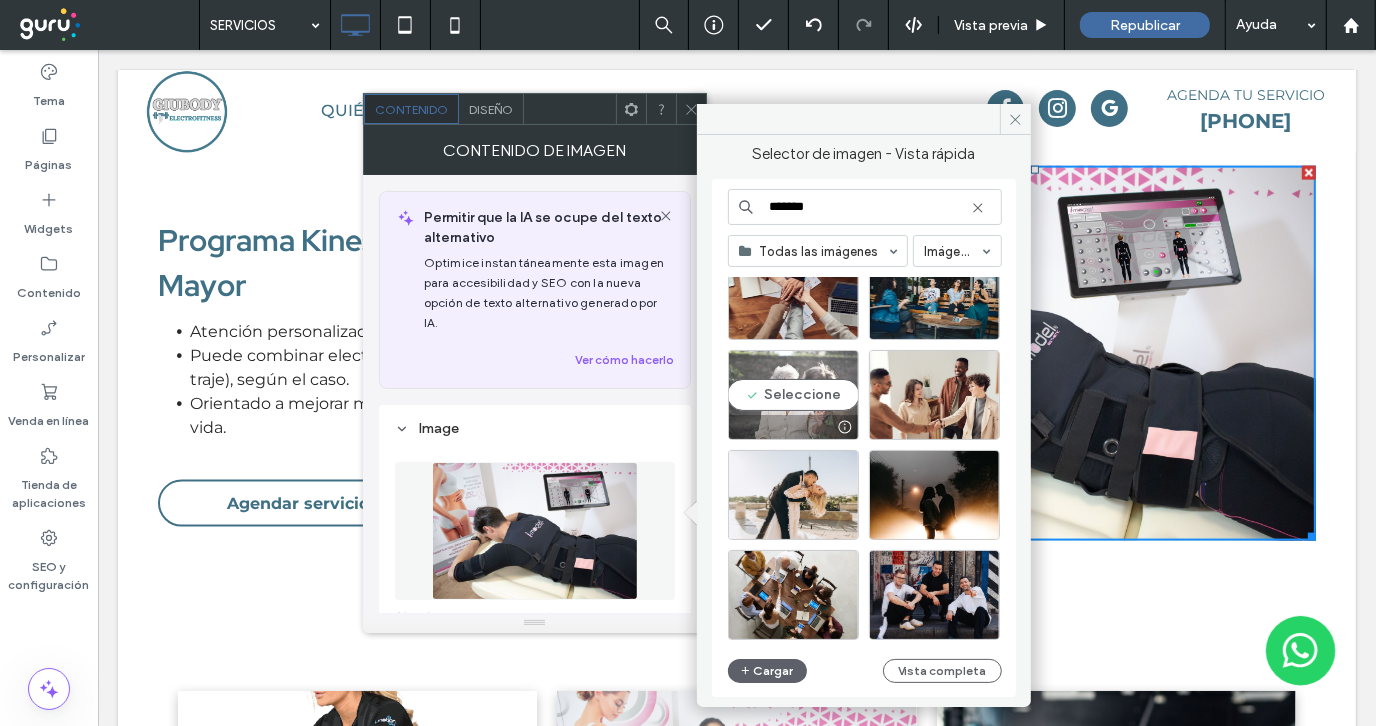 click on "Seleccione" at bounding box center (793, 395) 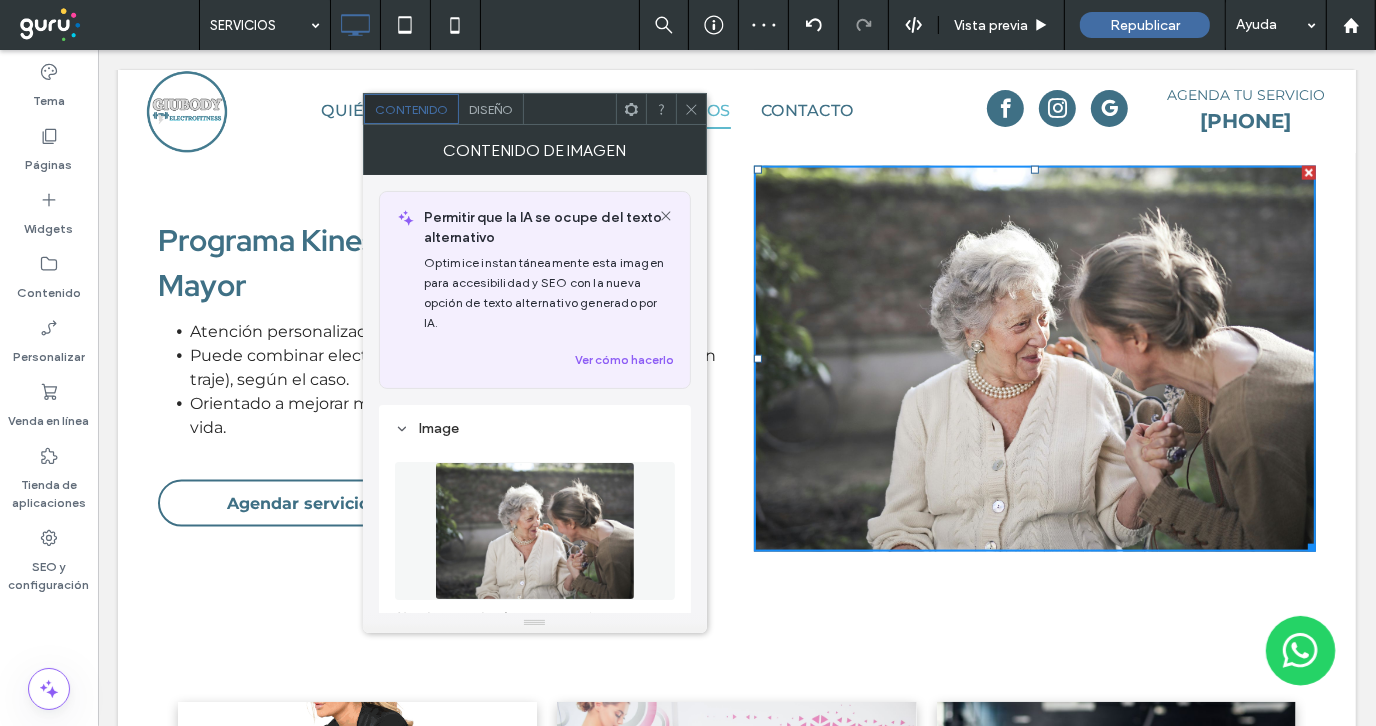 click at bounding box center (535, 531) 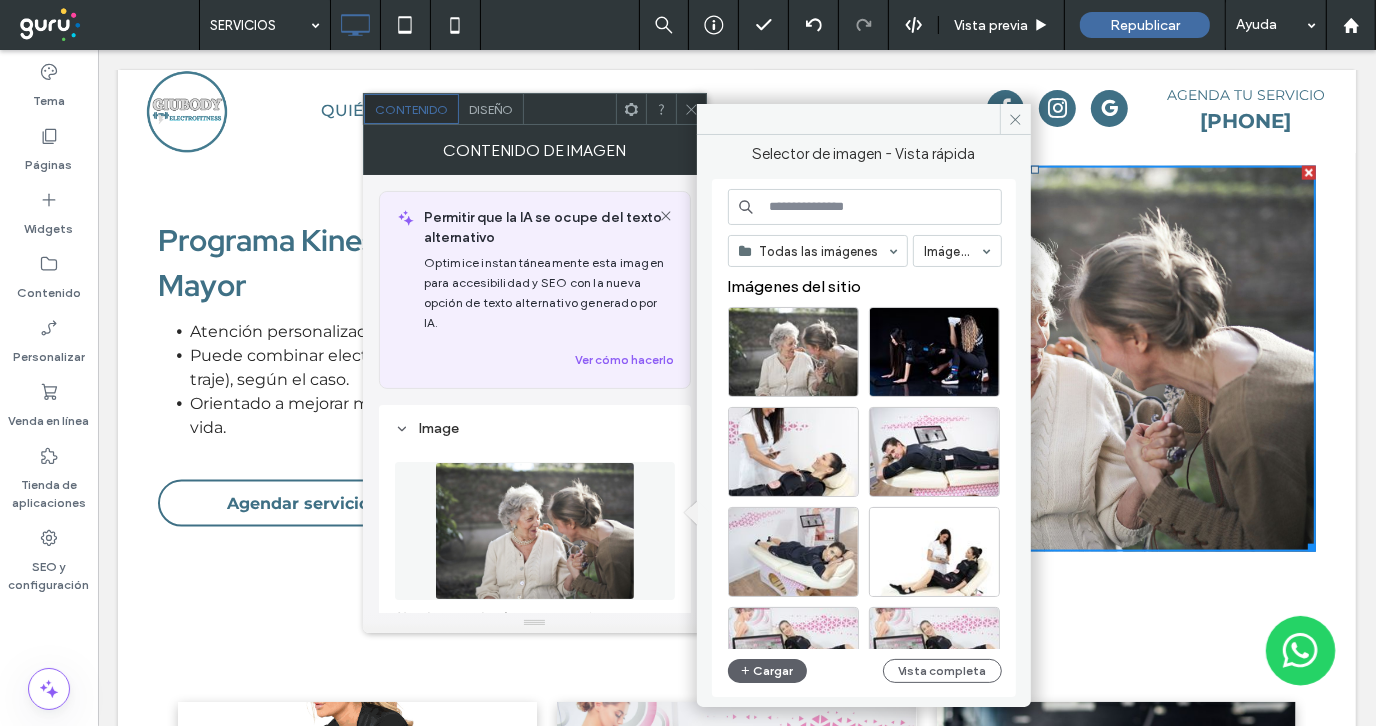 click at bounding box center (865, 207) 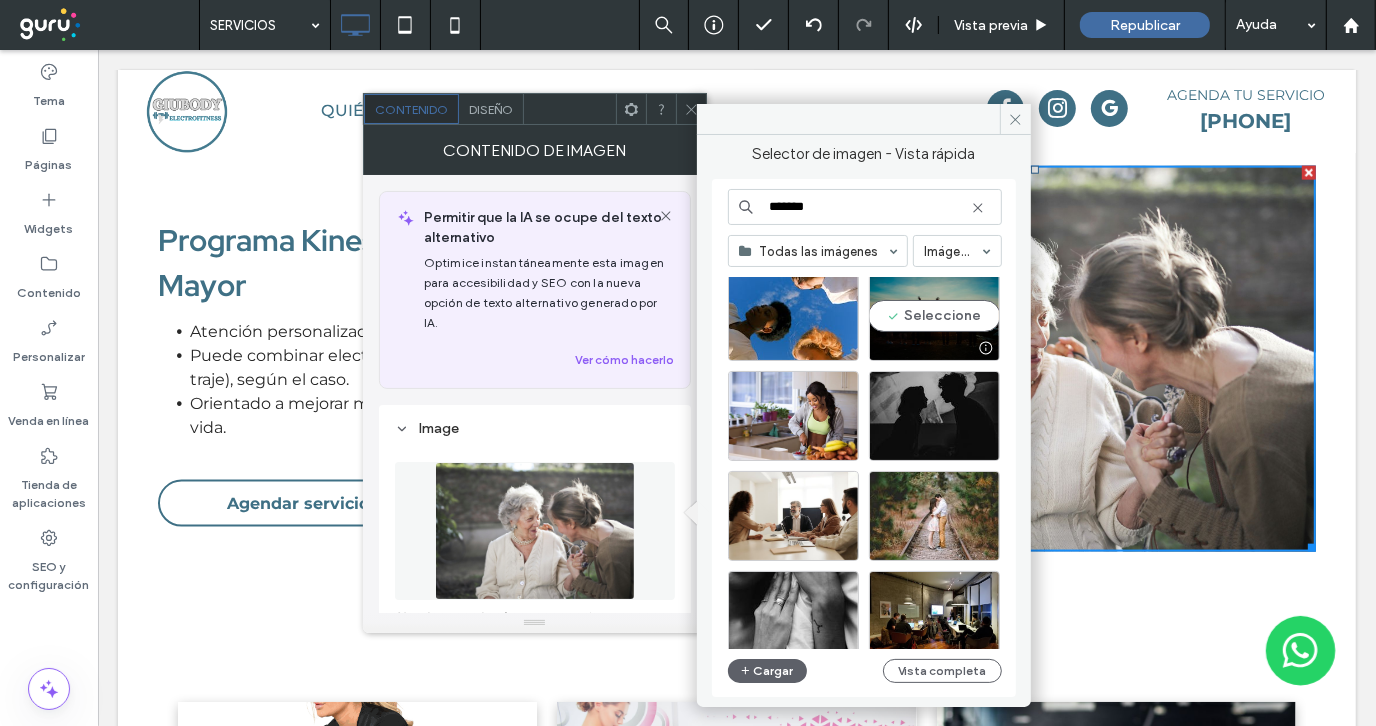scroll, scrollTop: 4396, scrollLeft: 0, axis: vertical 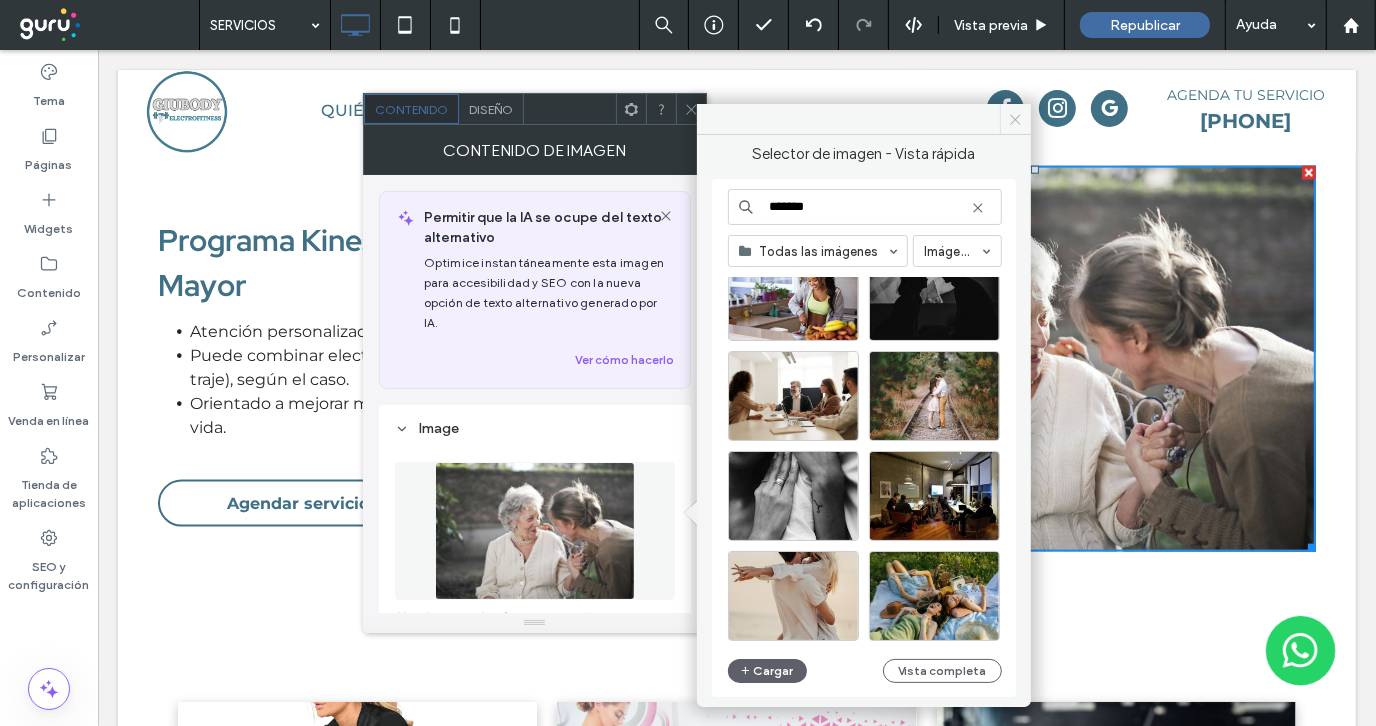 type on "*******" 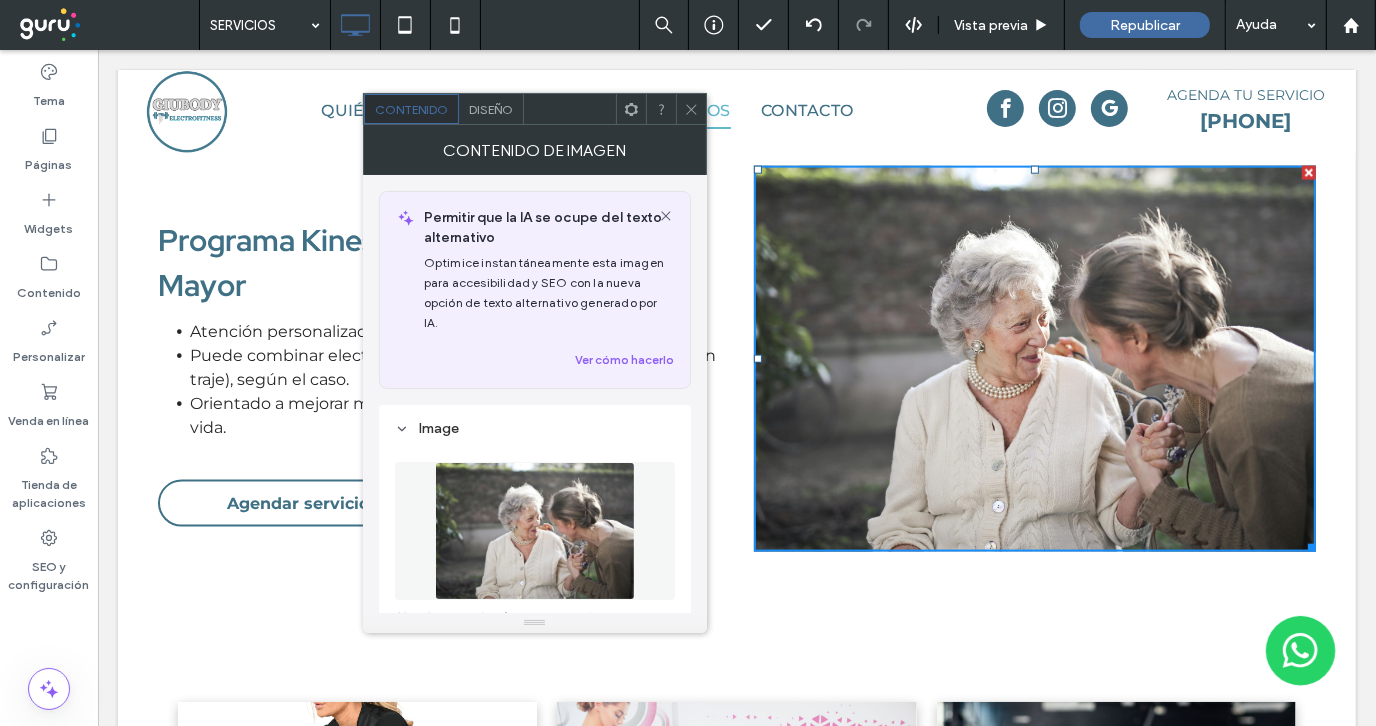 click at bounding box center [691, 109] 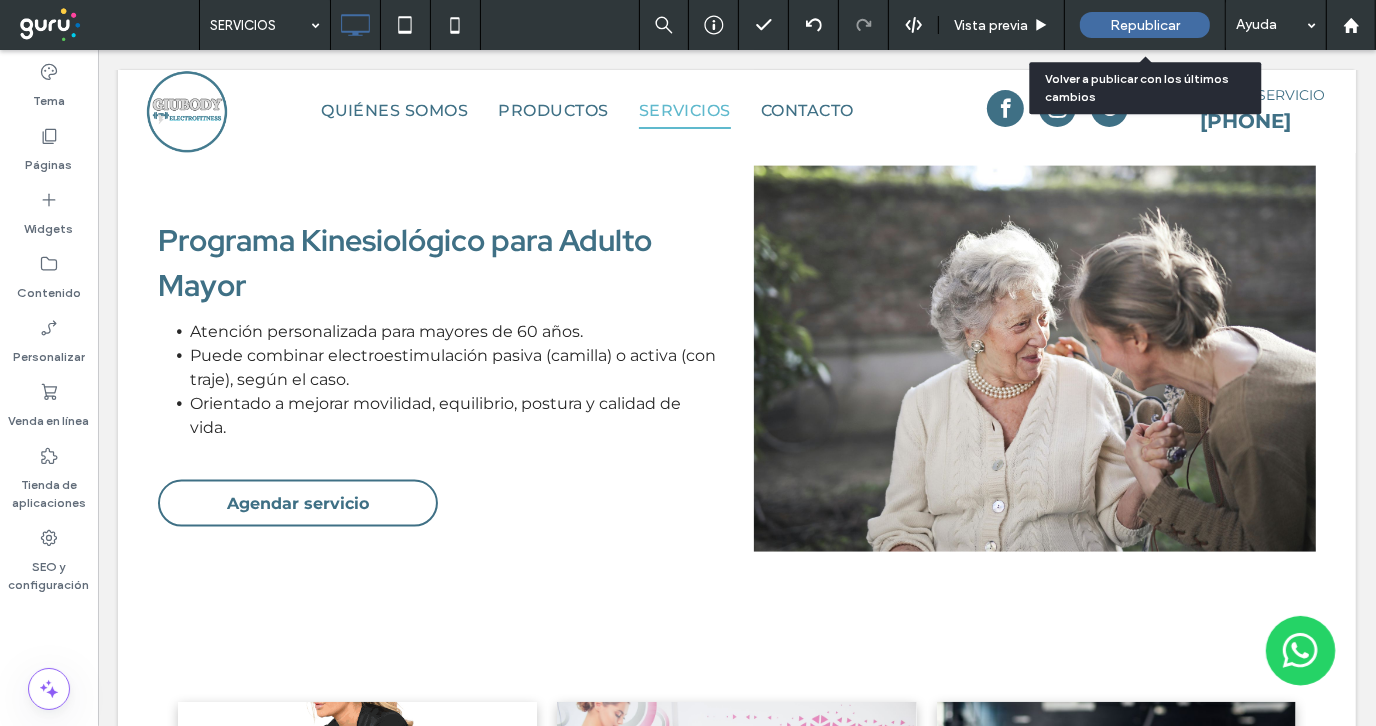 click on "Republicar" at bounding box center (1145, 25) 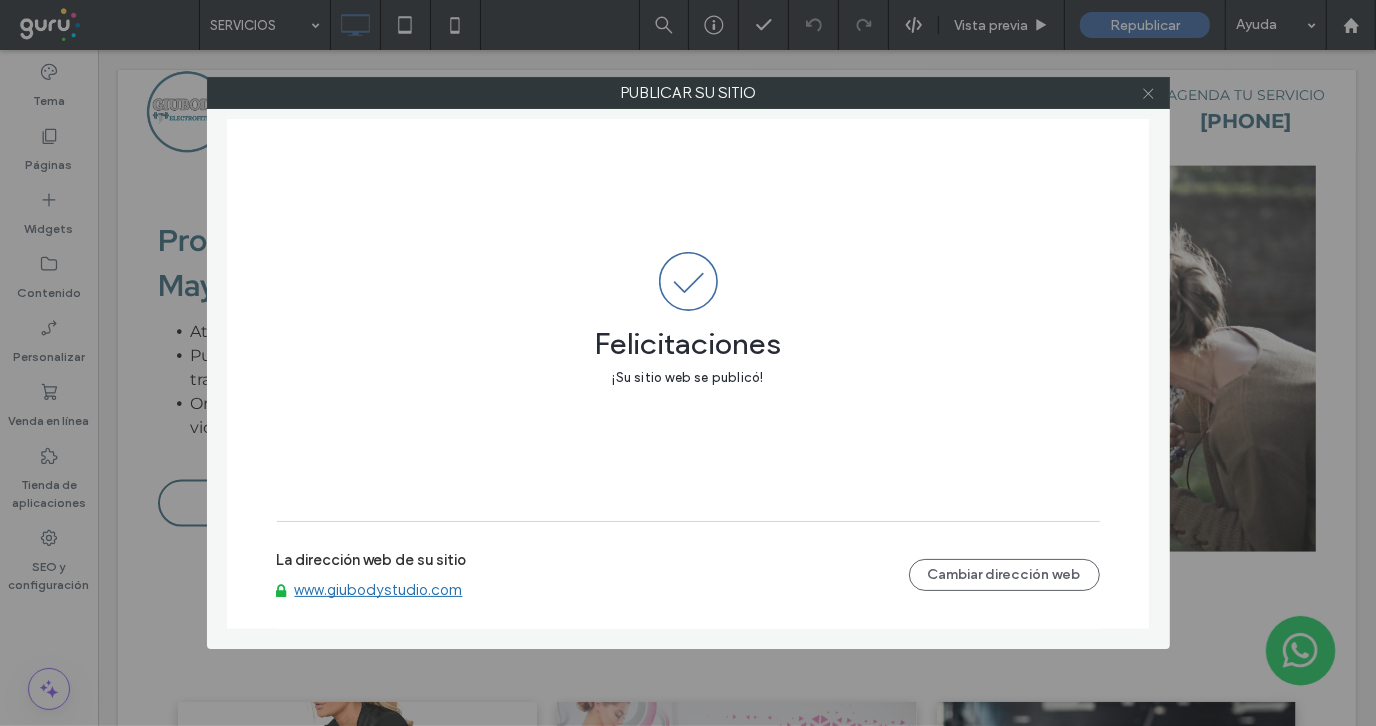 click 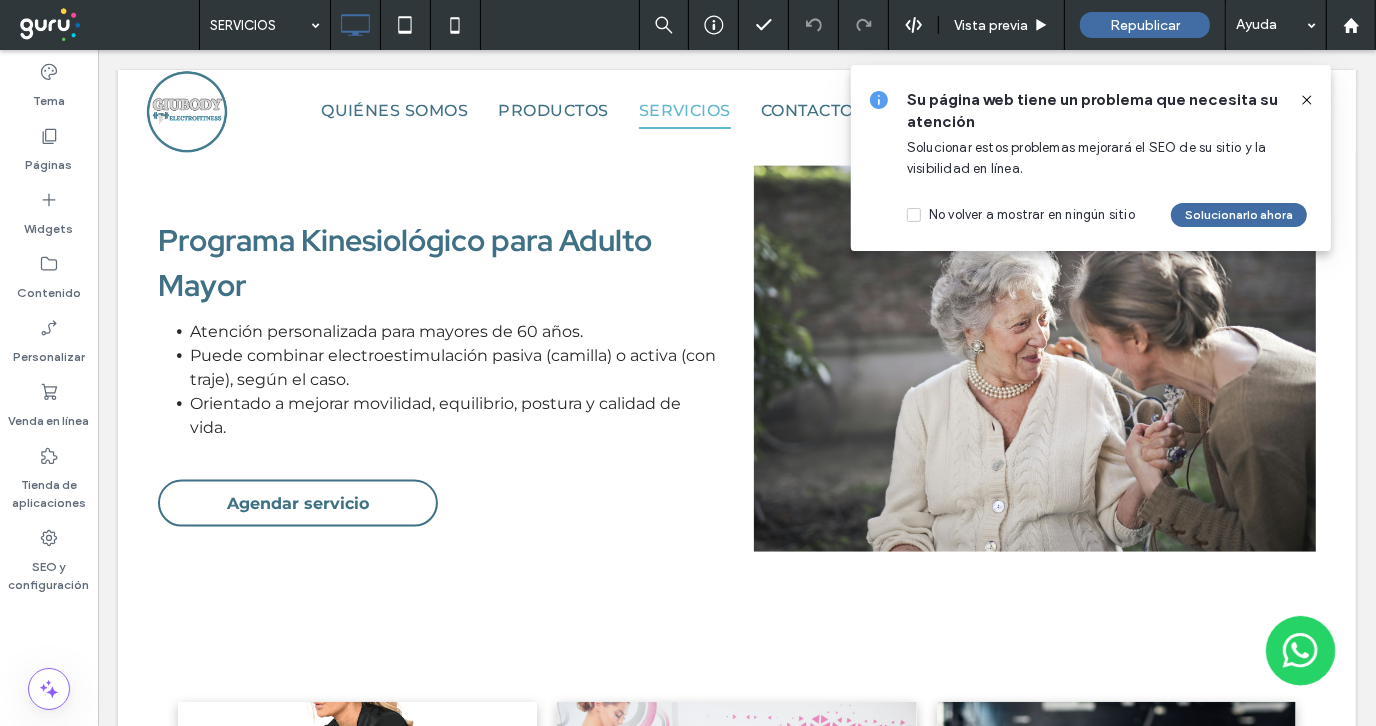 drag, startPoint x: 1302, startPoint y: 94, endPoint x: 1203, endPoint y: 42, distance: 111.82576 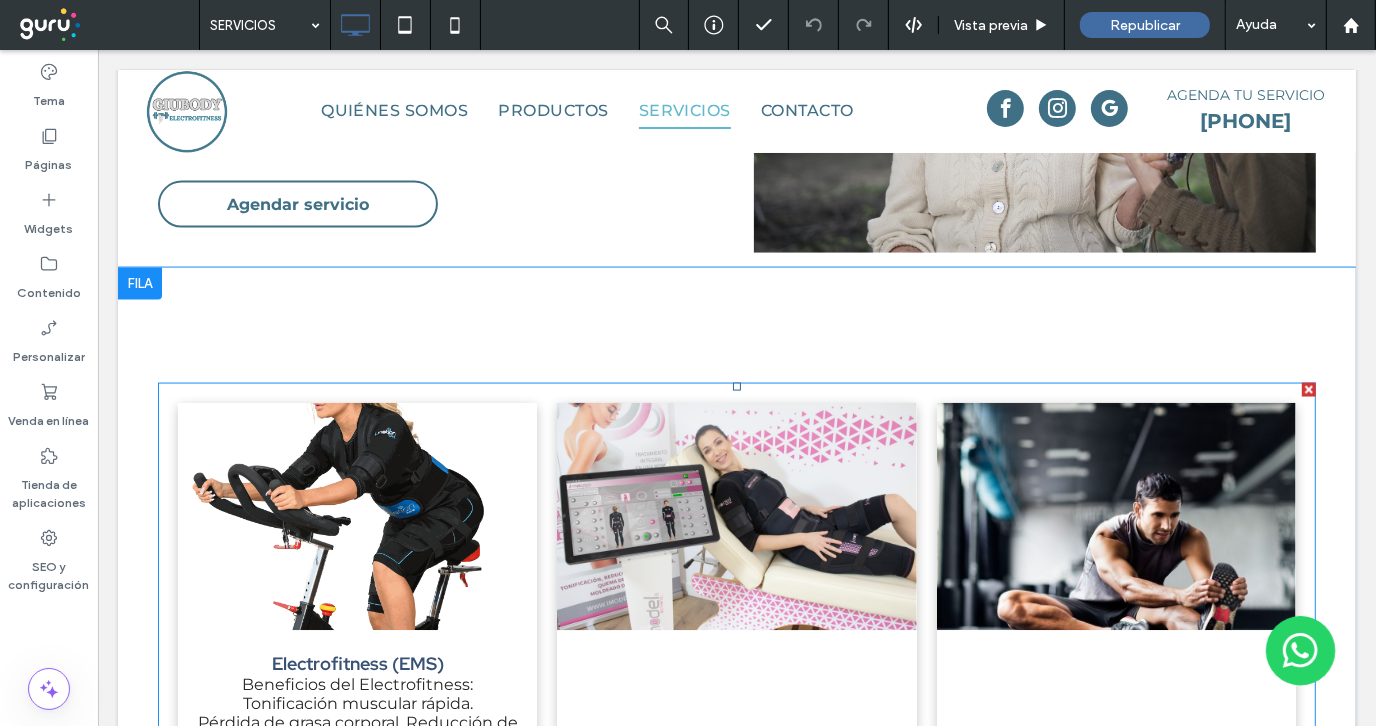 scroll, scrollTop: 1800, scrollLeft: 0, axis: vertical 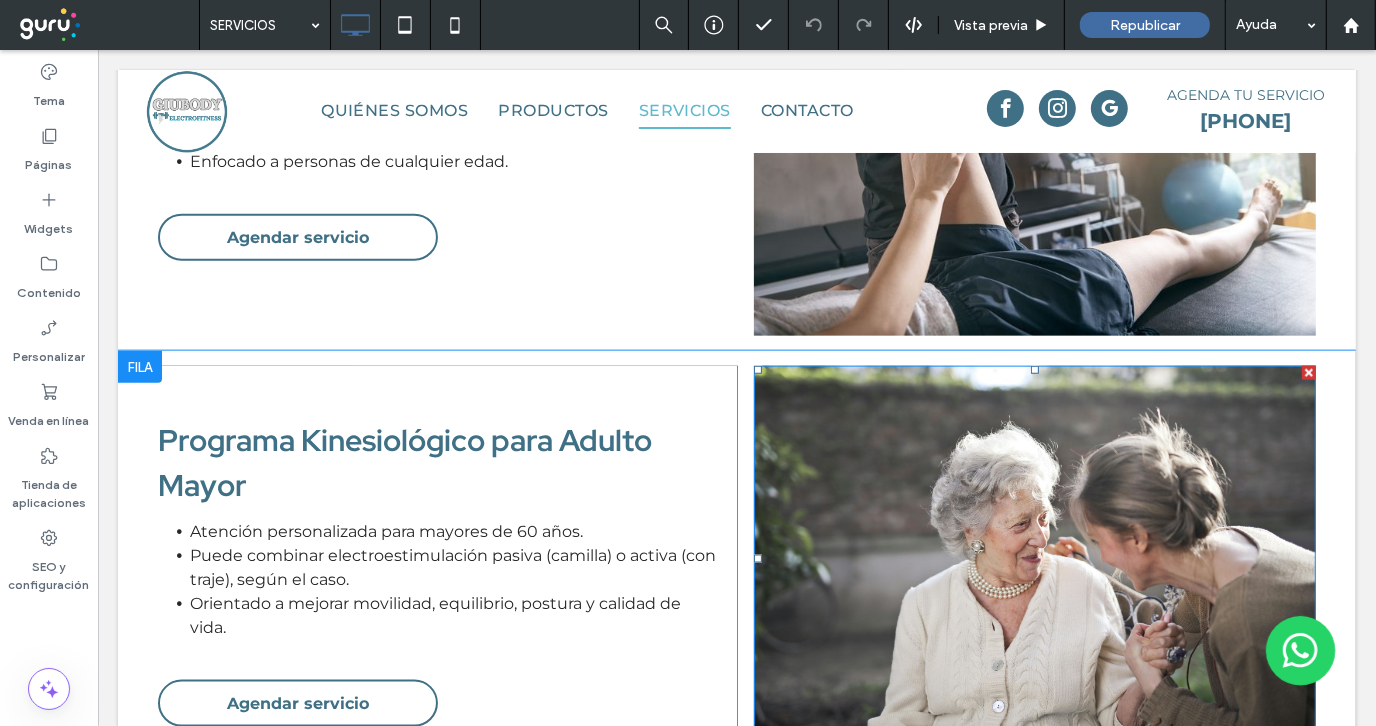 click at bounding box center (1034, 557) 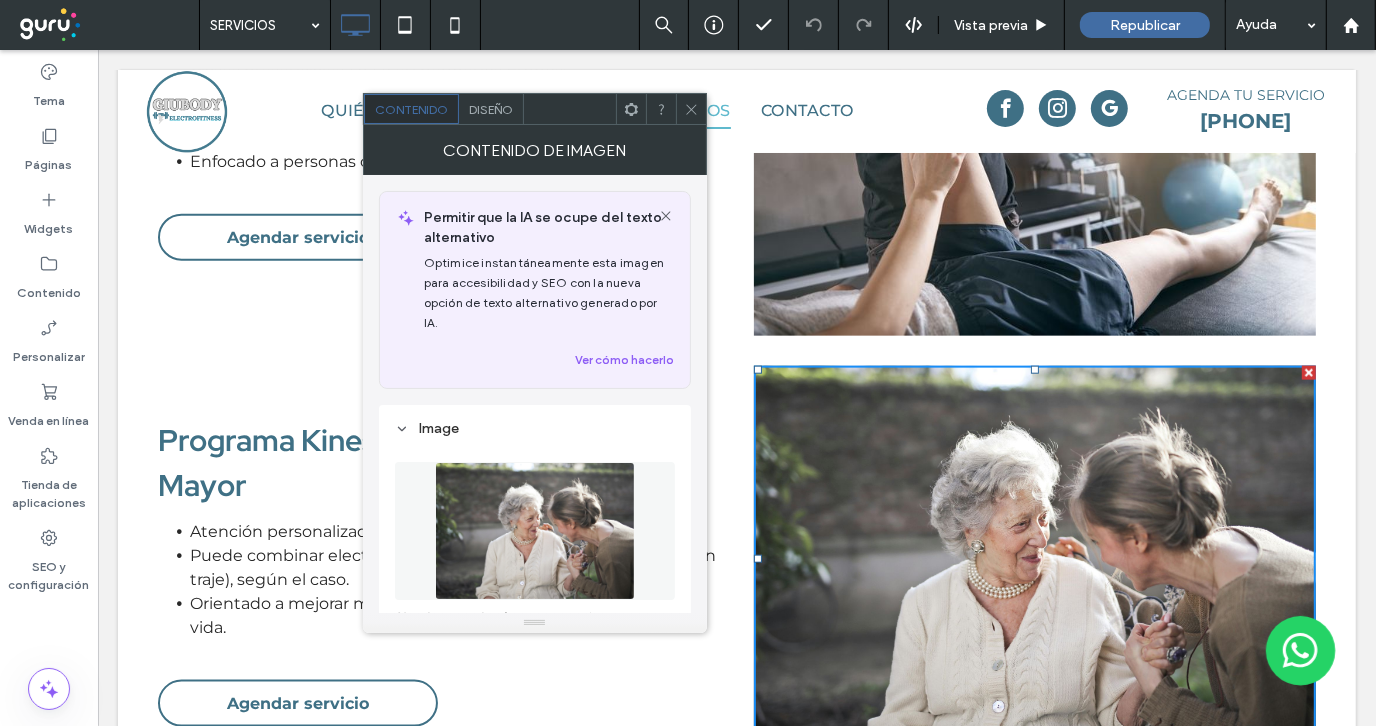 click at bounding box center [535, 531] 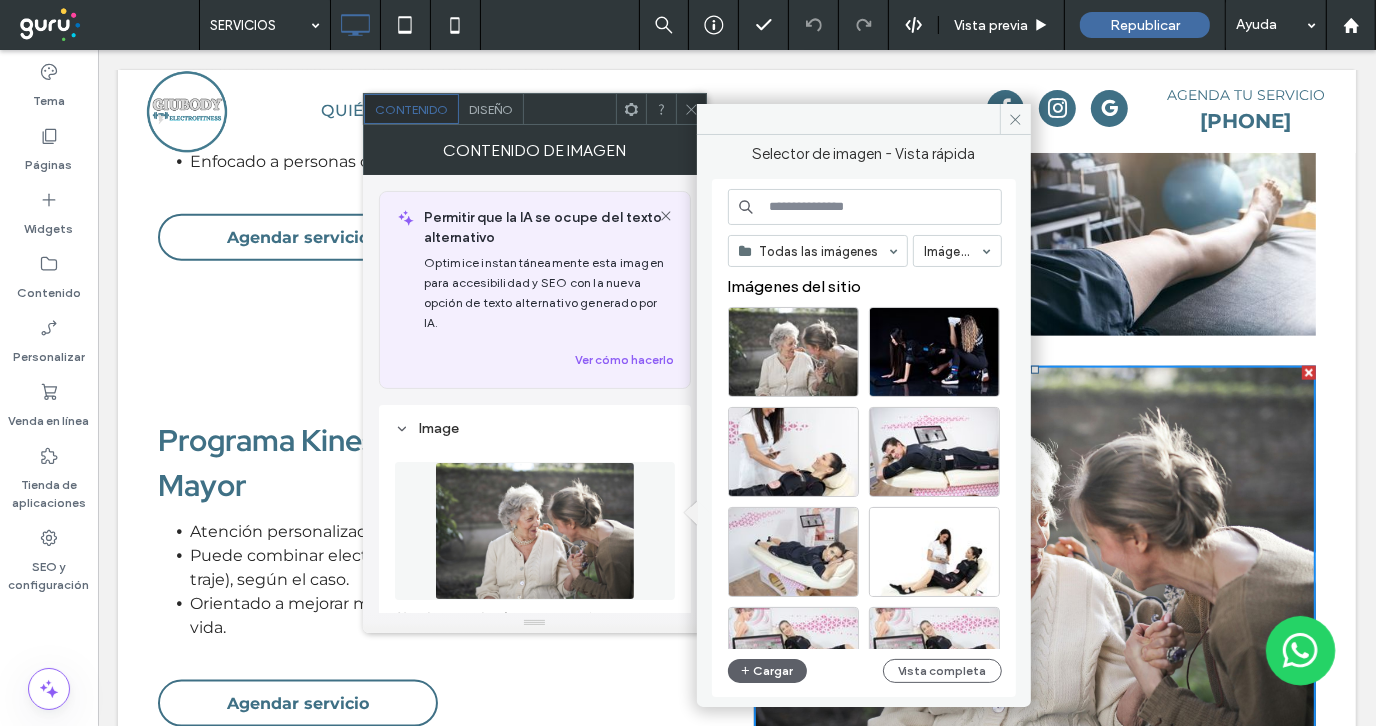 click at bounding box center [865, 207] 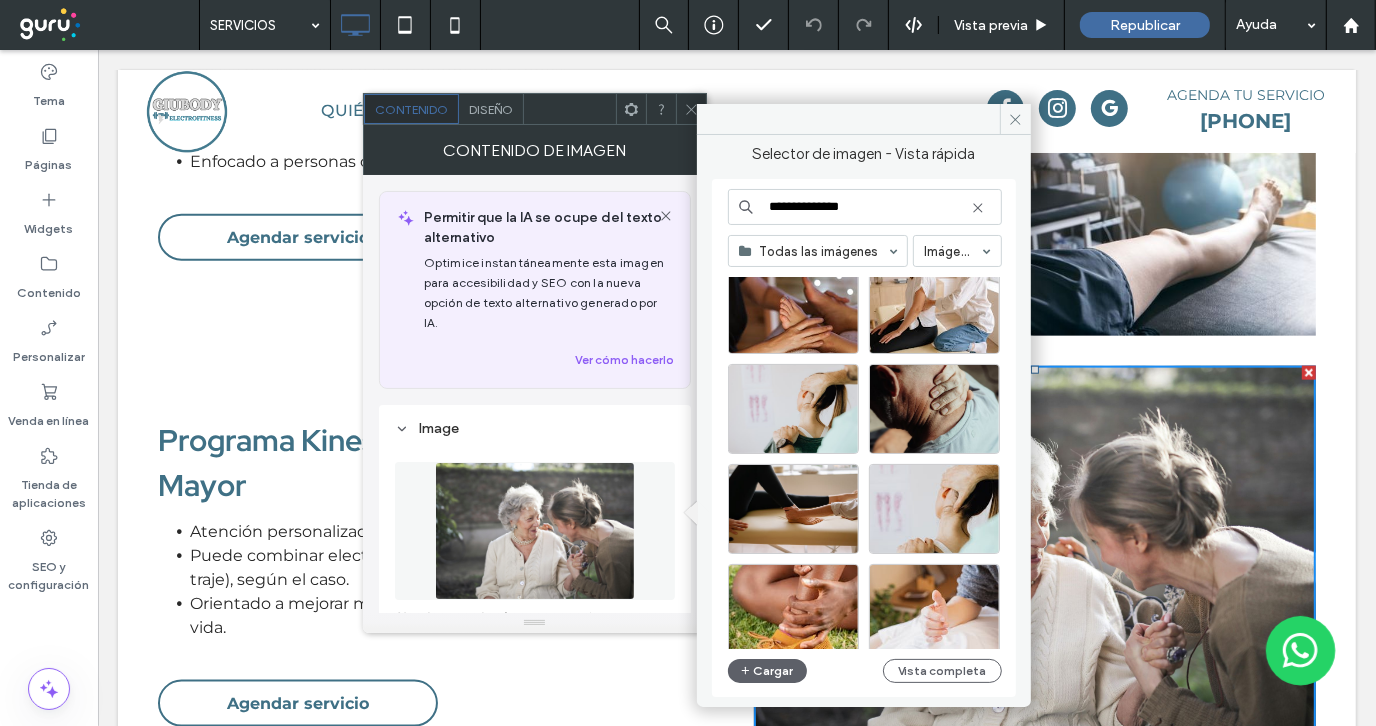 scroll, scrollTop: 500, scrollLeft: 0, axis: vertical 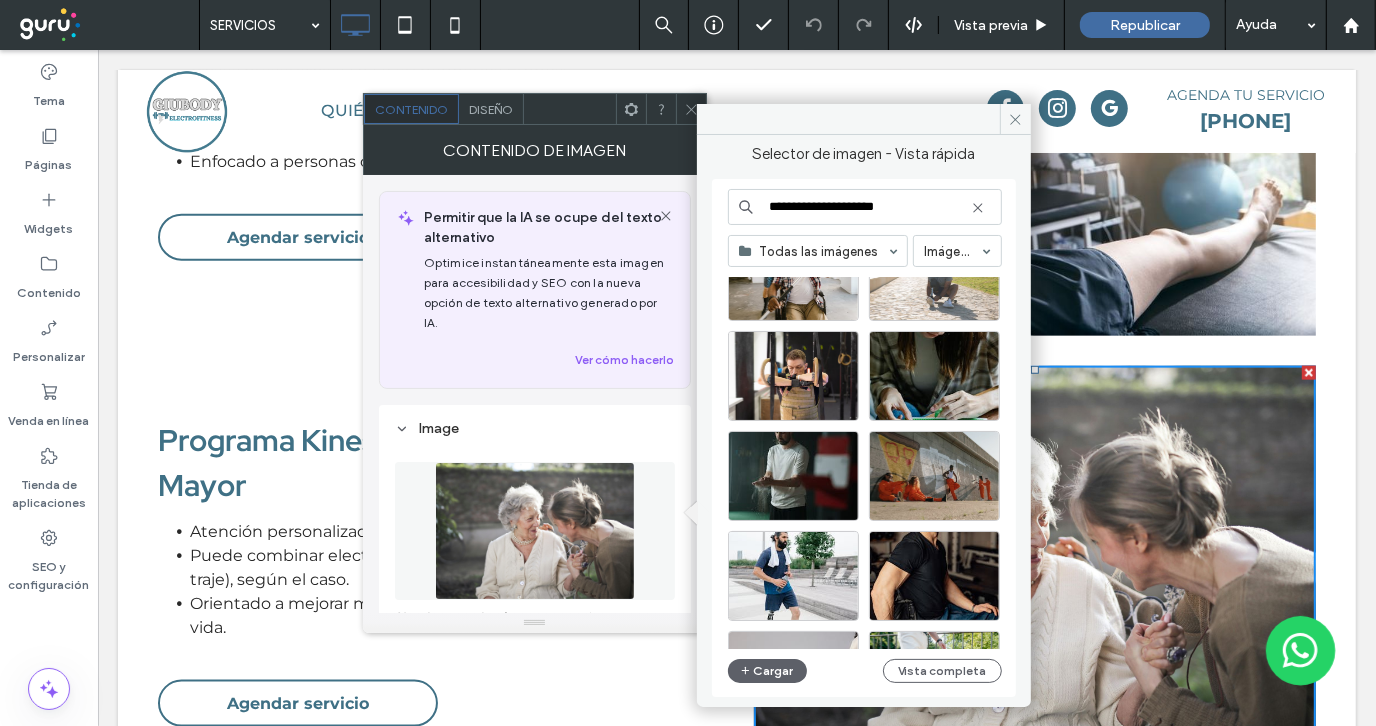 type on "**********" 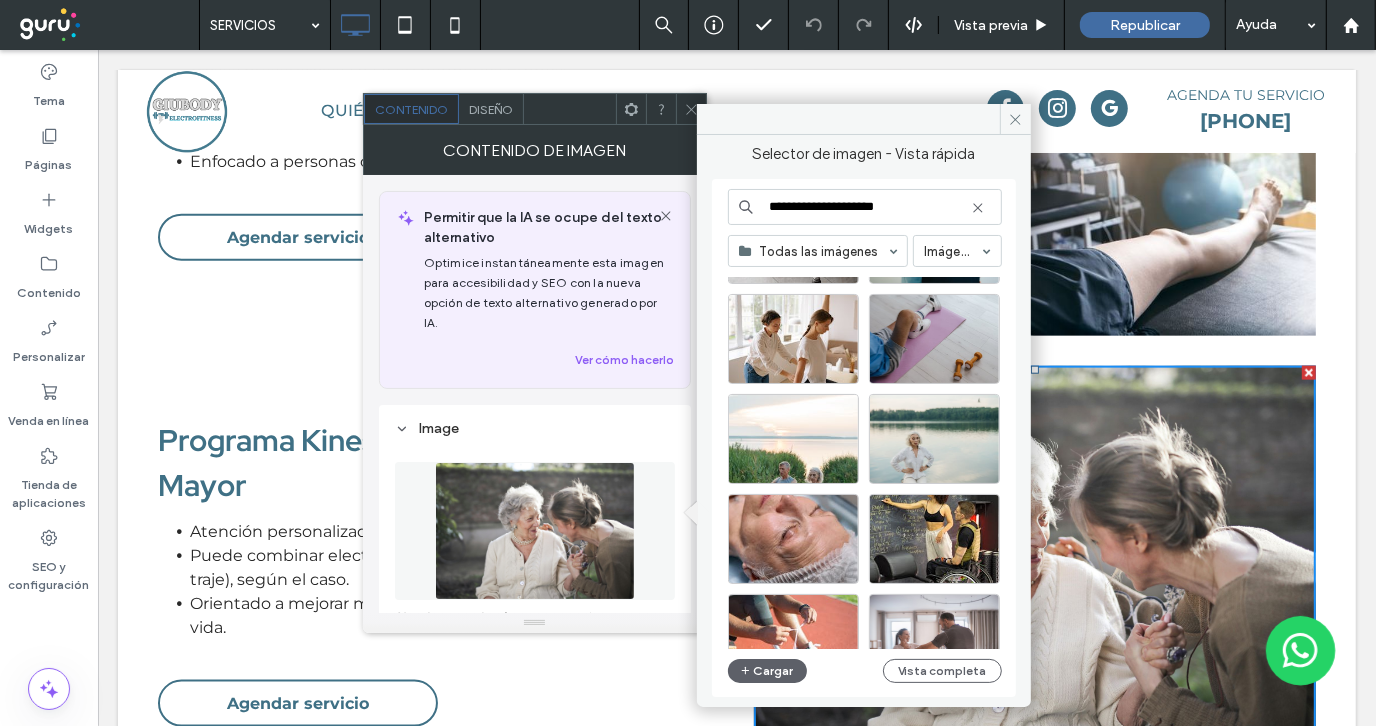 scroll, scrollTop: 12856, scrollLeft: 0, axis: vertical 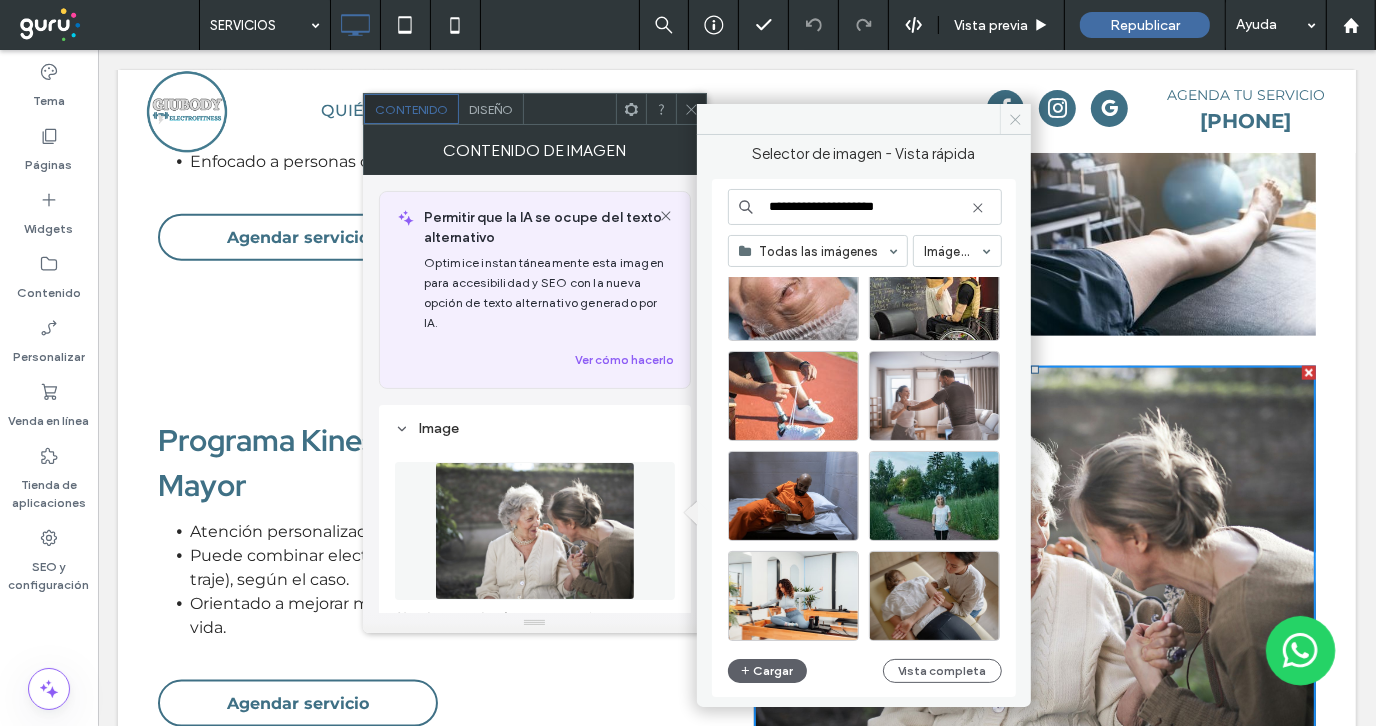 click 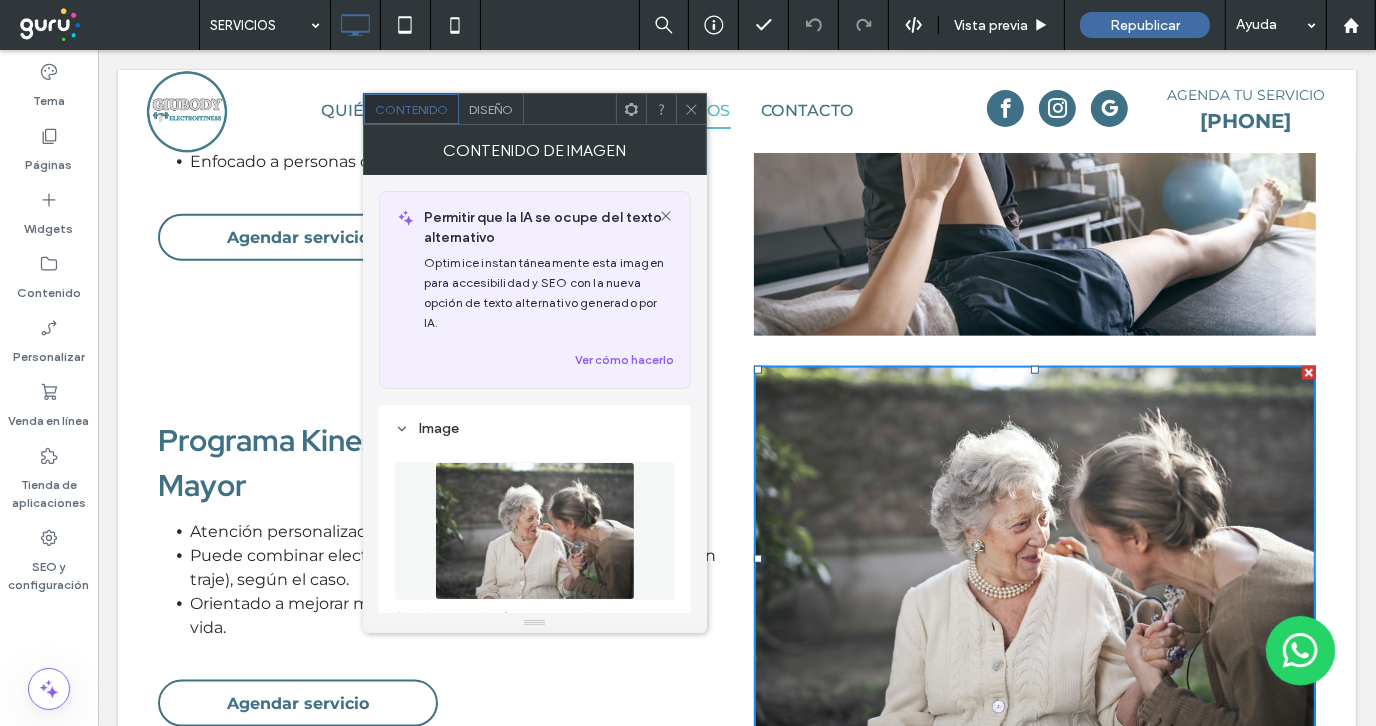 click 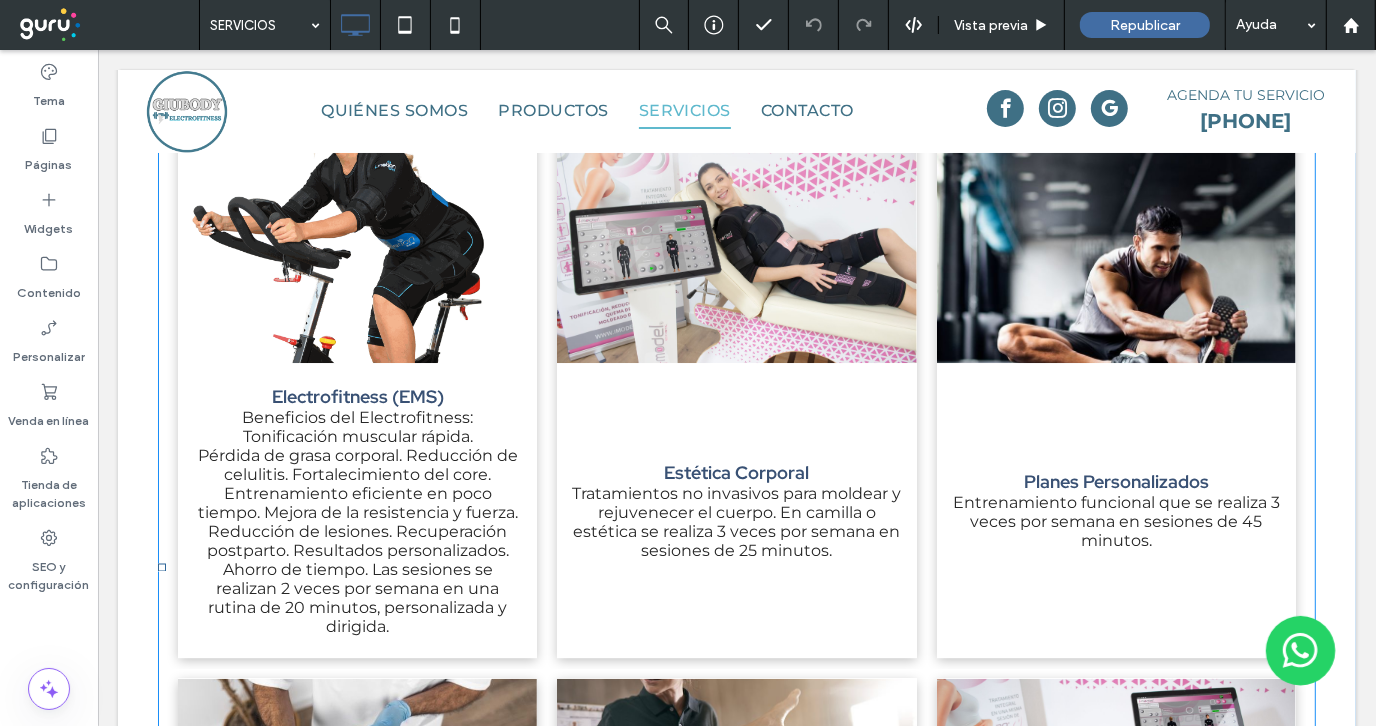 scroll, scrollTop: 2599, scrollLeft: 0, axis: vertical 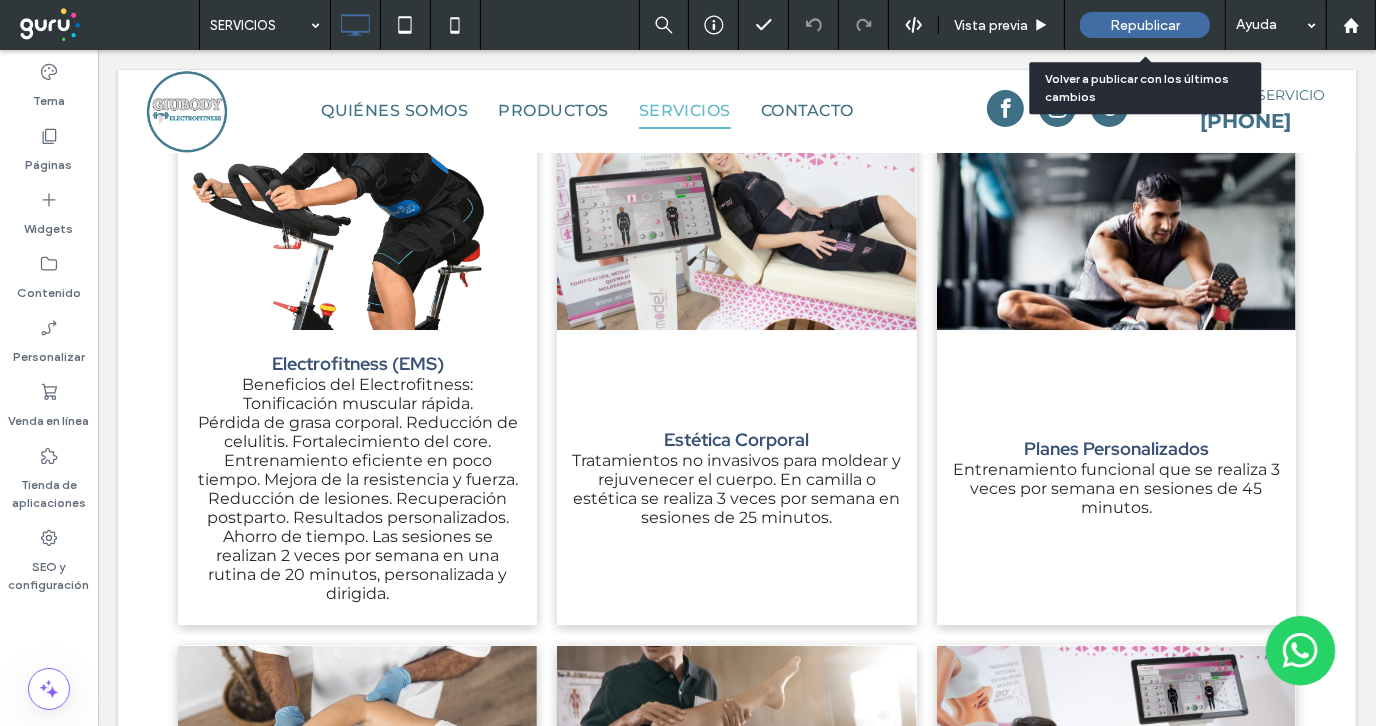 click on "Republicar" at bounding box center [1145, 25] 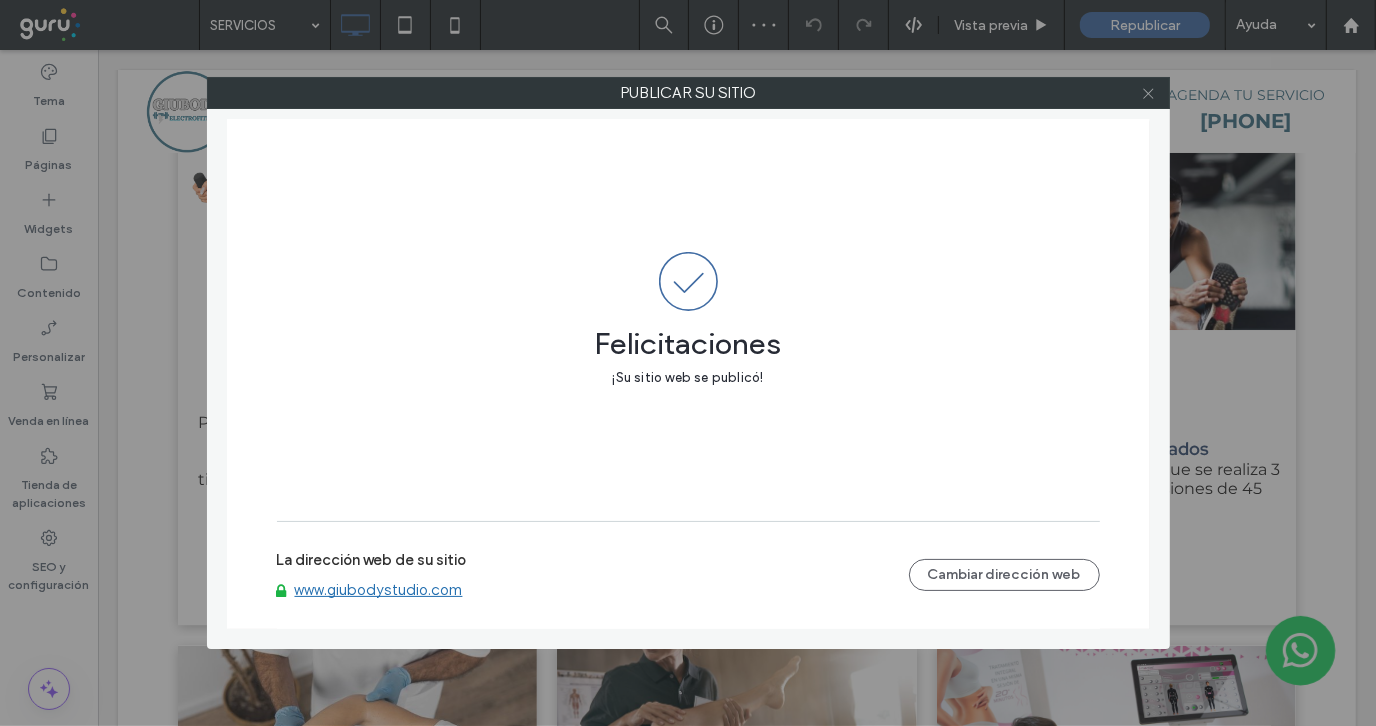 click 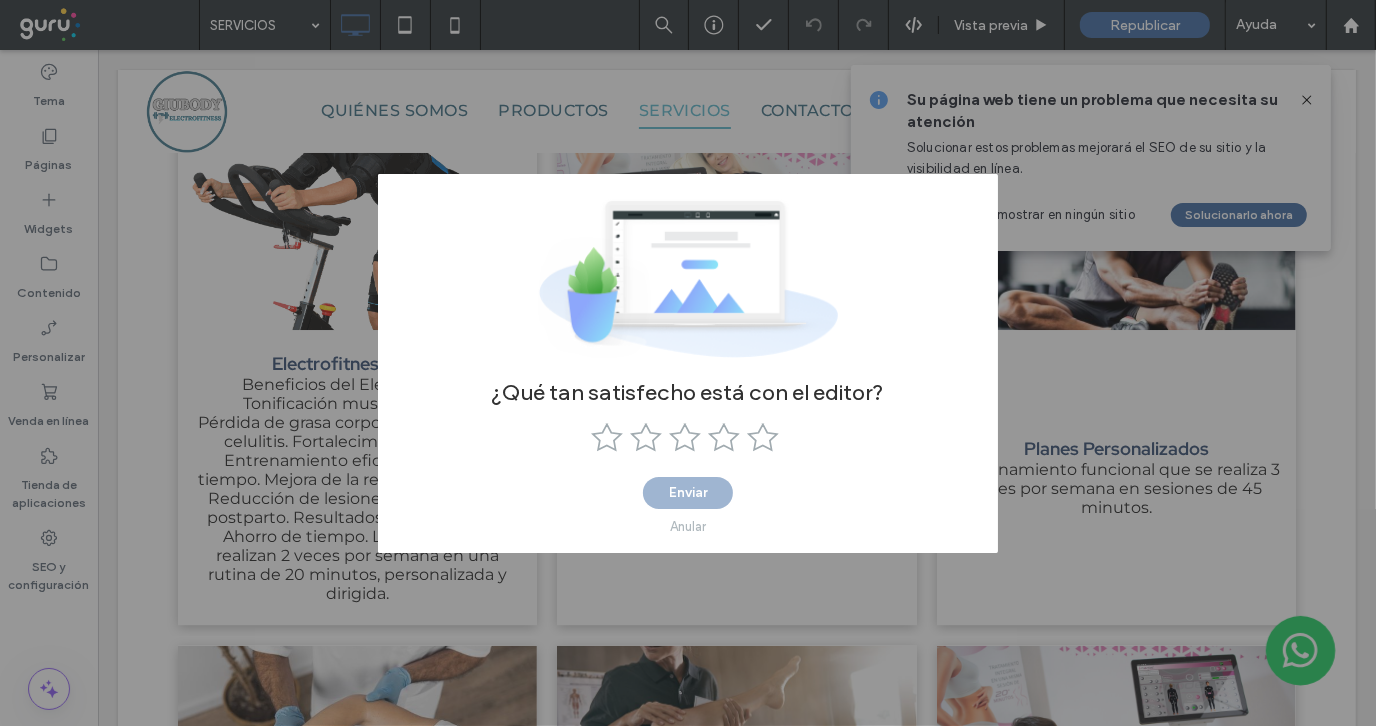 click on "¿Qué tan satisfecho está con el editor? Enviar Anular" at bounding box center (688, 363) 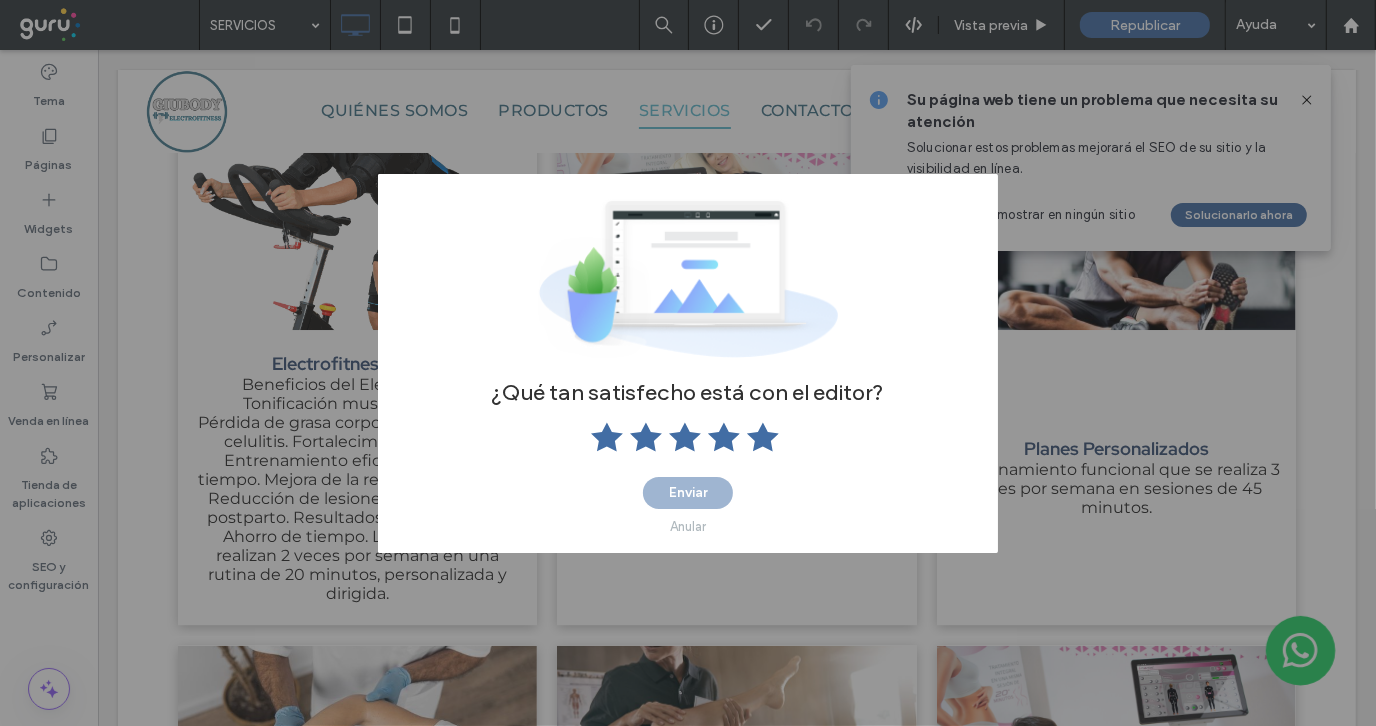 click 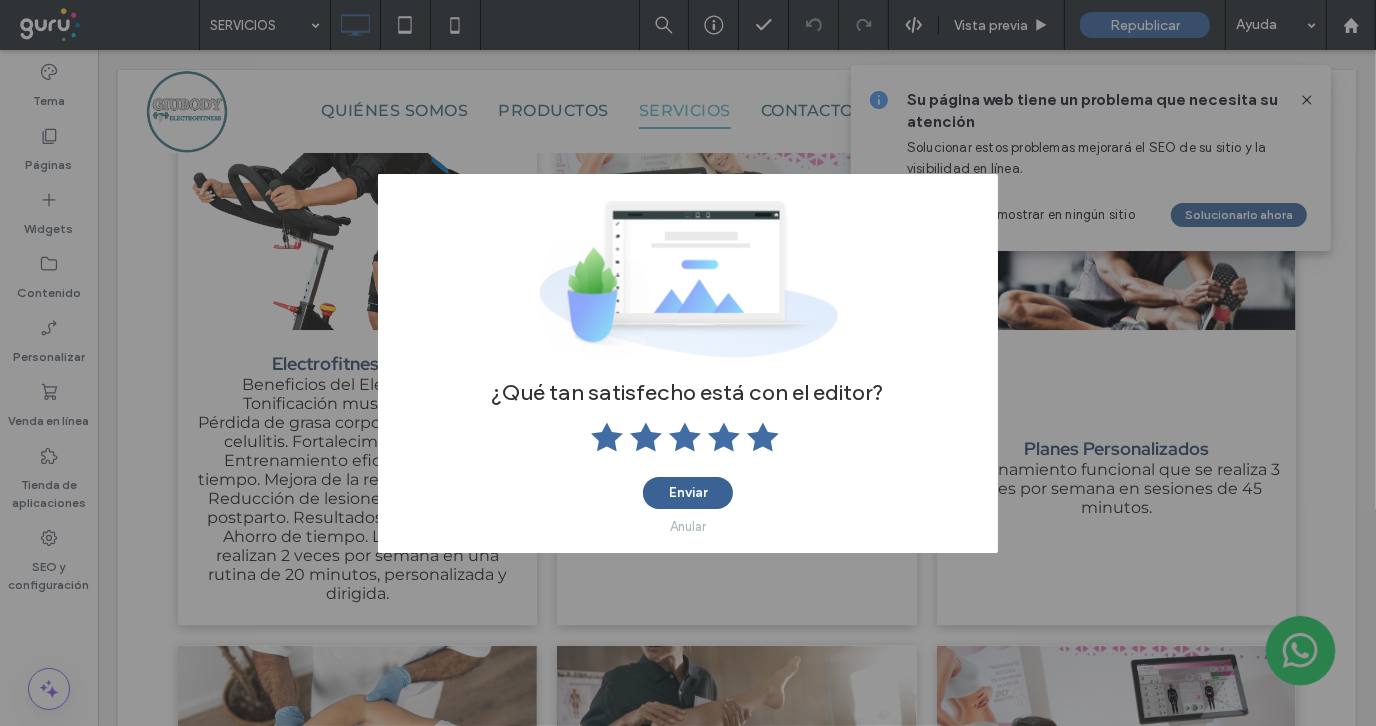 click on "Enviar" at bounding box center (688, 493) 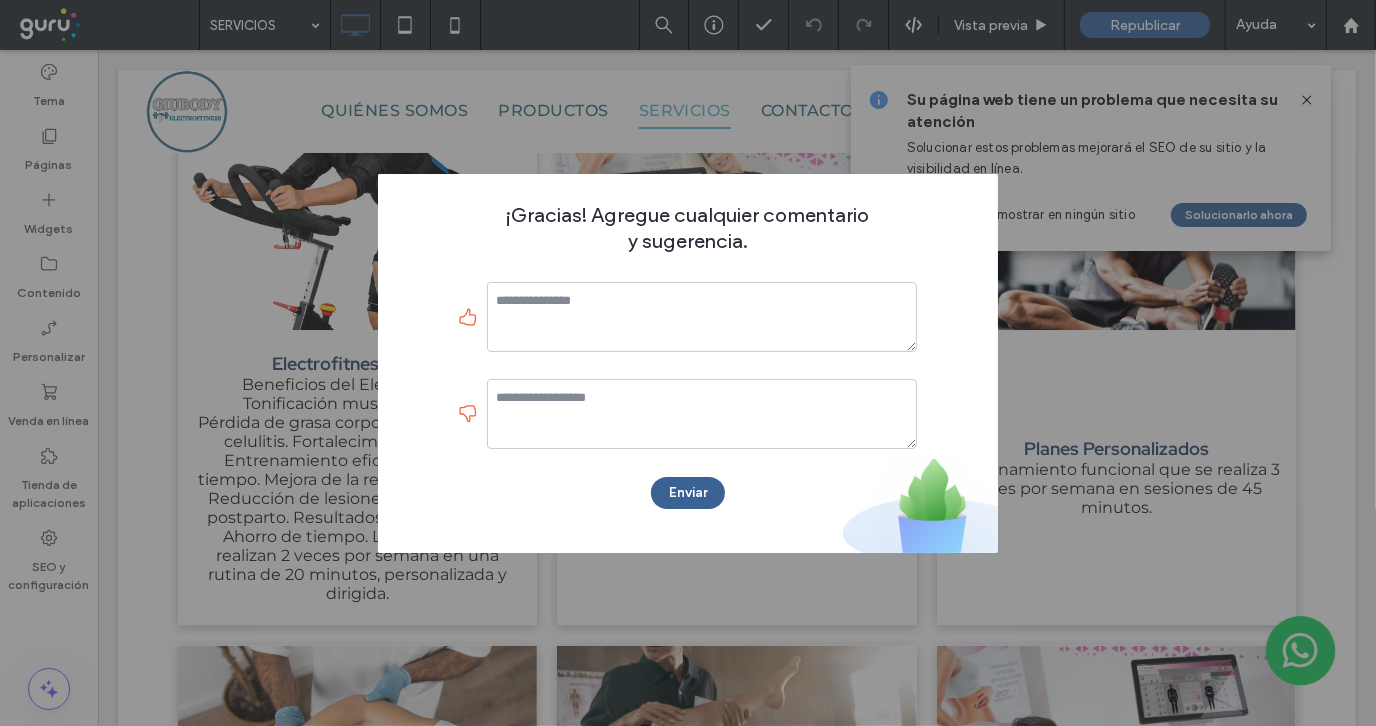 click on "Enviar" at bounding box center (688, 493) 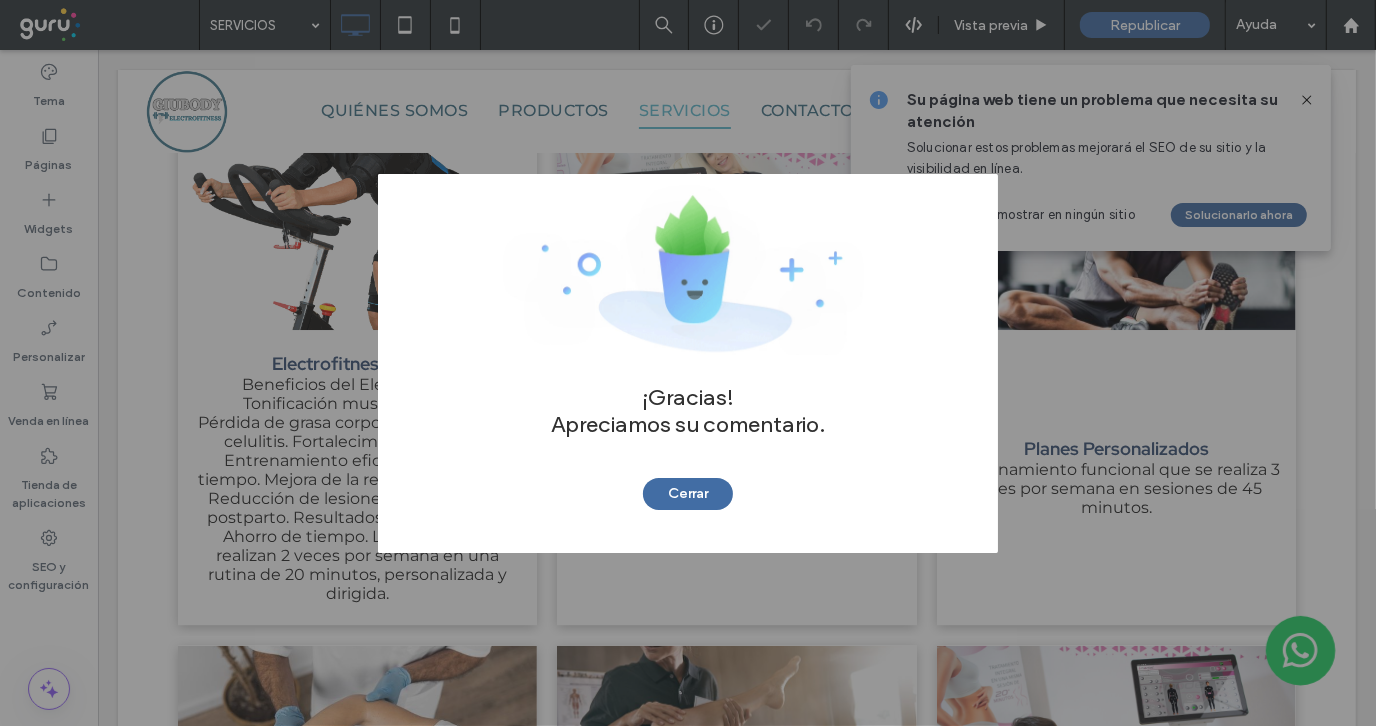 click on "Cerrar" at bounding box center (688, 494) 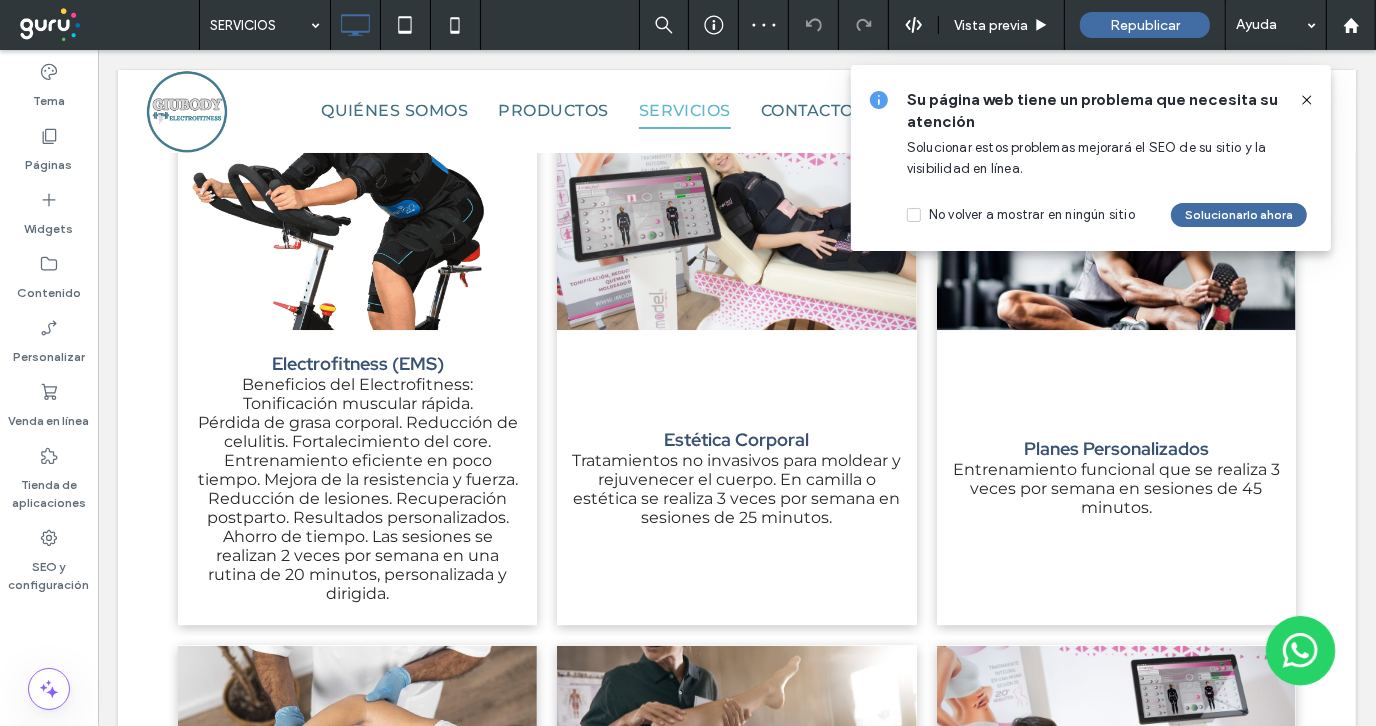 drag, startPoint x: 1307, startPoint y: 95, endPoint x: 1209, endPoint y: 55, distance: 105.848946 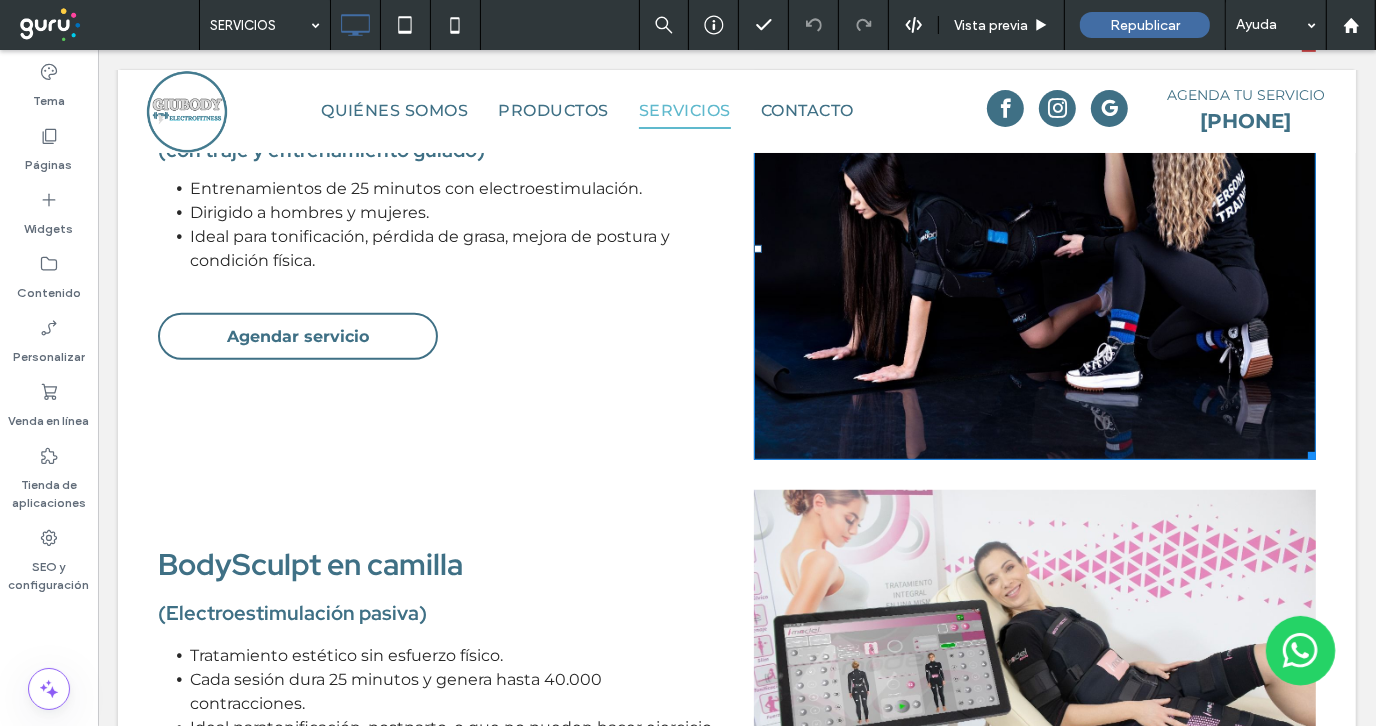 scroll, scrollTop: 0, scrollLeft: 0, axis: both 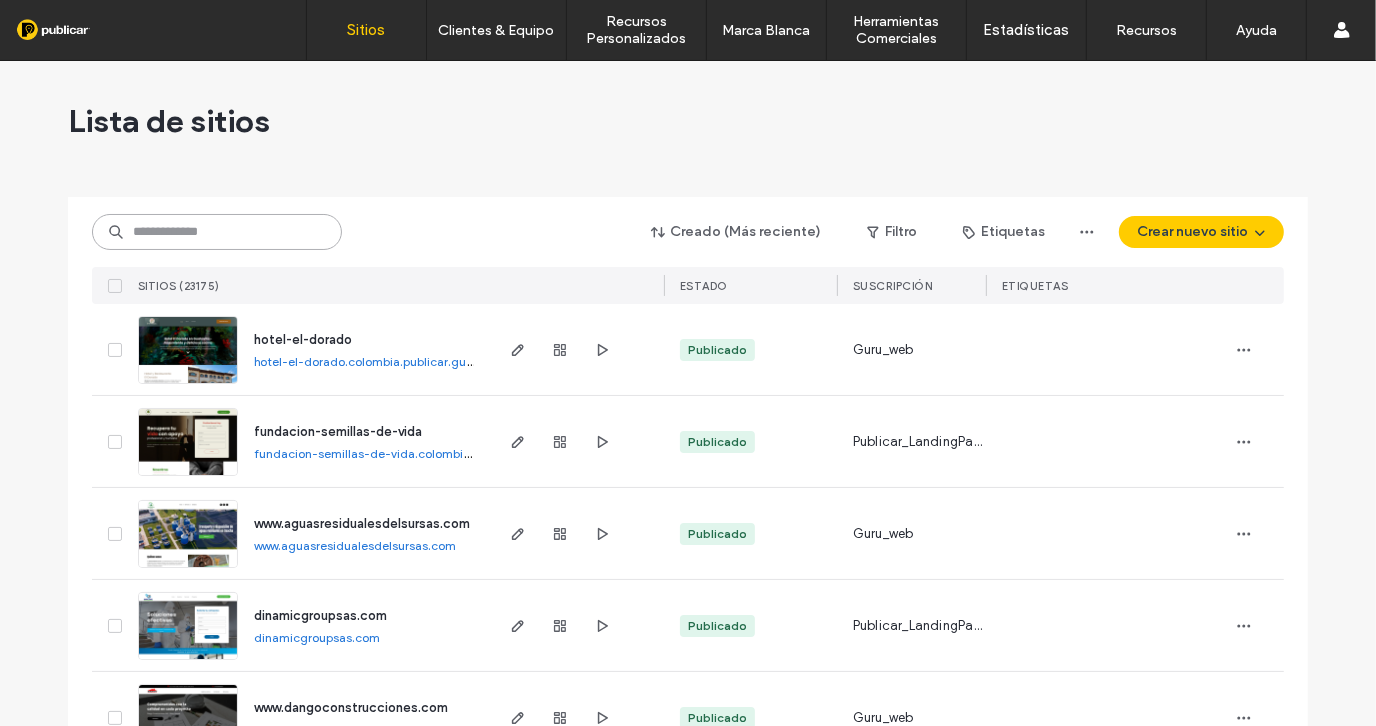 paste on "**********" 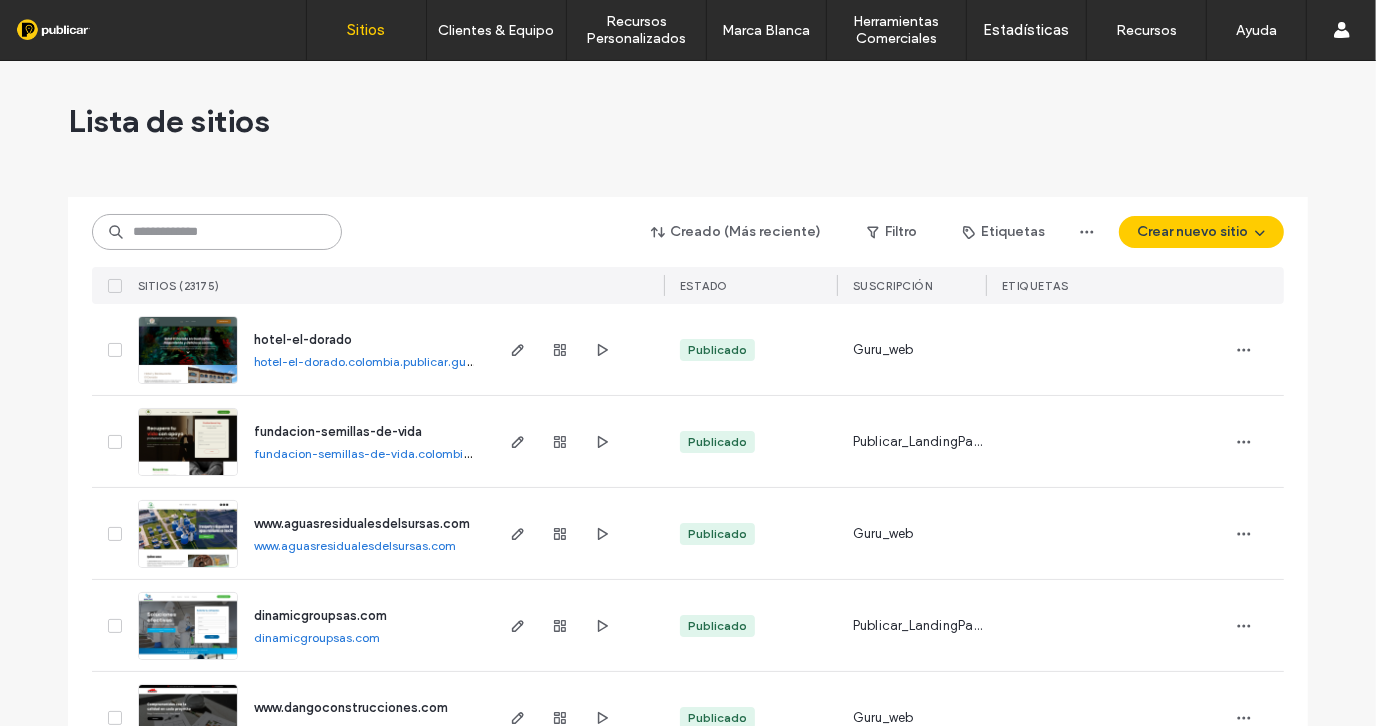 click at bounding box center (217, 232) 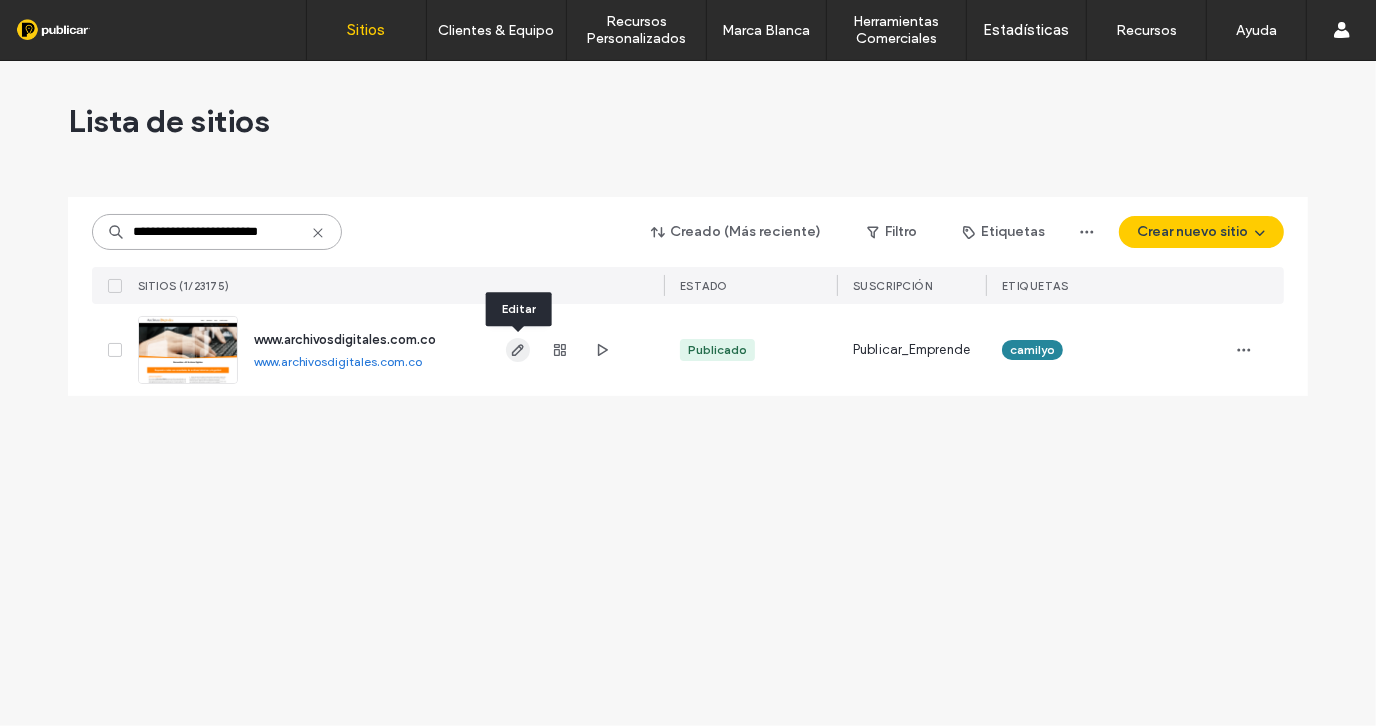 type on "**********" 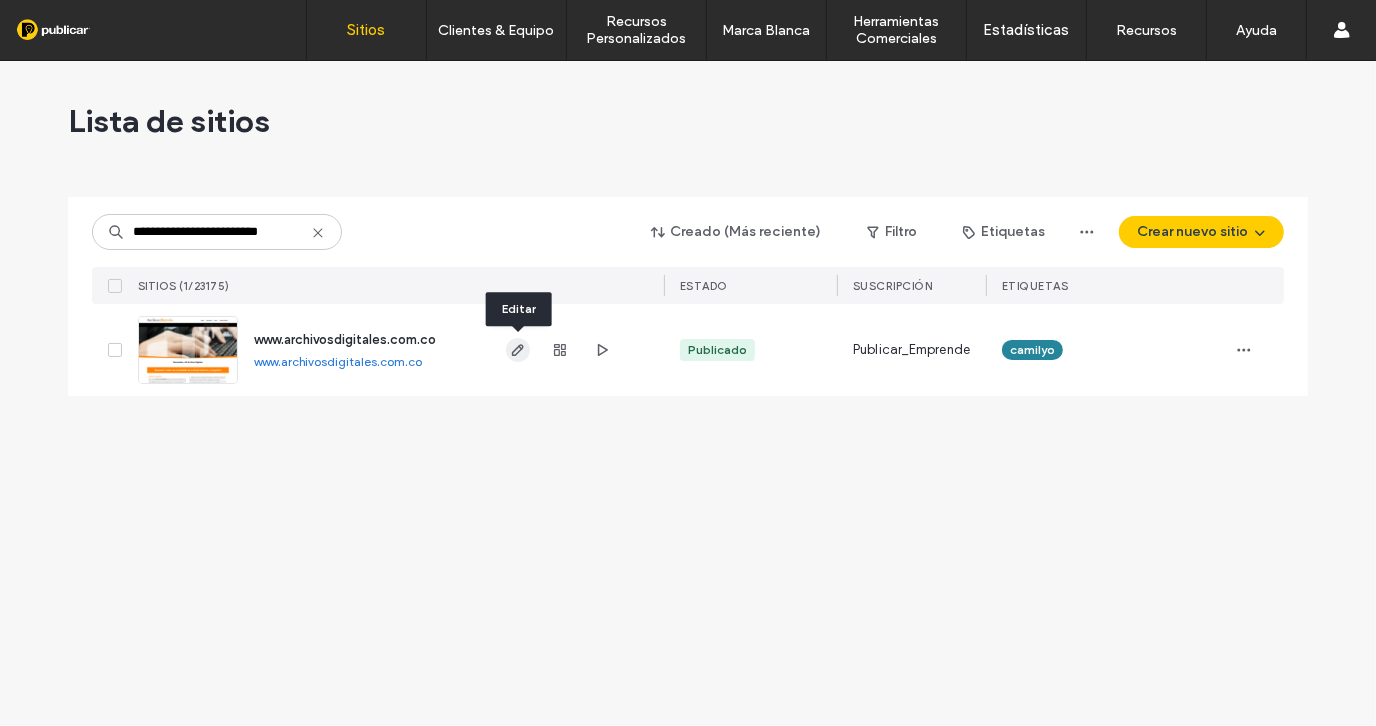 click 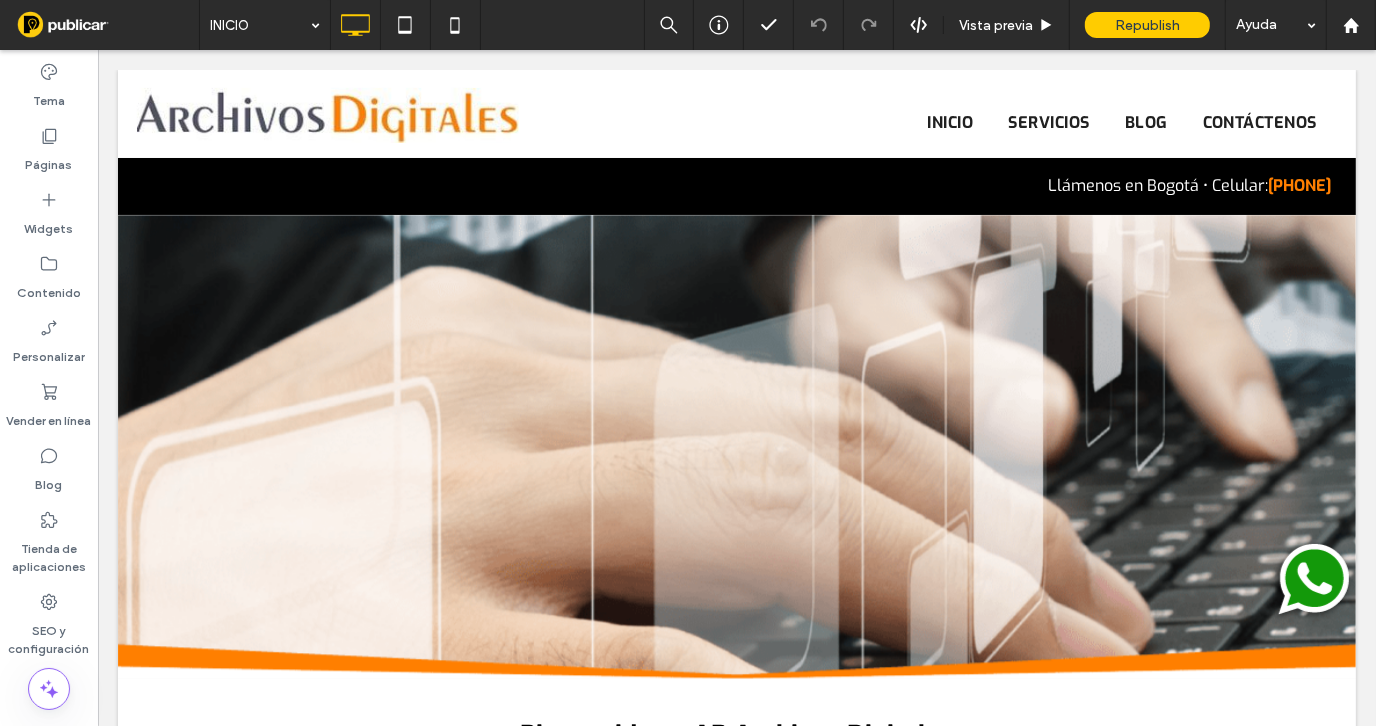scroll, scrollTop: 600, scrollLeft: 0, axis: vertical 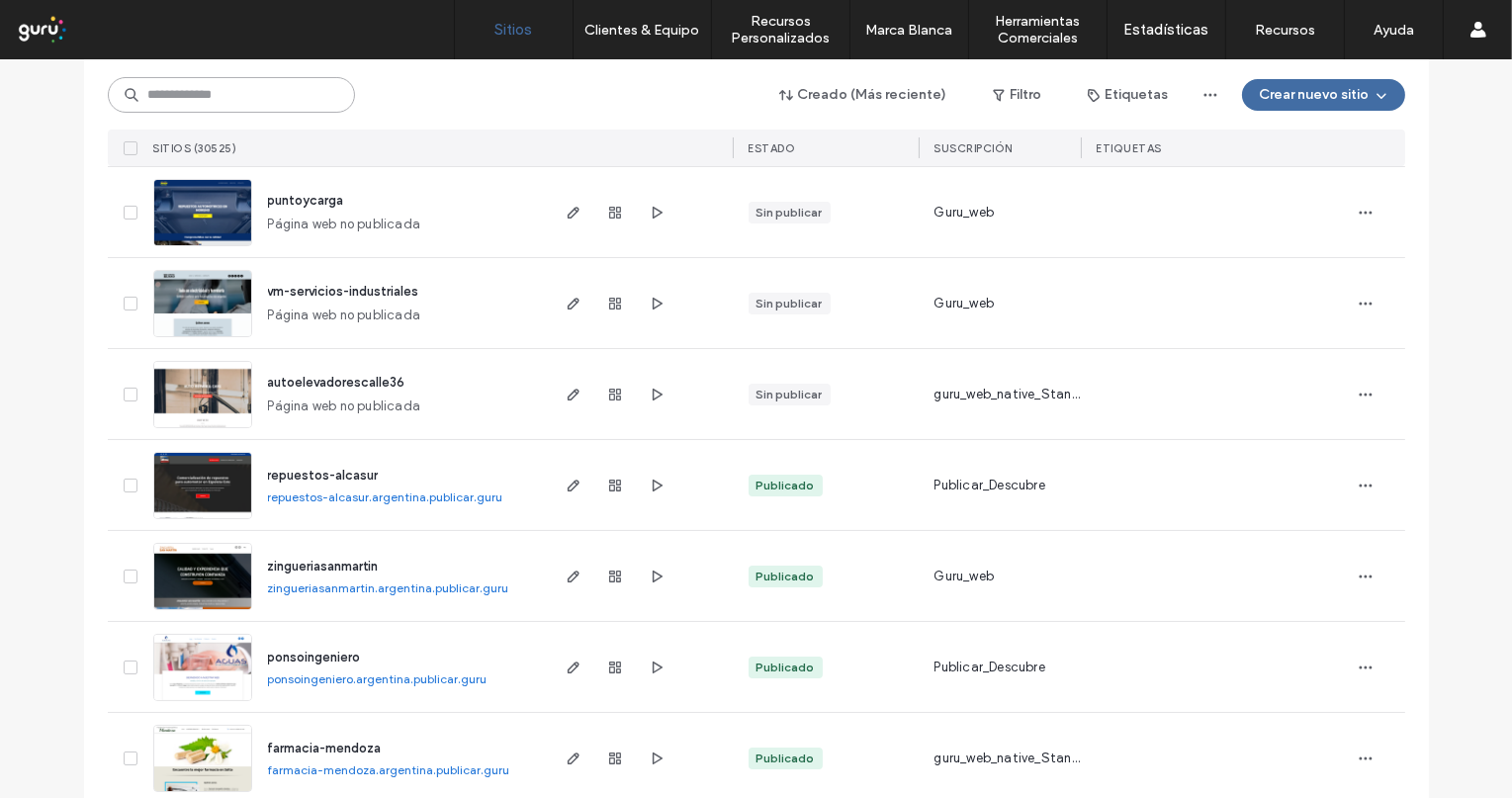 click at bounding box center (231, 95) 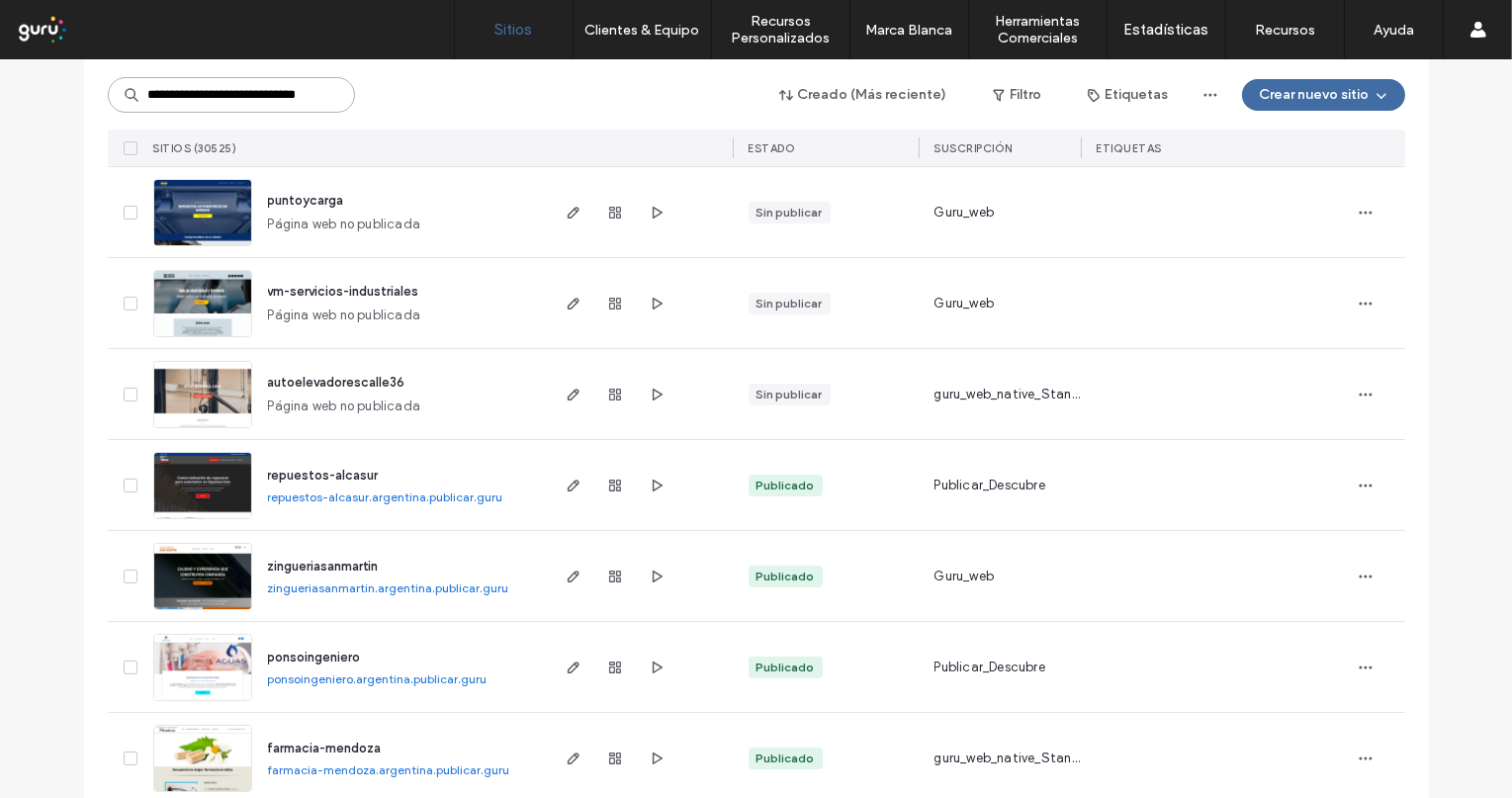 scroll, scrollTop: 0, scrollLeft: 36, axis: horizontal 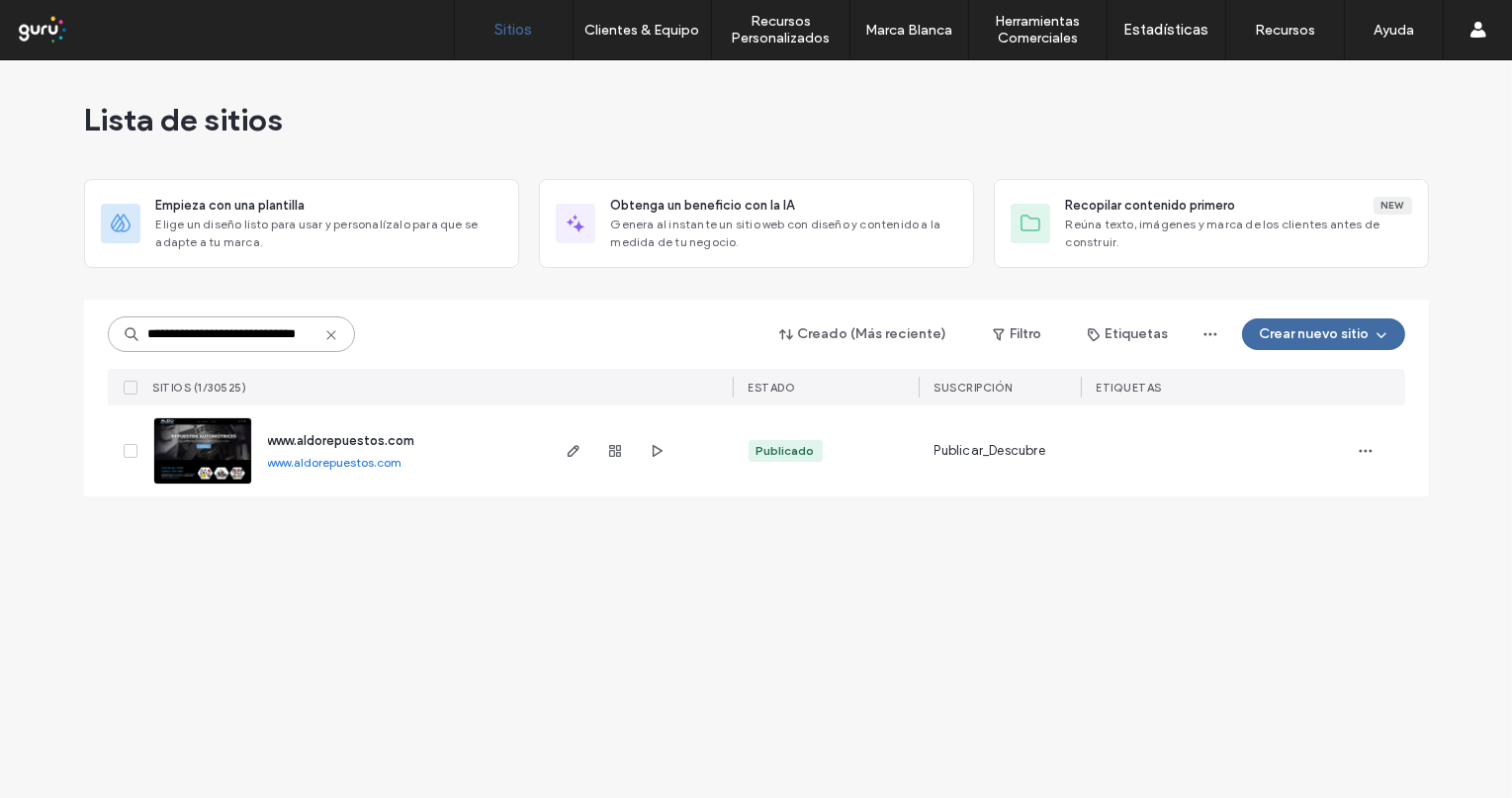 type on "**********" 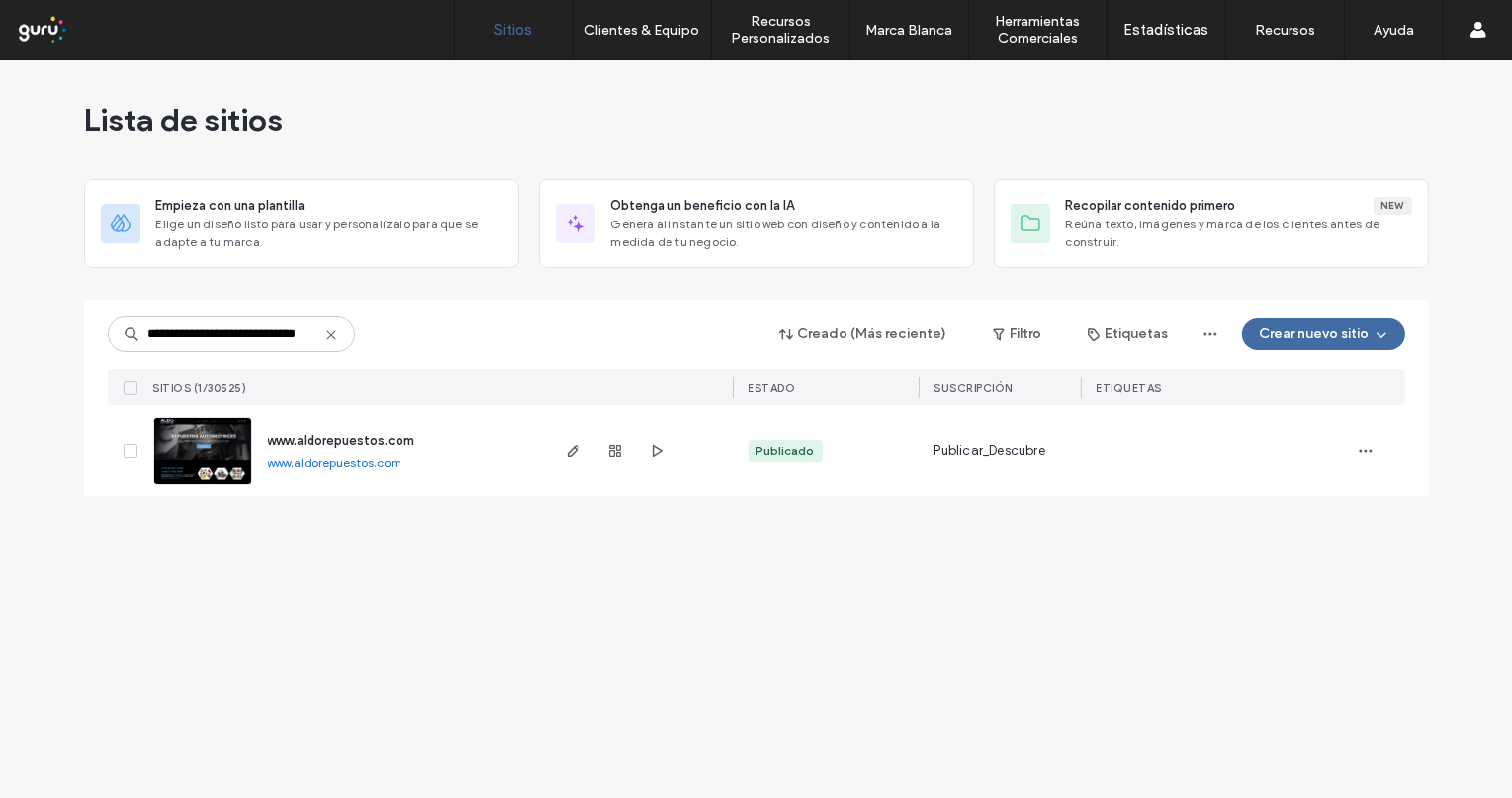 scroll, scrollTop: 0, scrollLeft: 0, axis: both 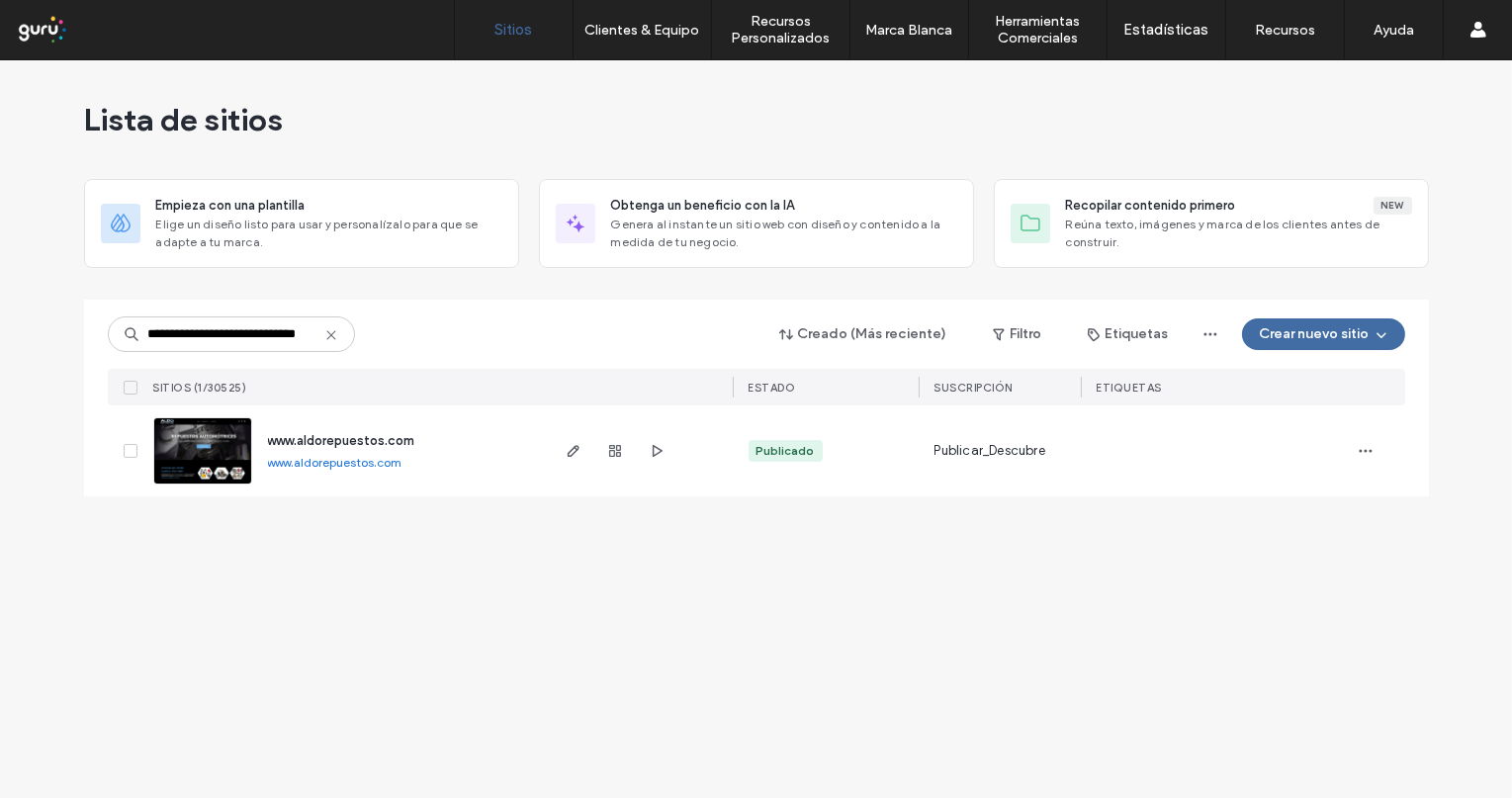 click at bounding box center [615, 451] 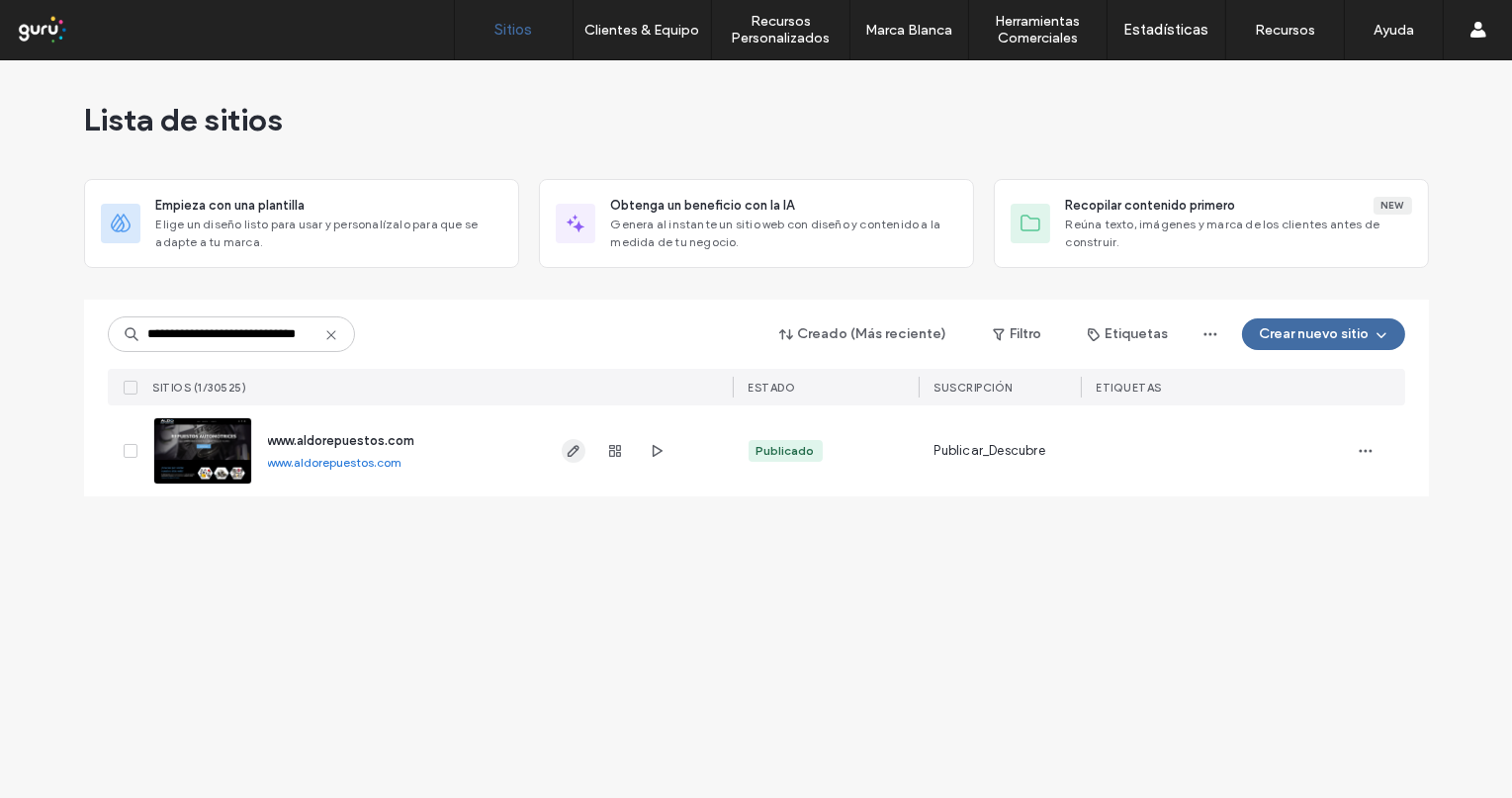 click at bounding box center (574, 451) 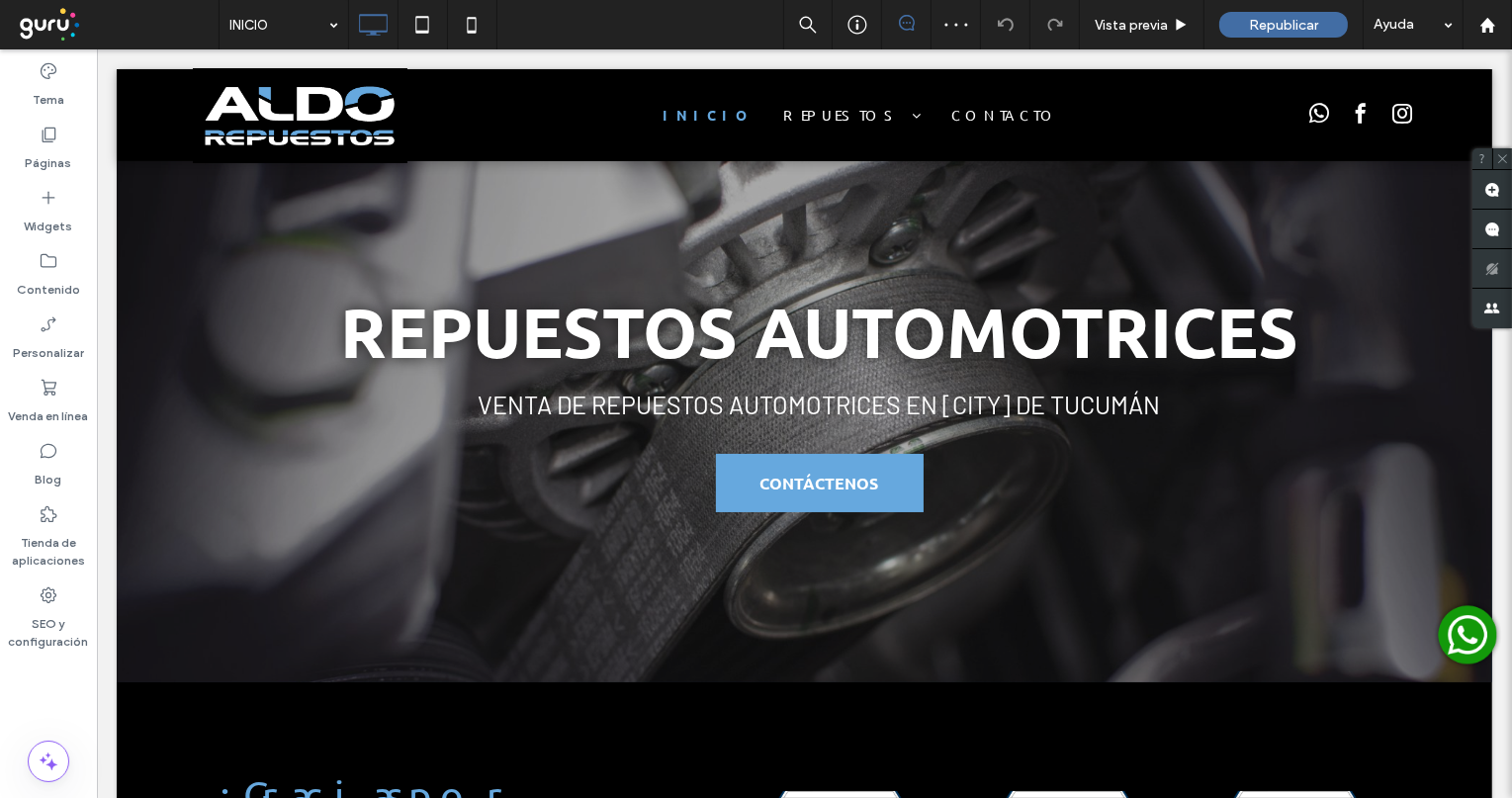 scroll, scrollTop: 0, scrollLeft: 0, axis: both 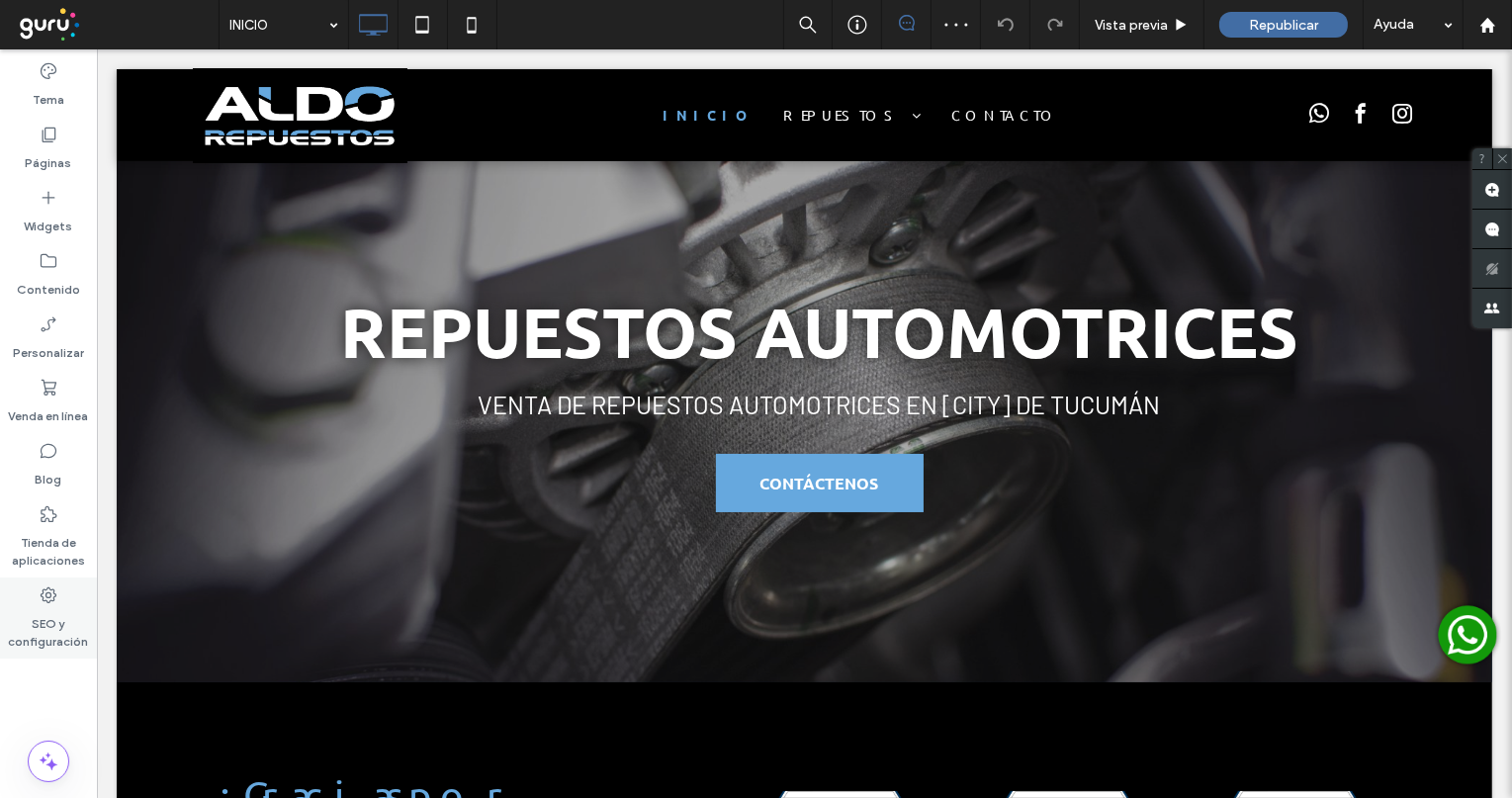 click on "SEO y configuración" at bounding box center [48, 628] 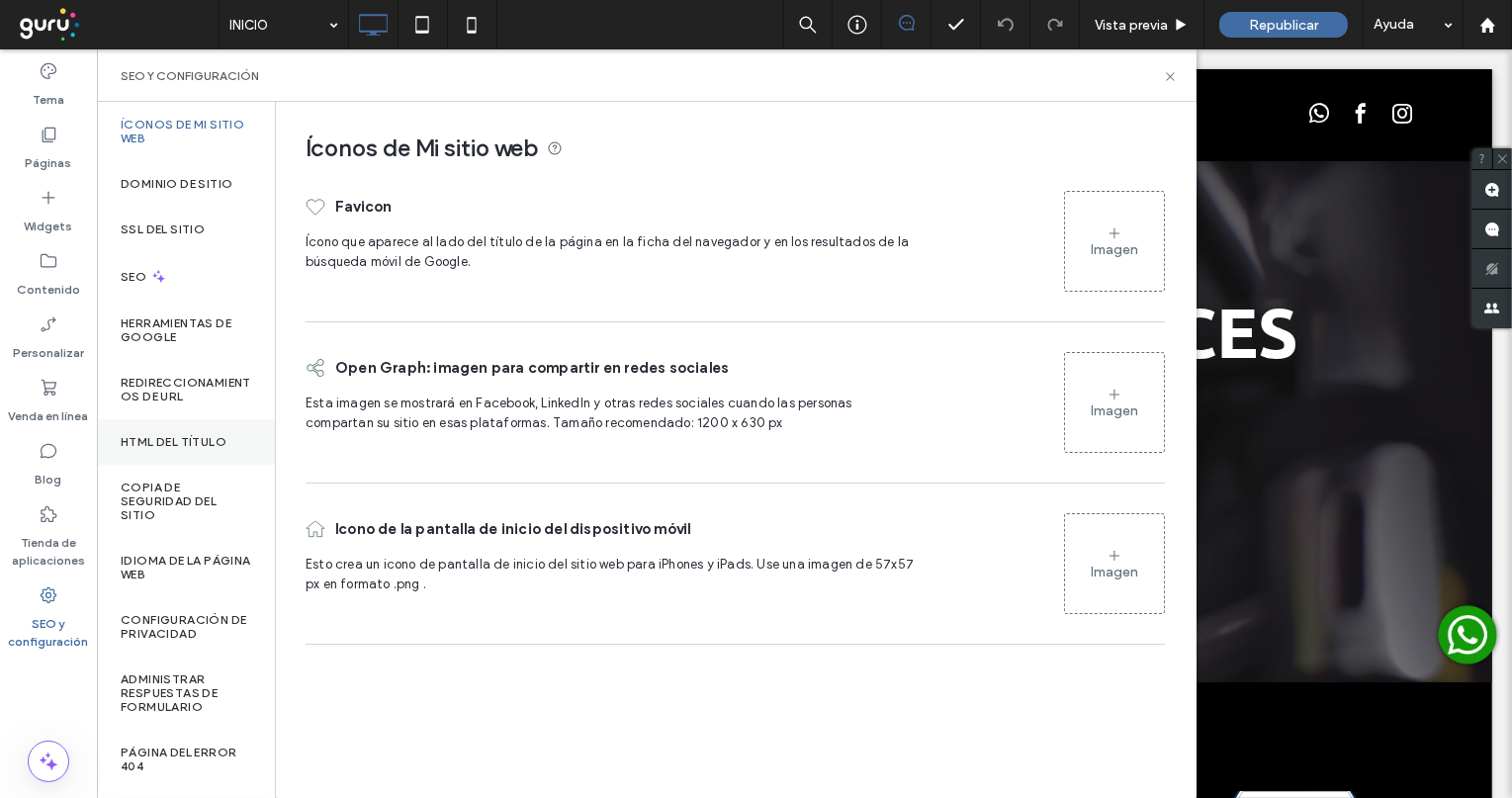 click on "HTML del título" at bounding box center [186, 442] 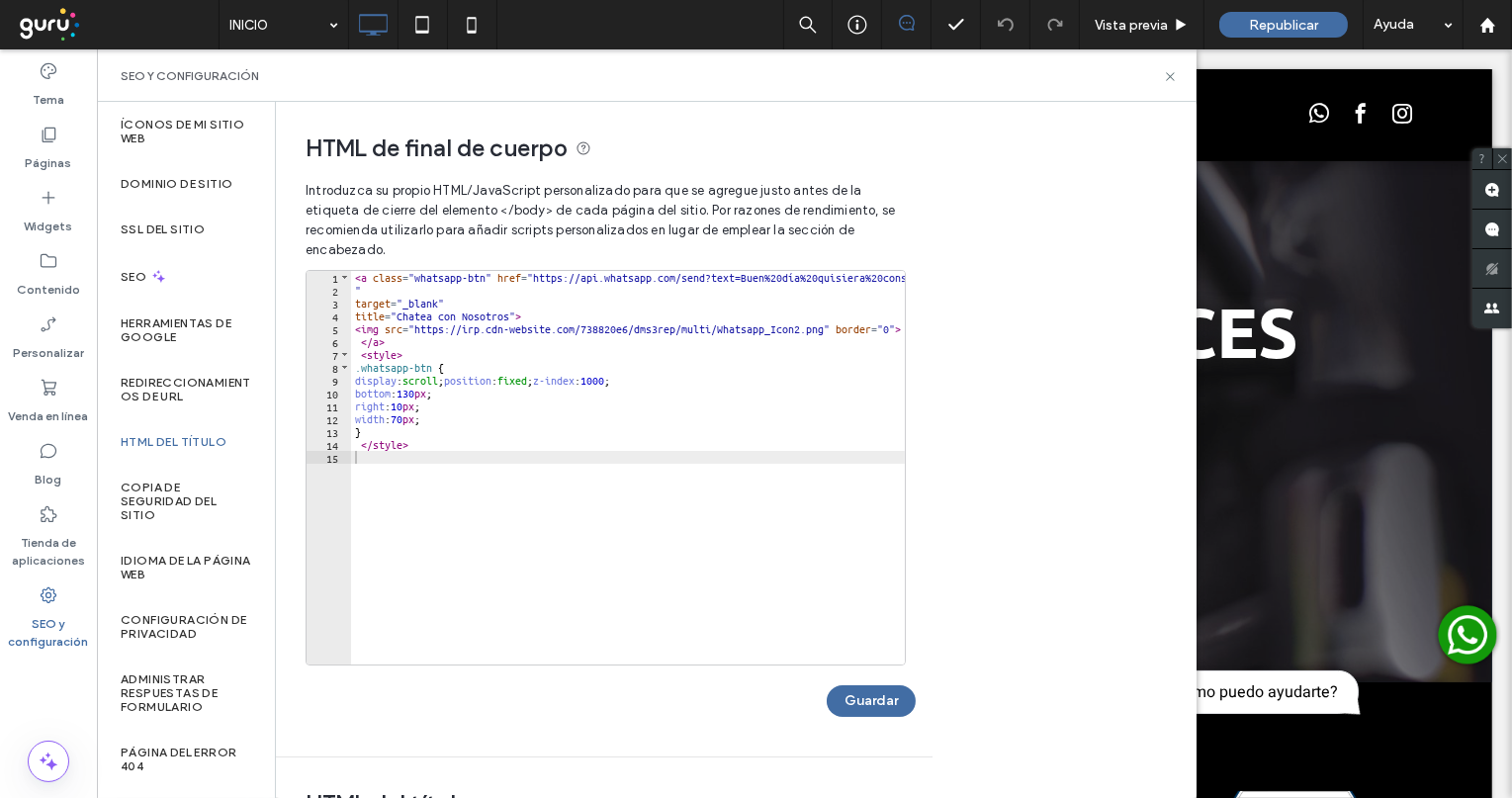 click on "< a   class = "whatsapp-btn"   href = "https://api.whatsapp.com/send?text=Buen%20día%20quisiera%20consultar%20sobre%20&phone=[PHONE] "   target = "_blank"   title = "Chatea con Nosotros" > < img   src = "https://irp.cdn-website.com/738820e6/dms3rep/multi/Whatsapp_Icon2.png"   border = "0" >   </a>   < style > .whatsapp-btn   { display : scroll ;  position : fixed ;  z-index : 1000 ; bottom : 130 px ; right : 10 px ;  width : 70 px ; }   </ style >" at bounding box center (738, 472) 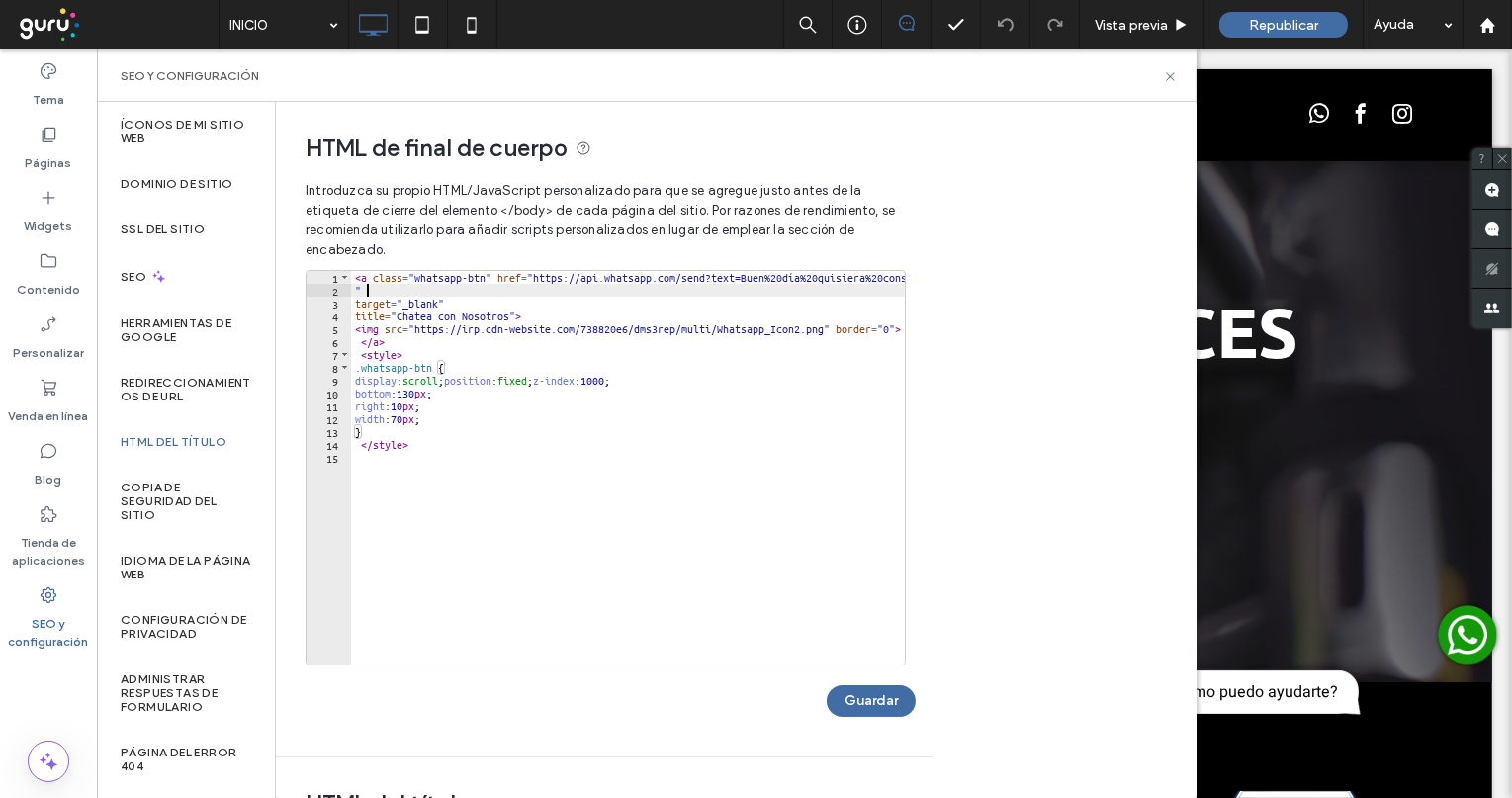 click on "< a   class = "whatsapp-btn"   href = "https://api.whatsapp.com/send?text=Buen%20día%20quisiera%20consultar%20sobre%20&phone=[PHONE] "   target = "_blank"   title = "Chatea con Nosotros" > < img   src = "https://irp.cdn-website.com/738820e6/dms3rep/multi/Whatsapp_Icon2.png"   border = "0" >   </a>   < style > .whatsapp-btn   { display : scroll ;  position : fixed ;  z-index : 1000 ; bottom : 130 px ; right : 10 px ;  width : 70 px ; }   </ style >" at bounding box center (738, 472) 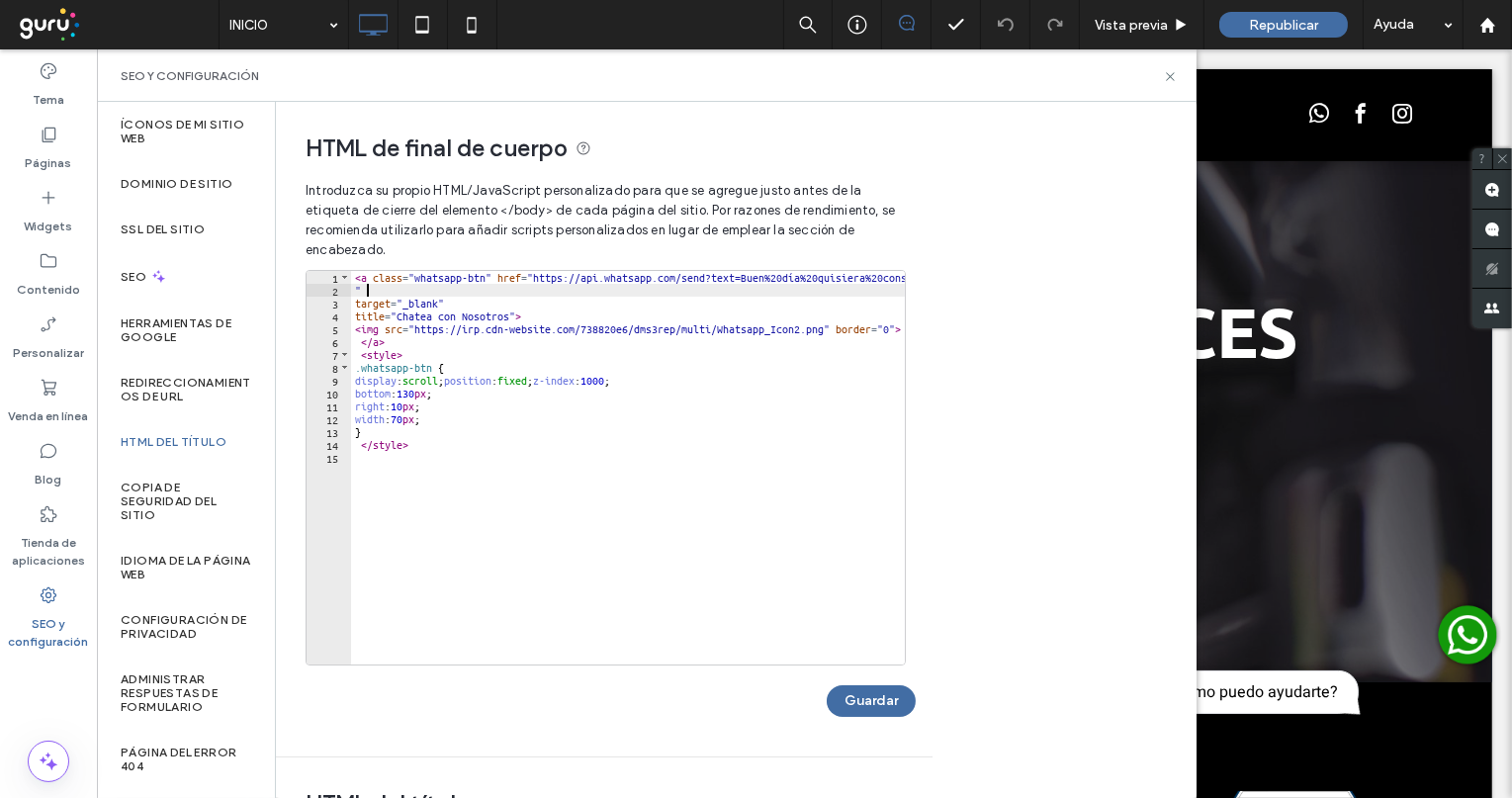 click on "< a   class = "whatsapp-btn"   href = "https://api.whatsapp.com/send?text=Buen%20día%20quisiera%20consultar%20sobre%20&phone=[PHONE] "   target = "_blank"   title = "Chatea con Nosotros" > < img   src = "https://irp.cdn-website.com/738820e6/dms3rep/multi/Whatsapp_Icon2.png"   border = "0" >   </a>   < style > .whatsapp-btn   { display : scroll ;  position : fixed ;  z-index : 1000 ; bottom : 130 px ; right : 10 px ;  width : 70 px ; }   </ style >" at bounding box center [738, 472] 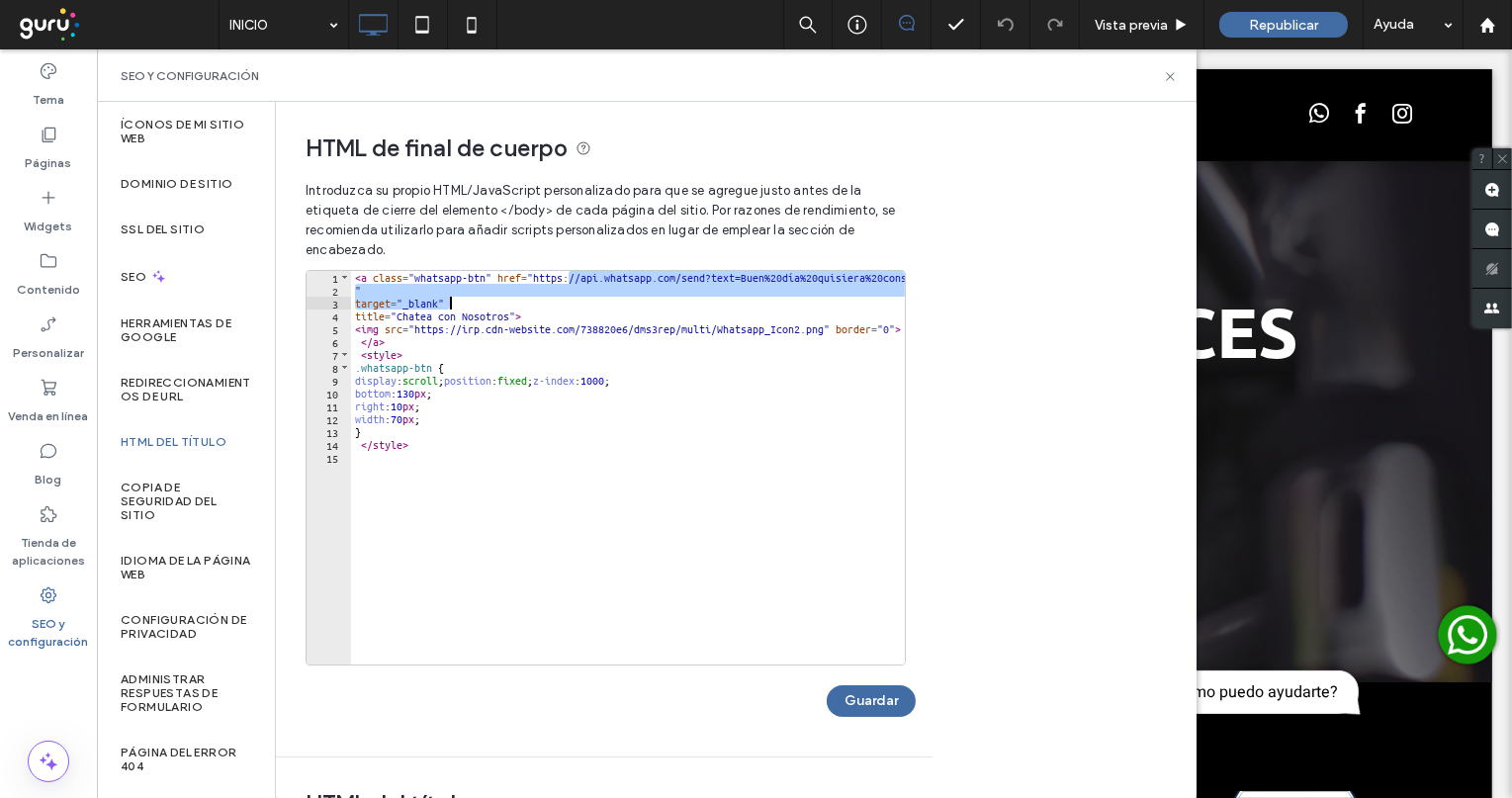 drag, startPoint x: 568, startPoint y: 272, endPoint x: 980, endPoint y: 299, distance: 412.8838 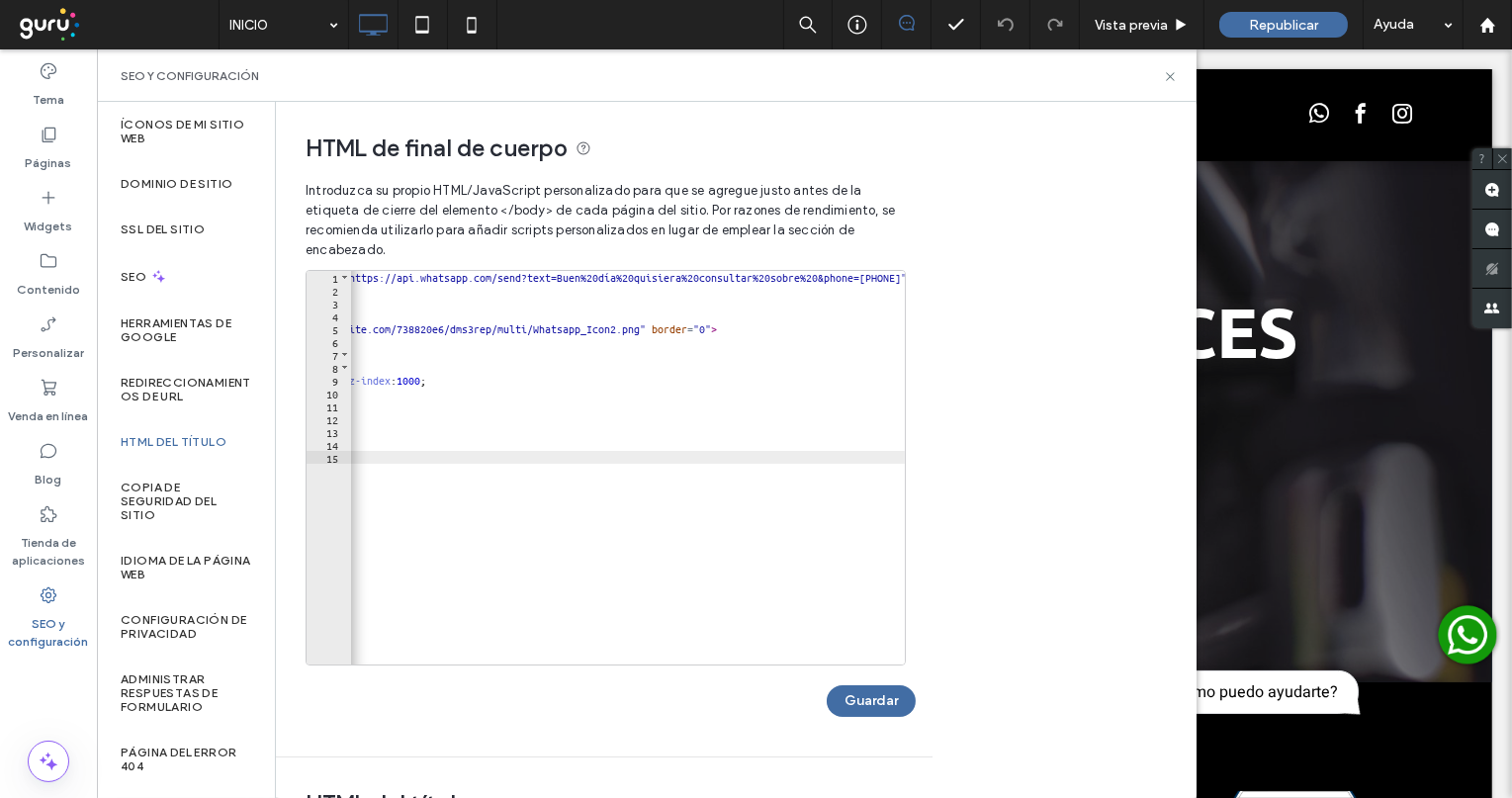 scroll, scrollTop: 0, scrollLeft: 219, axis: horizontal 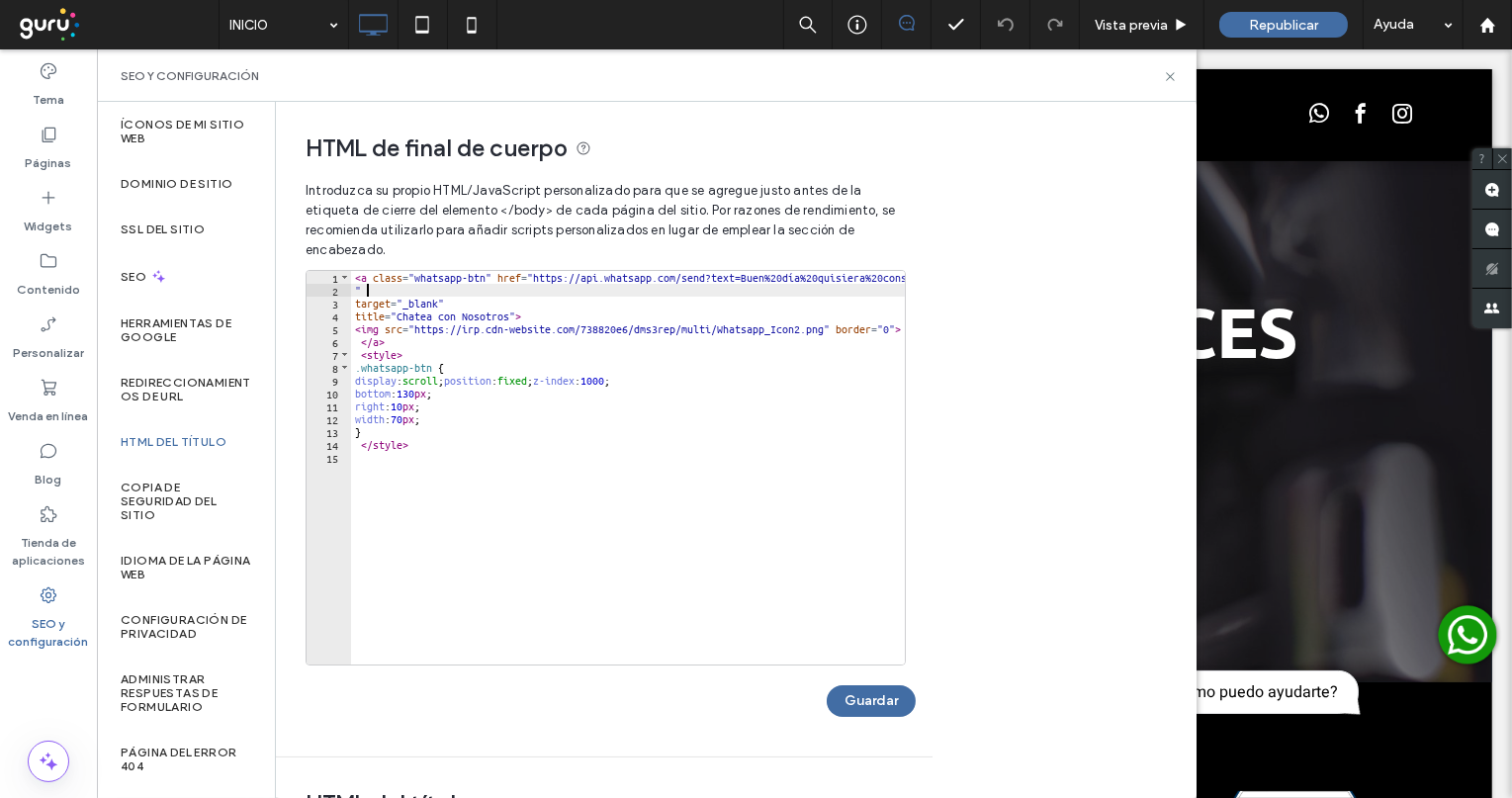 click on "< a   class = "whatsapp-btn"   href = "https://api.whatsapp.com/send?text=Buen%20día%20quisiera%20consultar%20sobre%20&phone=[PHONE] "   target = "_blank"   title = "Chatea con Nosotros" > < img   src = "https://irp.cdn-website.com/738820e6/dms3rep/multi/Whatsapp_Icon2.png"   border = "0" >   </a>   < style > .whatsapp-btn   { display : scroll ;  position : fixed ;  z-index : 1000 ; bottom : 130 px ; right : 10 px ;  width : 70 px ; }   </ style >" at bounding box center [738, 472] 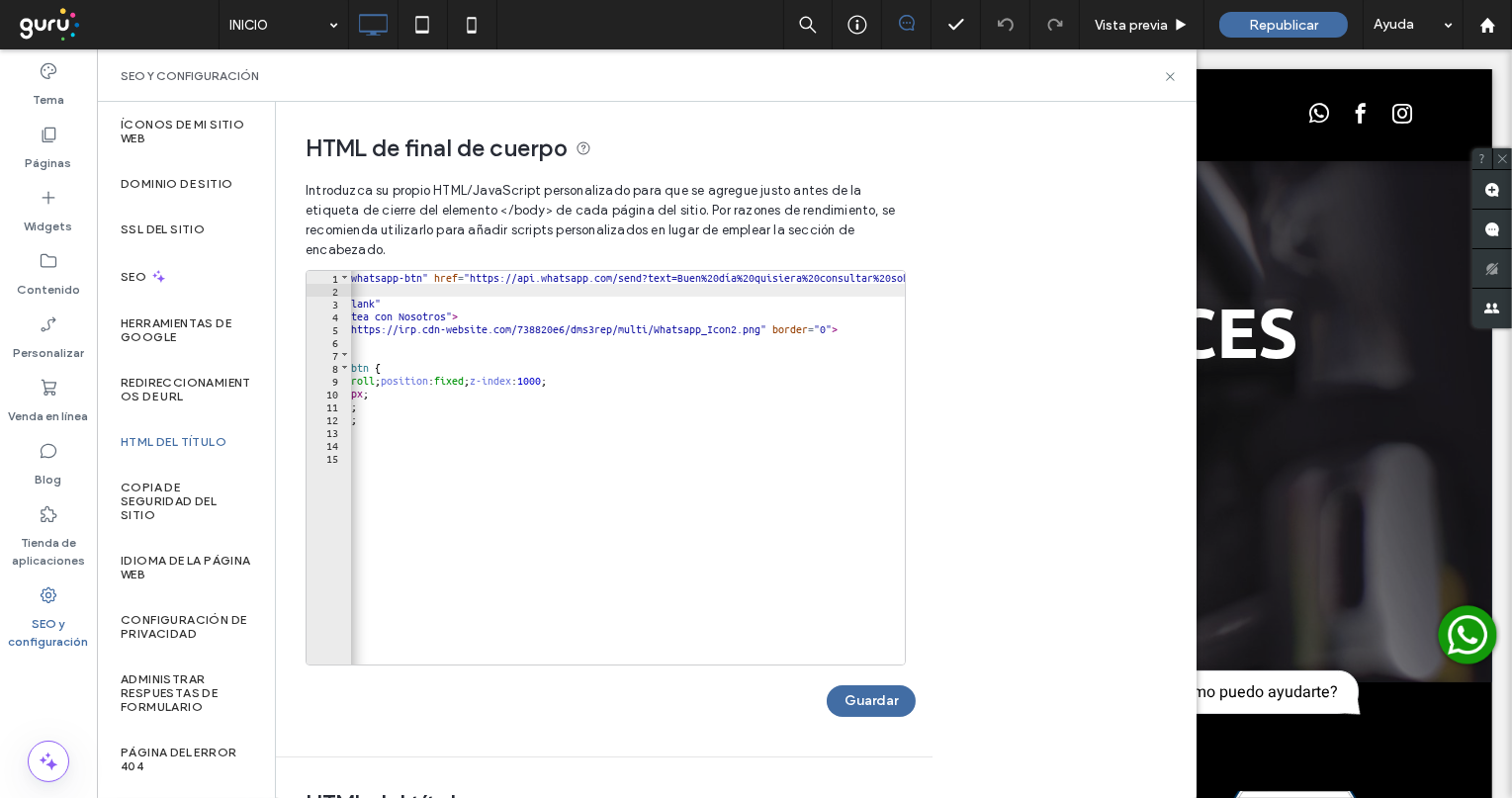 scroll, scrollTop: 0, scrollLeft: 219, axis: horizontal 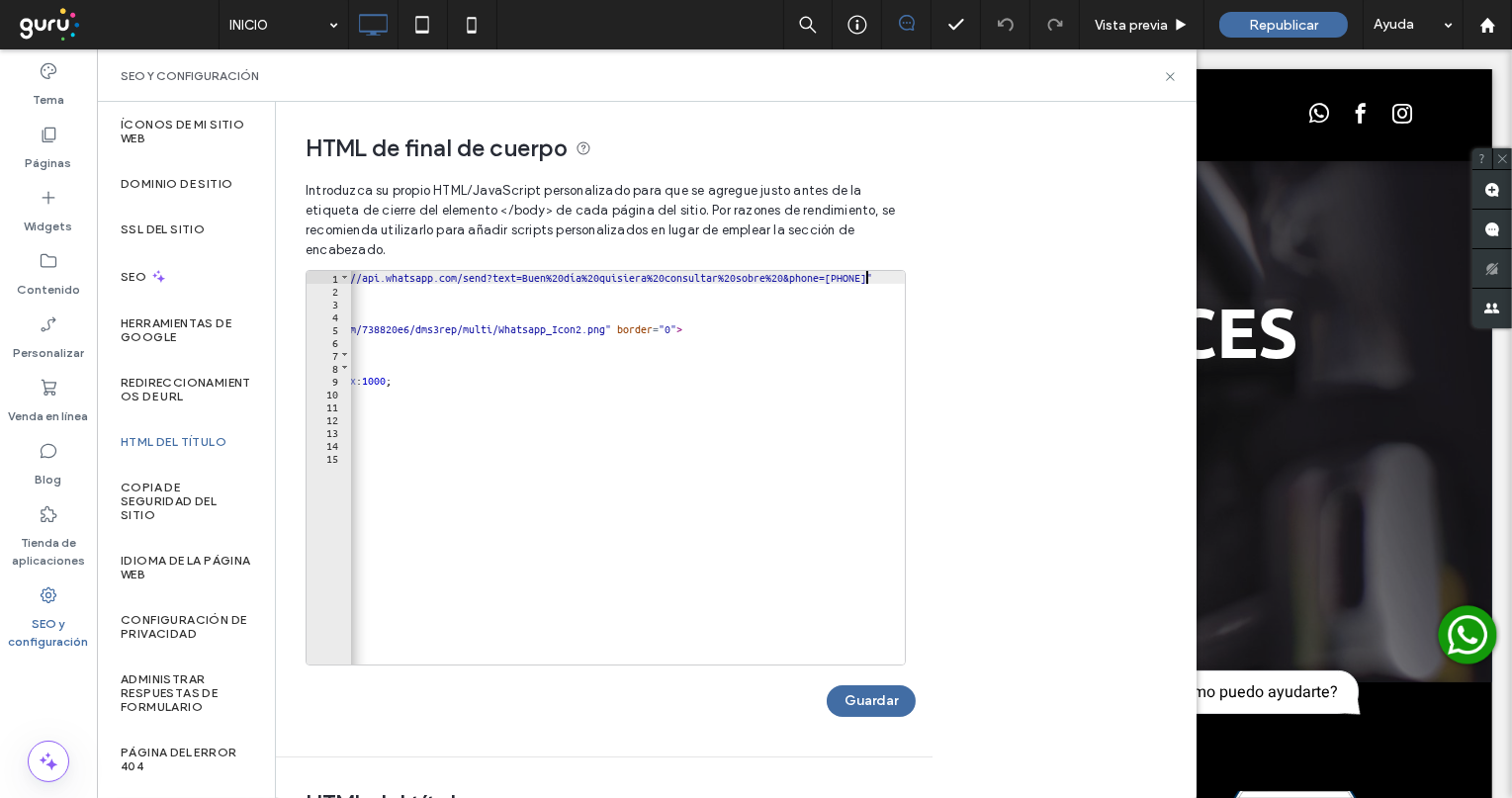 click on "< a   class = "whatsapp-btn"   href = "https://api.whatsapp.com/send?text=Buen%20día%20quisiera%20consultar%20sobre%20&phone=[PHONE] "   target = "_blank"   title = "Chatea con Nosotros" > < img   src = "https://irp.cdn-website.com/738820e6/dms3rep/multi/Whatsapp_Icon2.png"   border = "0" >   </a>   < style > .whatsapp-btn   { display : scroll ;  position : fixed ;  z-index : 1000 ; bottom : 130 px ; right : 10 px ;  width : 70 px ; }   </ style >" at bounding box center [519, 472] 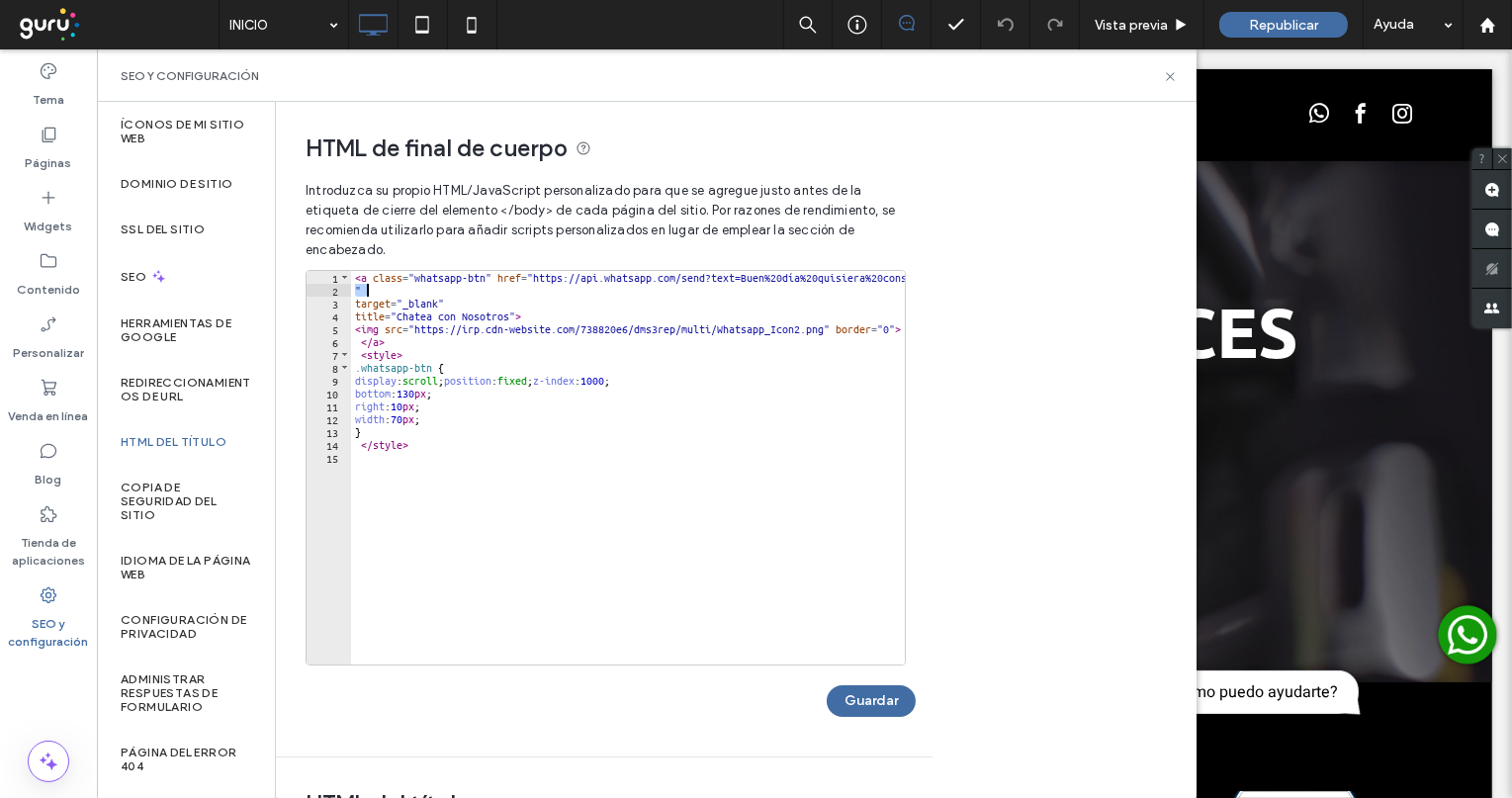 scroll, scrollTop: 0, scrollLeft: 219, axis: horizontal 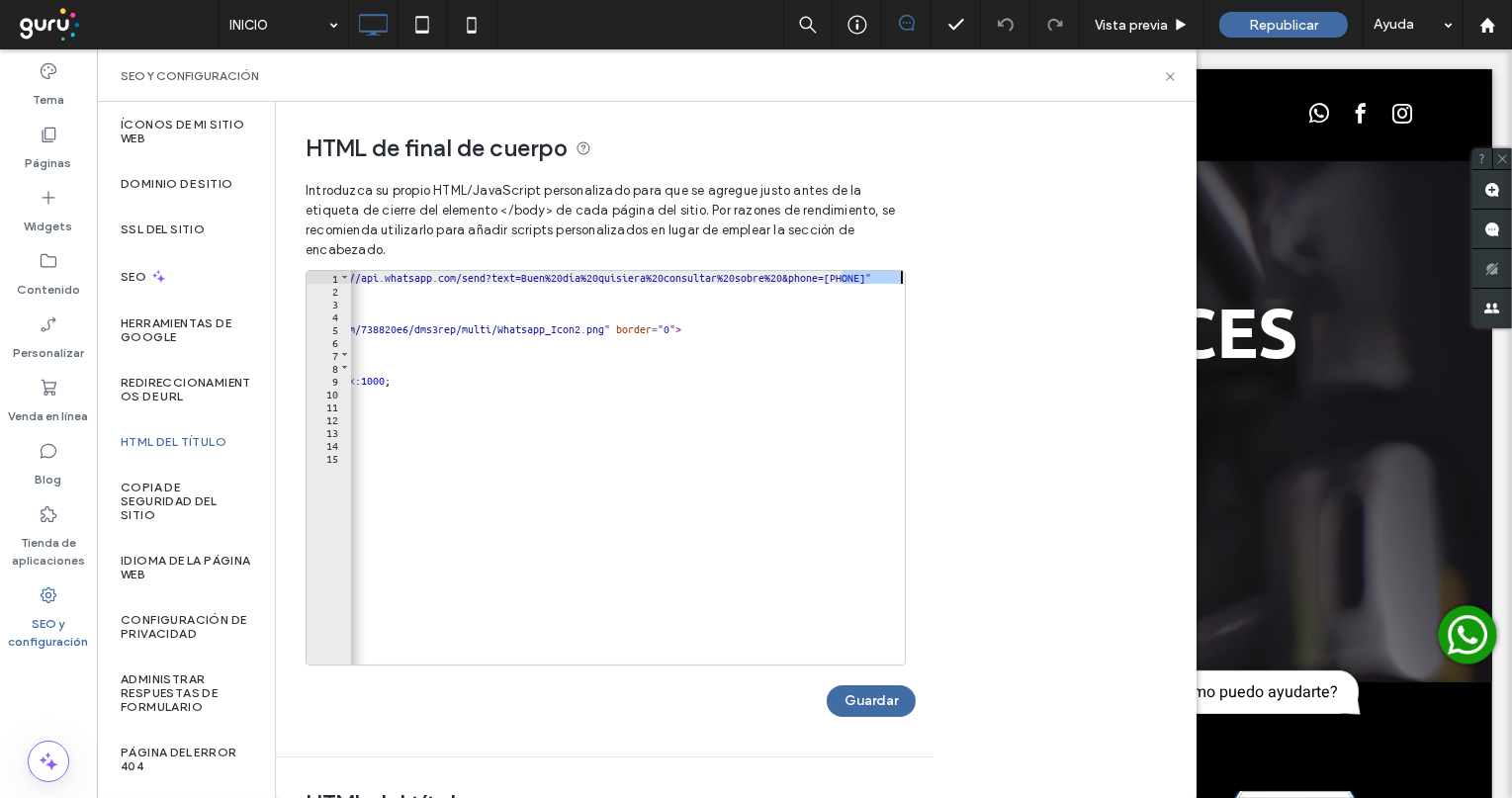 drag, startPoint x: 844, startPoint y: 277, endPoint x: 963, endPoint y: 299, distance: 121.01653 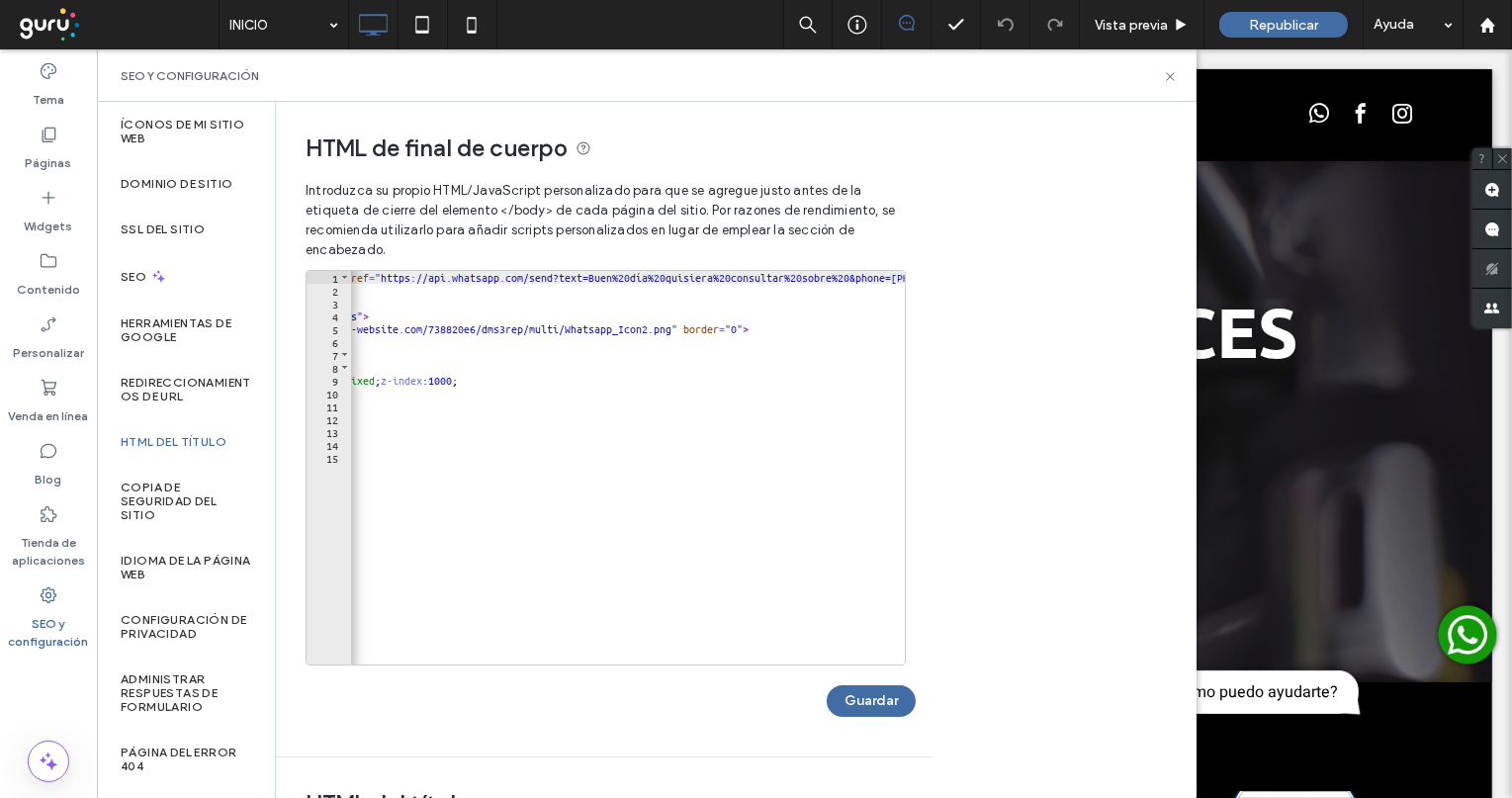 scroll, scrollTop: 0, scrollLeft: 0, axis: both 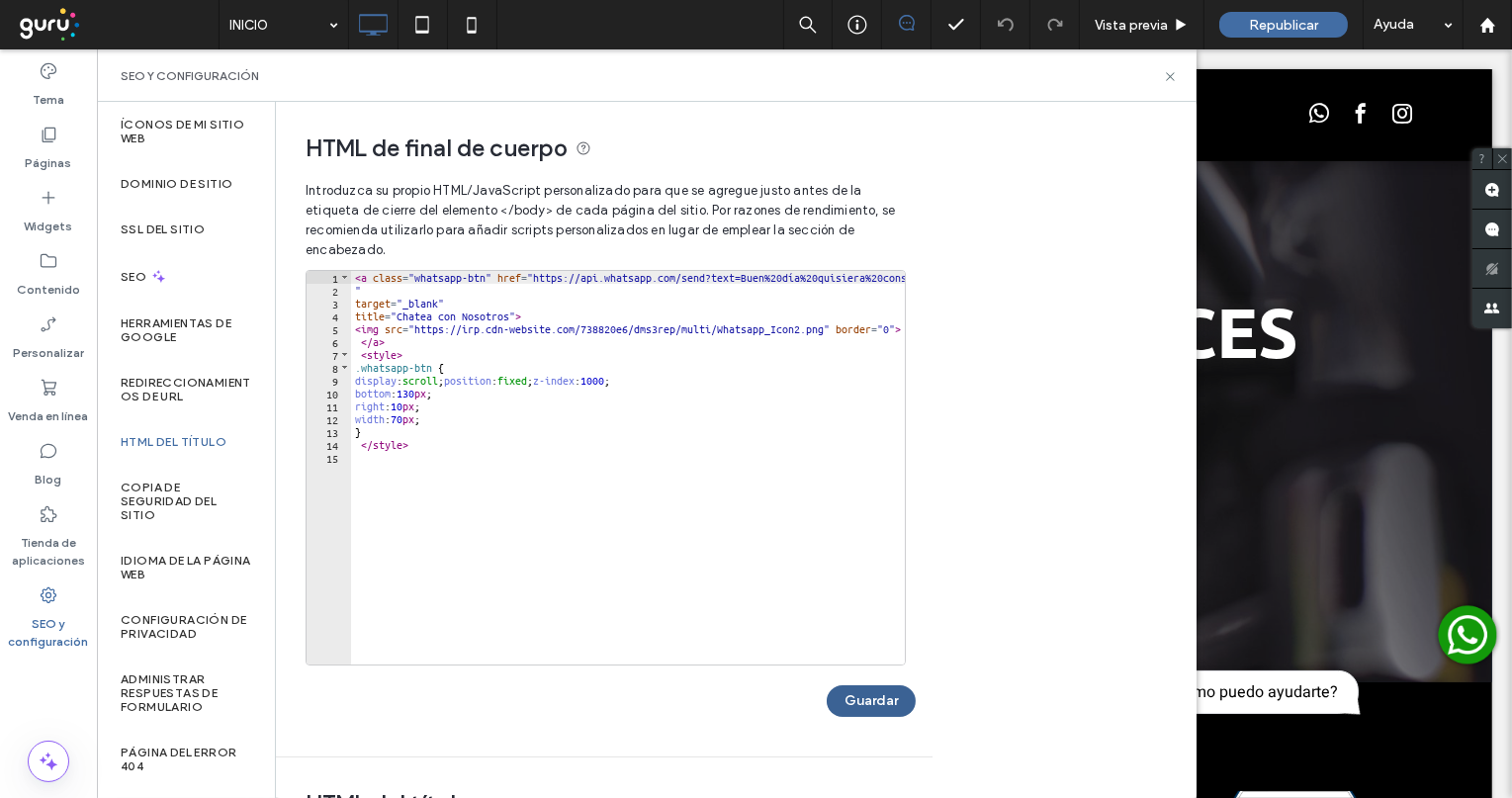 click on "Guardar" at bounding box center (871, 701) 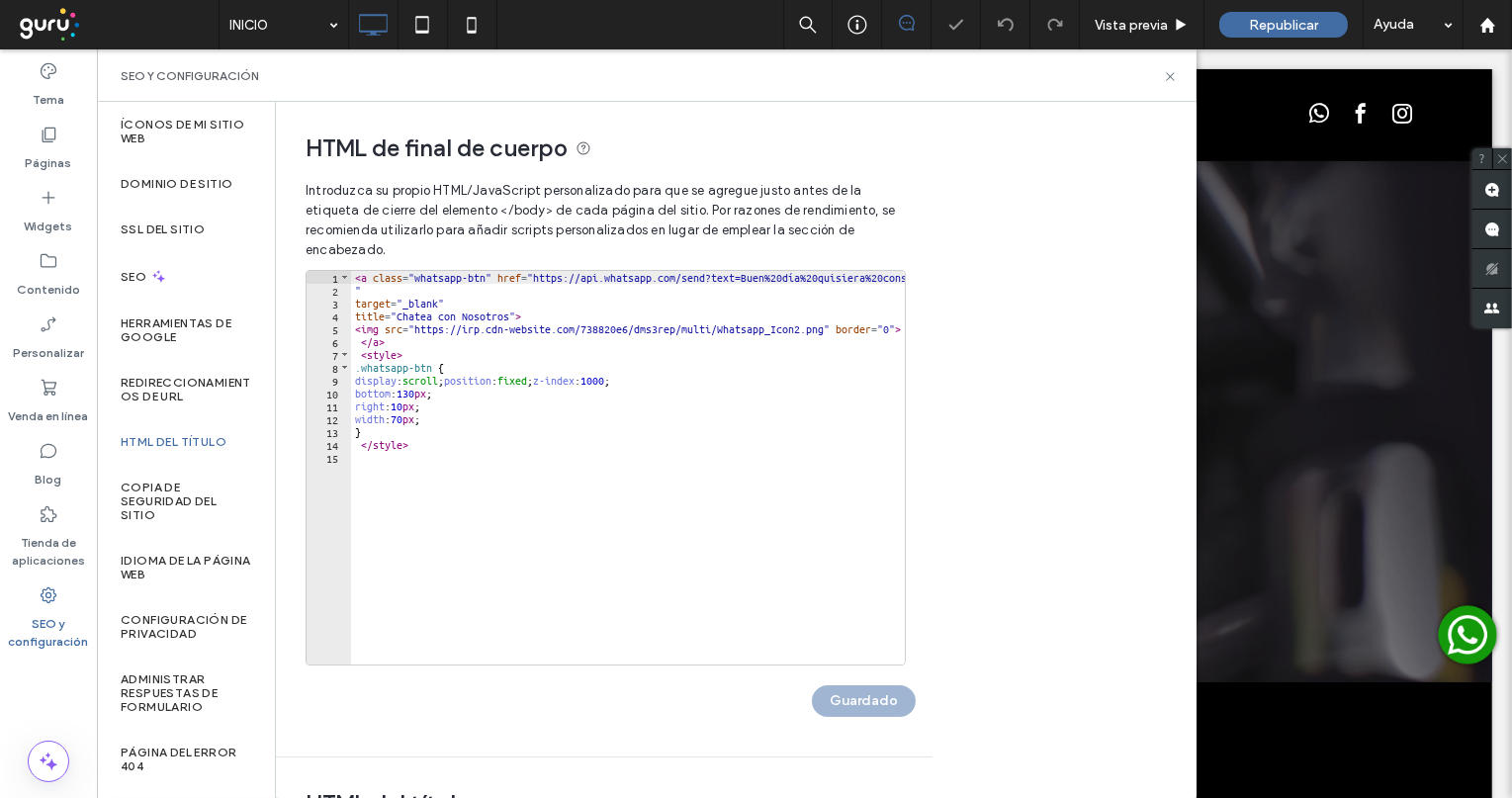 scroll, scrollTop: 0, scrollLeft: 0, axis: both 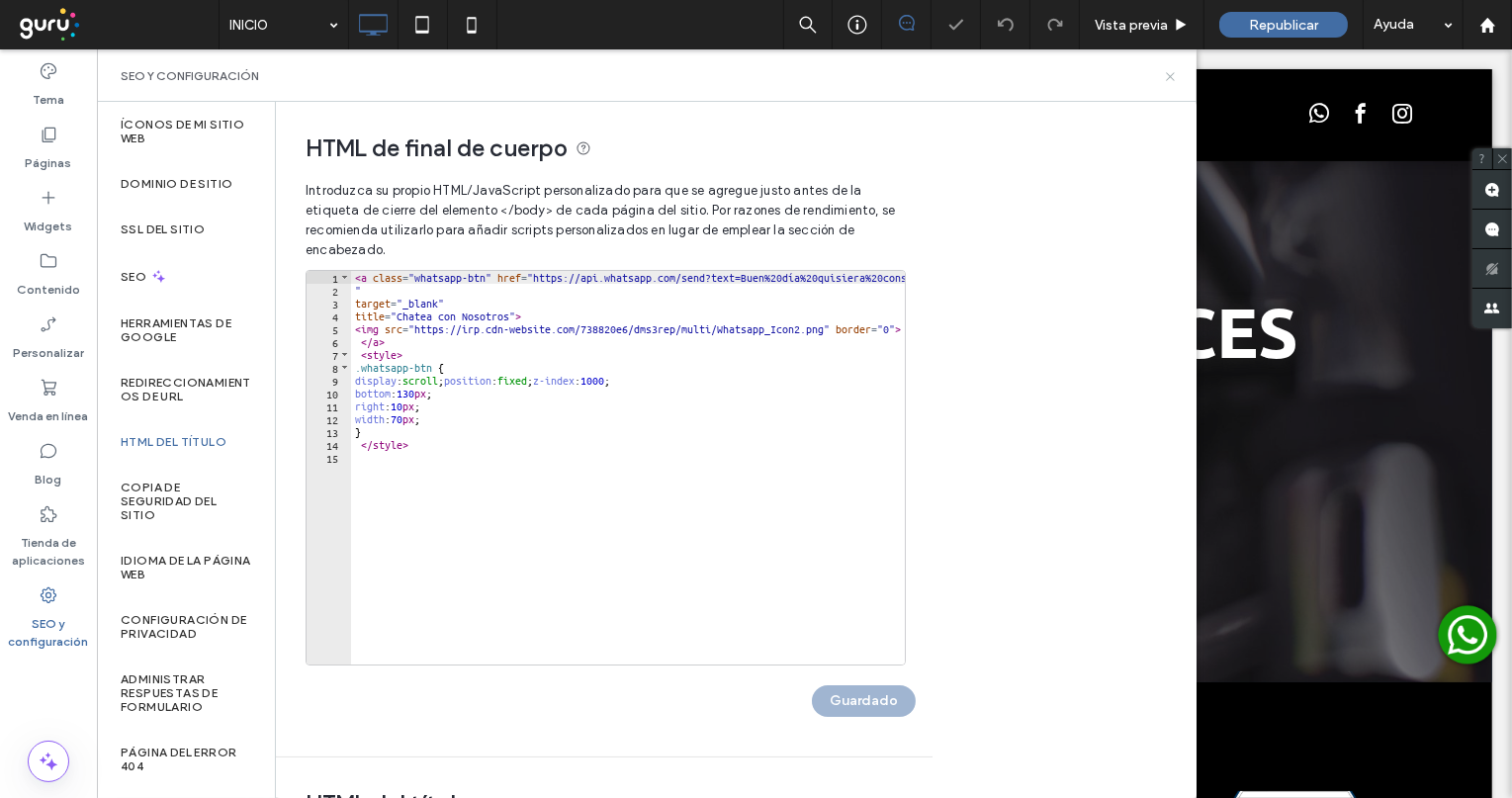 click 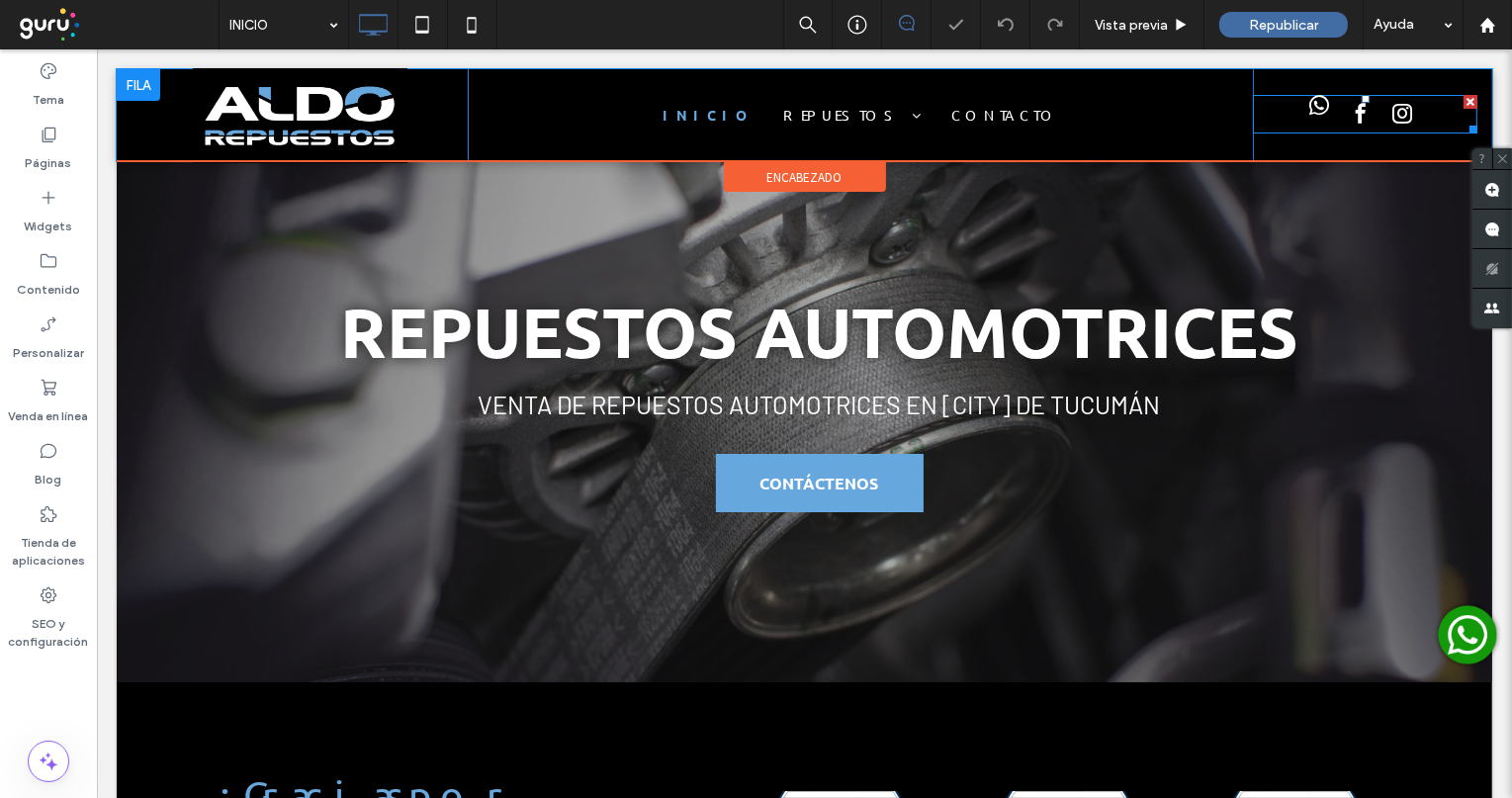 click at bounding box center [1319, 106] 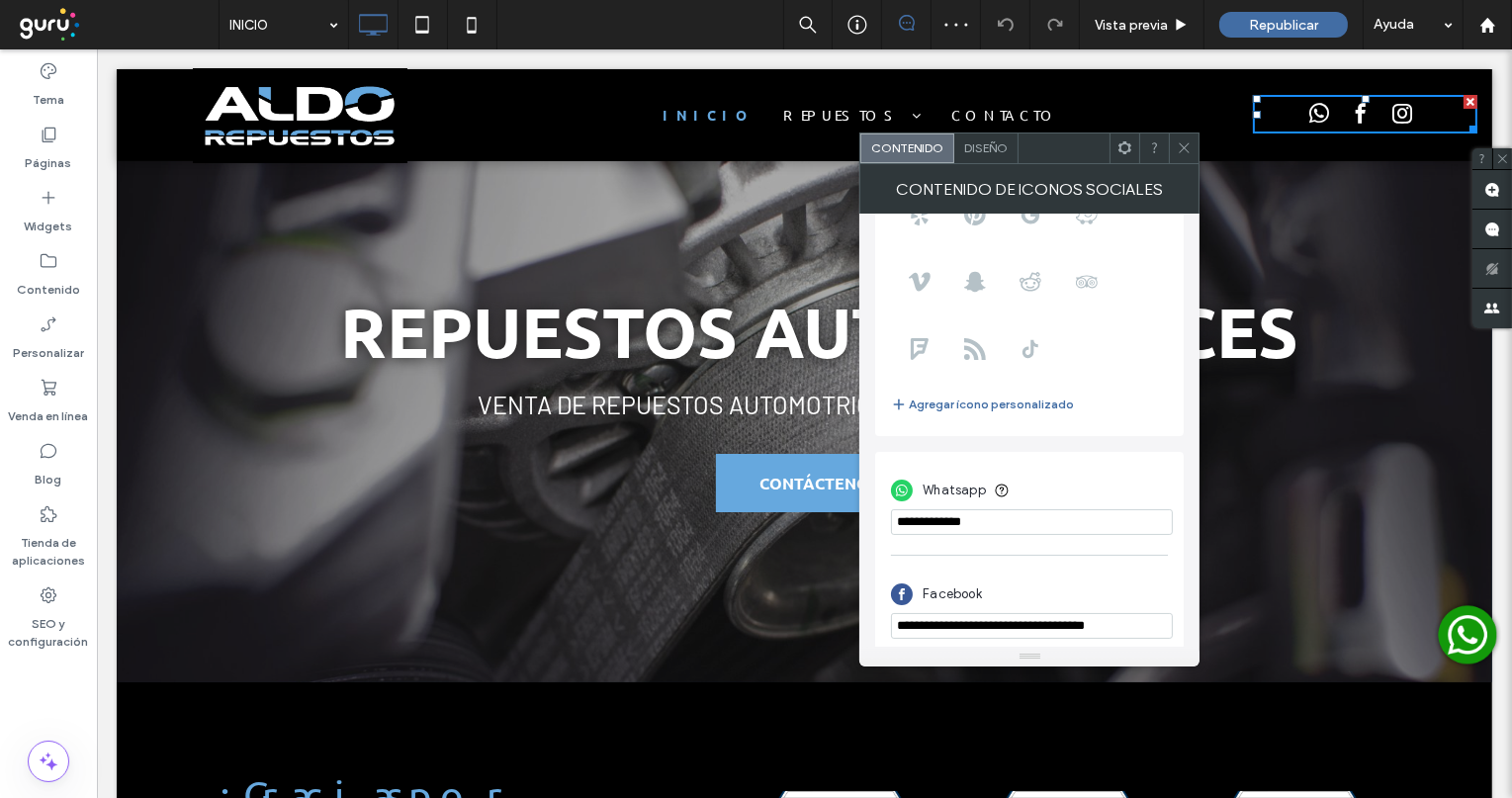 scroll, scrollTop: 345, scrollLeft: 0, axis: vertical 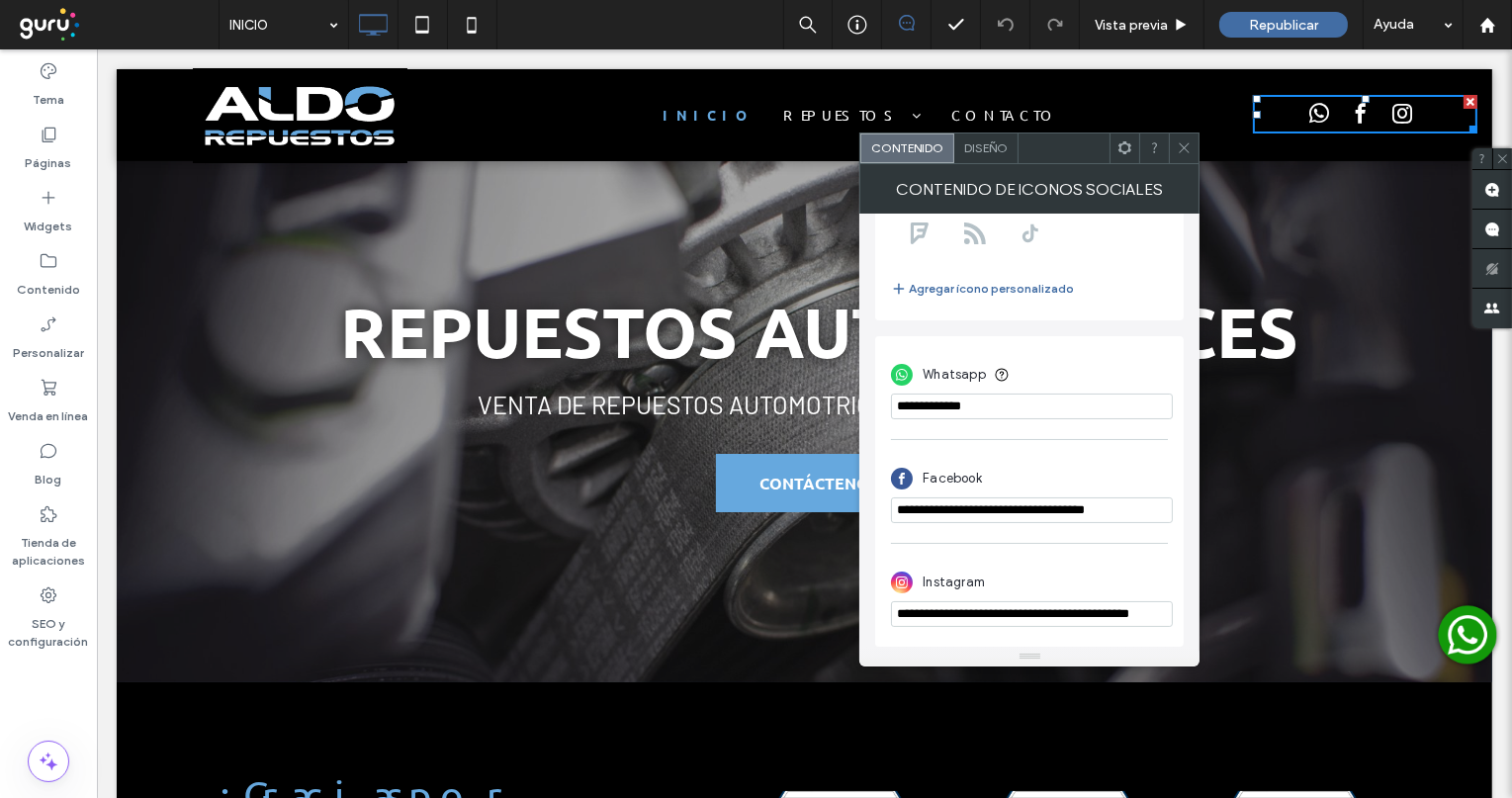 drag, startPoint x: 1103, startPoint y: 452, endPoint x: 751, endPoint y: 421, distance: 353.36242 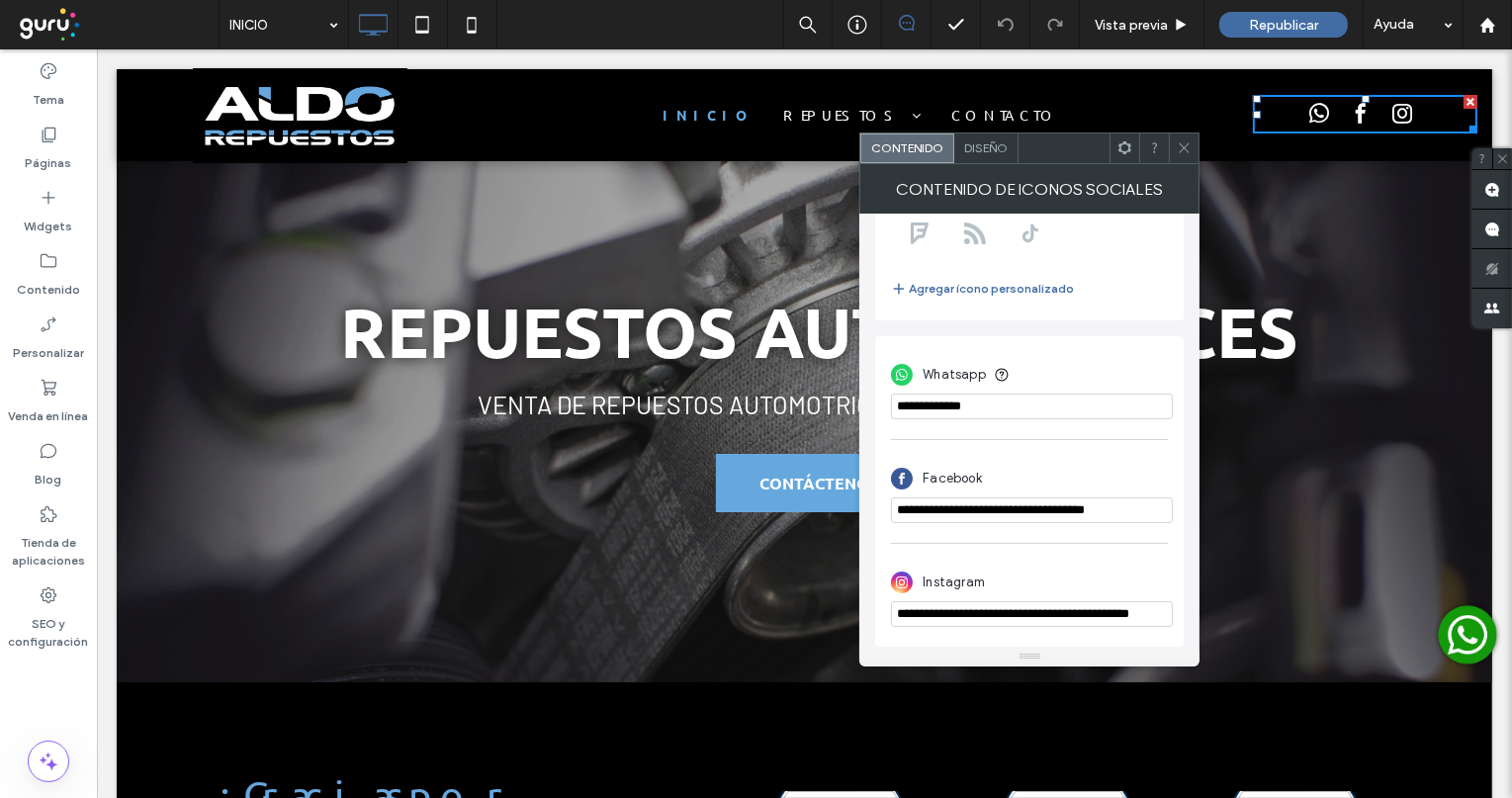 click at bounding box center [1031, 406] 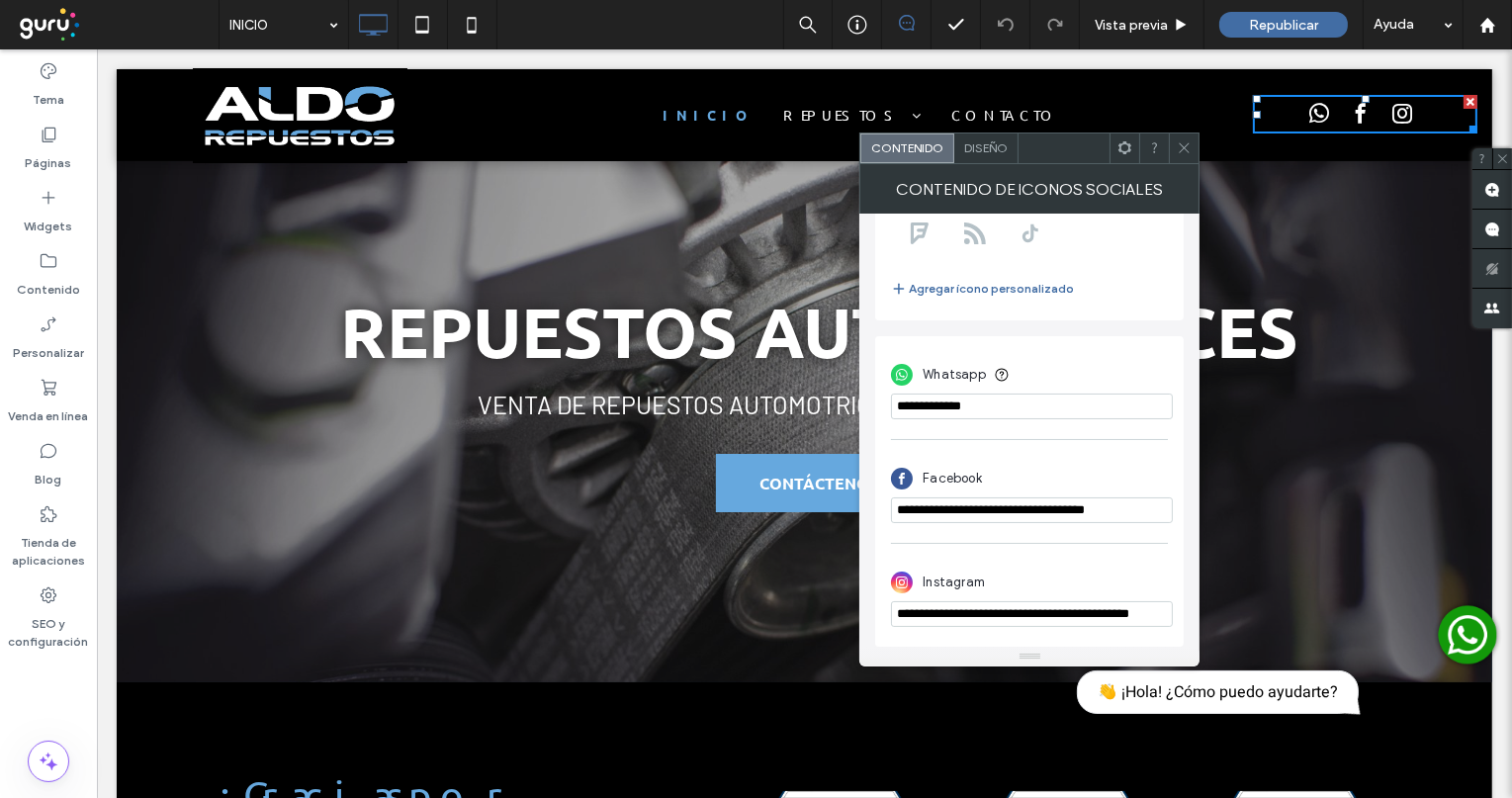 drag, startPoint x: 923, startPoint y: 404, endPoint x: 1057, endPoint y: 399, distance: 134.09325 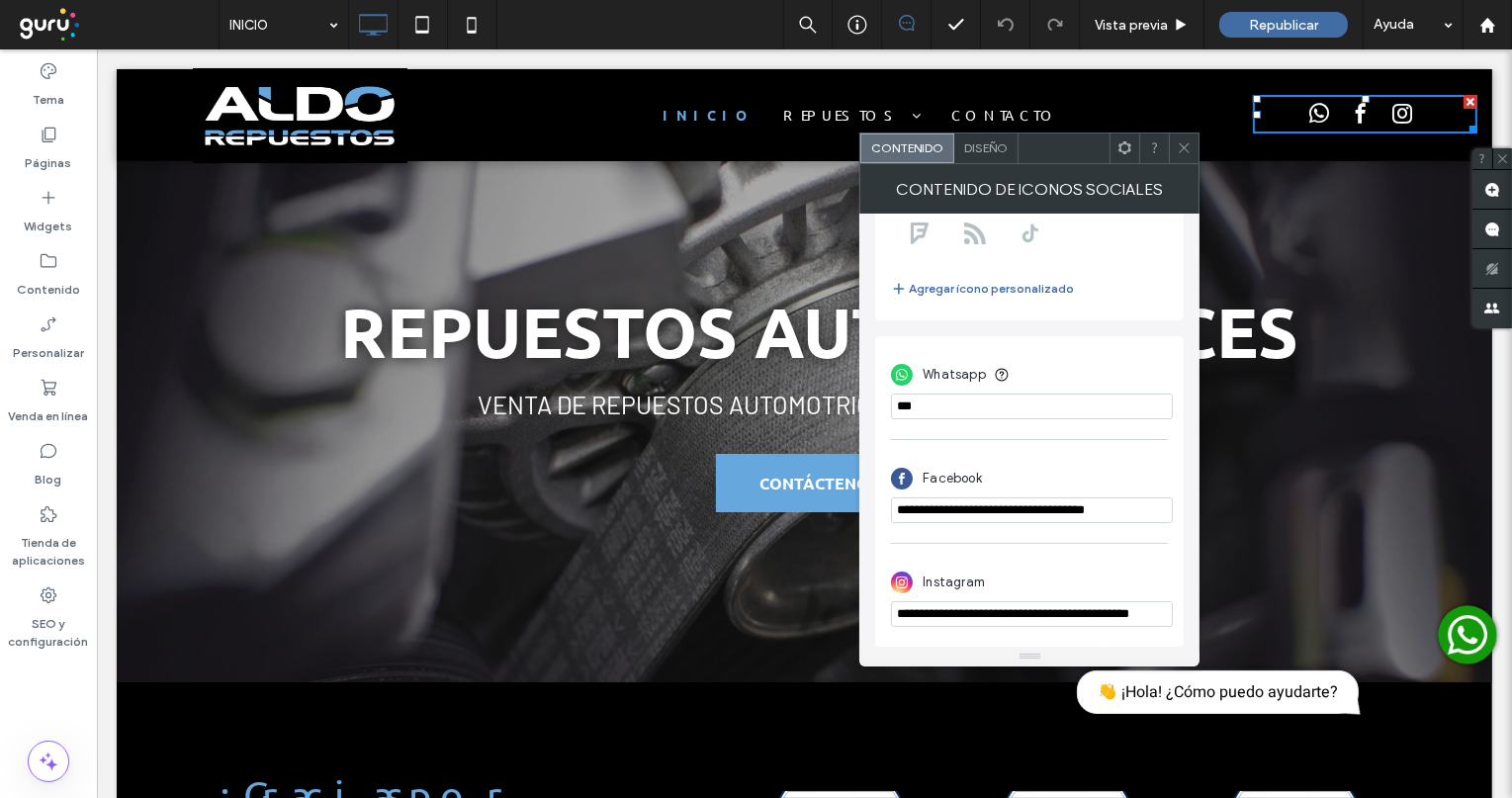 paste on "**********" 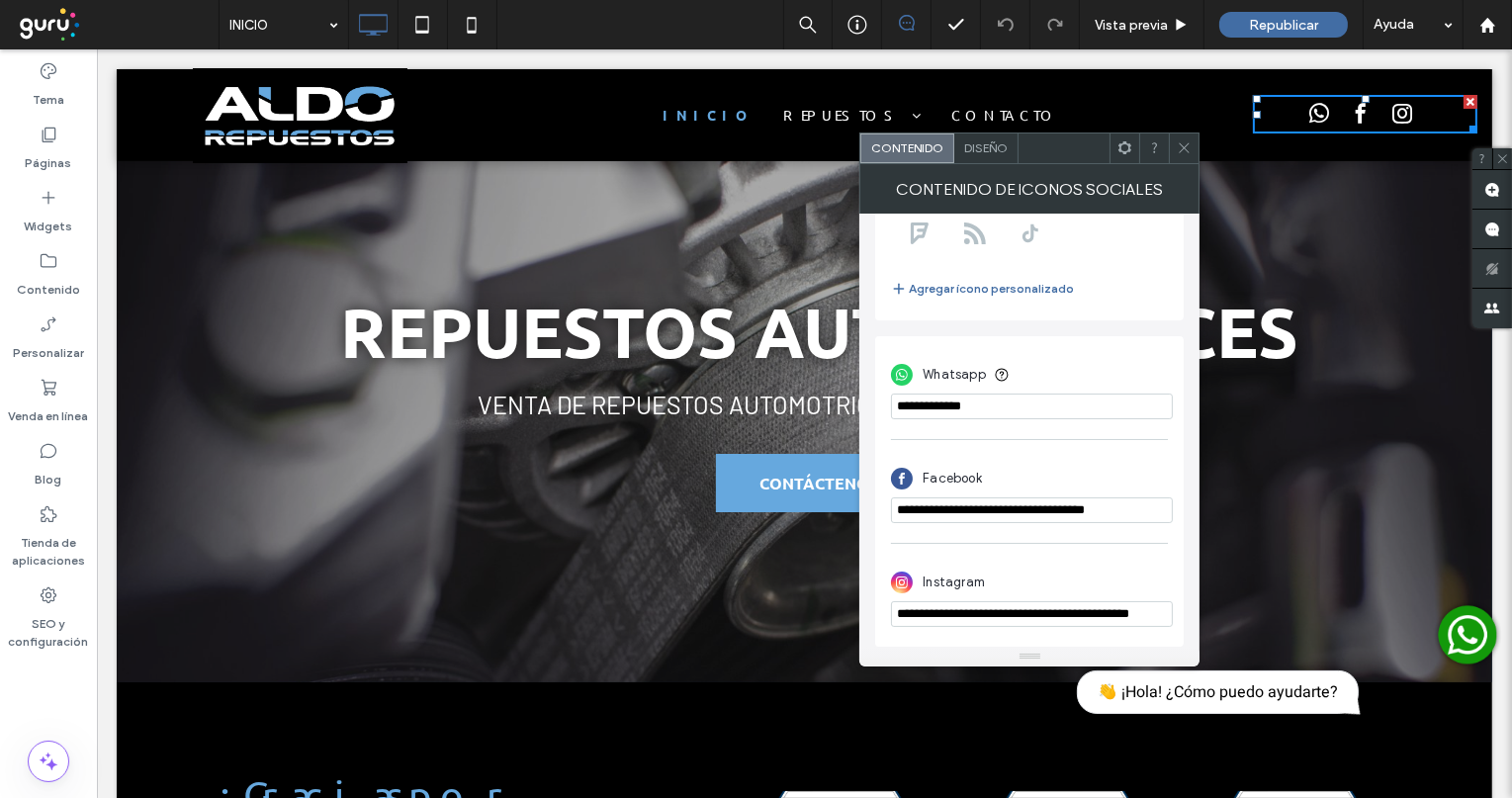 type on "**********" 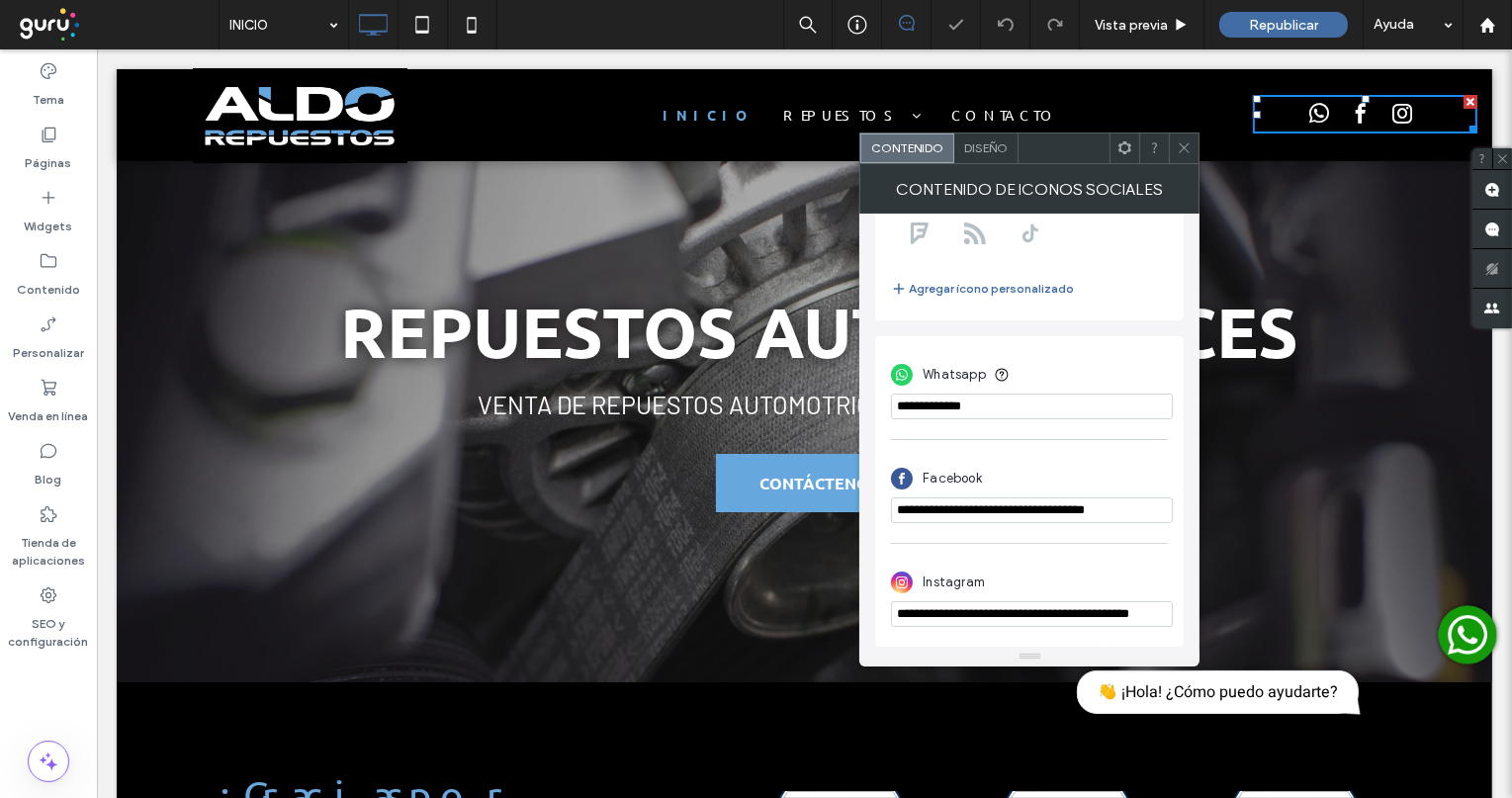click on "Whatsapp" at bounding box center (1029, 375) 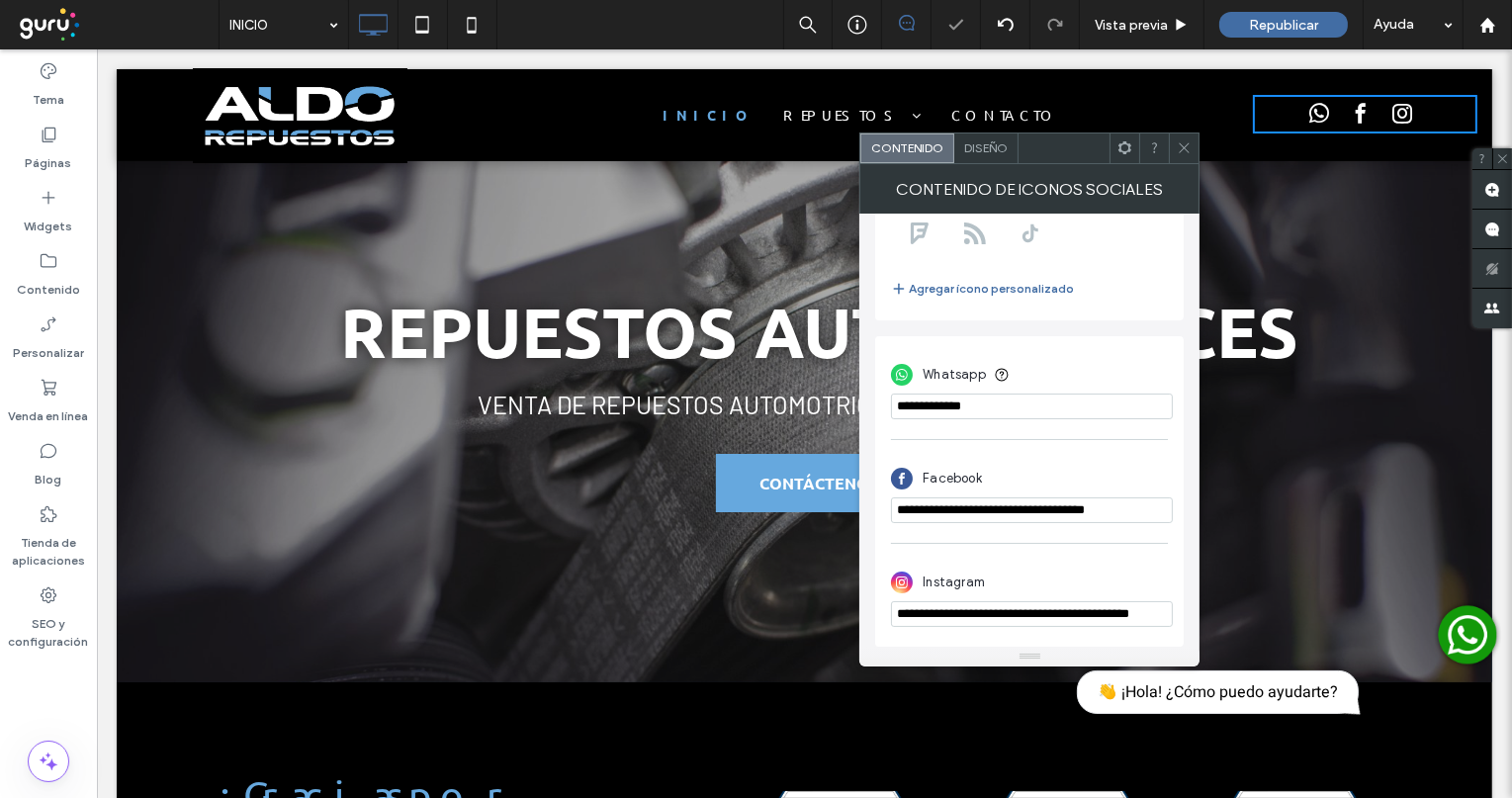 click on "Contenido de Iconos Sociales" at bounding box center [1029, 189] 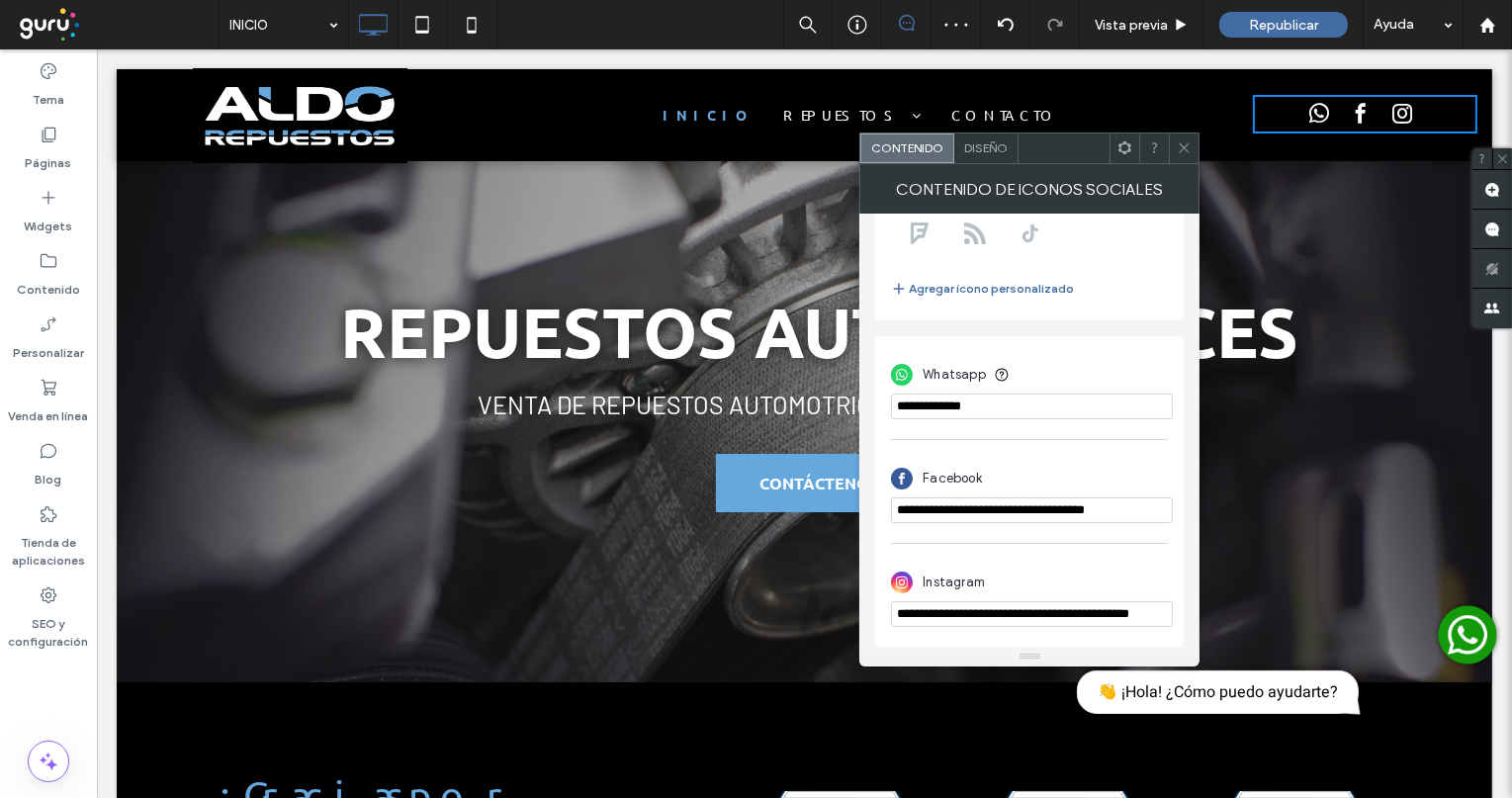 click 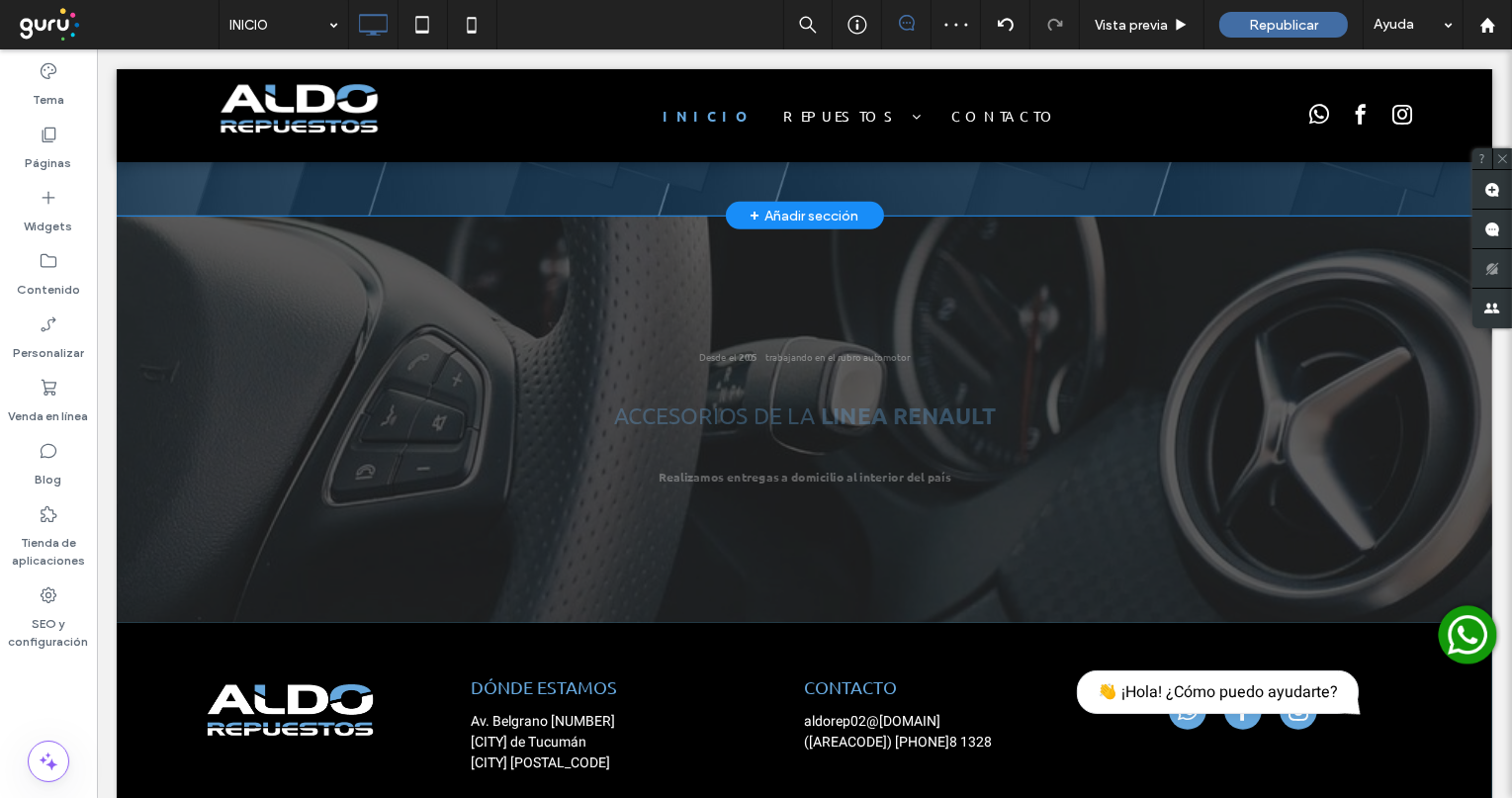 scroll, scrollTop: 1456, scrollLeft: 0, axis: vertical 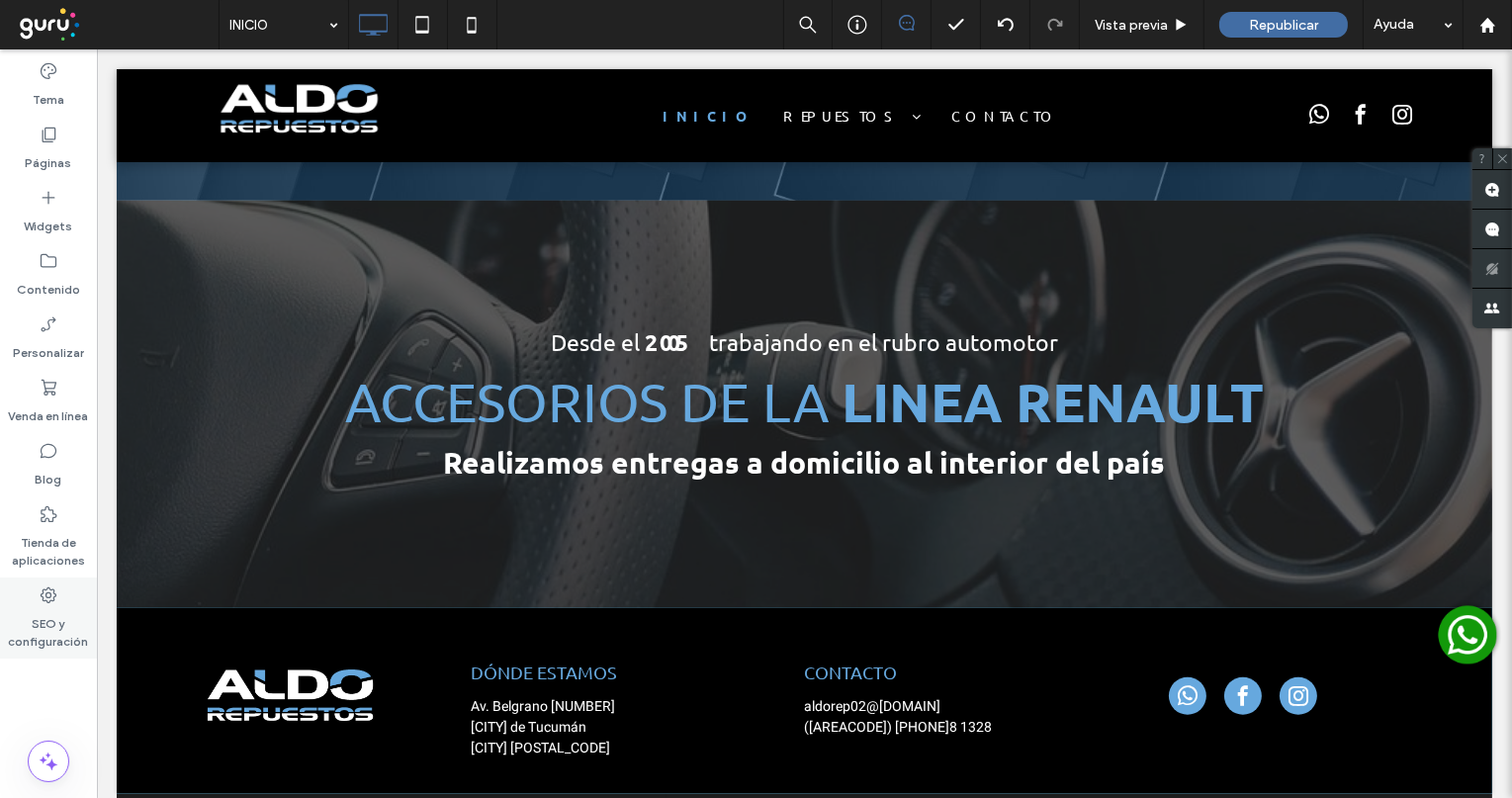 click on "SEO y configuración" at bounding box center (48, 628) 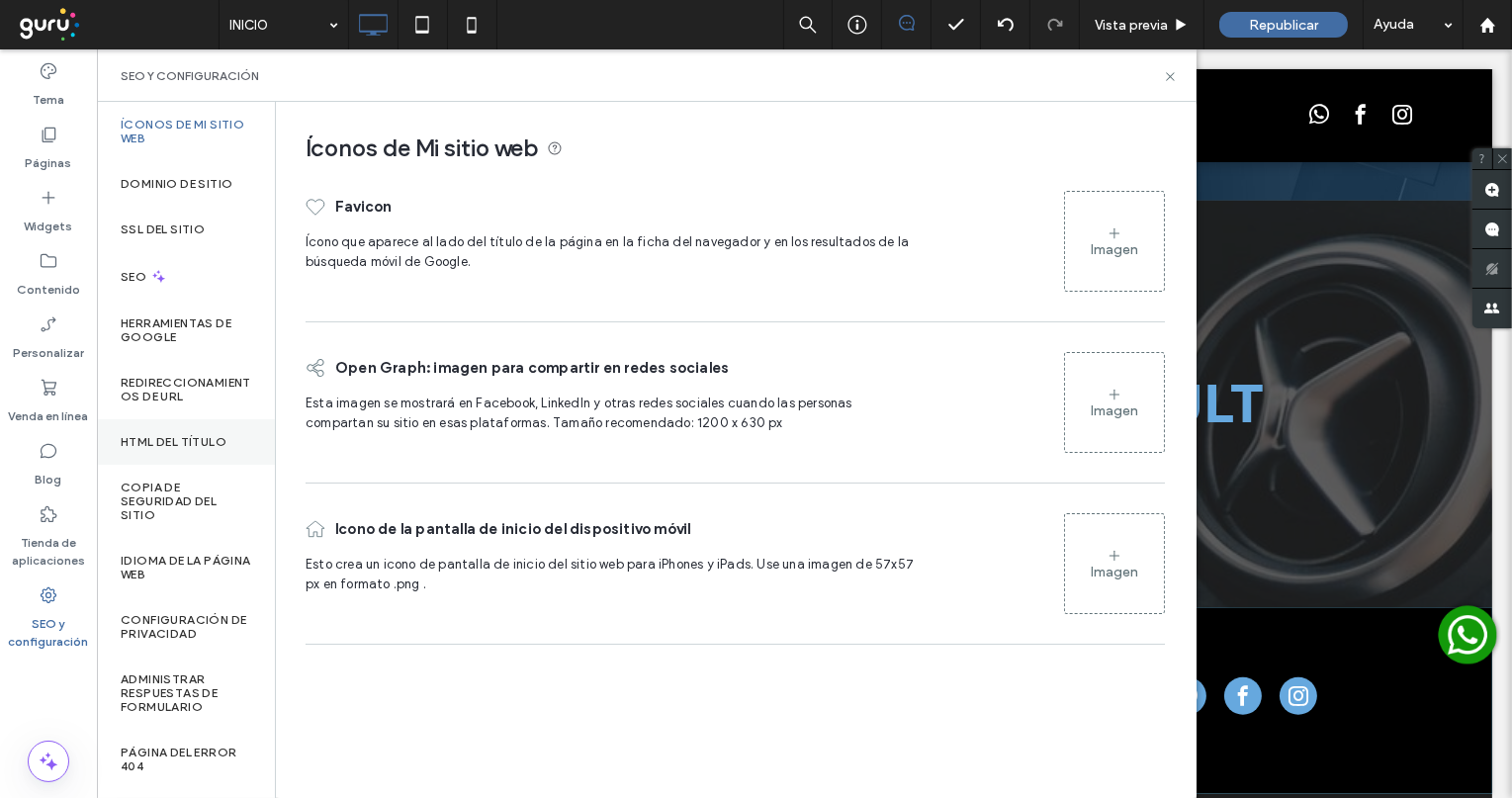 click on "HTML del título" at bounding box center [173, 442] 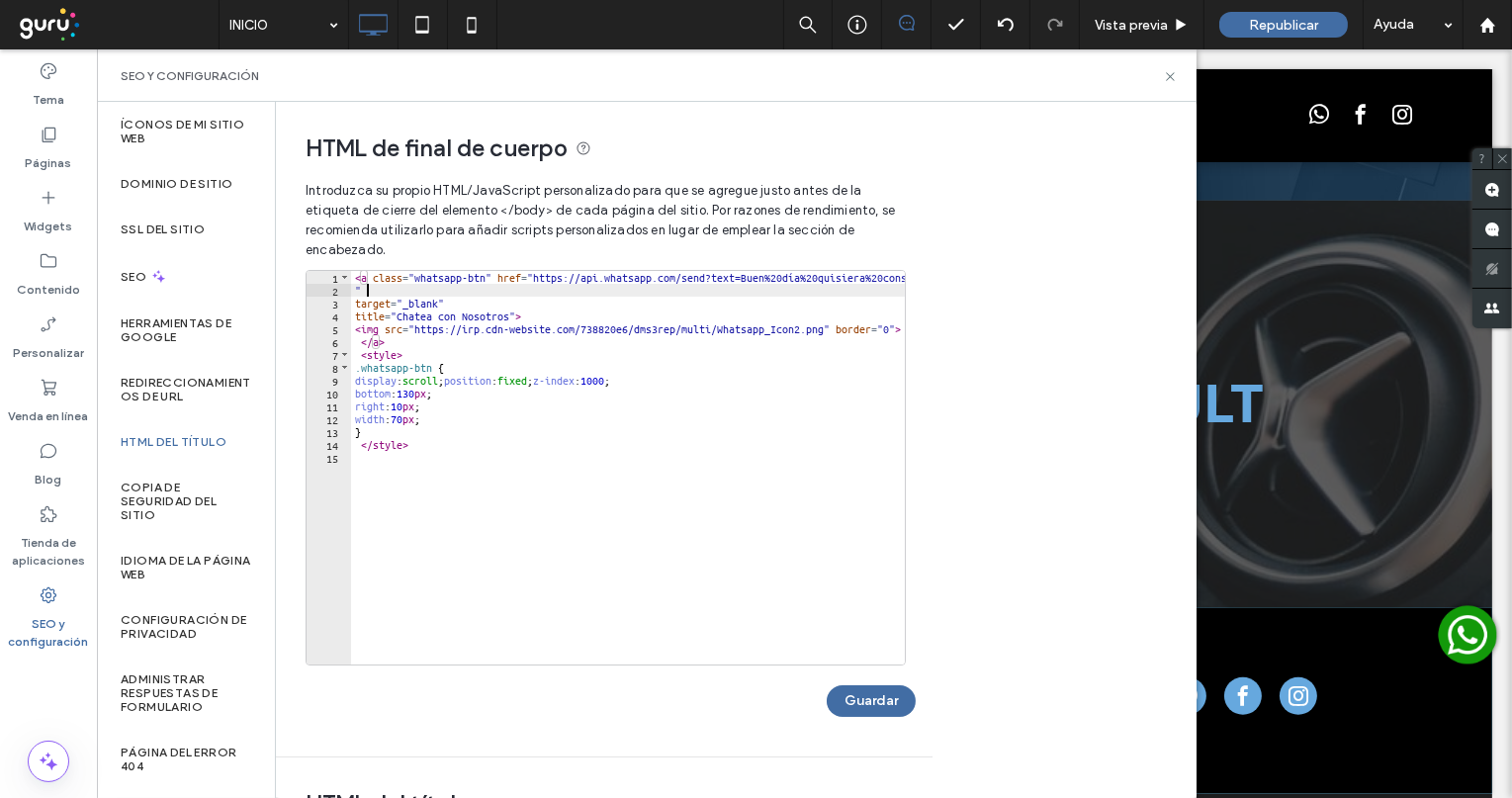 click on "< a   class = "whatsapp-btn"   href = "https://api.whatsapp.com/send?text=Buen%20día%20quisiera%20consultar%20sobre%20&phone=[PHONE] "   target = "_blank"   title = "Chatea con Nosotros" > < img   src = "https://irp.cdn-website.com/738820e6/dms3rep/multi/Whatsapp_Icon2.png"   border = "0" >   </a>   < style > .whatsapp-btn   { display : scroll ;  position : fixed ;  z-index : 1000 ; bottom : 130 px ; right : 10 px ;  width : 70 px ; }   </ style >" at bounding box center (738, 472) 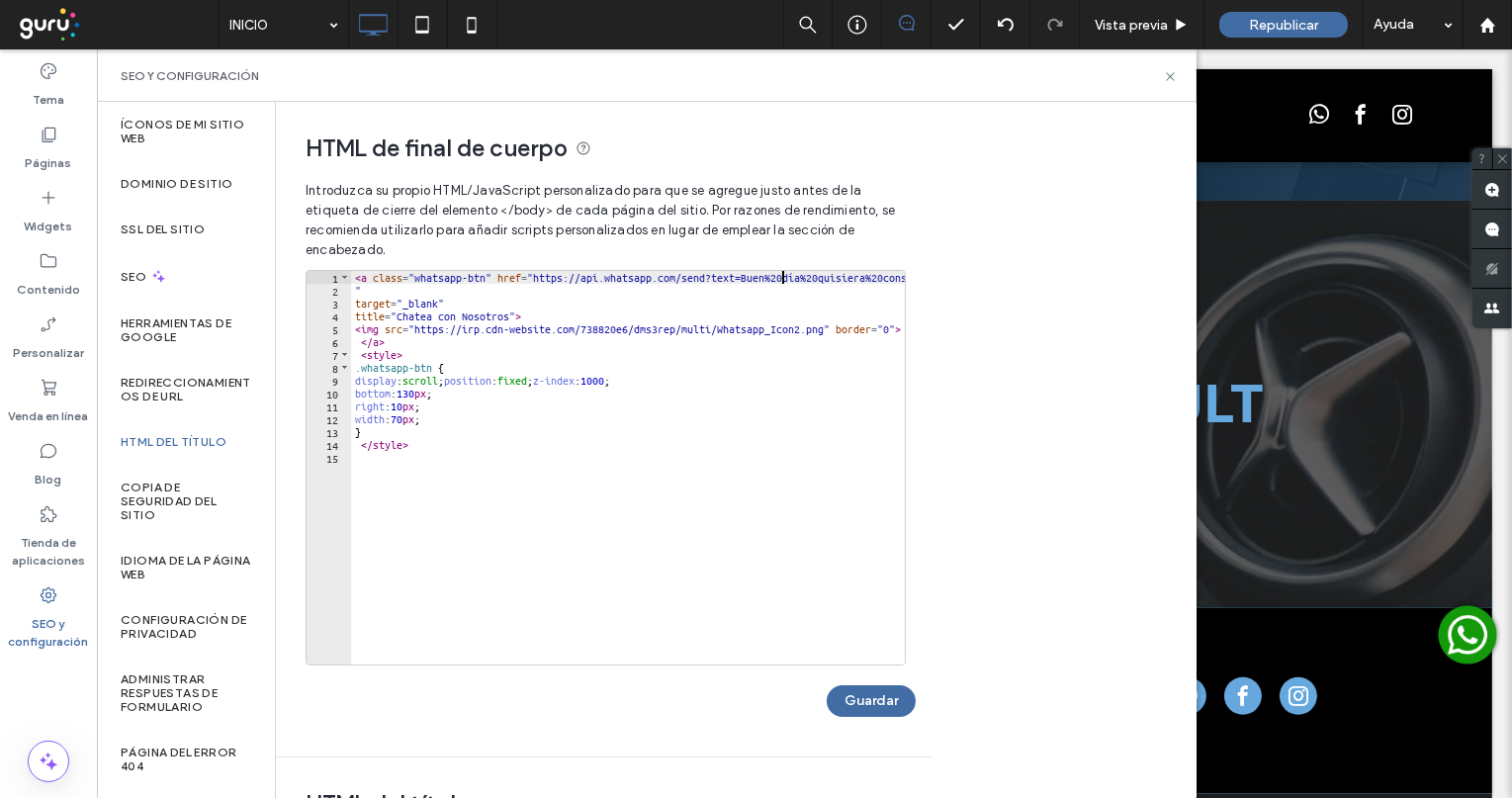click on "< a   class = "whatsapp-btn"   href = "https://api.whatsapp.com/send?text=Buen%20día%20quisiera%20consultar%20sobre%20&phone=[PHONE] "   target = "_blank"   title = "Chatea con Nosotros" > < img   src = "https://irp.cdn-website.com/738820e6/dms3rep/multi/Whatsapp_Icon2.png"   border = "0" >   </a>   < style > .whatsapp-btn   { display : scroll ;  position : fixed ;  z-index : 1000 ; bottom : 130 px ; right : 10 px ;  width : 70 px ; }   </ style >" at bounding box center (738, 472) 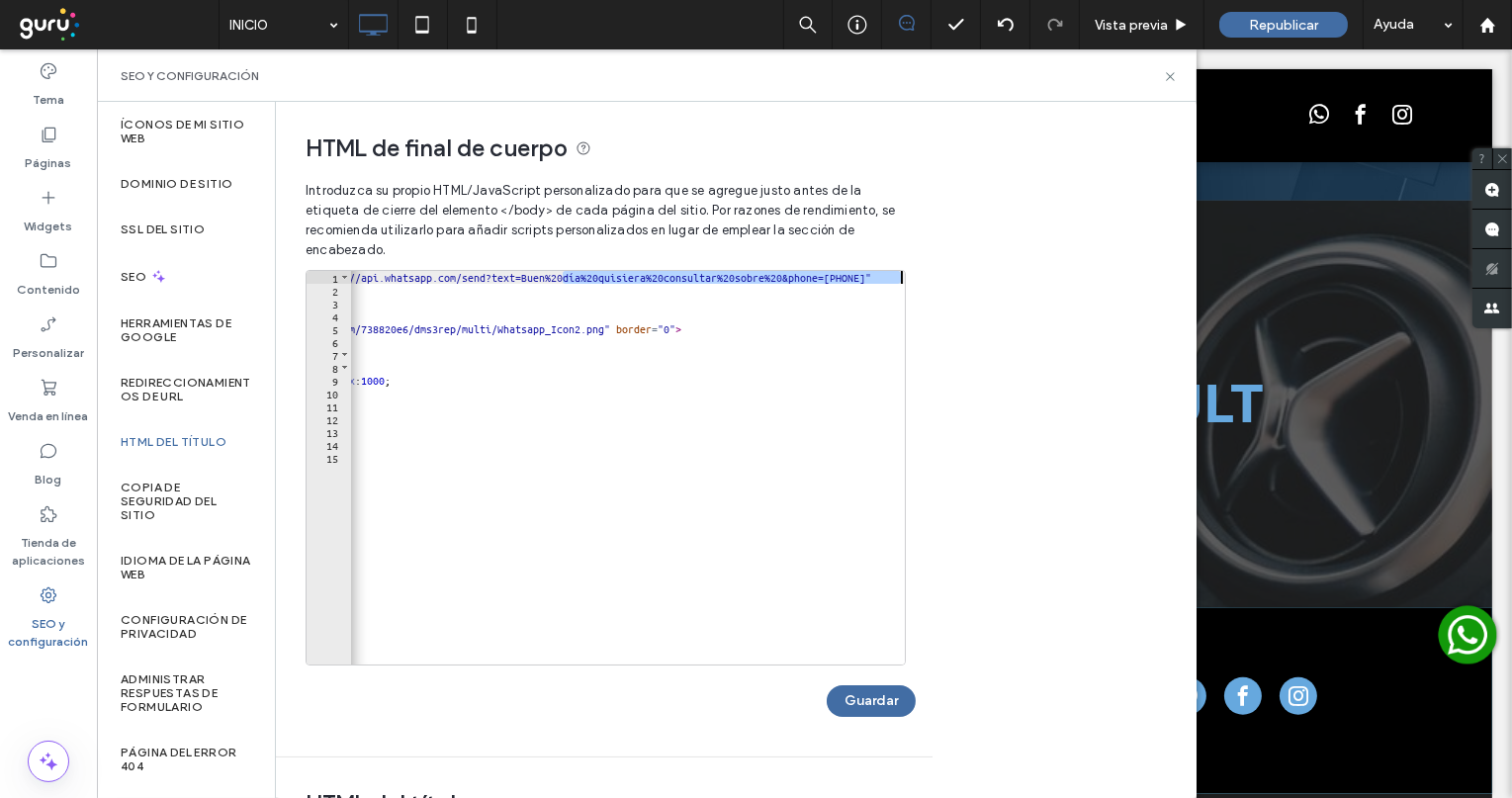 scroll, scrollTop: 0, scrollLeft: 219, axis: horizontal 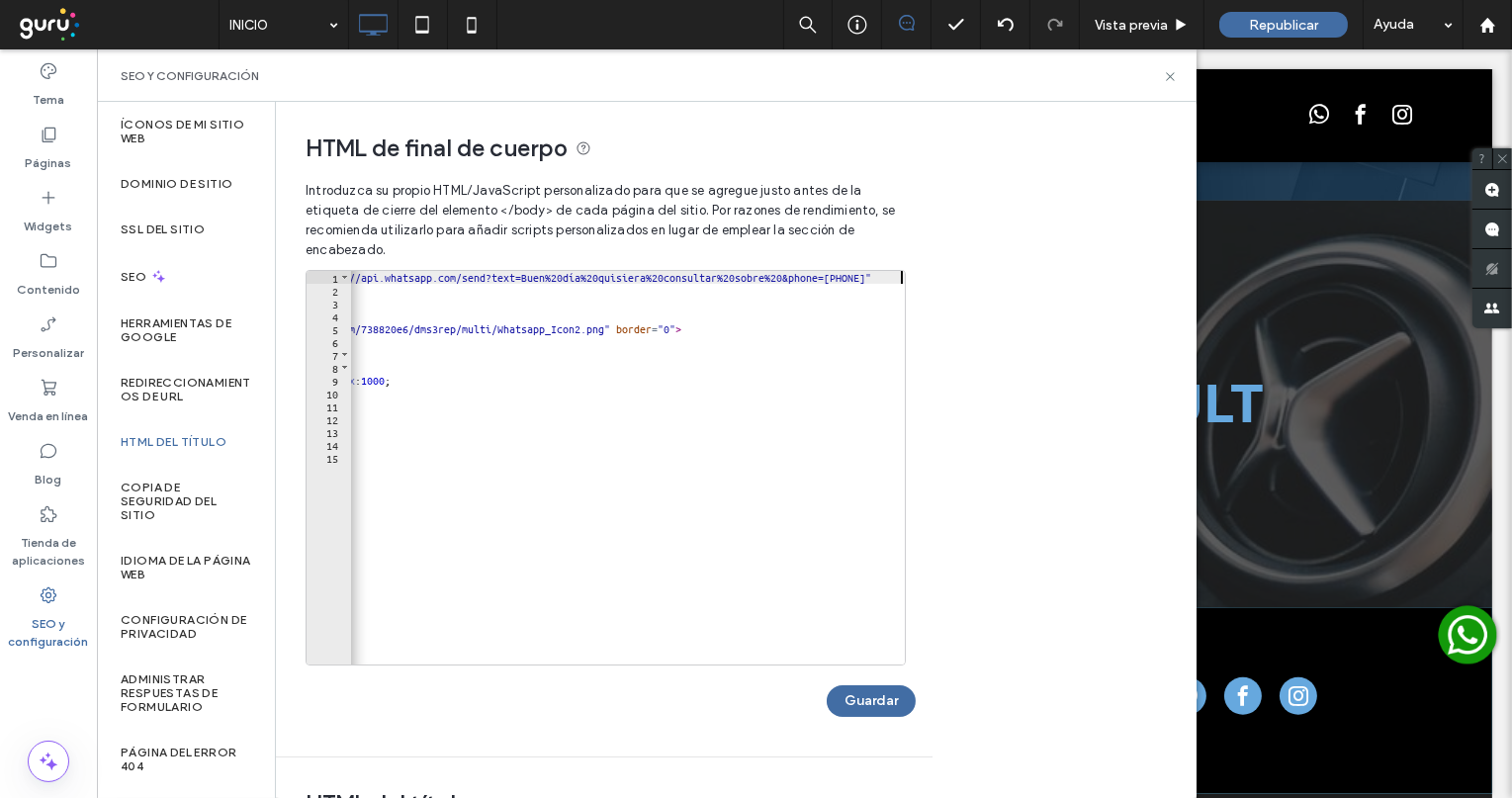 type on "**********" 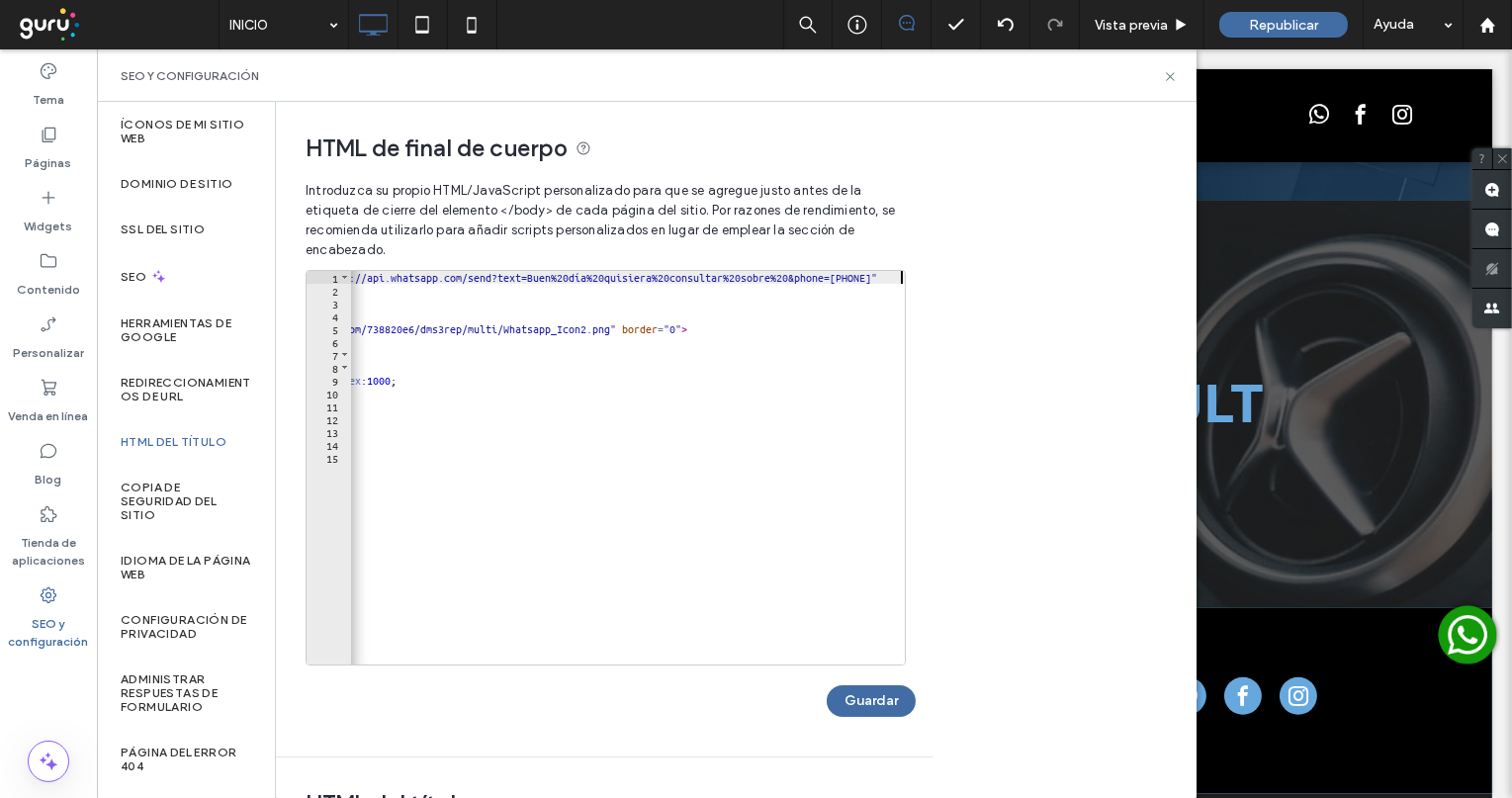 scroll, scrollTop: 0, scrollLeft: 213, axis: horizontal 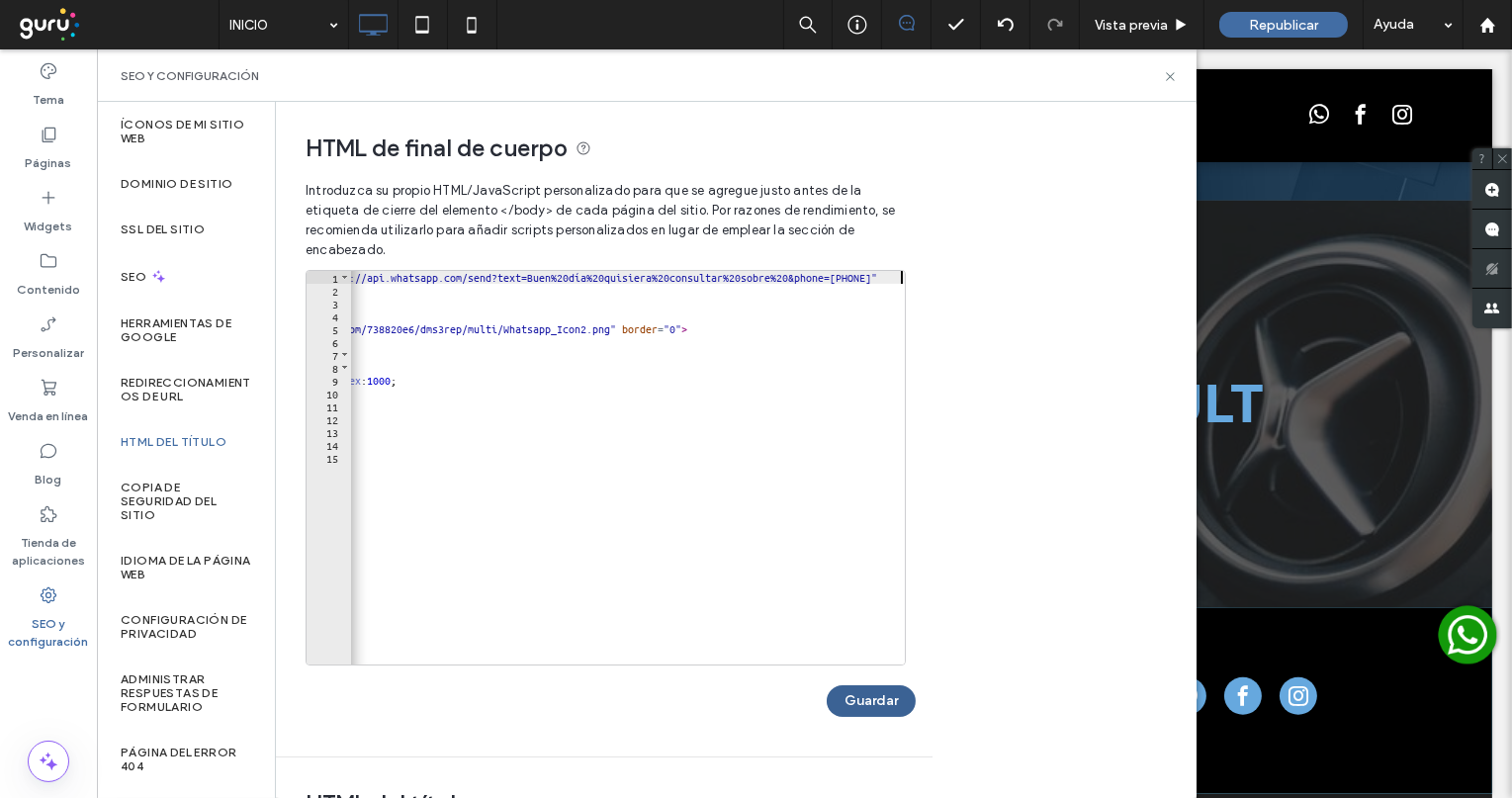 click on "Guardar" at bounding box center [871, 701] 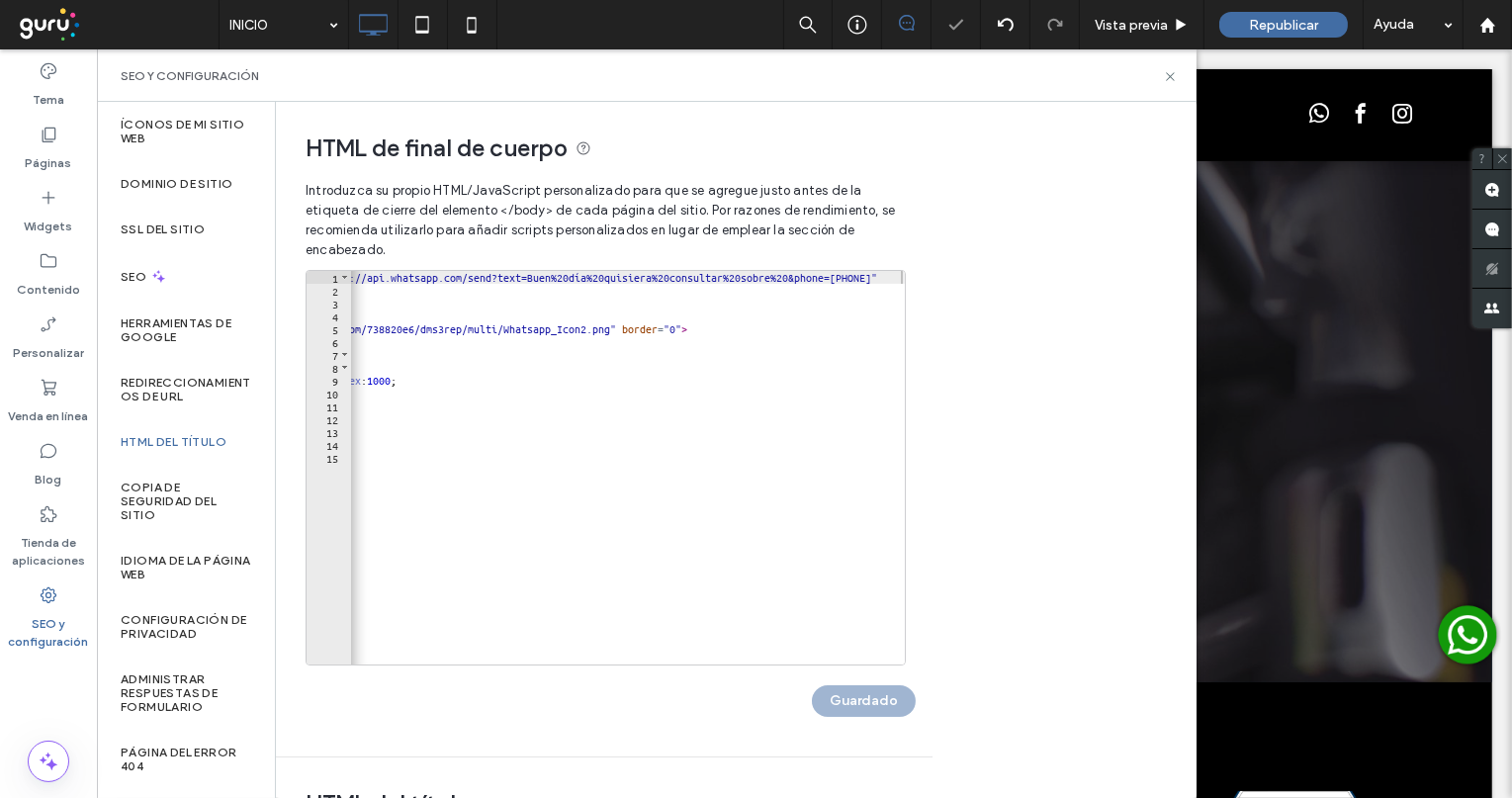 scroll, scrollTop: 0, scrollLeft: 0, axis: both 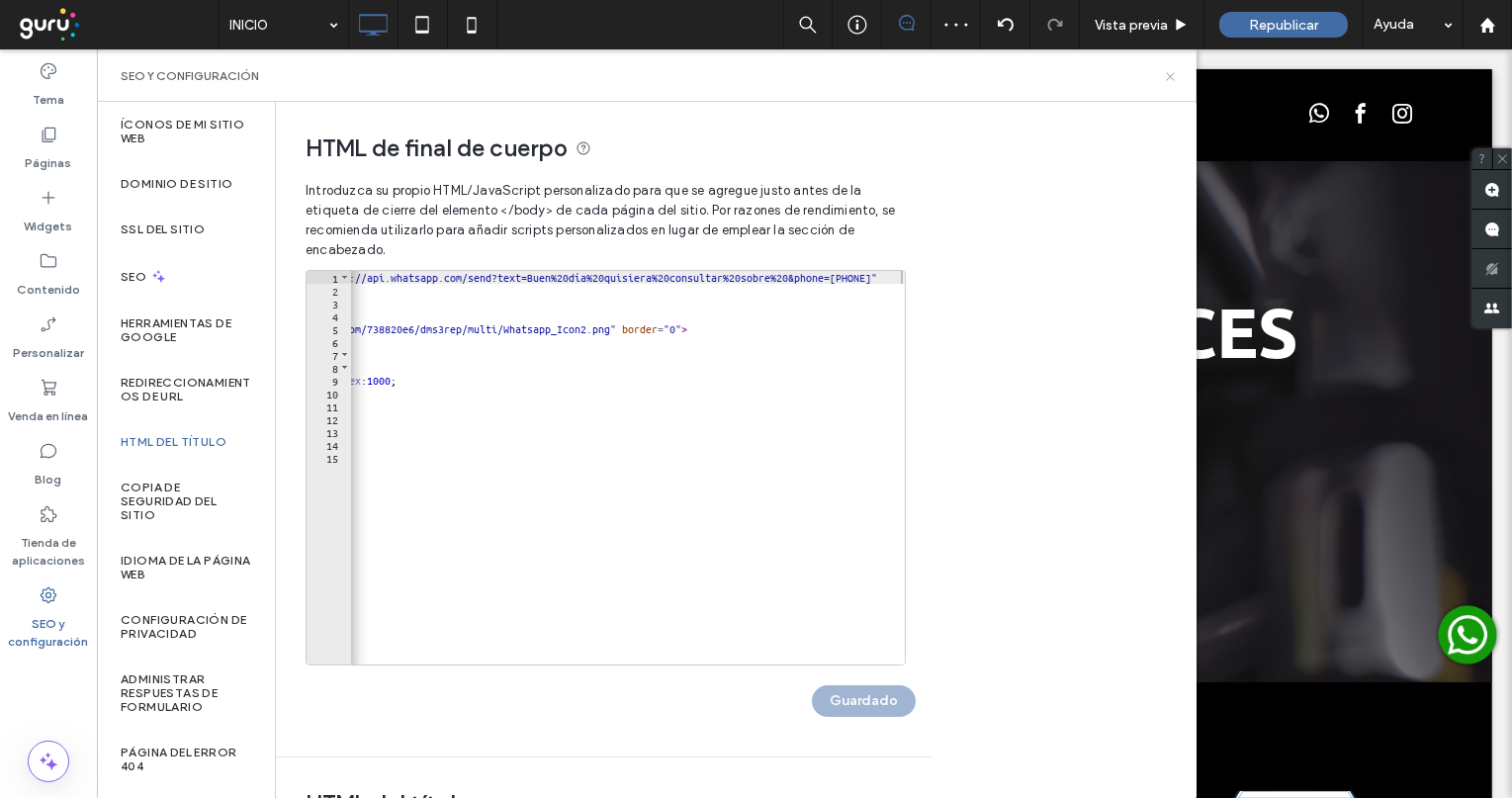 drag, startPoint x: 1169, startPoint y: 73, endPoint x: 1176, endPoint y: 8, distance: 65.37584 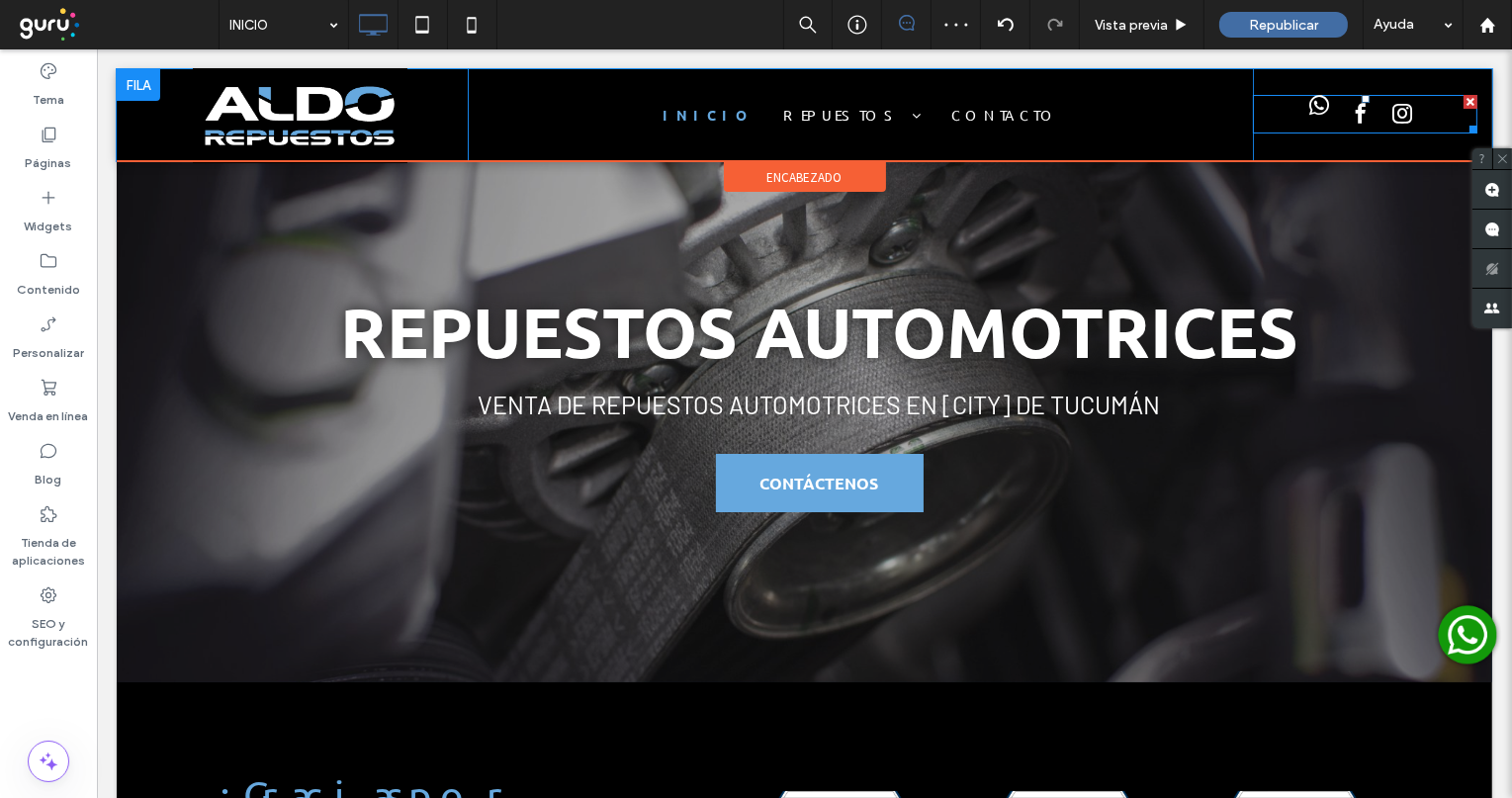 click at bounding box center (1319, 106) 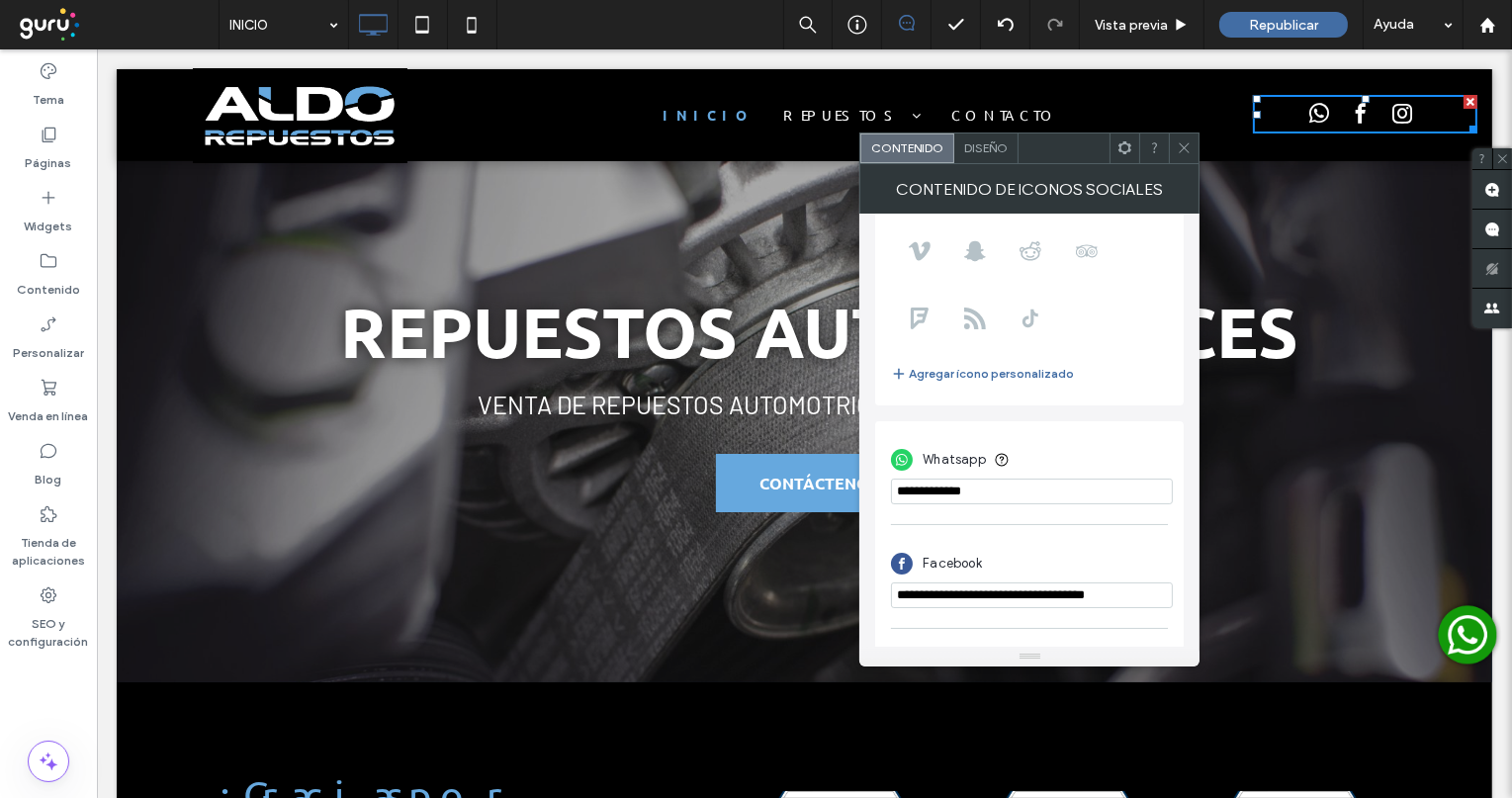 scroll, scrollTop: 345, scrollLeft: 0, axis: vertical 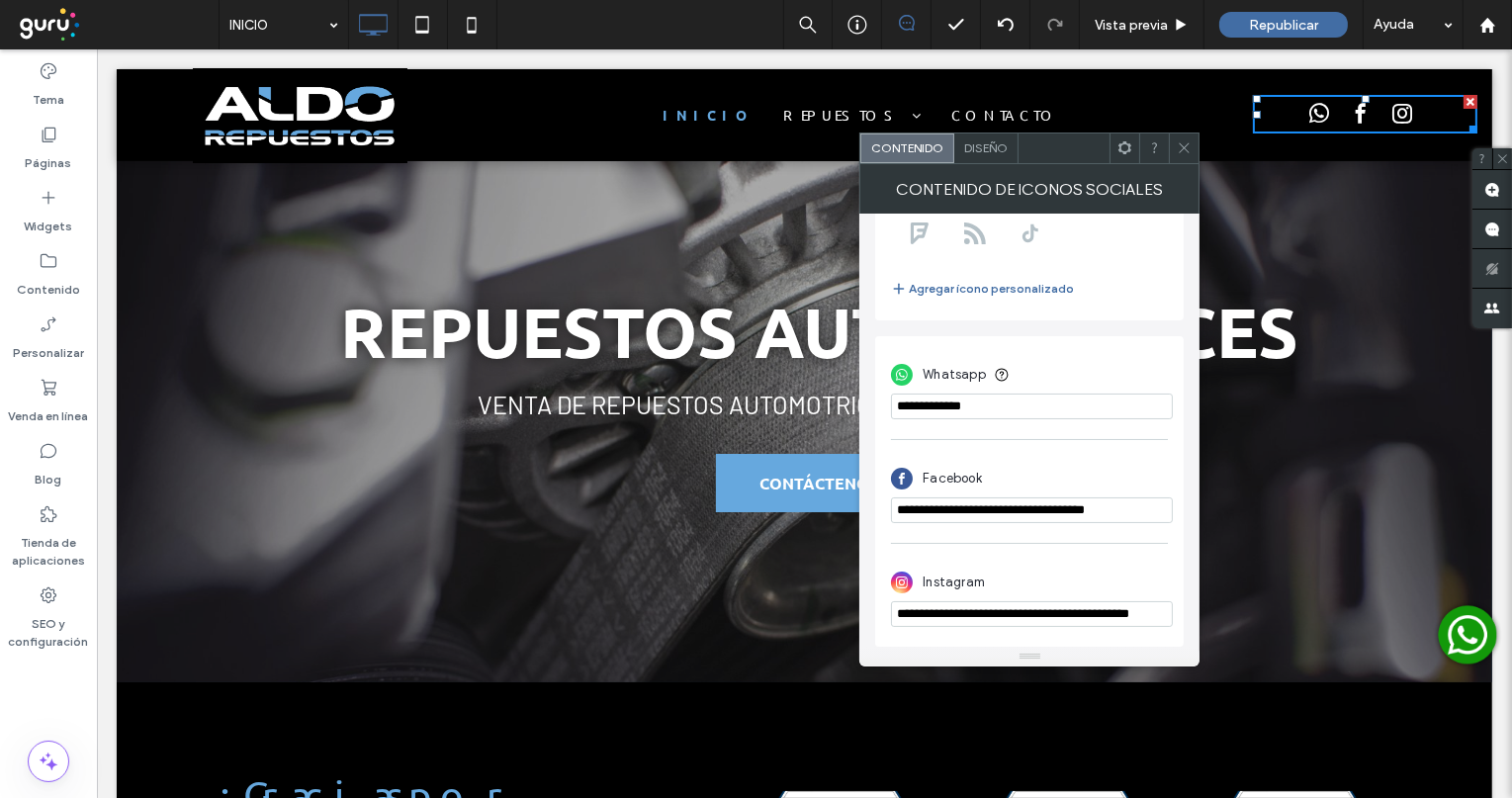 click at bounding box center (1031, 406) 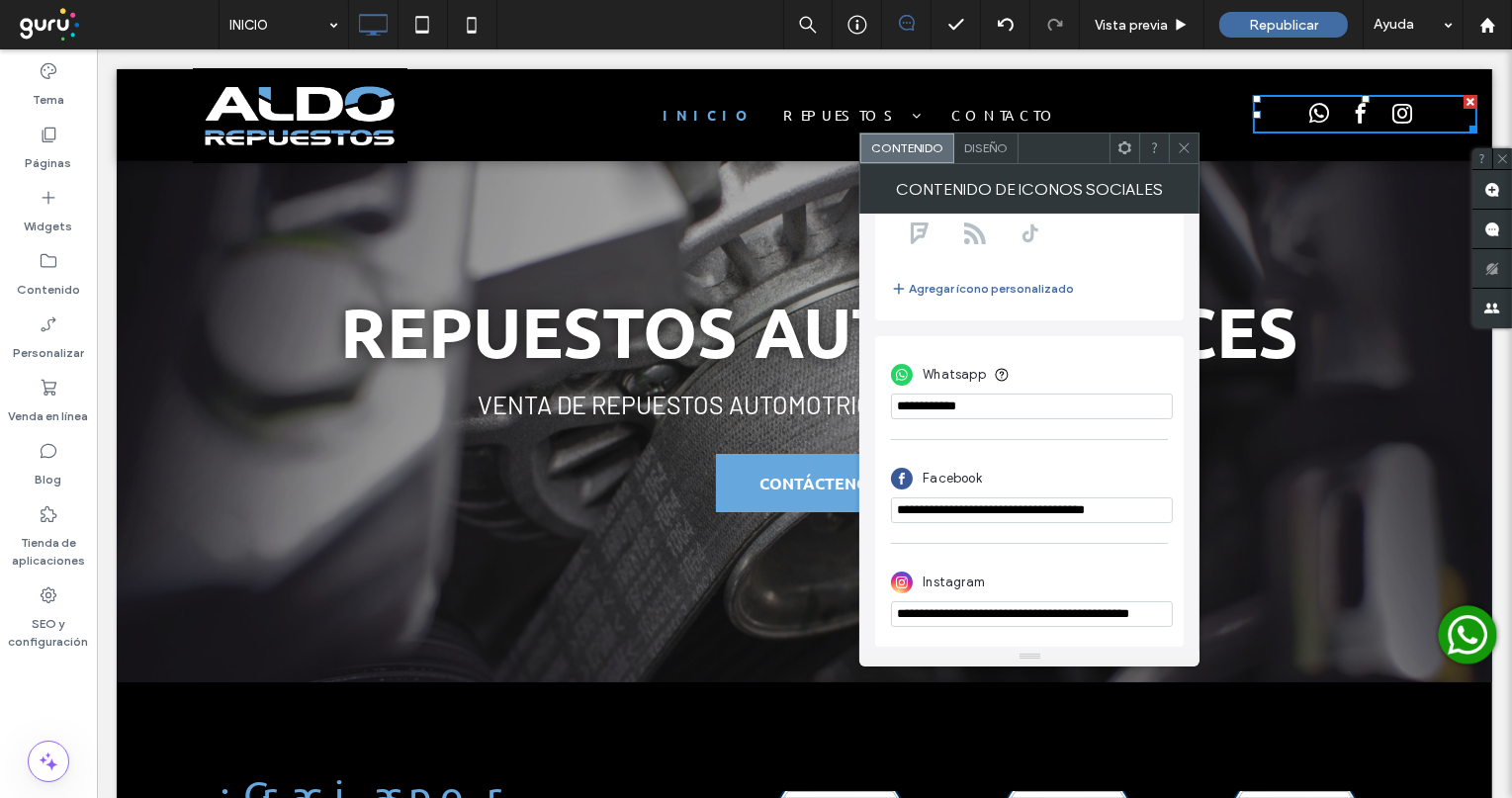 type on "**********" 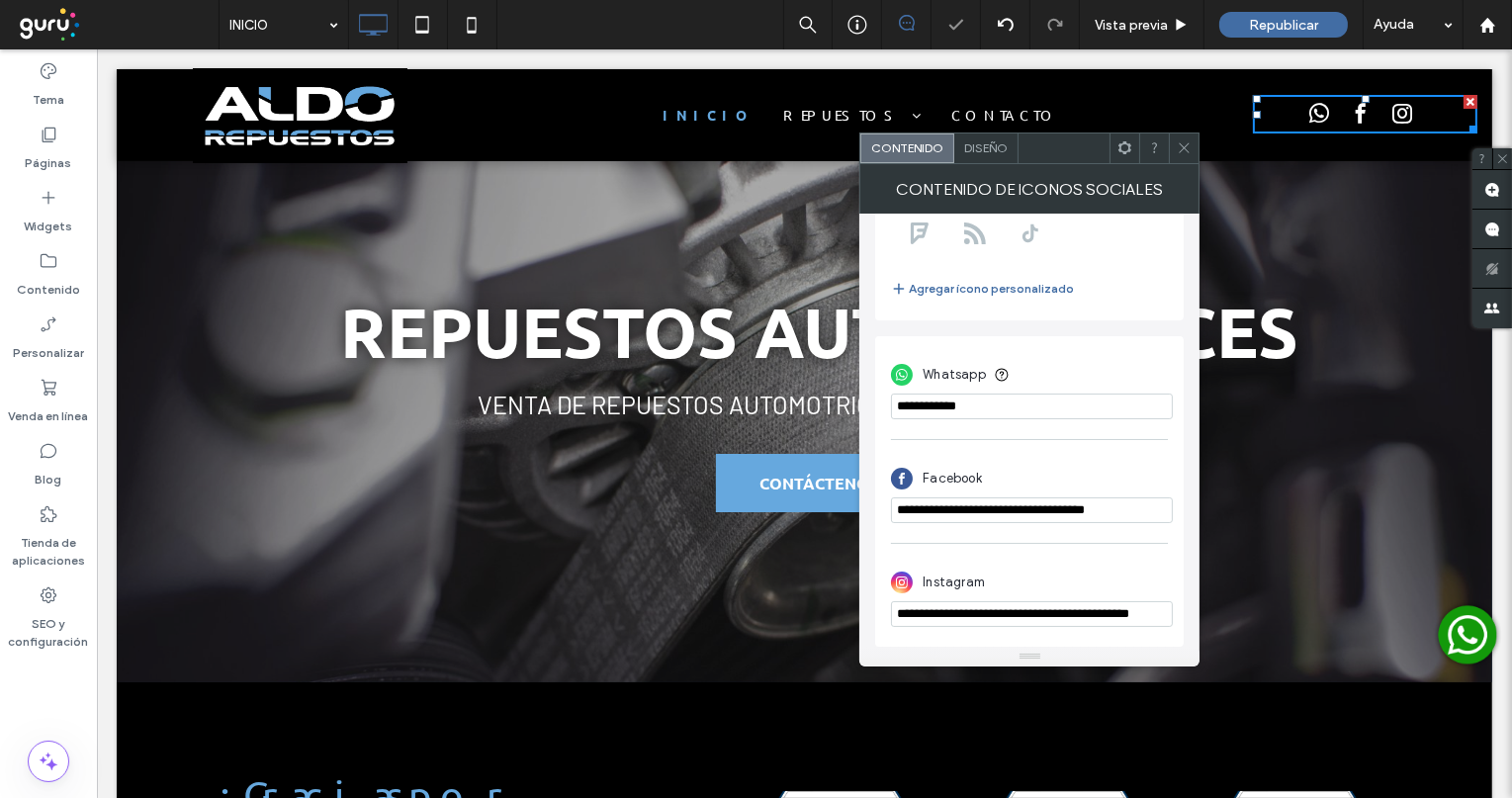 click on "Whatsapp" at bounding box center [1029, 375] 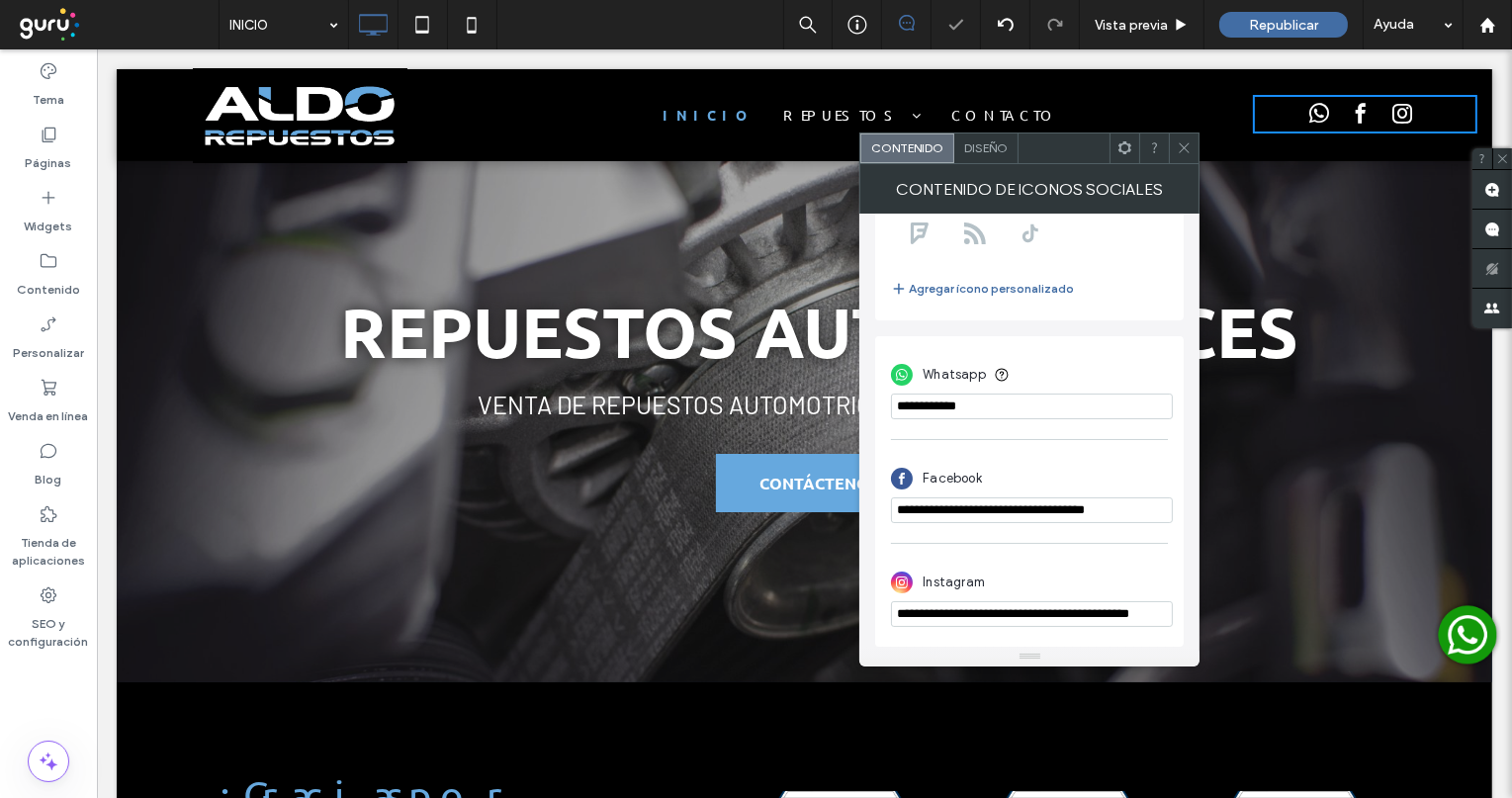 click 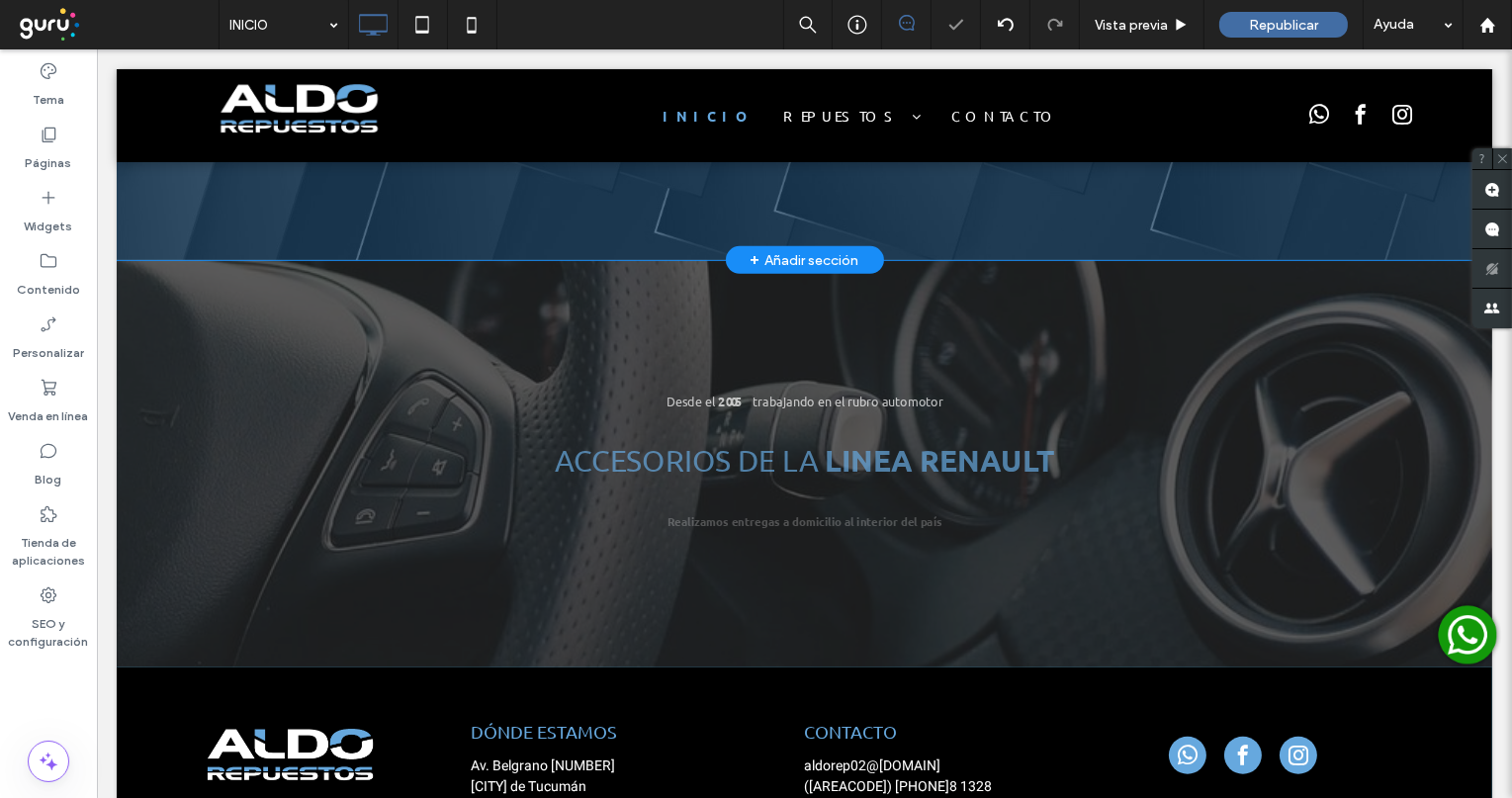 scroll, scrollTop: 1456, scrollLeft: 0, axis: vertical 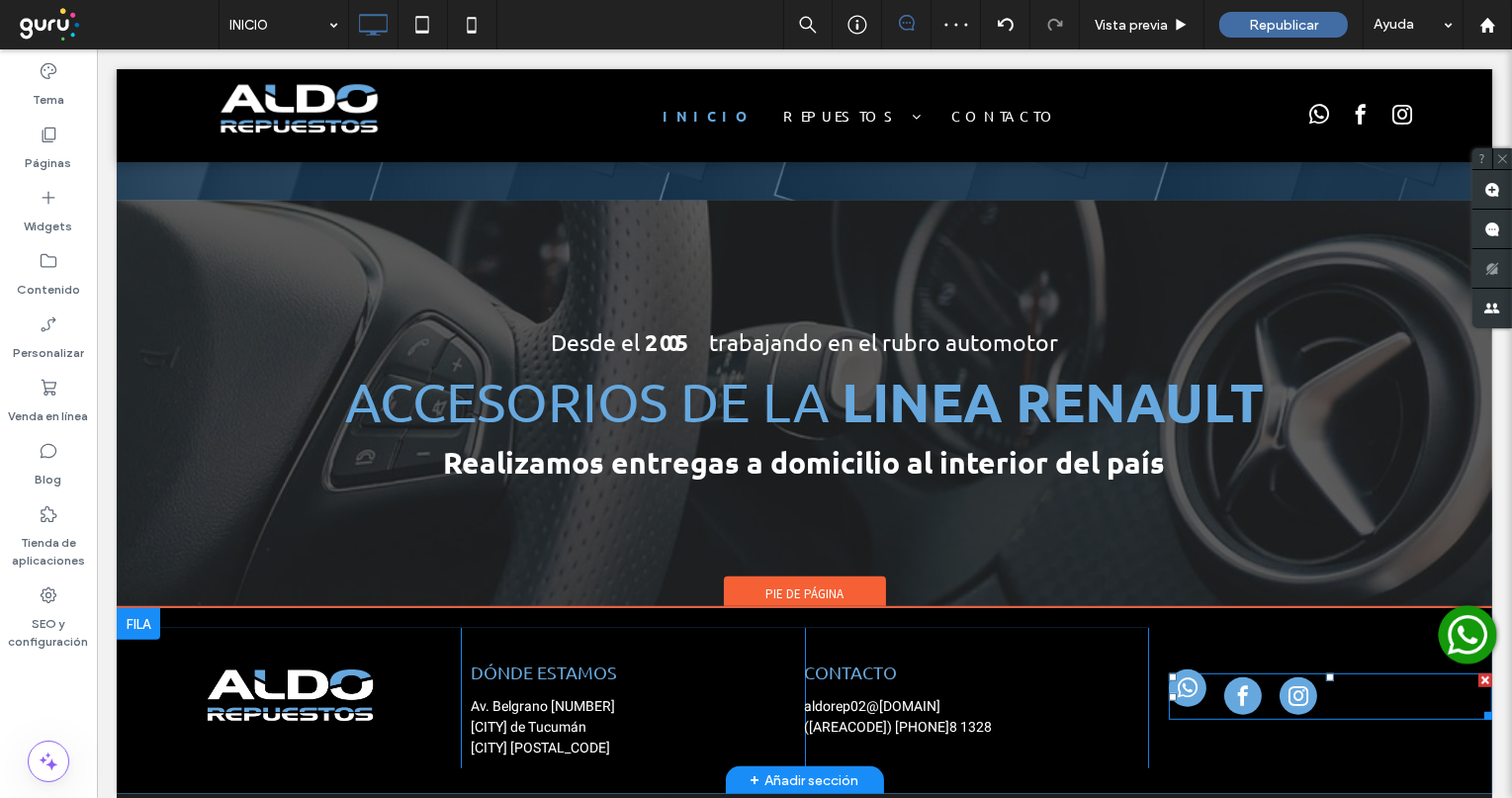 click at bounding box center (1187, 688) 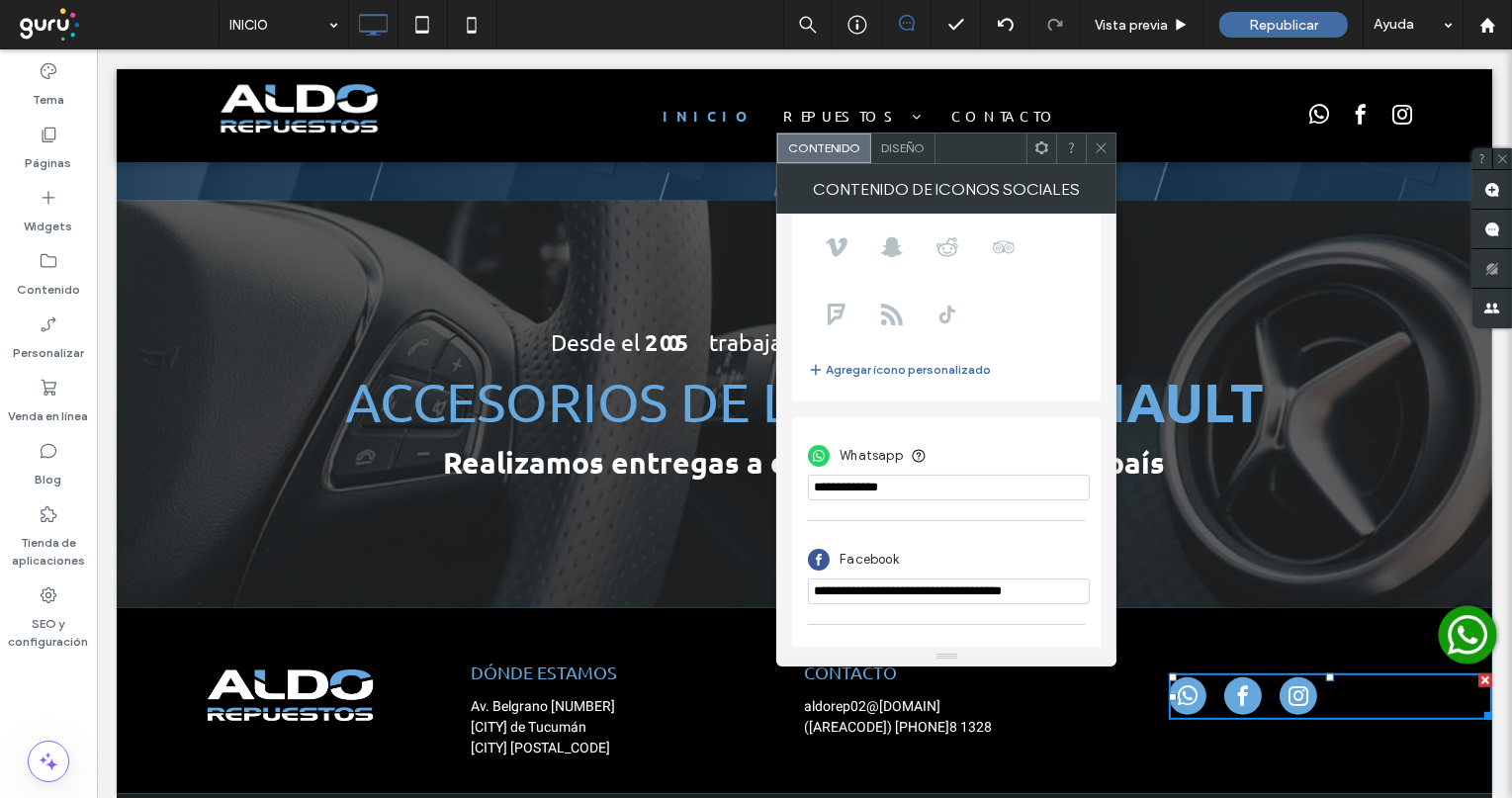 scroll, scrollTop: 345, scrollLeft: 0, axis: vertical 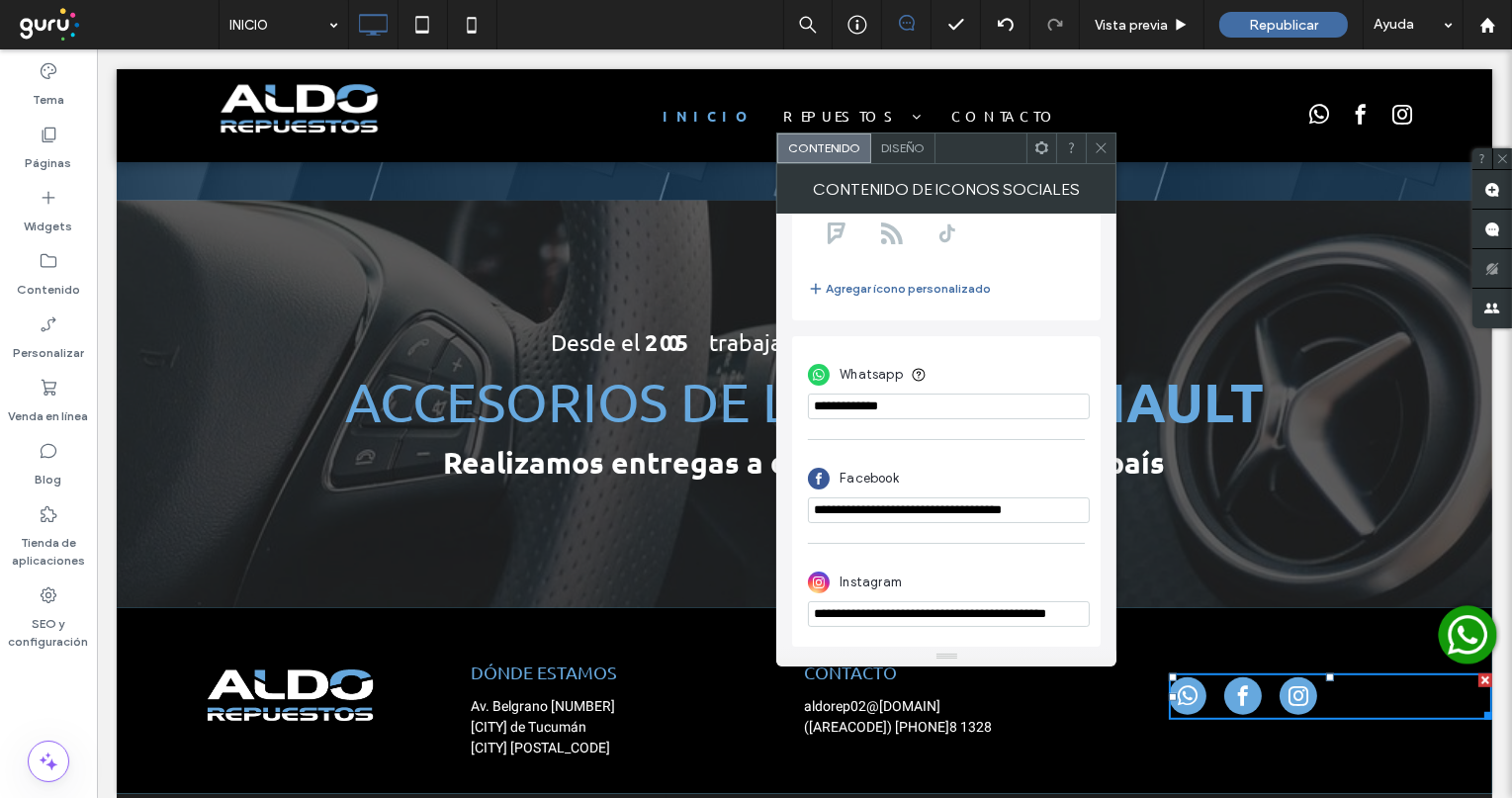 click at bounding box center (948, 406) 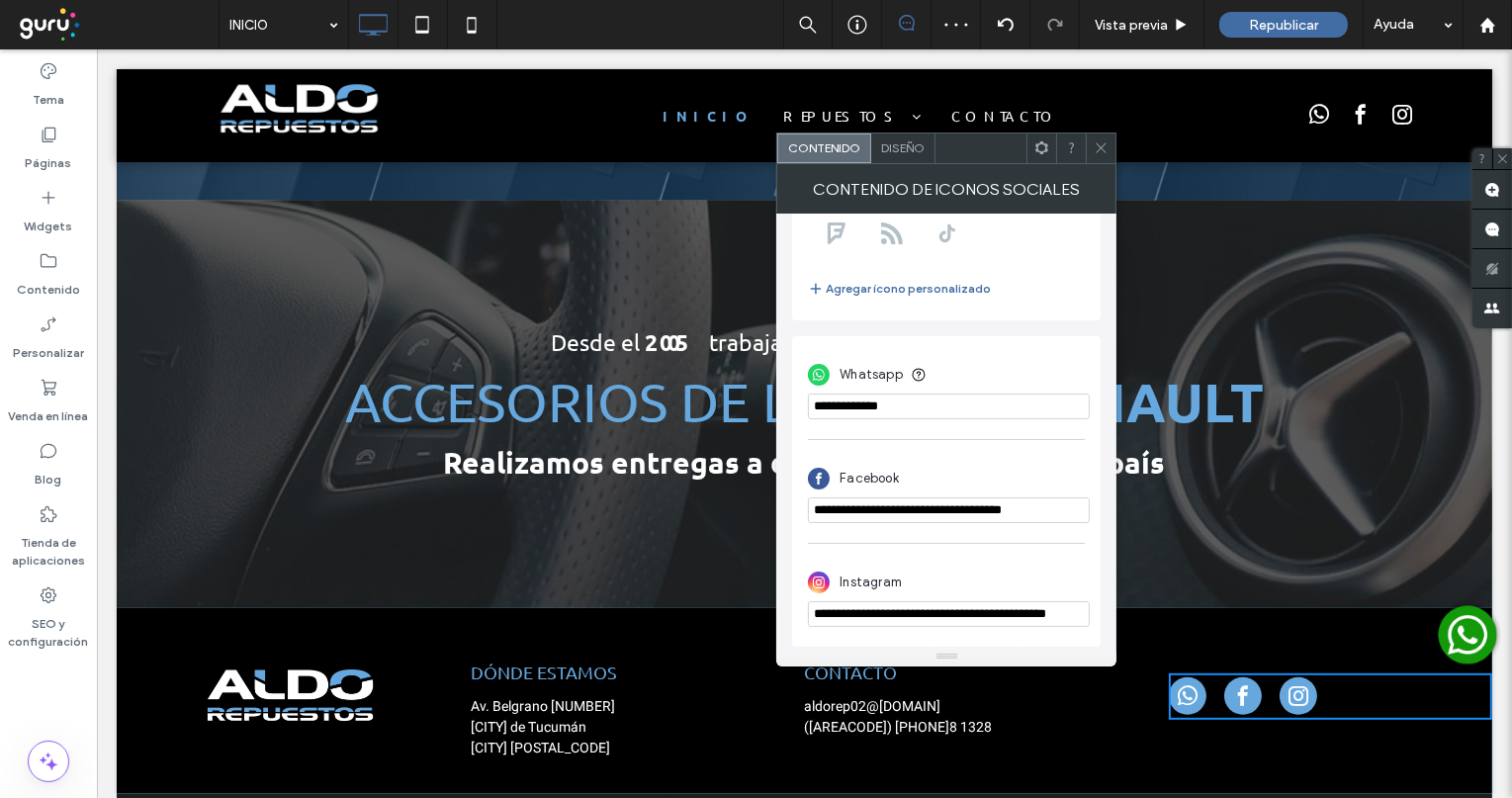 drag, startPoint x: 985, startPoint y: 393, endPoint x: 968, endPoint y: 399, distance: 18.027756 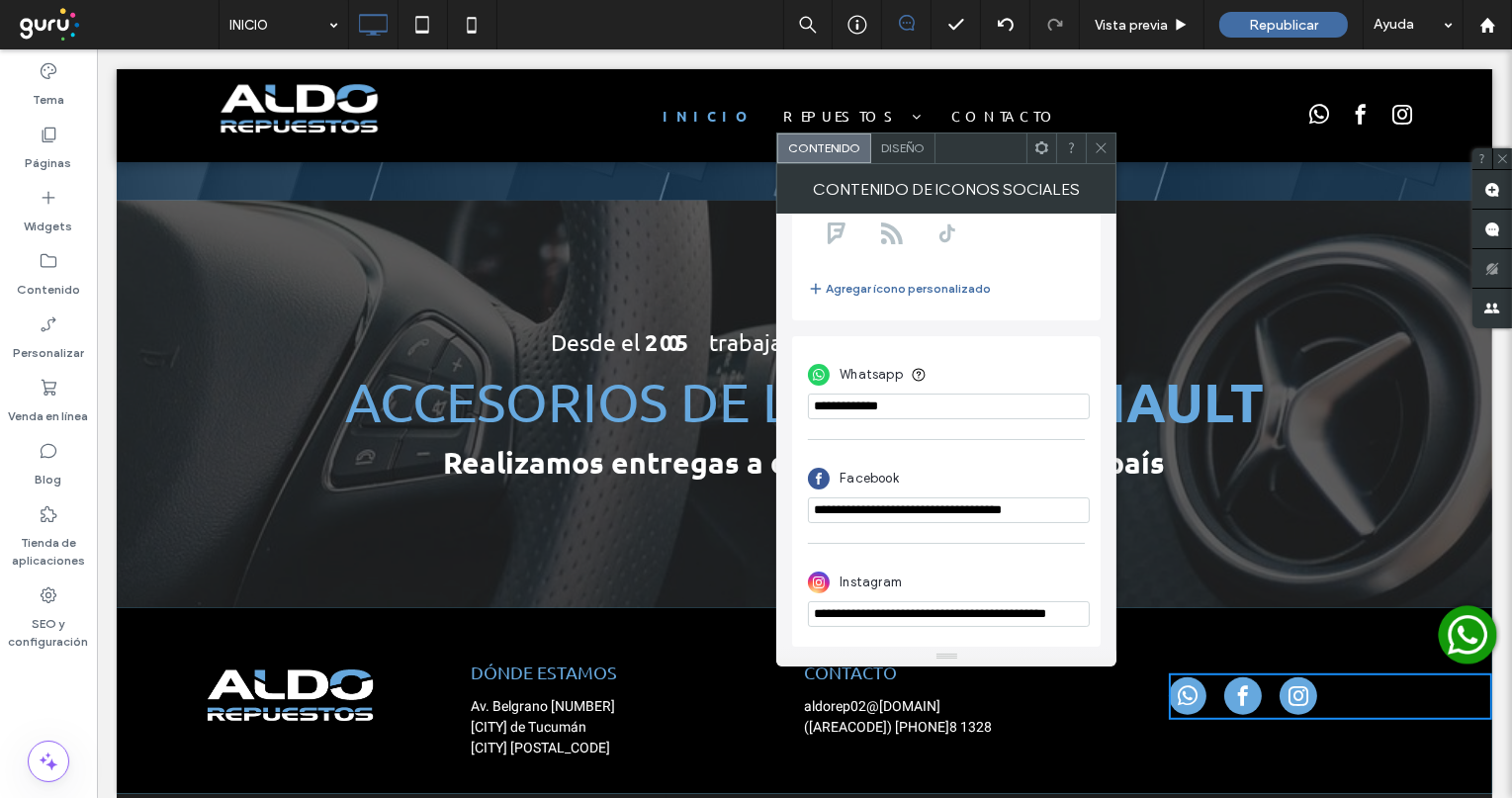 paste on "**********" 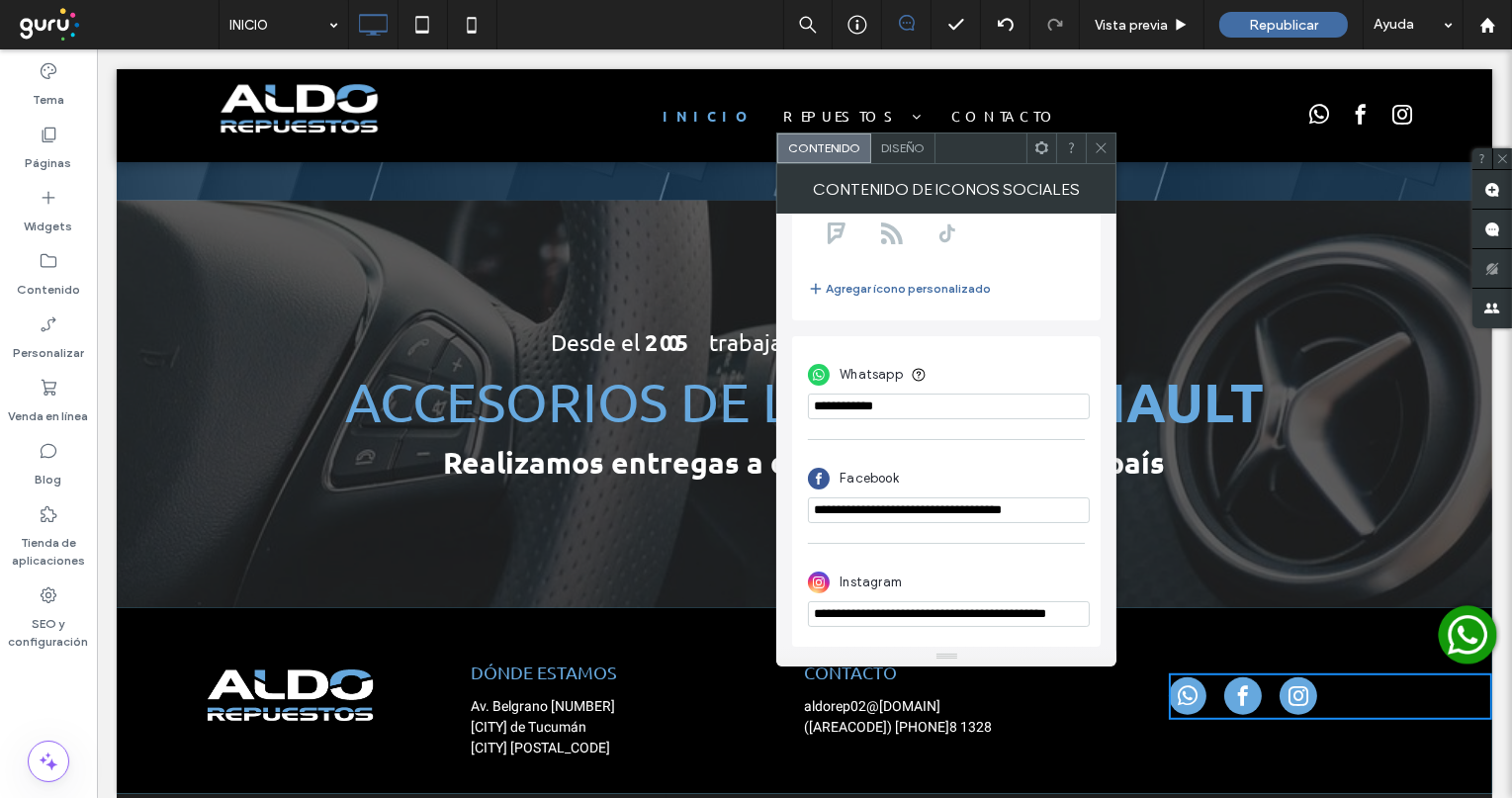 type on "**********" 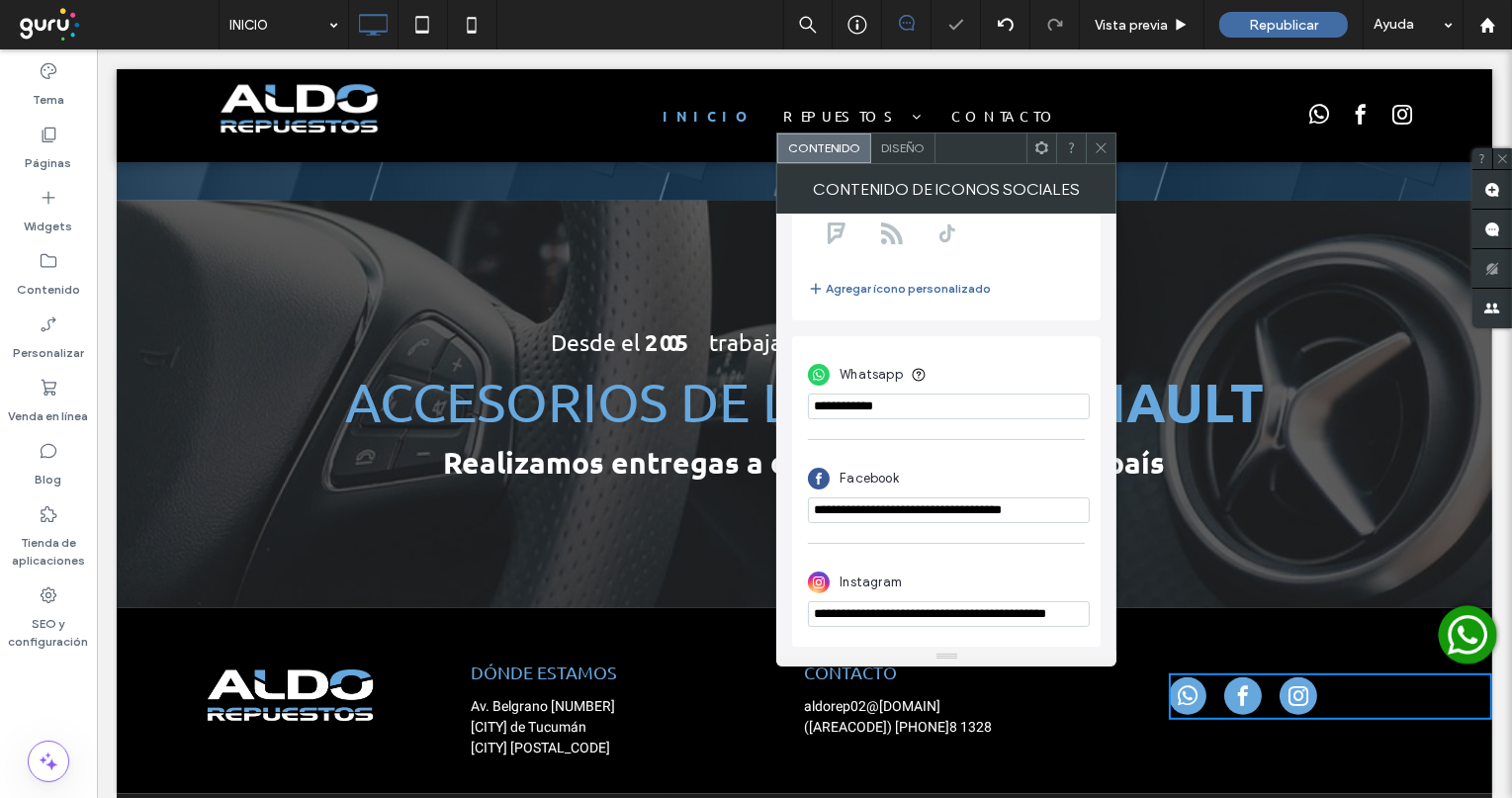 click 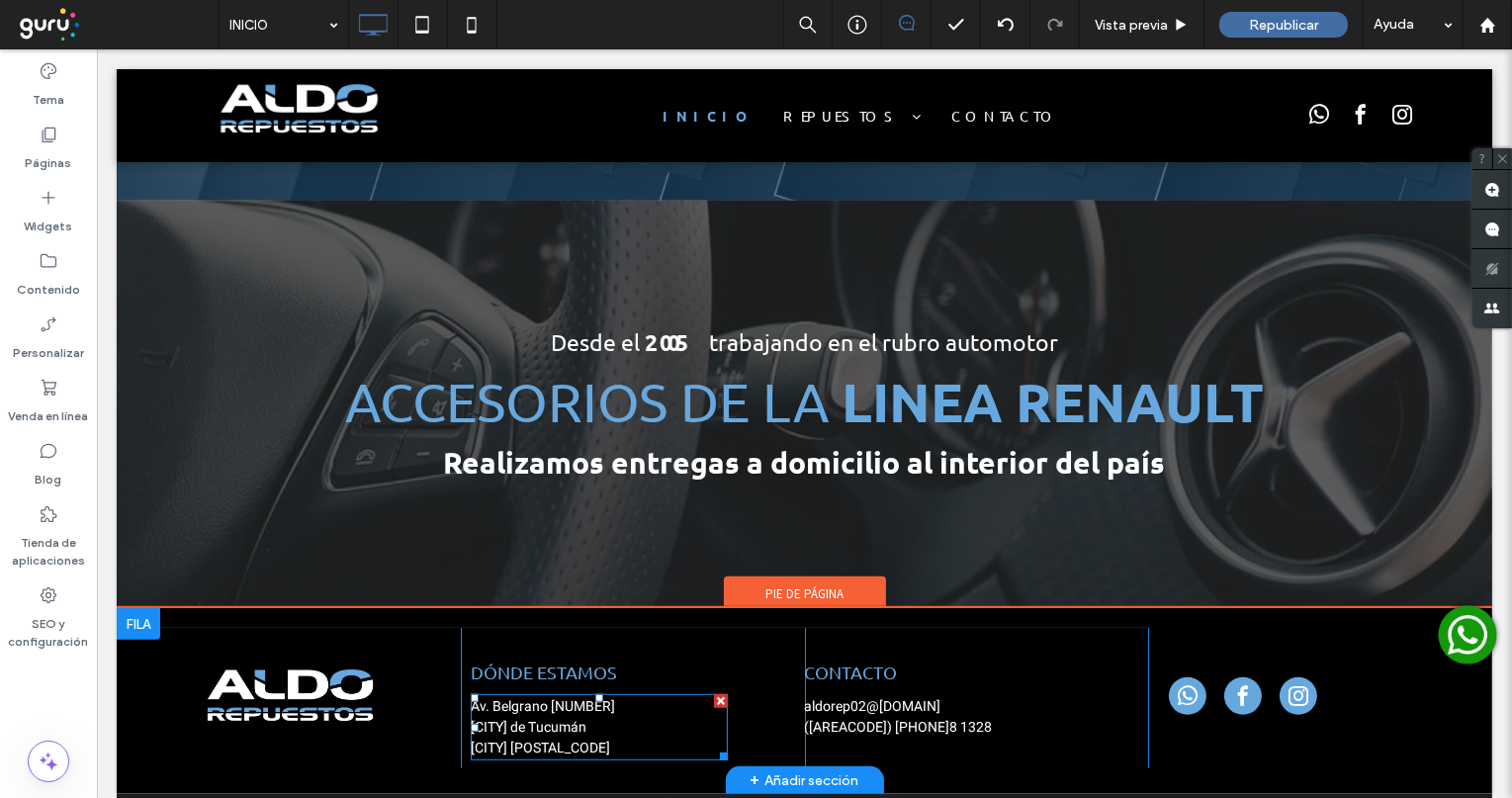 click on "[CITY] de Tucumán  [CITY] [POSTAL_CODE]" at bounding box center (598, 738) 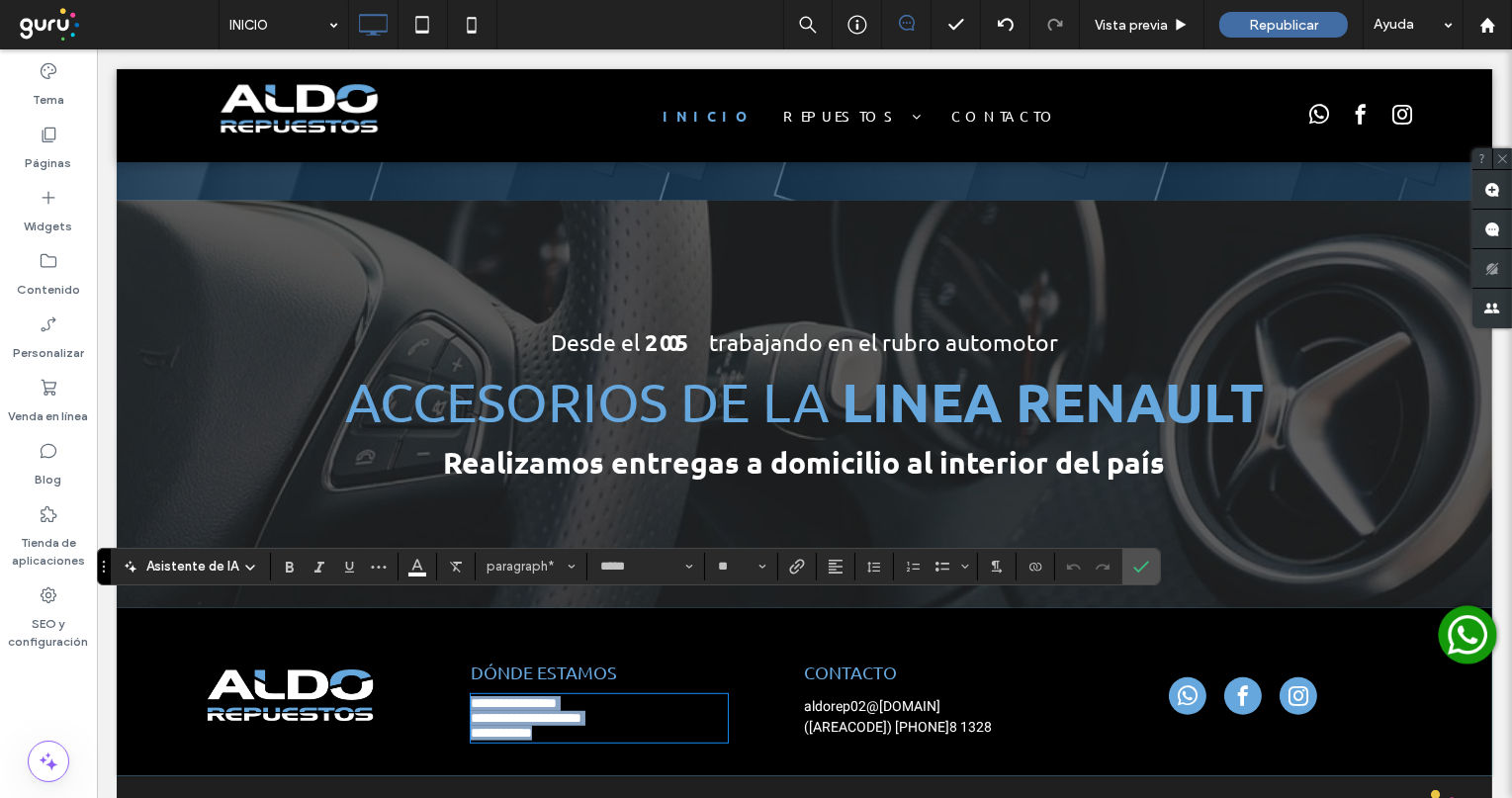 click on "**********" at bounding box center (598, 726) 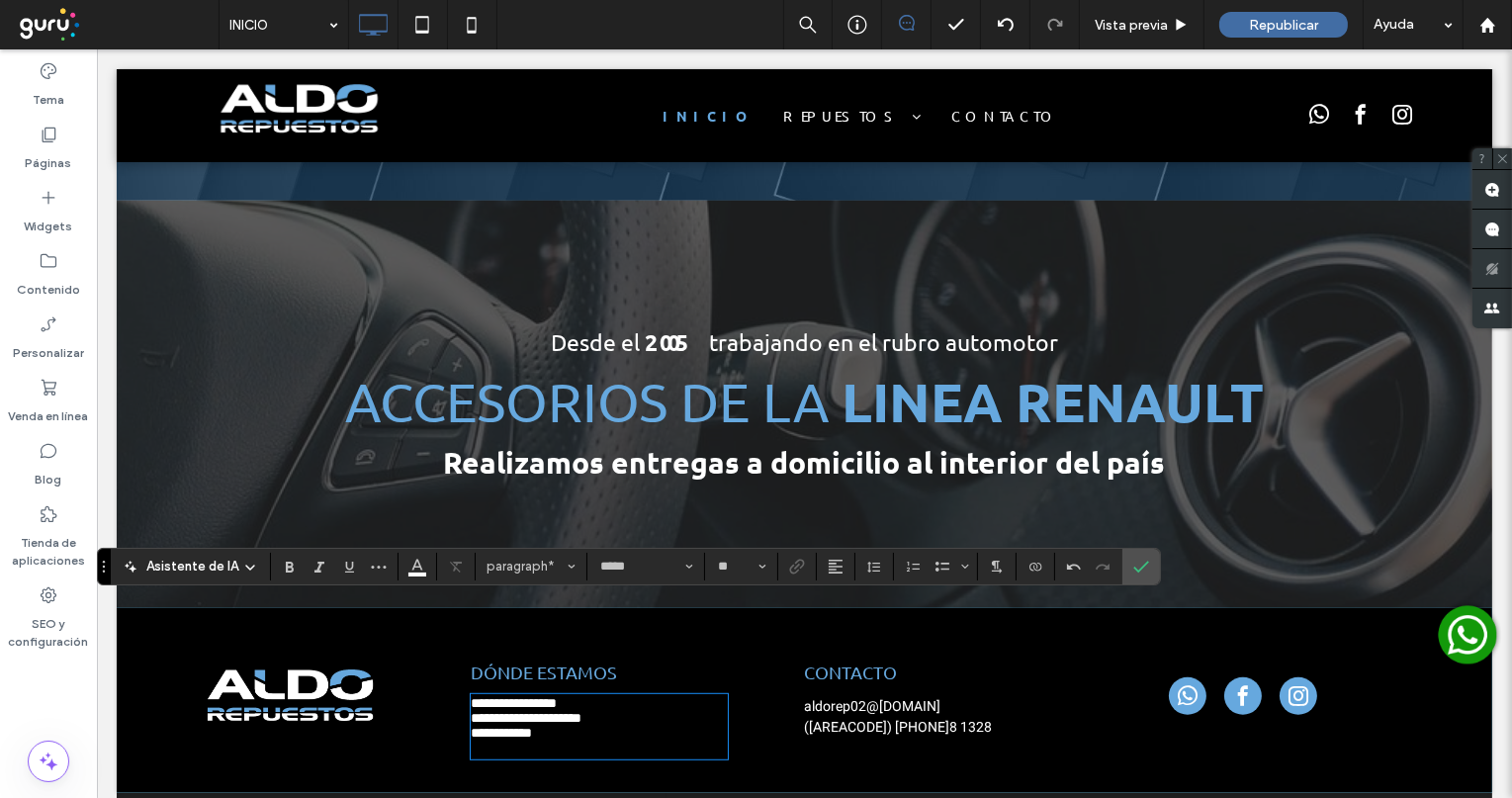 type on "**" 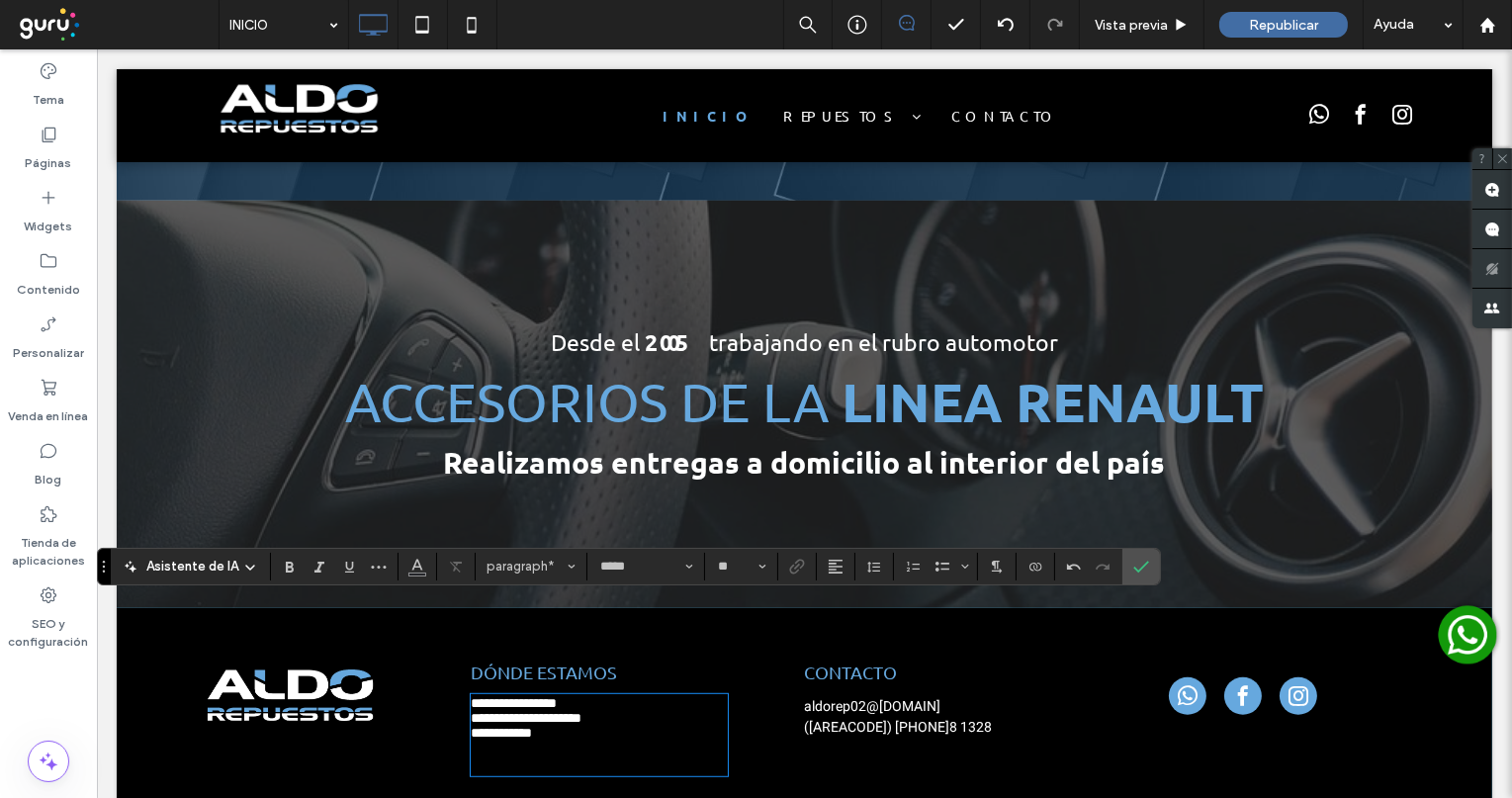 click on "﻿" at bounding box center [598, 765] 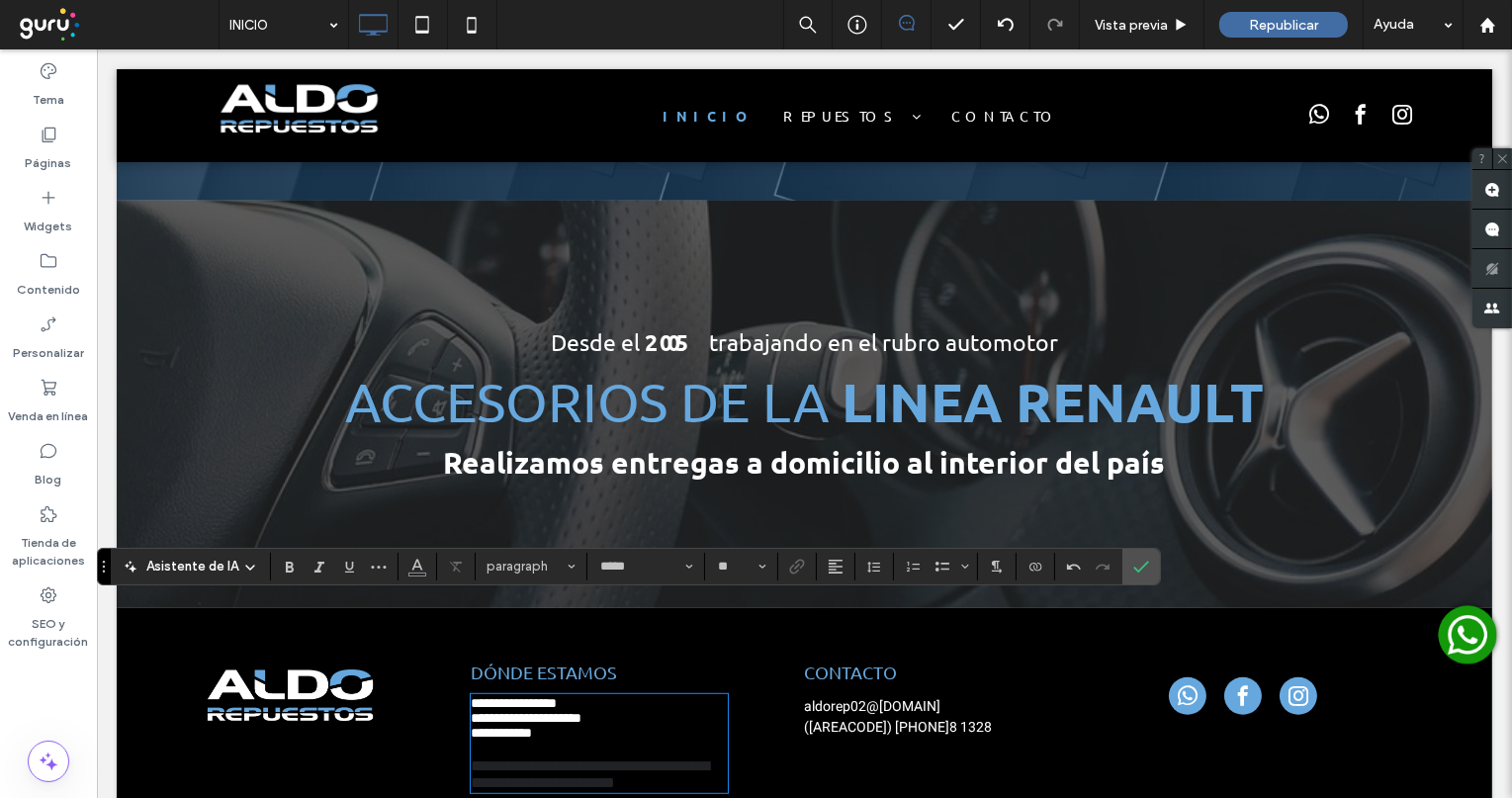 click on "**********" at bounding box center (588, 774) 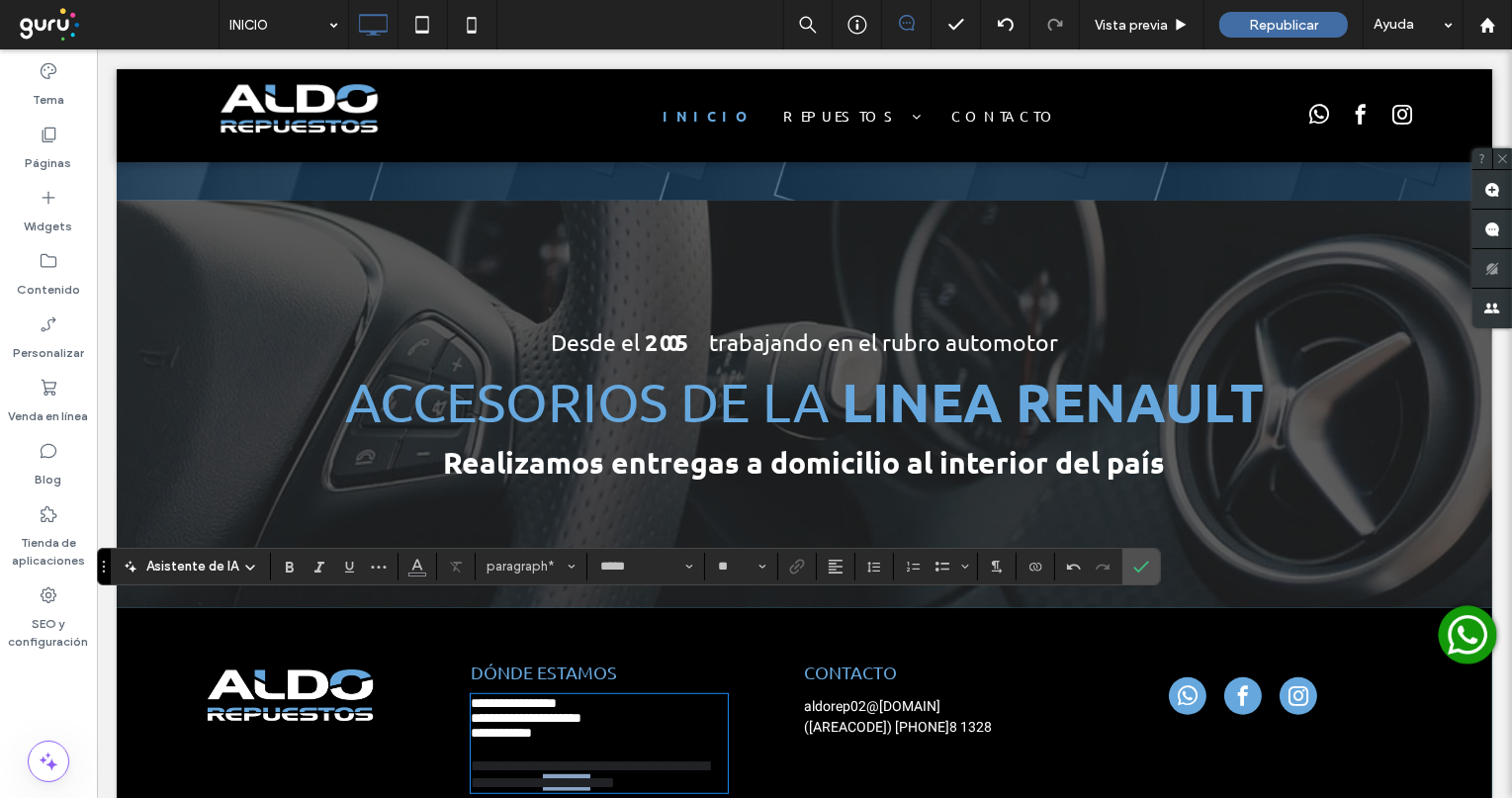 click on "**********" at bounding box center [588, 774] 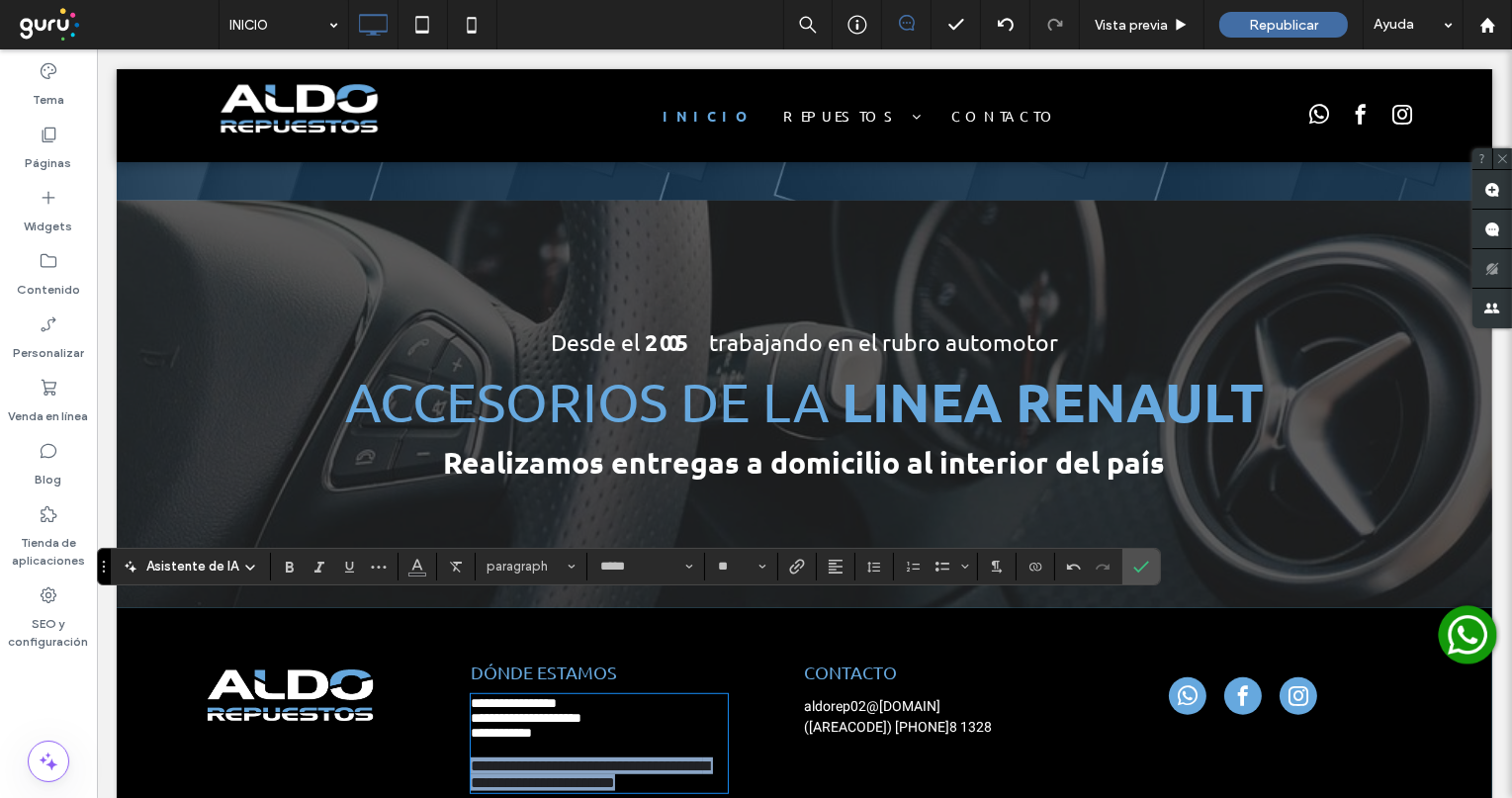 click on "**********" at bounding box center (588, 774) 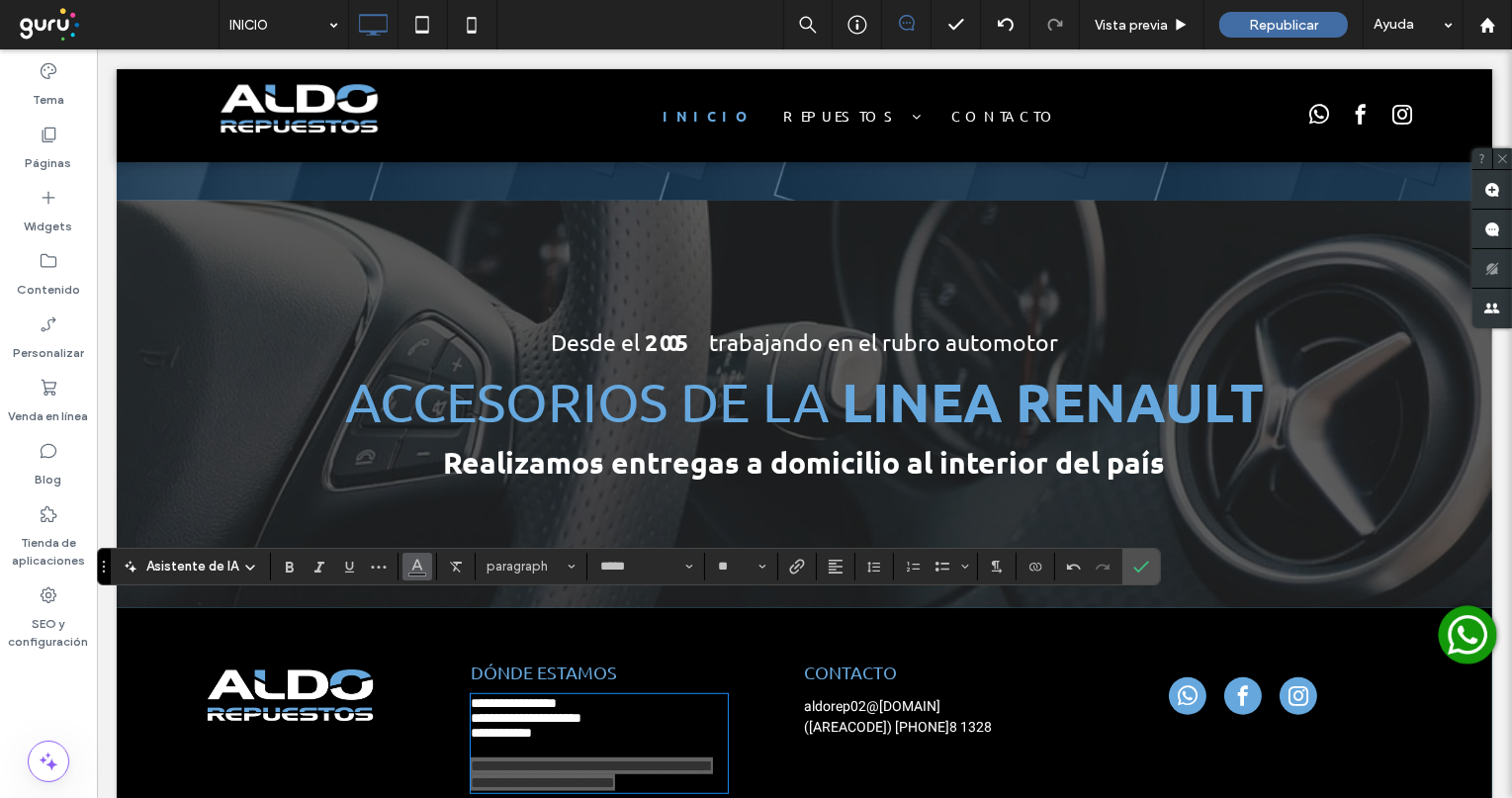 click 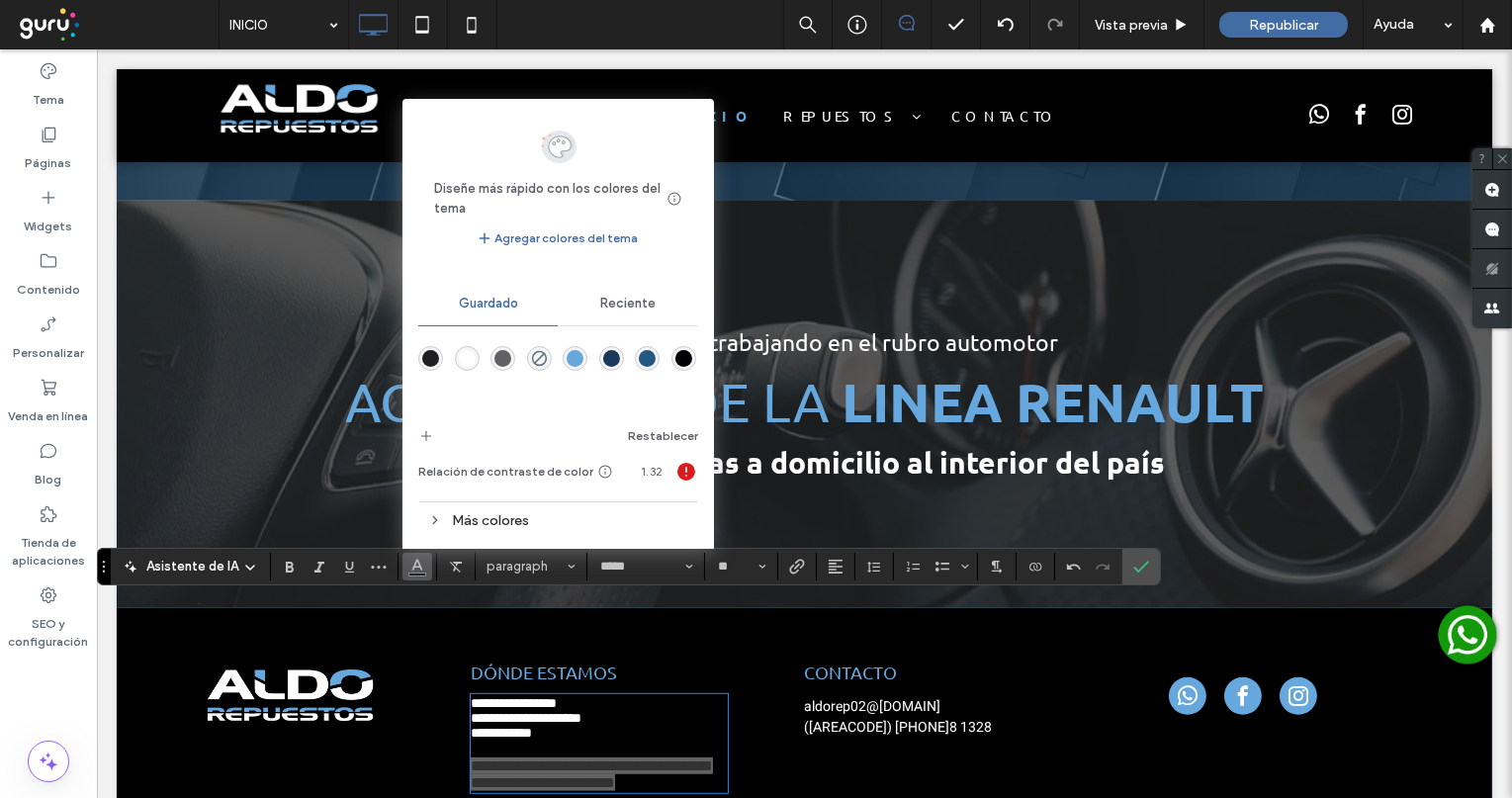 click at bounding box center [467, 358] 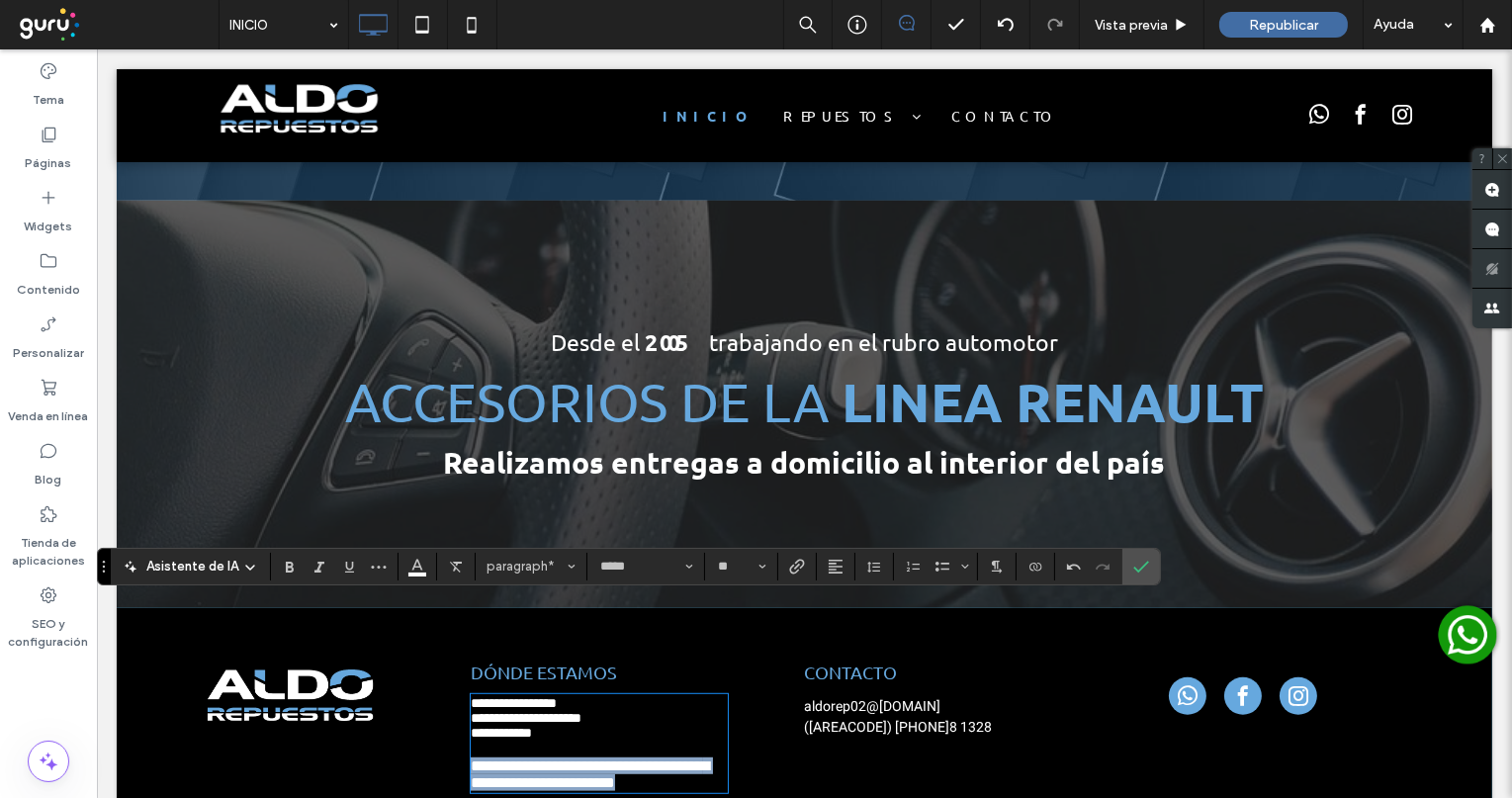 click on "**********" at bounding box center (588, 774) 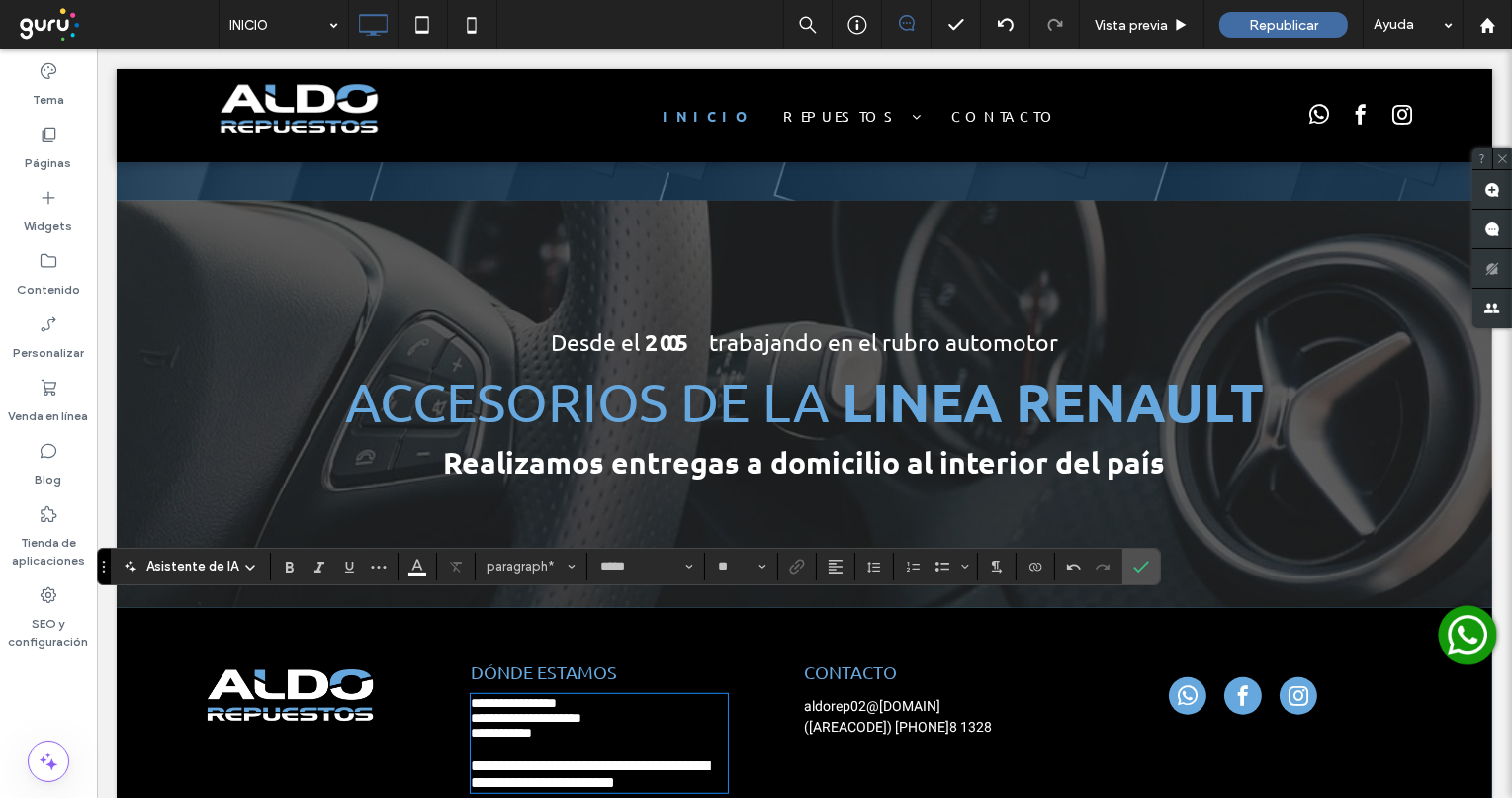 click on "**********" at bounding box center (588, 774) 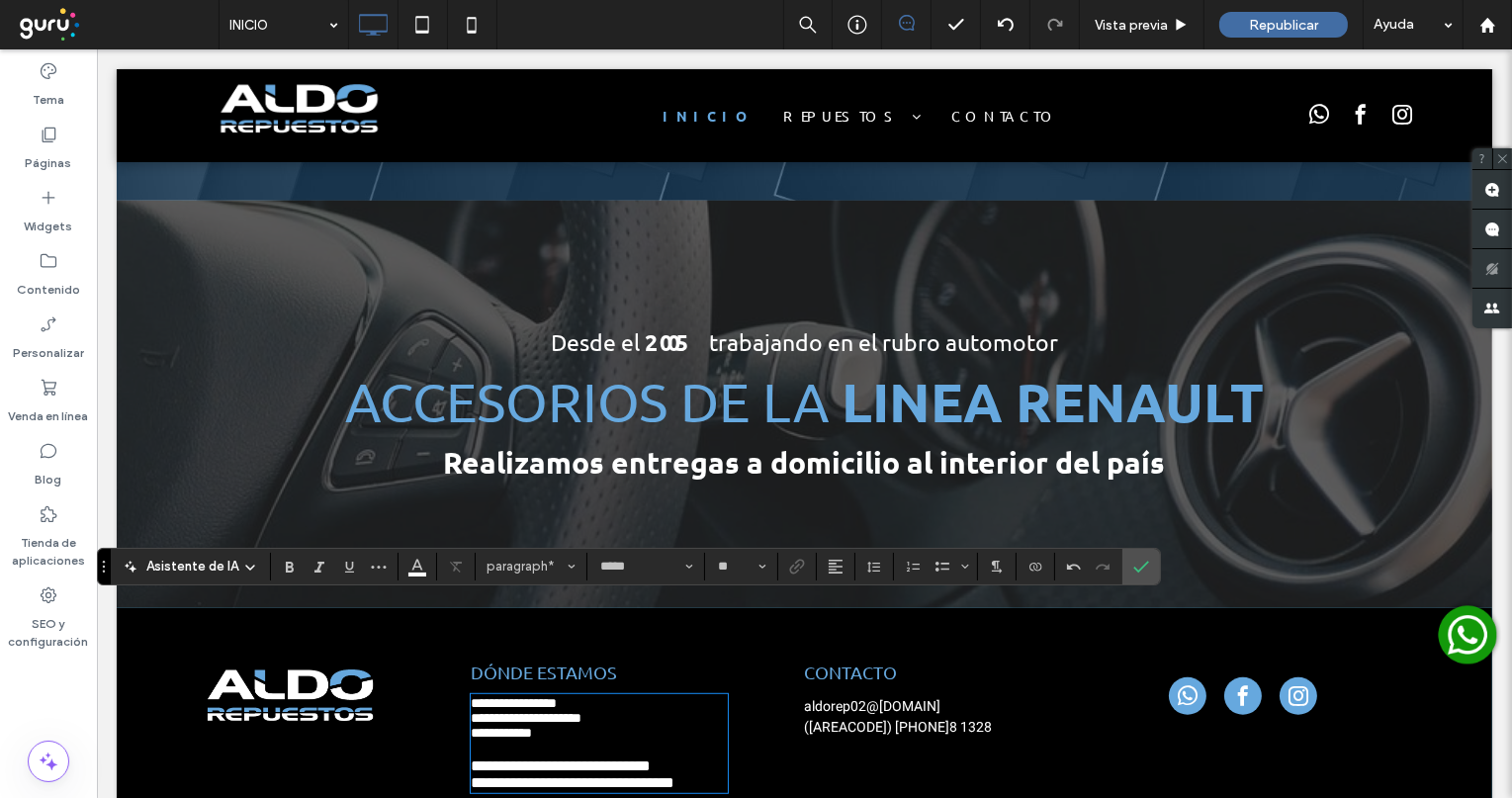 click on "**********" at bounding box center [572, 782] 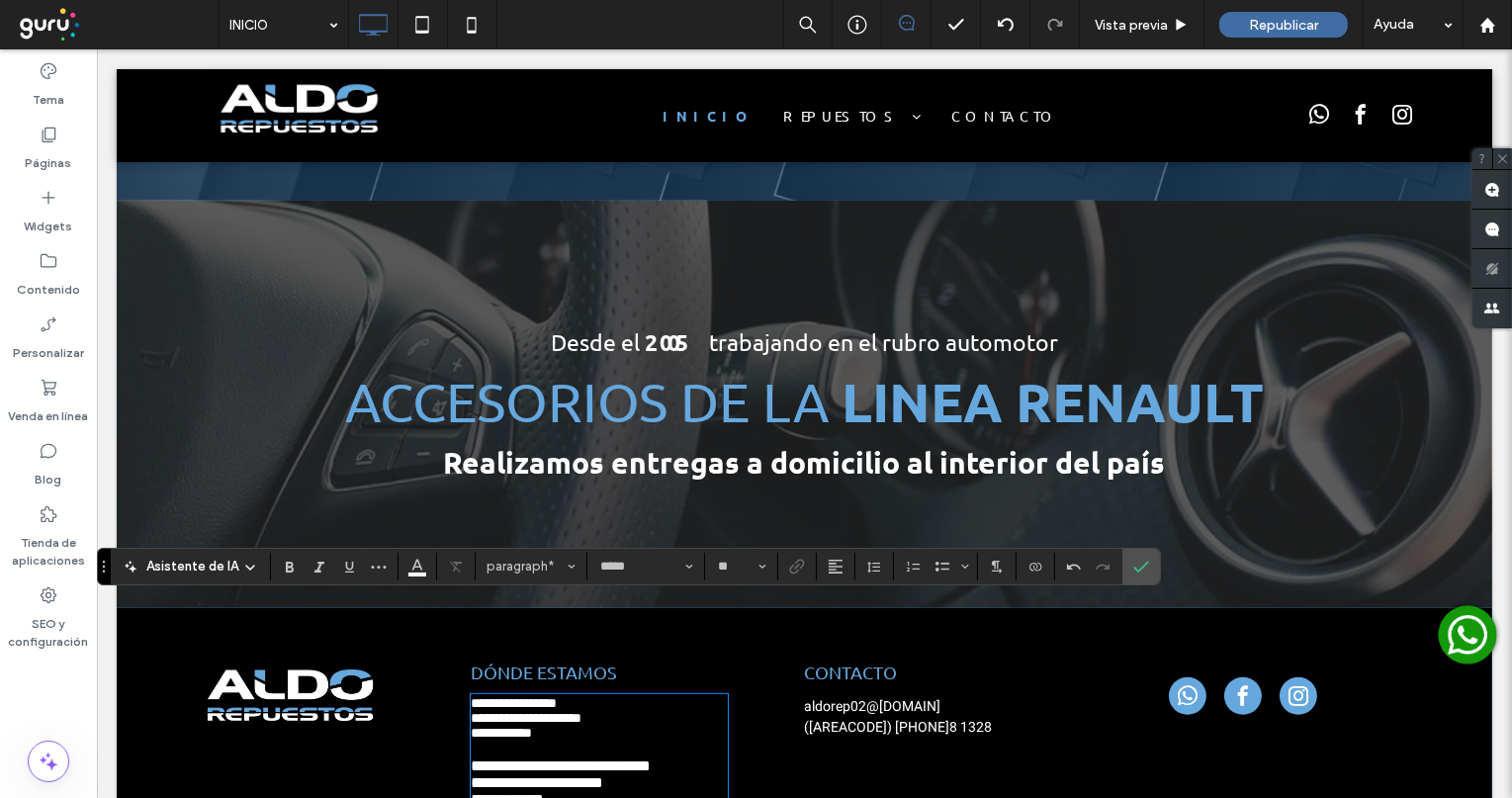 drag, startPoint x: 665, startPoint y: 693, endPoint x: 678, endPoint y: 695, distance: 13.152946 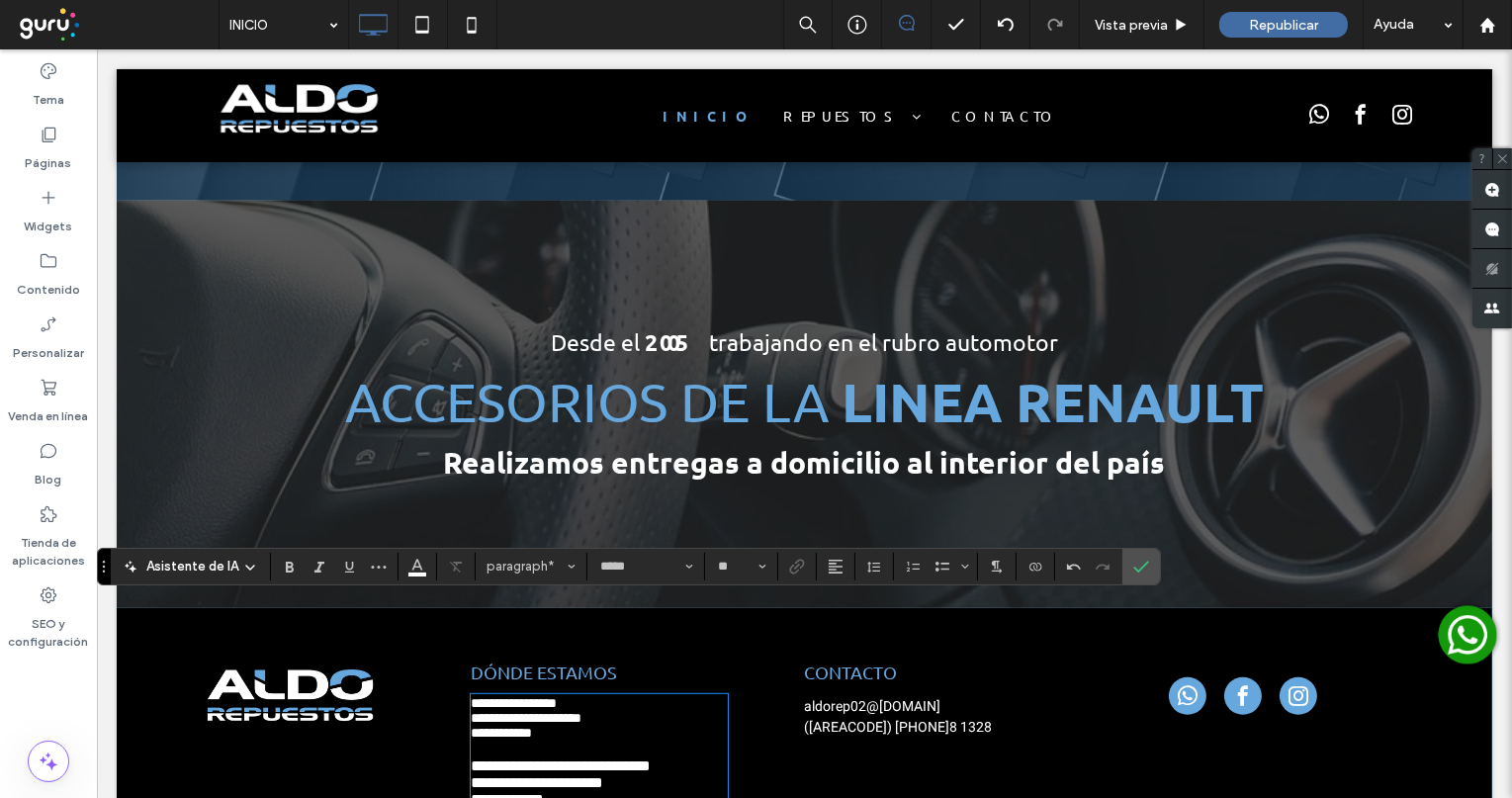click on "**********" at bounding box center (598, 765) 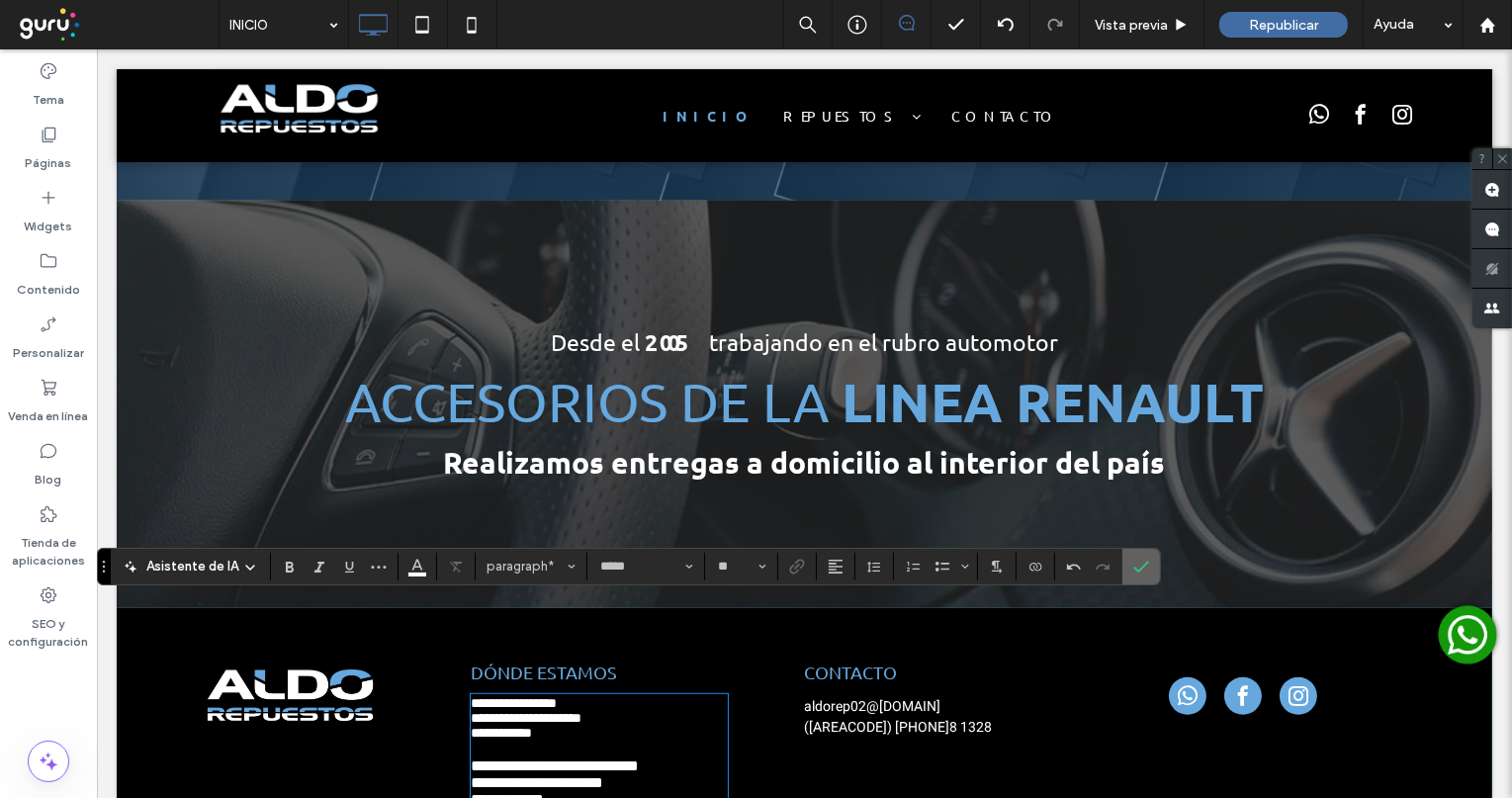 click 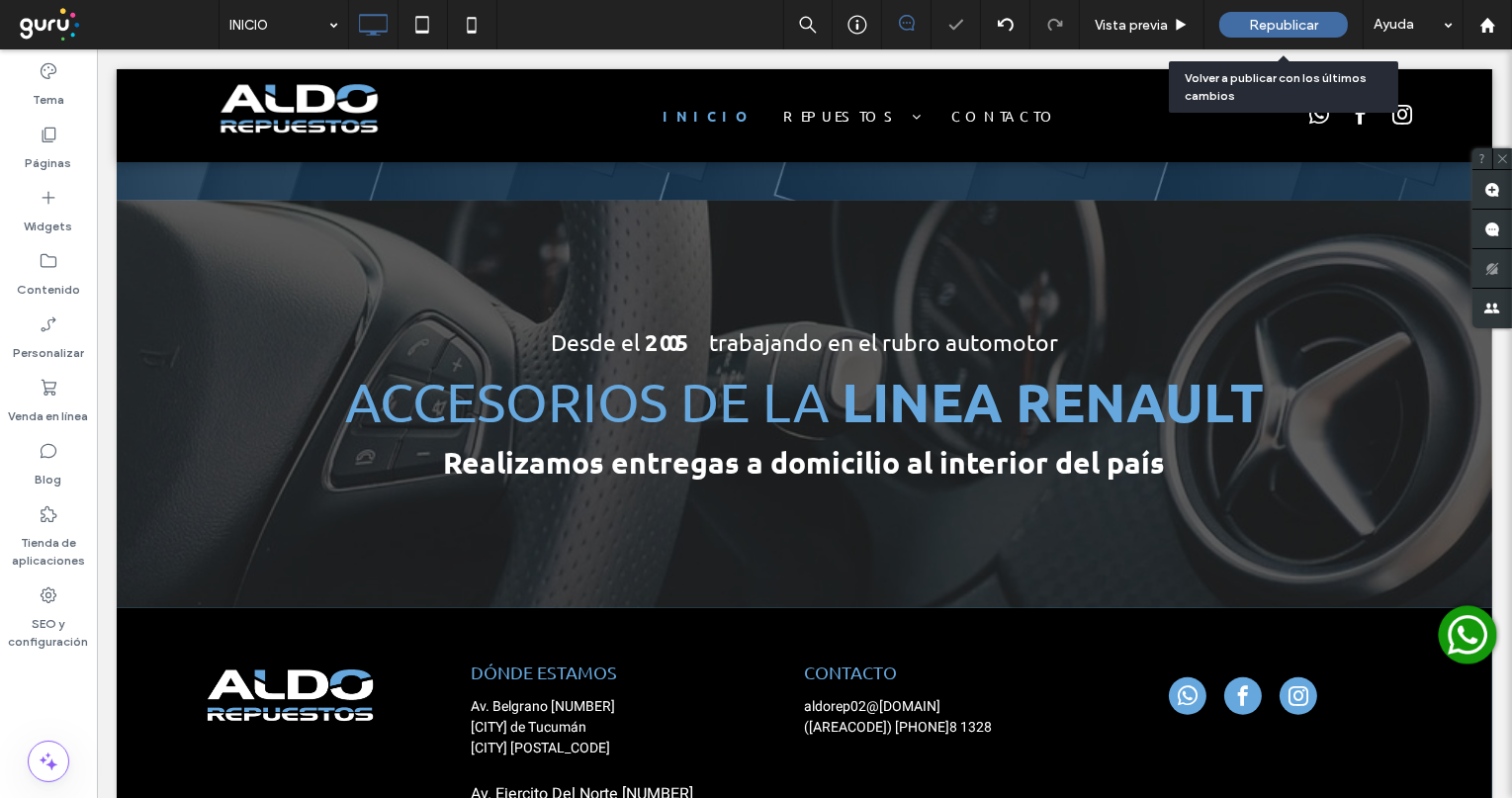 click on "Republicar" at bounding box center (1284, 25) 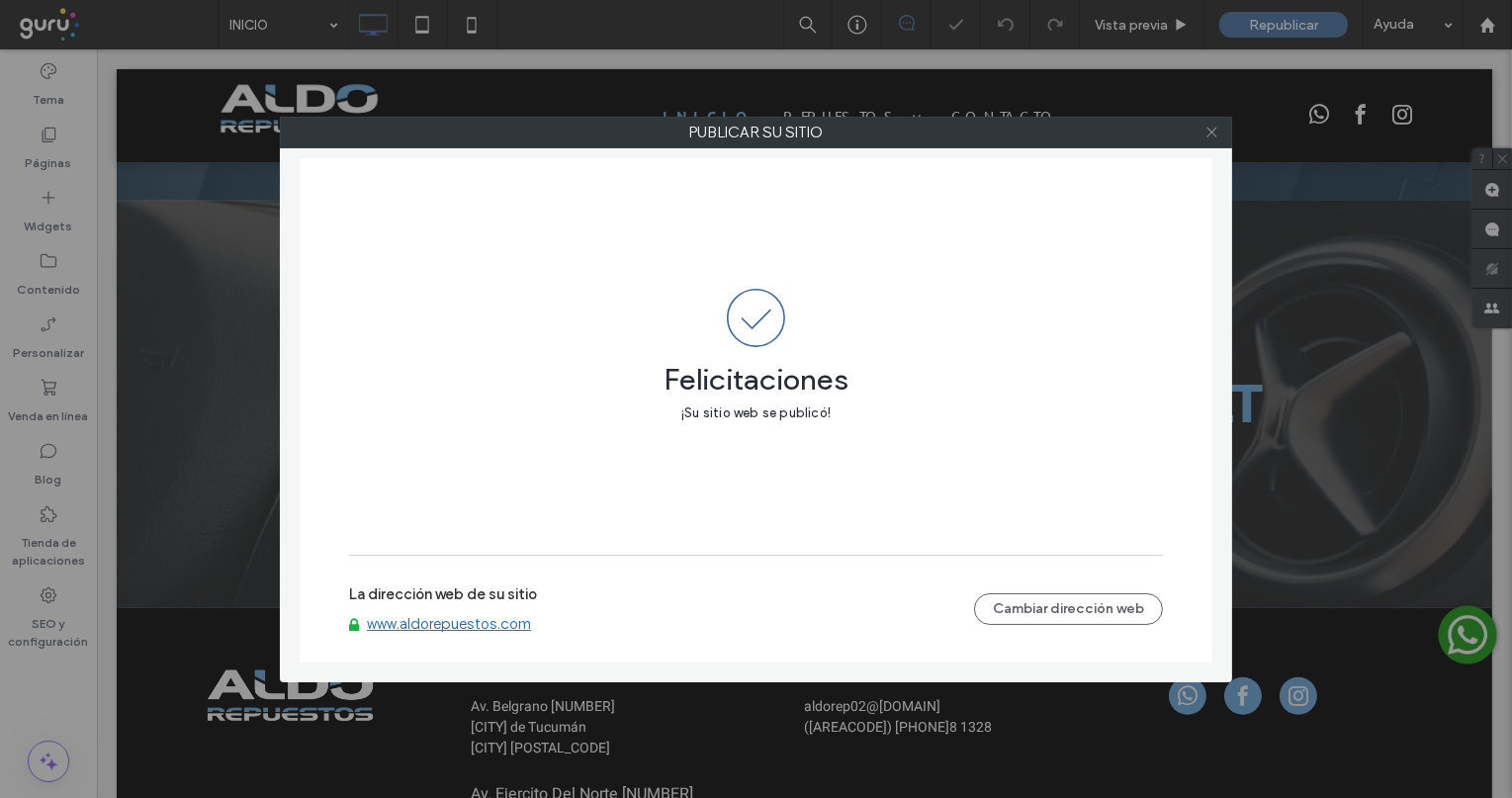 click 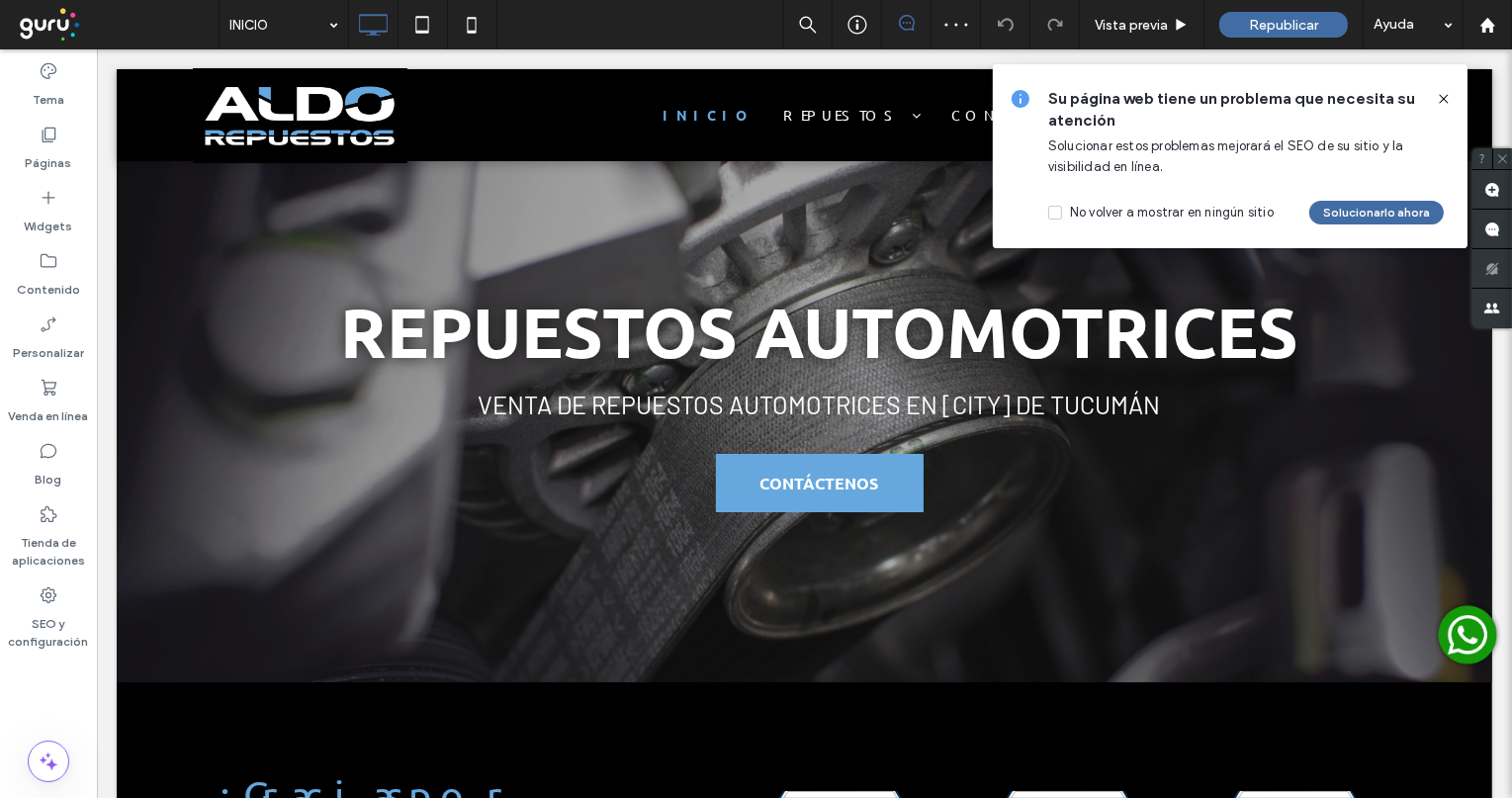 scroll, scrollTop: 439, scrollLeft: 0, axis: vertical 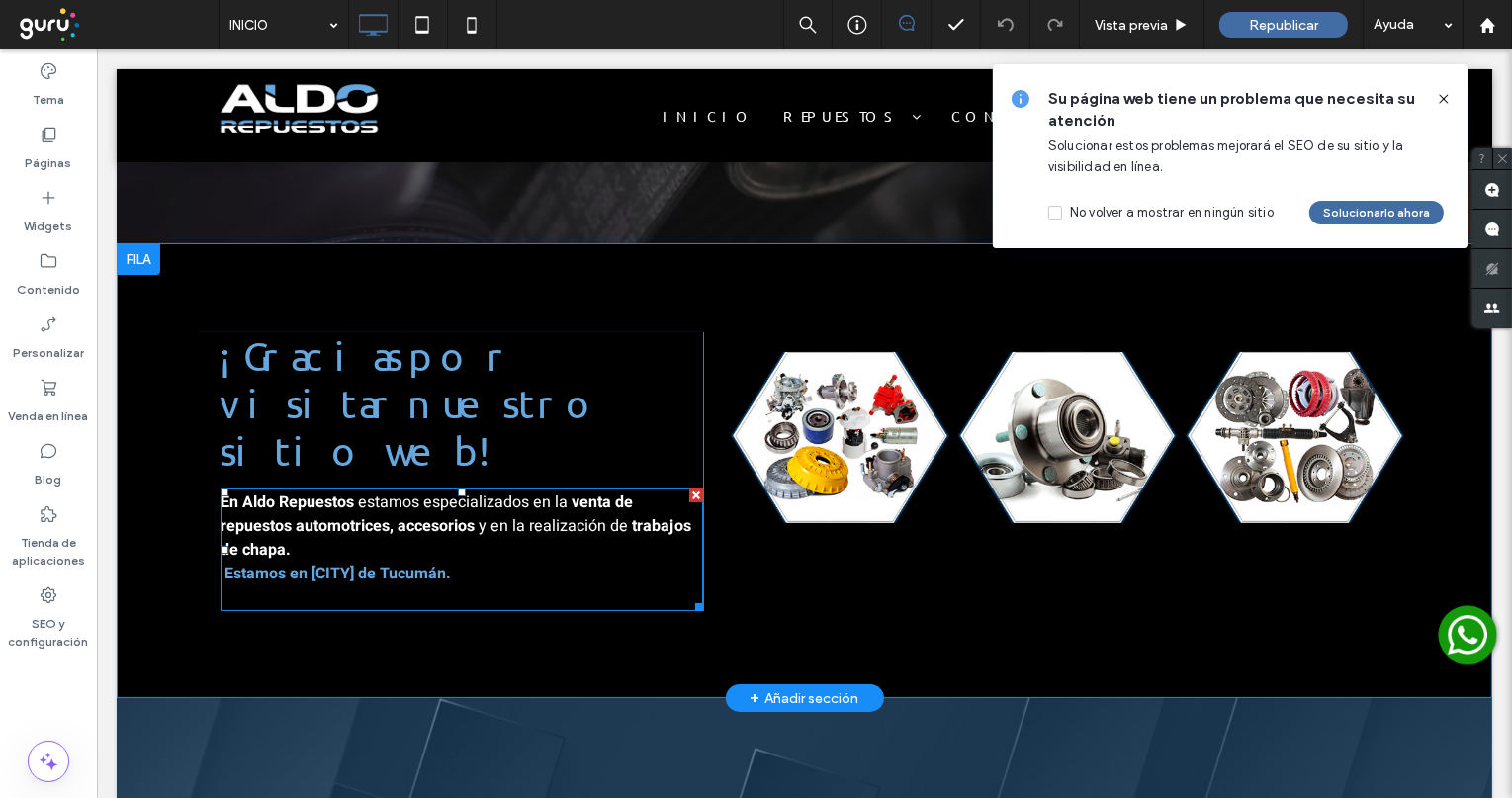 click on "venta de repuestos automotrices, accesorios" at bounding box center [425, 514] 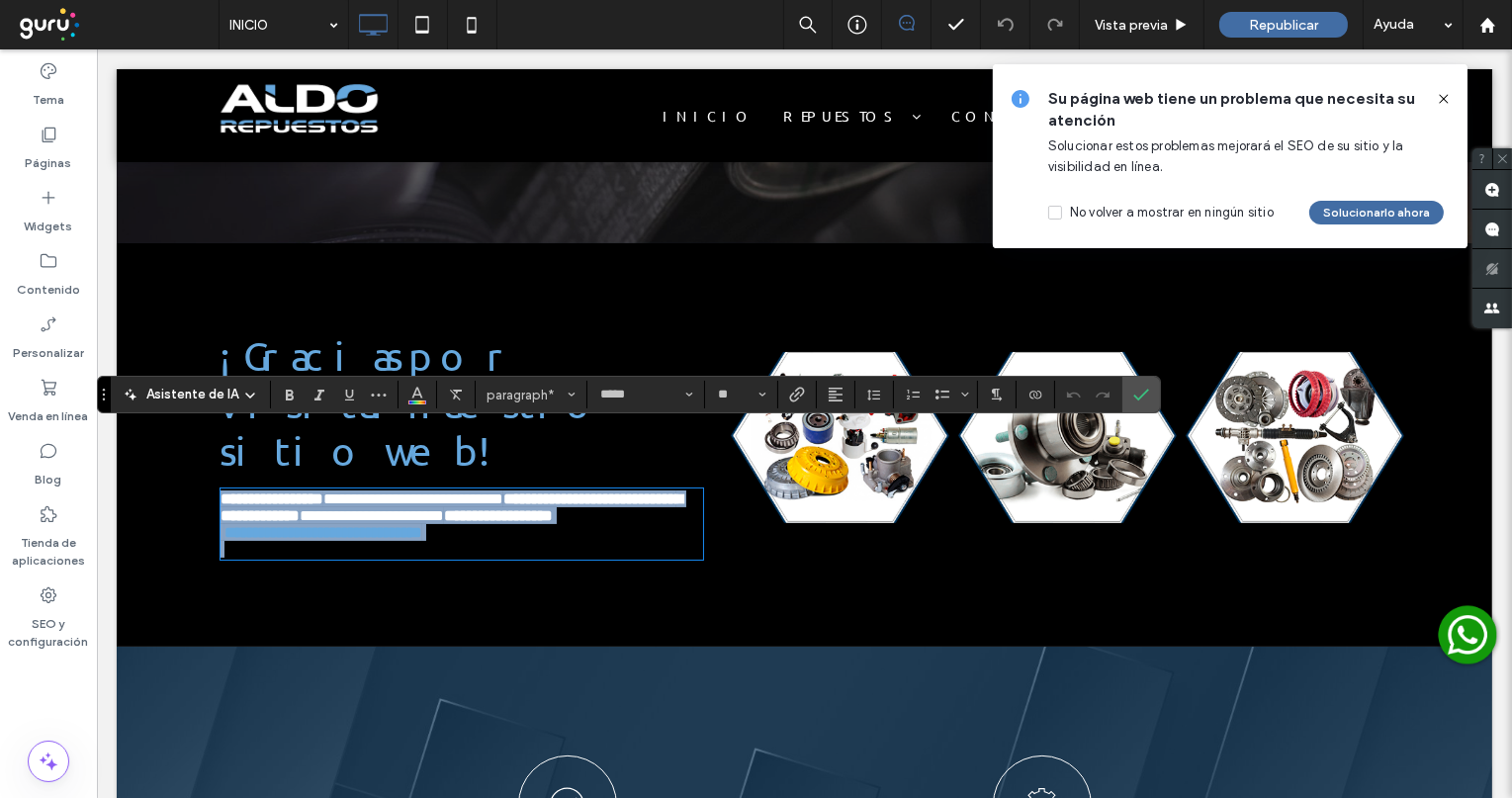 click on "**********" at bounding box center [371, 515] 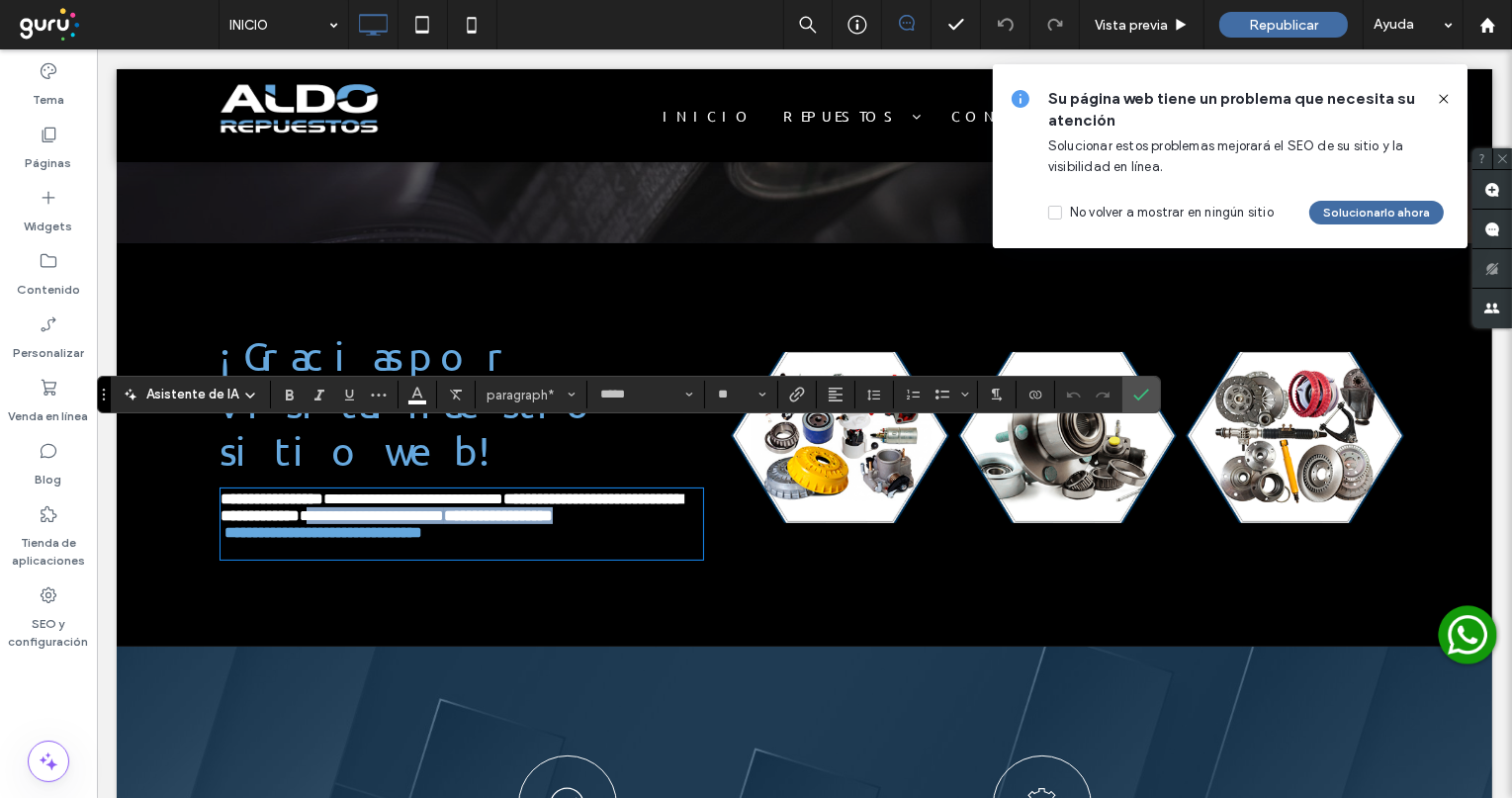 drag, startPoint x: 480, startPoint y: 466, endPoint x: 512, endPoint y: 481, distance: 35.341194 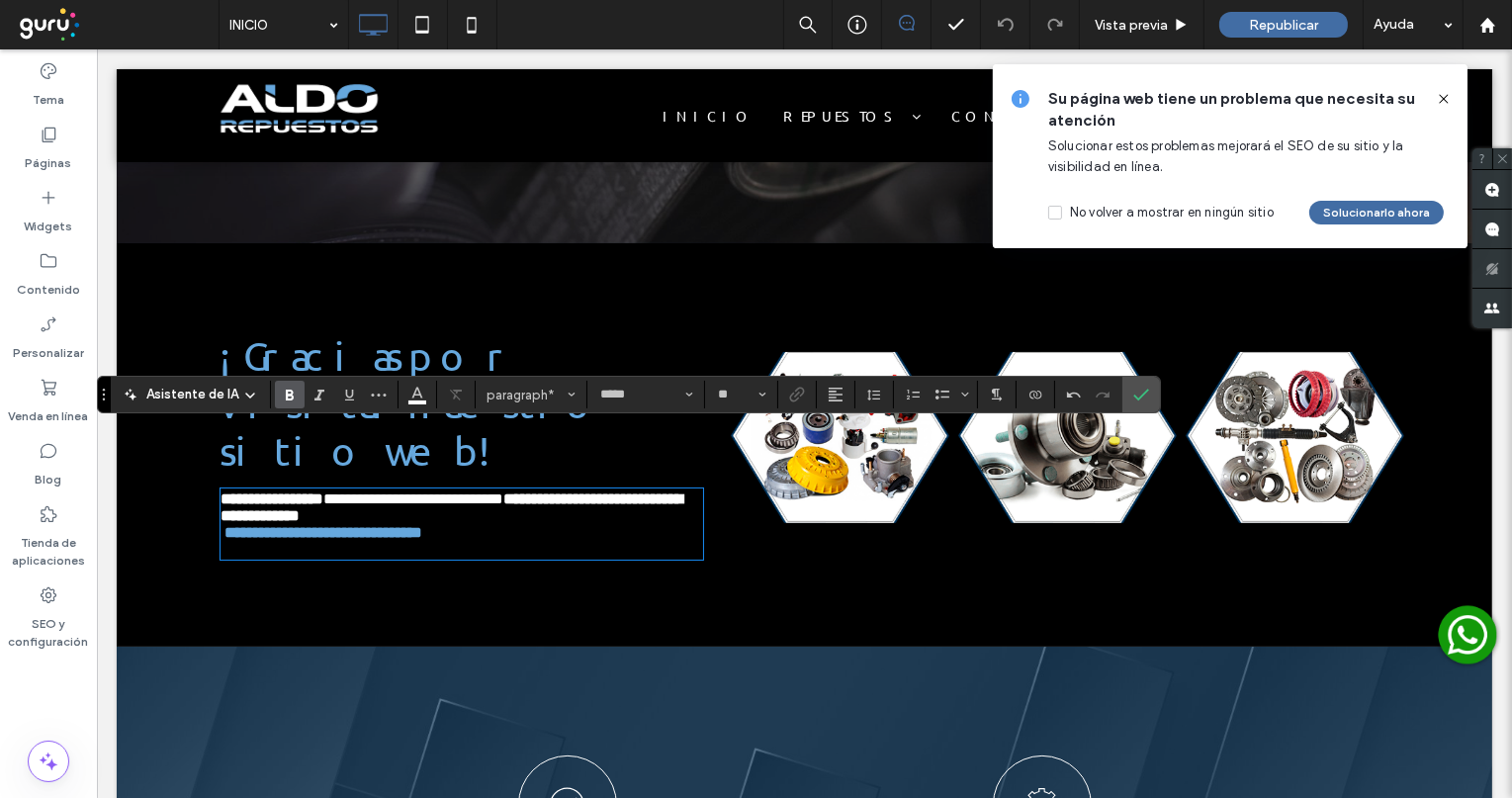 type 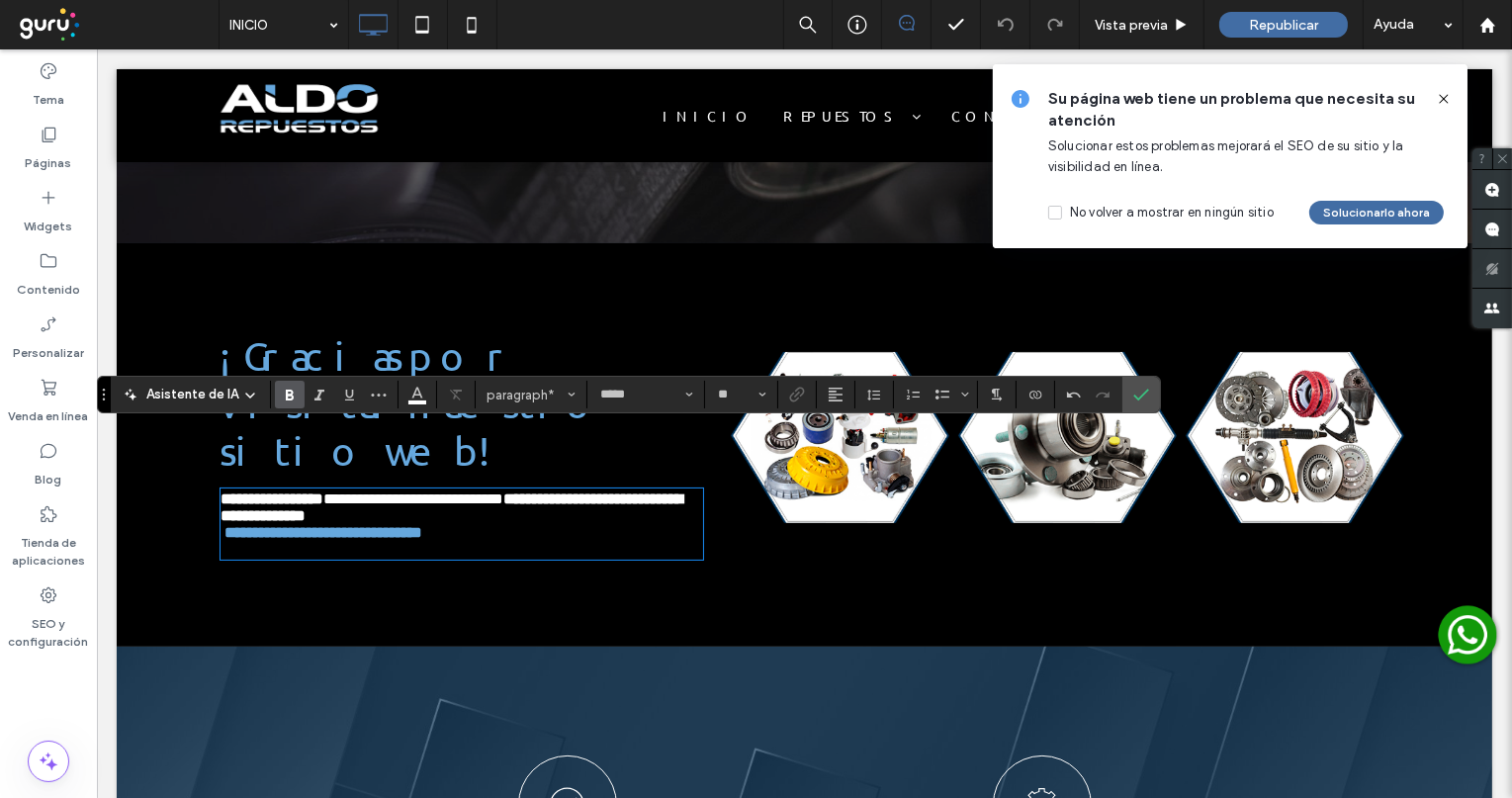 click 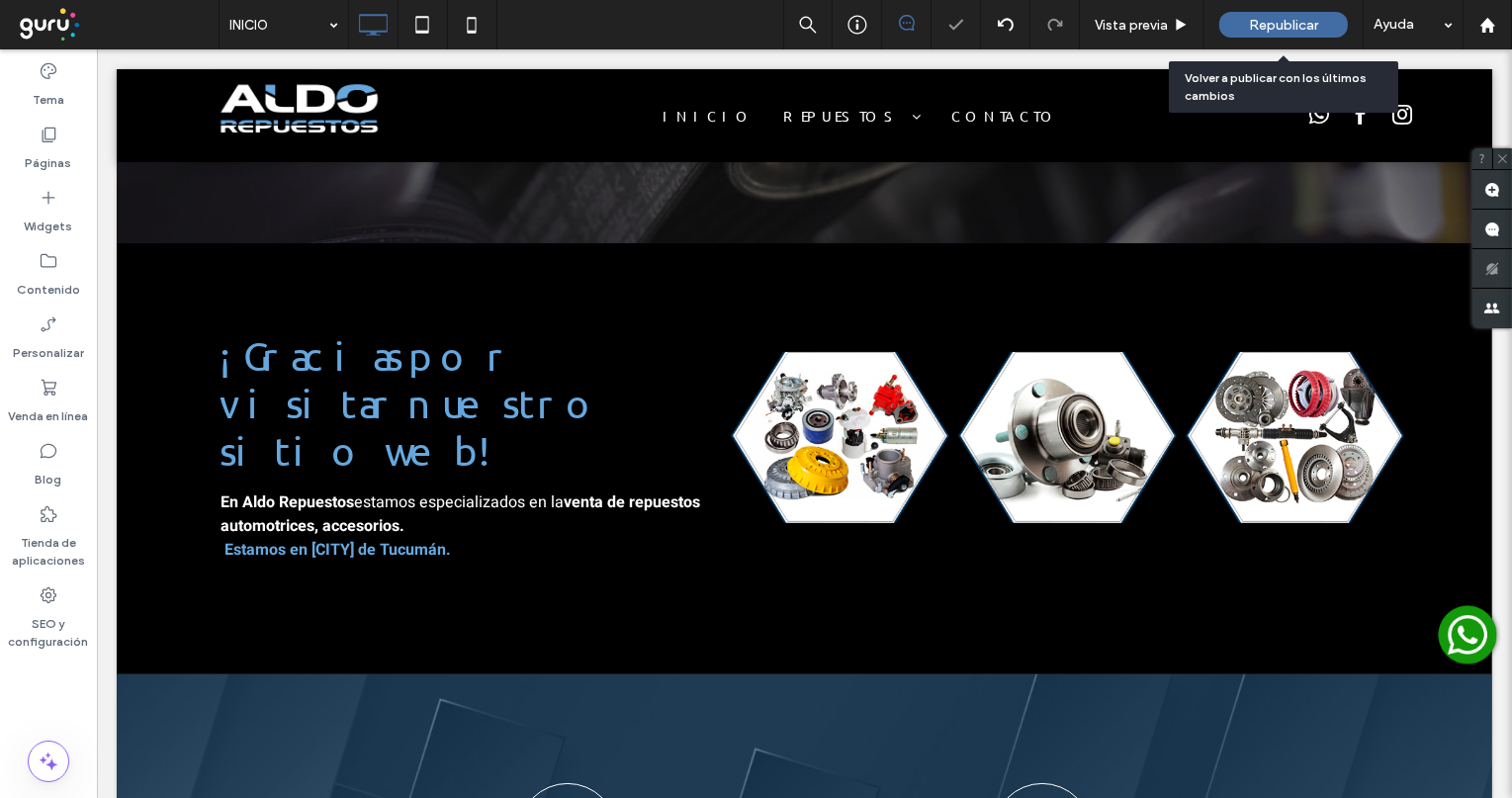 click on "Republicar" at bounding box center [1284, 25] 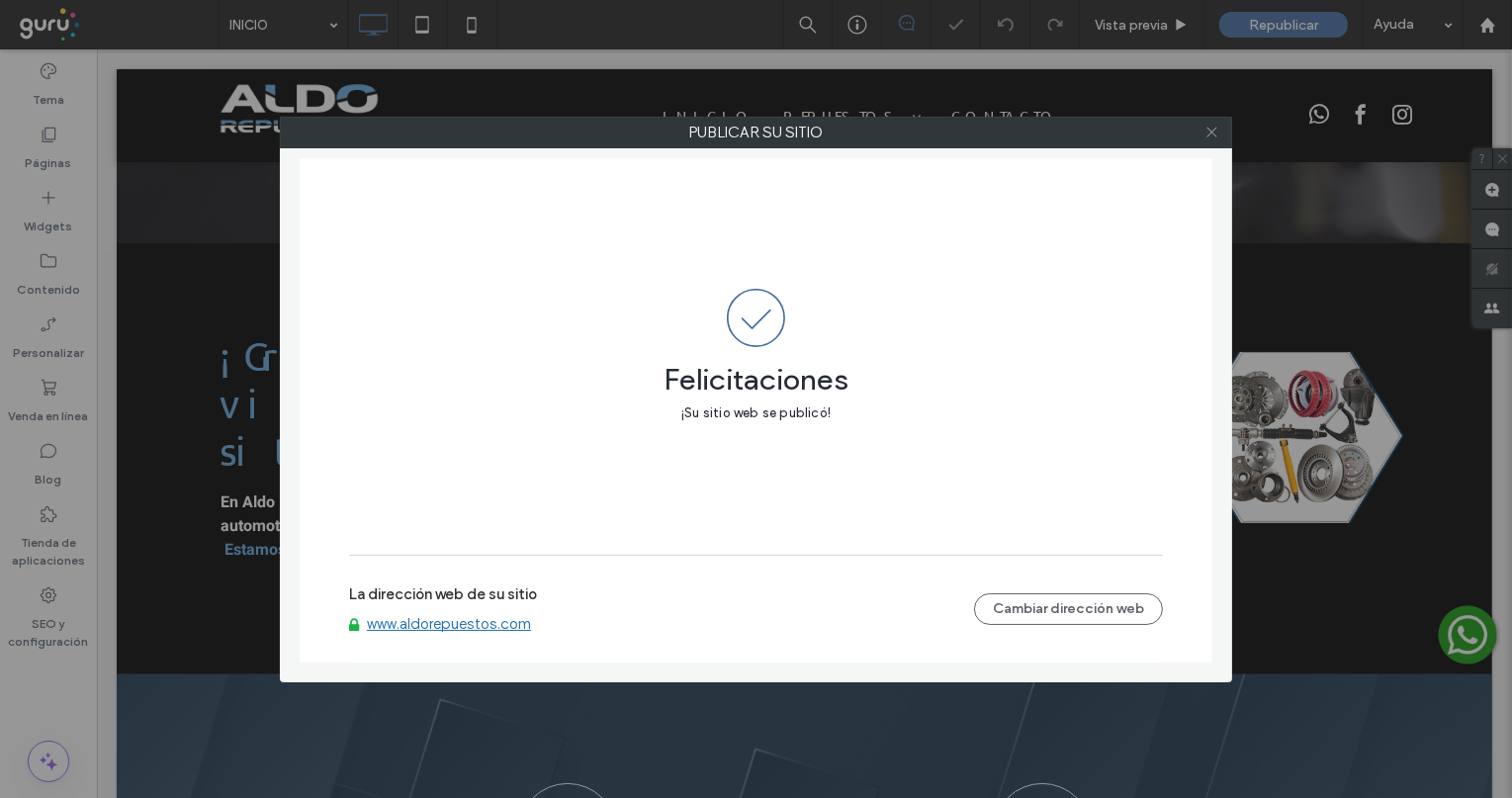 click 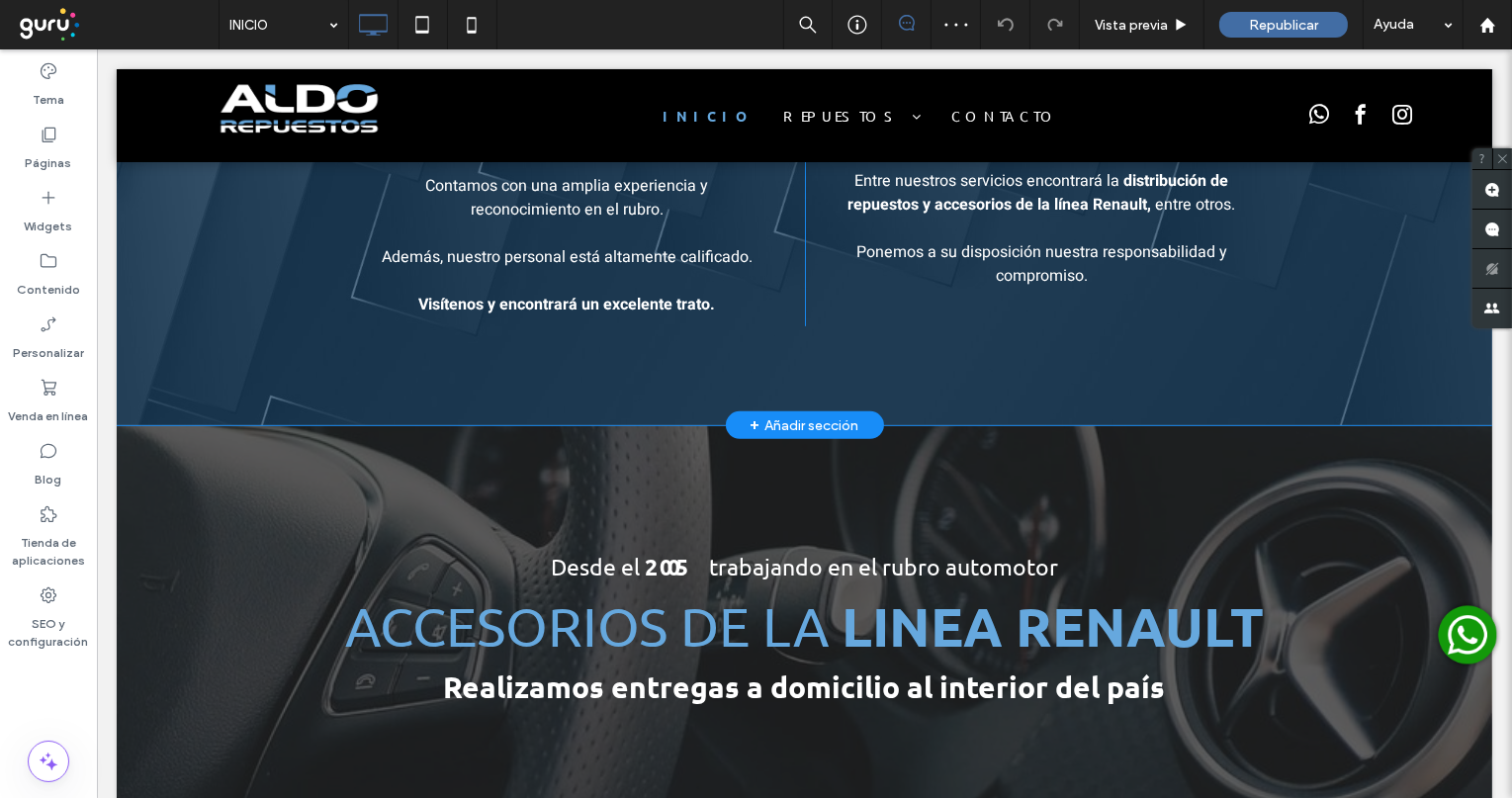 scroll, scrollTop: 1534, scrollLeft: 0, axis: vertical 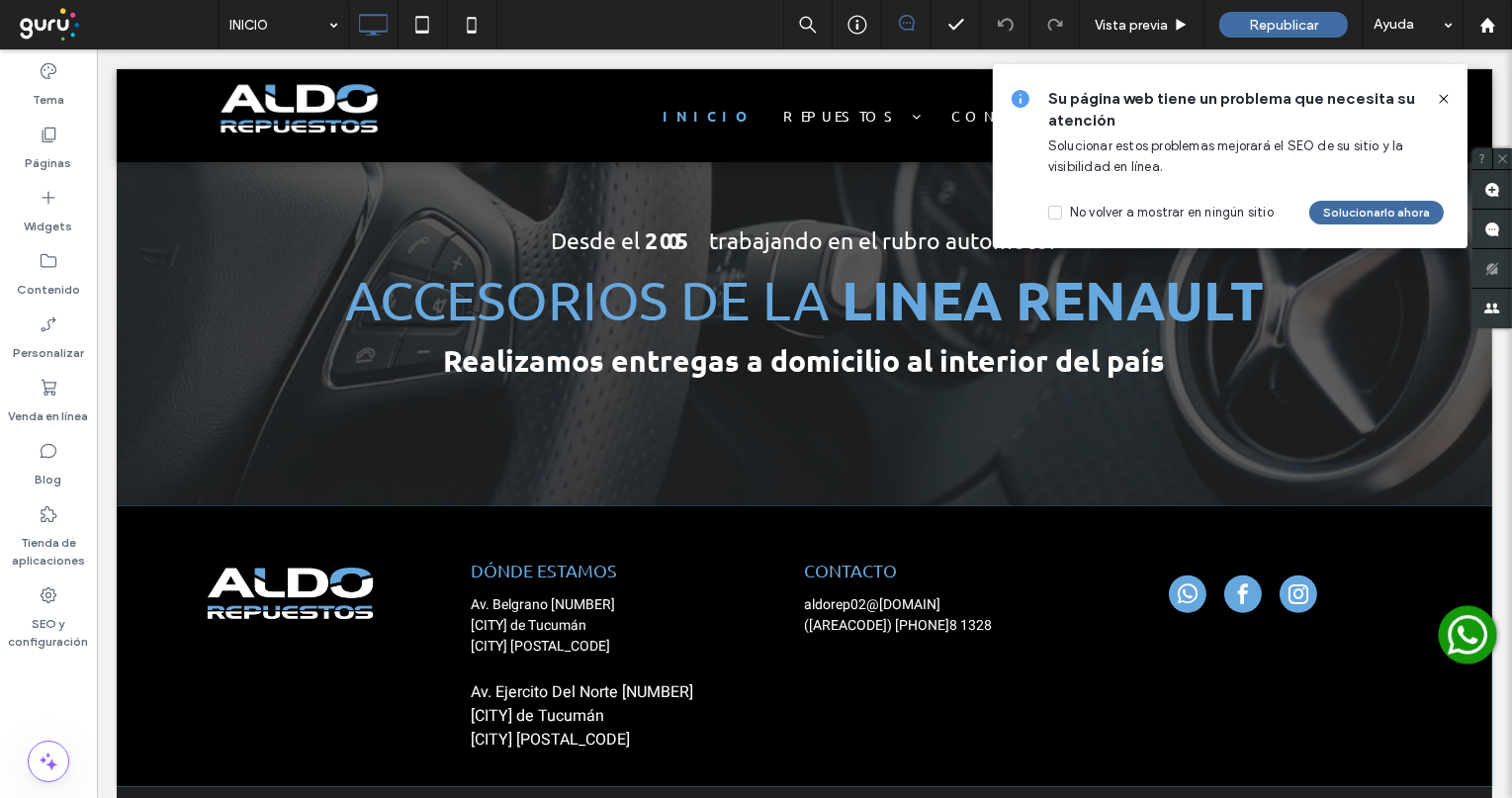 click 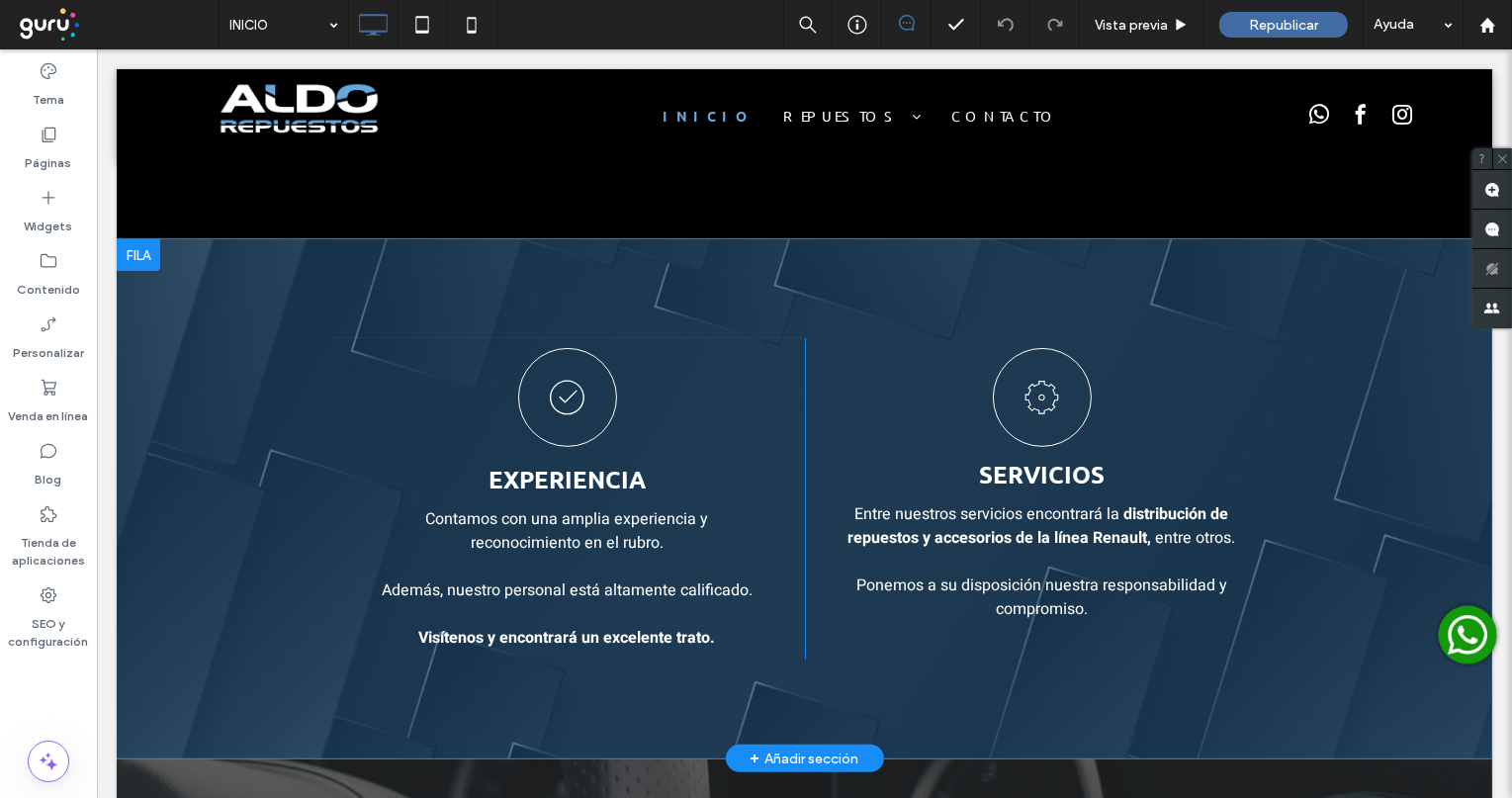 scroll, scrollTop: 0, scrollLeft: 0, axis: both 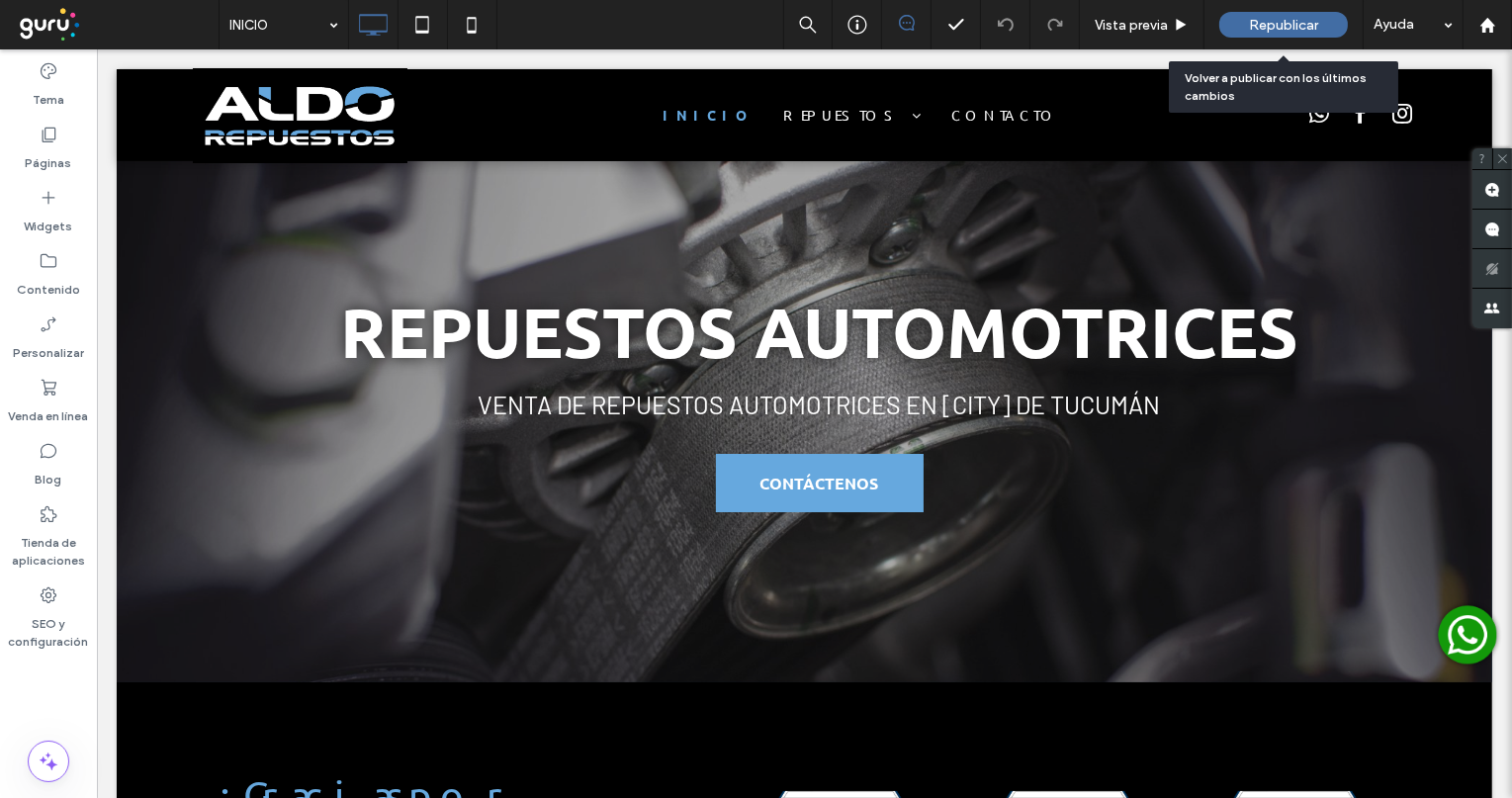 click on "Republicar" at bounding box center (1284, 25) 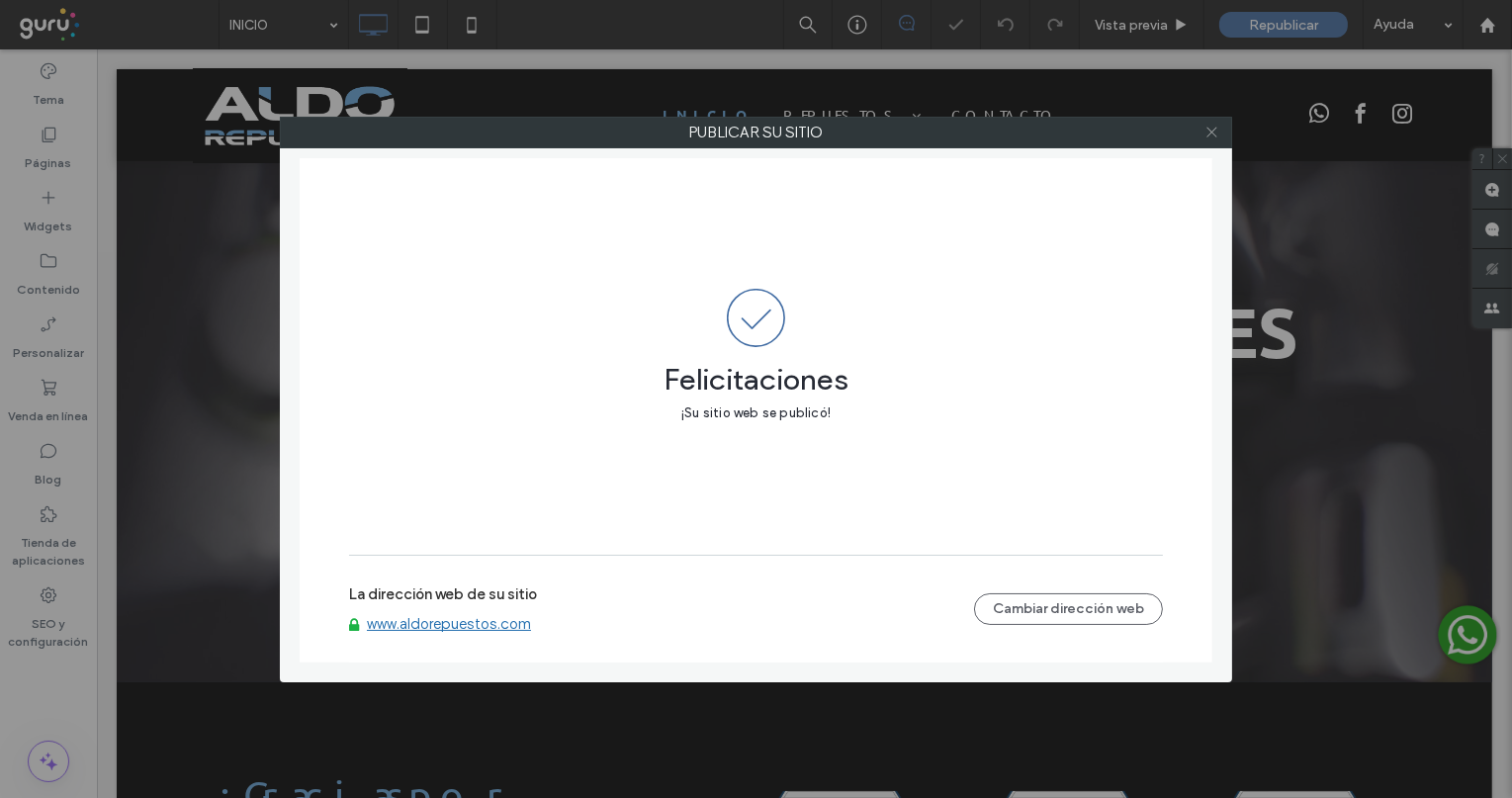 click 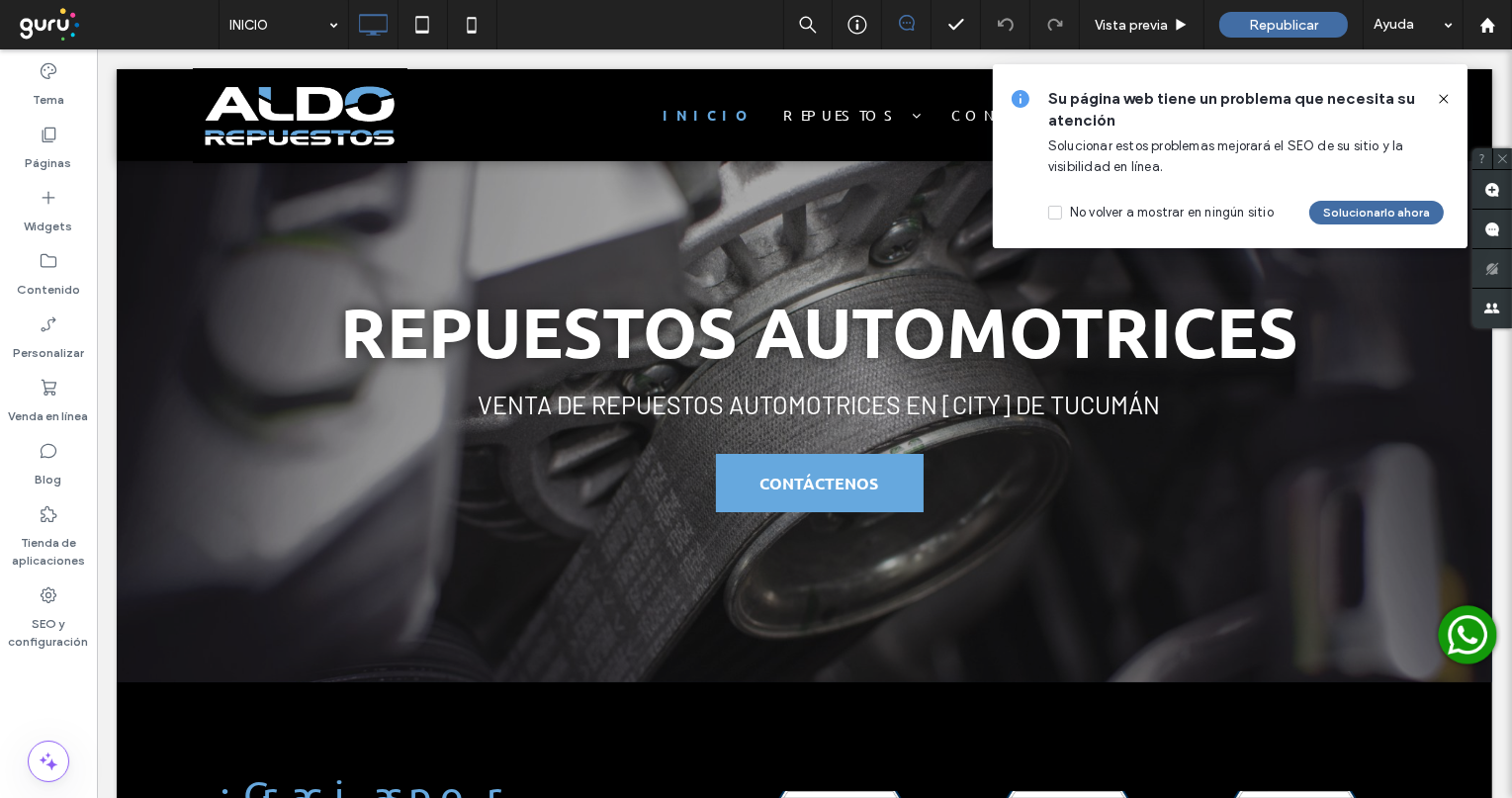 click 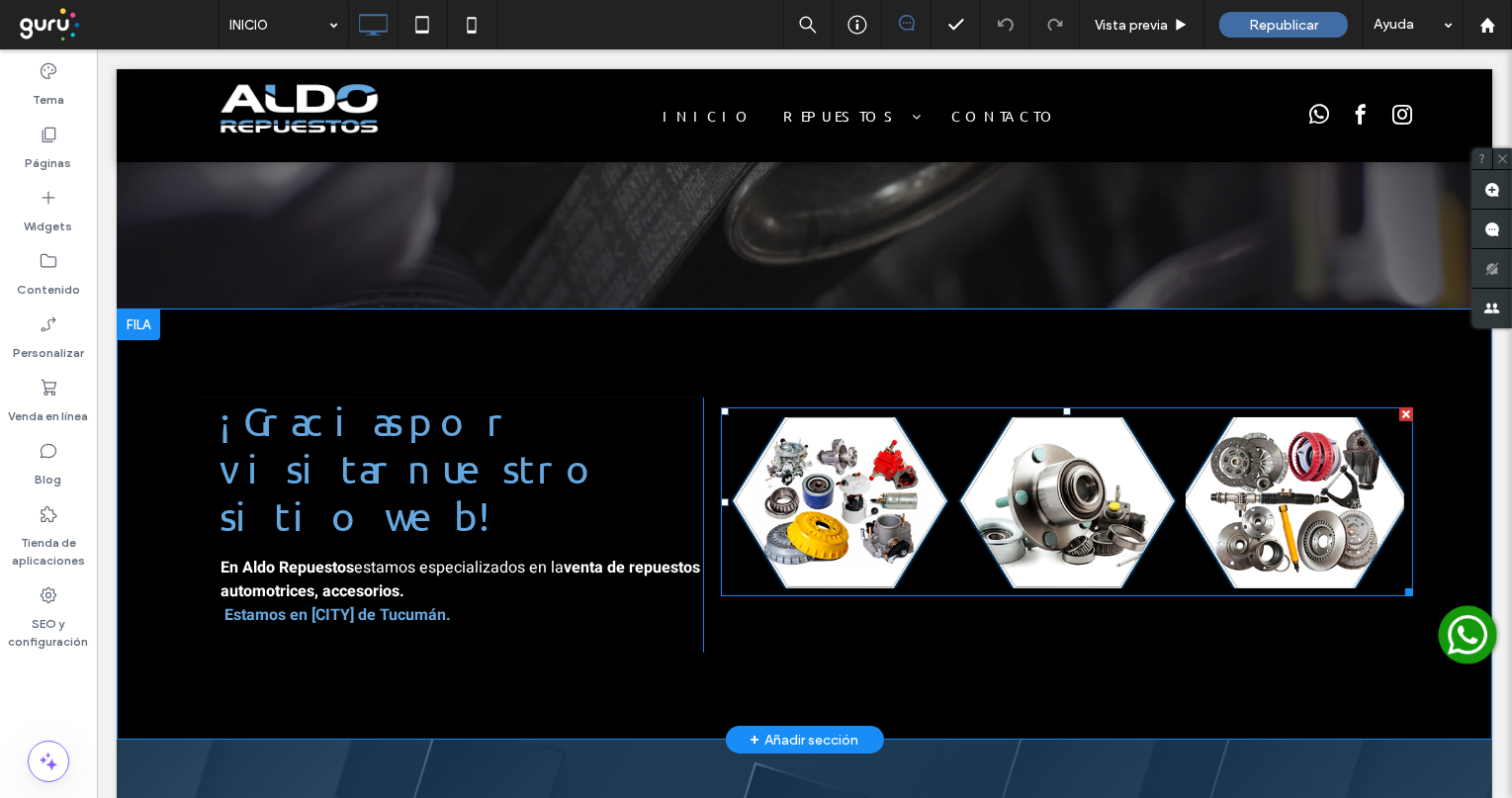 scroll, scrollTop: 439, scrollLeft: 0, axis: vertical 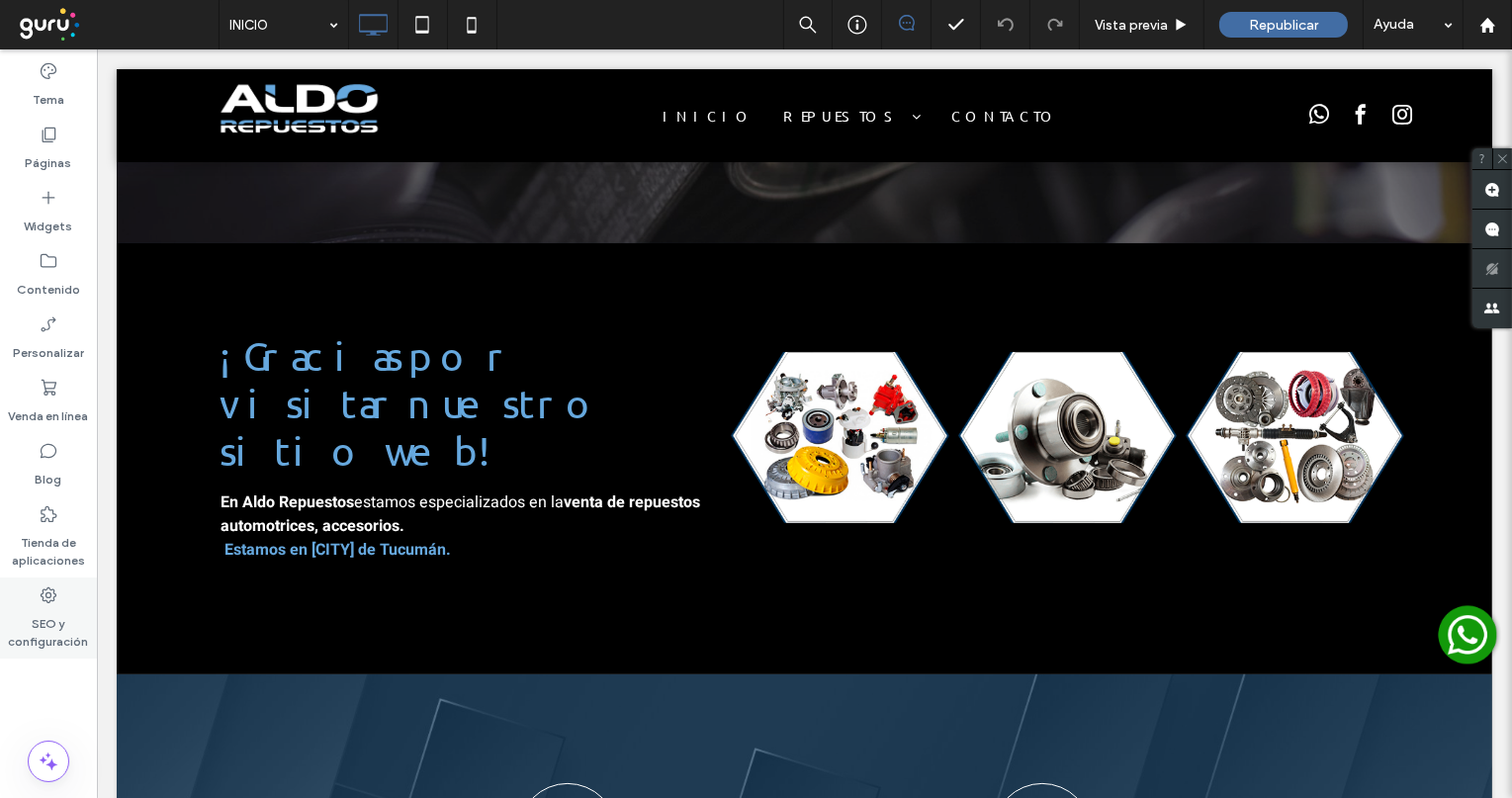 click on "SEO y configuración" at bounding box center [48, 628] 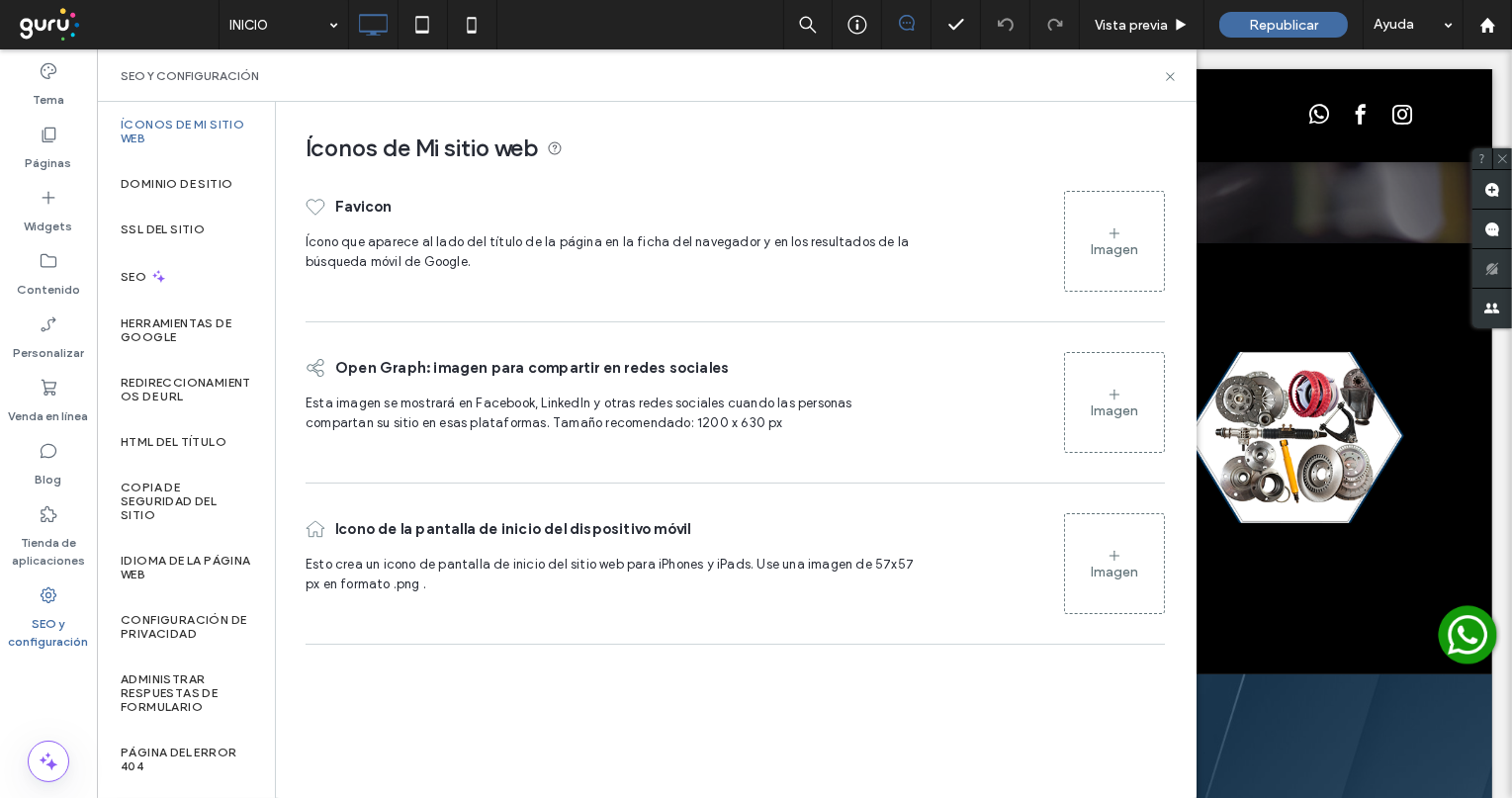 click 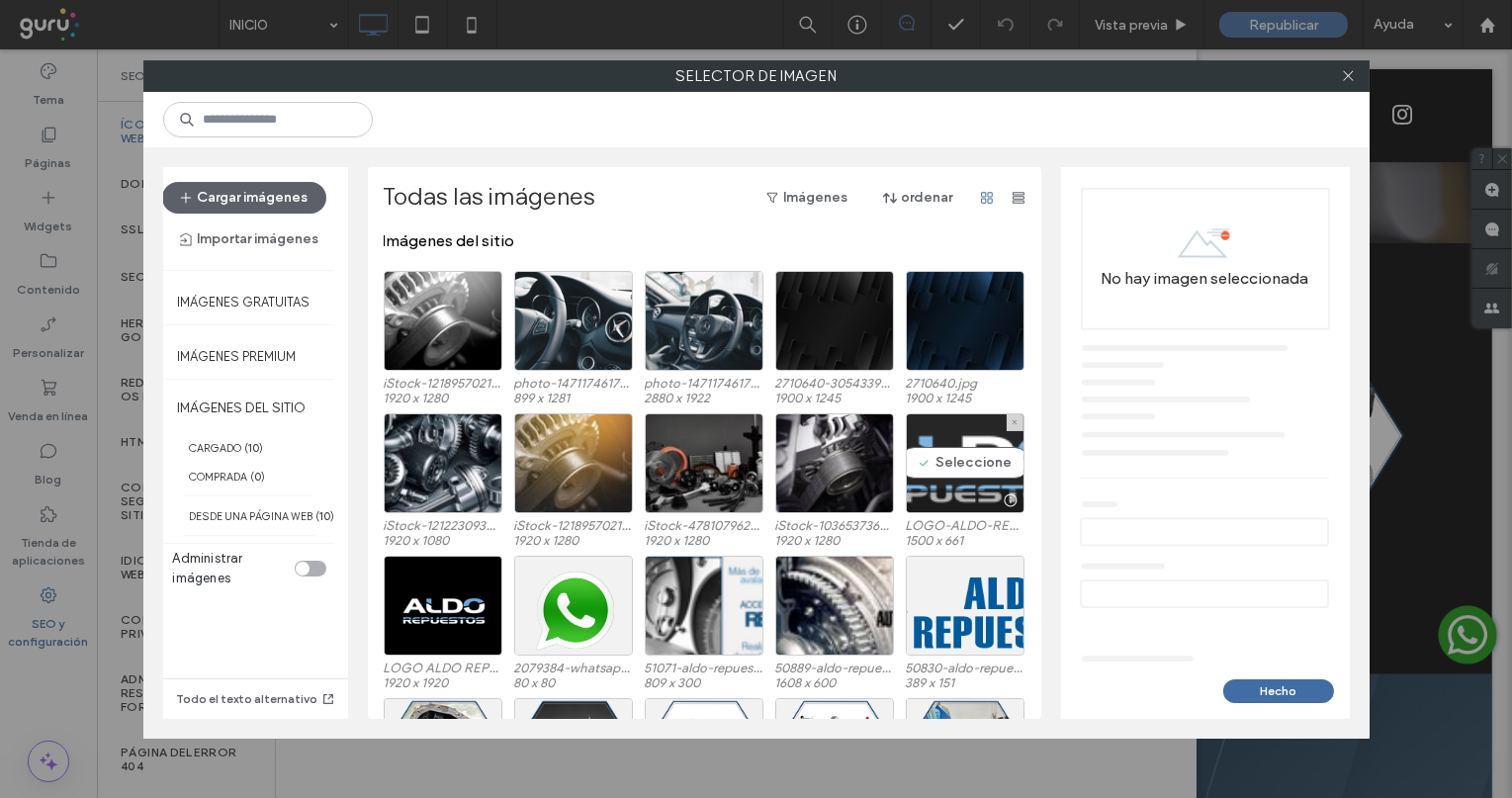 click at bounding box center (965, 500) 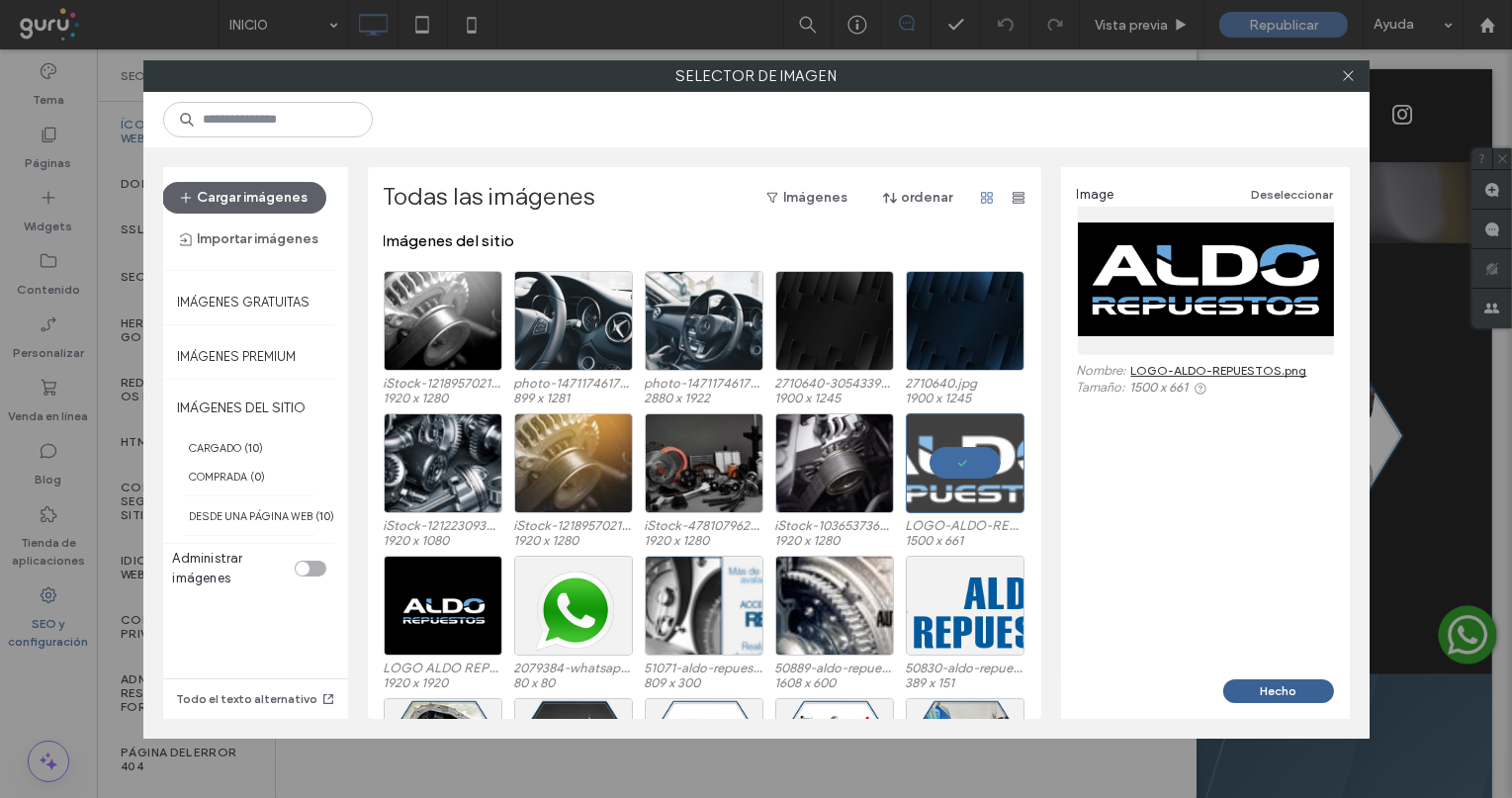 click on "Hecho" at bounding box center [1279, 691] 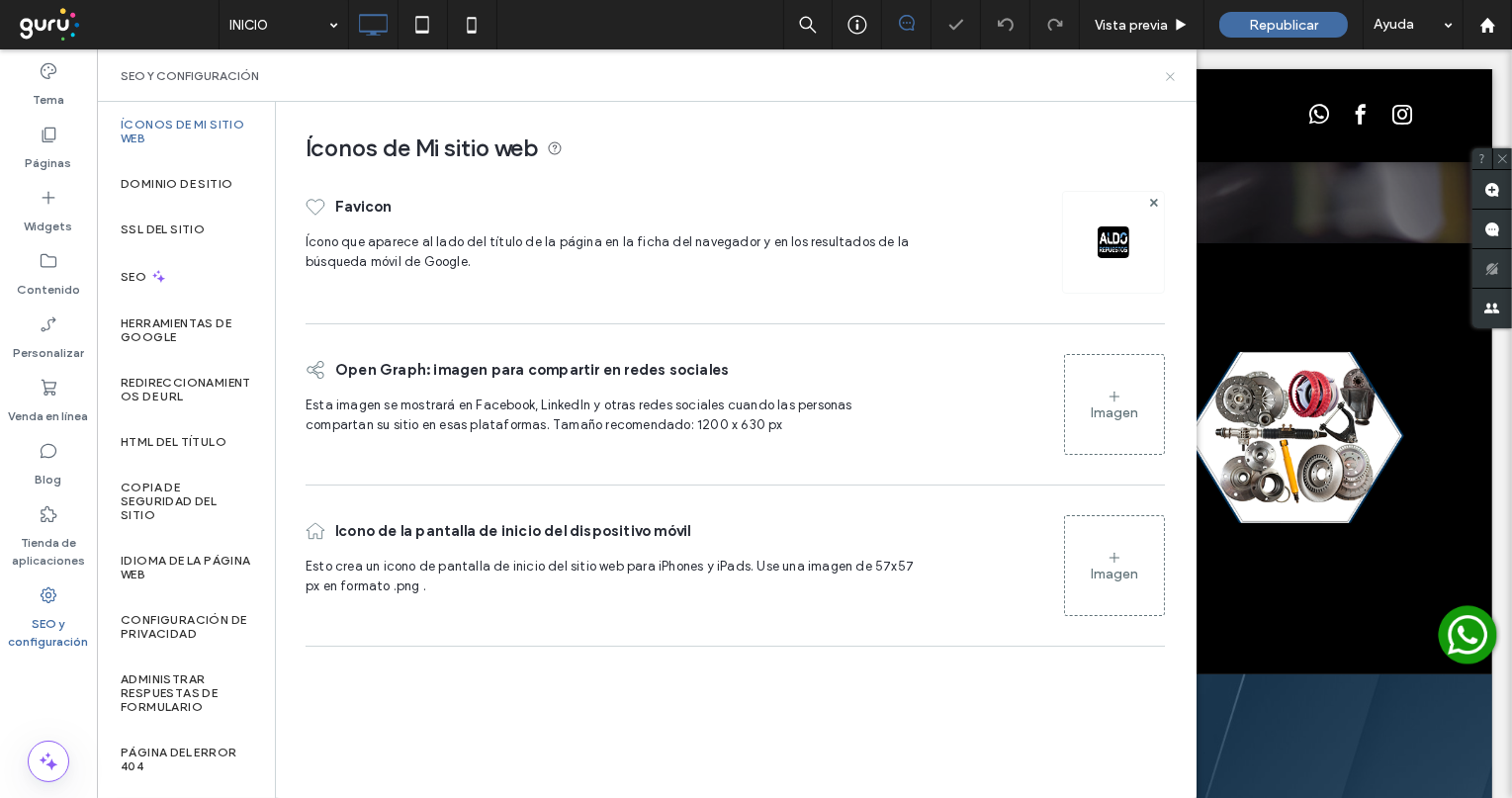 click 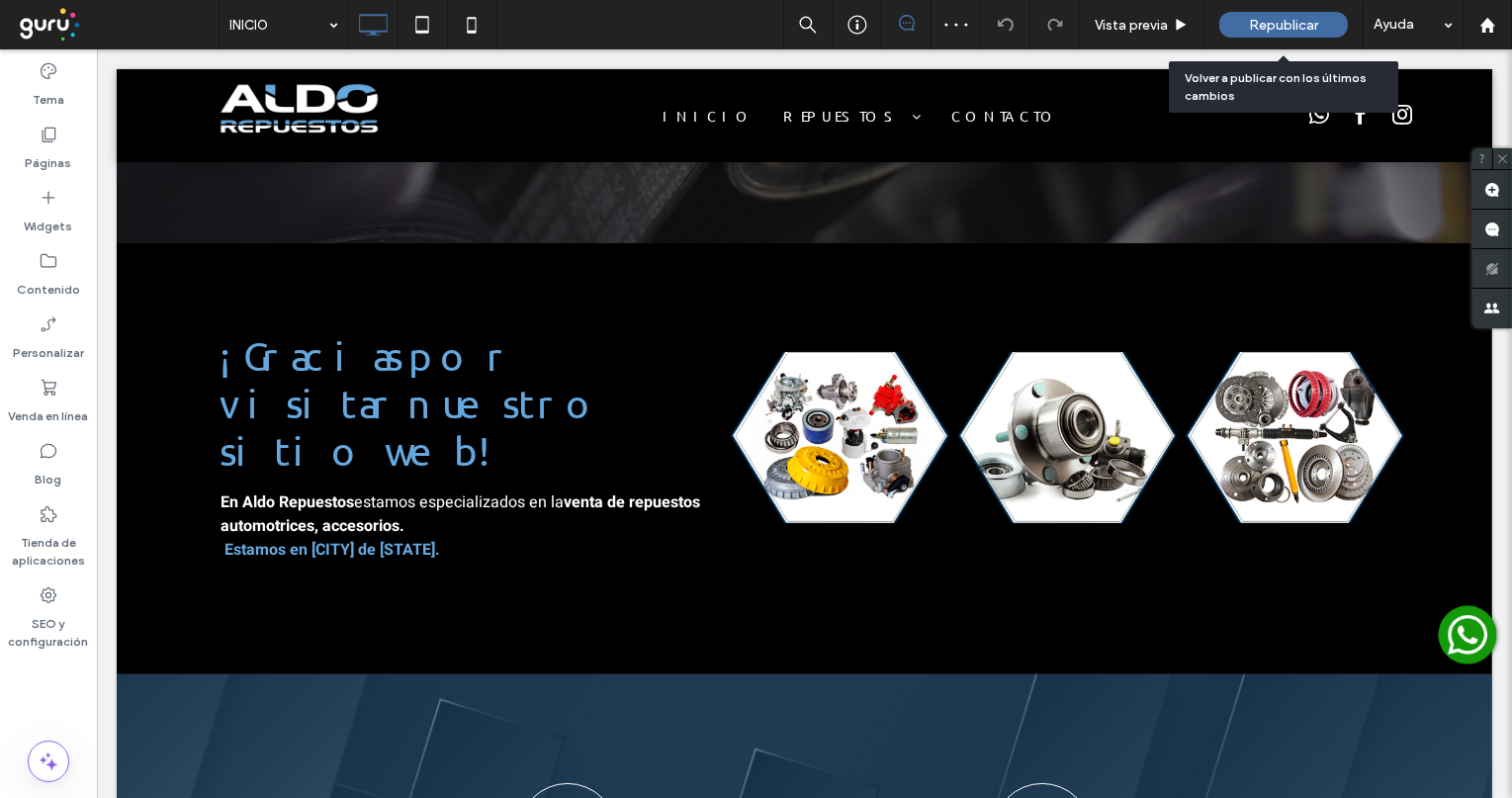 click on "Republicar" 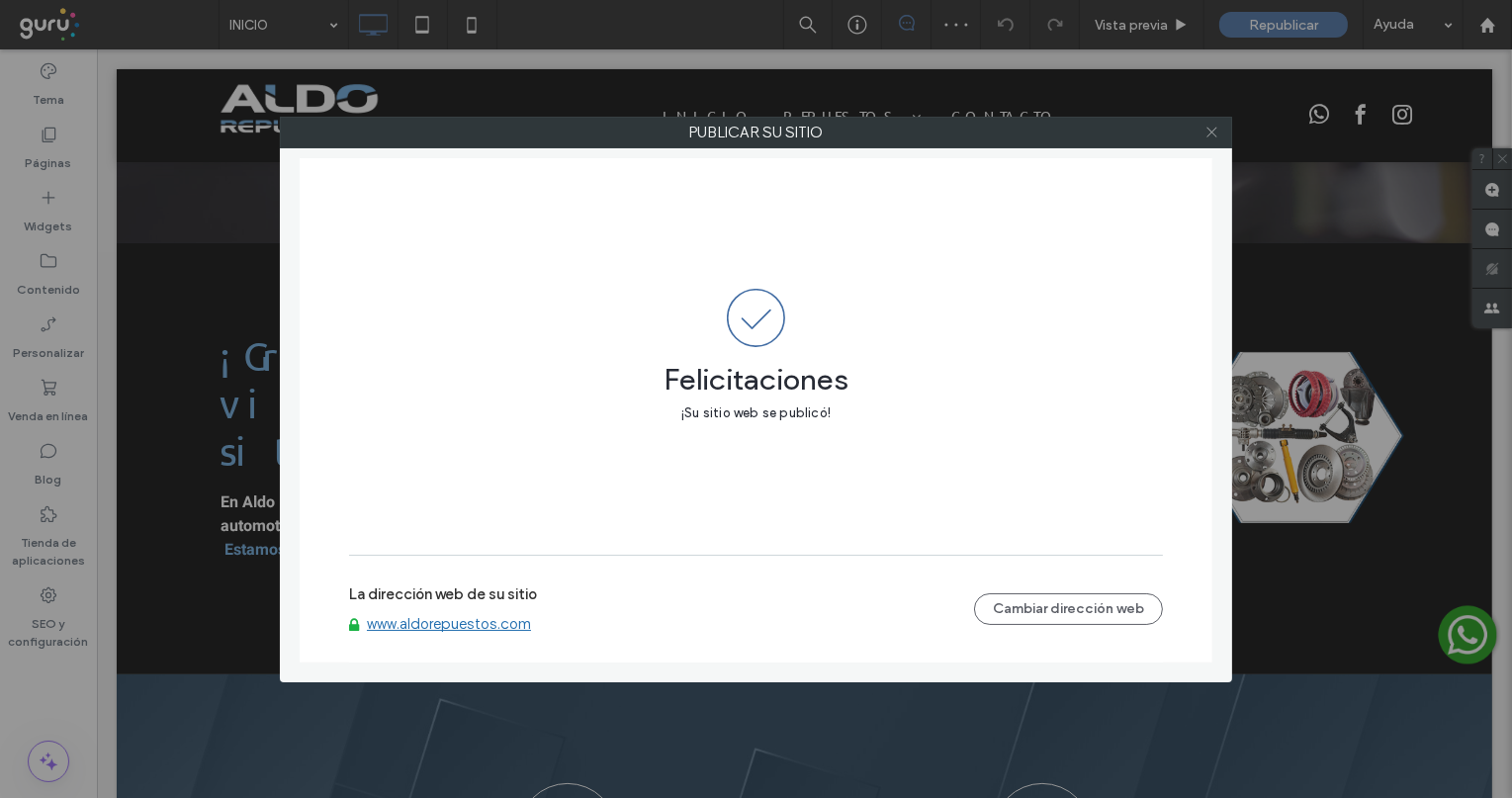 click 